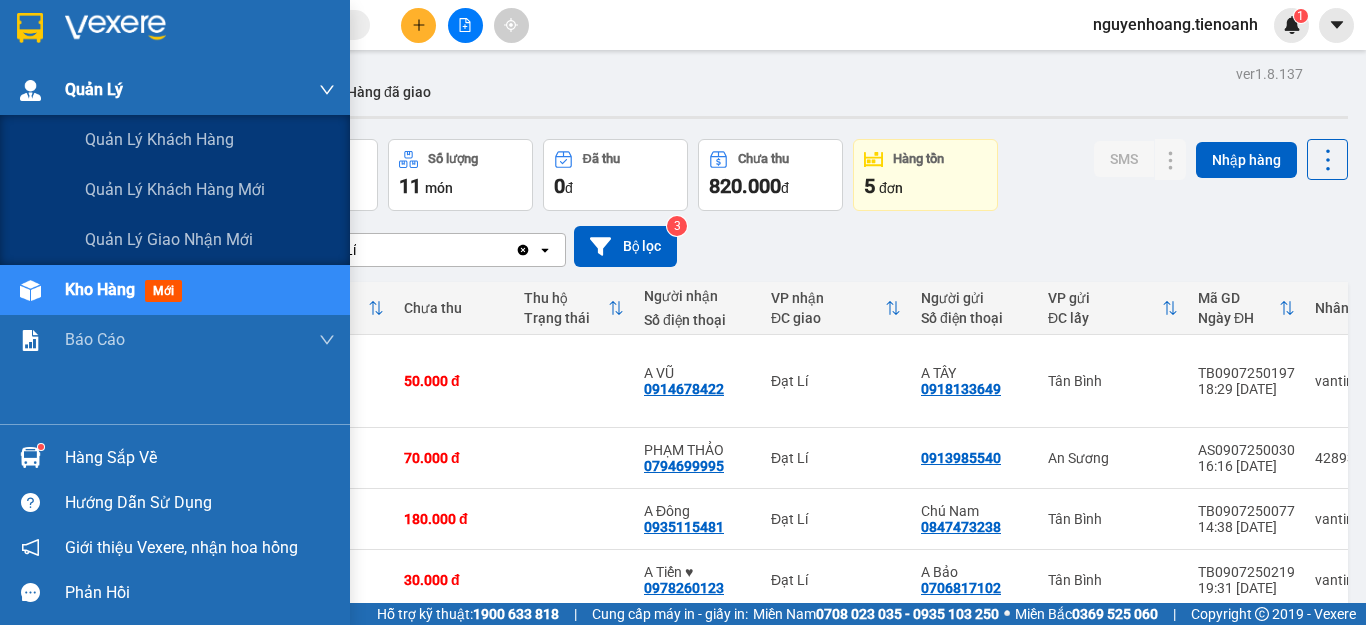 scroll, scrollTop: 0, scrollLeft: 0, axis: both 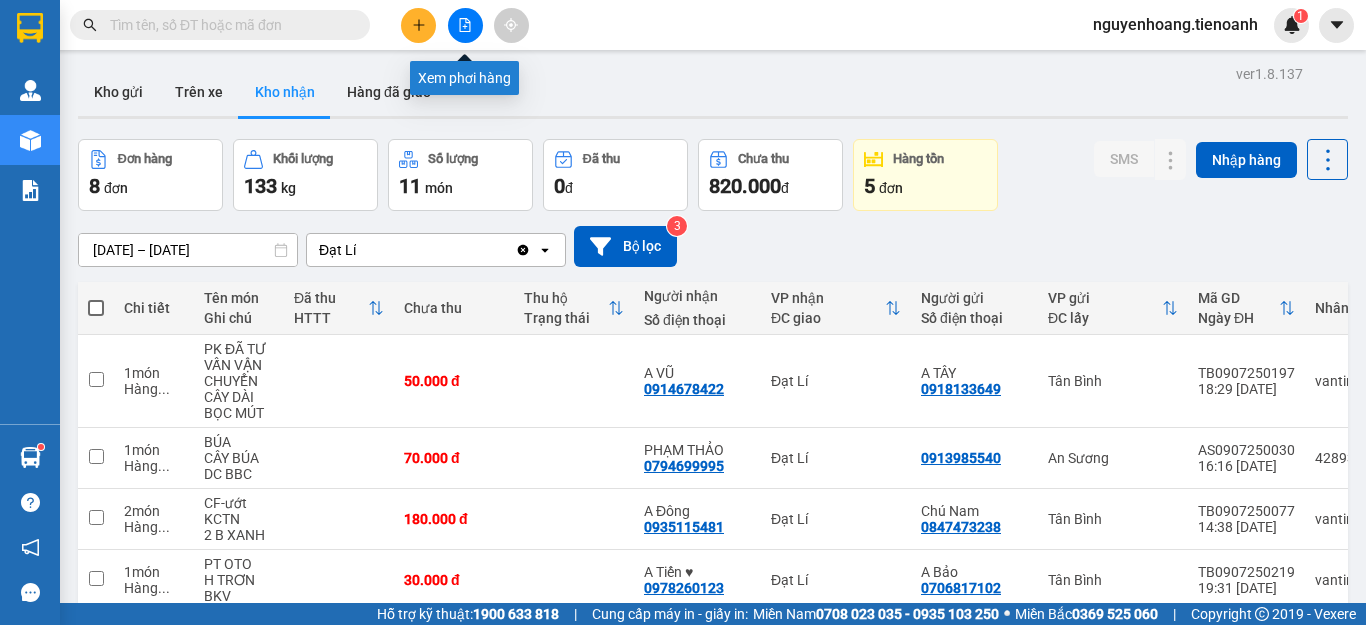 click at bounding box center [465, 25] 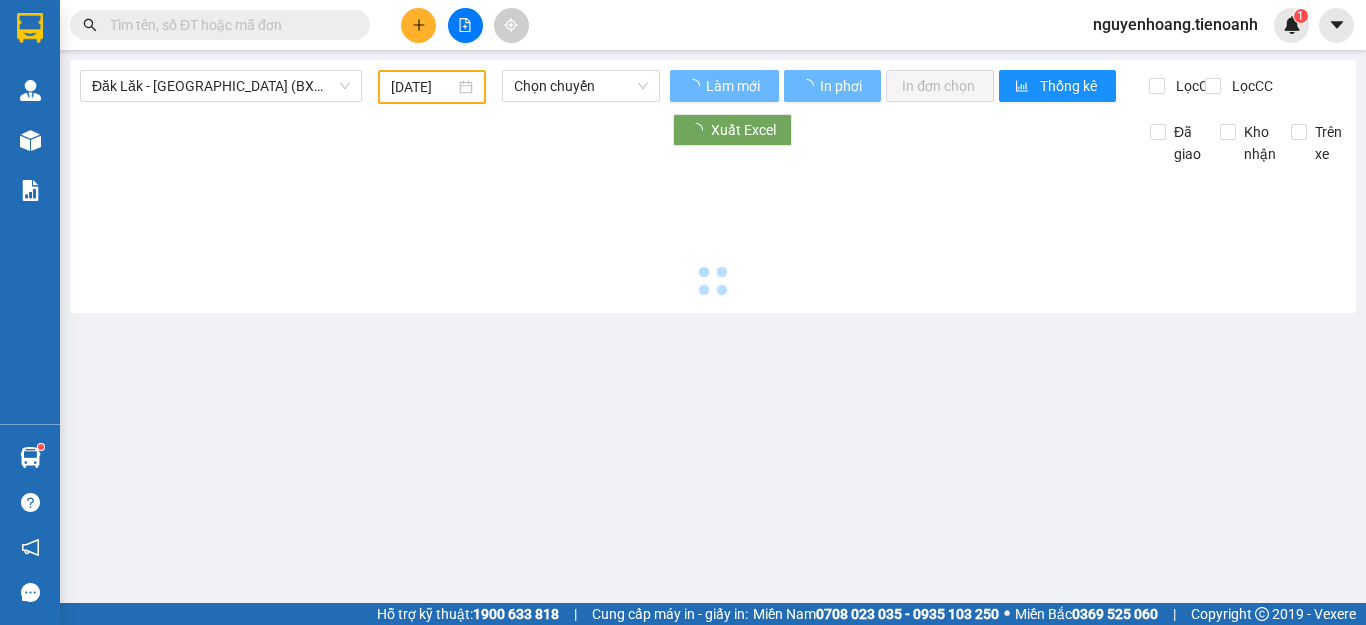 type on "11/07/2025" 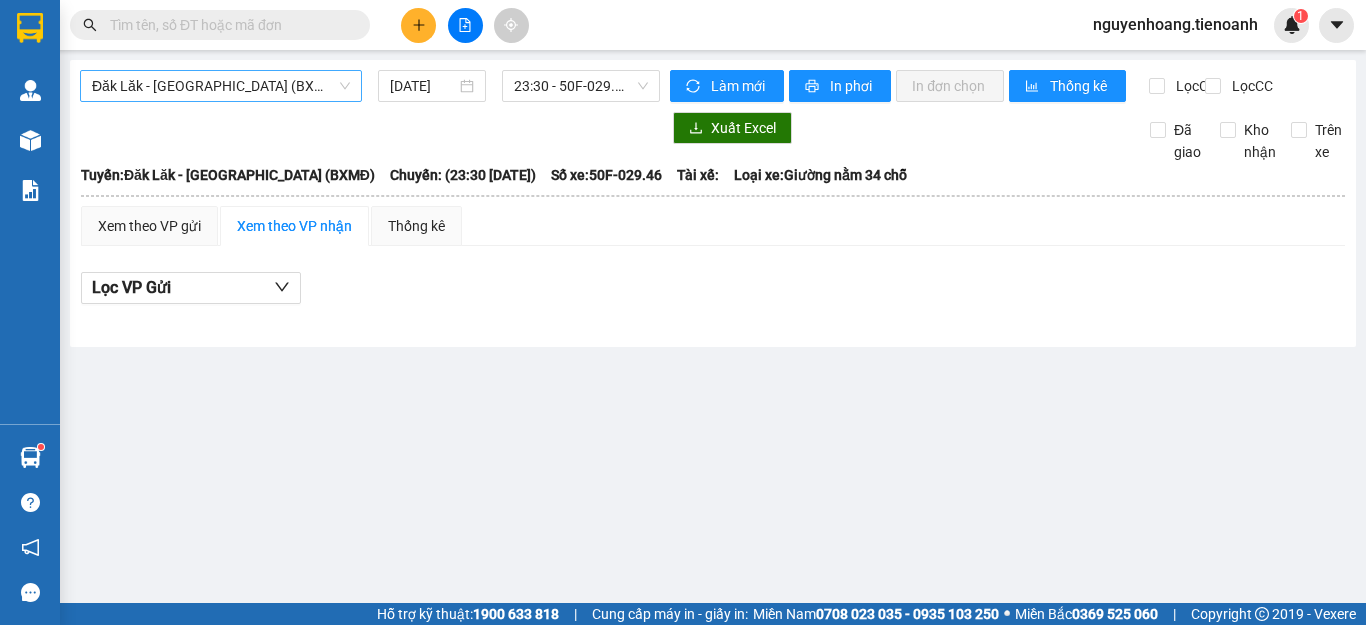 click on "Đăk Lăk - [GEOGRAPHIC_DATA] (BXMĐ)" at bounding box center [221, 86] 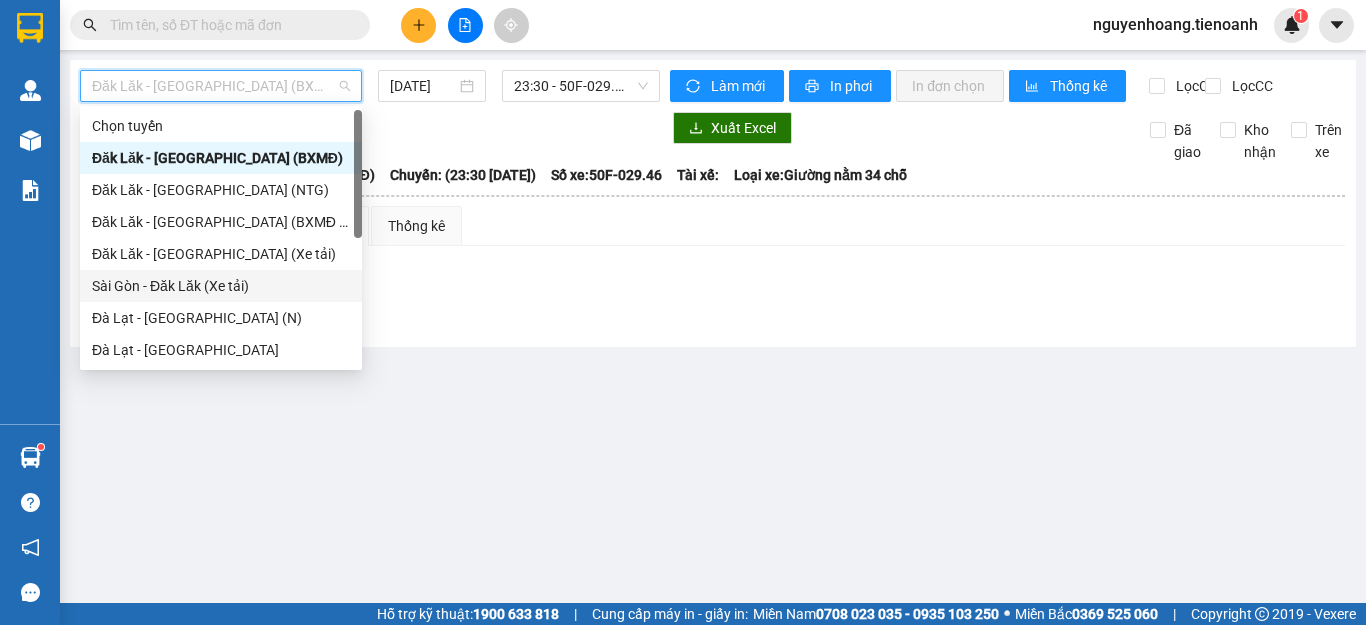 click on "Sài Gòn - Đăk Lăk (Xe tải)" at bounding box center [221, 286] 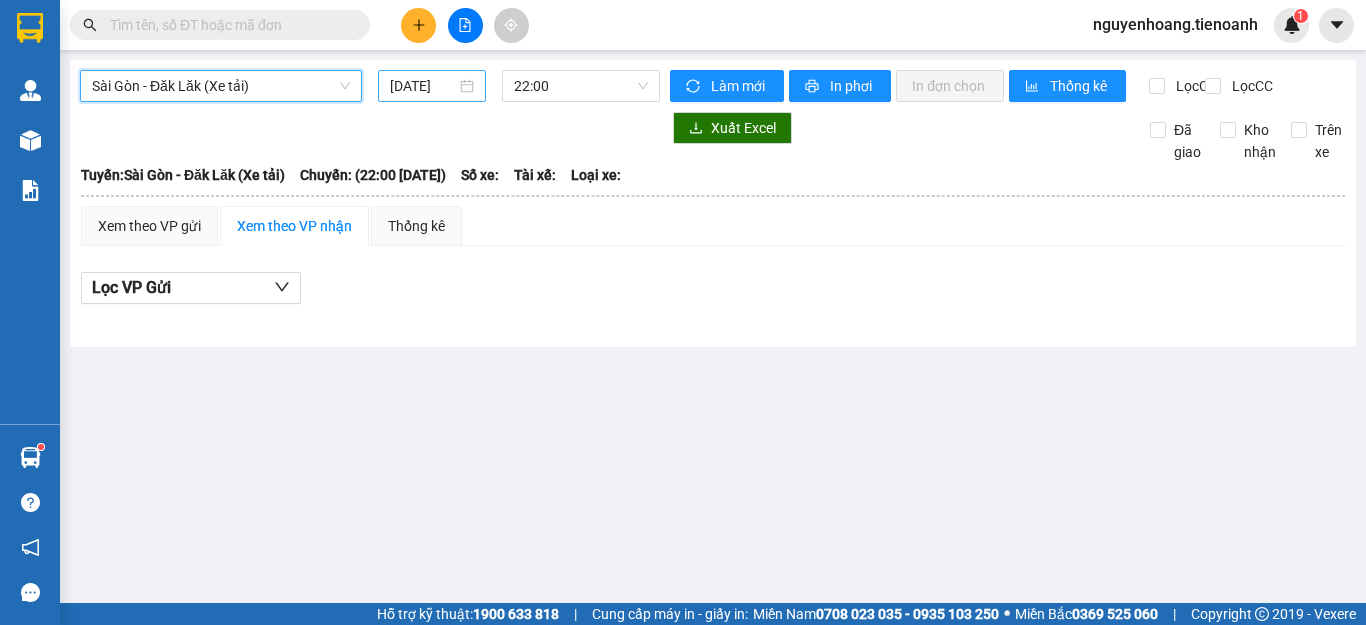 click on "[DATE]" at bounding box center [423, 86] 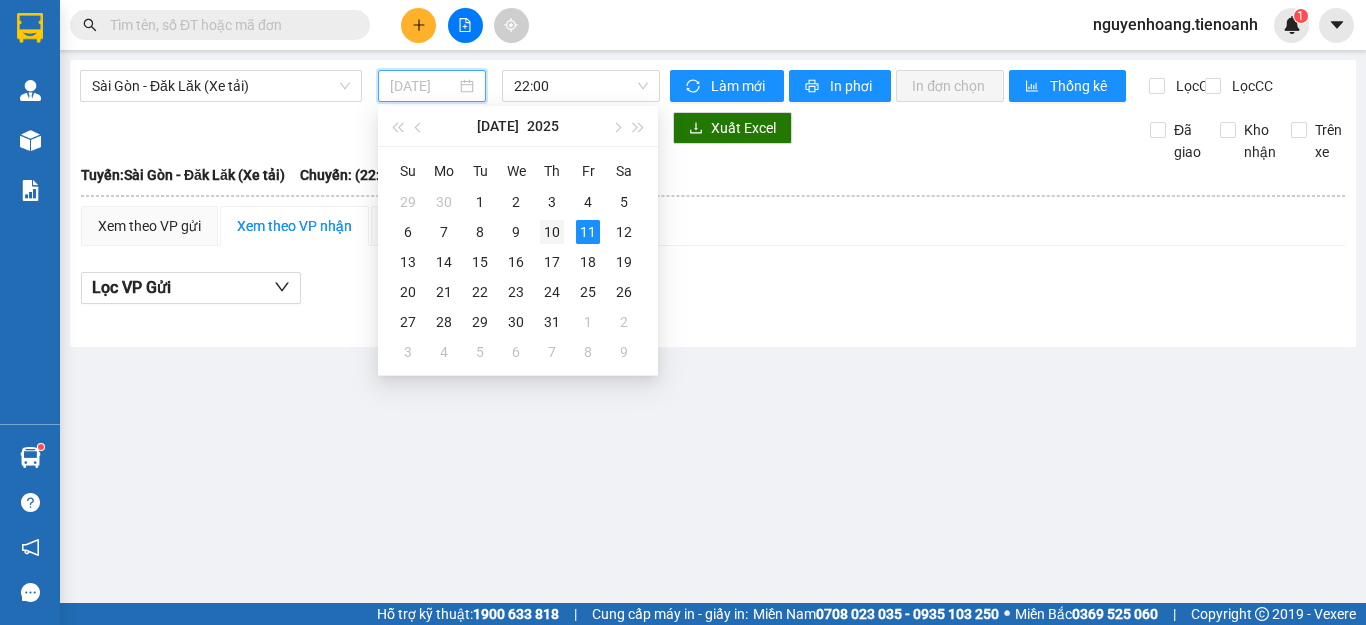 click on "10" at bounding box center (552, 232) 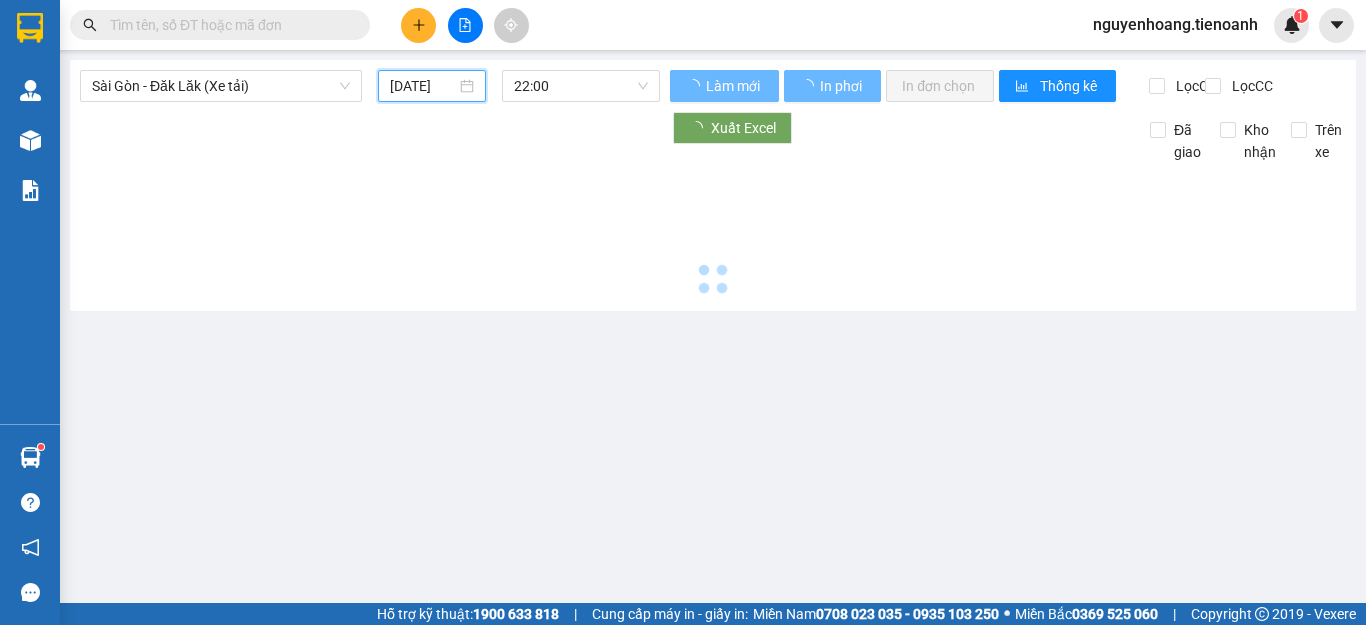 type on "[DATE]" 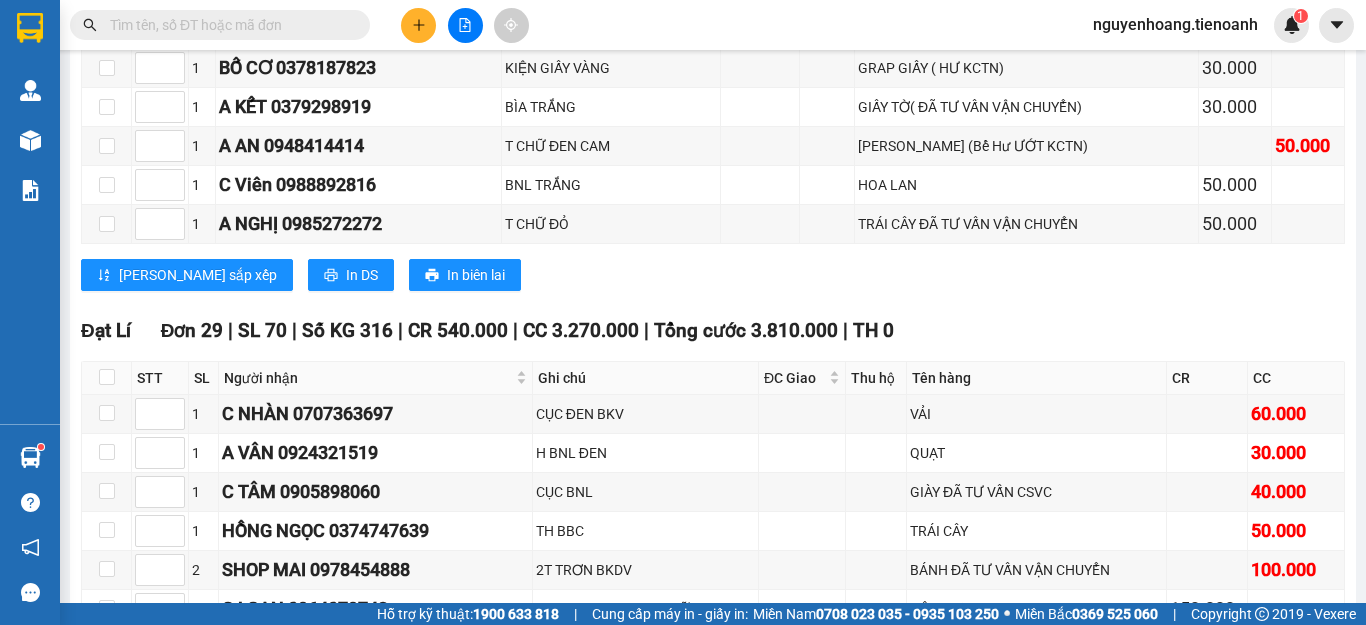 scroll, scrollTop: 15800, scrollLeft: 0, axis: vertical 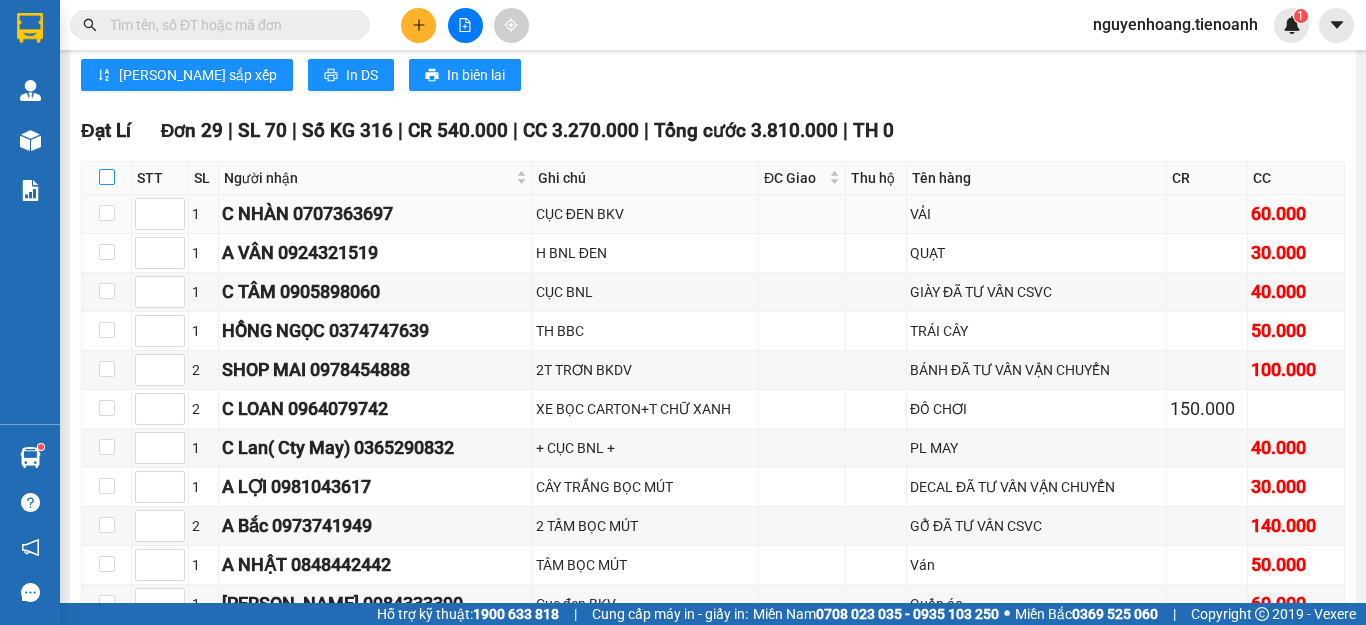 click at bounding box center [107, 177] 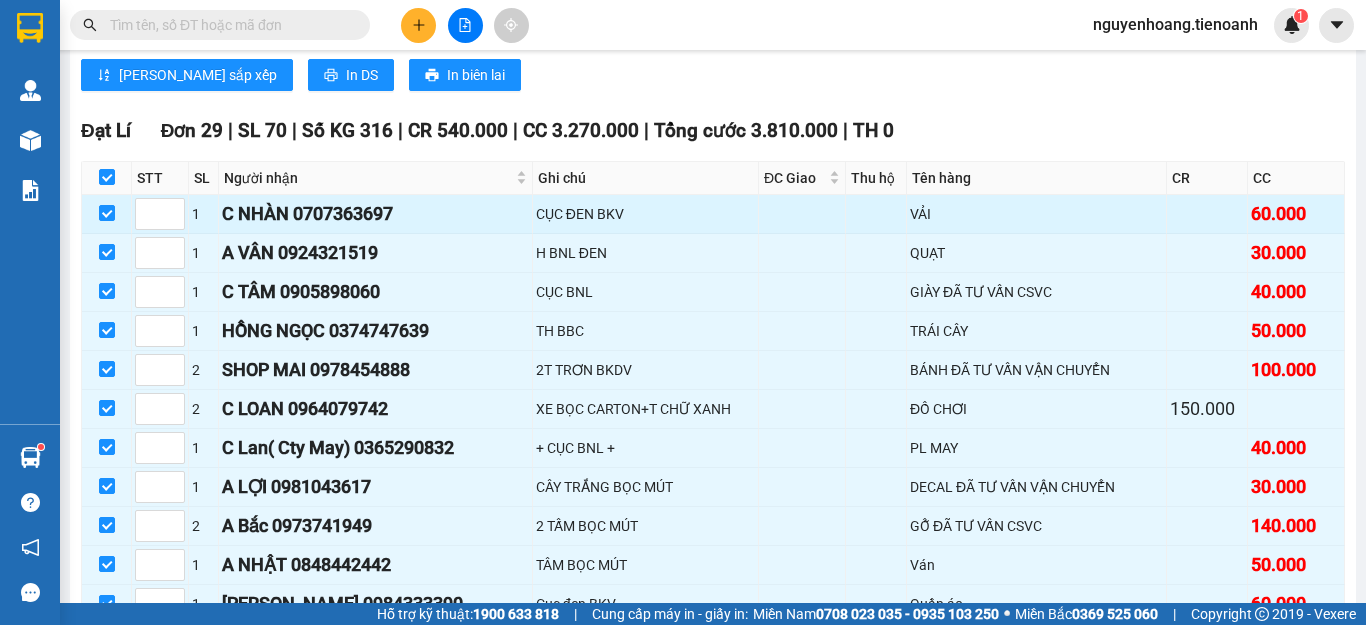 checkbox on "true" 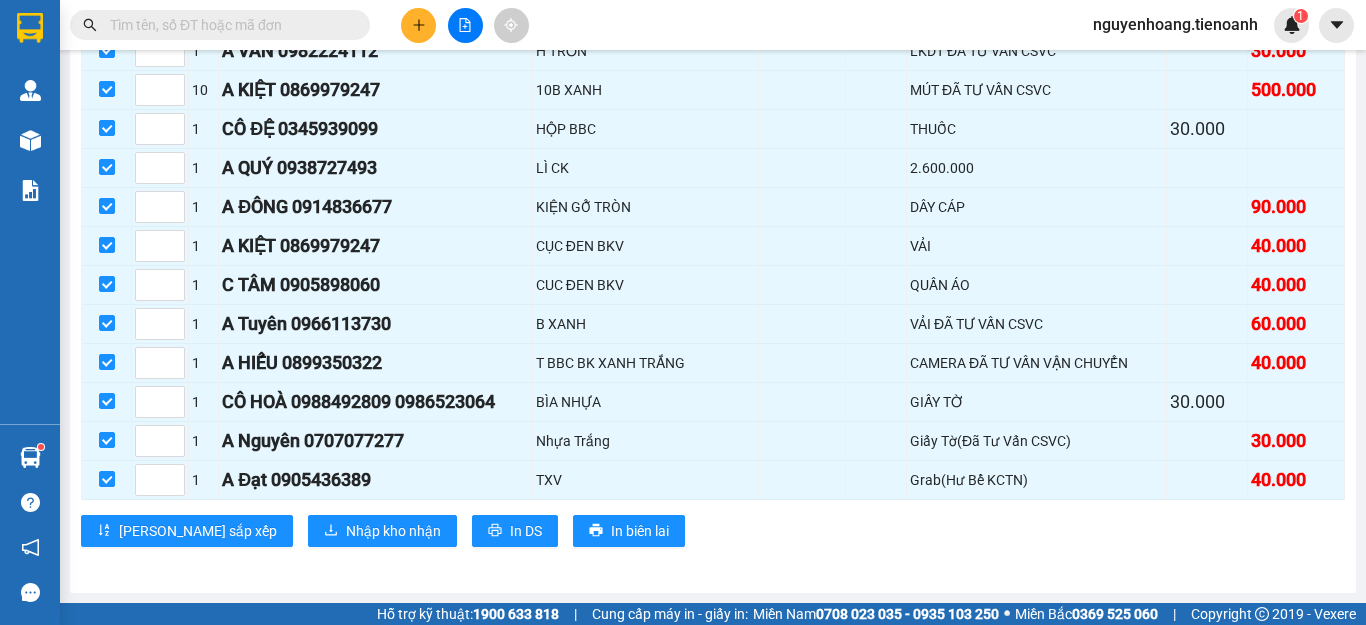 scroll, scrollTop: 16778, scrollLeft: 0, axis: vertical 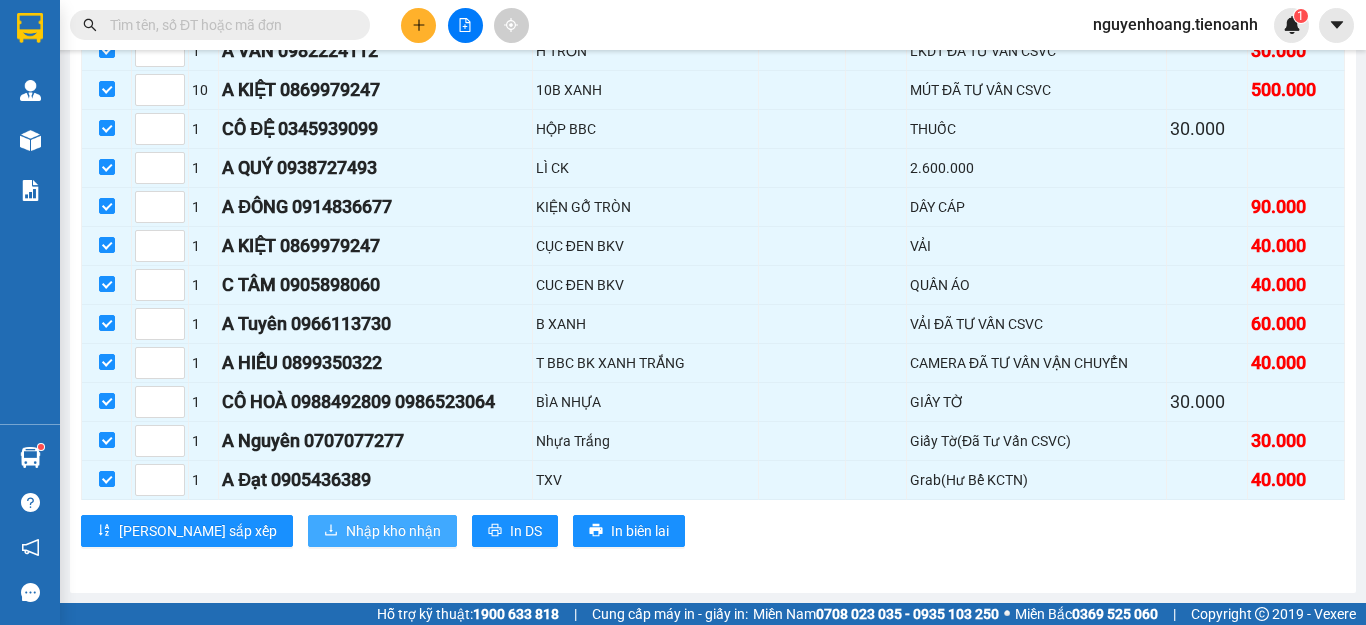 click on "Nhập kho nhận" at bounding box center (393, 531) 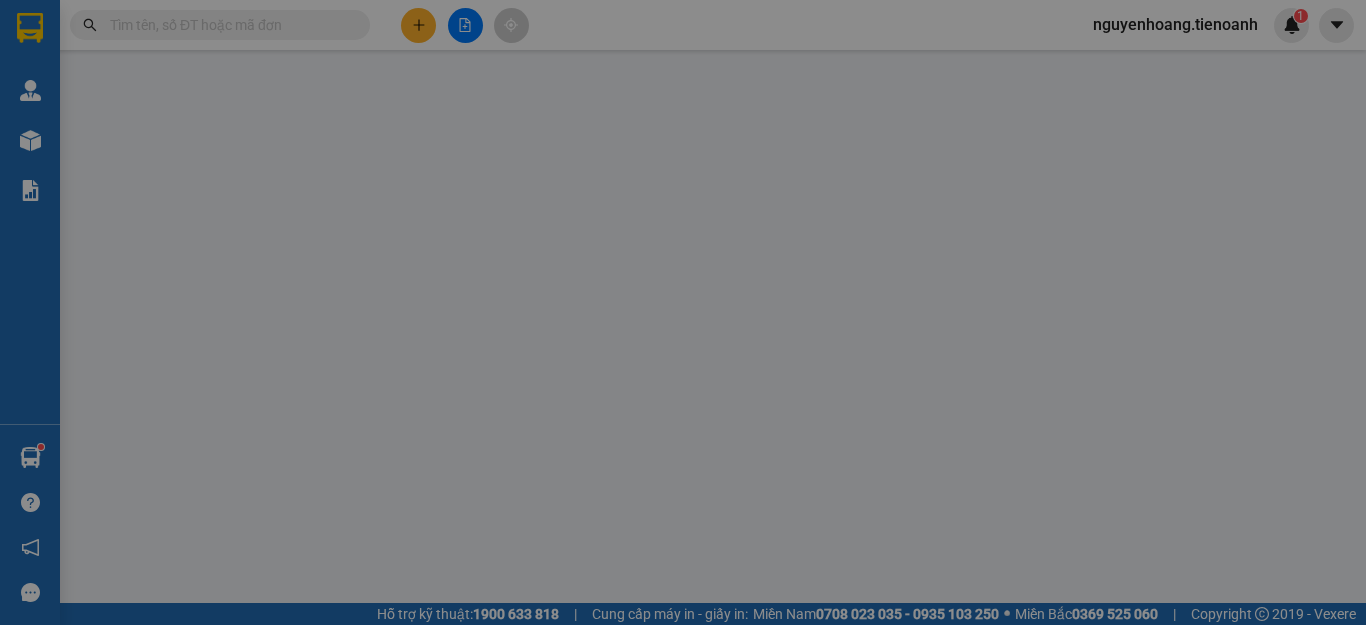 scroll, scrollTop: 0, scrollLeft: 0, axis: both 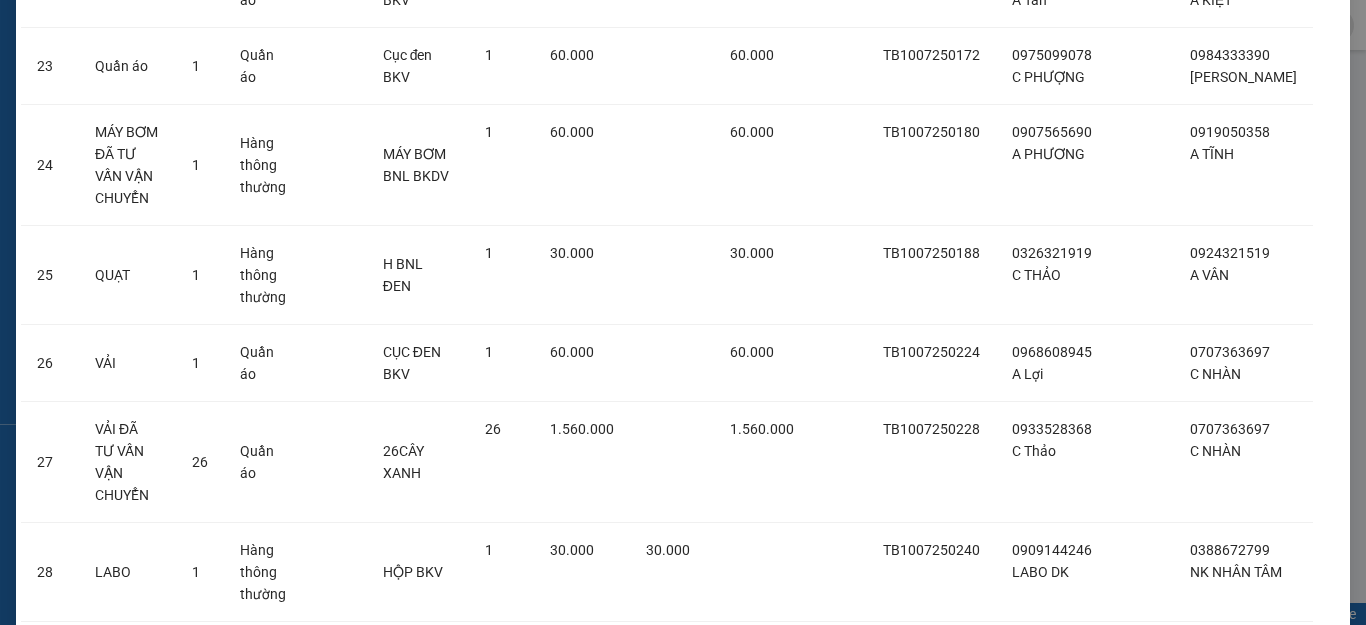 click on "Nhập hàng kho nhận" at bounding box center (745, 812) 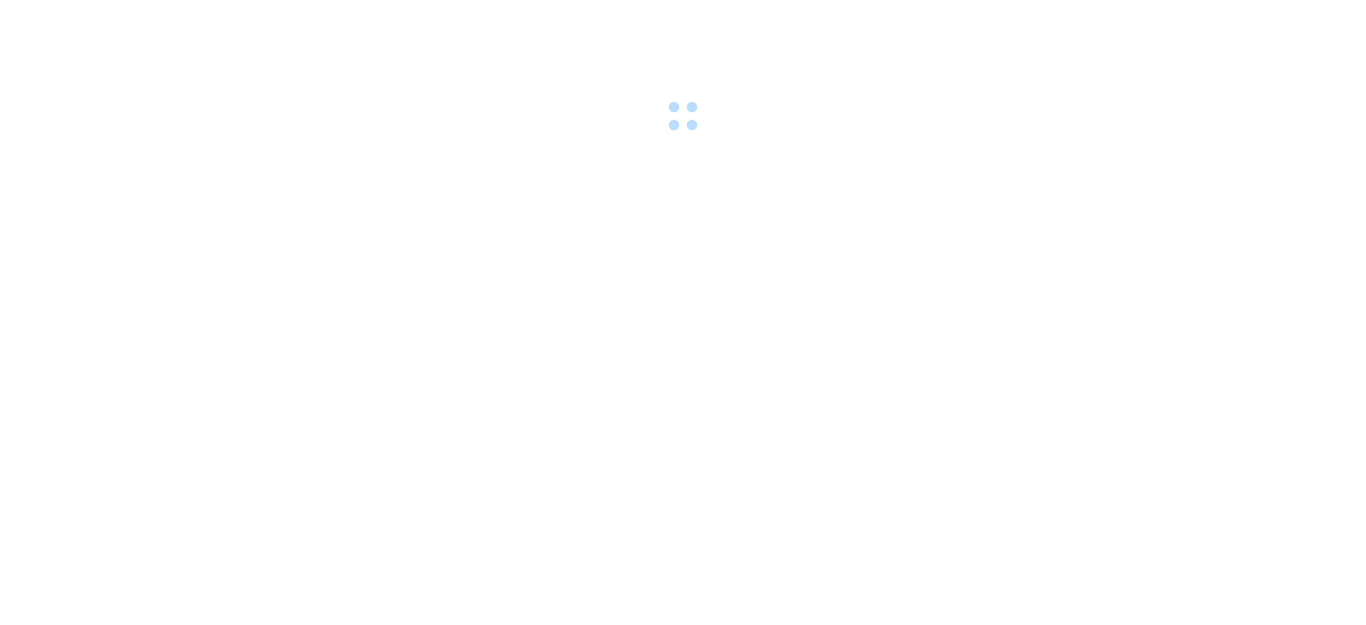 scroll, scrollTop: 0, scrollLeft: 0, axis: both 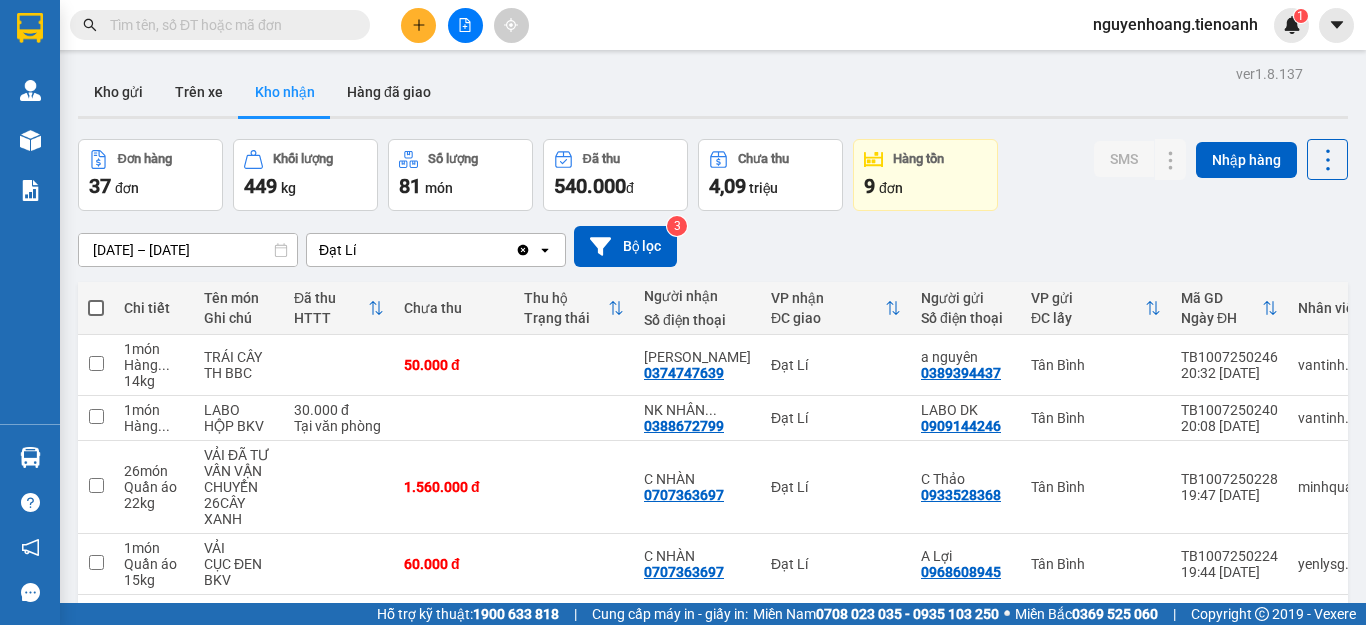 click at bounding box center [228, 25] 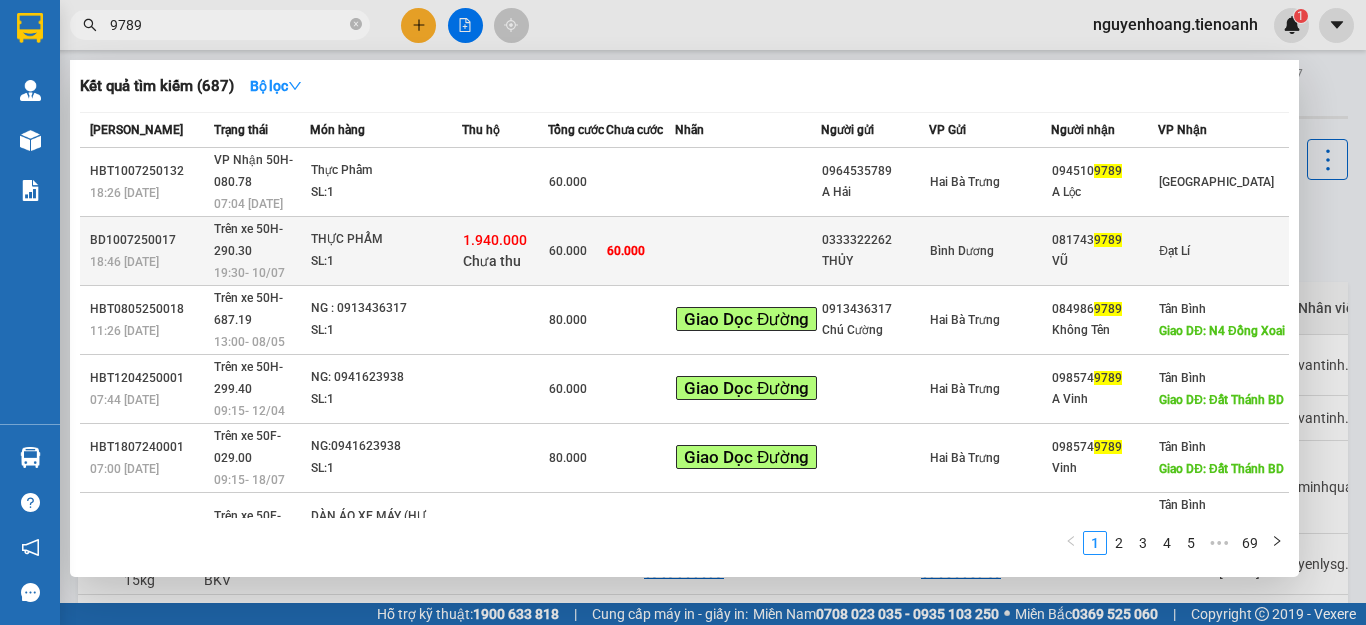 type on "9789" 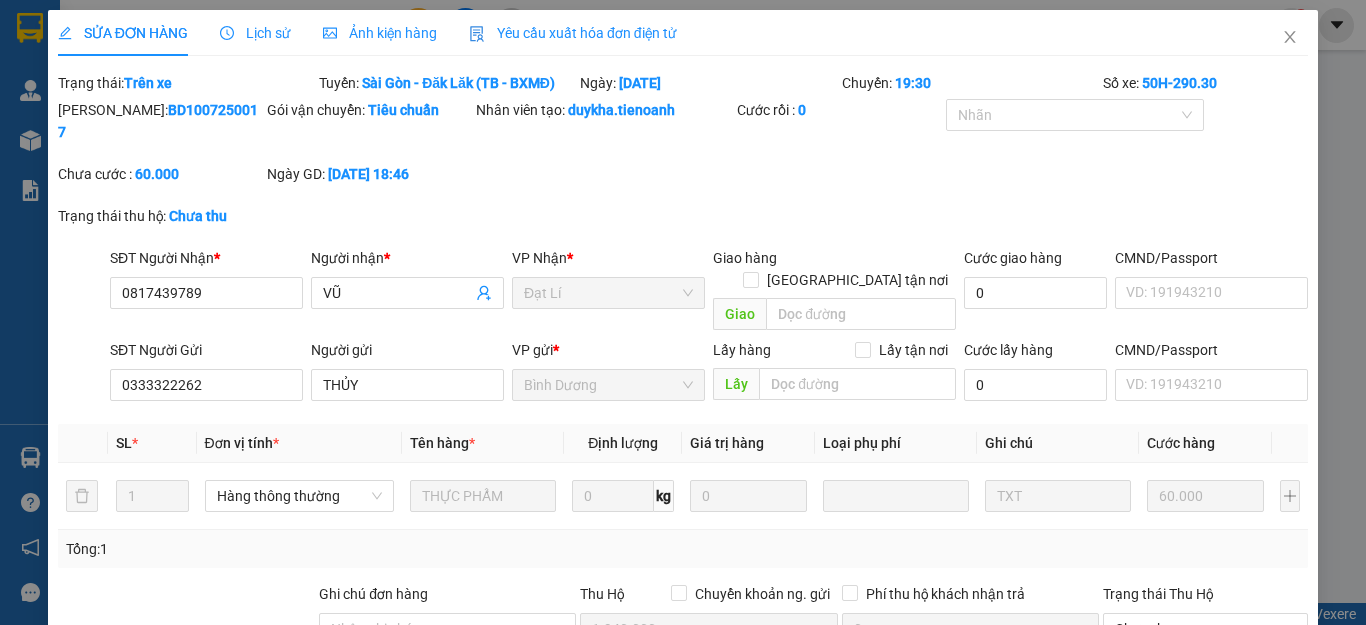 type on "0817439789" 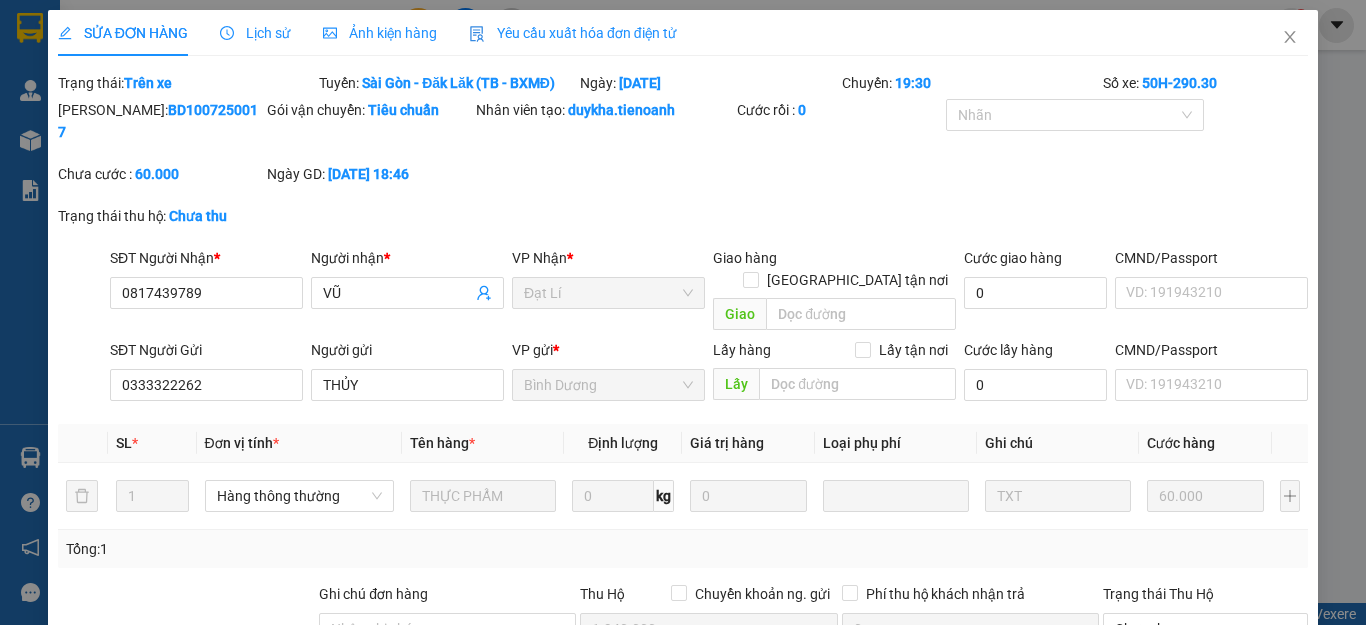 type on "VŨ" 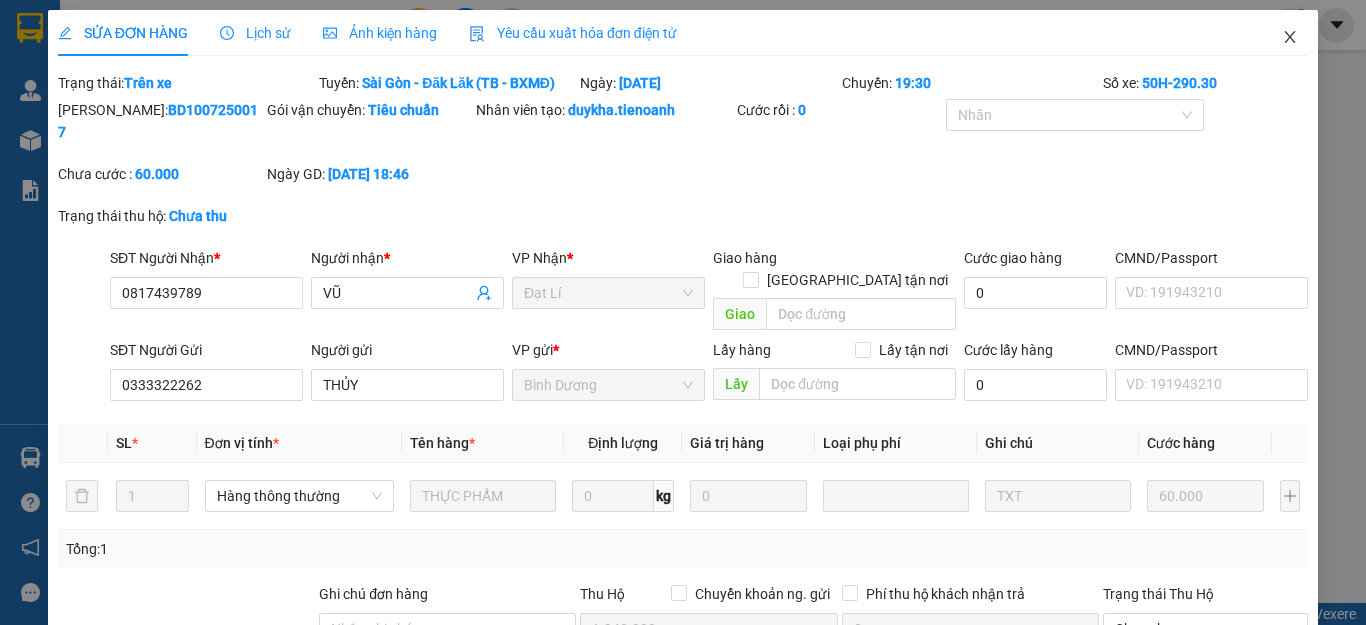 click at bounding box center (1290, 38) 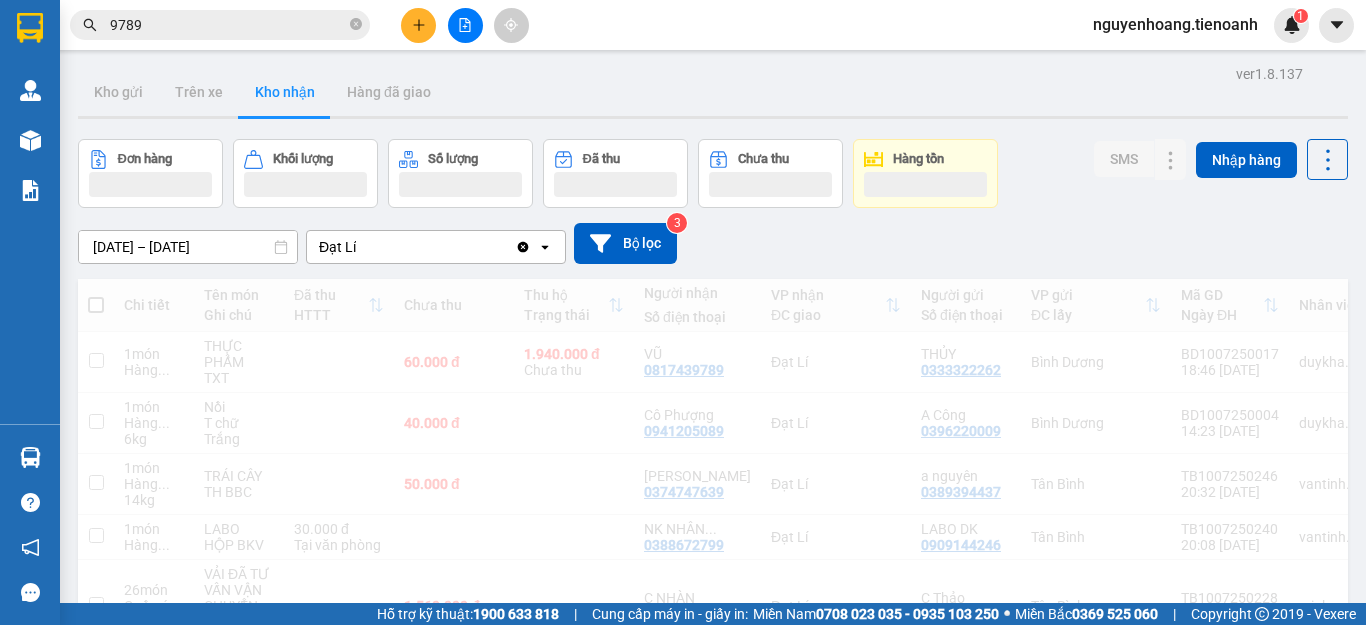 click at bounding box center [465, 25] 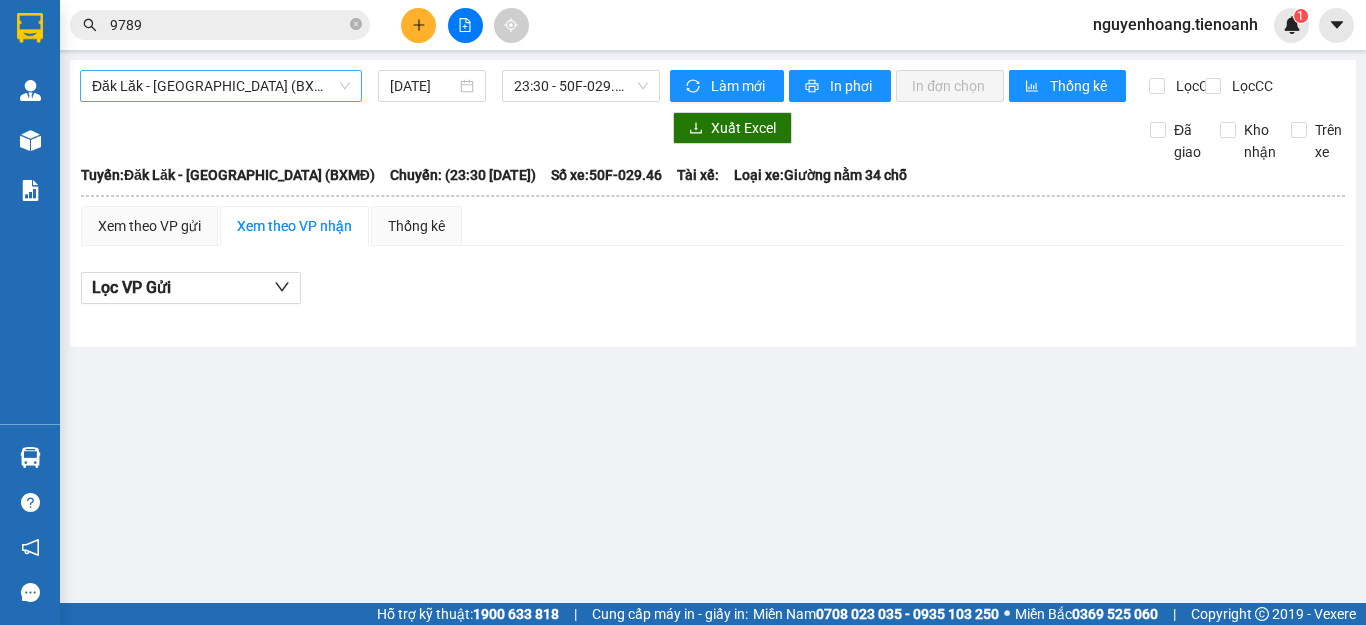 click on "Đăk Lăk - [GEOGRAPHIC_DATA] (BXMĐ)" at bounding box center (221, 86) 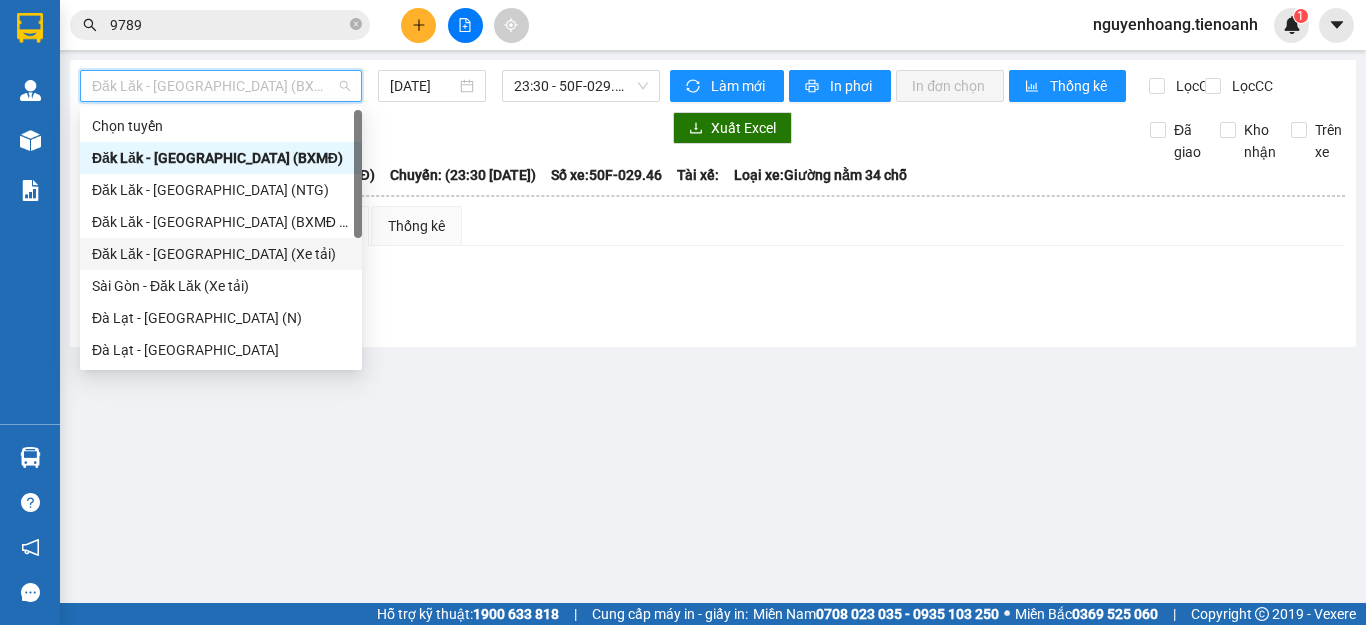 scroll, scrollTop: 256, scrollLeft: 0, axis: vertical 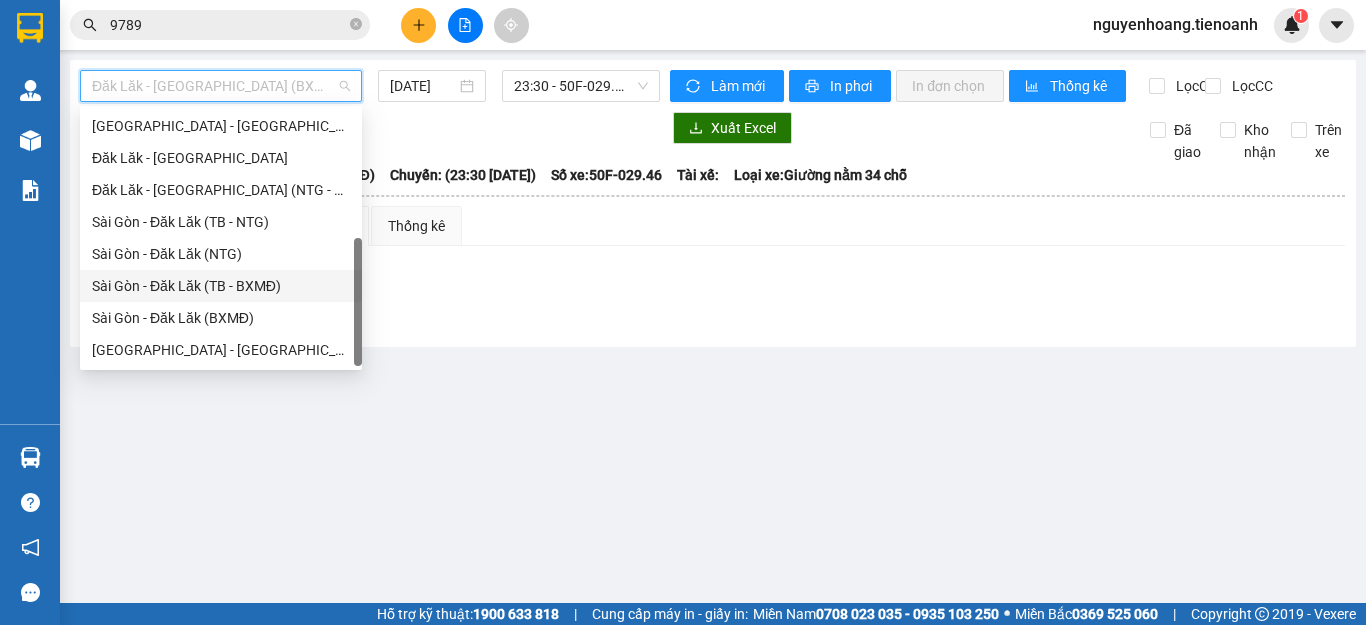 click on "Sài Gòn - Đăk Lăk (TB - BXMĐ)" at bounding box center [221, 286] 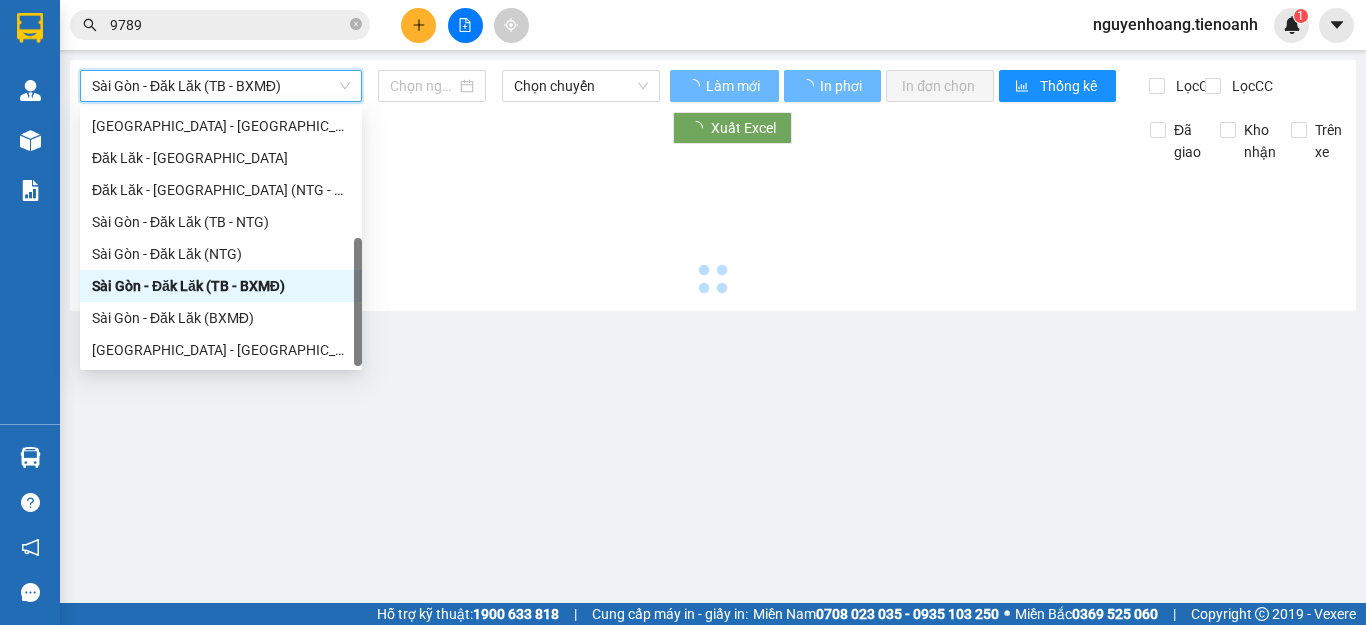 type on "[DATE]" 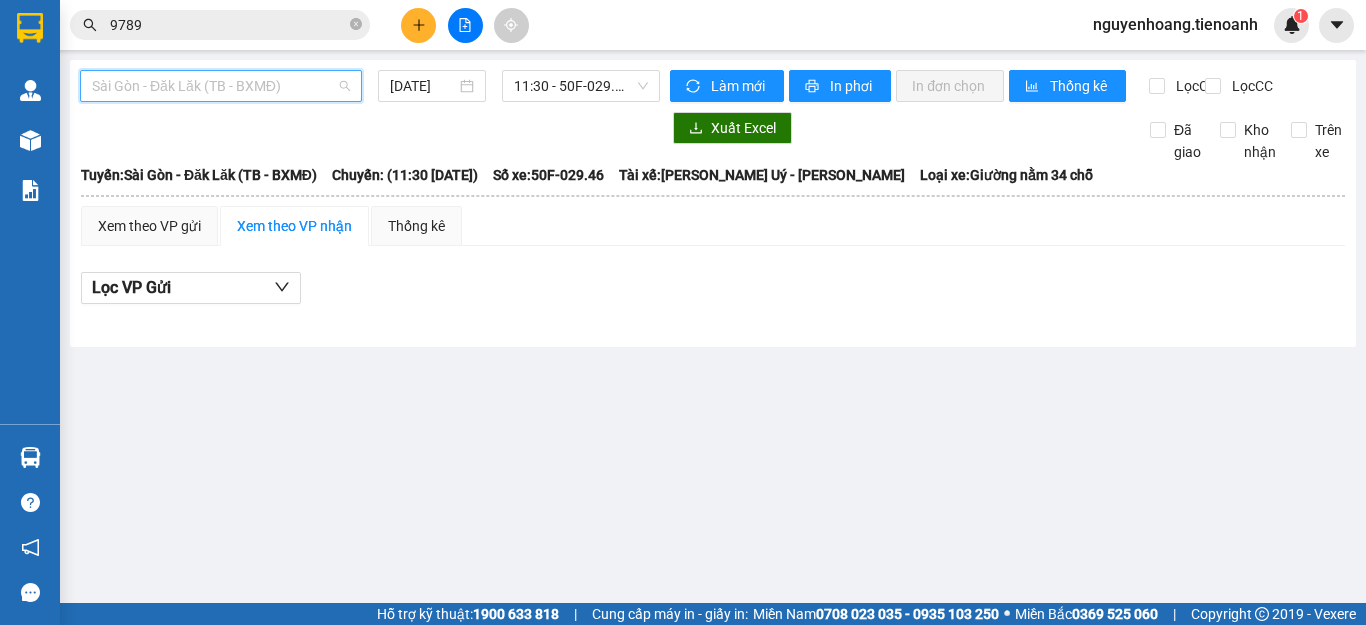 click on "Sài Gòn - Đăk Lăk (TB - BXMĐ)" at bounding box center (221, 86) 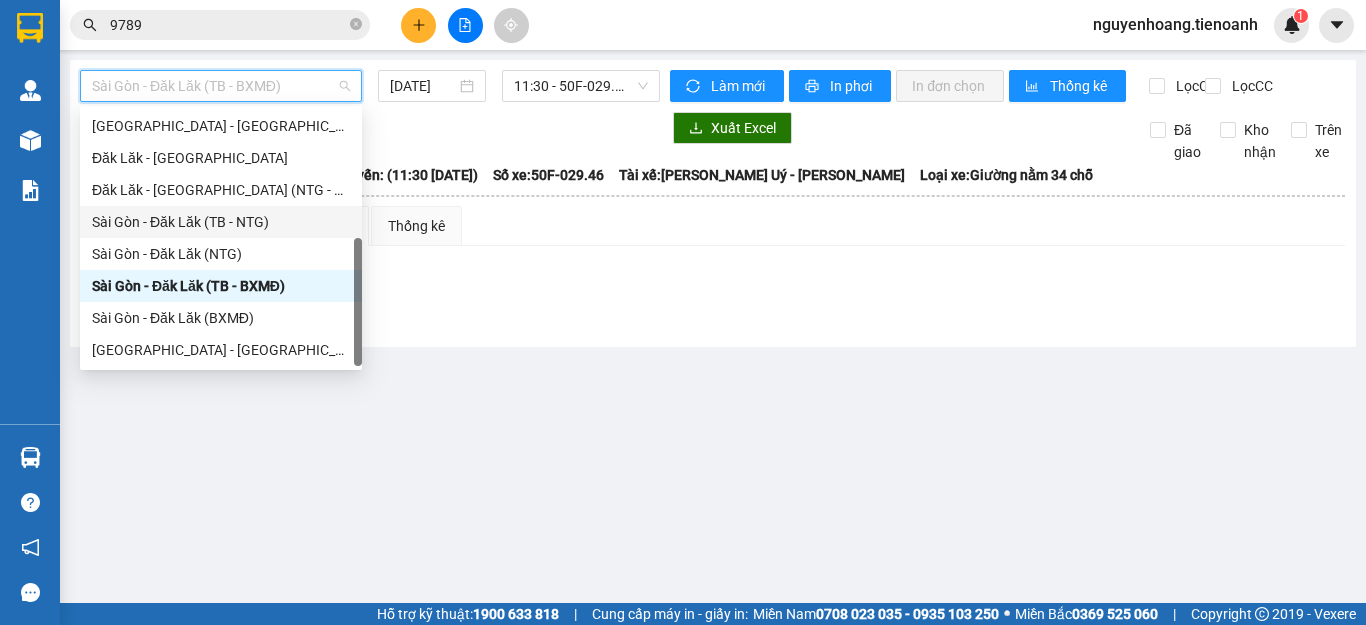 click on "Sài Gòn - Đăk Lăk (TB - NTG)" at bounding box center (221, 222) 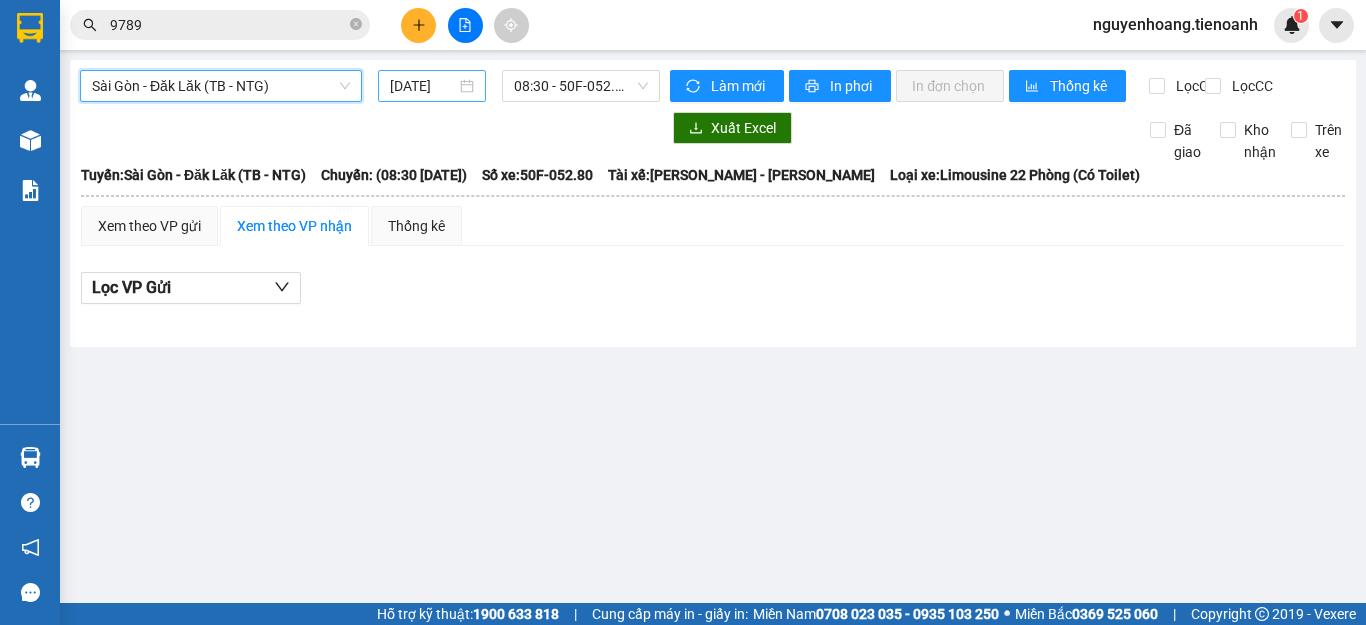 click on "[DATE]" at bounding box center (432, 86) 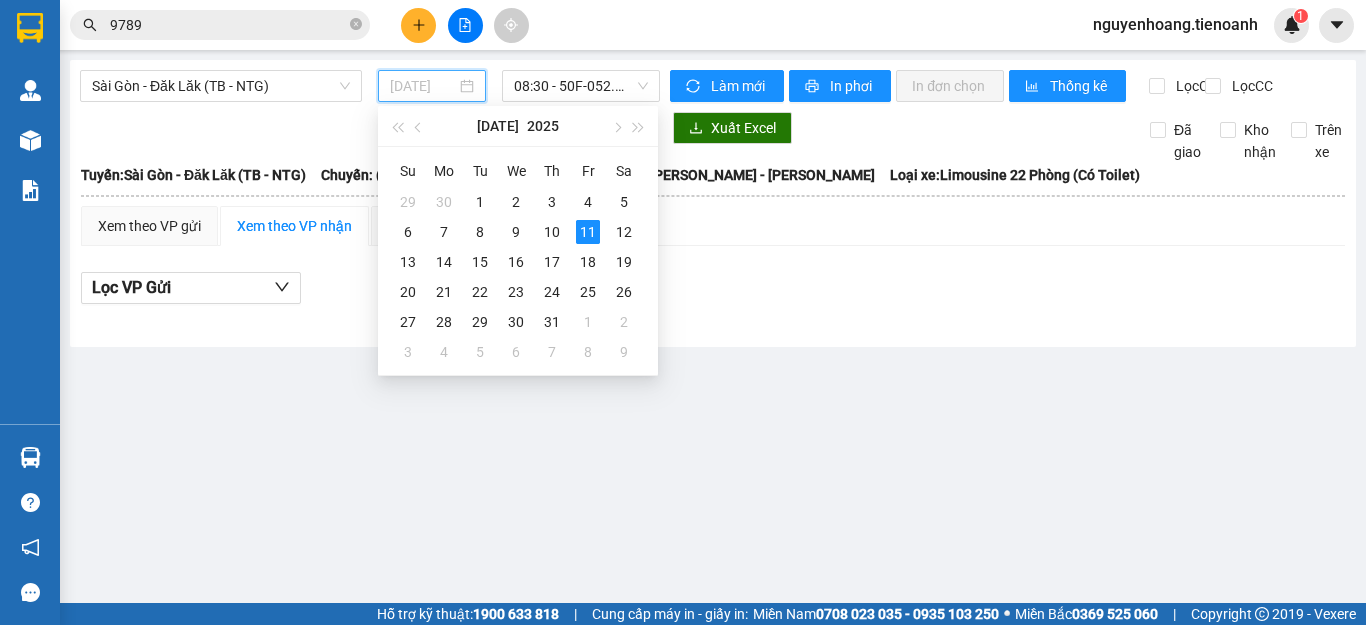 drag, startPoint x: 548, startPoint y: 225, endPoint x: 597, endPoint y: 156, distance: 84.6286 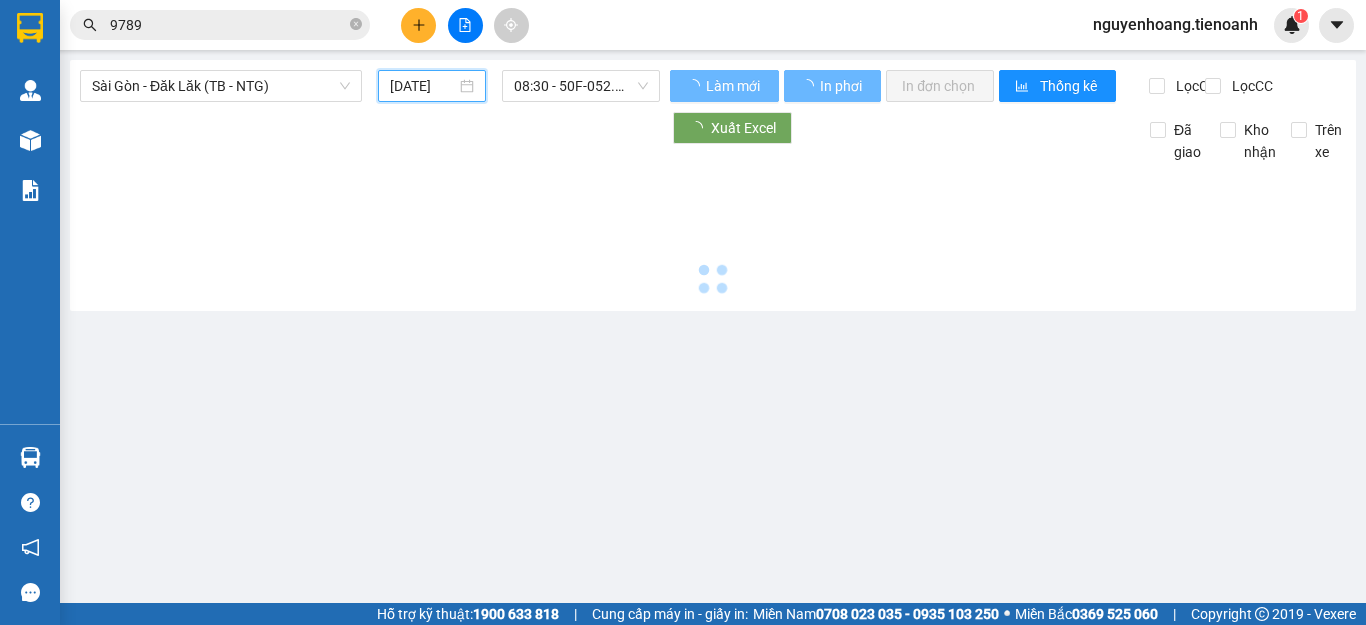 type on "[DATE]" 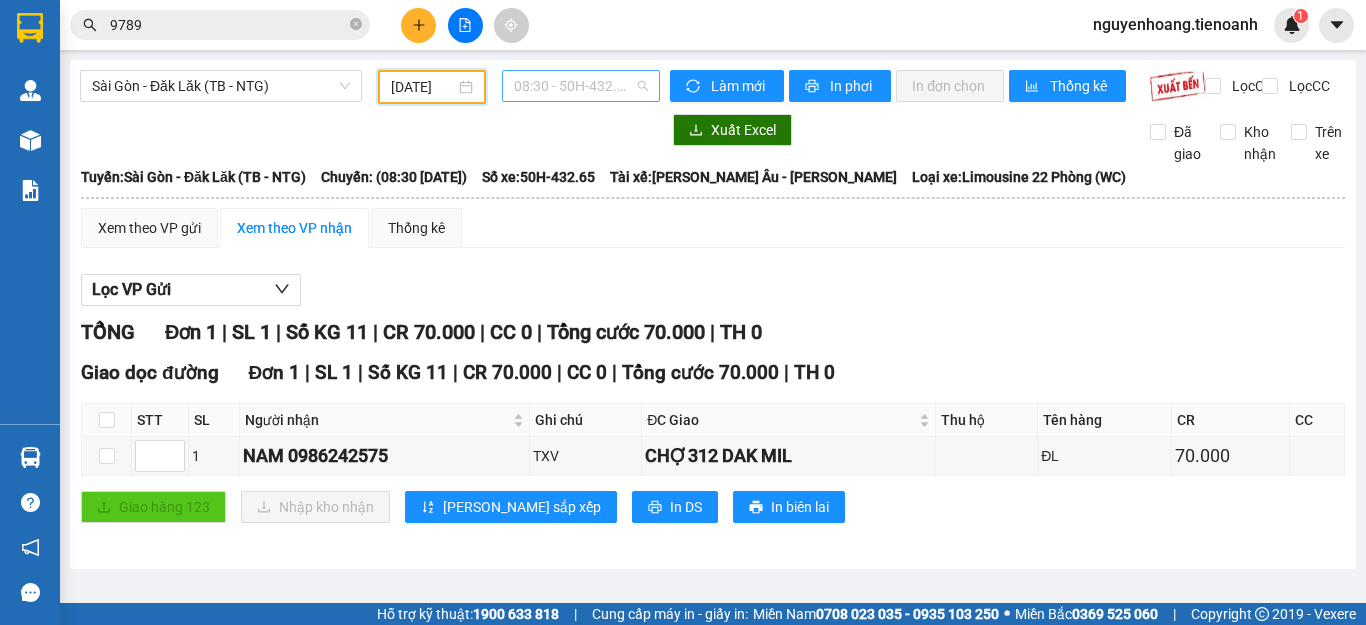 click on "08:30     - 50H-432.65" at bounding box center (581, 86) 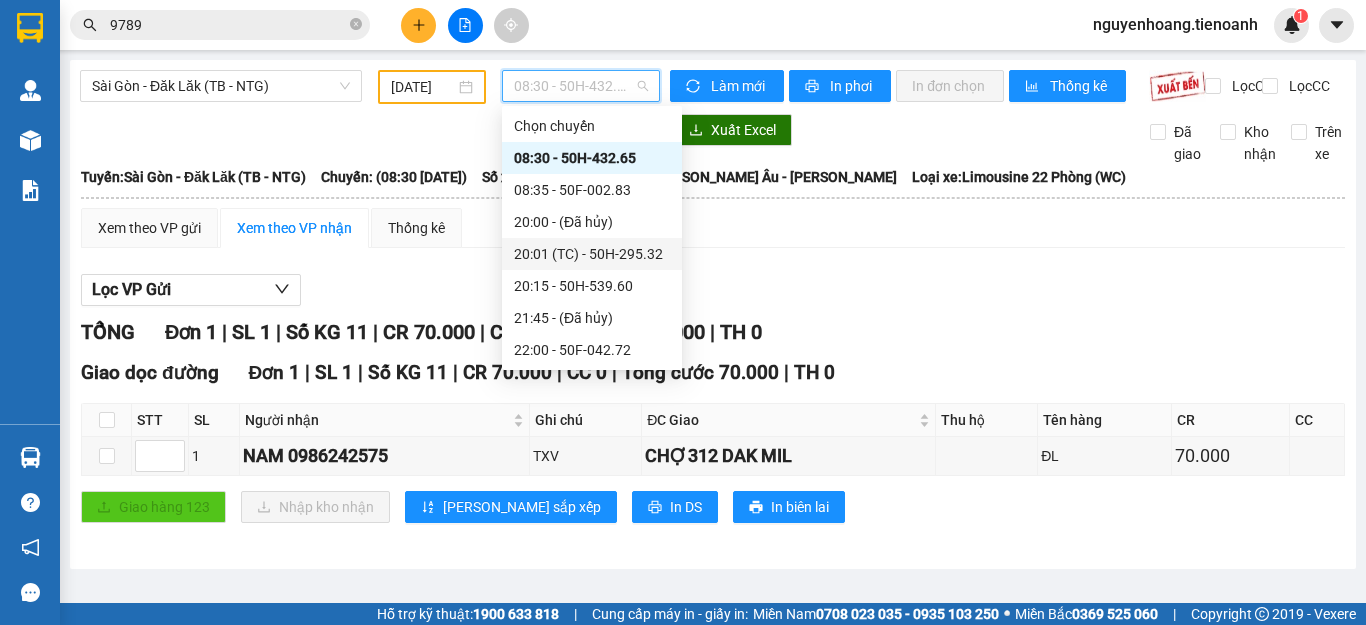 click on "20:01   (TC)   - 50H-295.32" at bounding box center [592, 254] 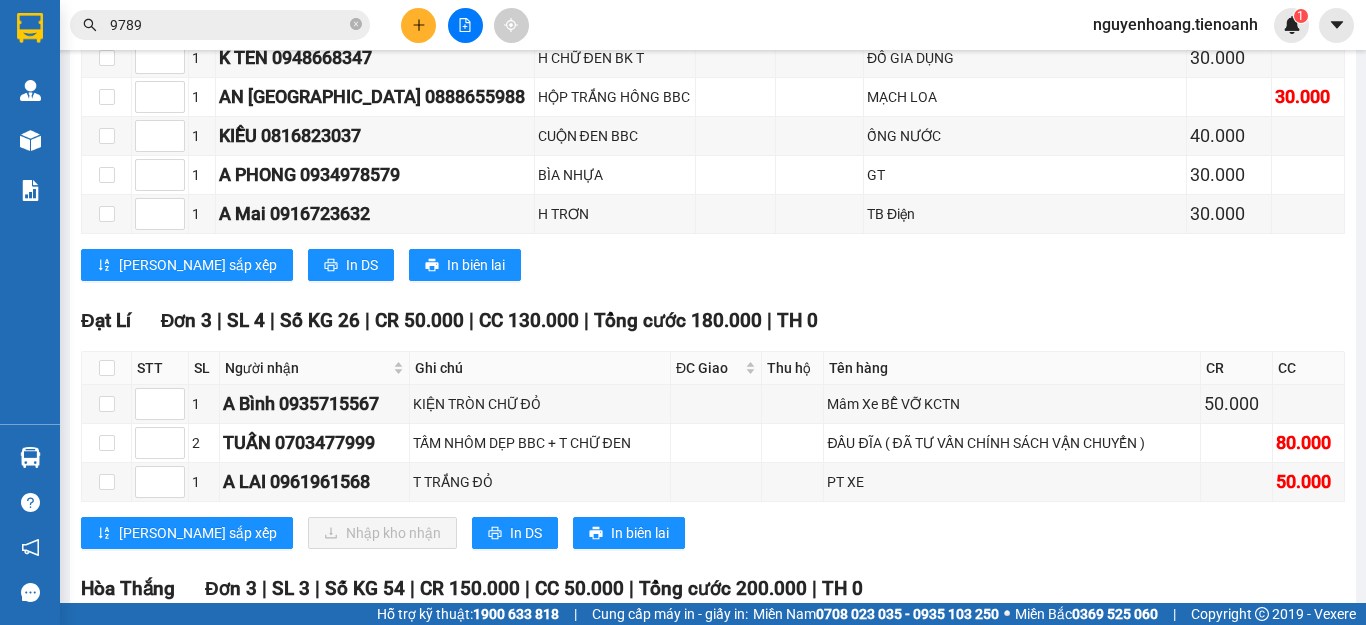 scroll, scrollTop: 1000, scrollLeft: 0, axis: vertical 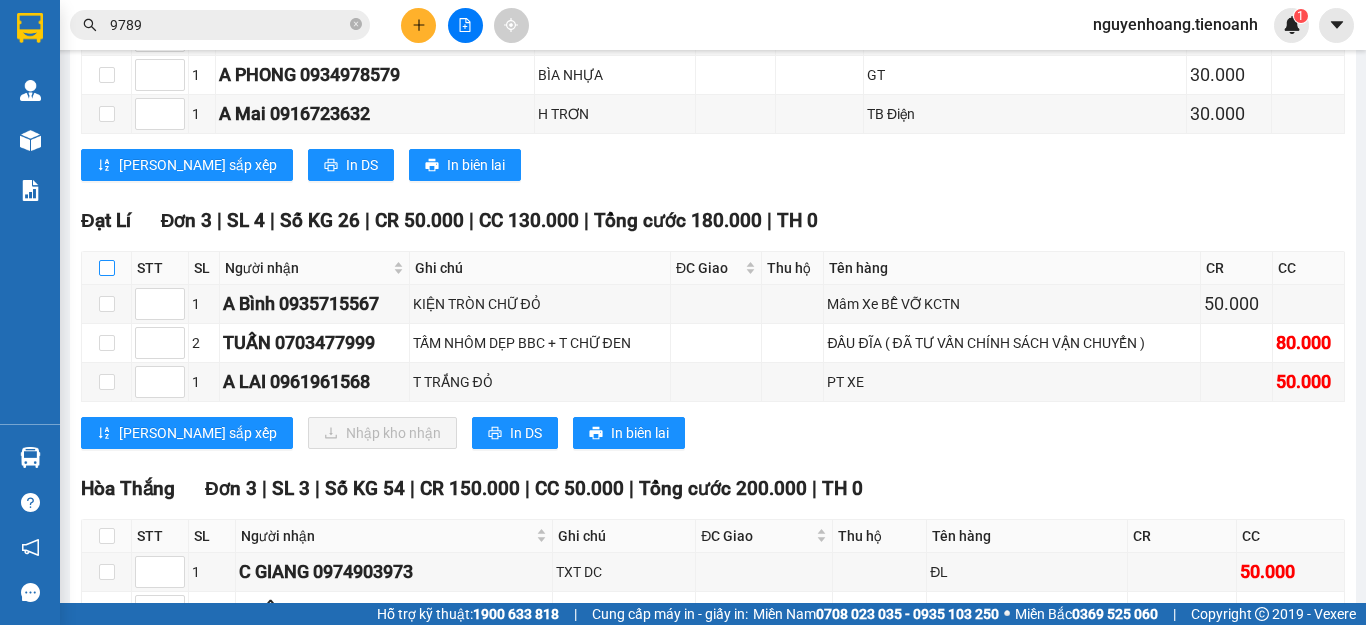click at bounding box center [107, 268] 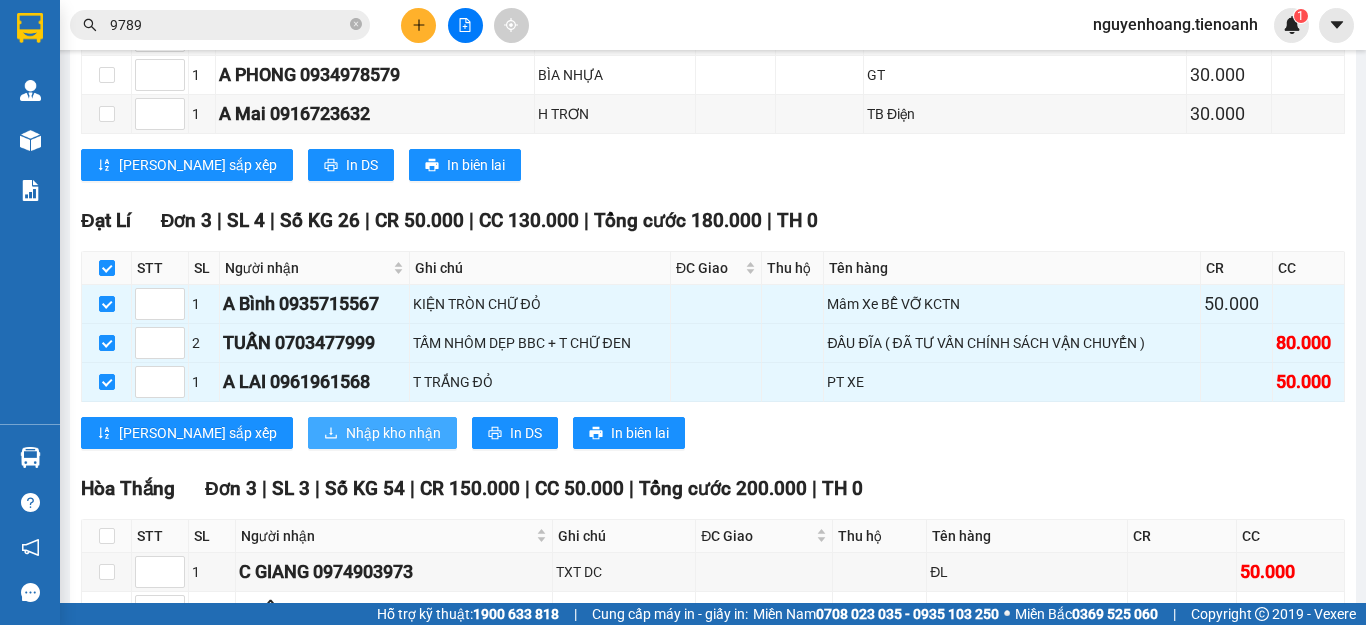 click on "Nhập kho nhận" at bounding box center [393, 433] 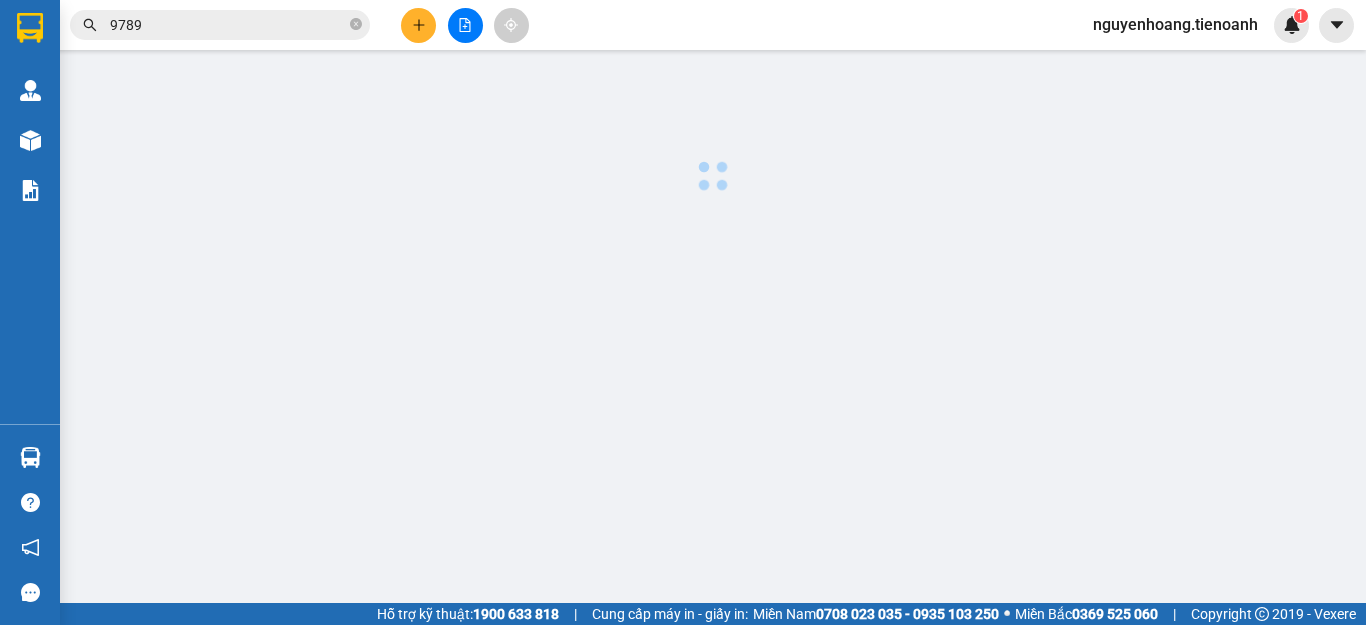 scroll, scrollTop: 0, scrollLeft: 0, axis: both 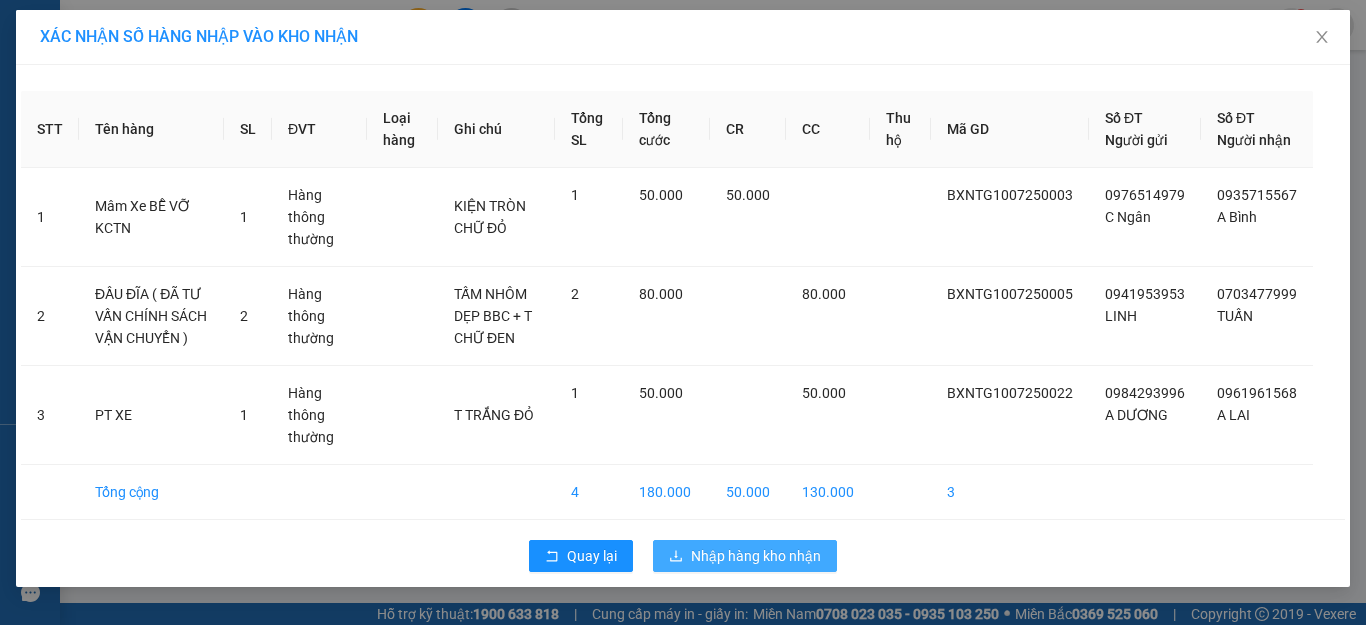 click on "Nhập hàng kho nhận" at bounding box center [756, 556] 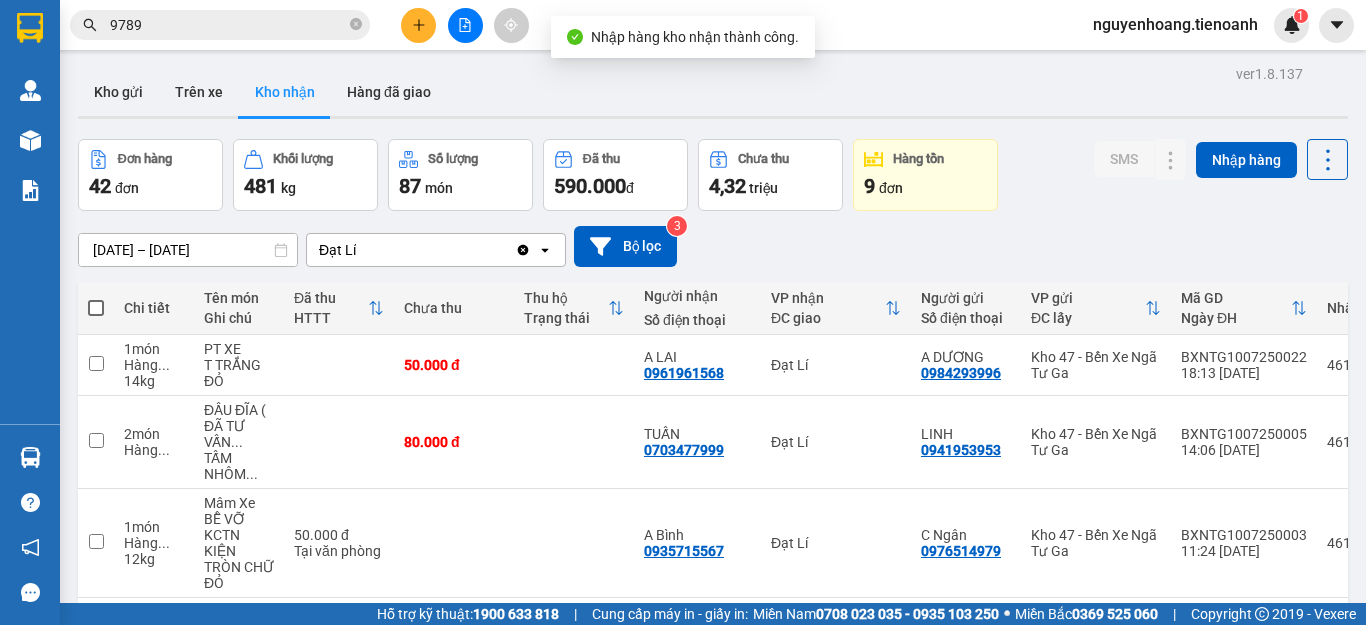 click on "[DATE] – [DATE] Press the down arrow key to interact with the calendar and select a date. Press the escape button to close the calendar. Selected date range is from [DATE] to [DATE]. Đạt Lí Clear value open Bộ lọc 3" at bounding box center [713, 246] 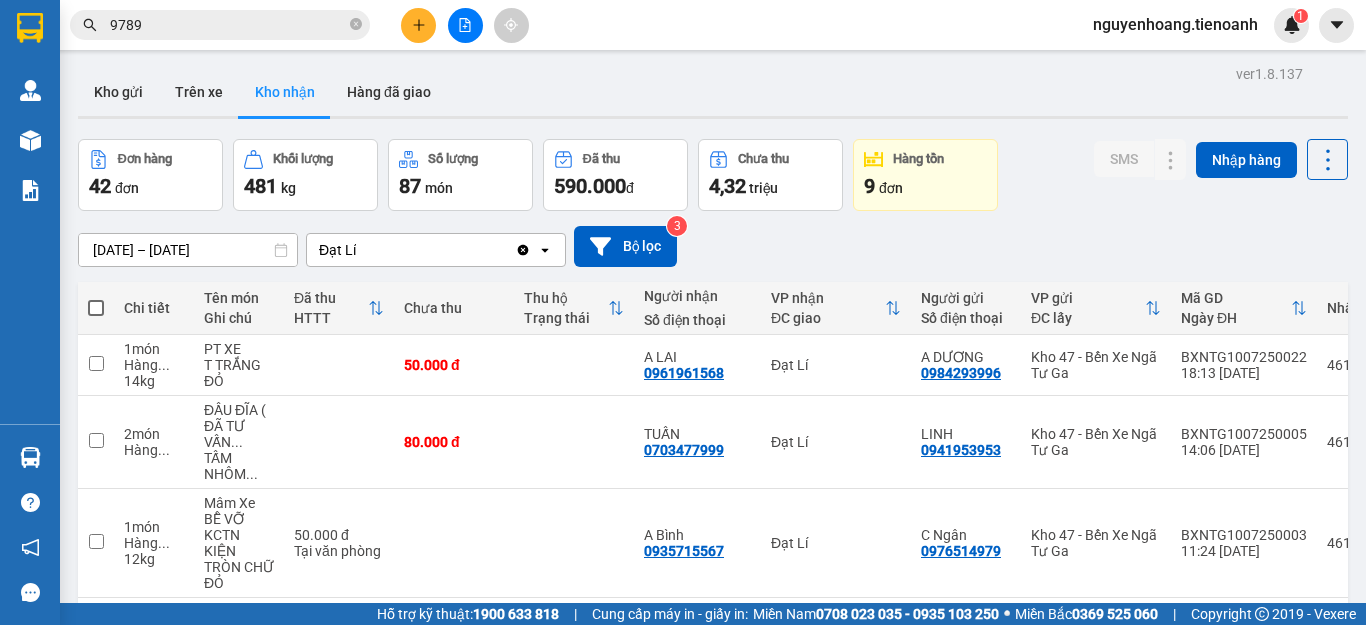 click on "Kho gửi Trên xe Kho nhận Hàng đã giao" at bounding box center [713, 94] 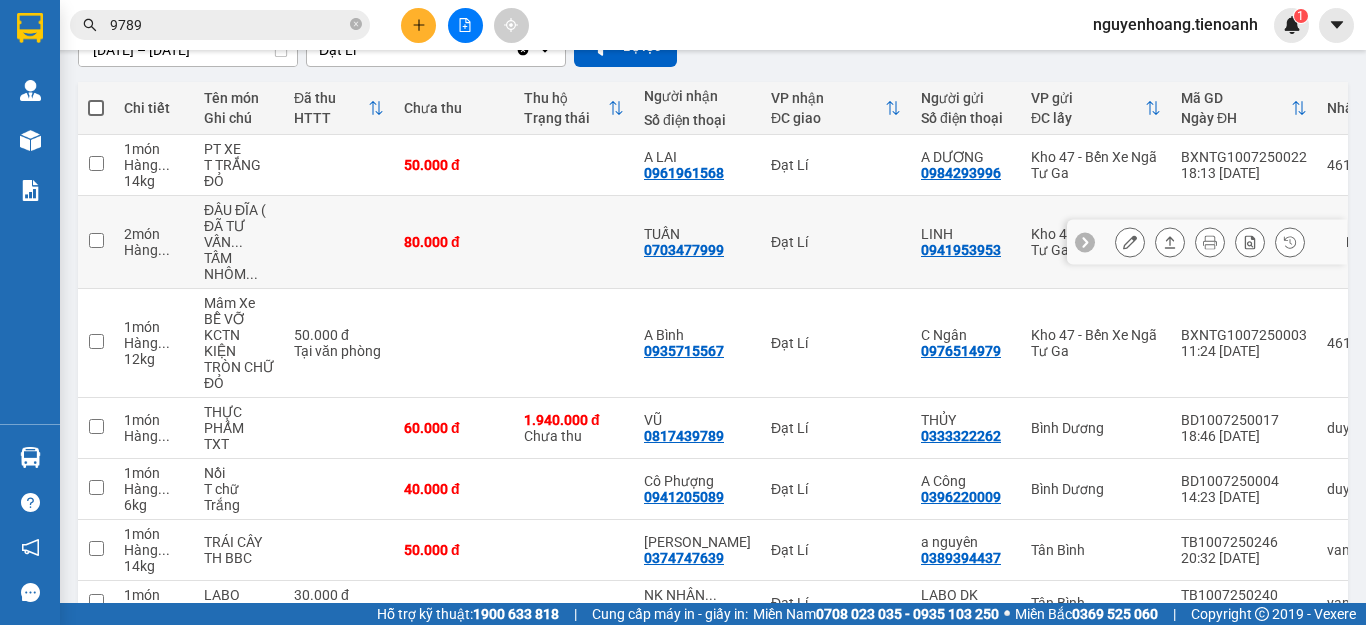 scroll, scrollTop: 400, scrollLeft: 0, axis: vertical 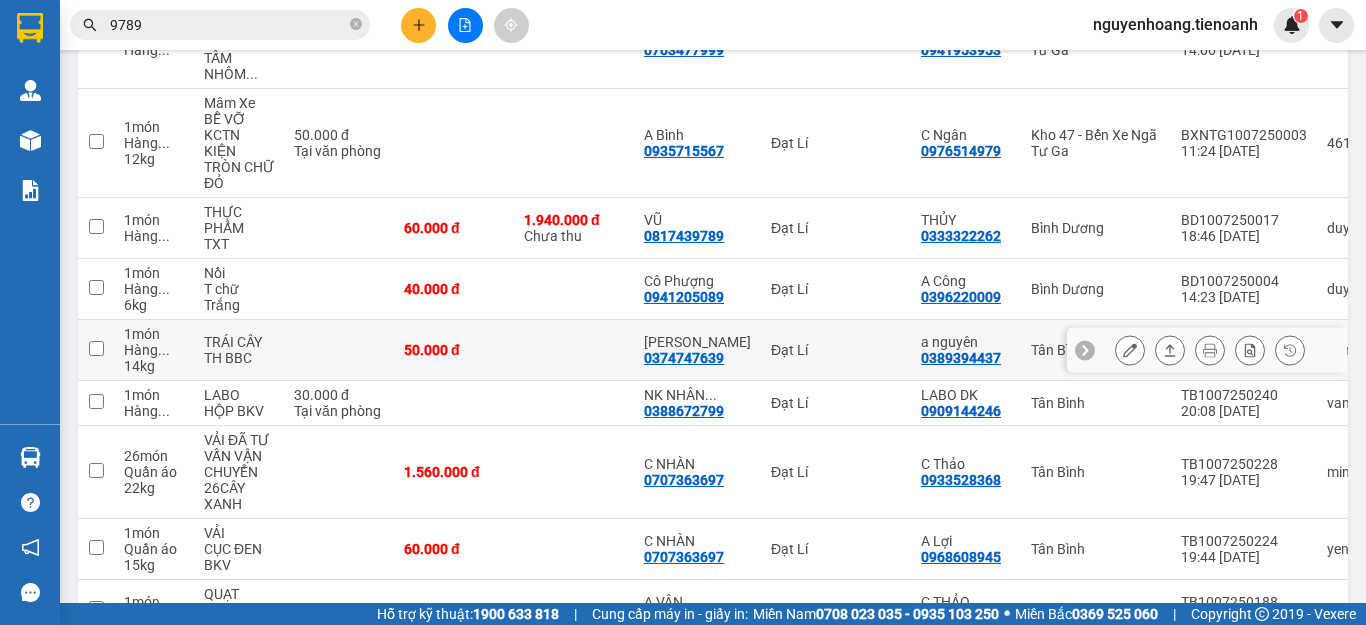 click on "Đạt Lí" at bounding box center (836, 350) 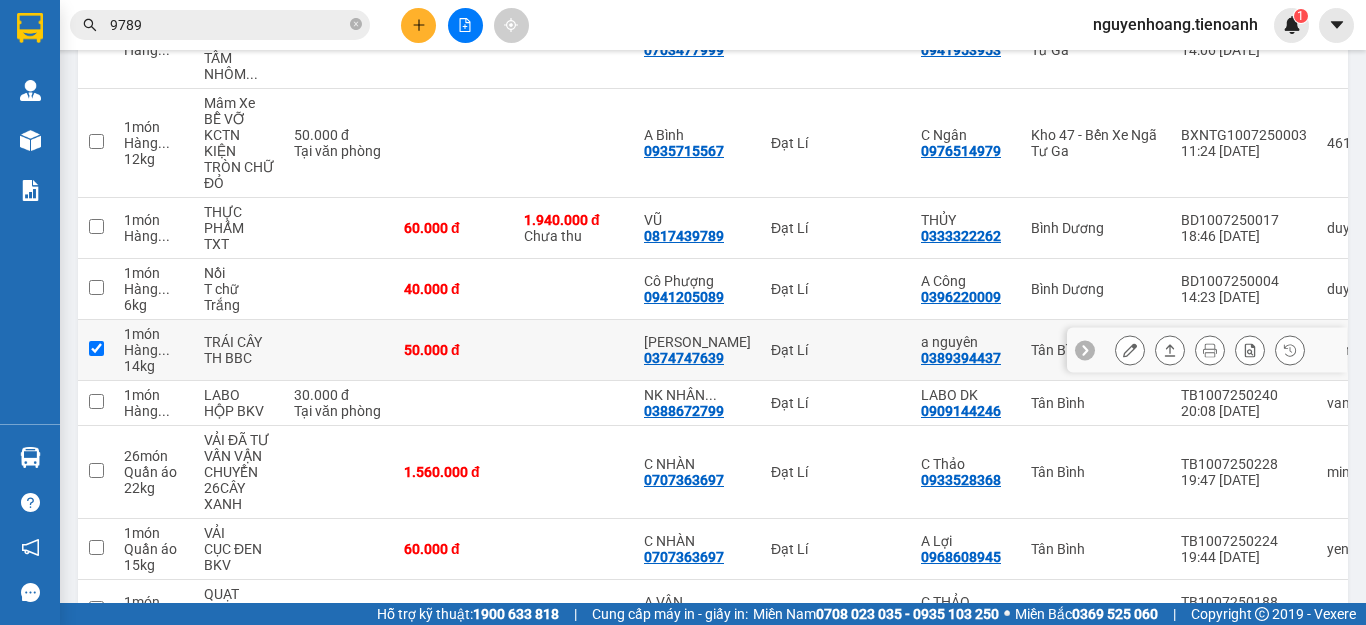 checkbox on "true" 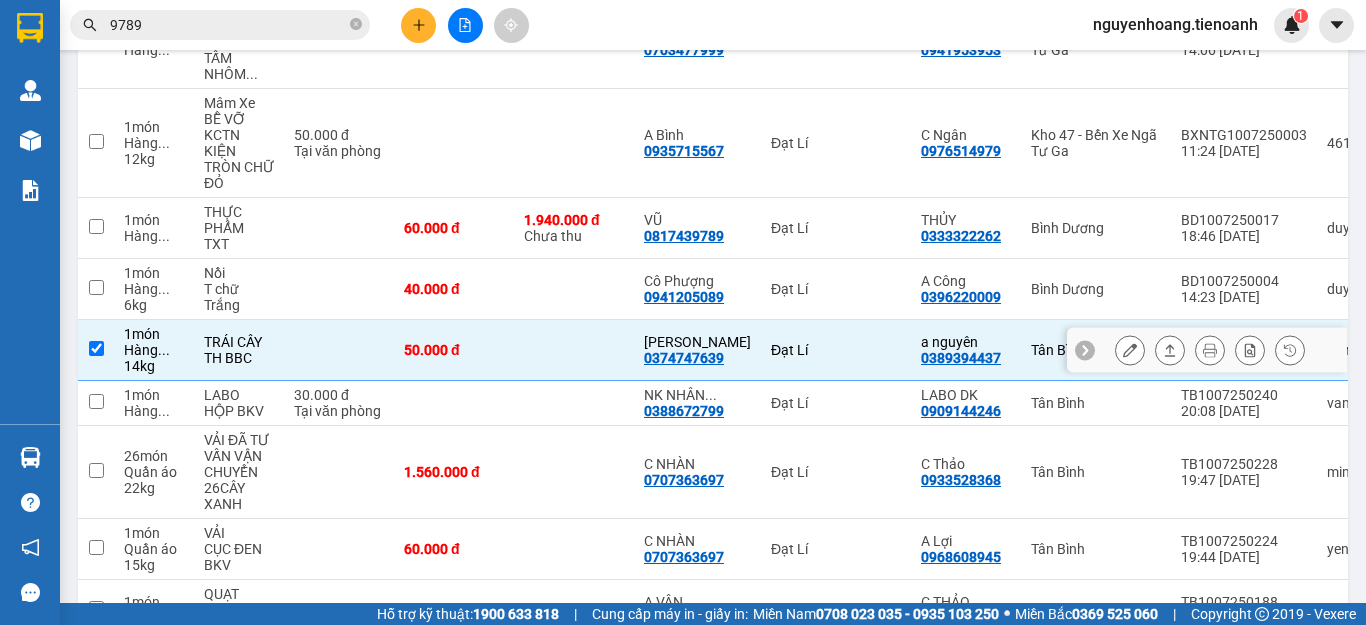 click at bounding box center (1170, 350) 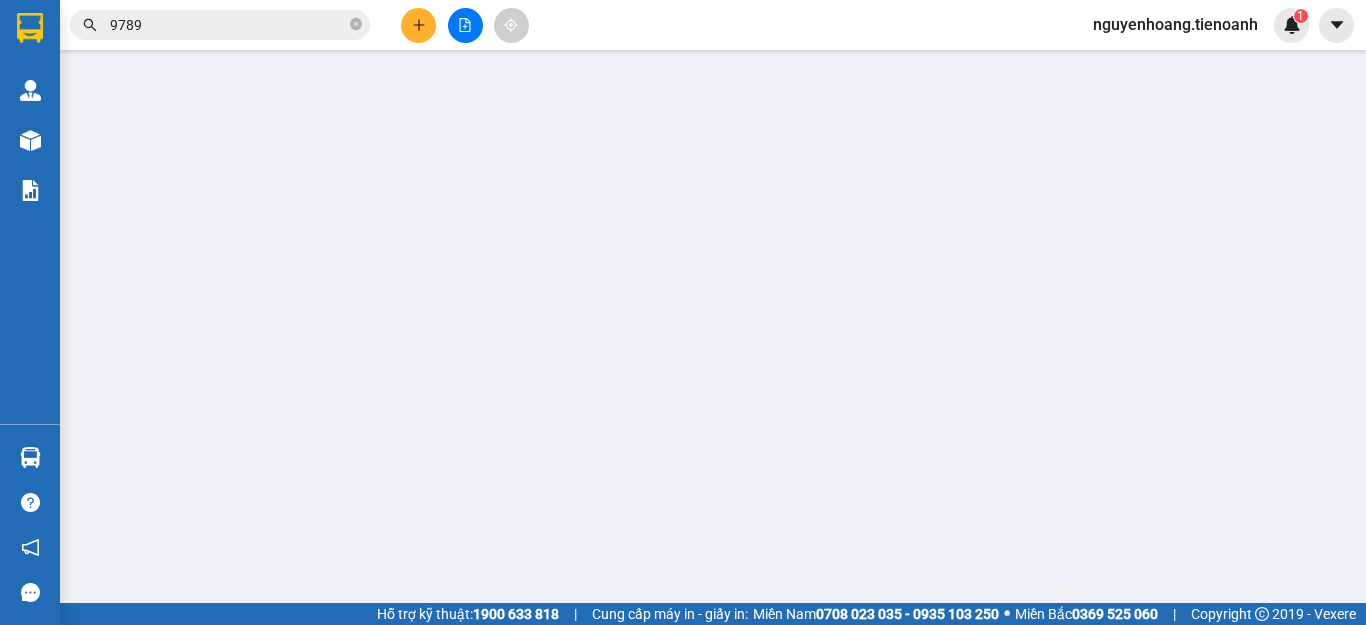 scroll, scrollTop: 0, scrollLeft: 0, axis: both 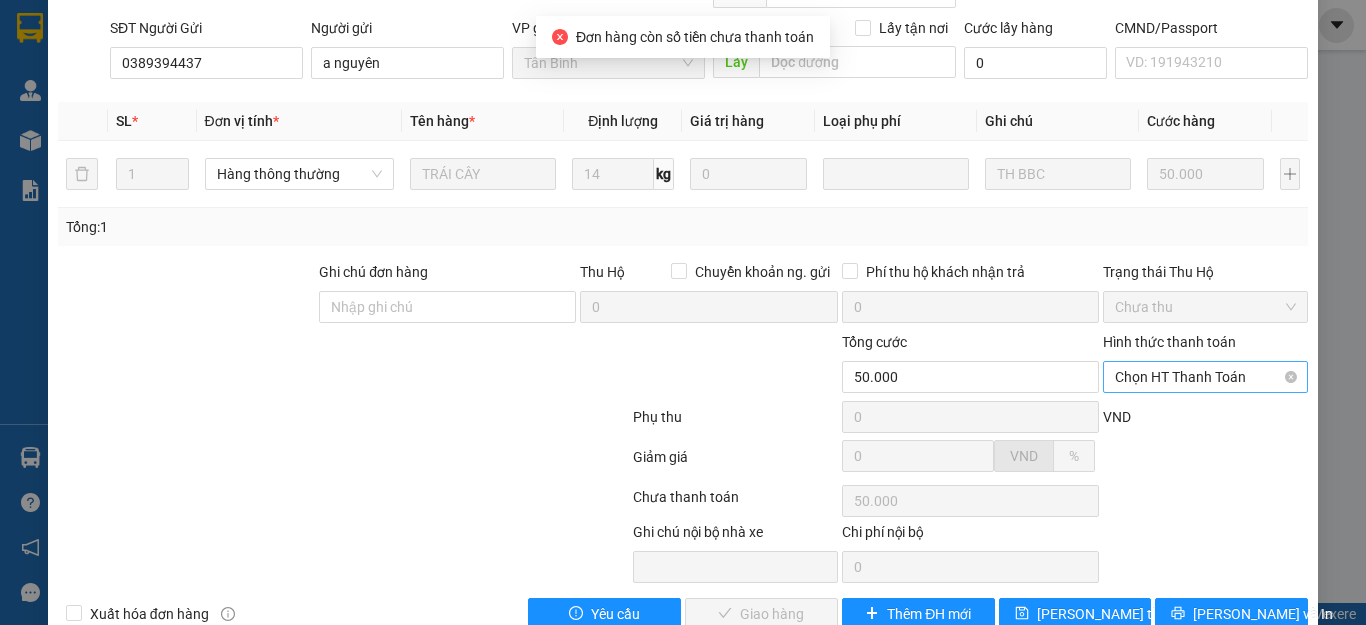 click on "Chọn HT Thanh Toán" at bounding box center [1205, 377] 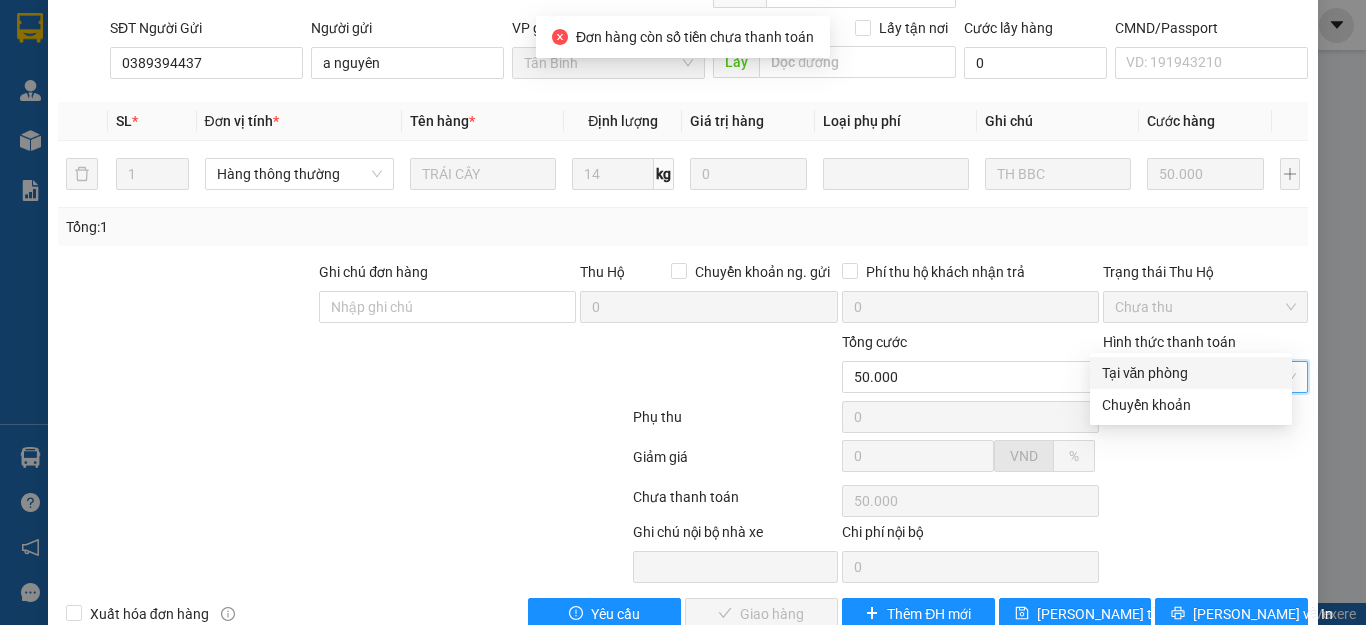 click on "Tại văn phòng" at bounding box center (1191, 373) 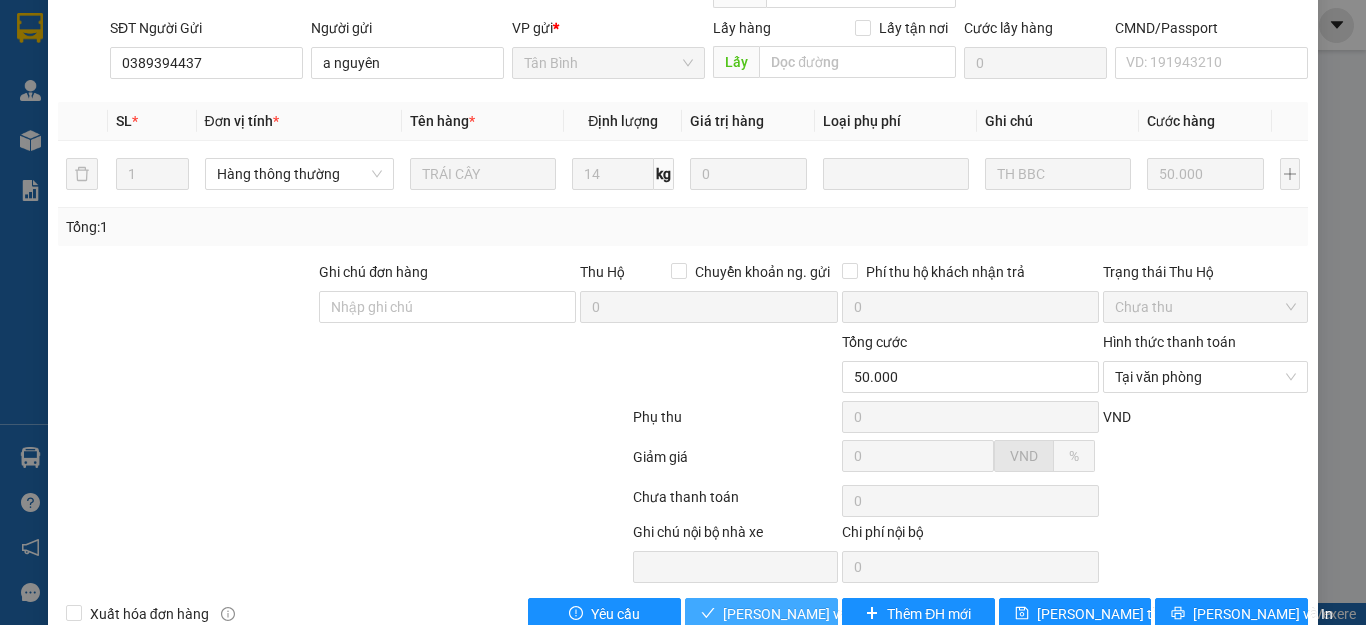 click on "[PERSON_NAME] và Giao hàng" at bounding box center [819, 614] 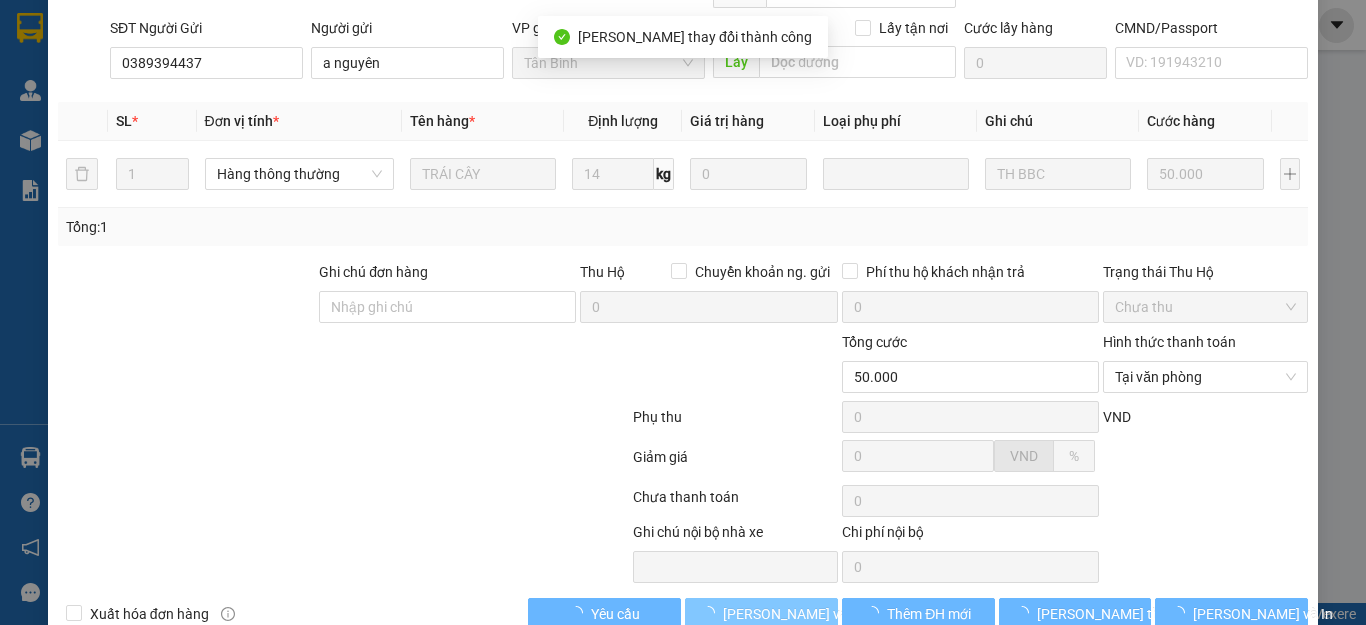 scroll, scrollTop: 0, scrollLeft: 0, axis: both 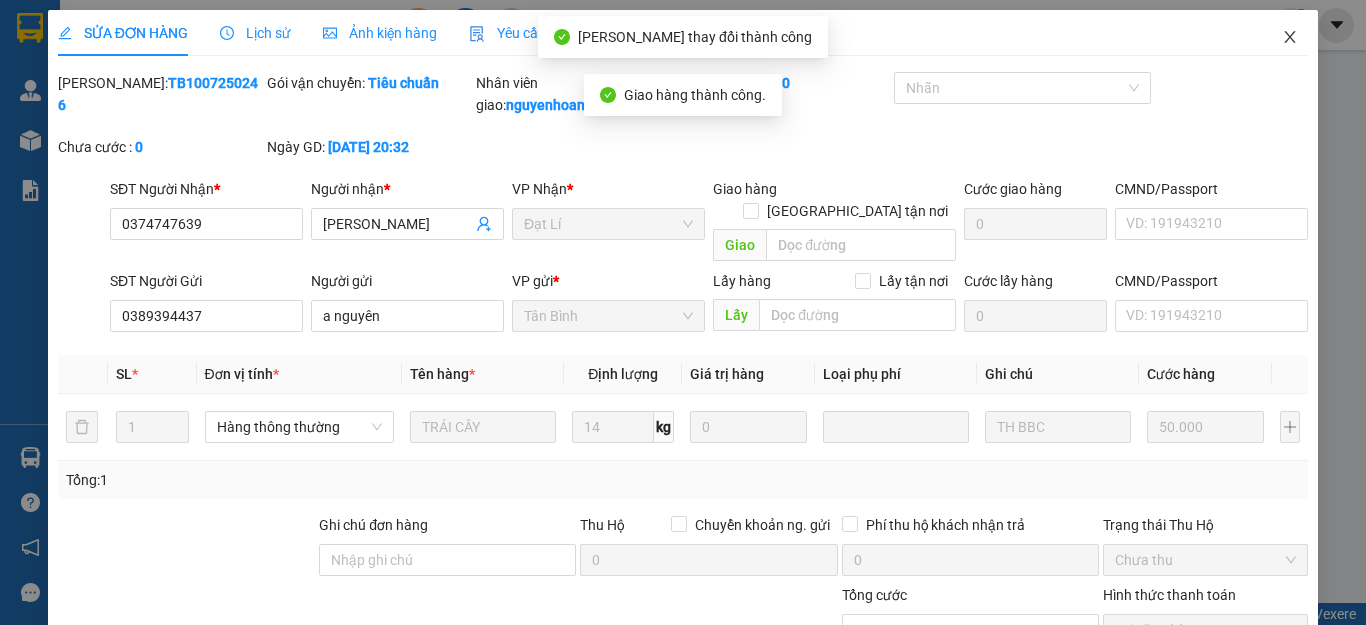 click 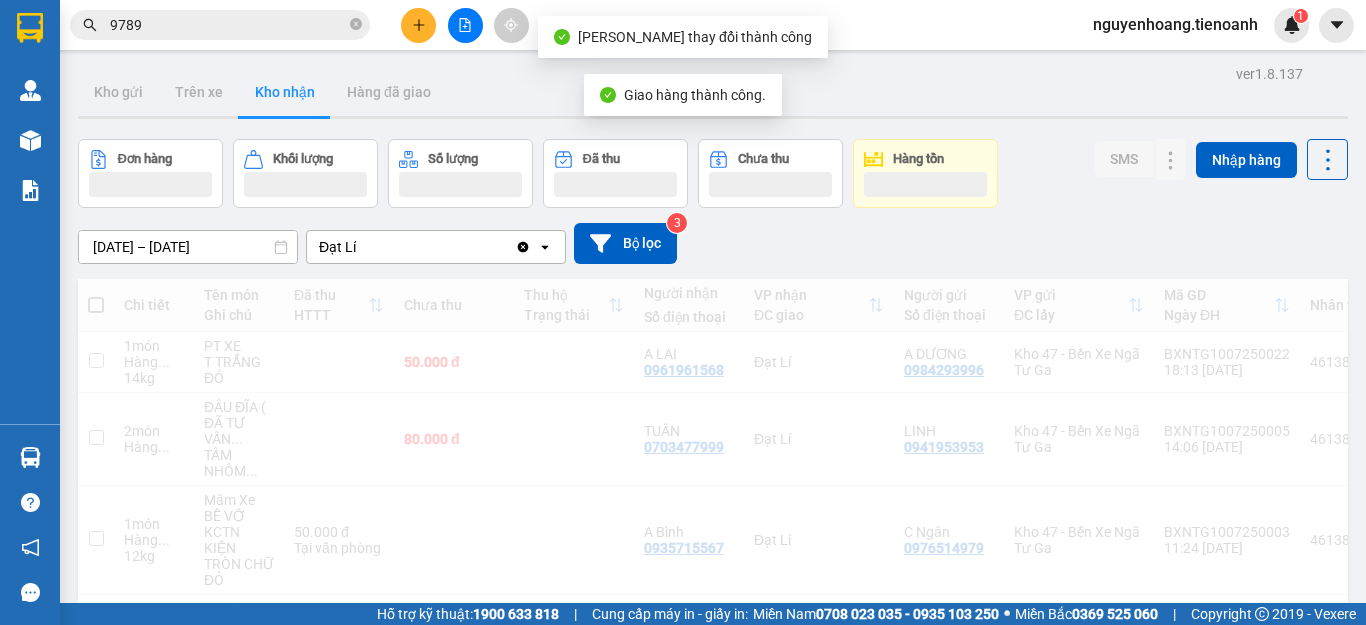 click on "9789" at bounding box center [228, 25] 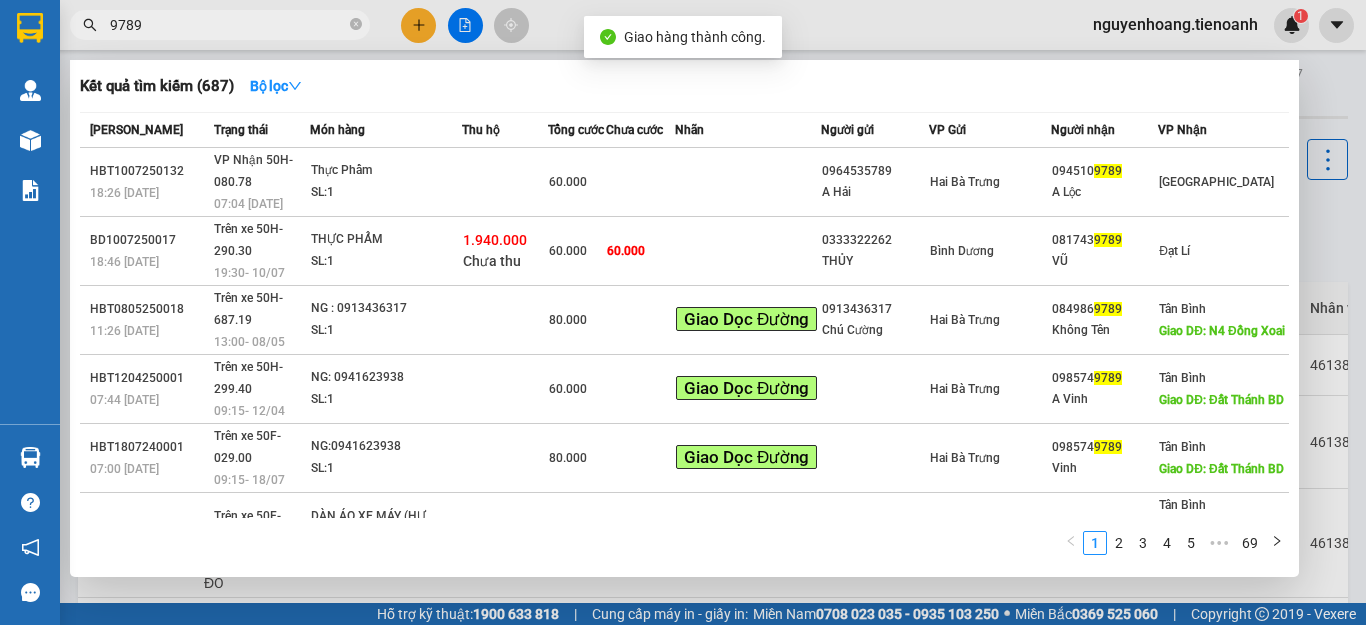 click on "9789" at bounding box center (228, 25) 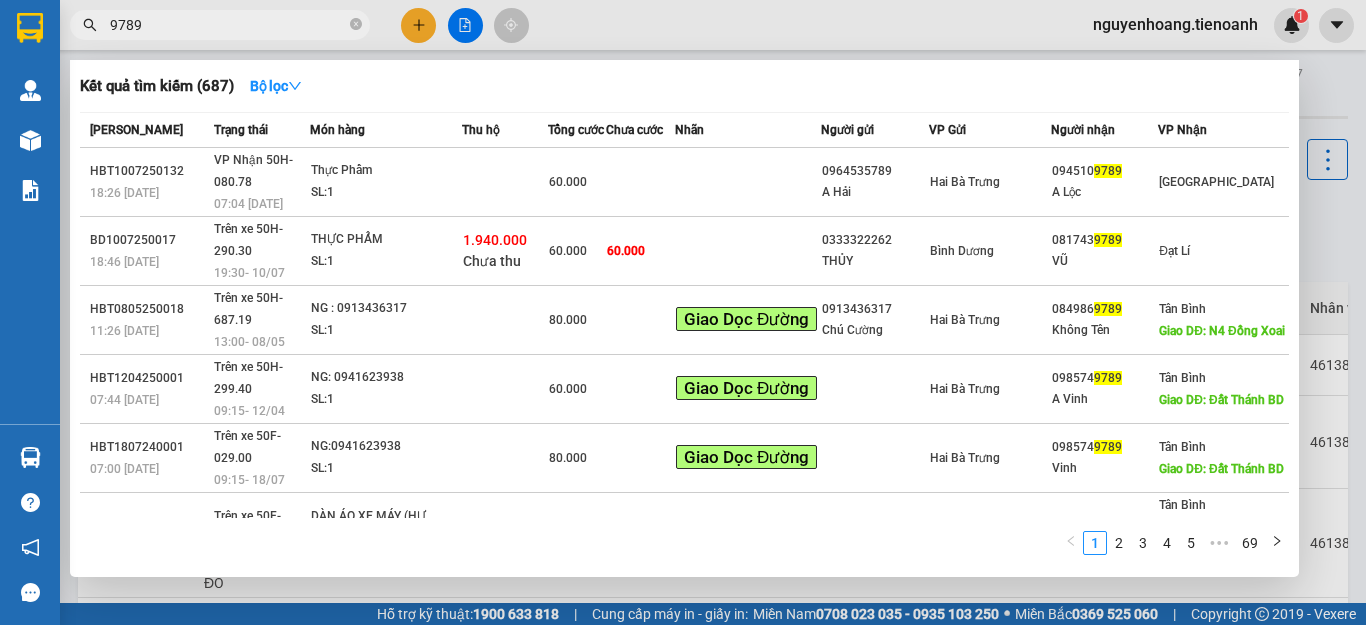 click on "9789" at bounding box center (228, 25) 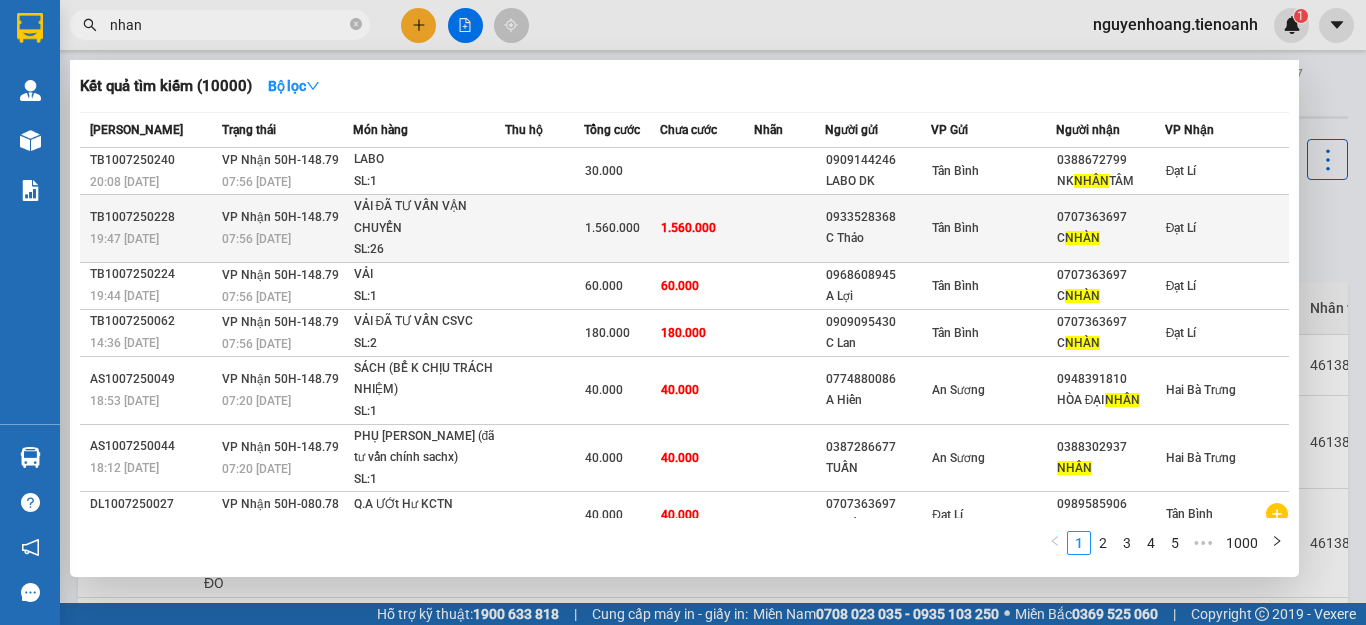 type on "nhan" 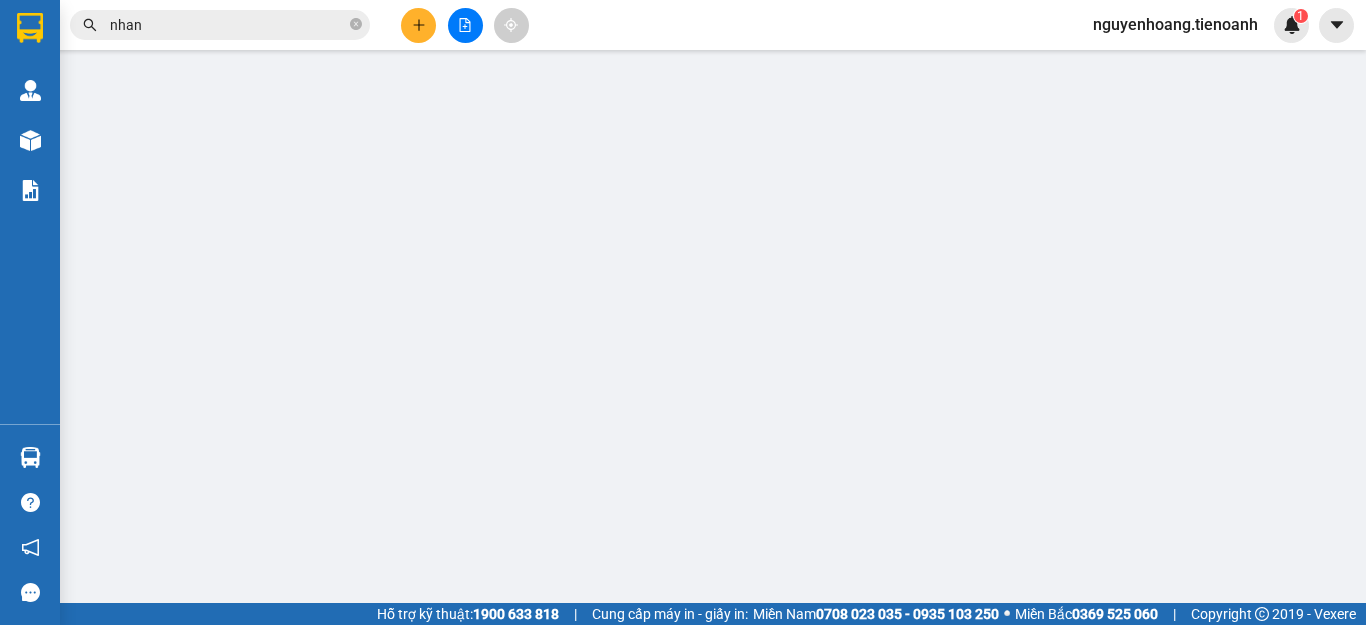 type on "0707363697" 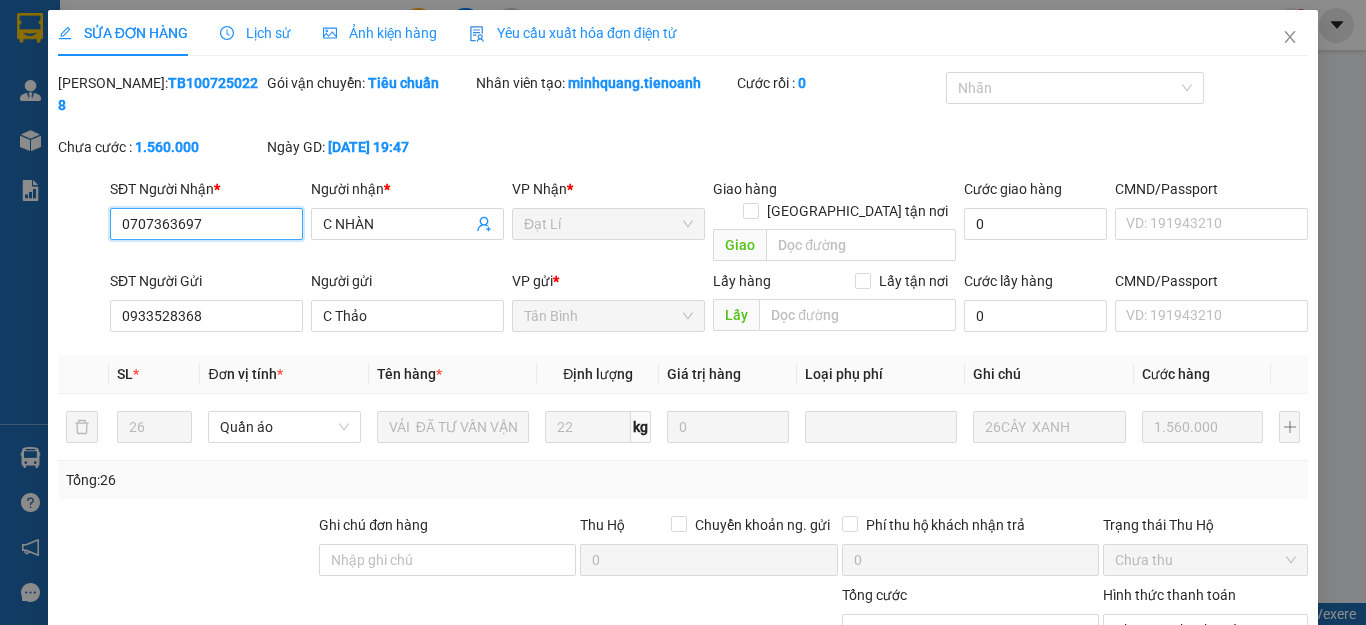 scroll, scrollTop: 253, scrollLeft: 0, axis: vertical 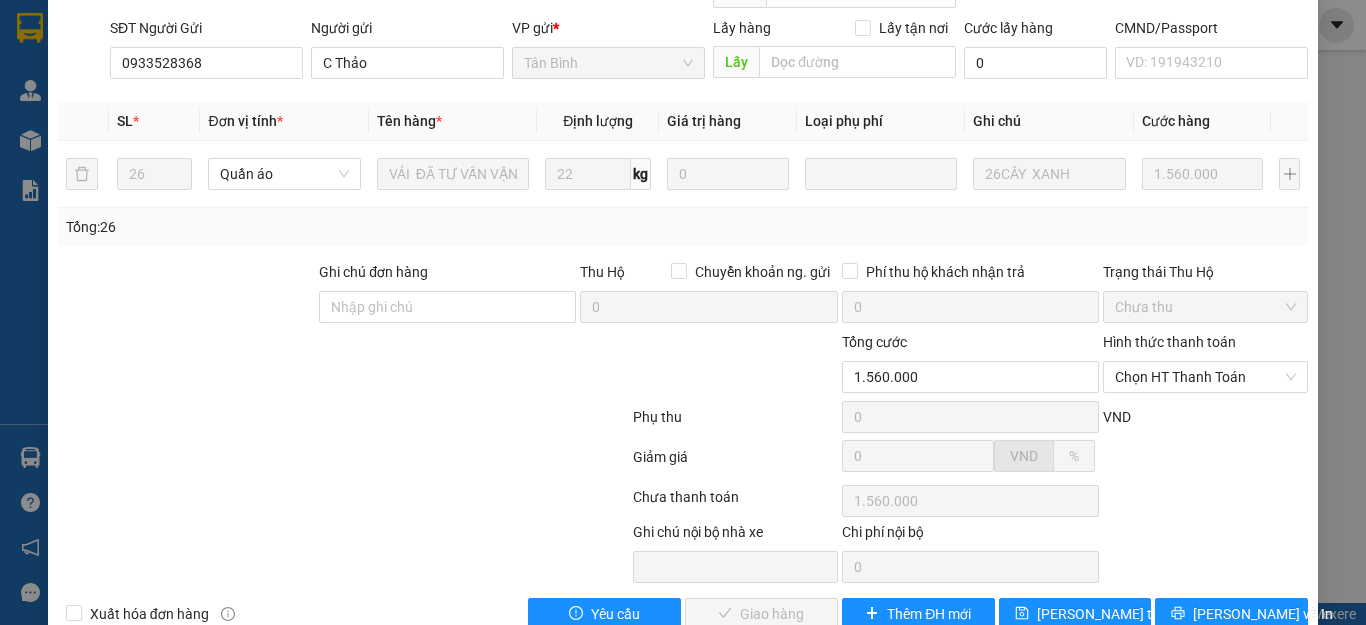 click on "Total Paid Fee 0 Total UnPaid Fee 1.560.000 Cash Collection Total Fee Mã ĐH:  TB1007250228 Gói vận chuyển:   Tiêu chuẩn Nhân viên tạo:   minhquang.tienoanh Cước rồi :   0   Nhãn Chưa cước :   1.560.000 Ngày GD:   [DATE] 19:47 SĐT Người Nhận  * 0707363697 Người nhận  * C NHÀN VP Nhận  * Đạt Lí Giao hàng Giao tận nơi Giao Cước giao hàng 0 CMND/Passport VD: [PASSPORT] SĐT Người Gửi 0933528368 Người gửi C Thảo VP gửi  * [GEOGRAPHIC_DATA] Lấy hàng Lấy tận nơi Lấy Cước lấy hàng 0 CMND/Passport VD: [PASSPORT] SL  * Đơn vị tính  * Tên hàng  * Định lượng Giá trị hàng Loại phụ phí Ghi chú Cước hàng                     26 Quần áo VẢI  ĐÃ TƯ VẤN VẬN CHUYỂN 22 kg 0   26CÂY  XANH 1.560.000 Tổng:  26 Ghi chú đơn hàng Thu Hộ Chuyển khoản ng. gửi 0 Phí thu hộ khách nhận trả 0 Trạng thái Thu Hộ   Chưa thu Tổng cước 1.560.000 Hình thức thanh toán Phụ thu" at bounding box center [683, 224] 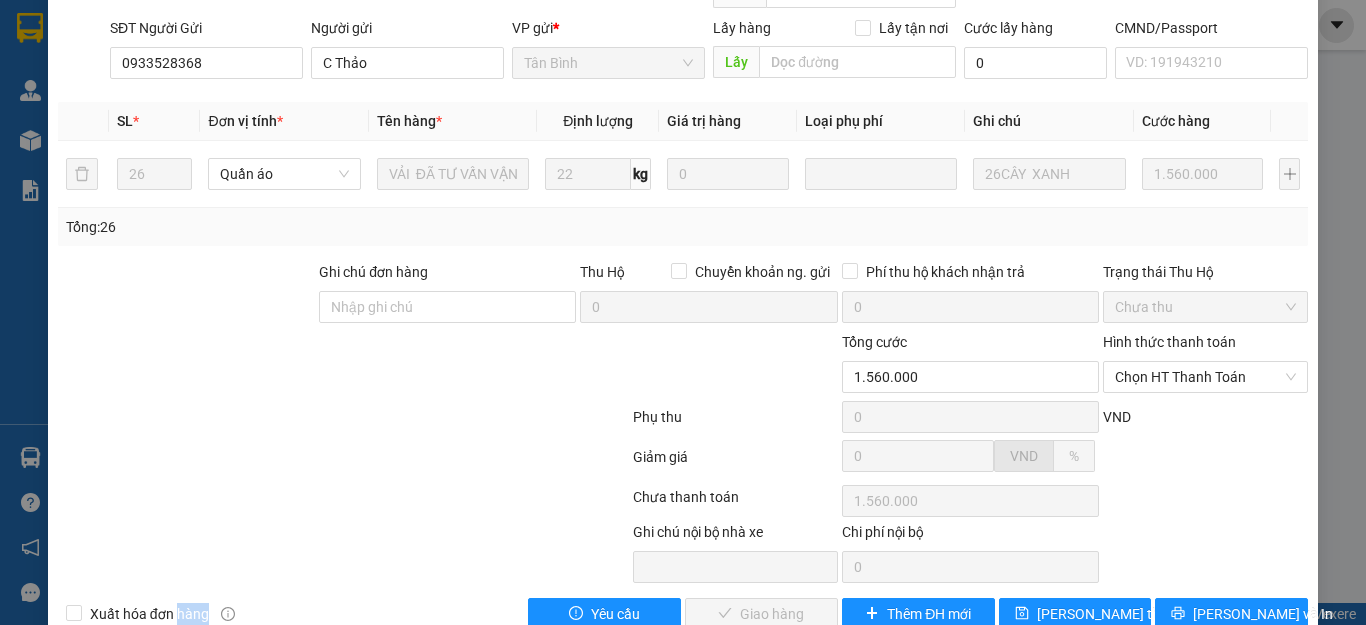 click on "Total Paid Fee 0 Total UnPaid Fee 1.560.000 Cash Collection Total Fee Mã ĐH:  TB1007250228 Gói vận chuyển:   Tiêu chuẩn Nhân viên tạo:   minhquang.tienoanh Cước rồi :   0   Nhãn Chưa cước :   1.560.000 Ngày GD:   [DATE] 19:47 SĐT Người Nhận  * 0707363697 Người nhận  * C NHÀN VP Nhận  * Đạt Lí Giao hàng Giao tận nơi Giao Cước giao hàng 0 CMND/Passport VD: [PASSPORT] SĐT Người Gửi 0933528368 Người gửi C Thảo VP gửi  * [GEOGRAPHIC_DATA] Lấy hàng Lấy tận nơi Lấy Cước lấy hàng 0 CMND/Passport VD: [PASSPORT] SL  * Đơn vị tính  * Tên hàng  * Định lượng Giá trị hàng Loại phụ phí Ghi chú Cước hàng                     26 Quần áo VẢI  ĐÃ TƯ VẤN VẬN CHUYỂN 22 kg 0   26CÂY  XANH 1.560.000 Tổng:  26 Ghi chú đơn hàng Thu Hộ Chuyển khoản ng. gửi 0 Phí thu hộ khách nhận trả 0 Trạng thái Thu Hộ   Chưa thu Tổng cước 1.560.000 Hình thức thanh toán Phụ thu" at bounding box center (683, 224) 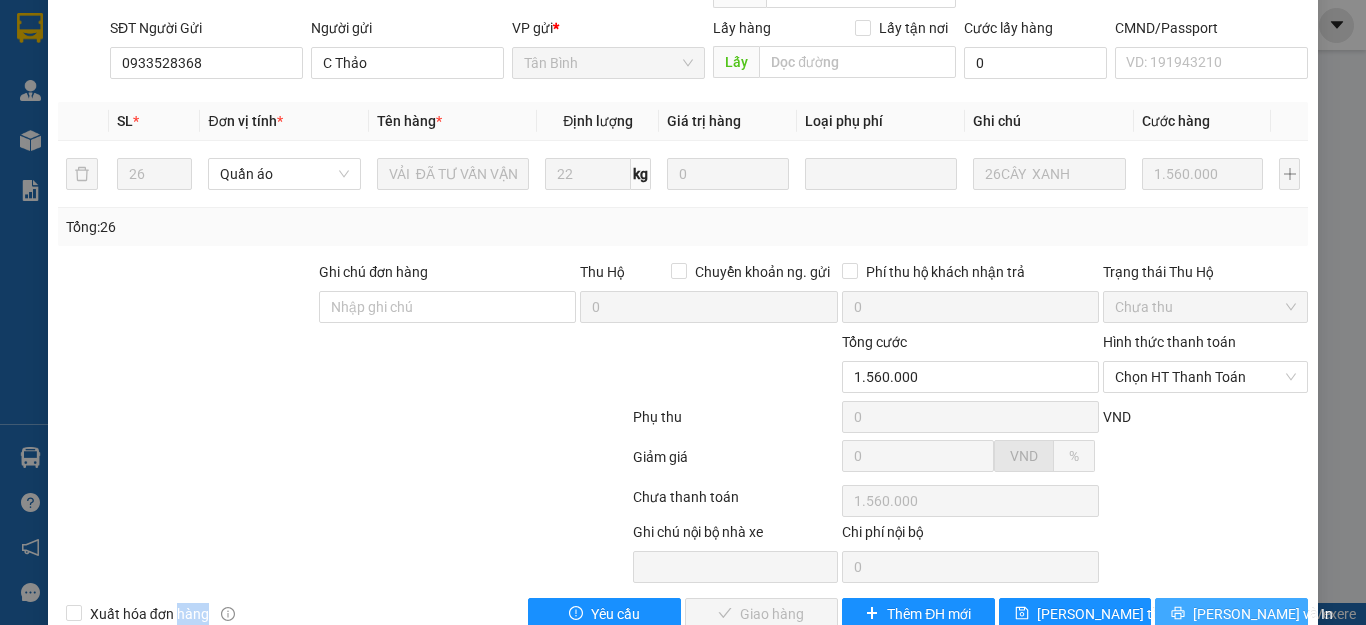 click on "[PERSON_NAME] và In" at bounding box center (1263, 614) 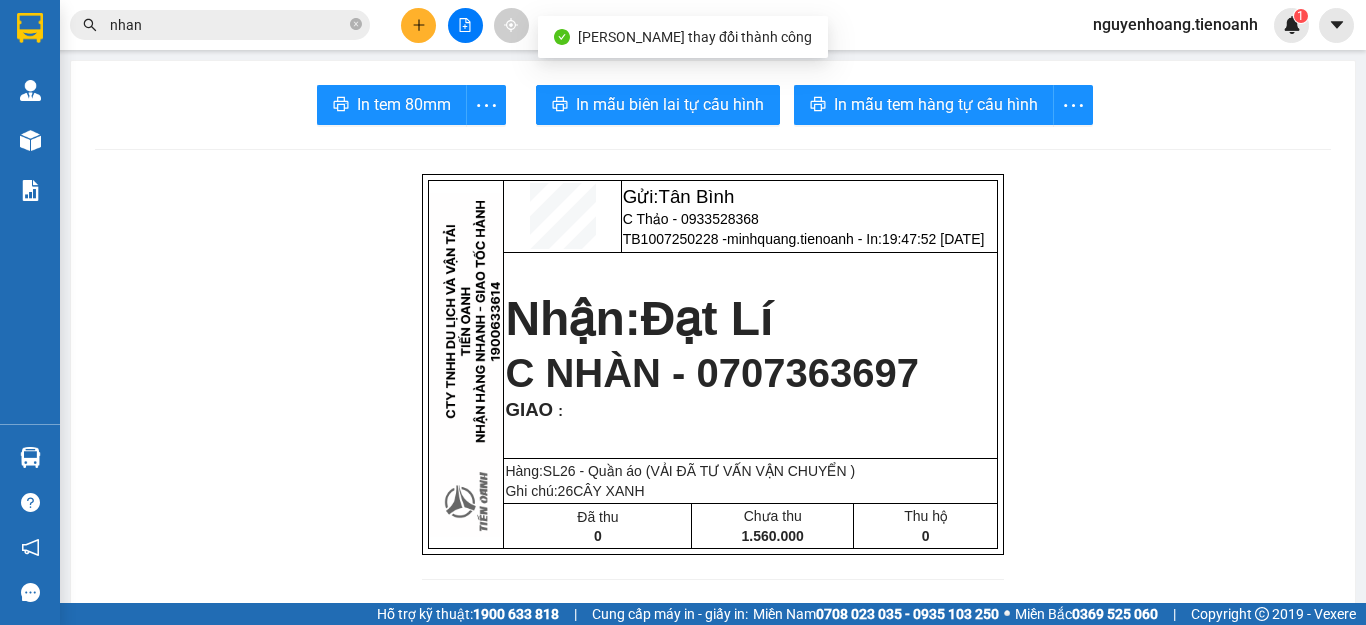 click on "In tem 80mm
In mẫu biên lai tự cấu hình  In mẫu tem hàng tự cấu hình
Gửi:  [GEOGRAPHIC_DATA] - 0933528368
TB1007250228 -  minhquang.tienoanh - In:  19:47:52 [DATE]
Nhận:  Đạt Lí
C NHÀN - 0707363697
GIAO   :
Hàng:SL  26 - Quần áo (VẢI  ĐÃ TƯ VẤN VẬN CHUYỂN )
Ghi chú:  26CÂY  XANH
Đã thu
0
Chưa thu
1.560.000
Thu hộ
0
CTY TNHH DLVT TIẾN OANH
NHẬN HÀNG NHANH - GIAO TỐC HÀNH
1900 633 614
VP Gửi: Tân Bình
VP Nhận: Đạt Lí
ĐC: 266 Đồng Đen, P10, Q TB
ĐC: QL14,  Chợ Đạt Lý
ĐT:0935 882 082
ĐT: 0931 608 606
----------------------------------------------
GỬI [GEOGRAPHIC_DATA] HÀNG
BILL BIÊN NHẬN
Mã đơn : TB1007250228
In :  19:47:52 [DATE]
N.Gửi:     C Thảo -  0933528368.  CCCD:
N.Nhận:   C NHÀN -  0707363697. CCCD :" at bounding box center [713, 1099] 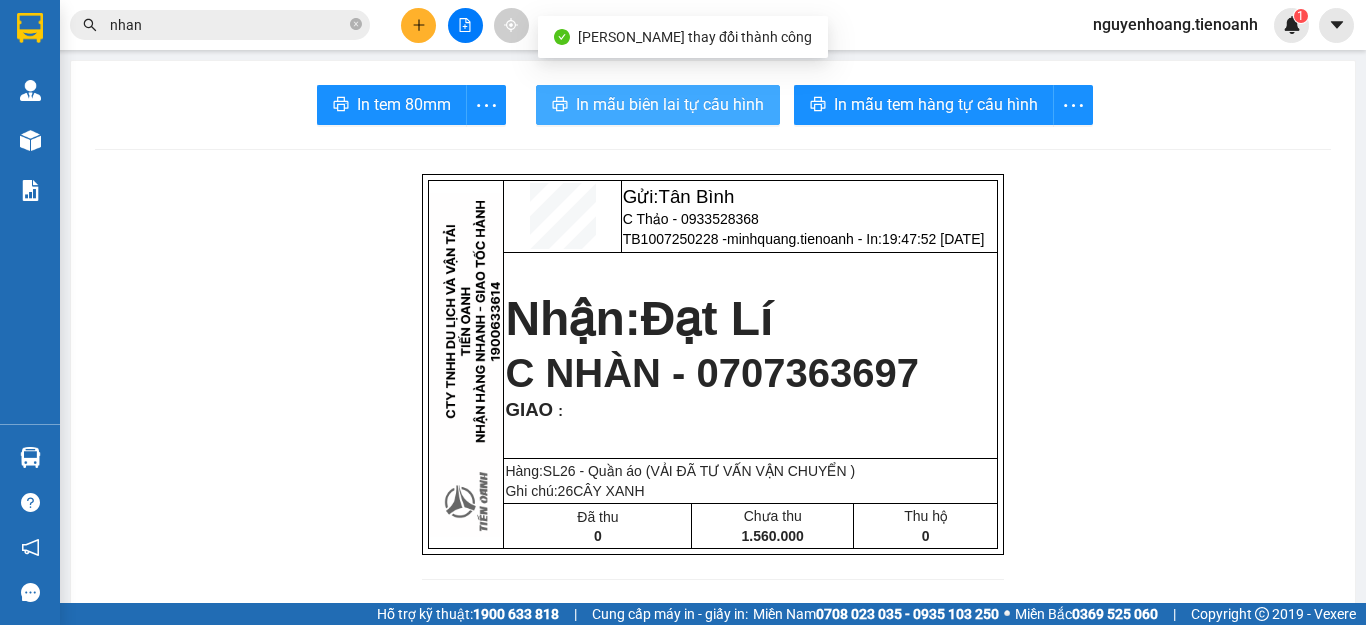 click on "In mẫu biên lai tự cấu hình" at bounding box center [670, 104] 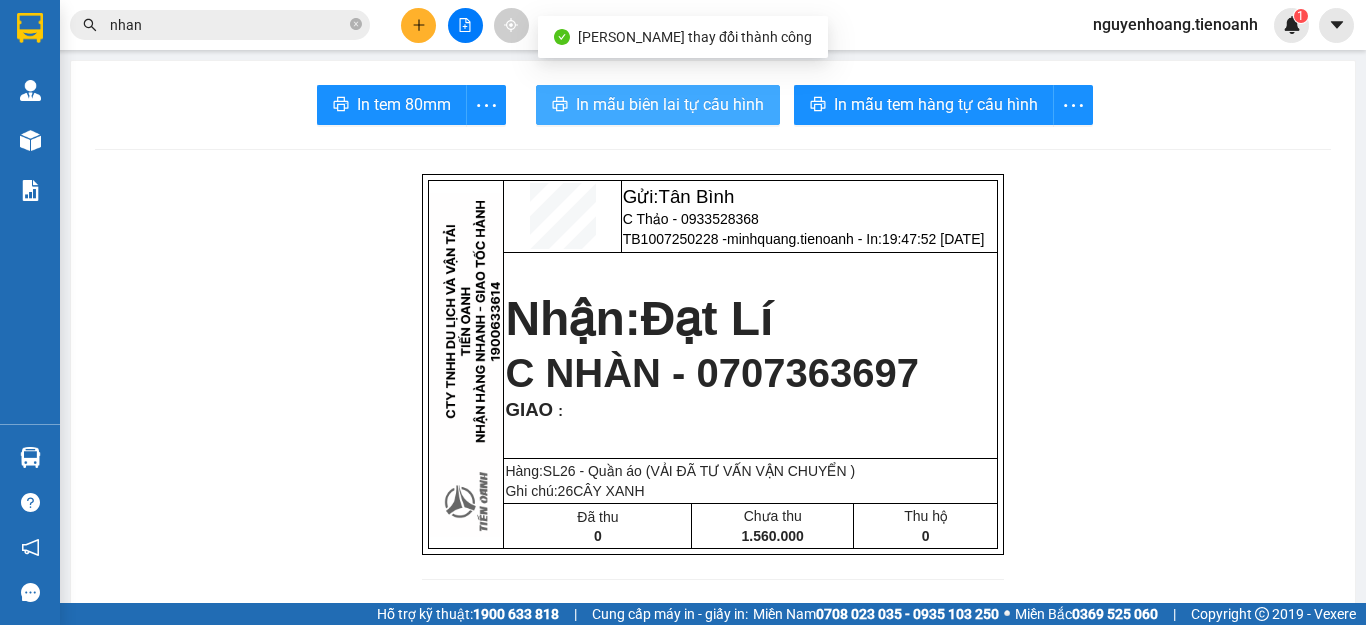 scroll, scrollTop: 0, scrollLeft: 0, axis: both 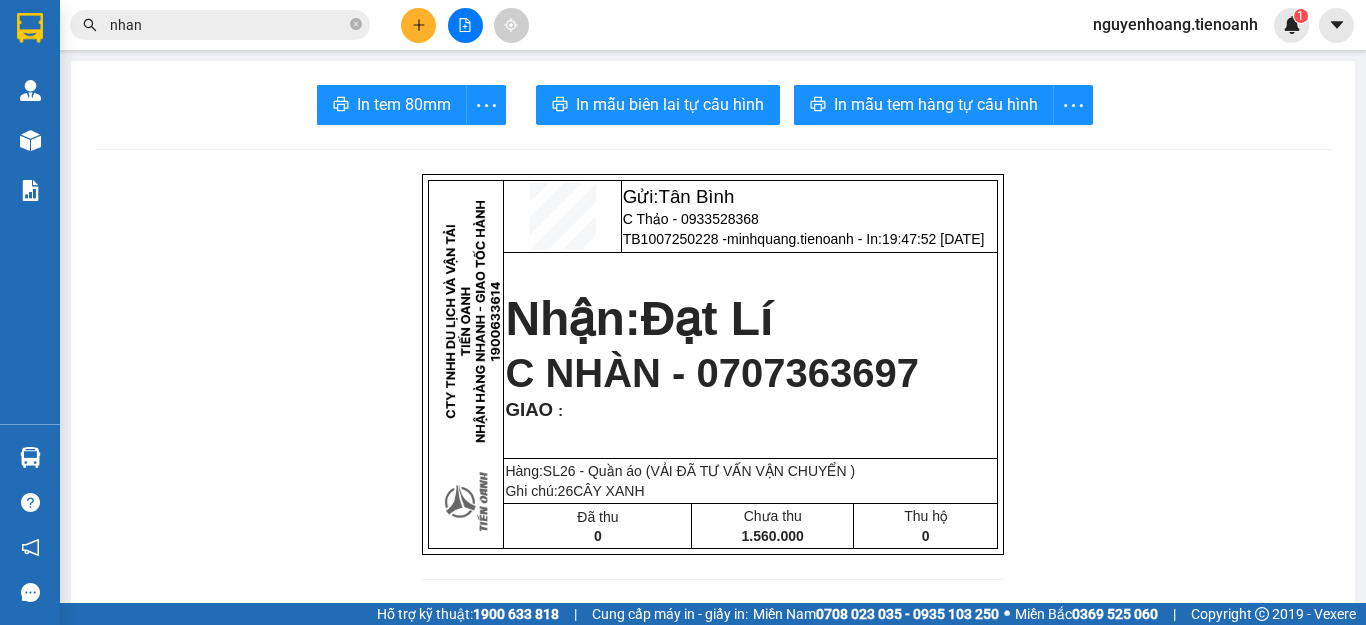 click on "nhan" at bounding box center (228, 25) 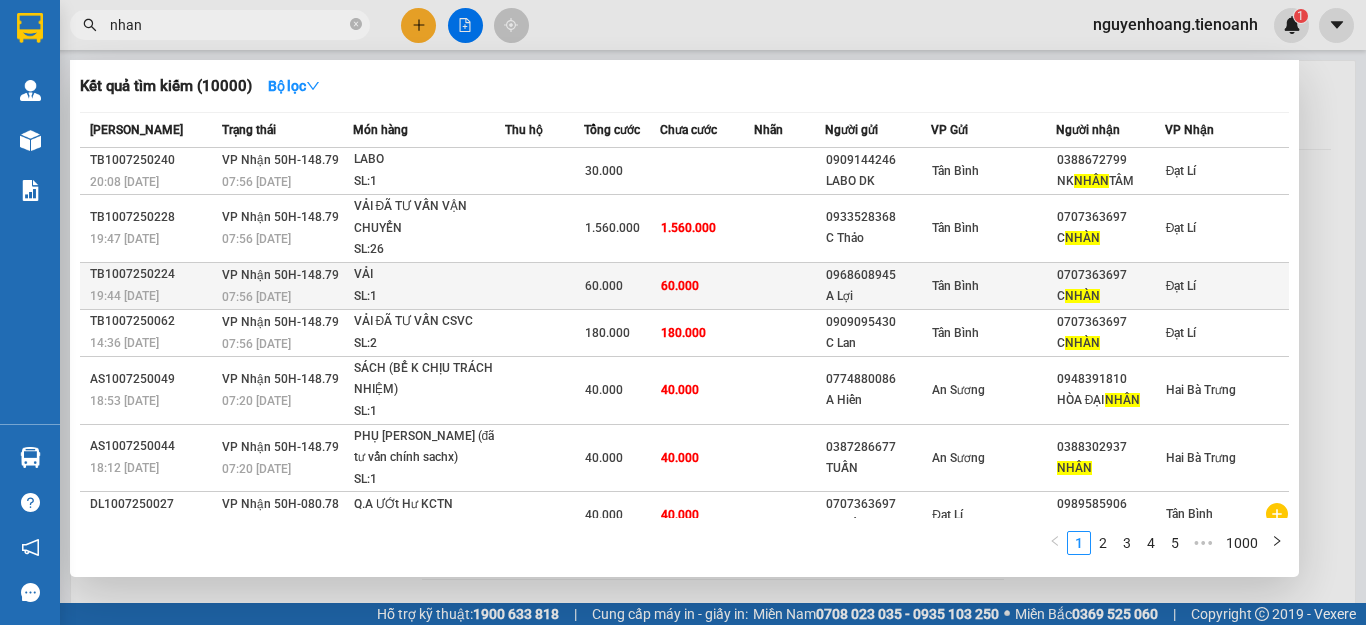 click on "60.000" at bounding box center (680, 286) 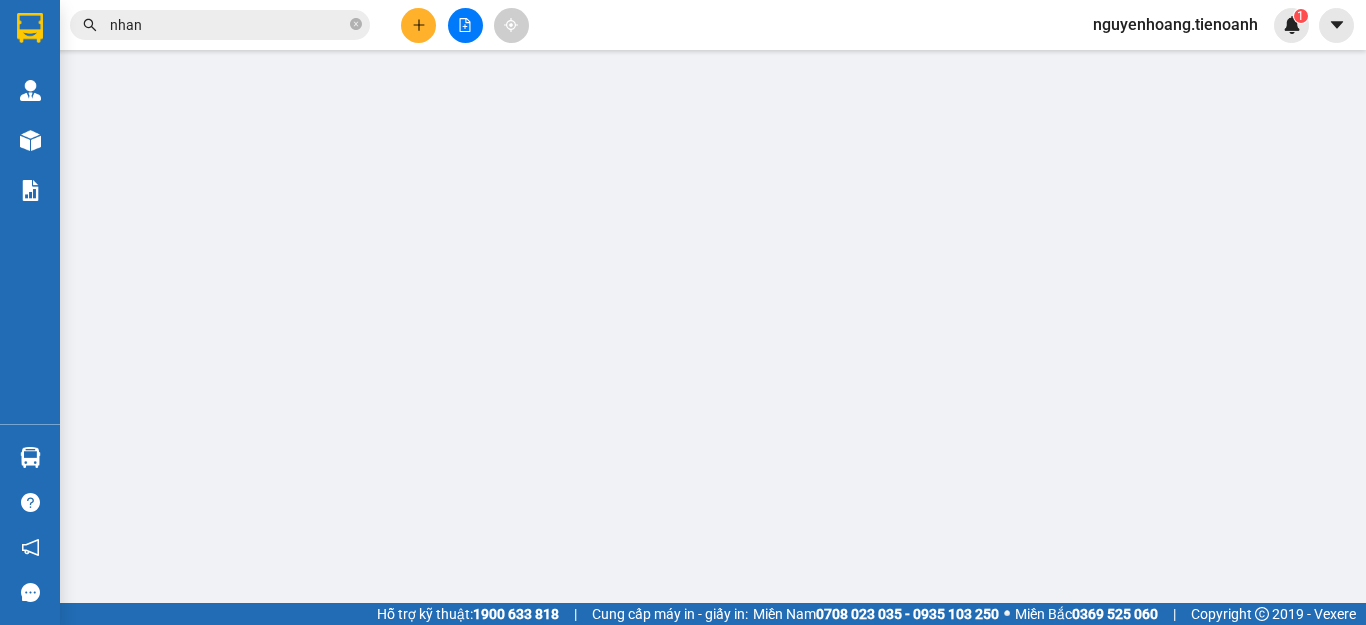 type on "0707363697" 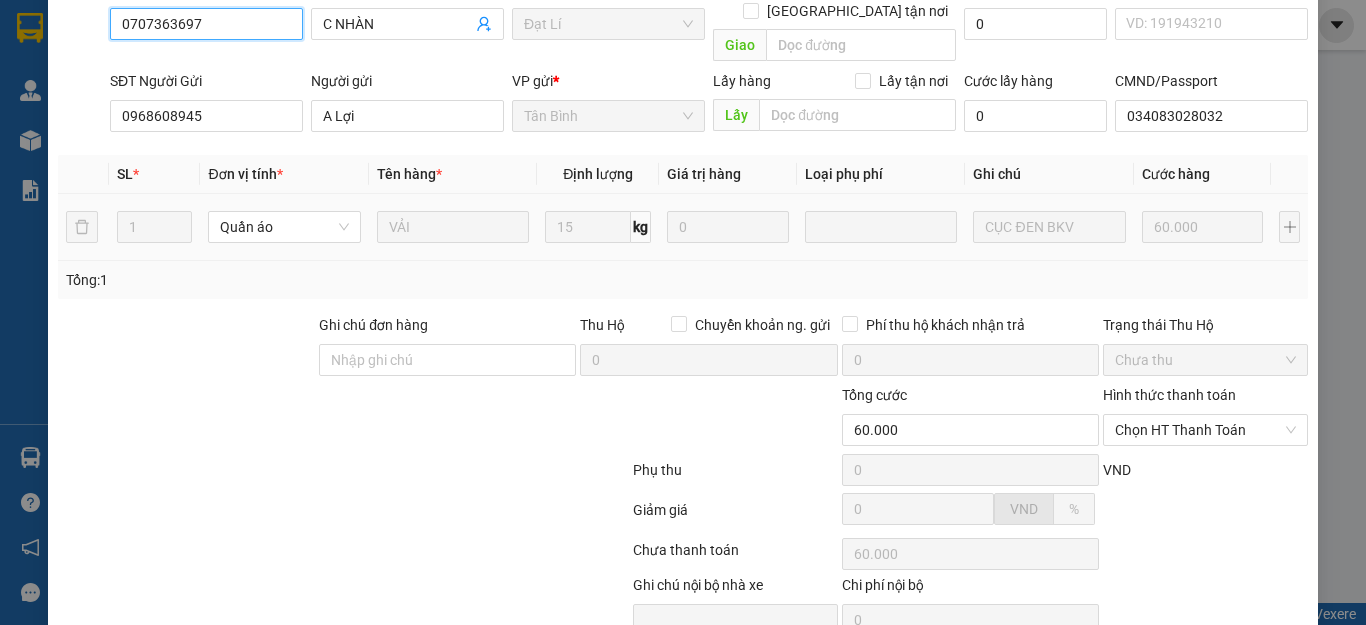 scroll, scrollTop: 253, scrollLeft: 0, axis: vertical 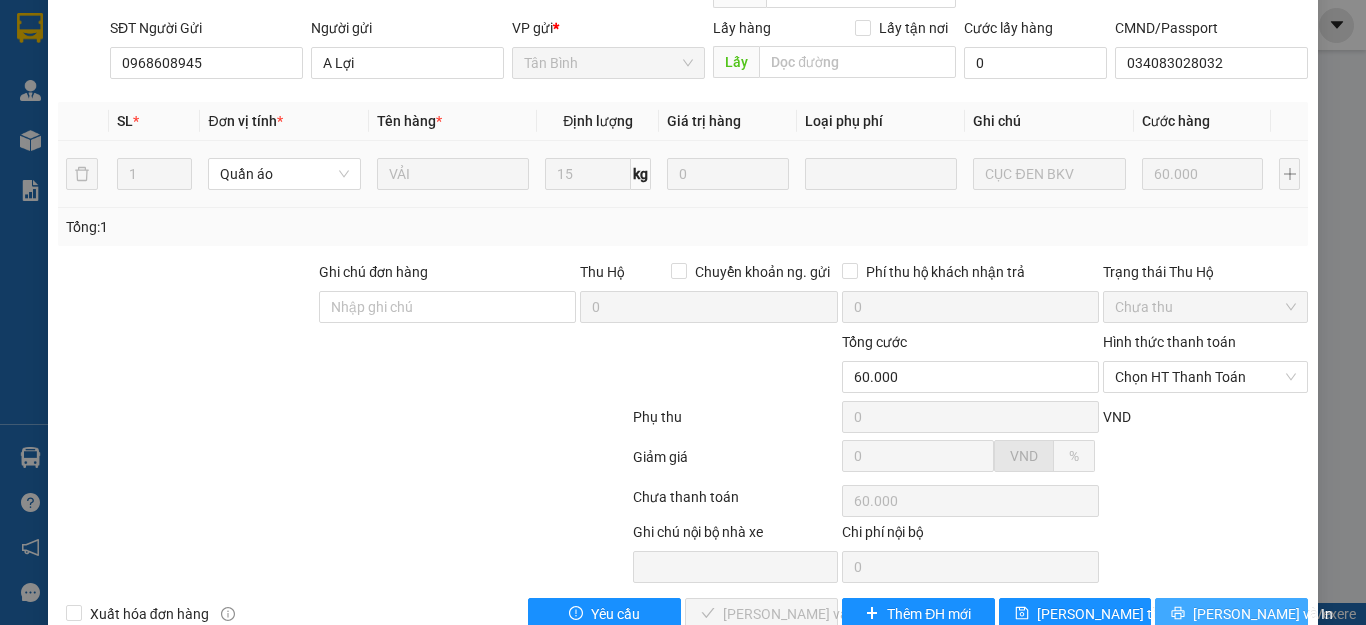 click on "[PERSON_NAME] và In" at bounding box center [1263, 614] 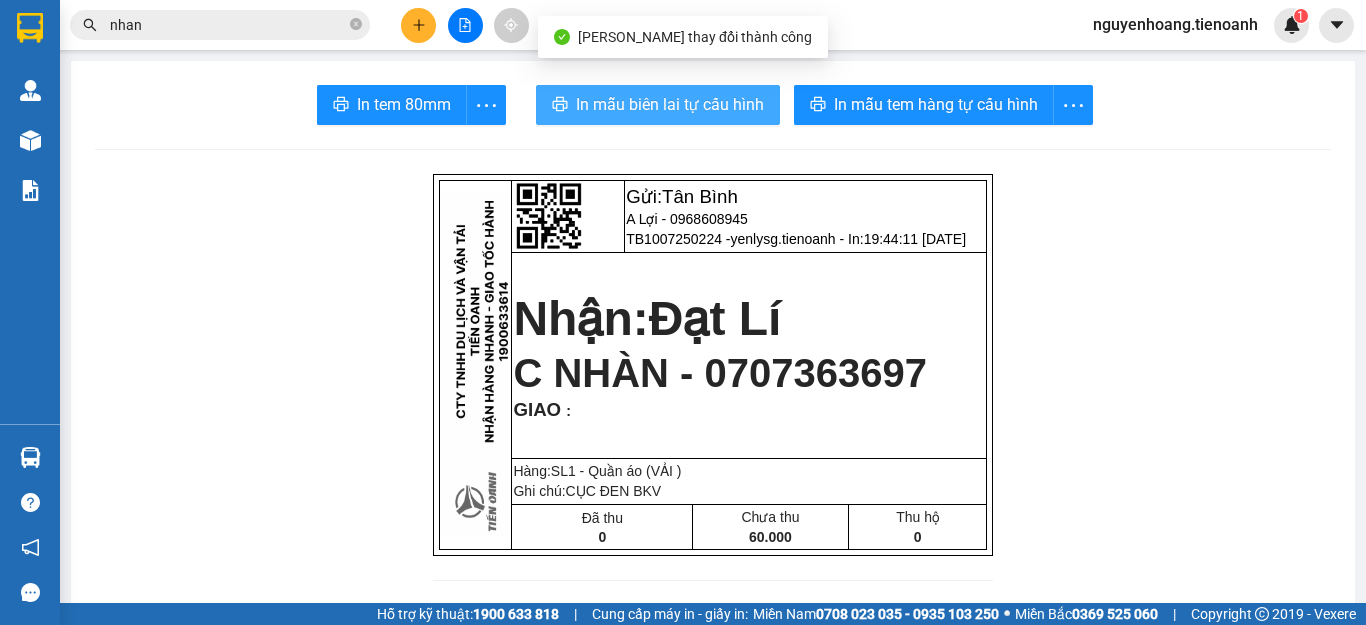 click on "In mẫu biên lai tự cấu hình" at bounding box center [670, 104] 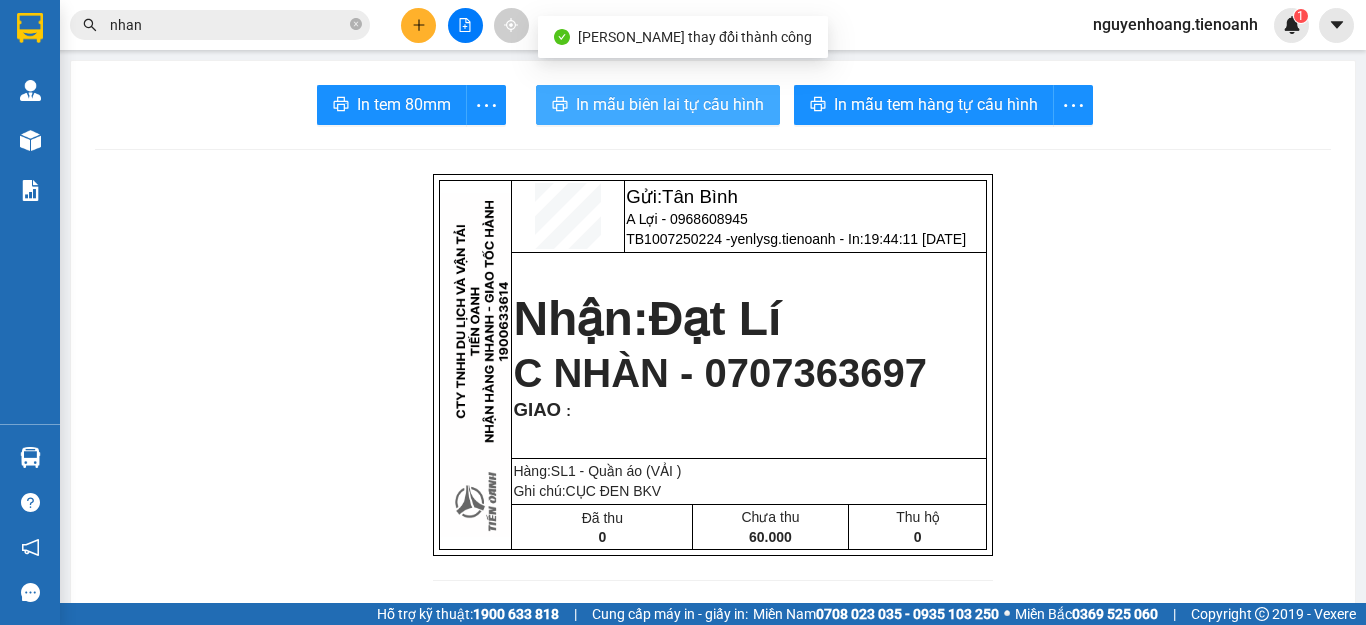 scroll, scrollTop: 0, scrollLeft: 0, axis: both 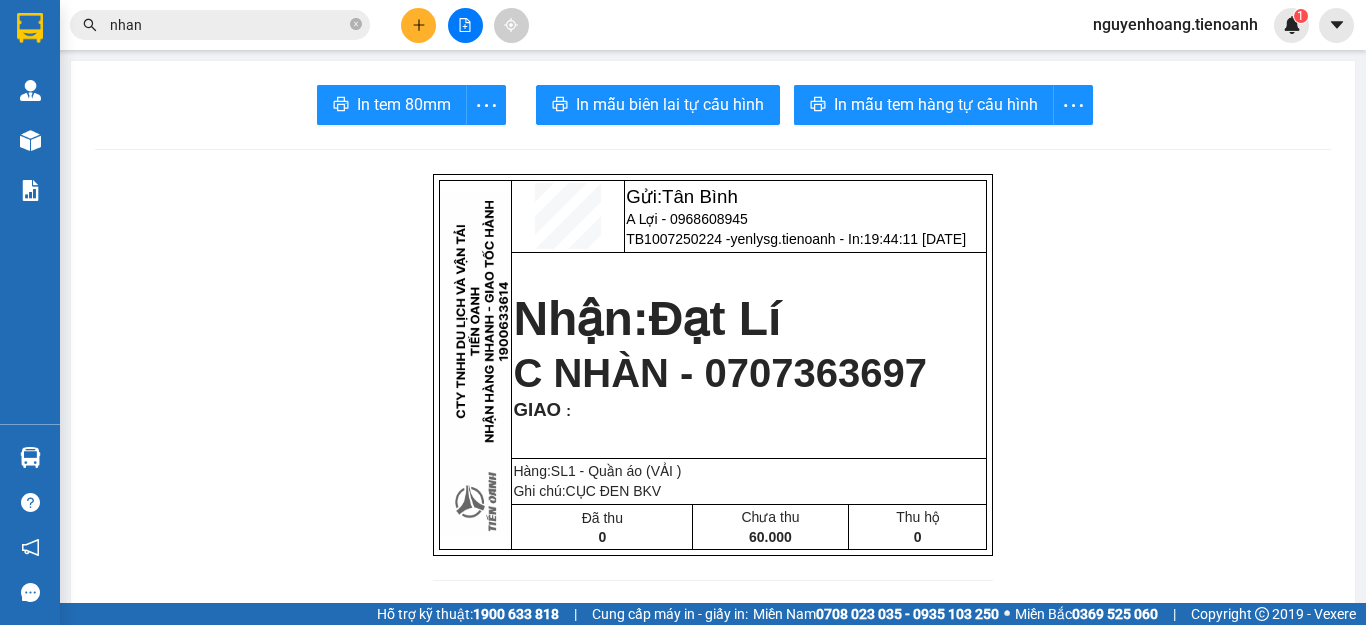 click on "nhan" at bounding box center [228, 25] 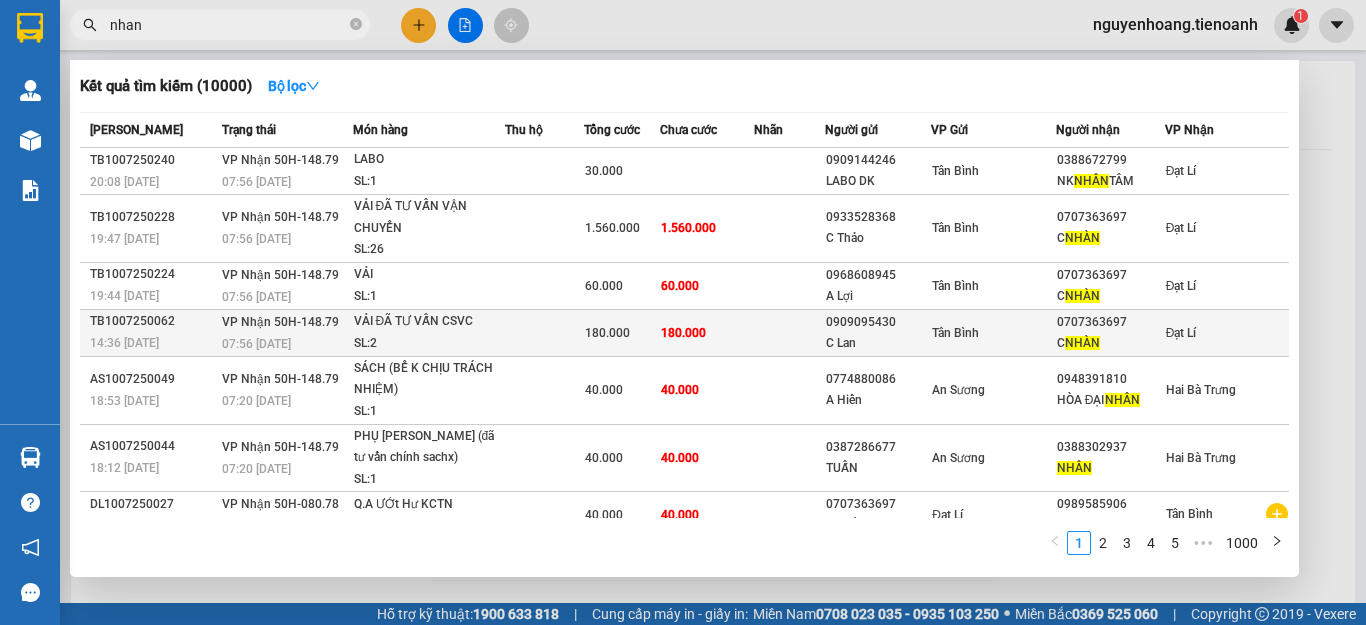 click at bounding box center (544, 332) 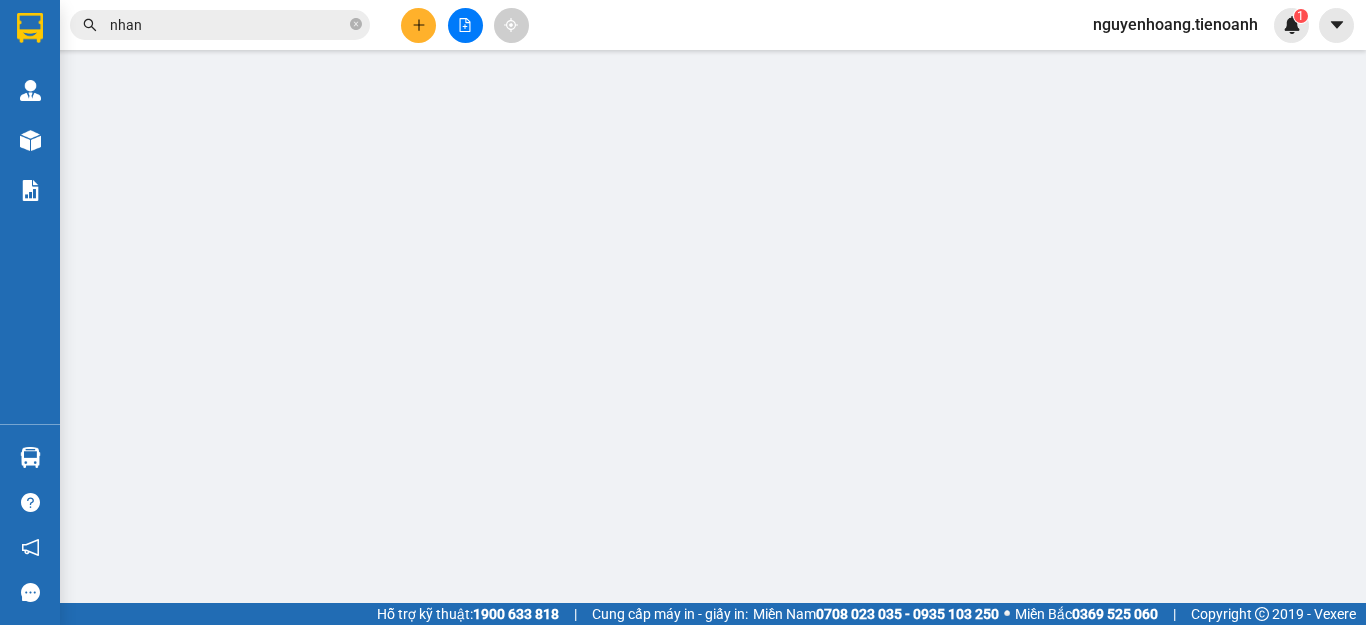 type on "0707363697" 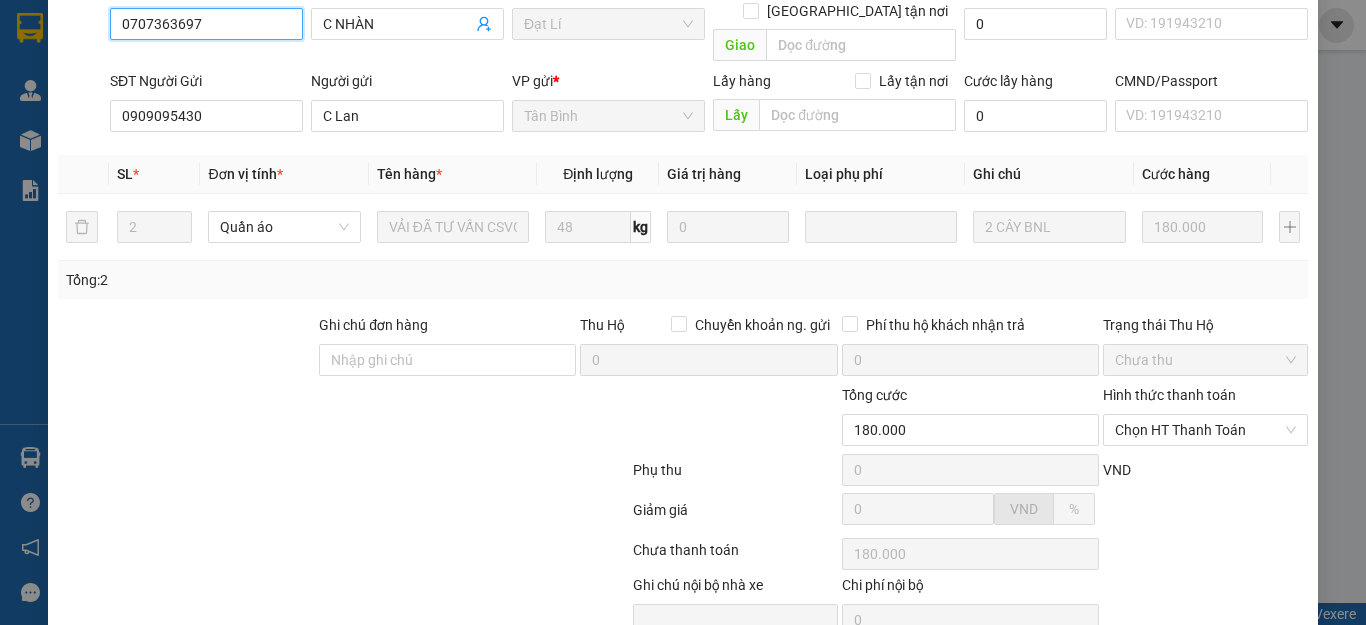 scroll, scrollTop: 253, scrollLeft: 0, axis: vertical 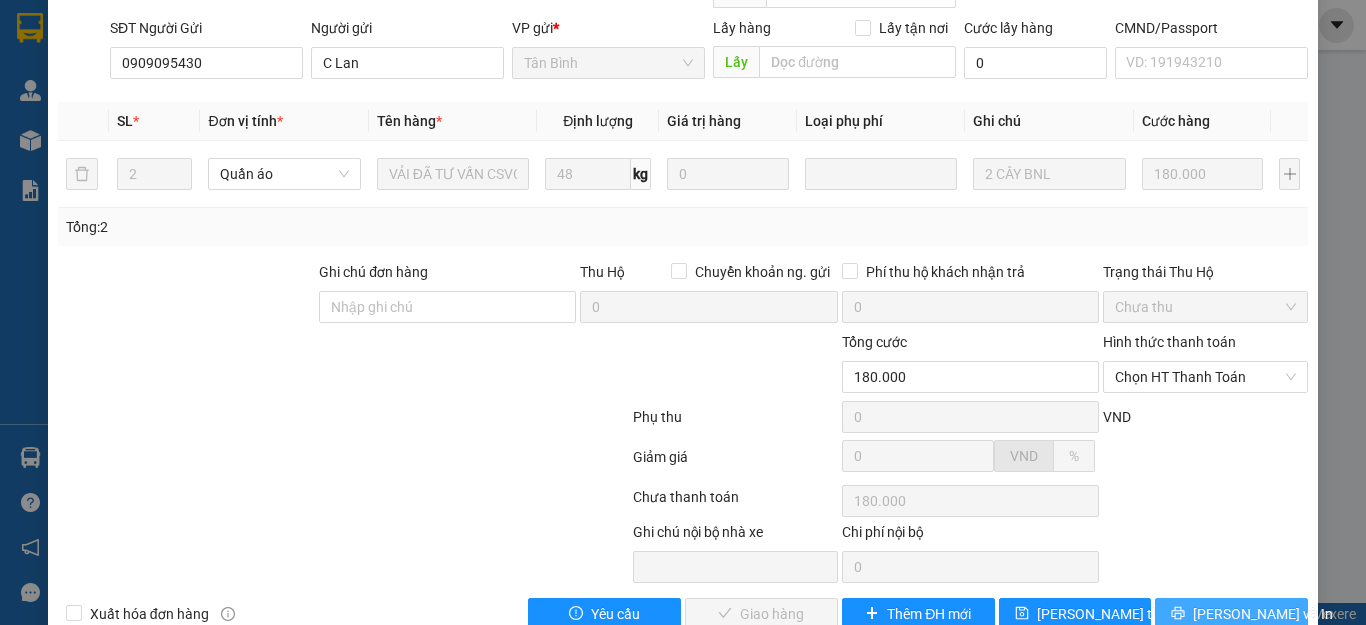 click on "[PERSON_NAME] và In" at bounding box center [1263, 614] 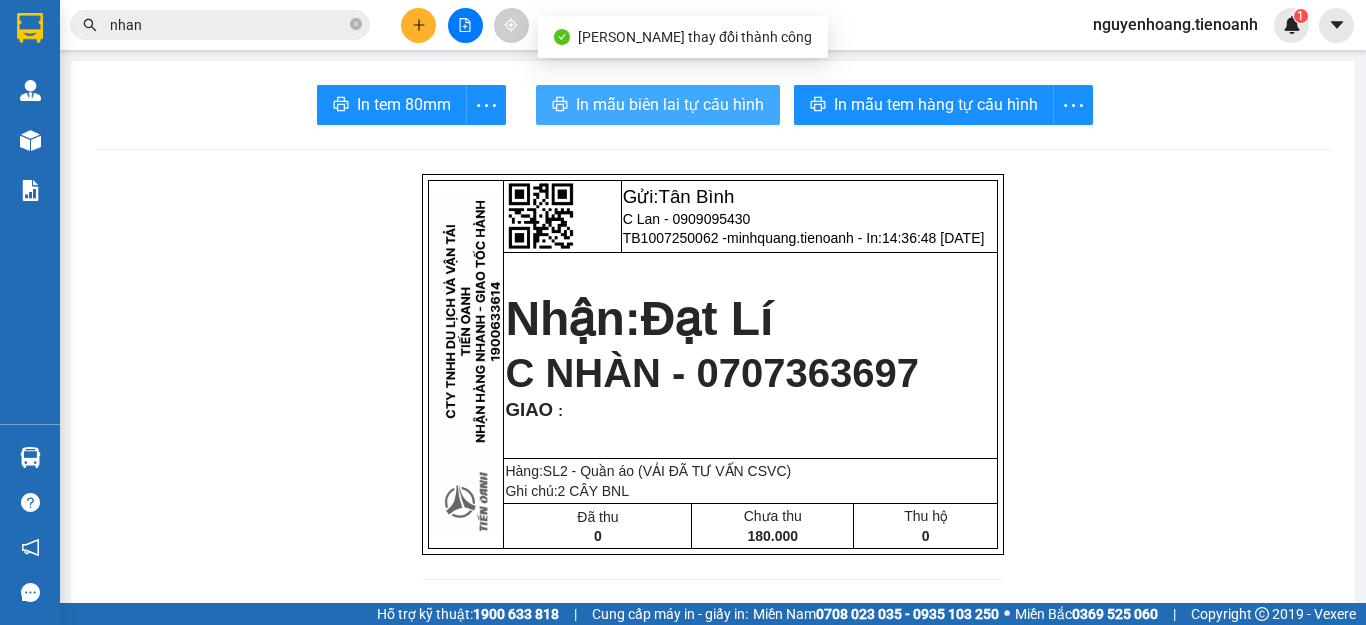 click on "In mẫu biên lai tự cấu hình" at bounding box center (658, 105) 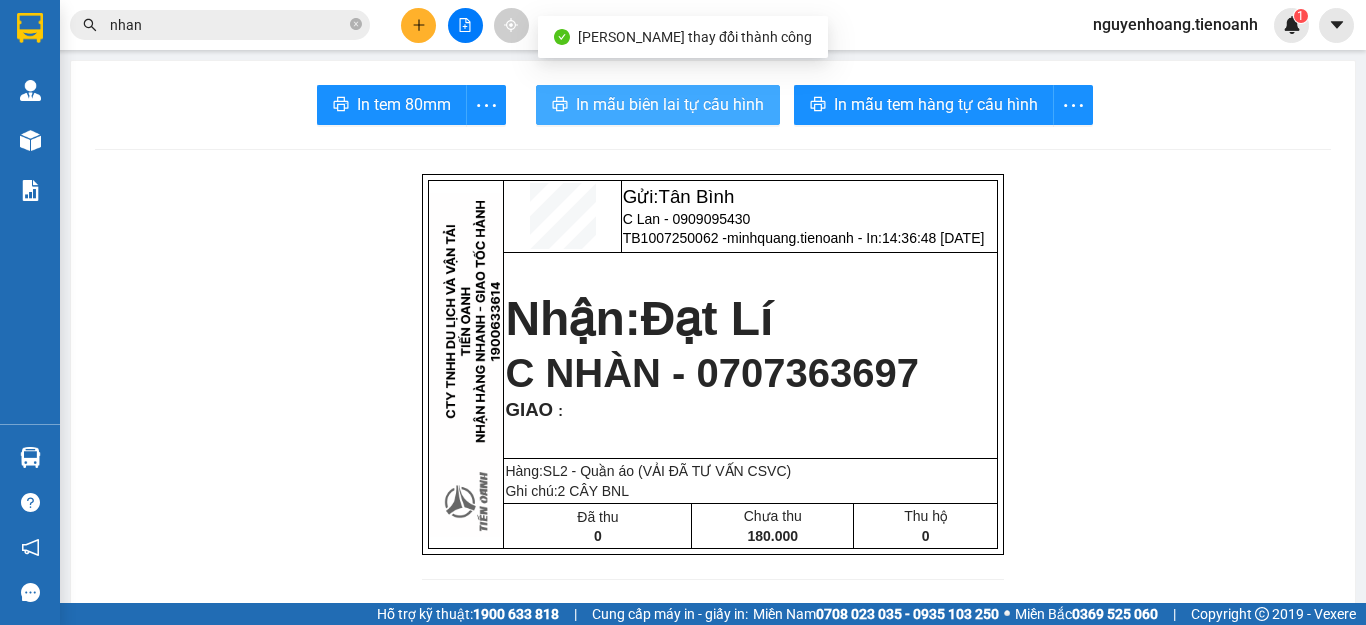 scroll, scrollTop: 0, scrollLeft: 0, axis: both 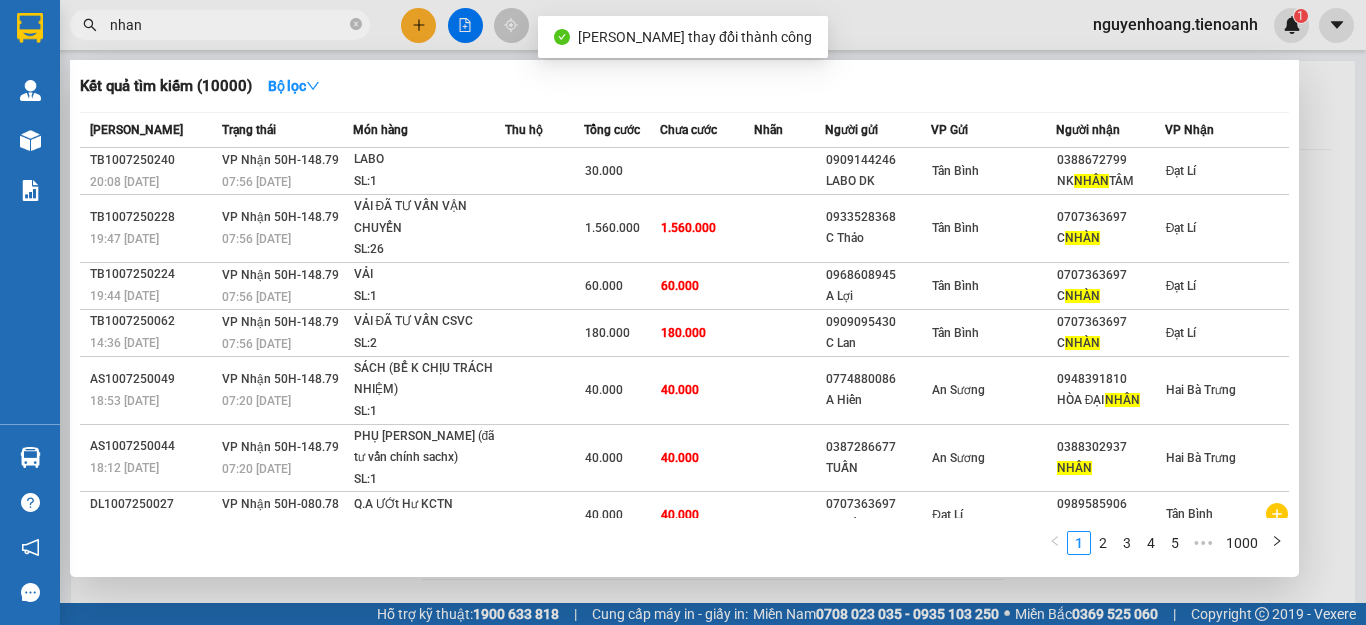 click on "nhan" at bounding box center (228, 25) 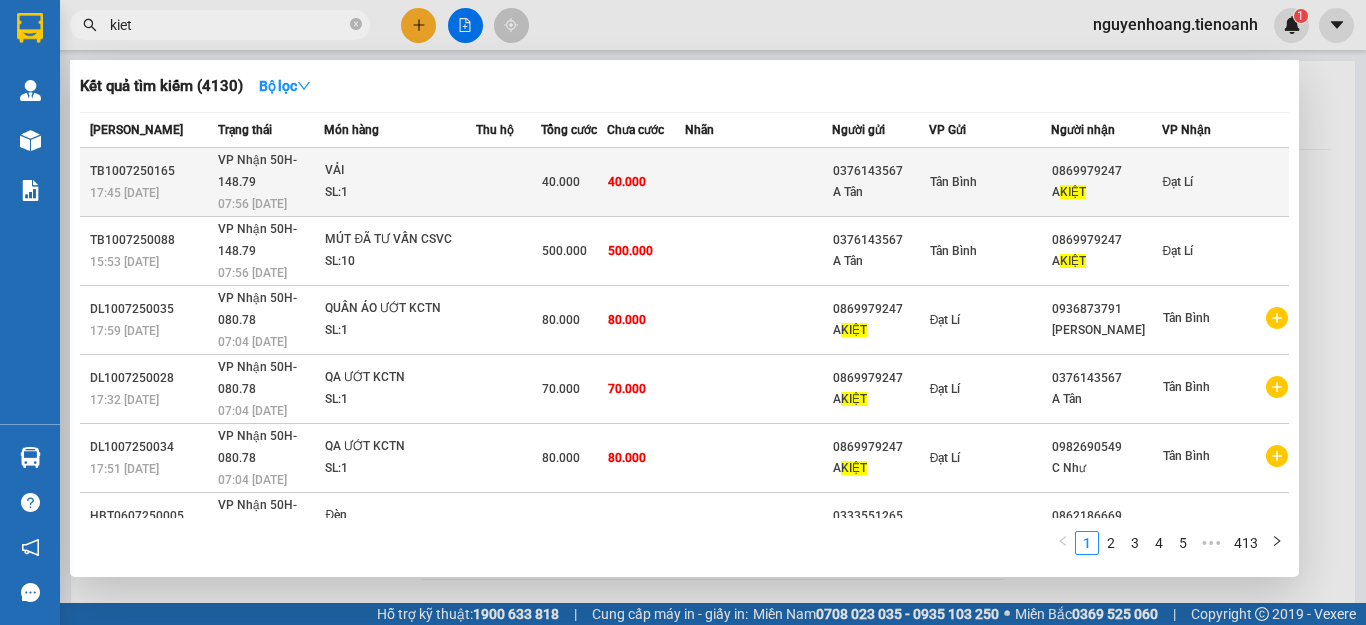 type on "kiet" 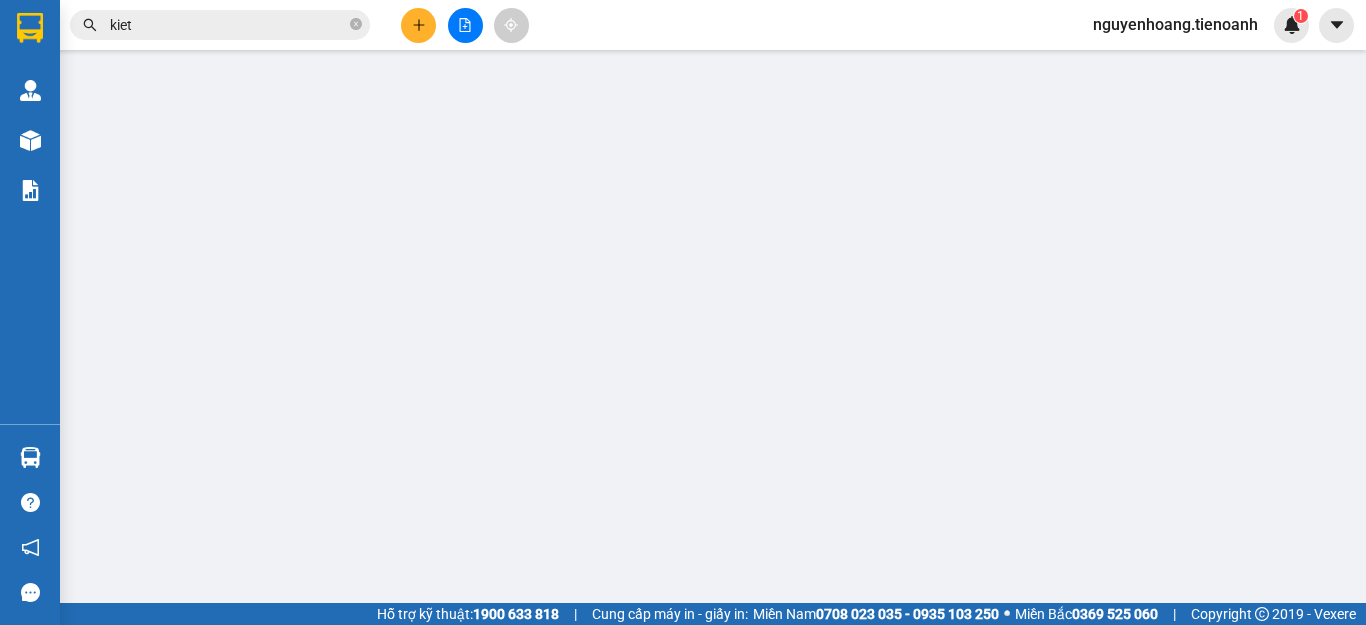 type on "0869979247" 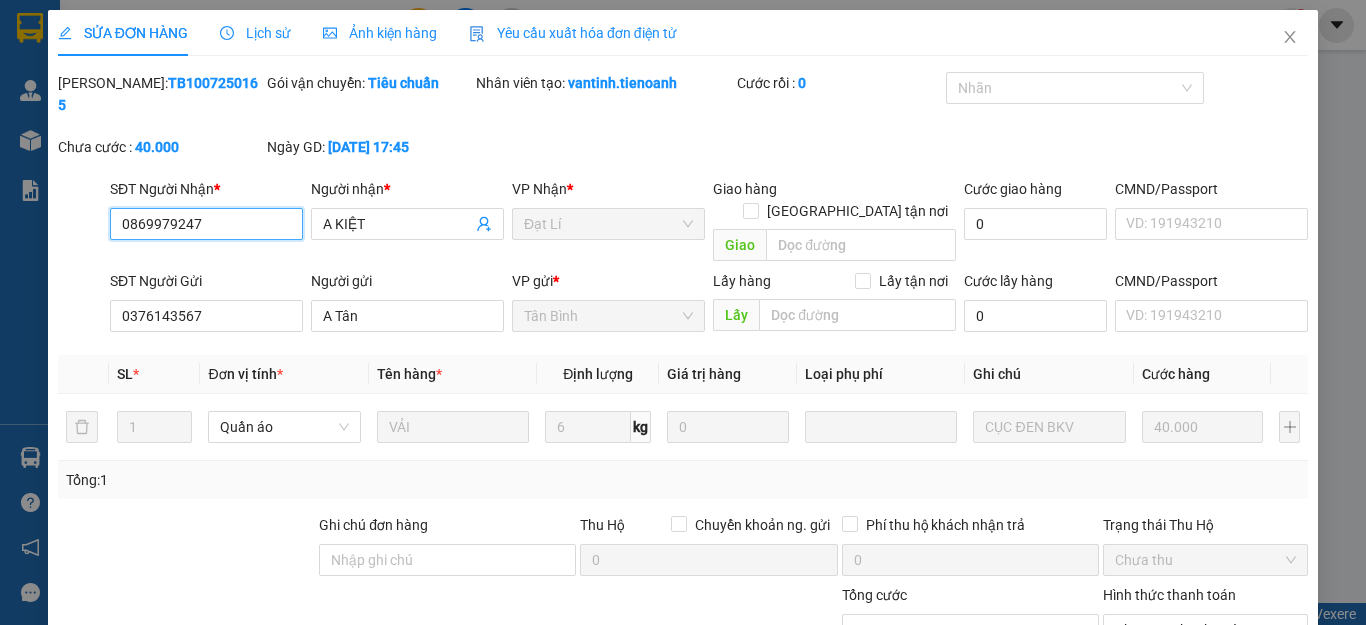 scroll, scrollTop: 243, scrollLeft: 0, axis: vertical 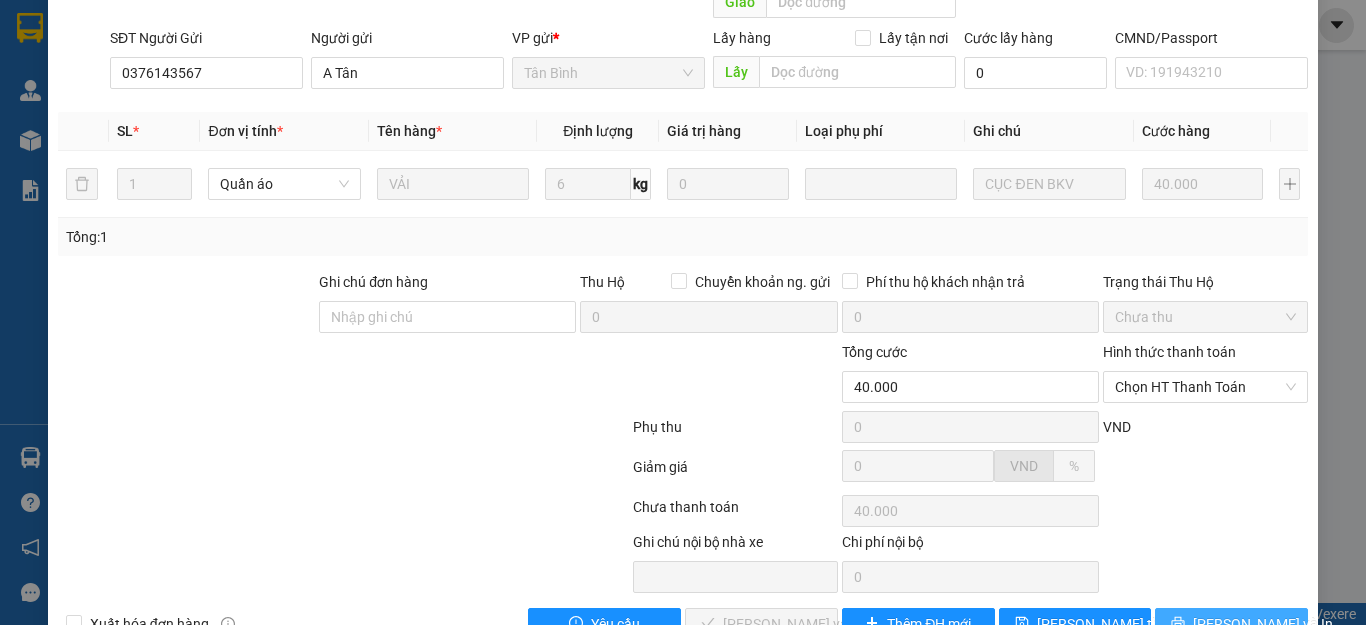 click on "[PERSON_NAME] và In" at bounding box center (1263, 624) 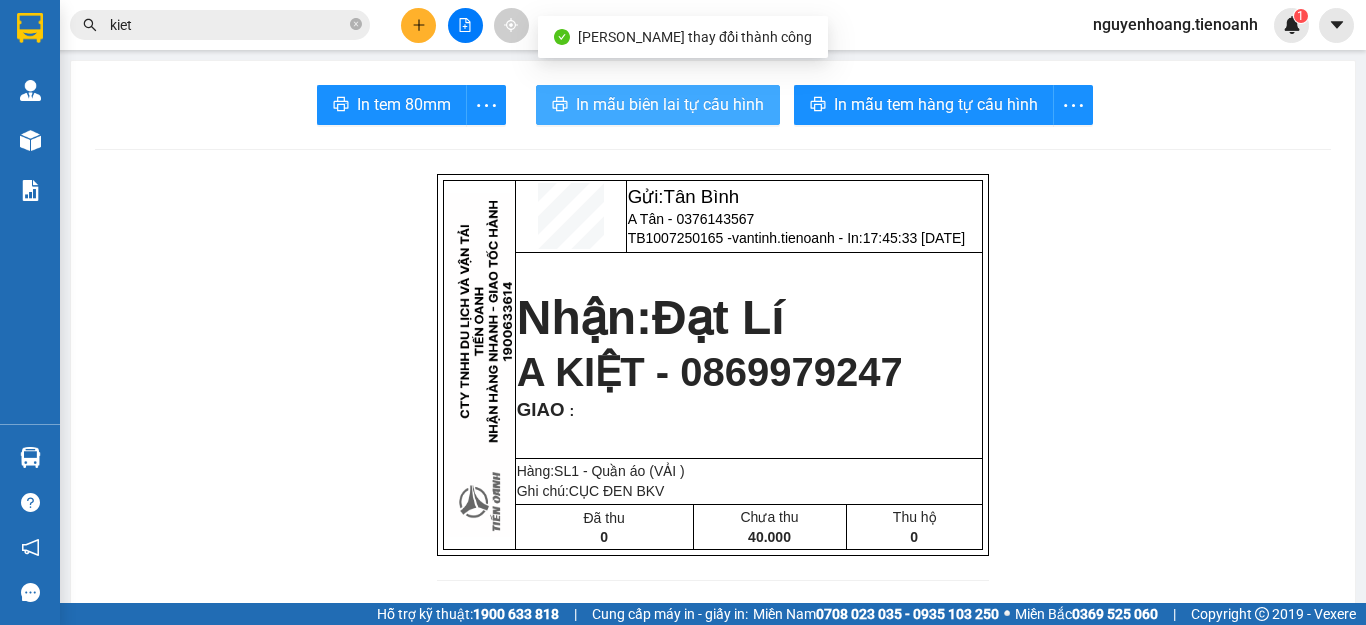 click on "In mẫu biên lai tự cấu hình" at bounding box center (670, 104) 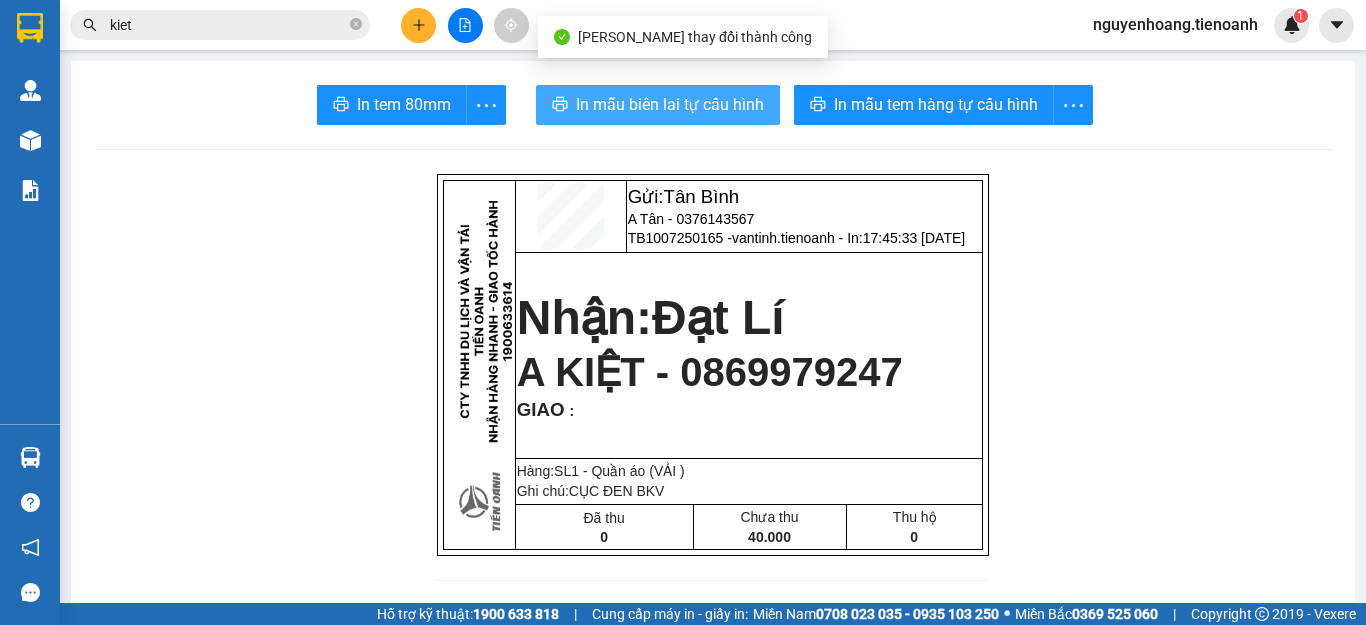 scroll, scrollTop: 0, scrollLeft: 0, axis: both 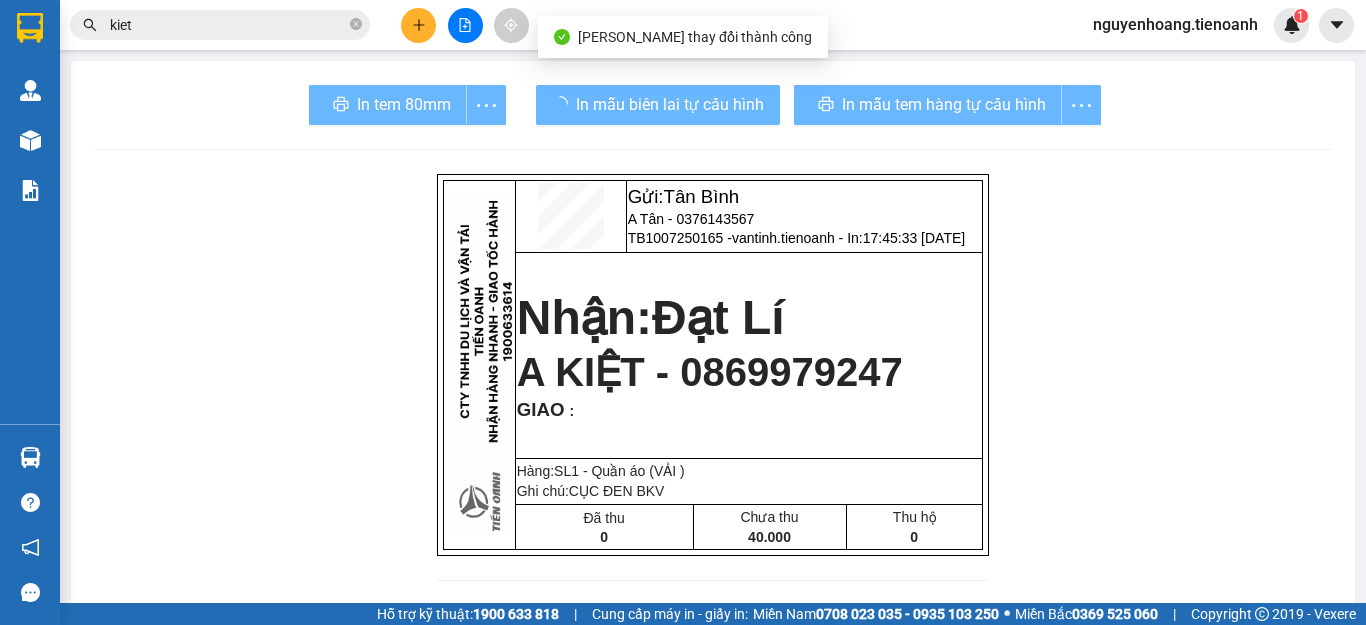 click on "kiet" at bounding box center (228, 25) 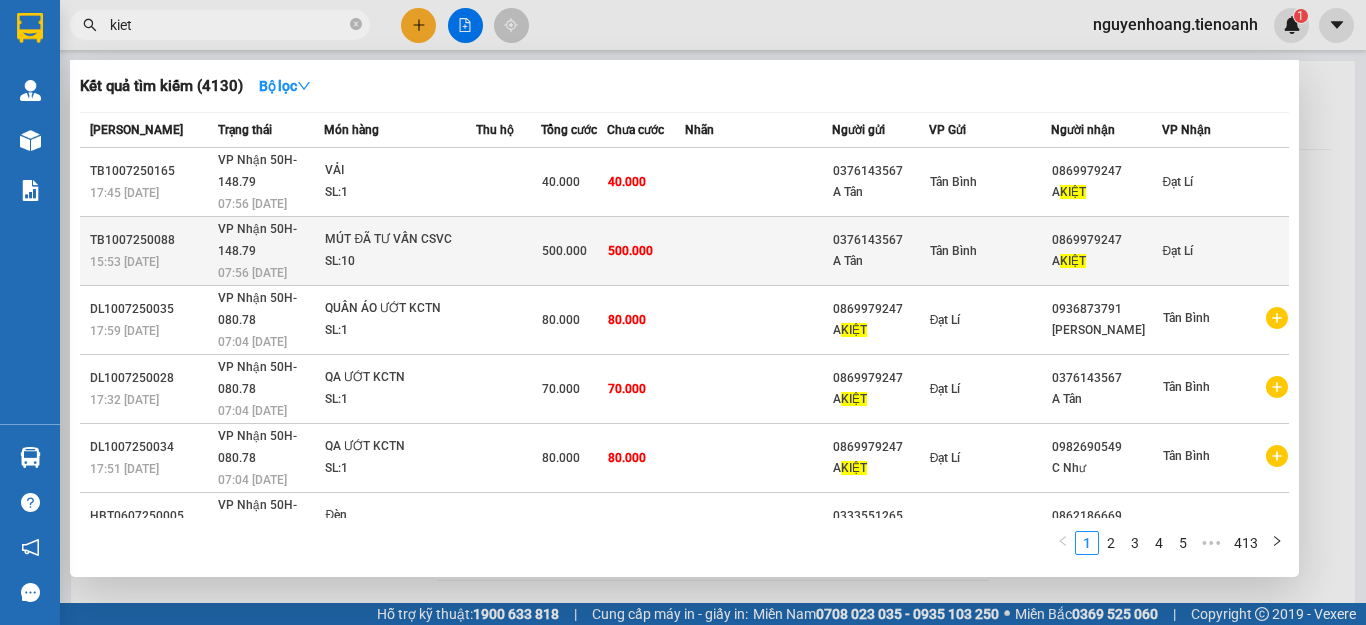 click at bounding box center [508, 251] 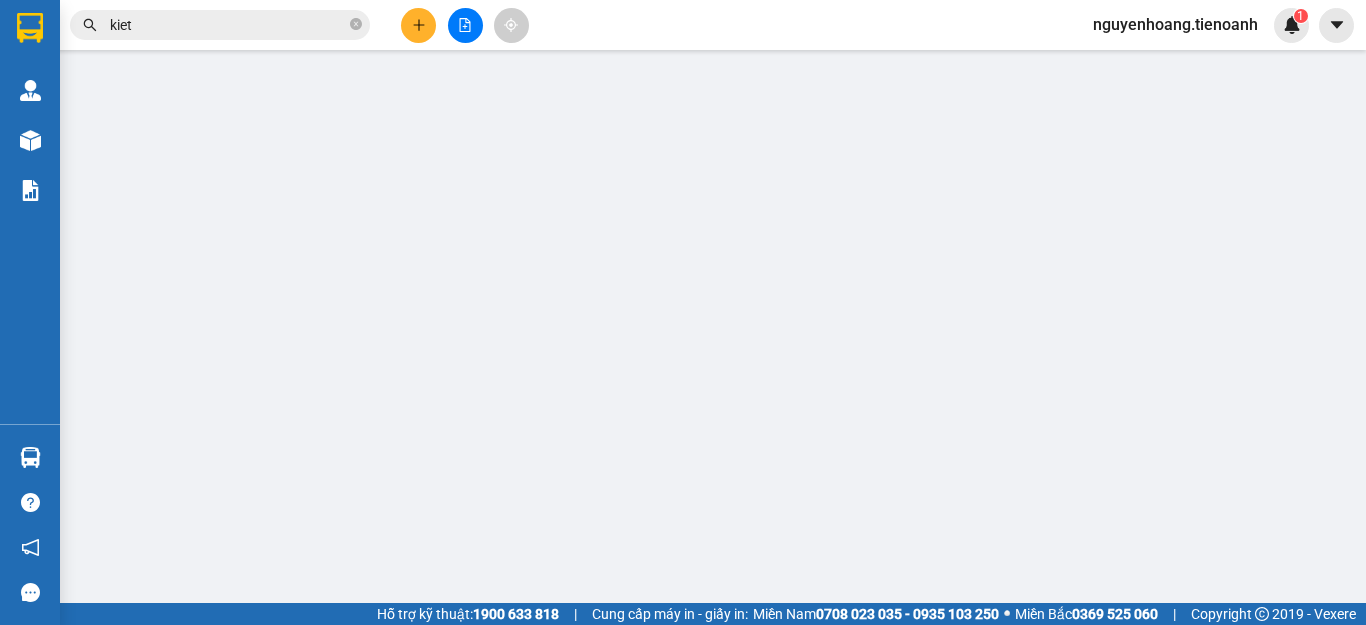 type on "0869979247" 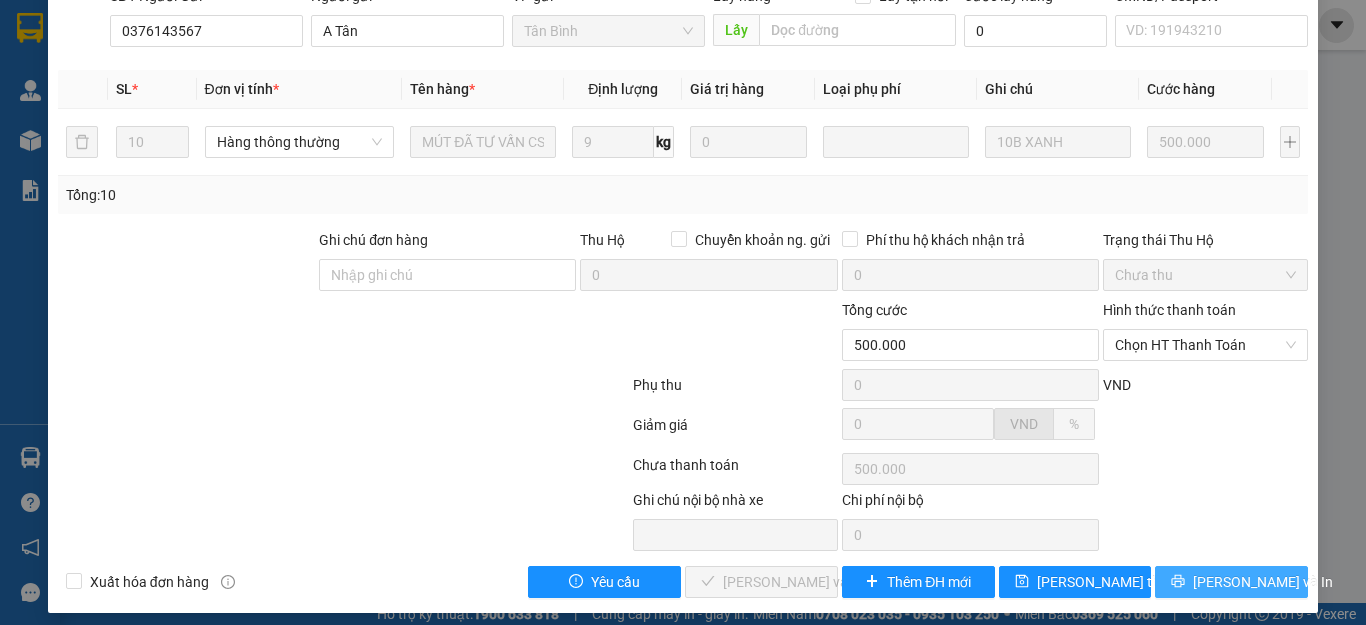 scroll, scrollTop: 253, scrollLeft: 0, axis: vertical 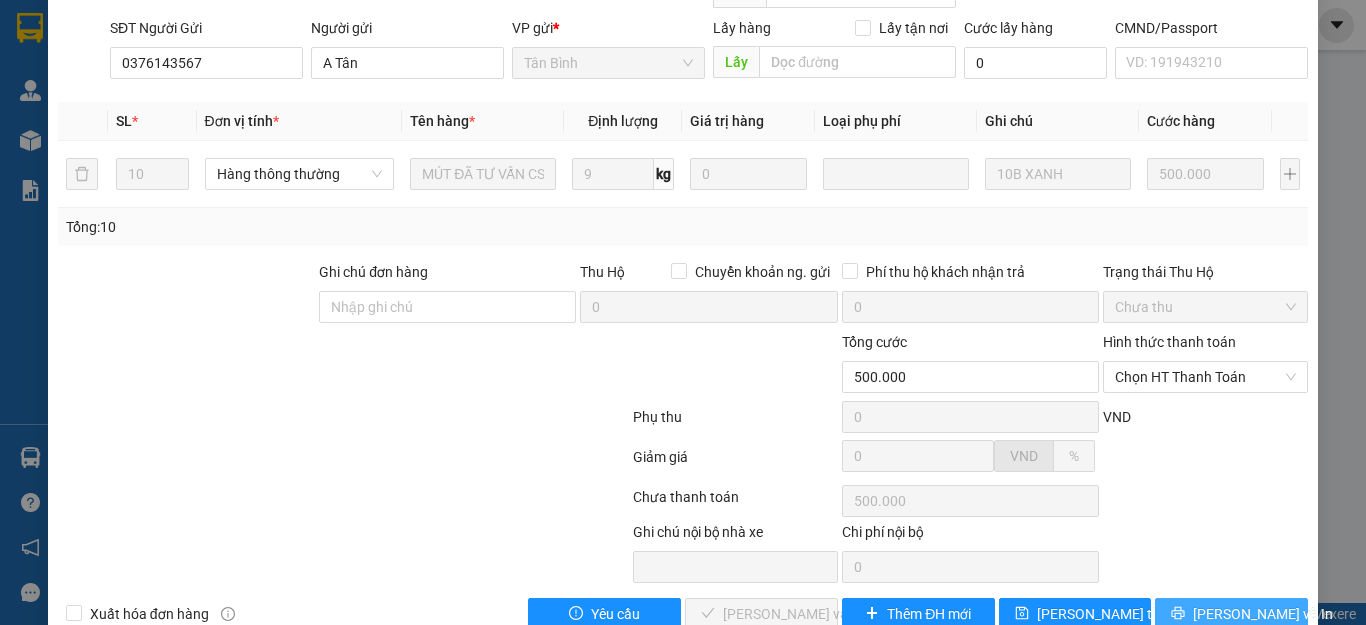 click on "[PERSON_NAME] và In" at bounding box center (1263, 614) 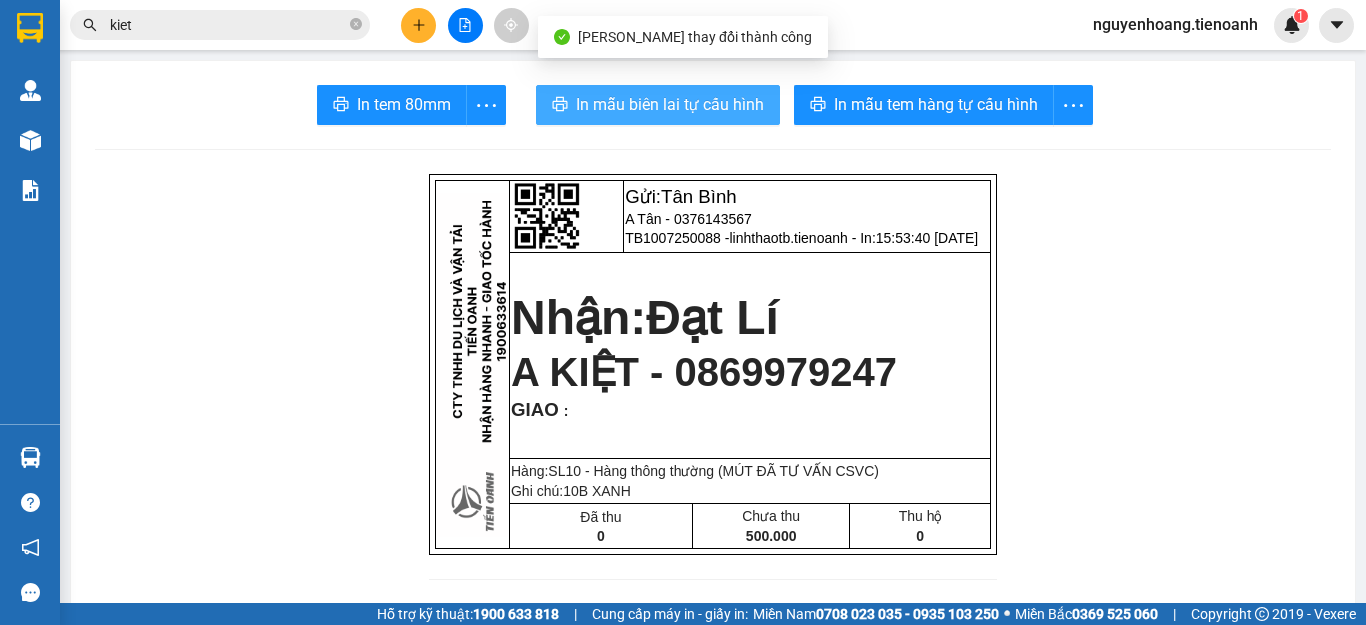 click on "In mẫu biên lai tự cấu hình" at bounding box center [670, 104] 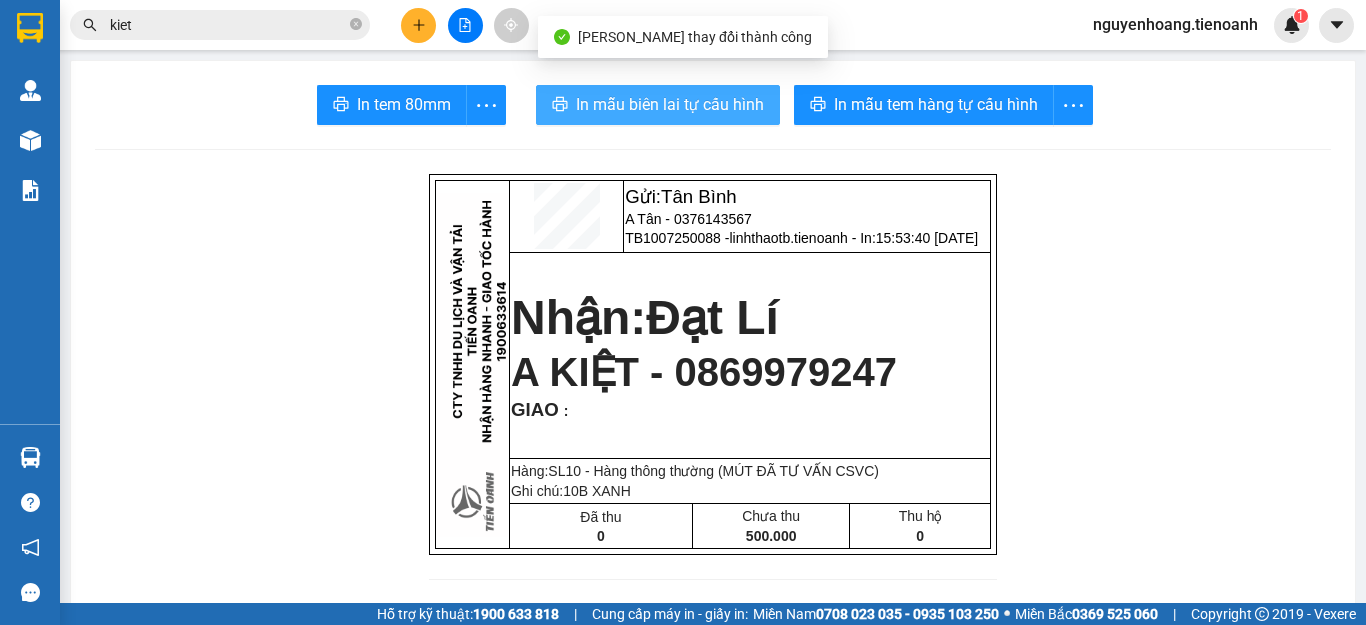 scroll, scrollTop: 0, scrollLeft: 0, axis: both 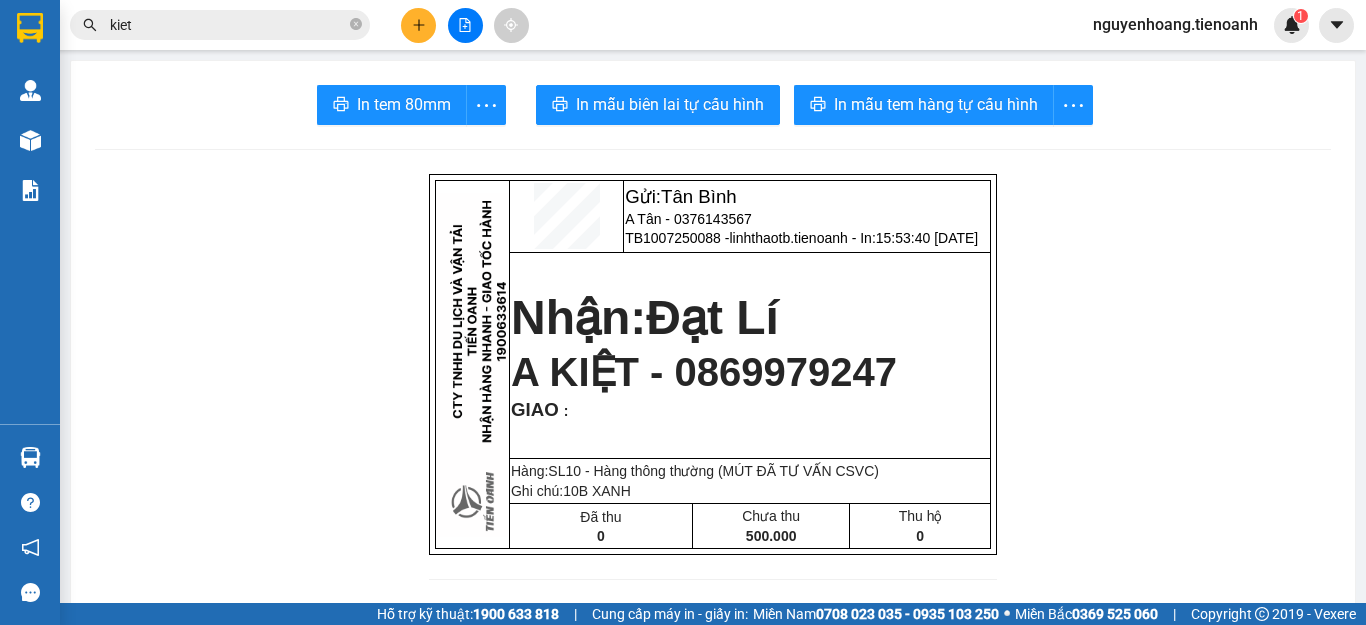 click on "kiet" at bounding box center (228, 25) 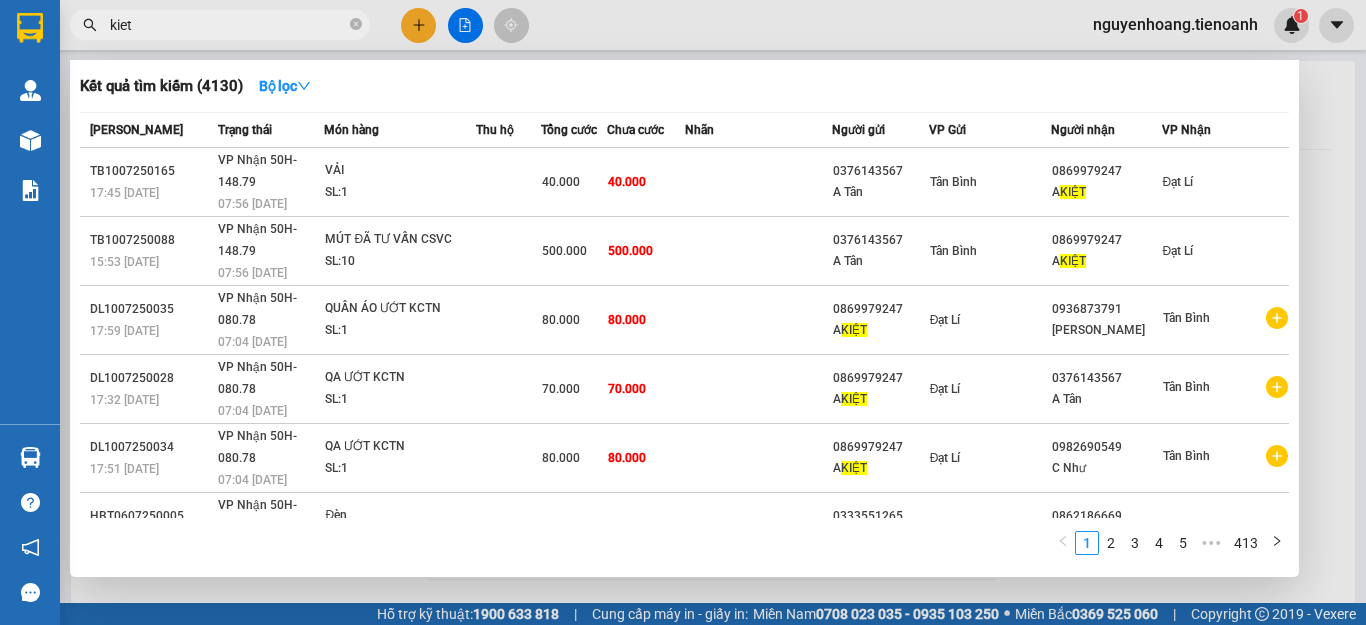 click on "kiet" at bounding box center (228, 25) 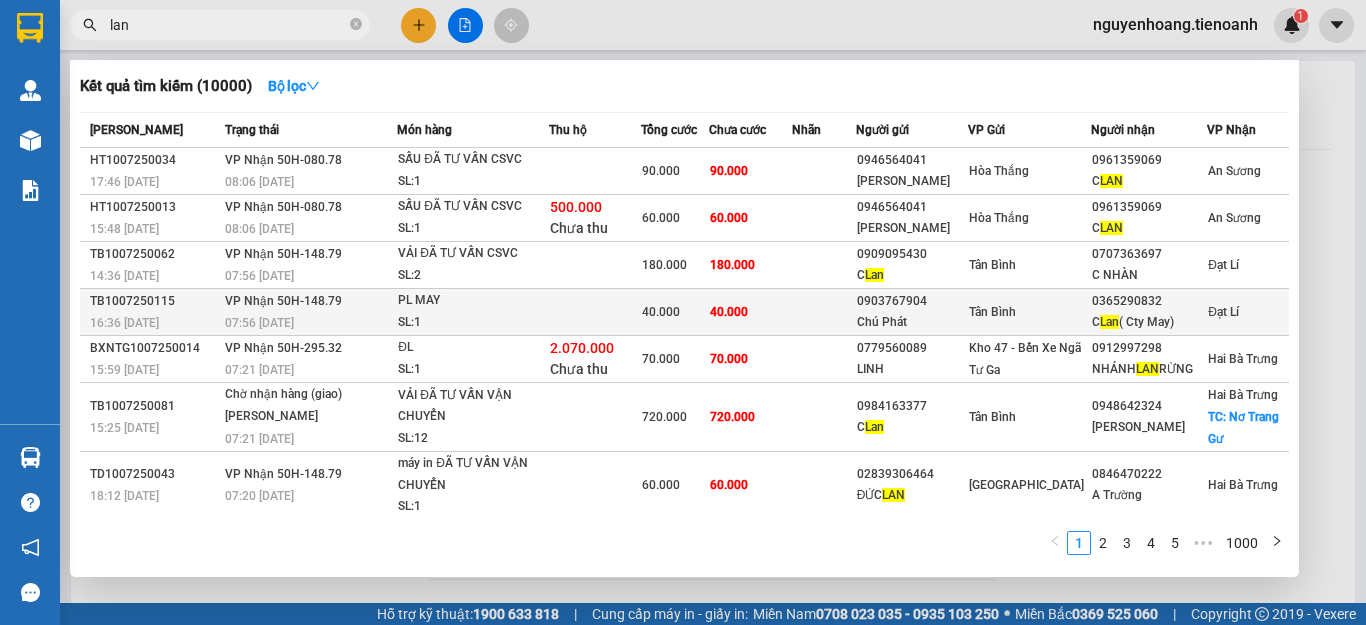 type on "lan" 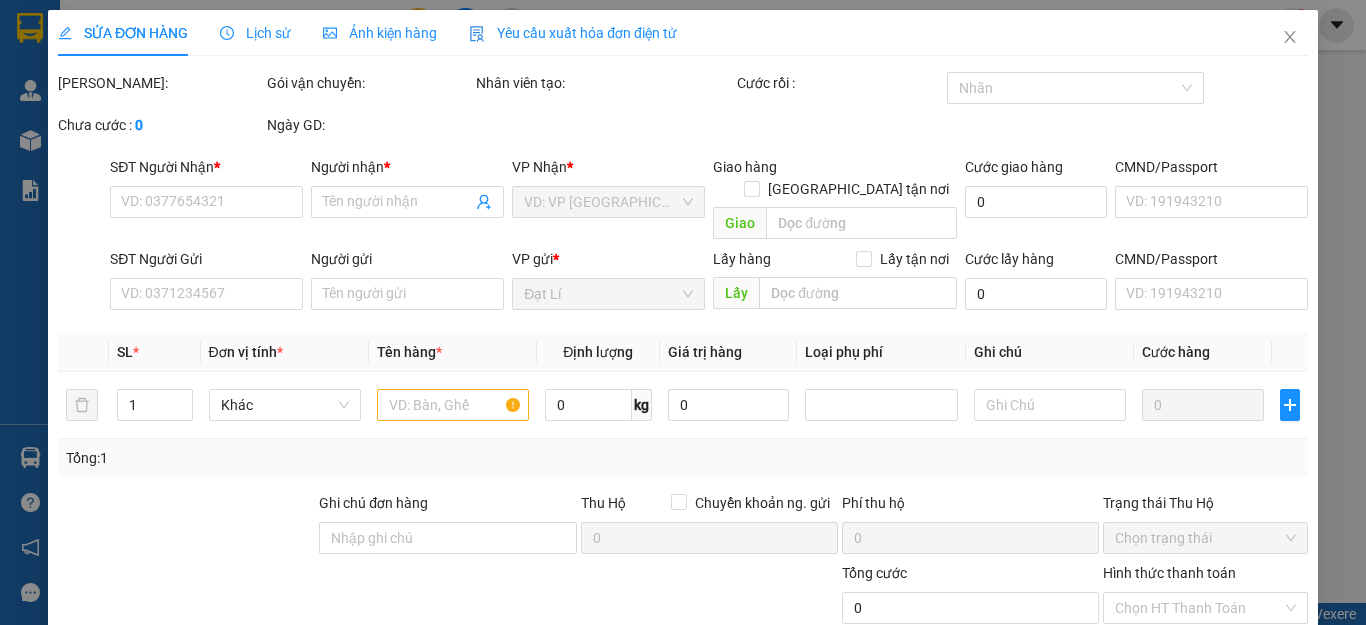 type on "0365290832" 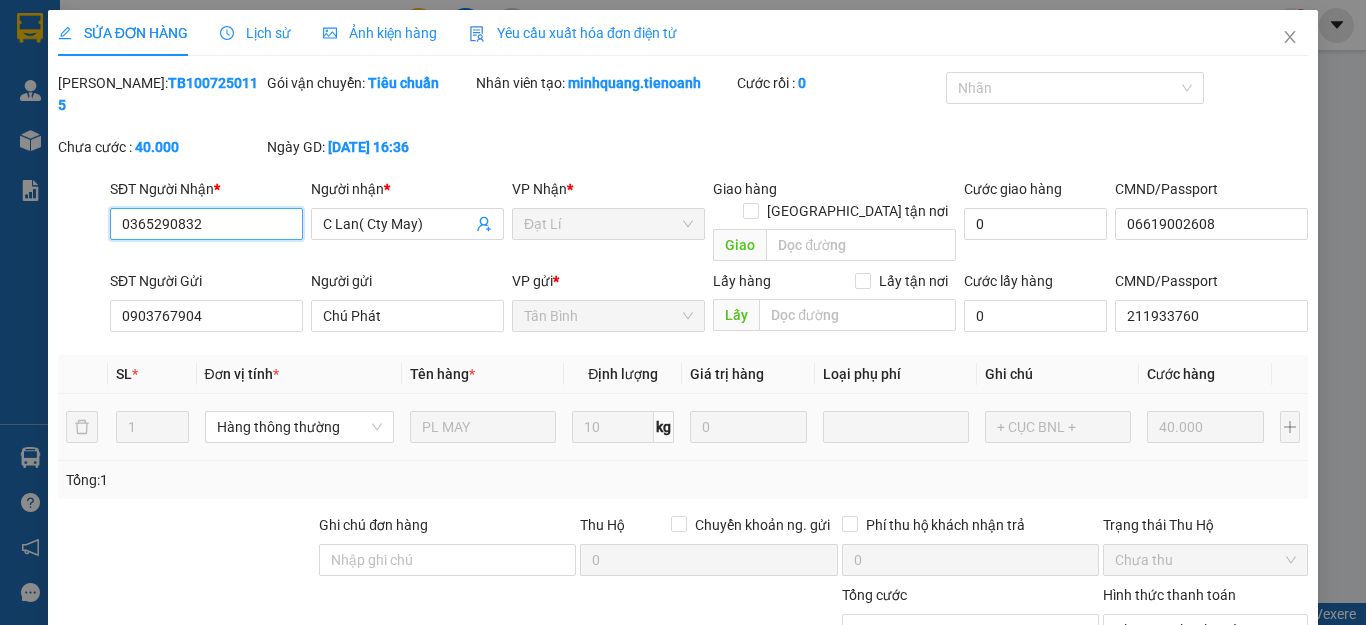 scroll, scrollTop: 253, scrollLeft: 0, axis: vertical 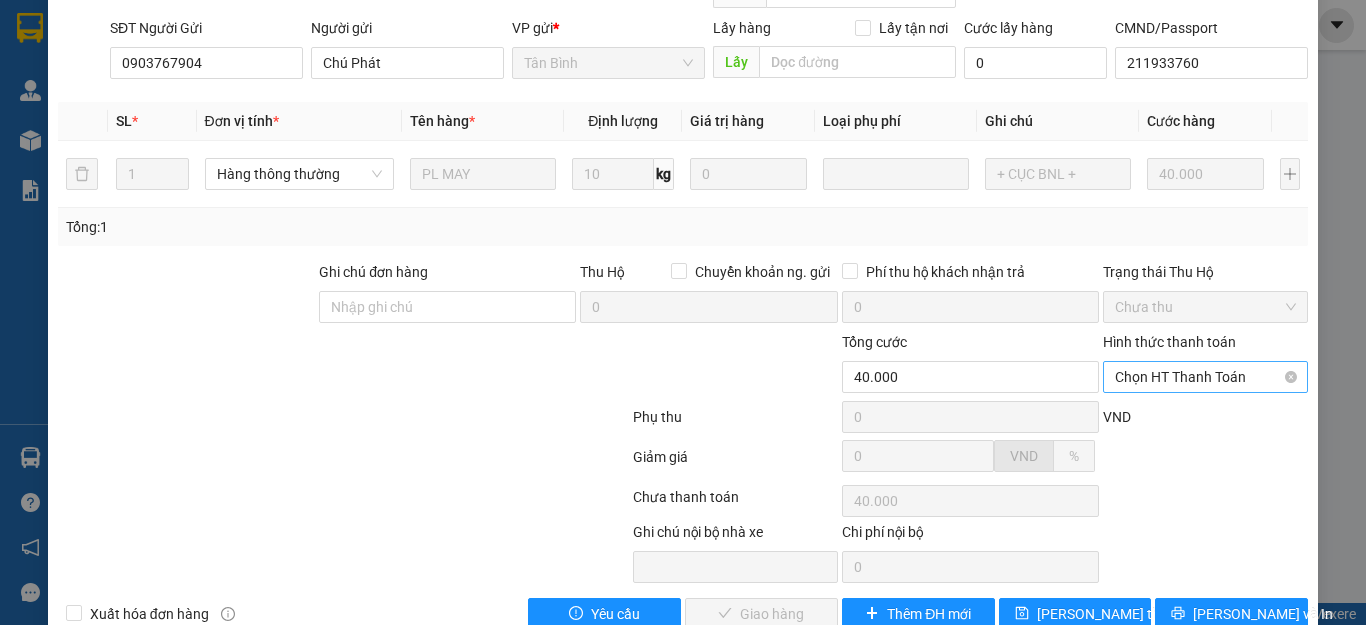 click on "Chọn HT Thanh Toán" at bounding box center (1205, 377) 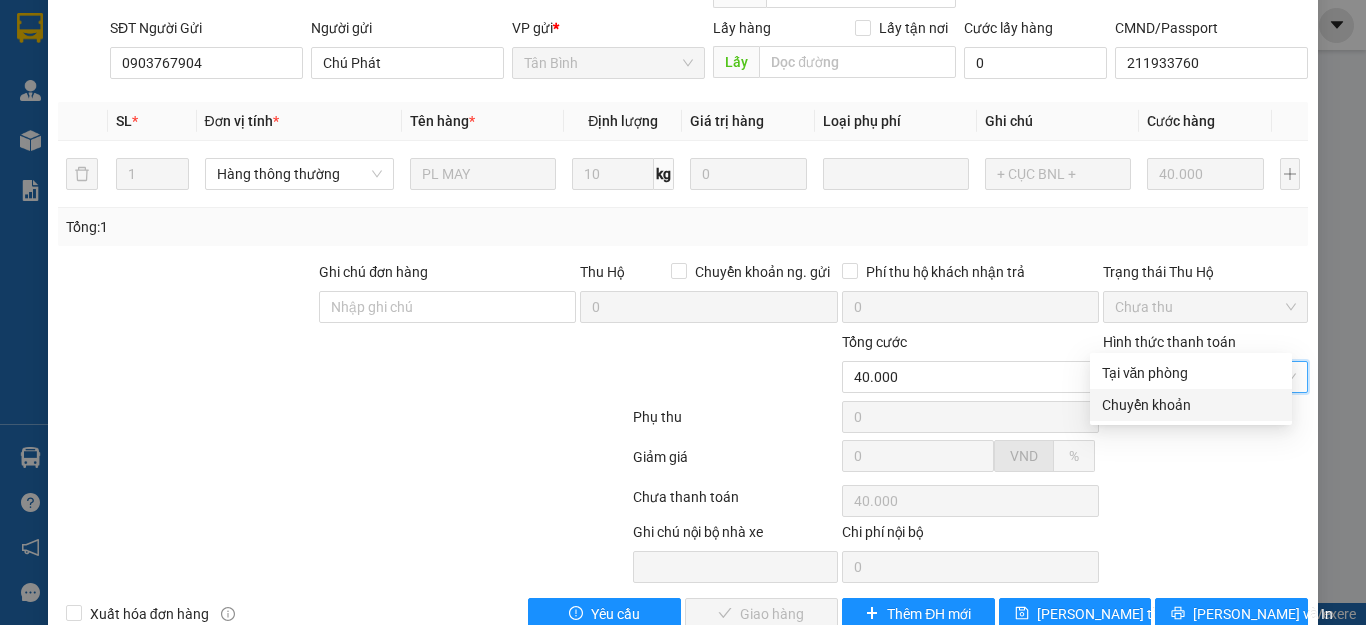 click on "Ghi chú nội bộ nhà xe Chi phí nội bộ 0" at bounding box center (683, 552) 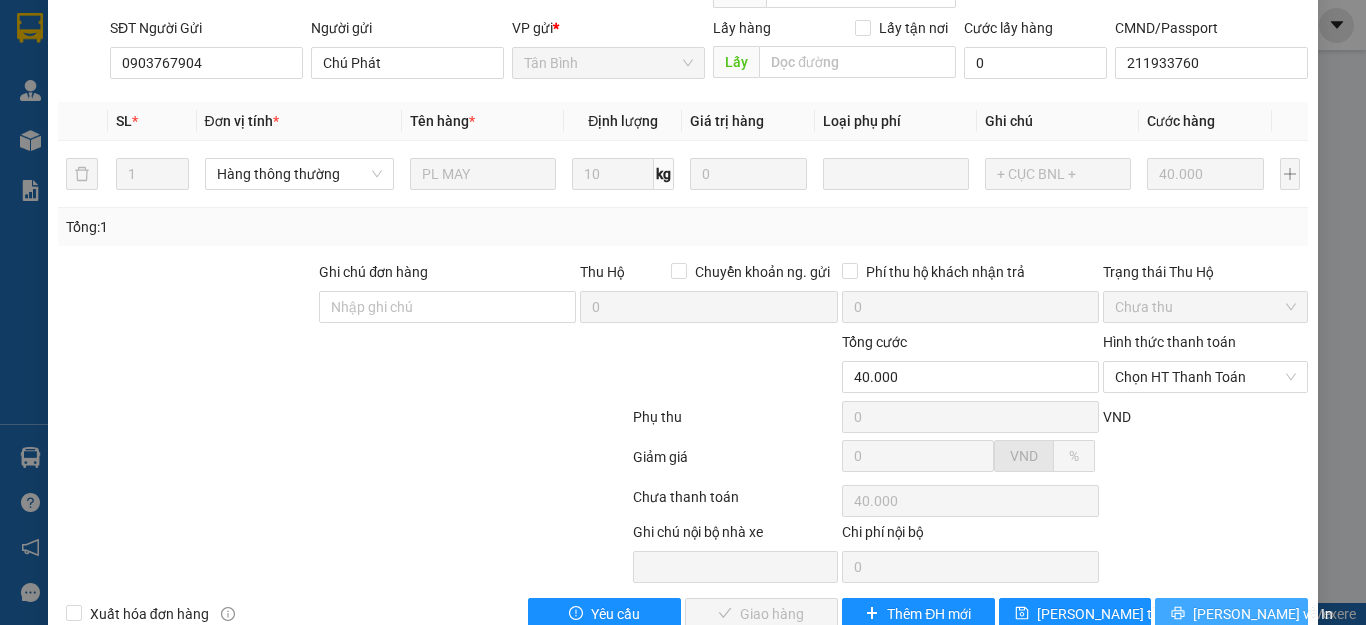 click on "[PERSON_NAME] và In" at bounding box center [1263, 614] 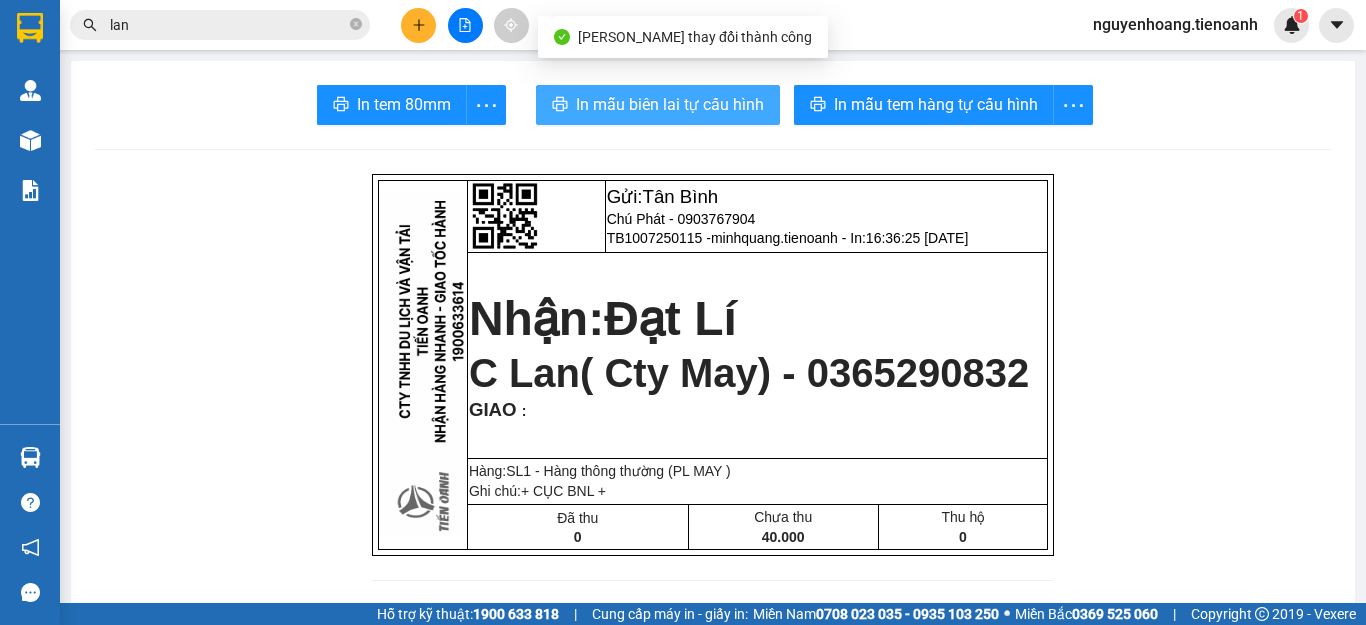 click on "In mẫu biên lai tự cấu hình" at bounding box center [658, 105] 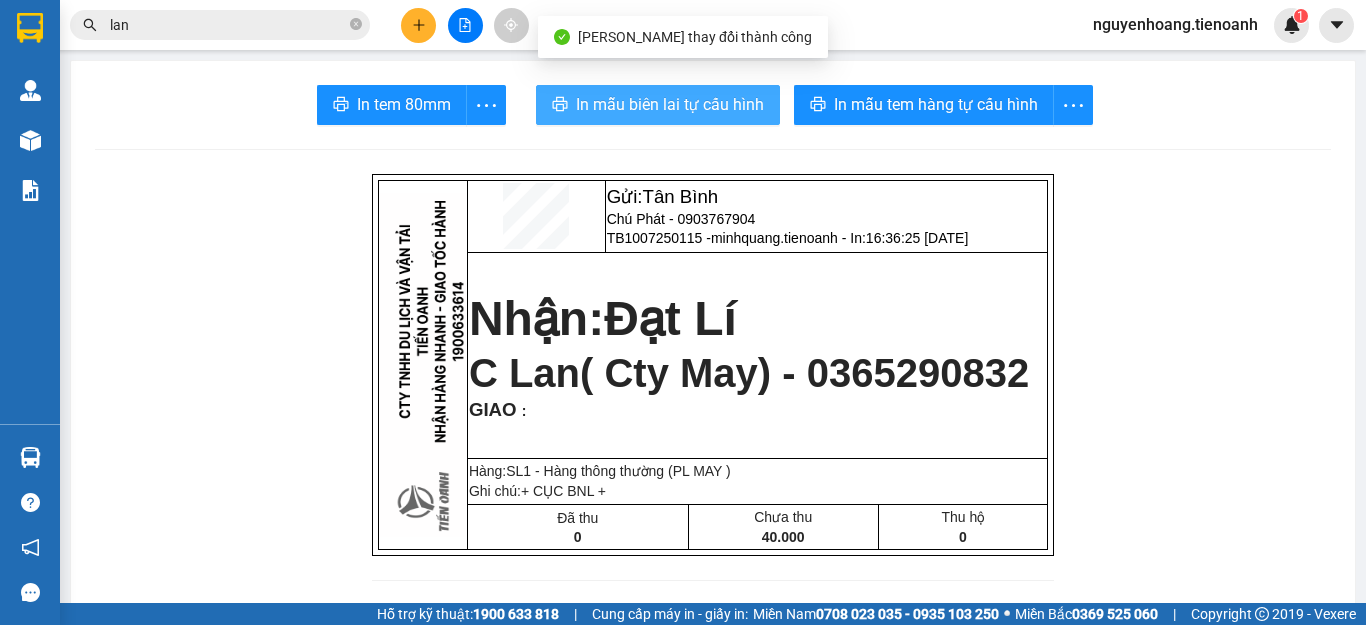 scroll, scrollTop: 0, scrollLeft: 0, axis: both 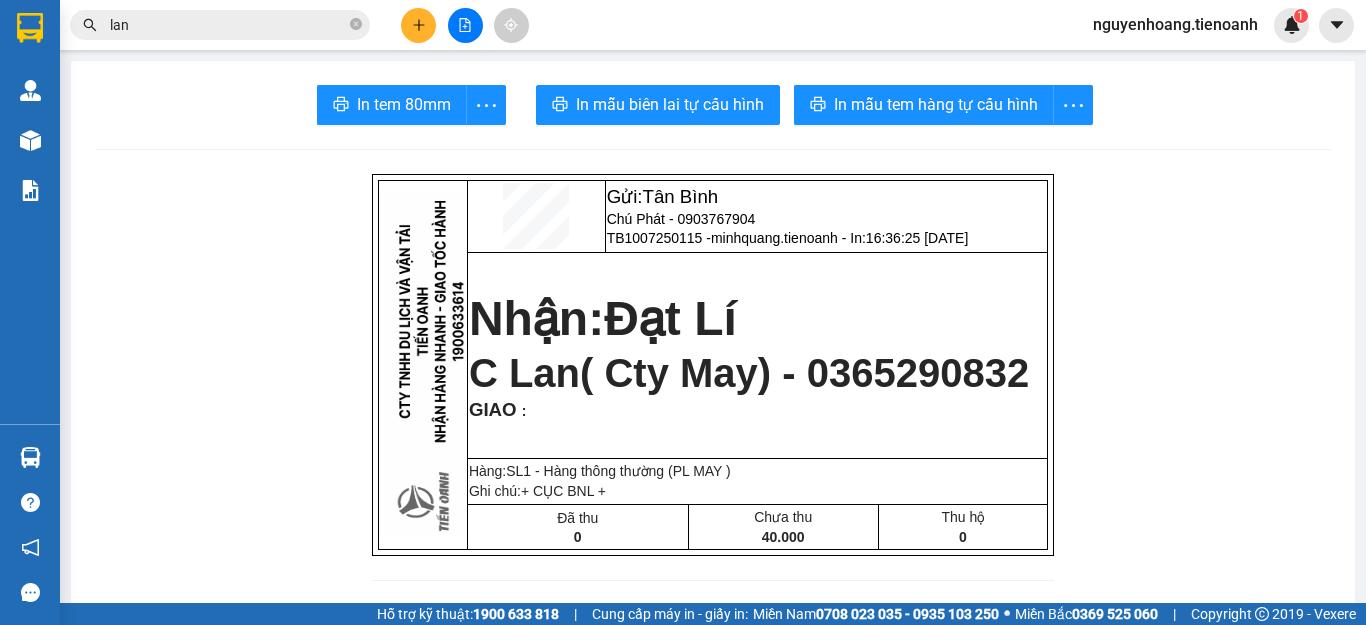 click on "lan" at bounding box center (220, 25) 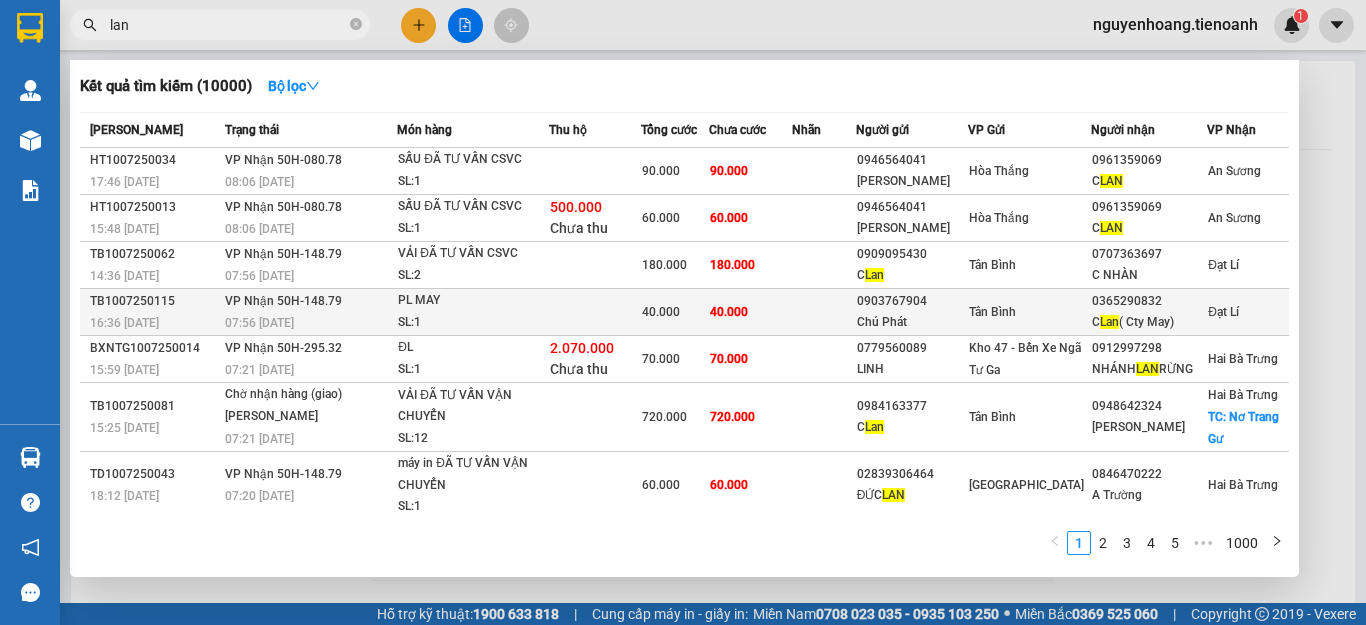 click on "Chú Phát" at bounding box center (912, 322) 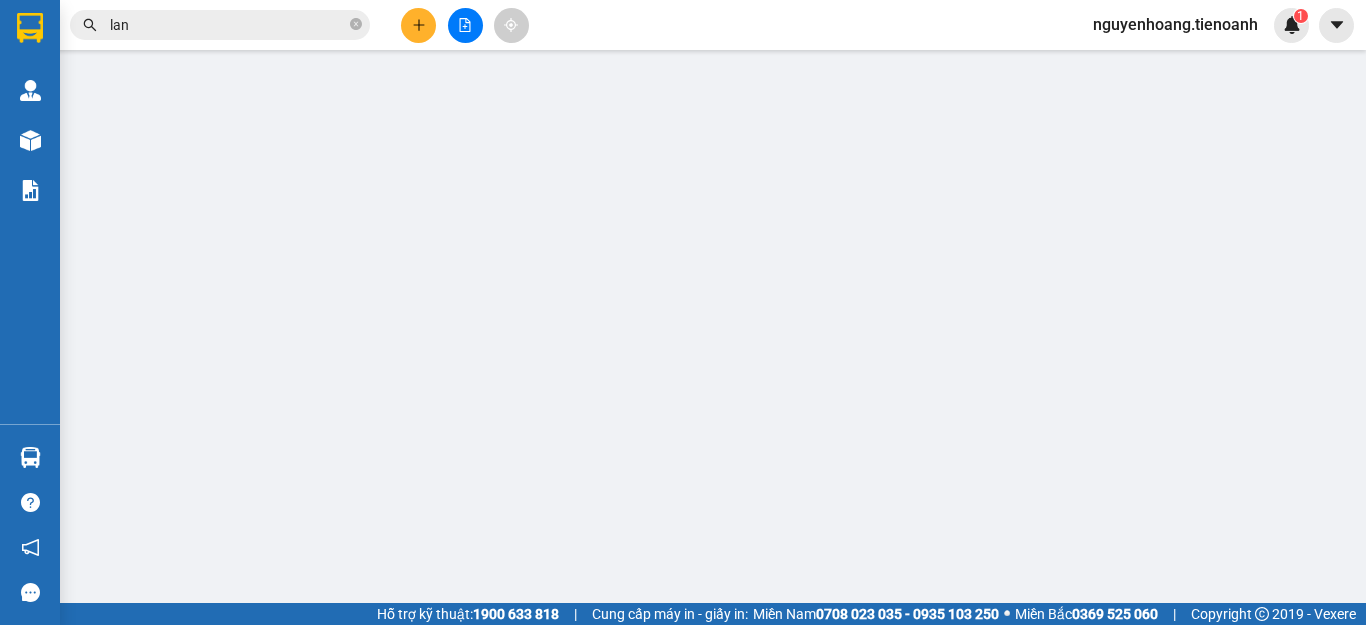 type on "0365290832" 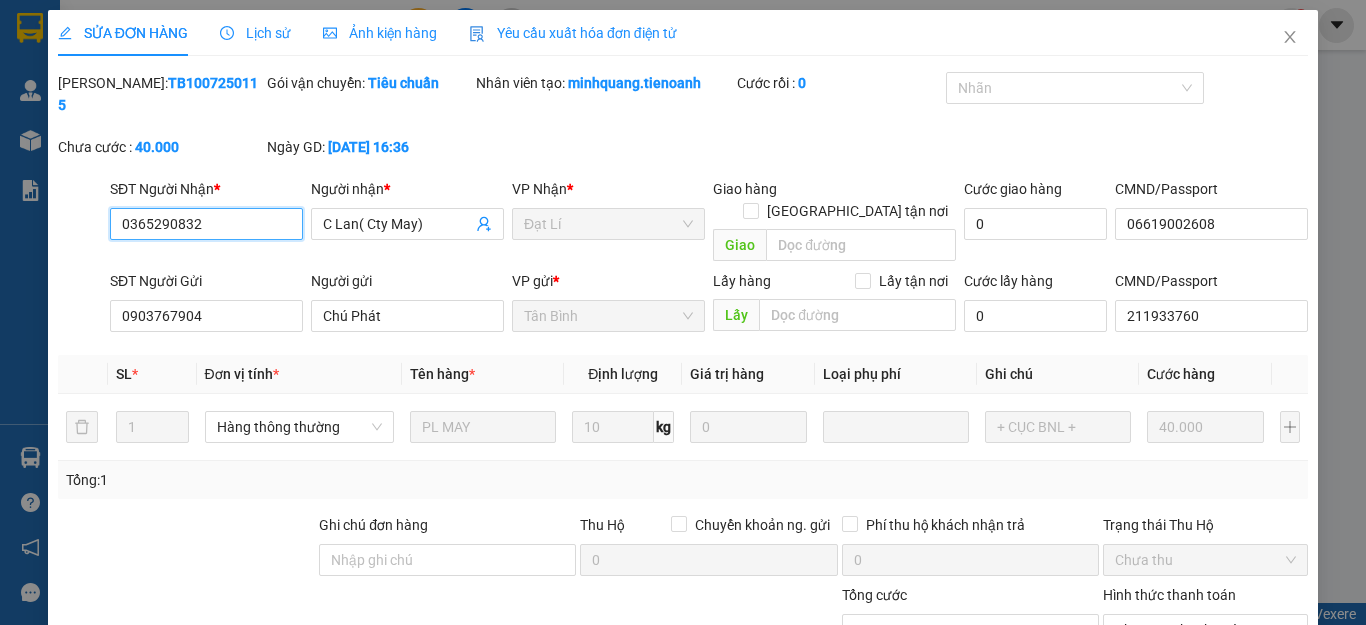 scroll, scrollTop: 253, scrollLeft: 0, axis: vertical 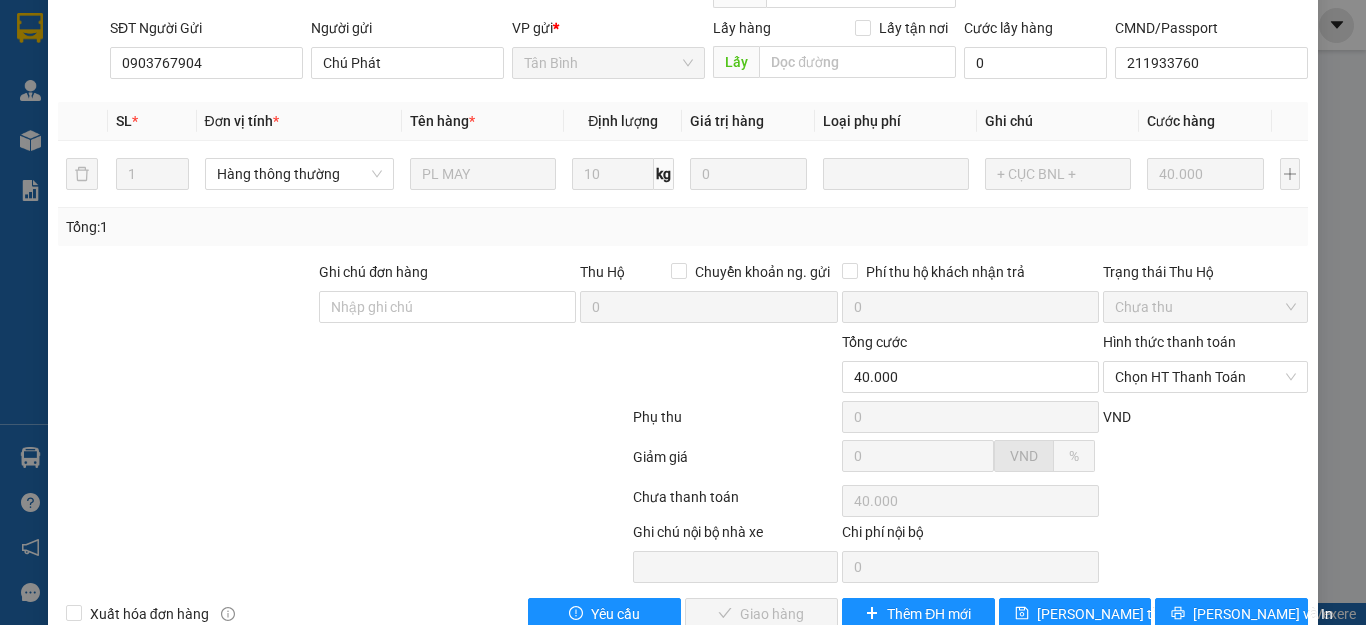 click on "Chọn HT Thanh Toán" at bounding box center (1205, 377) 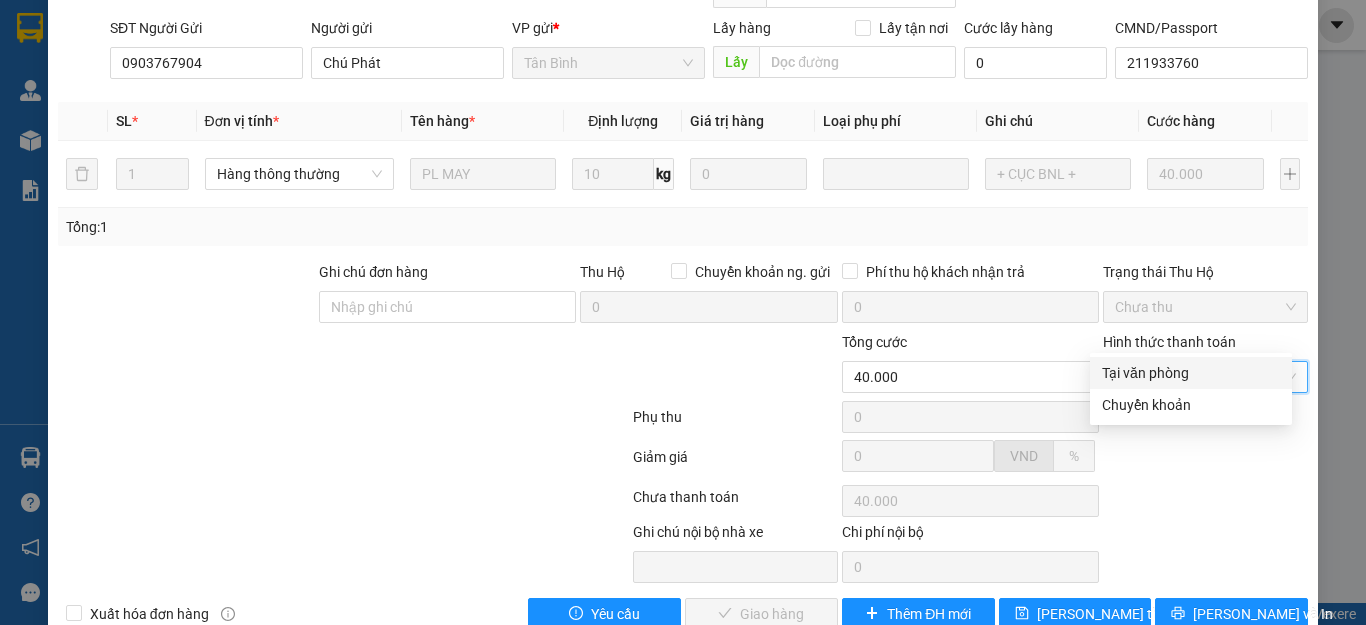 click on "Tại văn phòng" at bounding box center (1191, 373) 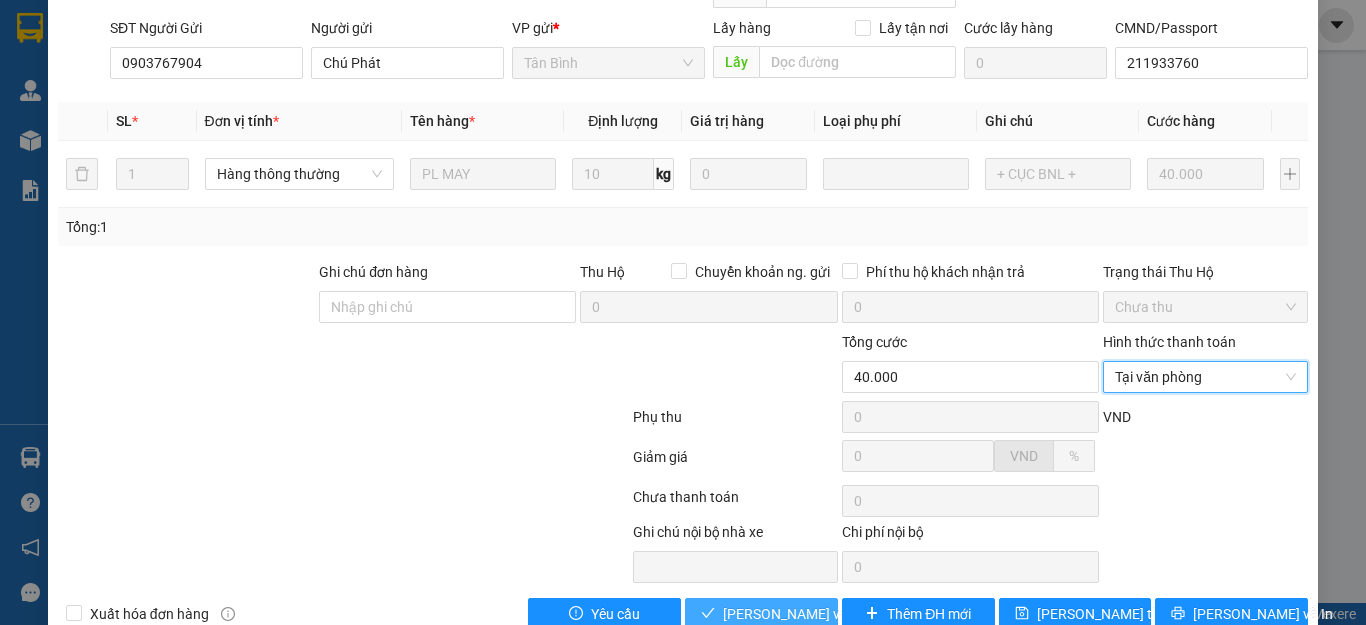 click on "[PERSON_NAME] và Giao hàng" at bounding box center (819, 614) 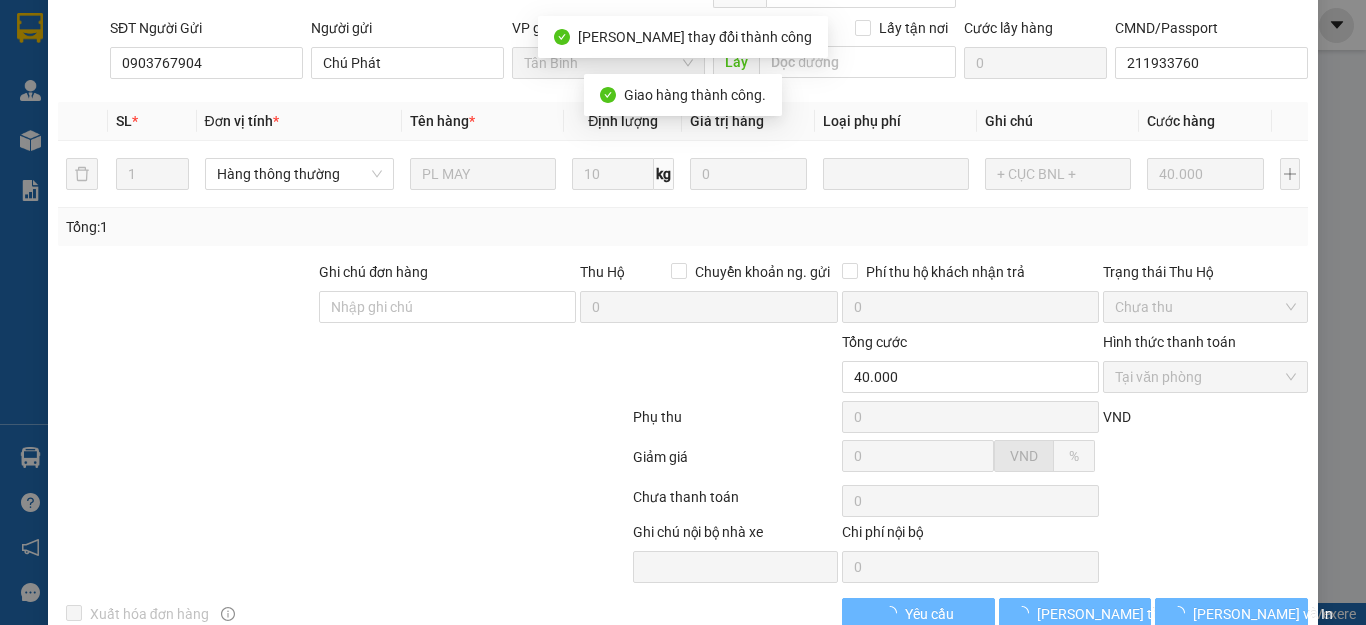 scroll, scrollTop: 0, scrollLeft: 0, axis: both 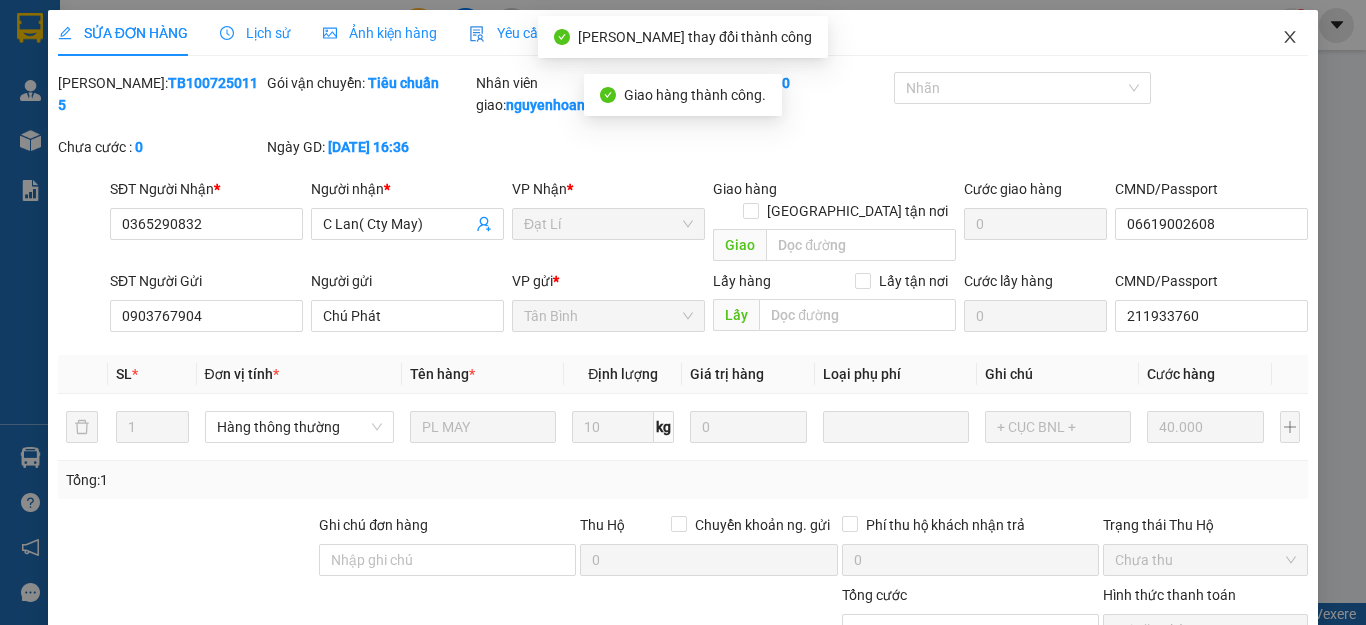 click 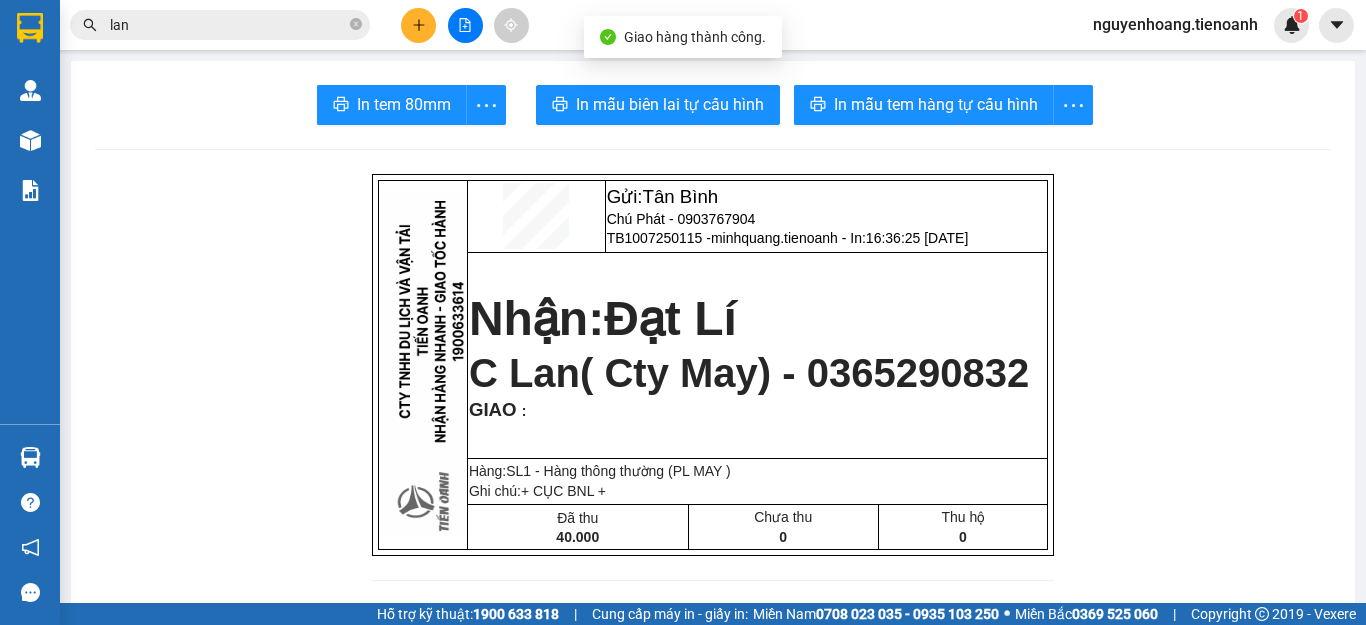 click on "lan" at bounding box center (228, 25) 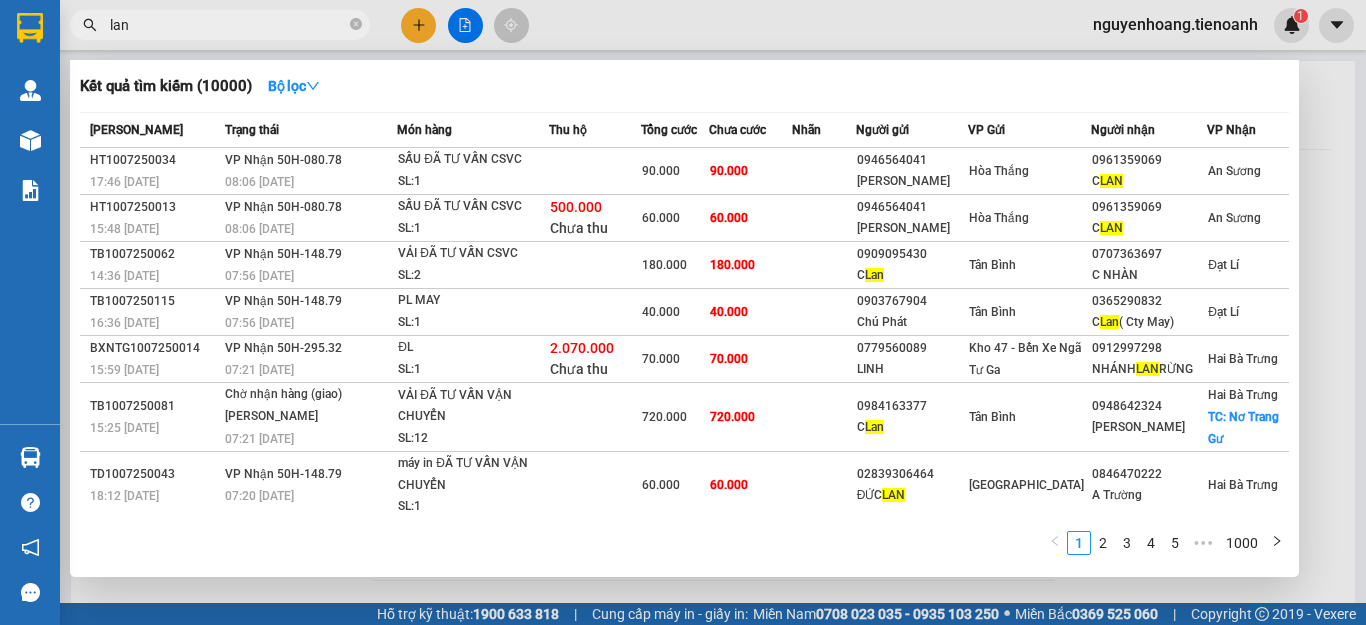 click on "lan" at bounding box center (228, 25) 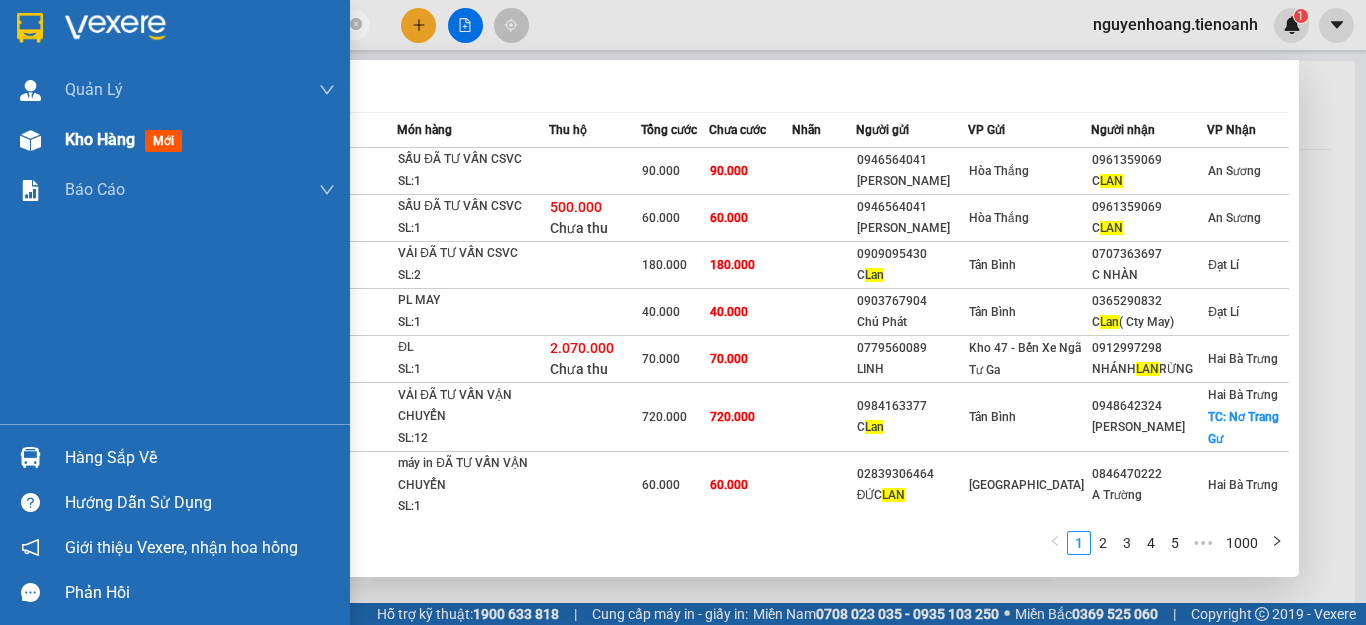 click on "Kho hàng" at bounding box center (100, 139) 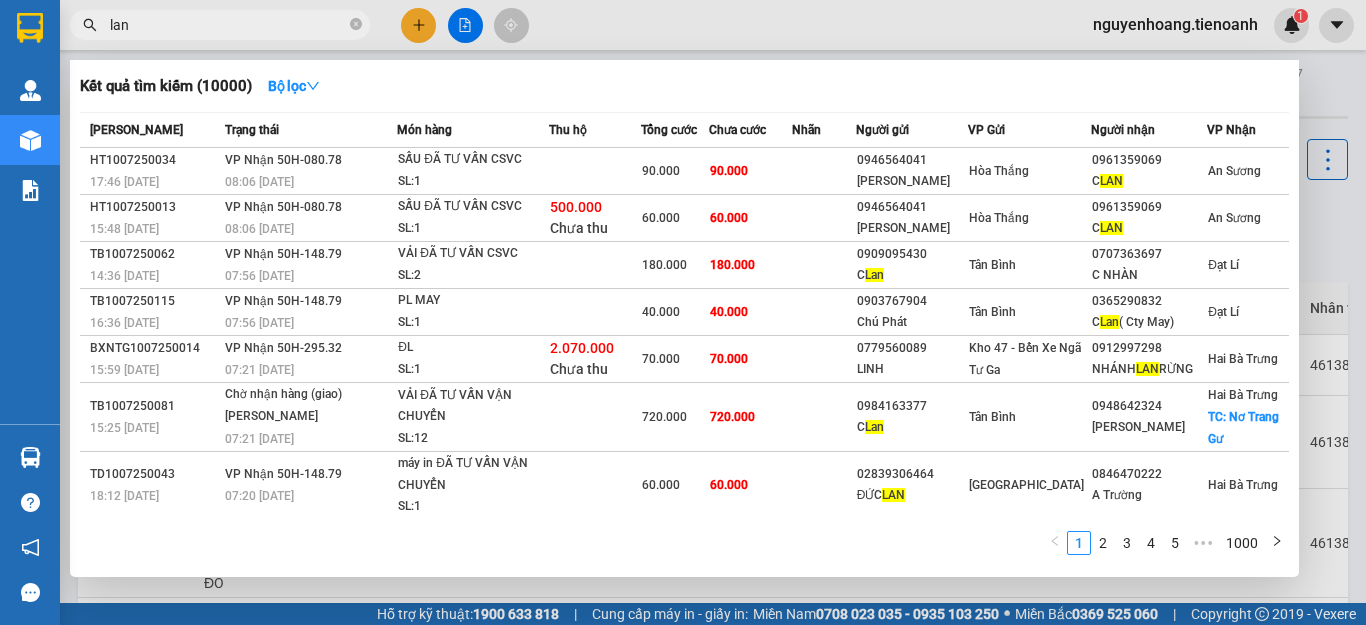 click at bounding box center (683, 312) 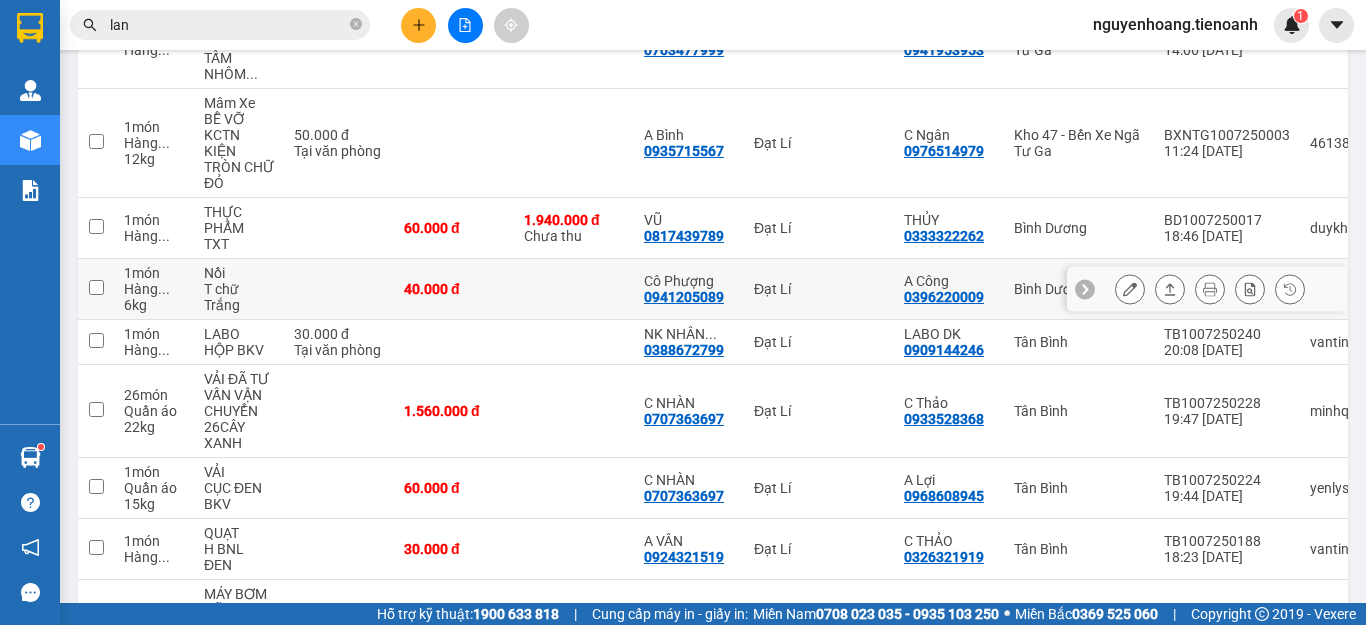 scroll, scrollTop: 544, scrollLeft: 0, axis: vertical 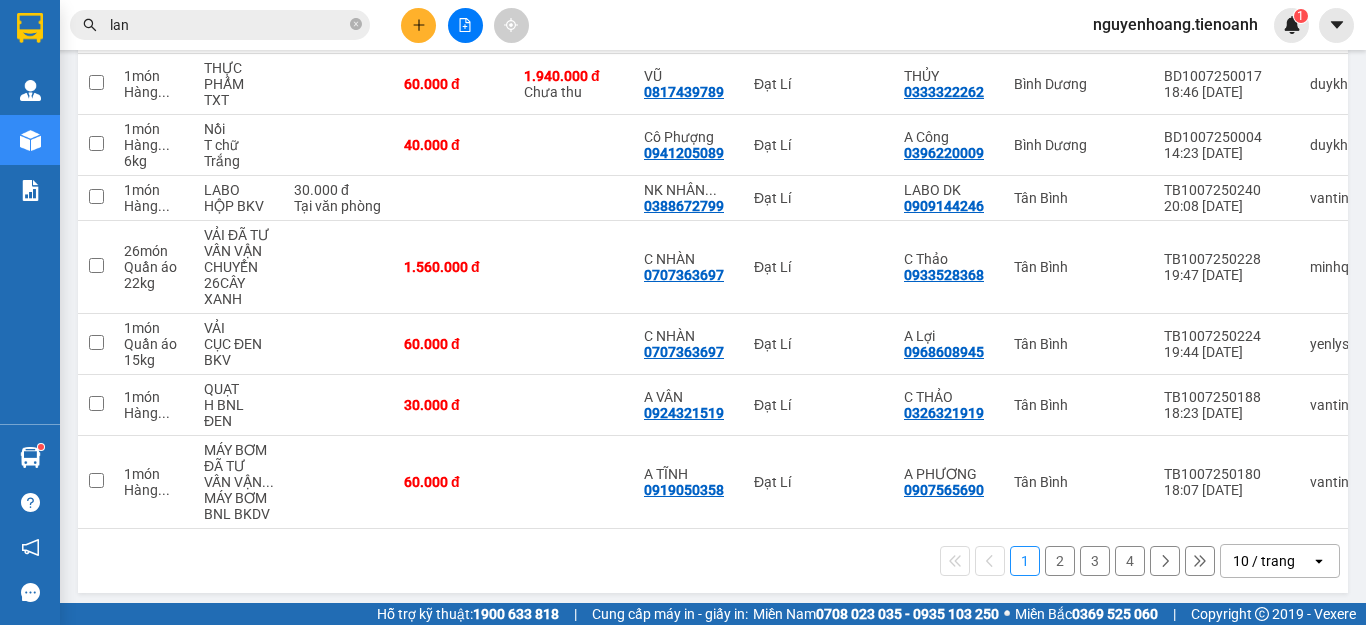 click on "4" at bounding box center (1130, 561) 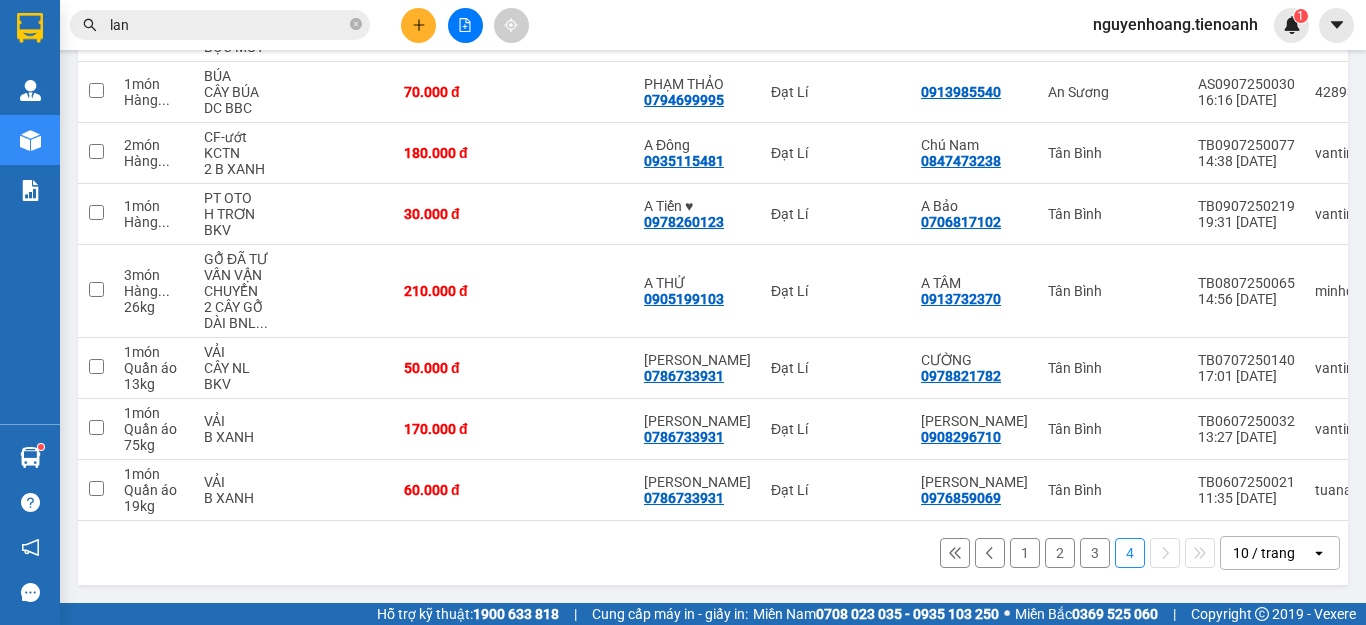 scroll, scrollTop: 480, scrollLeft: 0, axis: vertical 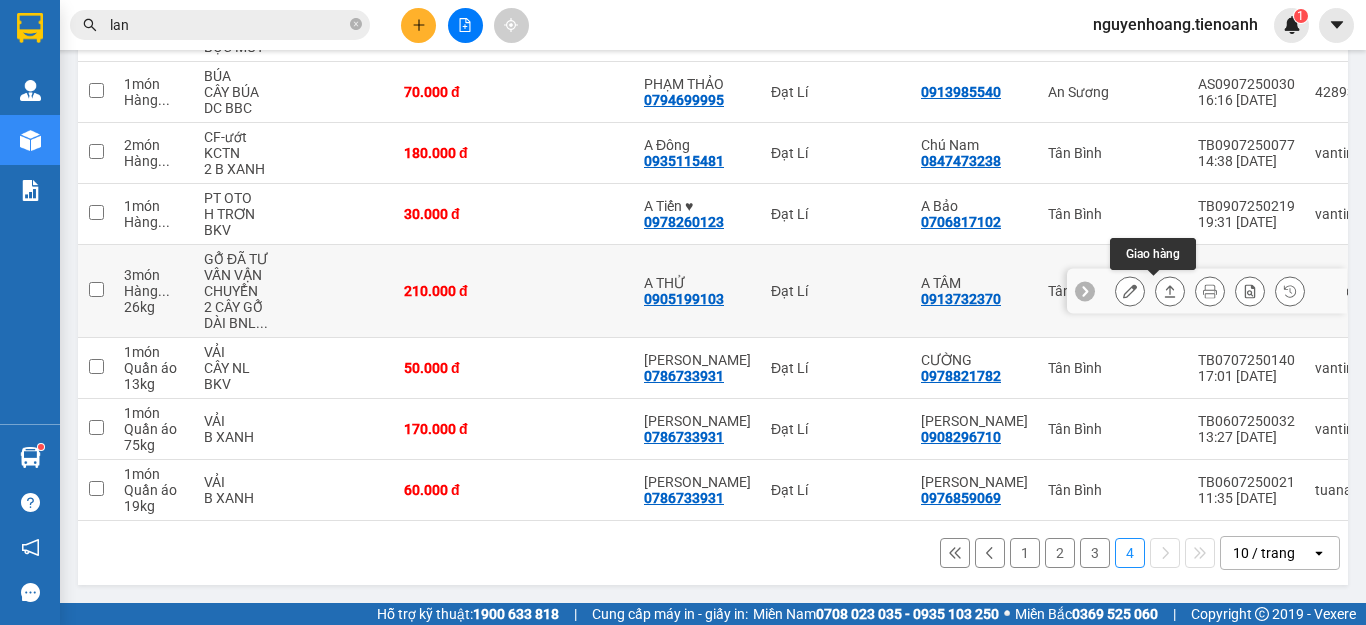 click 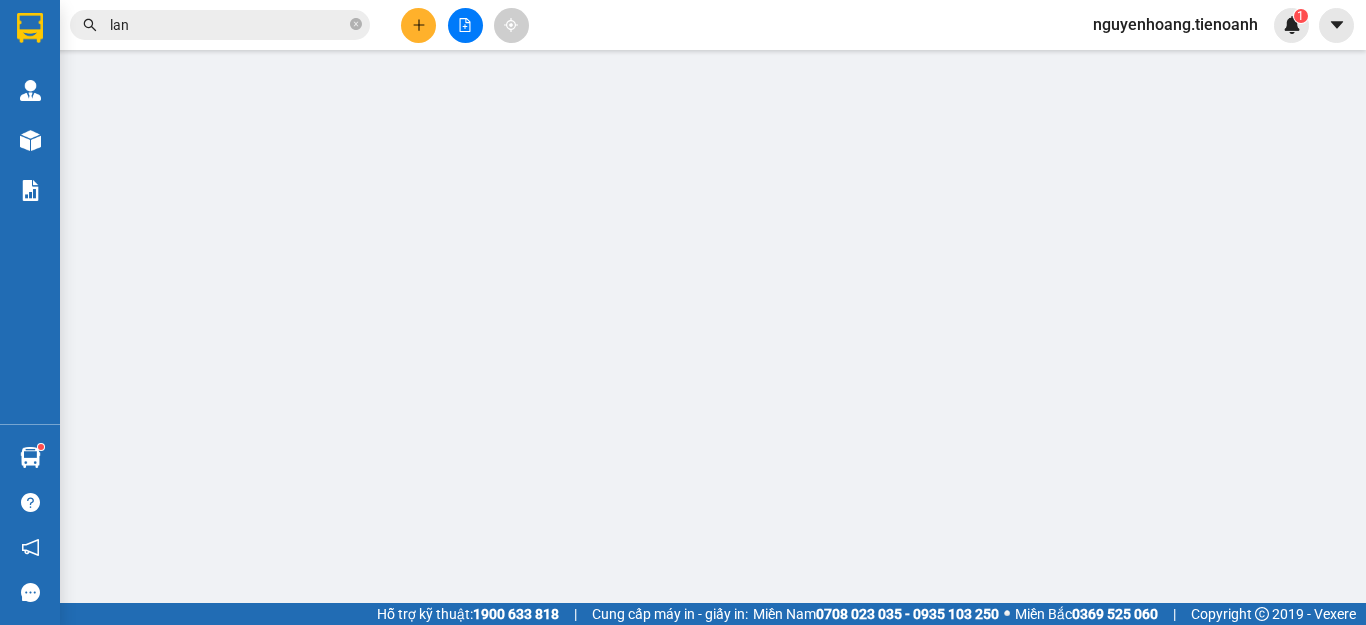 scroll, scrollTop: 0, scrollLeft: 0, axis: both 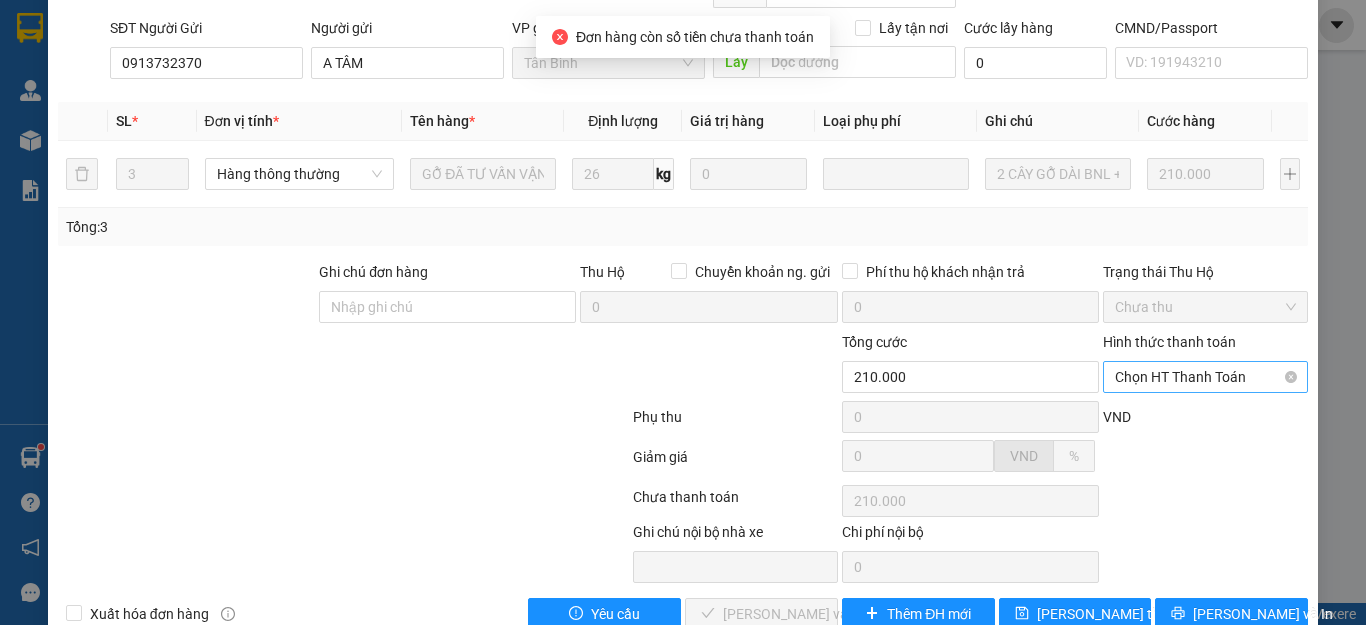 click on "Chọn HT Thanh Toán" at bounding box center (1205, 377) 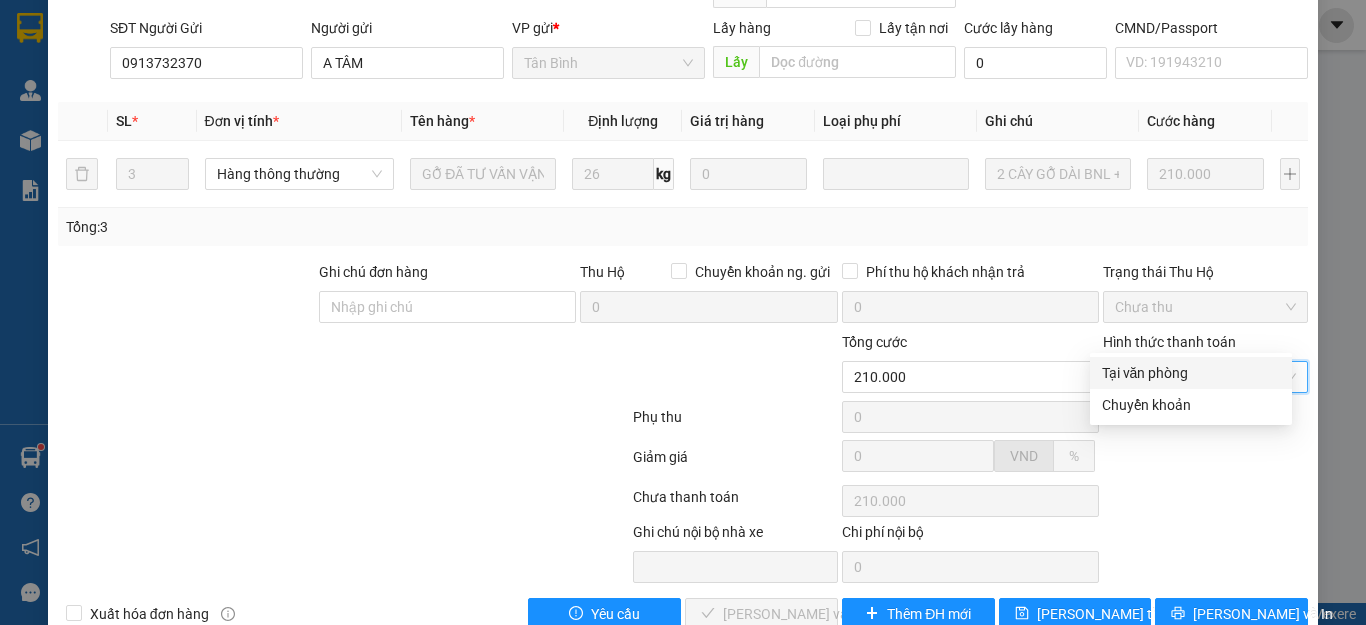 click on "Tại văn phòng" at bounding box center [1191, 373] 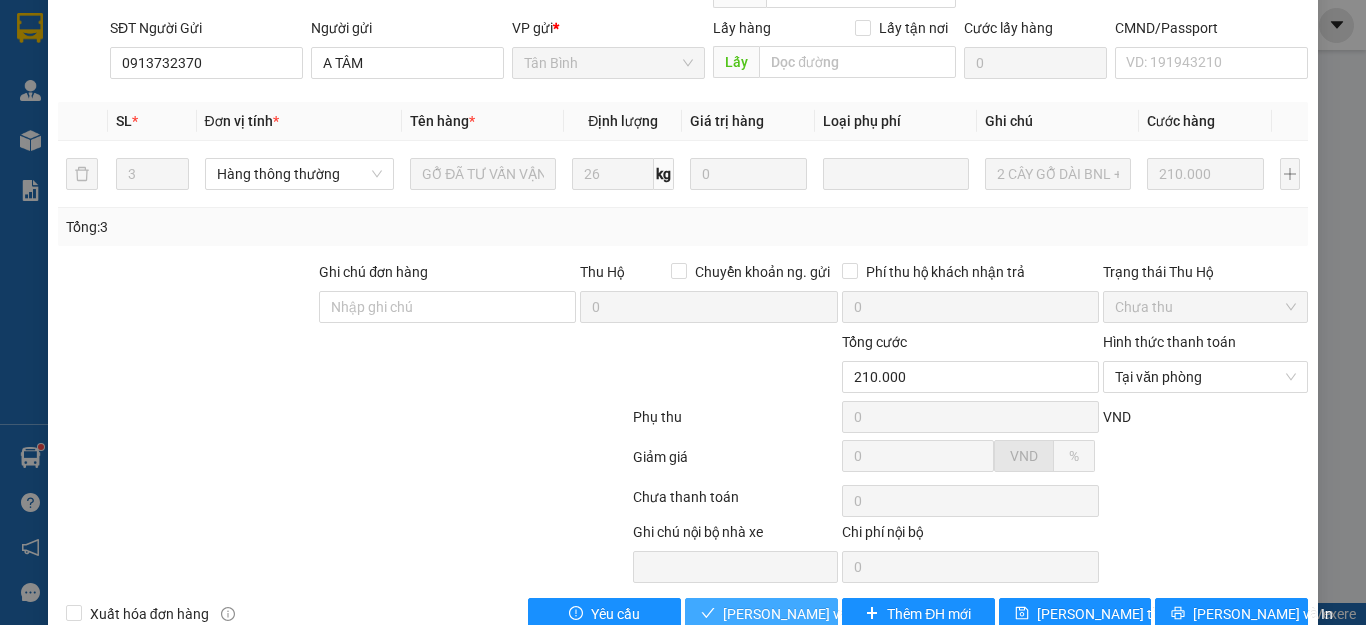 click on "[PERSON_NAME] và Giao hàng" at bounding box center (819, 614) 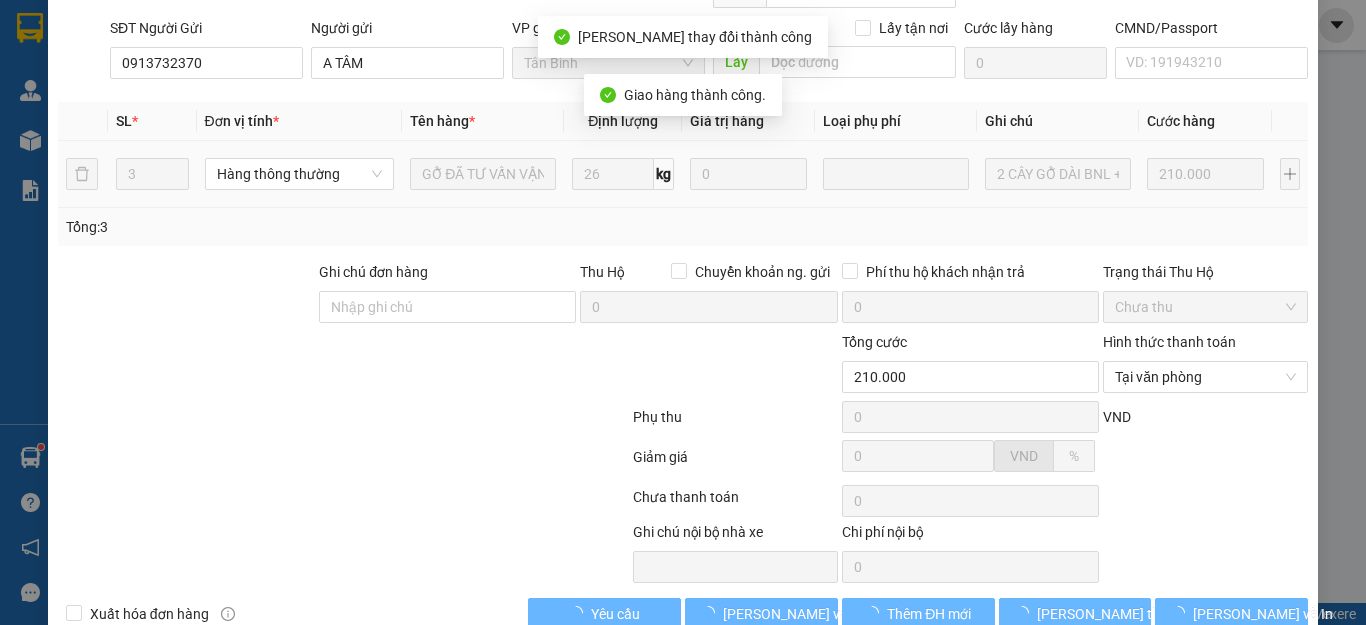 scroll, scrollTop: 0, scrollLeft: 0, axis: both 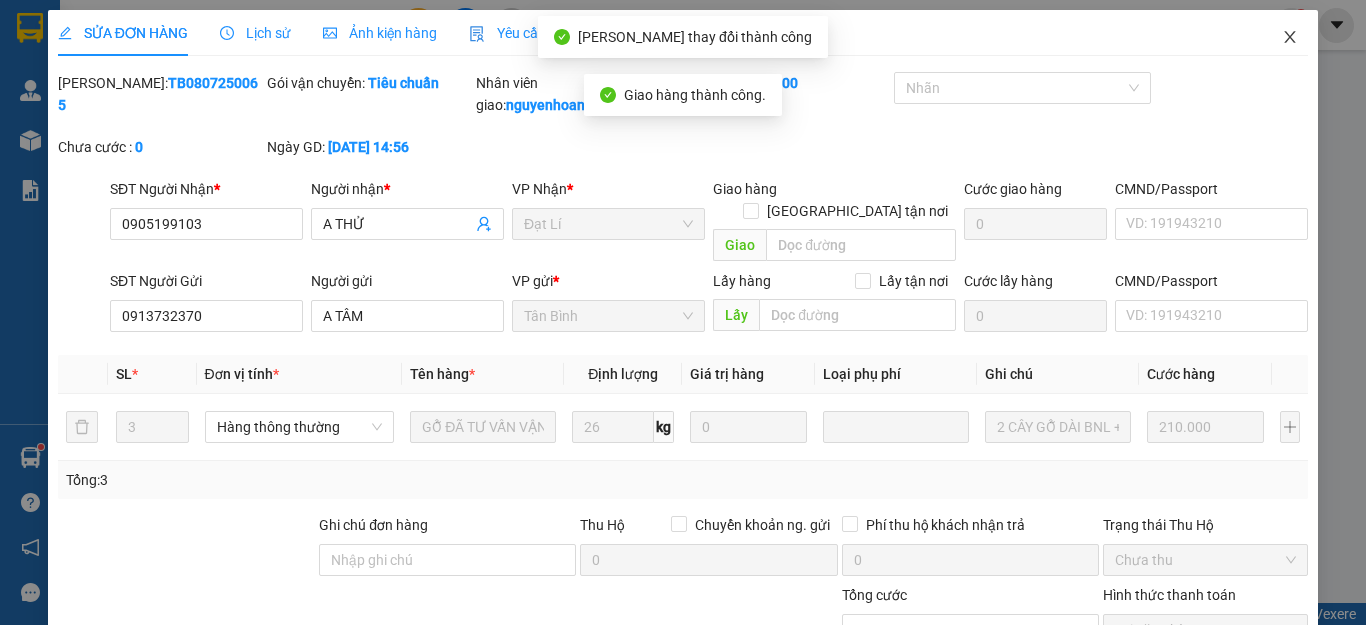 click at bounding box center [1290, 38] 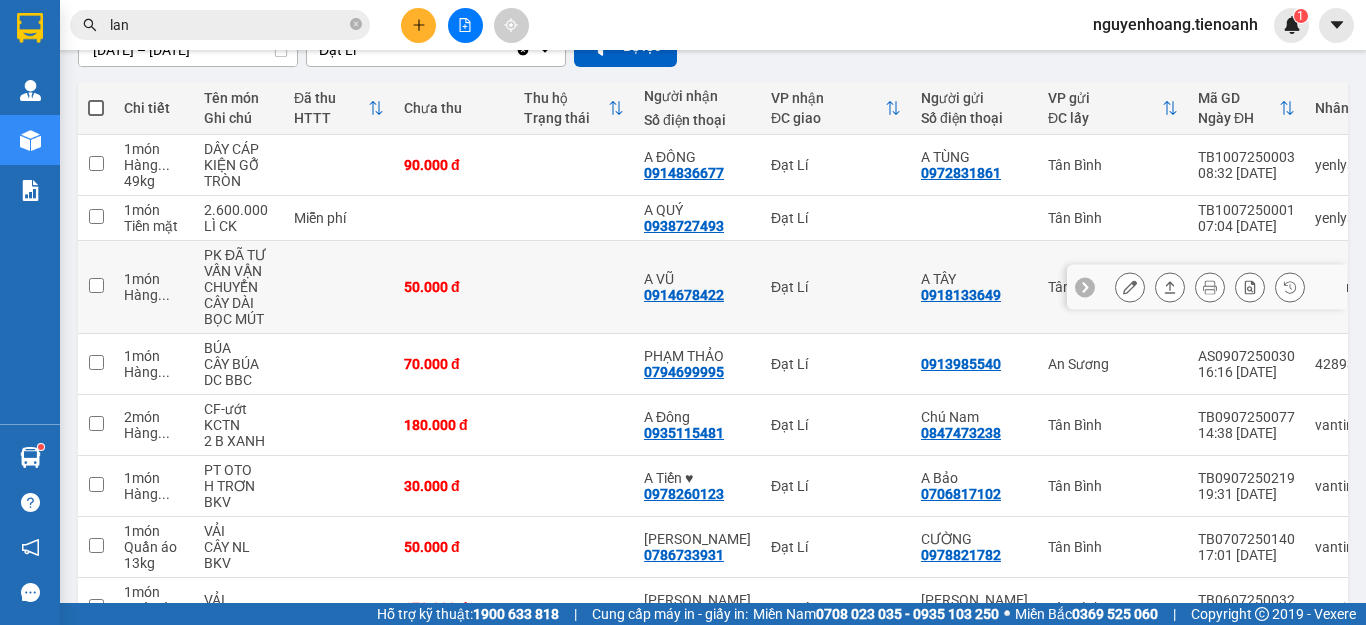scroll, scrollTop: 300, scrollLeft: 0, axis: vertical 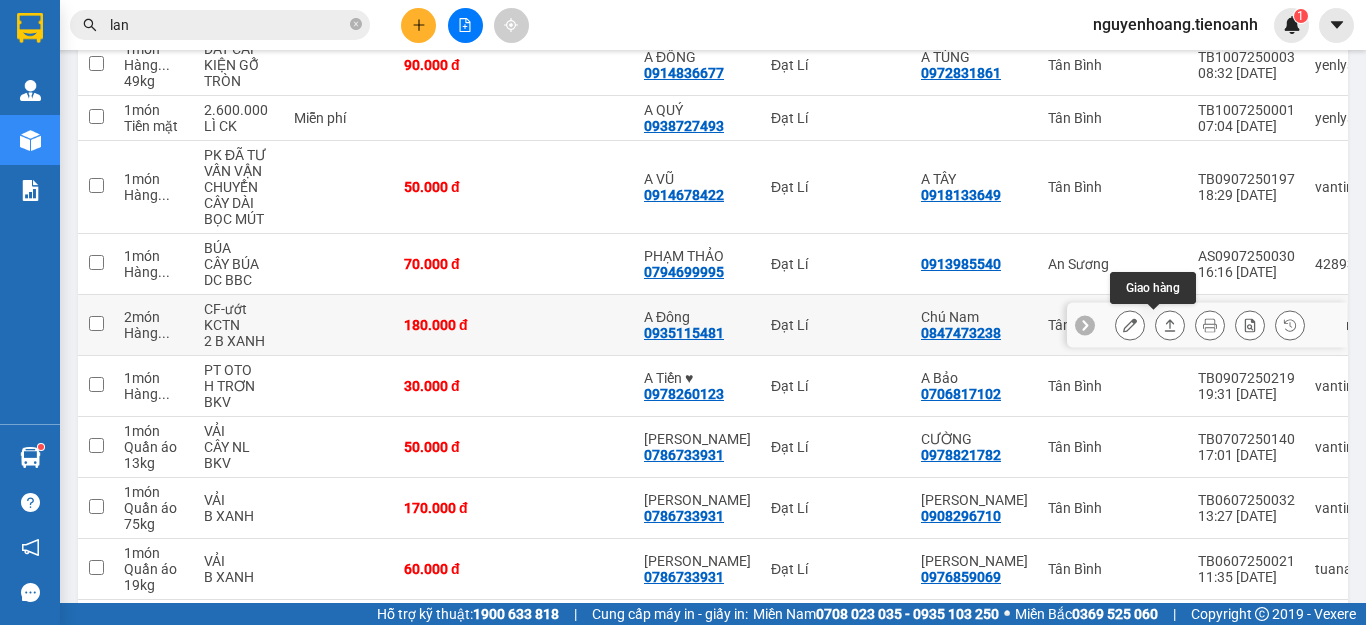 click at bounding box center (1170, 325) 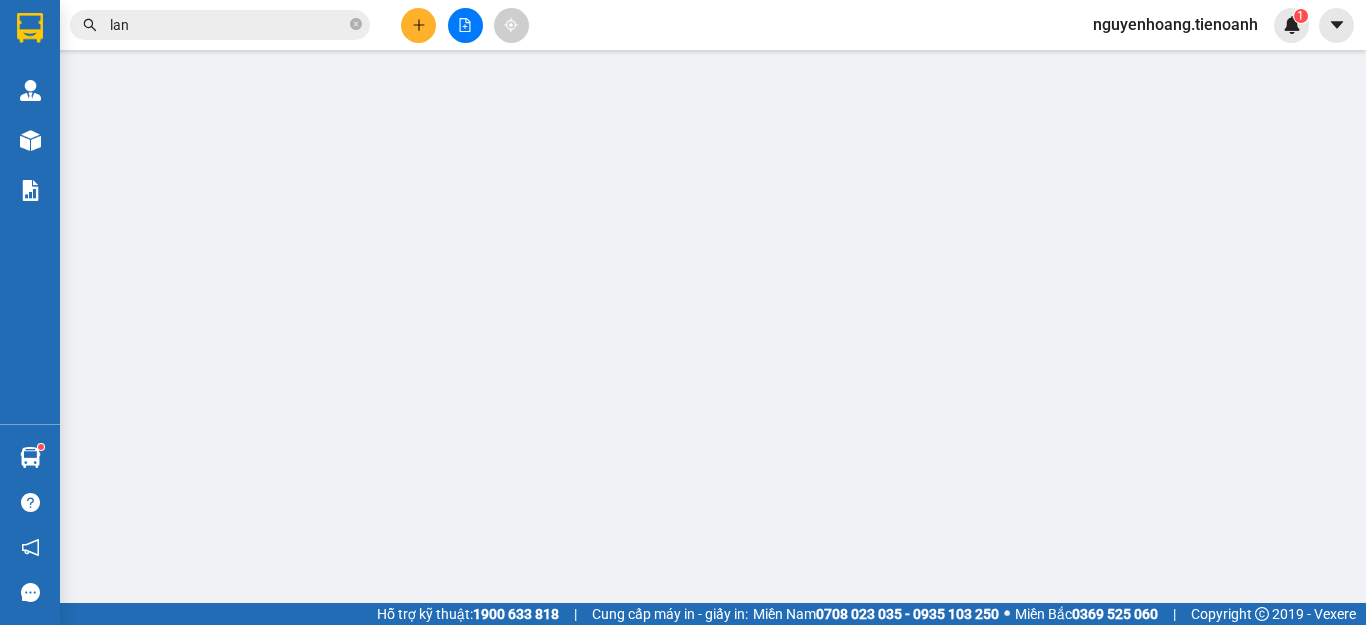 scroll, scrollTop: 0, scrollLeft: 0, axis: both 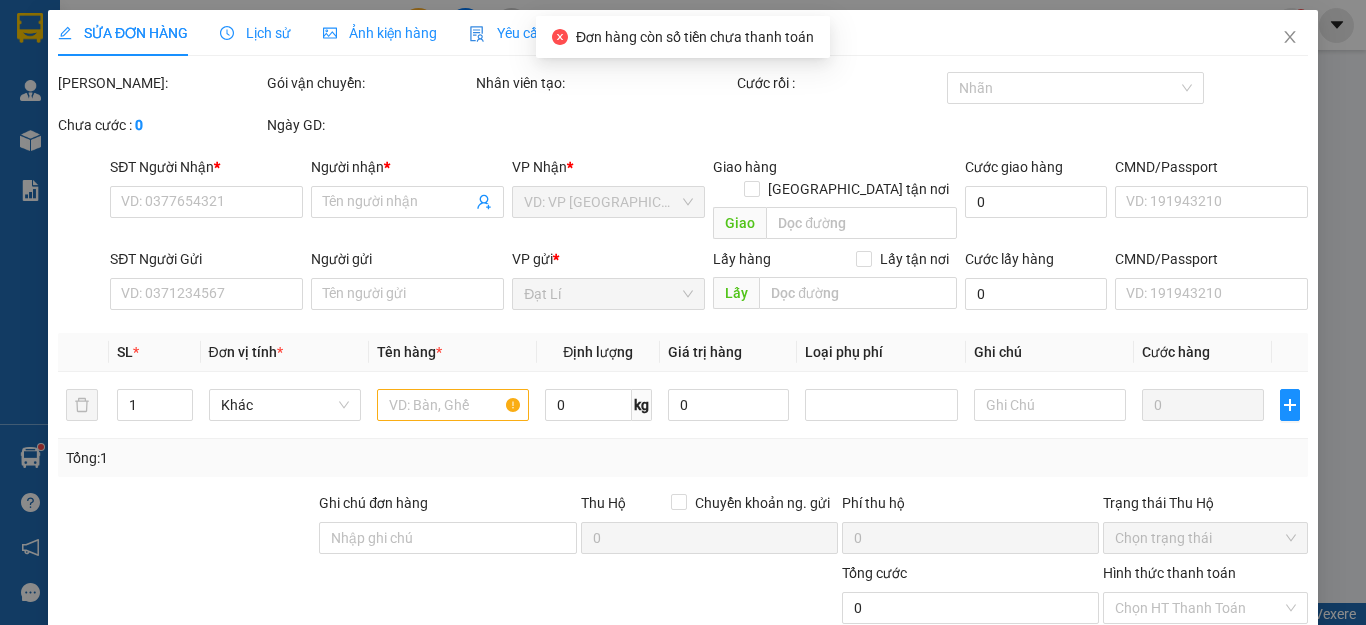 type on "0935115481" 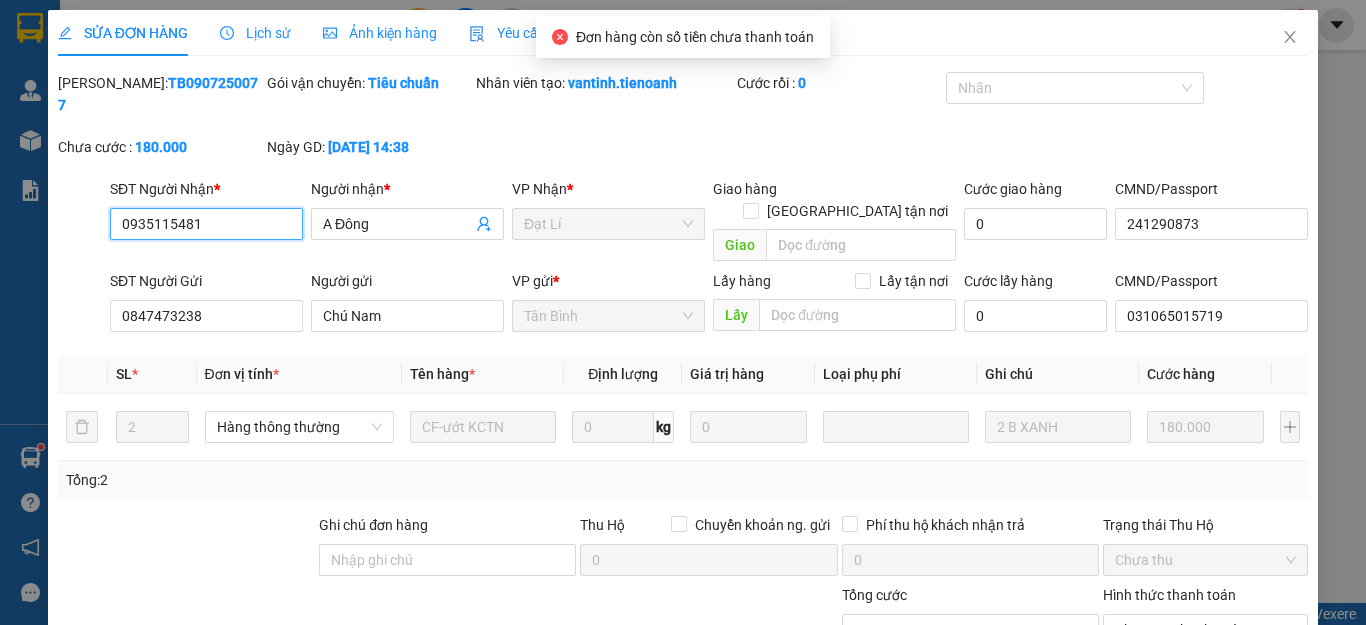 scroll, scrollTop: 253, scrollLeft: 0, axis: vertical 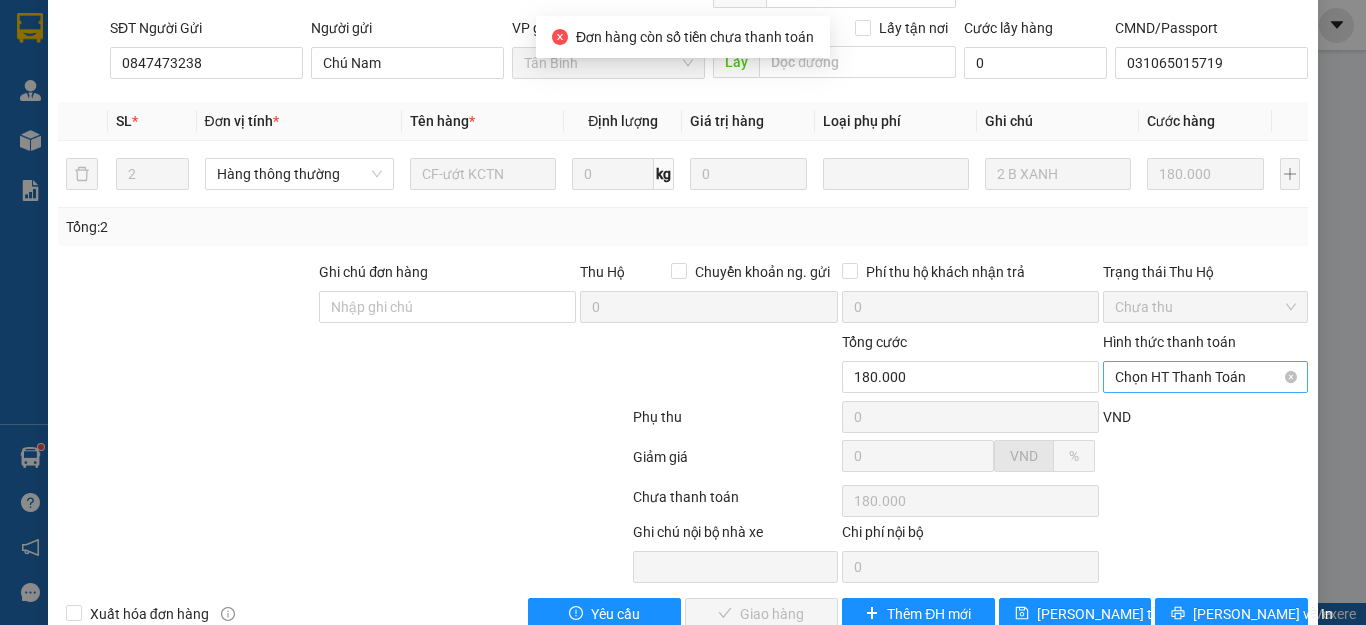 click on "Chọn HT Thanh Toán" at bounding box center (1205, 377) 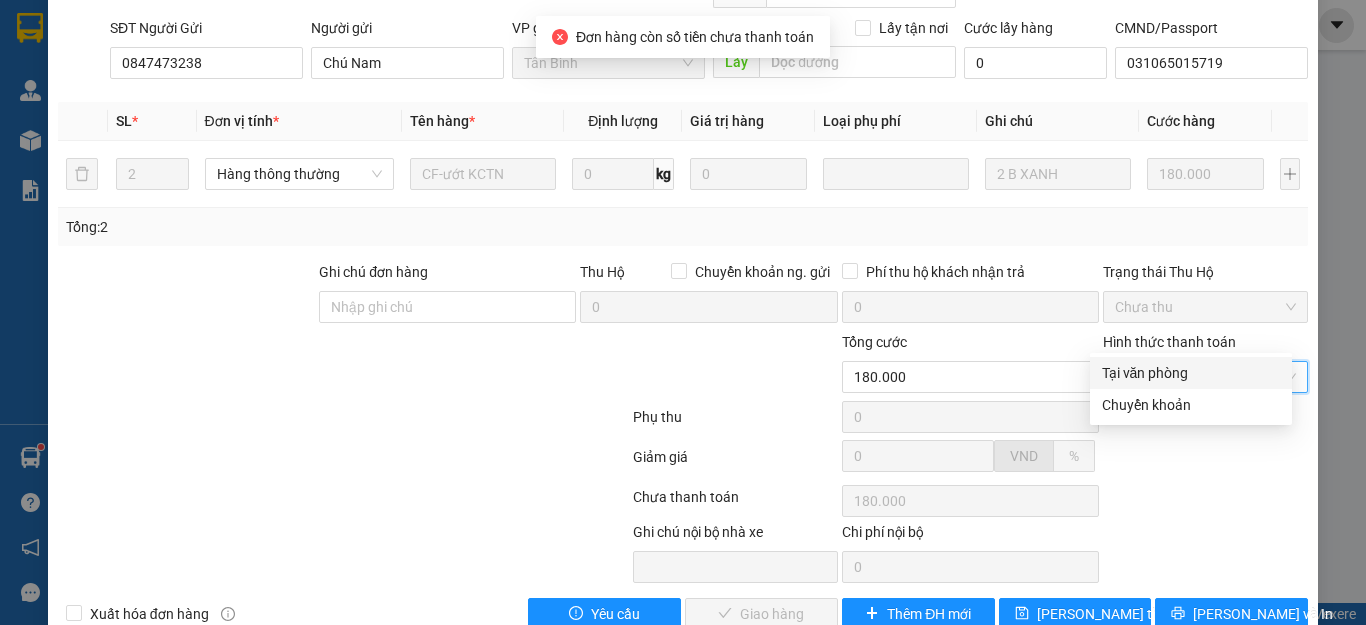 click on "Tại văn phòng" at bounding box center [1191, 373] 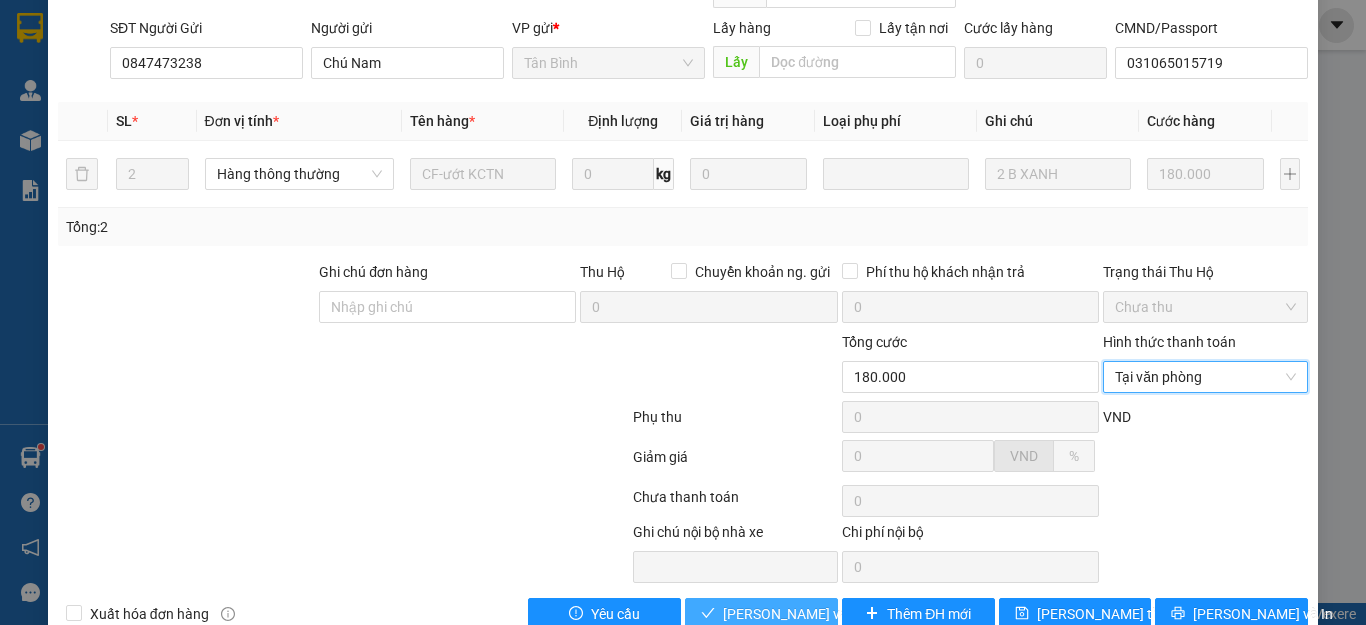 click on "[PERSON_NAME] và Giao hàng" at bounding box center (819, 614) 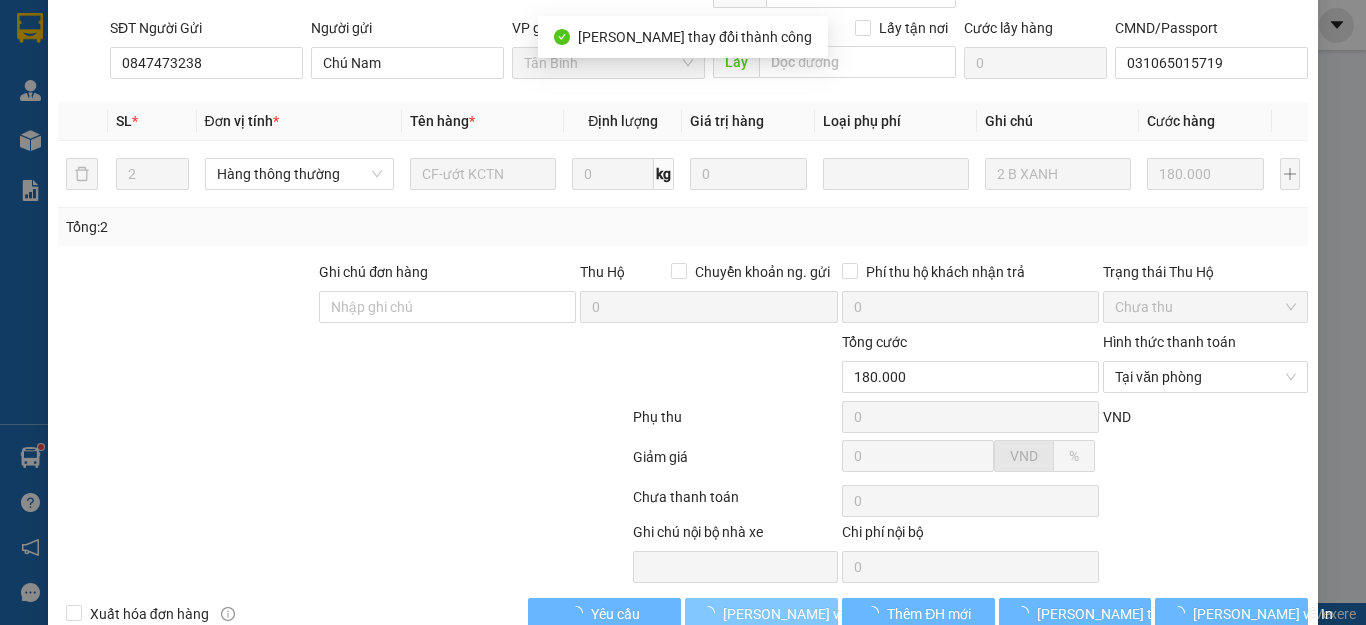 scroll, scrollTop: 0, scrollLeft: 0, axis: both 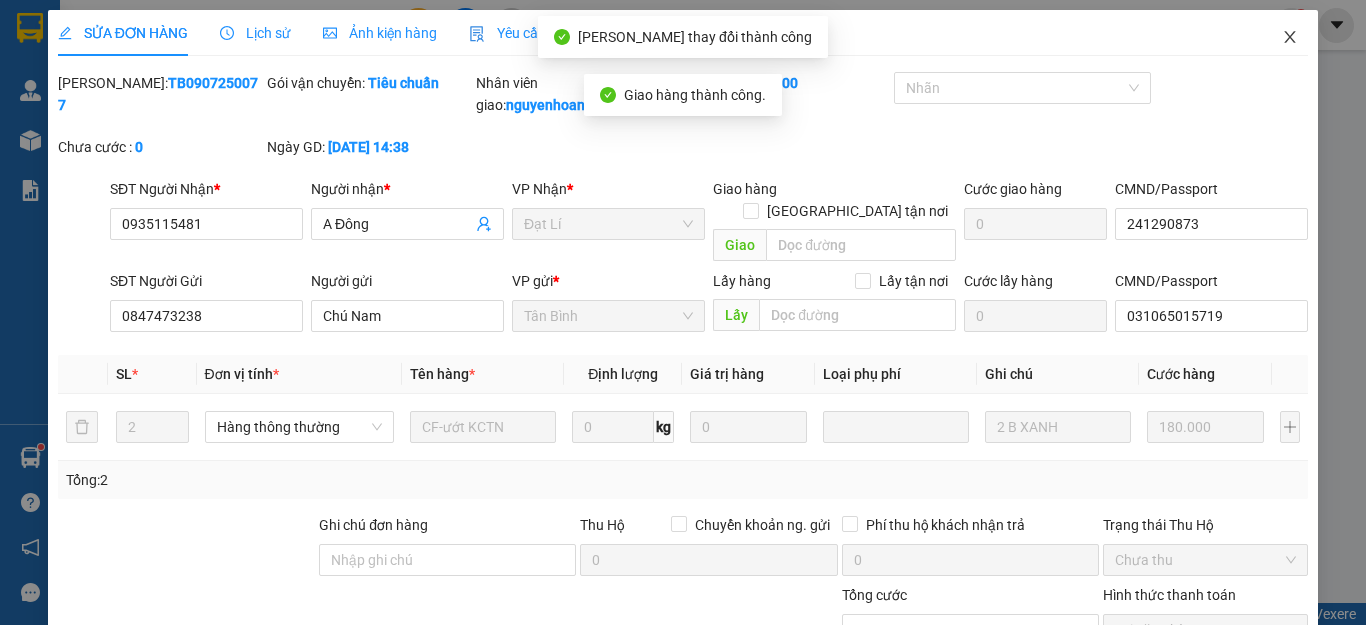 click 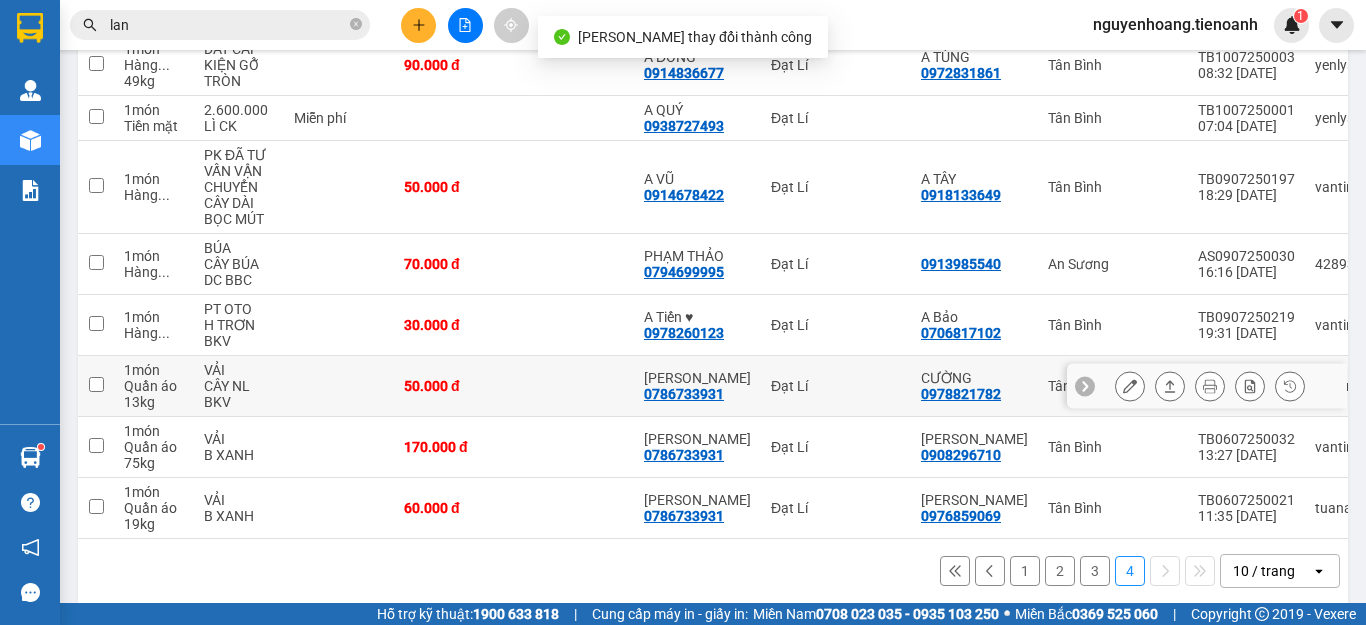 scroll, scrollTop: 326, scrollLeft: 0, axis: vertical 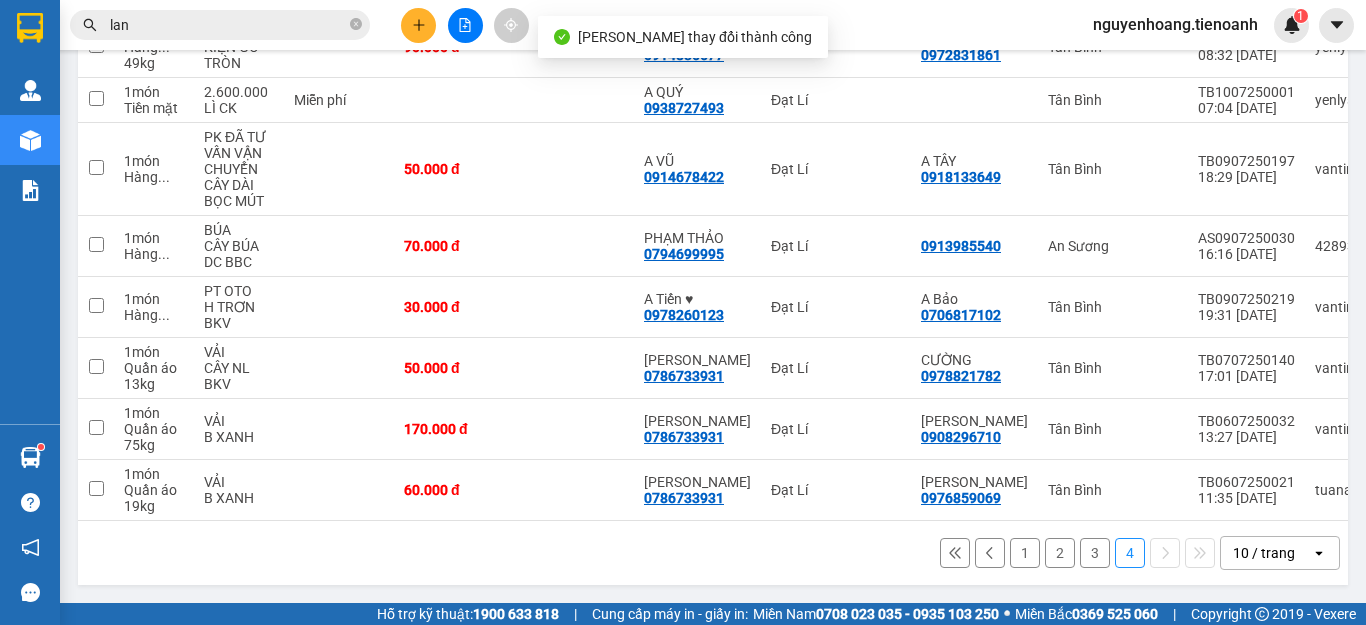 click on "1" at bounding box center [1025, 553] 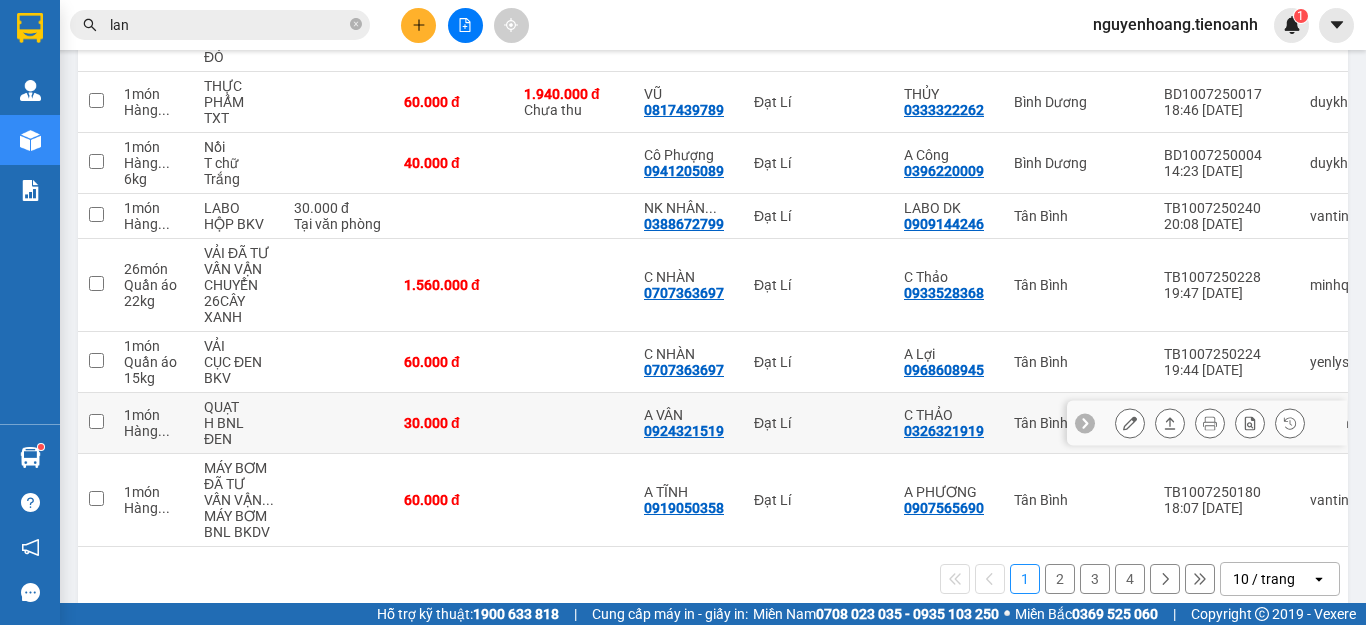 scroll, scrollTop: 544, scrollLeft: 0, axis: vertical 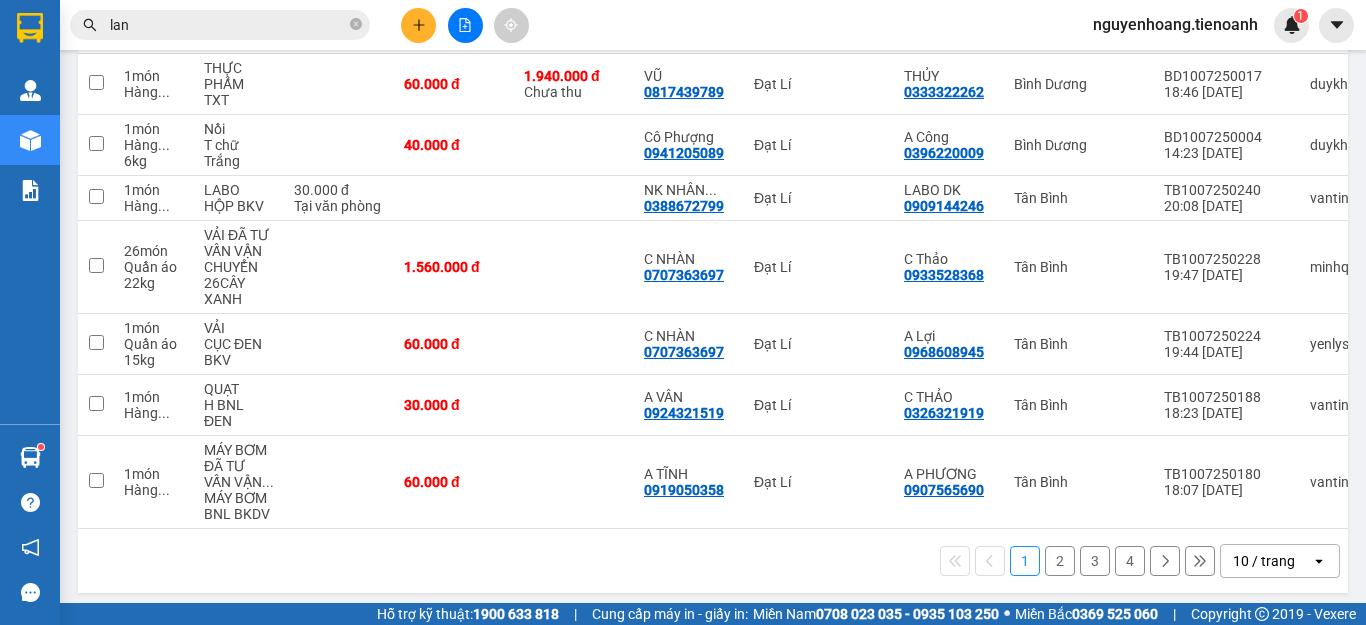 click on "2" at bounding box center [1060, 561] 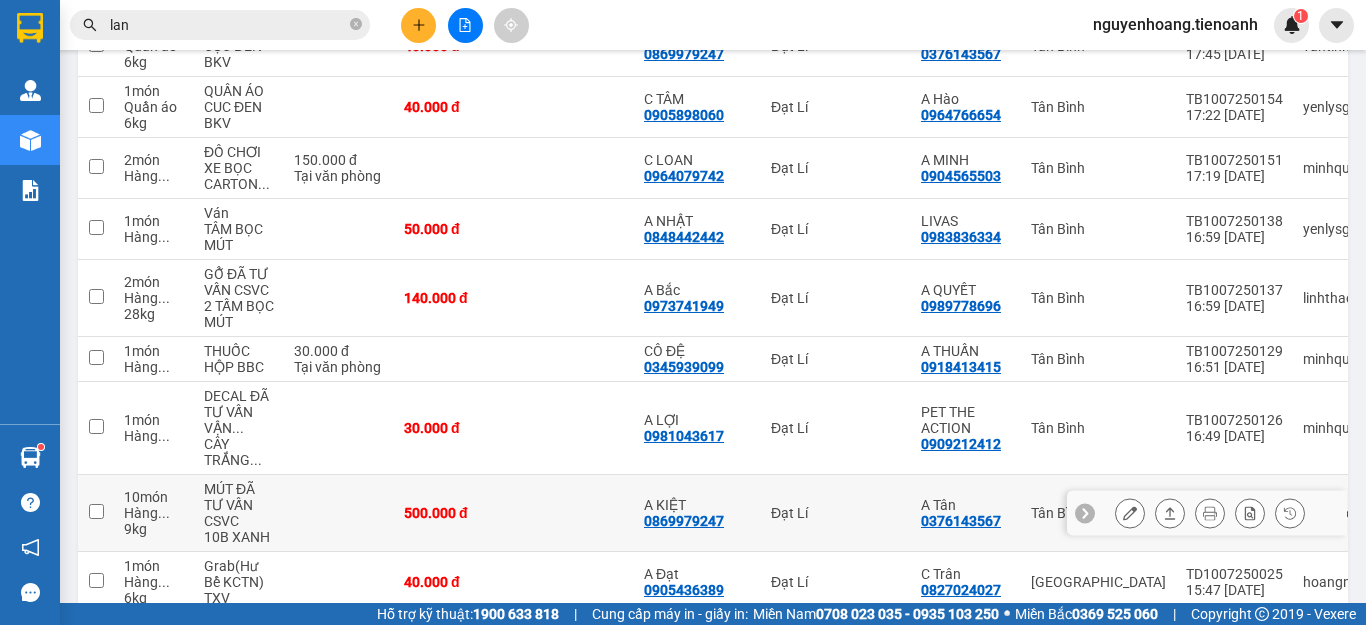 scroll, scrollTop: 480, scrollLeft: 0, axis: vertical 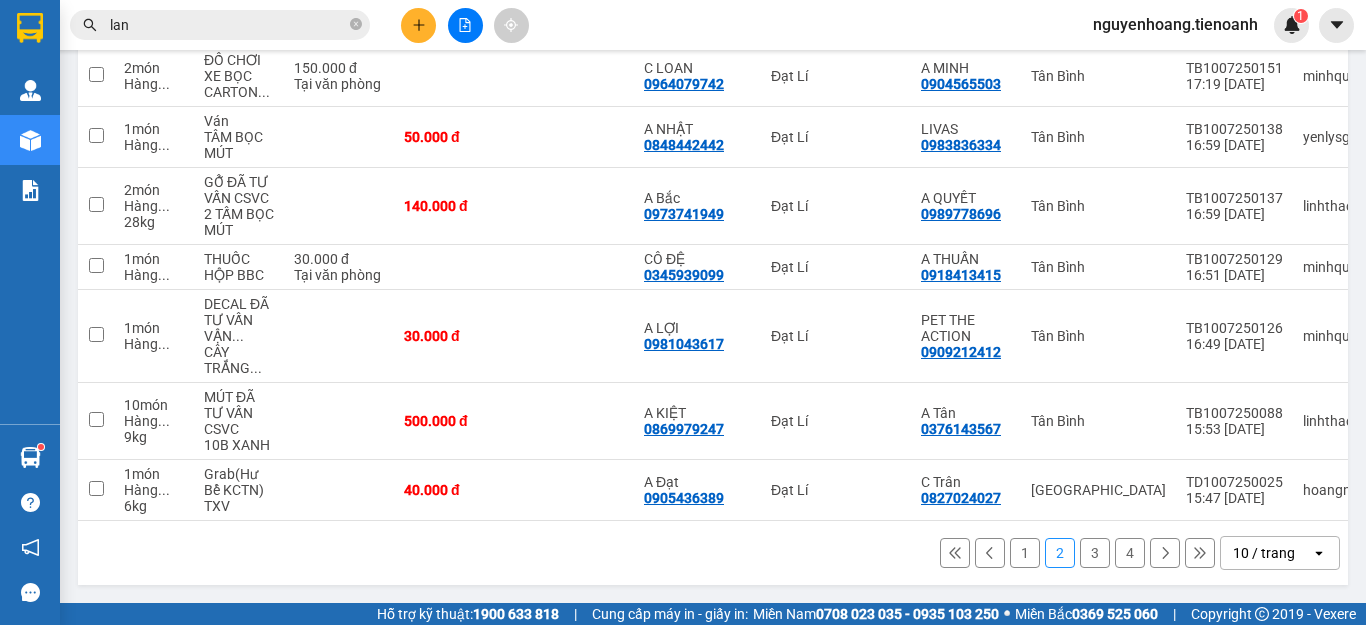 click on "3" at bounding box center [1095, 553] 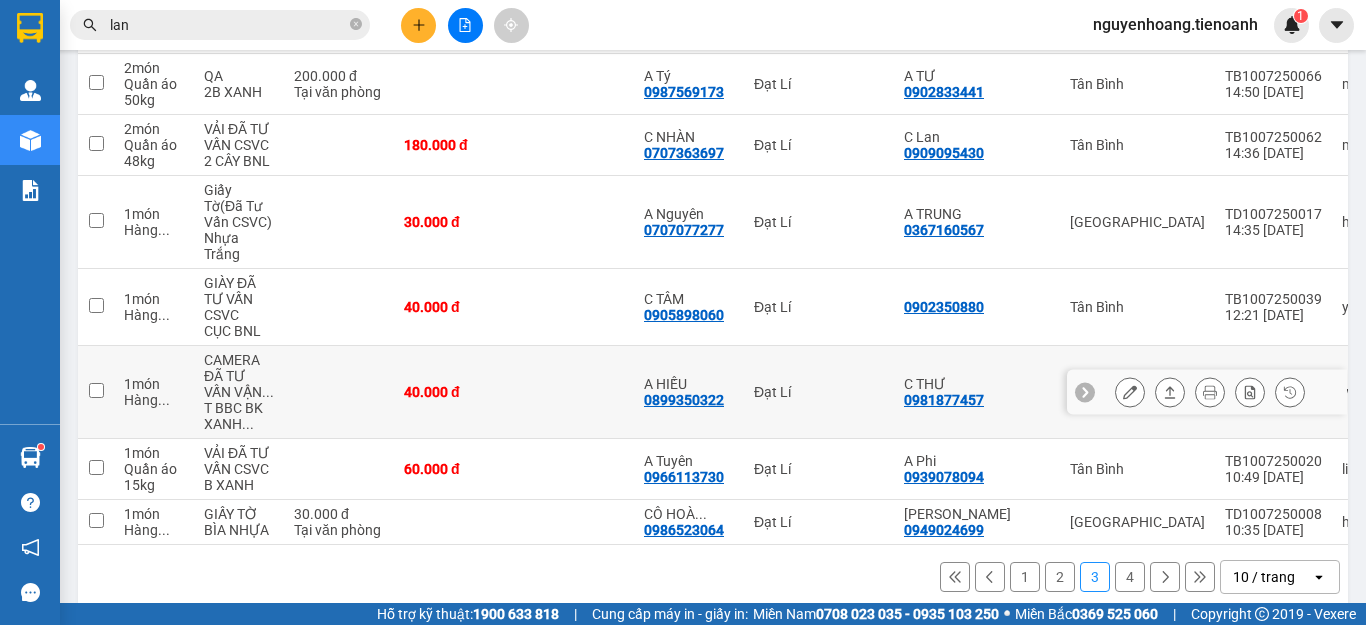 scroll, scrollTop: 576, scrollLeft: 0, axis: vertical 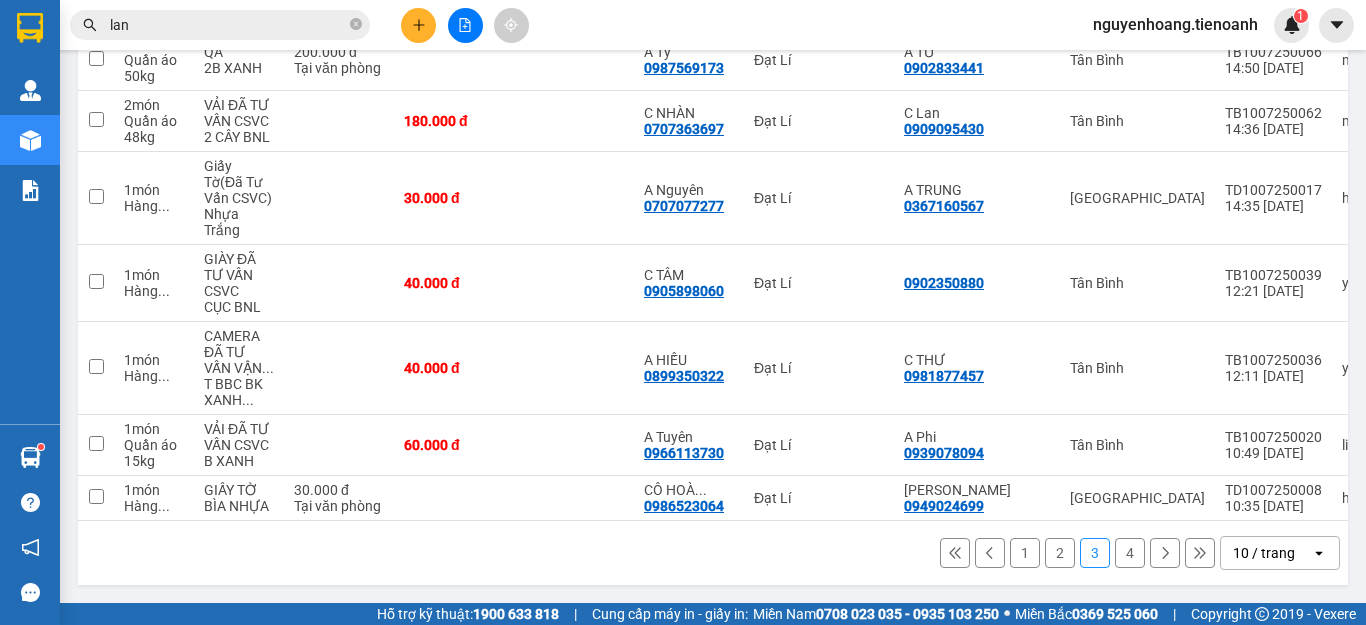 click on "4" at bounding box center (1130, 553) 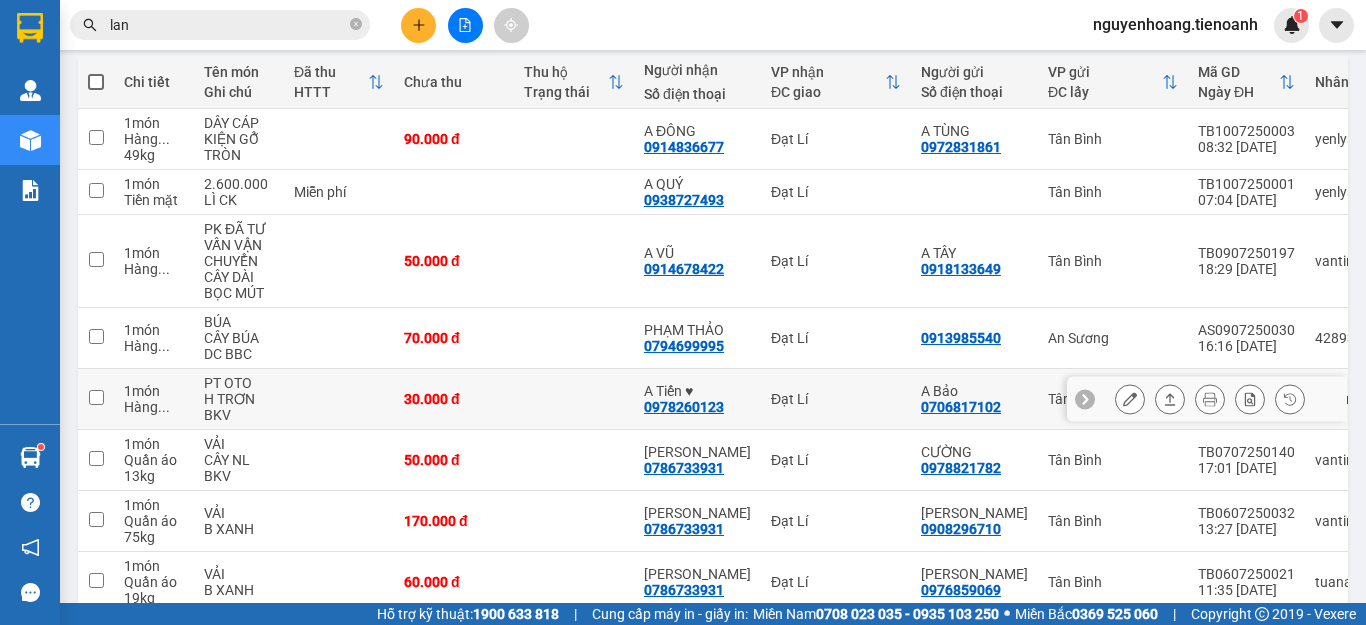 scroll, scrollTop: 326, scrollLeft: 0, axis: vertical 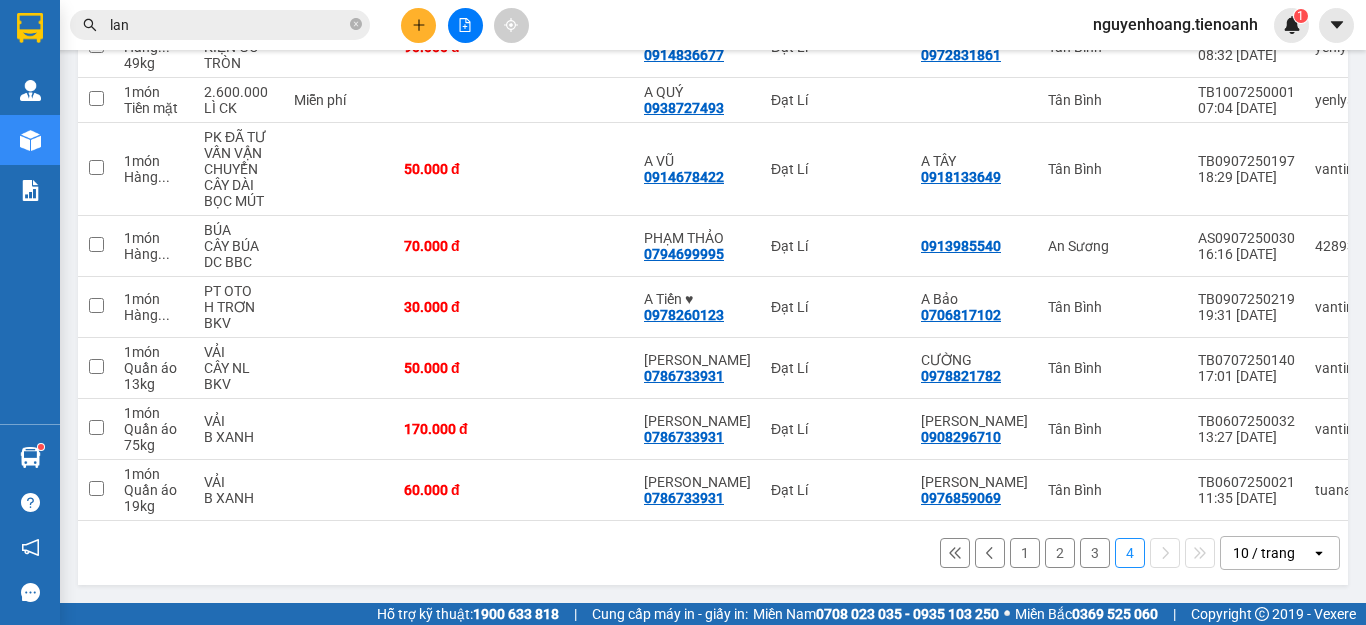 click on "1" at bounding box center (1025, 553) 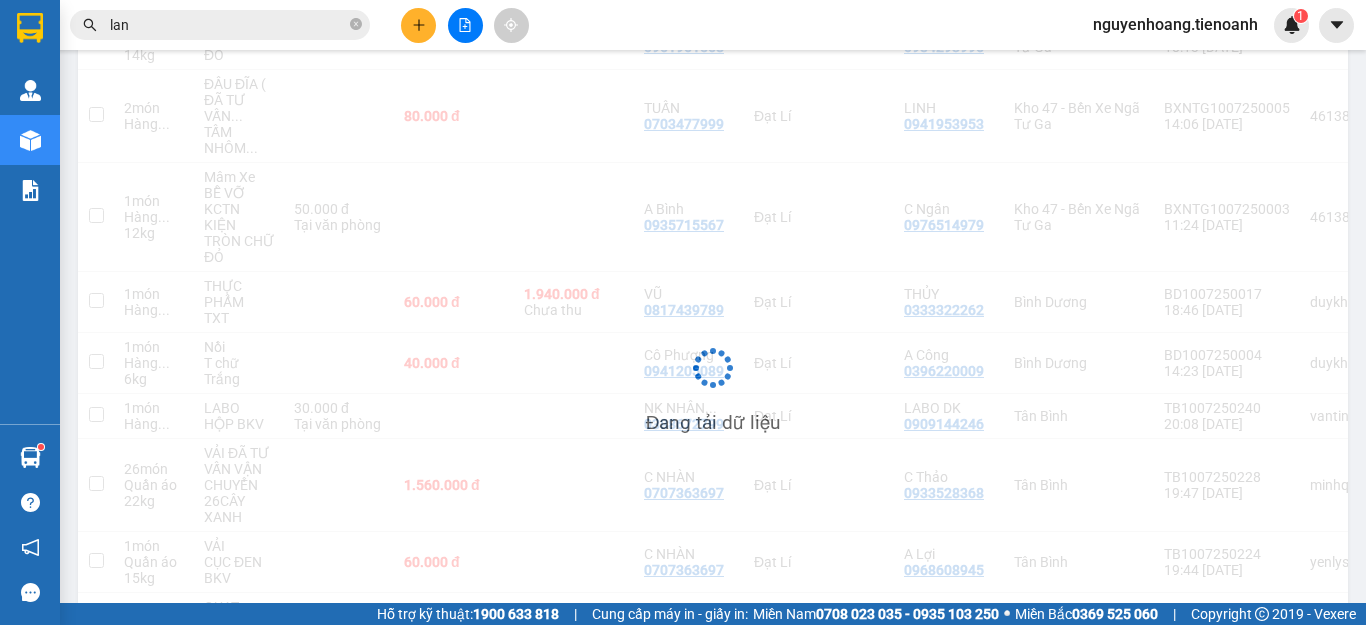 scroll, scrollTop: 326, scrollLeft: 0, axis: vertical 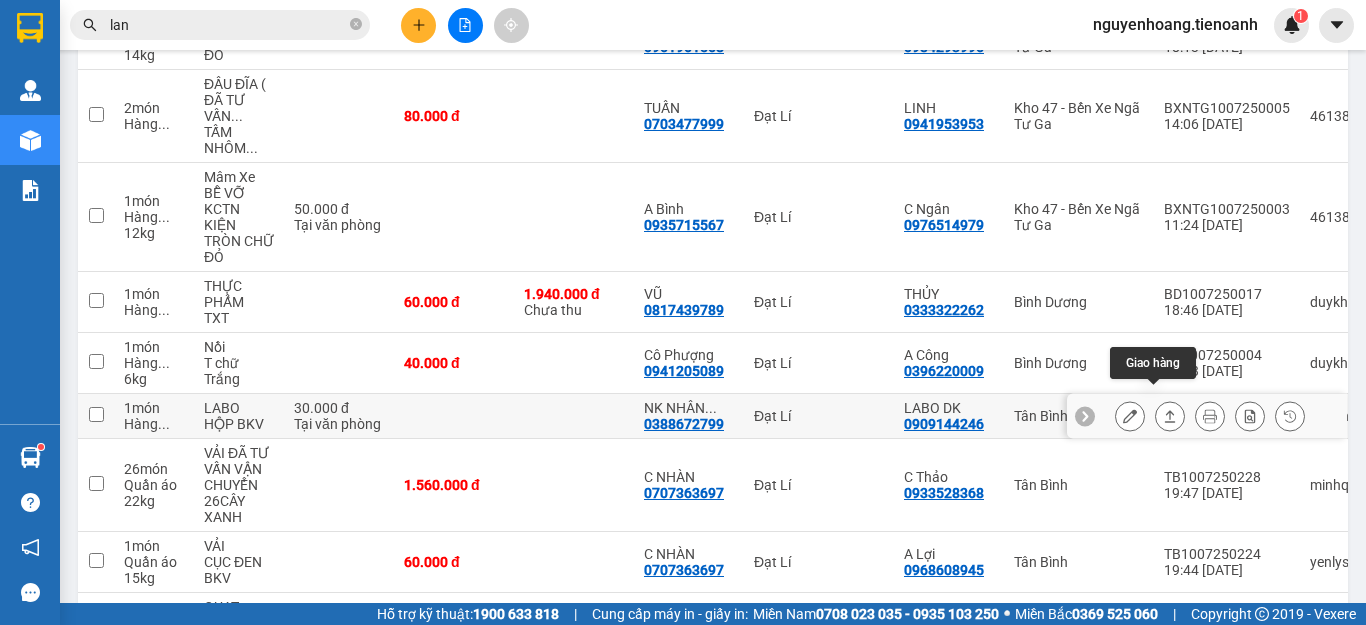 click 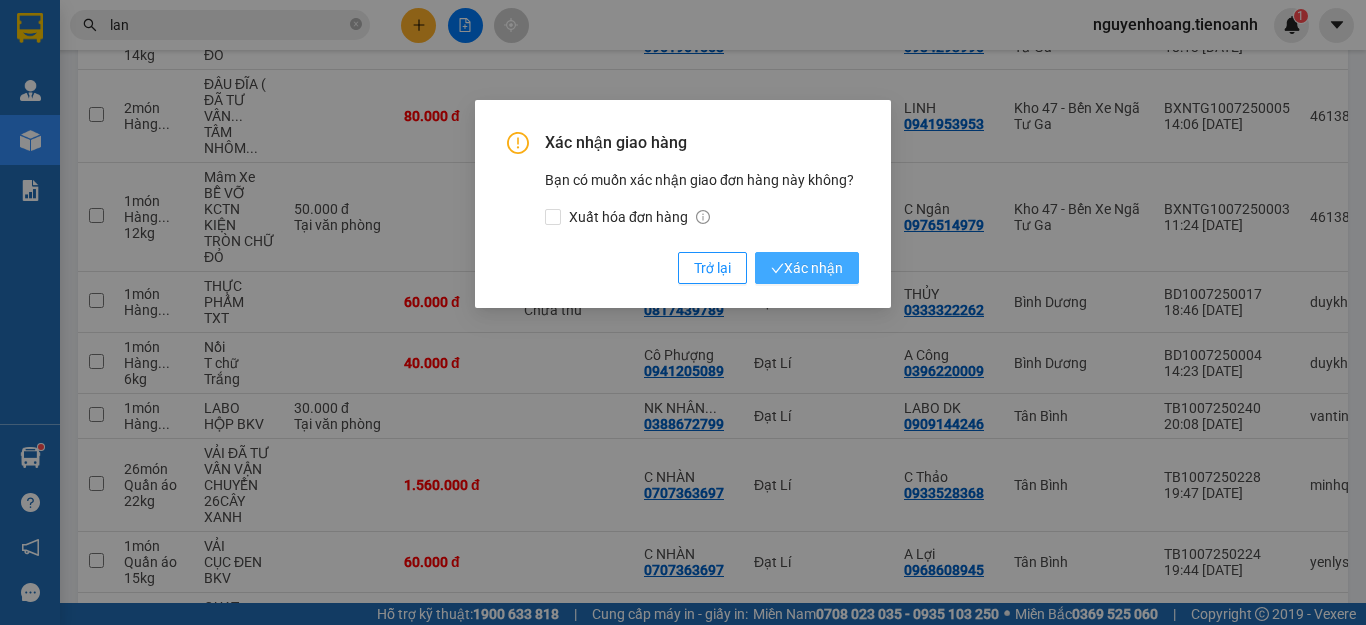 click on "Xác nhận" at bounding box center [807, 268] 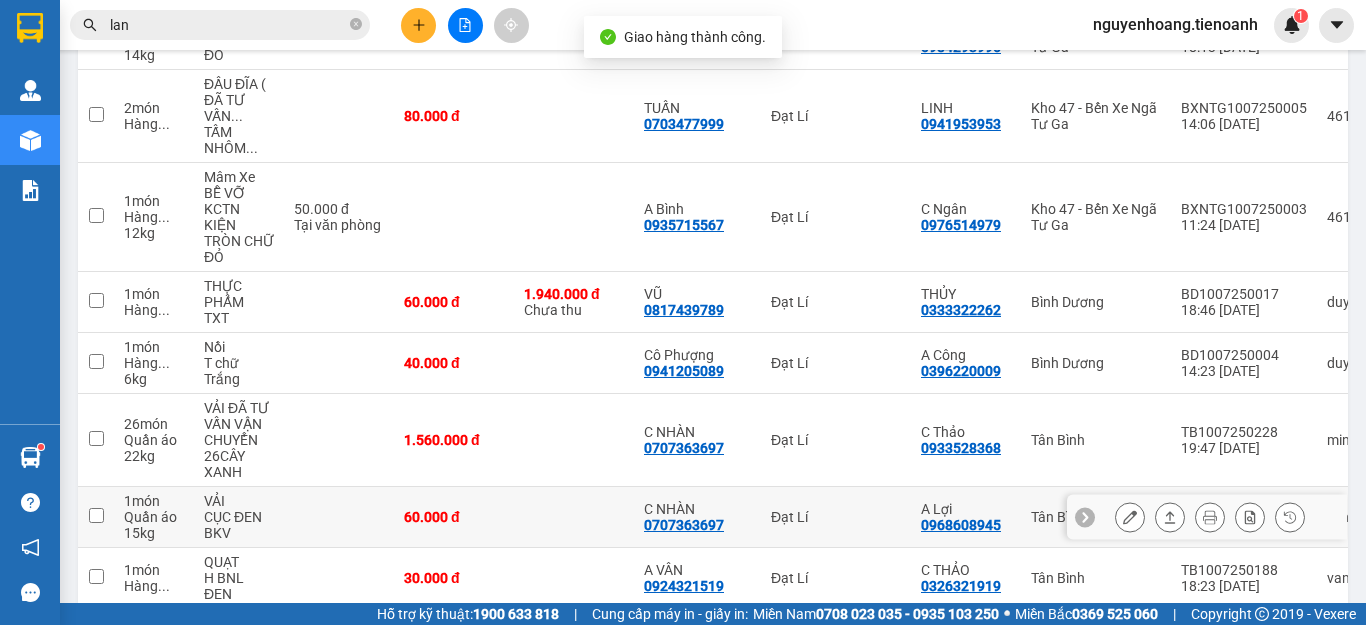 scroll, scrollTop: 560, scrollLeft: 0, axis: vertical 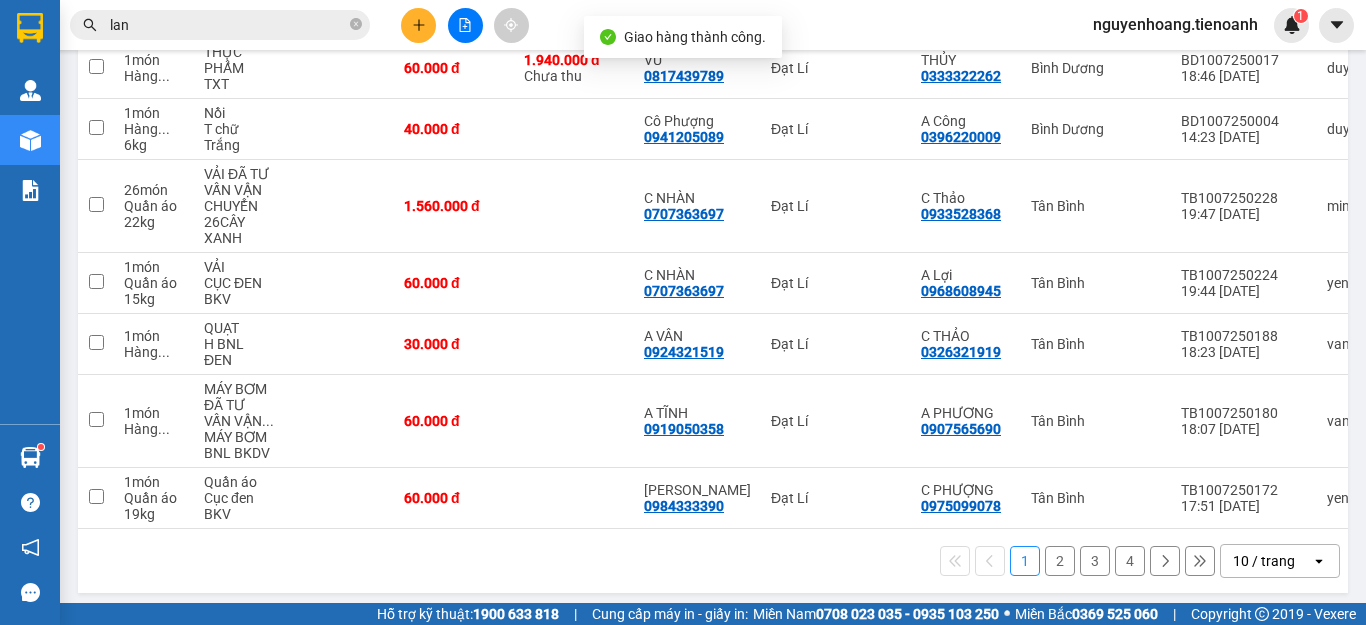 click on "3" at bounding box center (1095, 561) 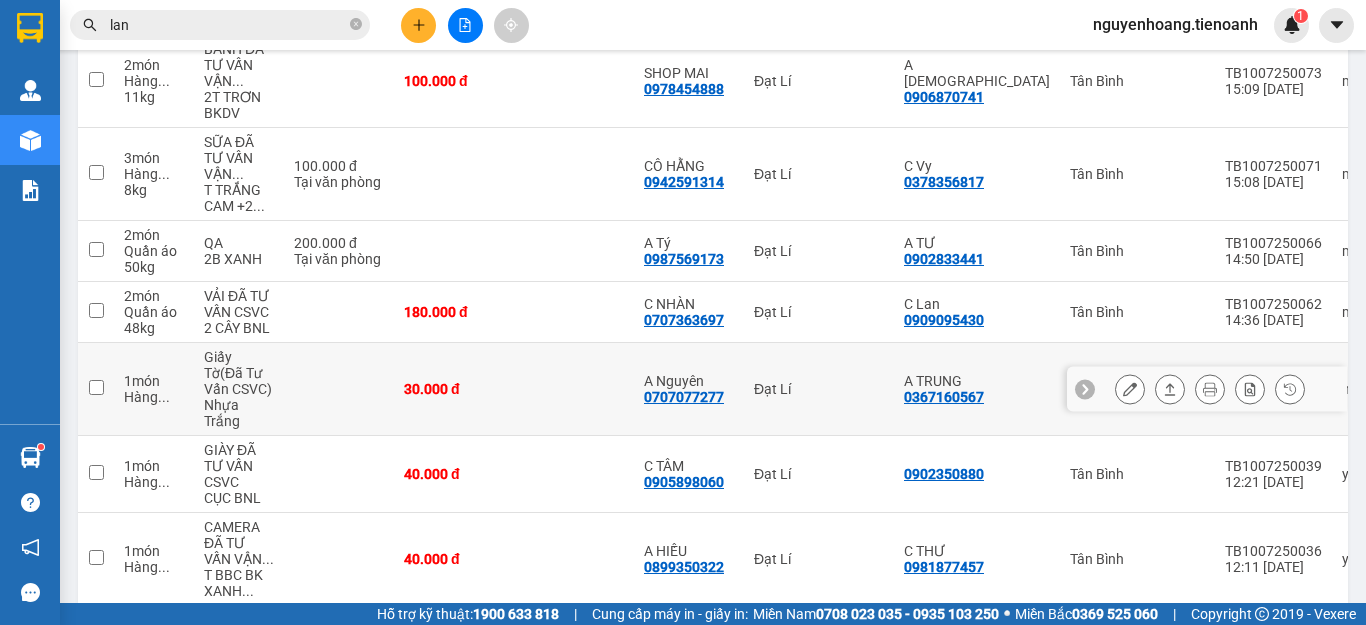 scroll, scrollTop: 560, scrollLeft: 0, axis: vertical 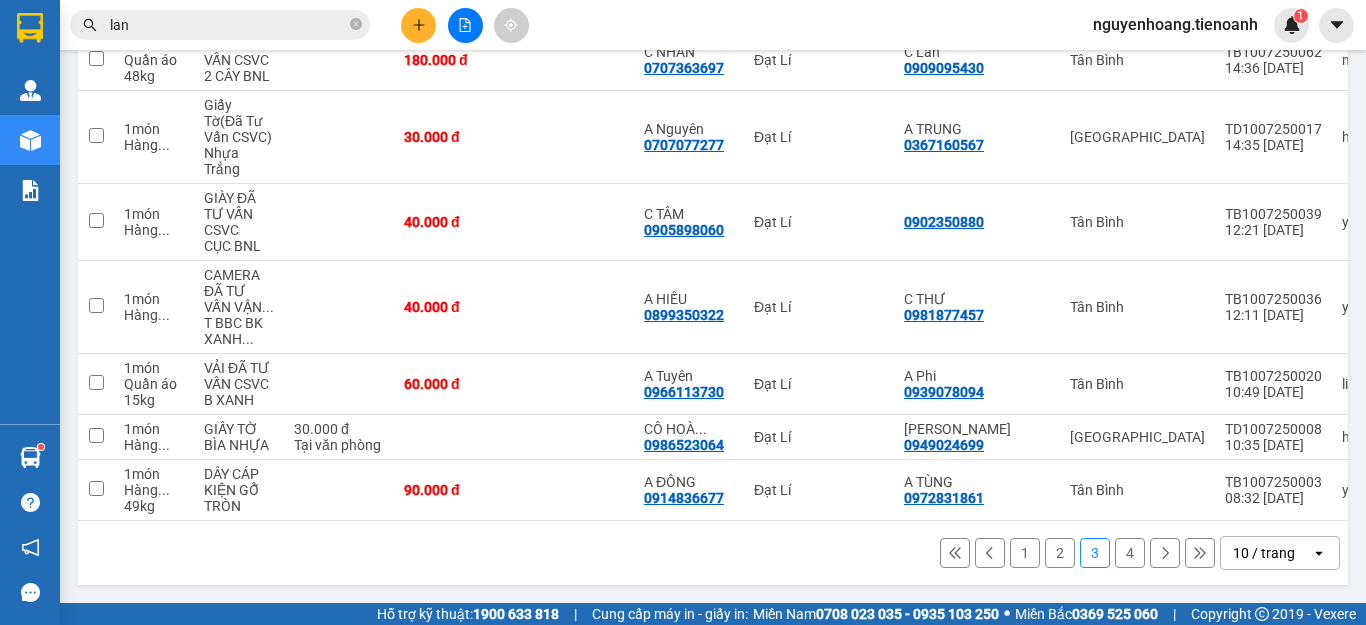 click on "4" at bounding box center [1130, 553] 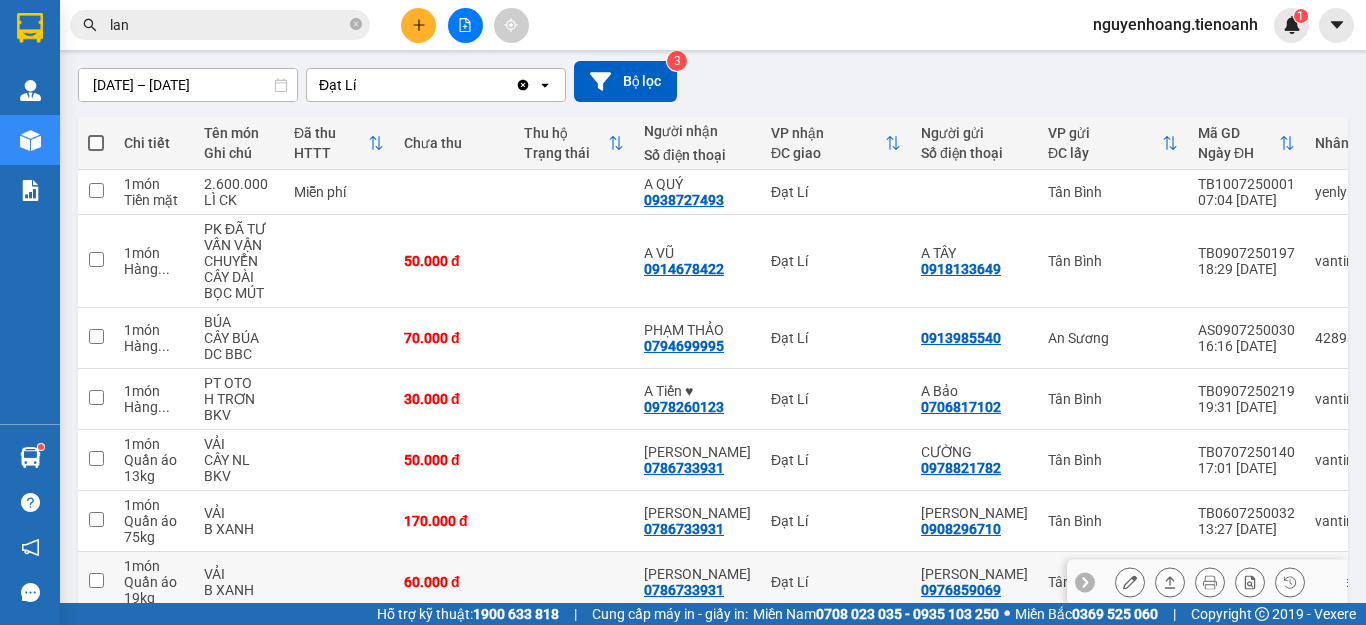 scroll, scrollTop: 265, scrollLeft: 0, axis: vertical 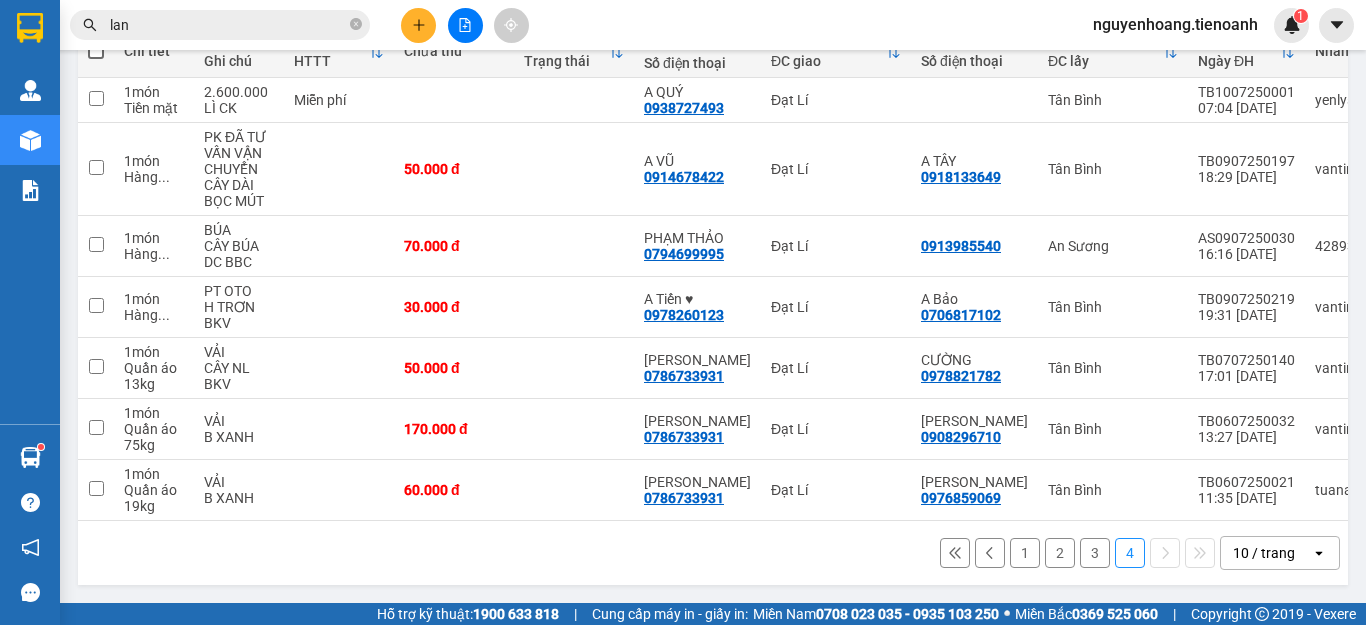 click on "1" at bounding box center (1025, 553) 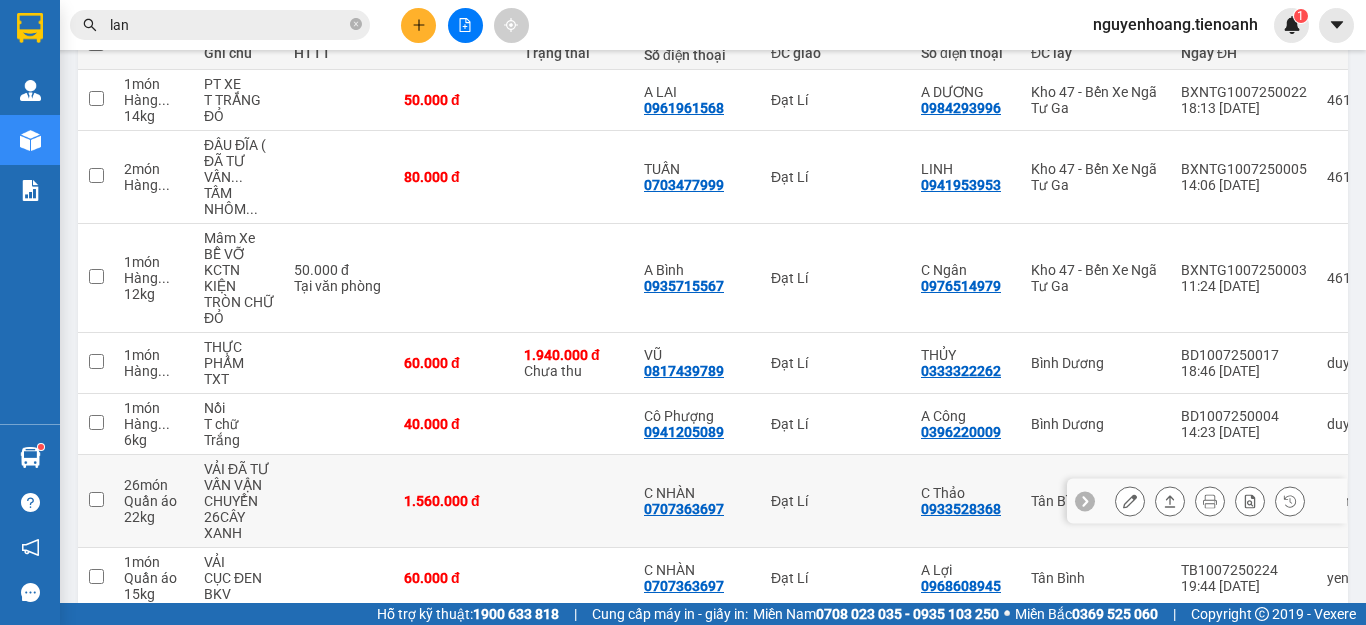 scroll, scrollTop: 365, scrollLeft: 0, axis: vertical 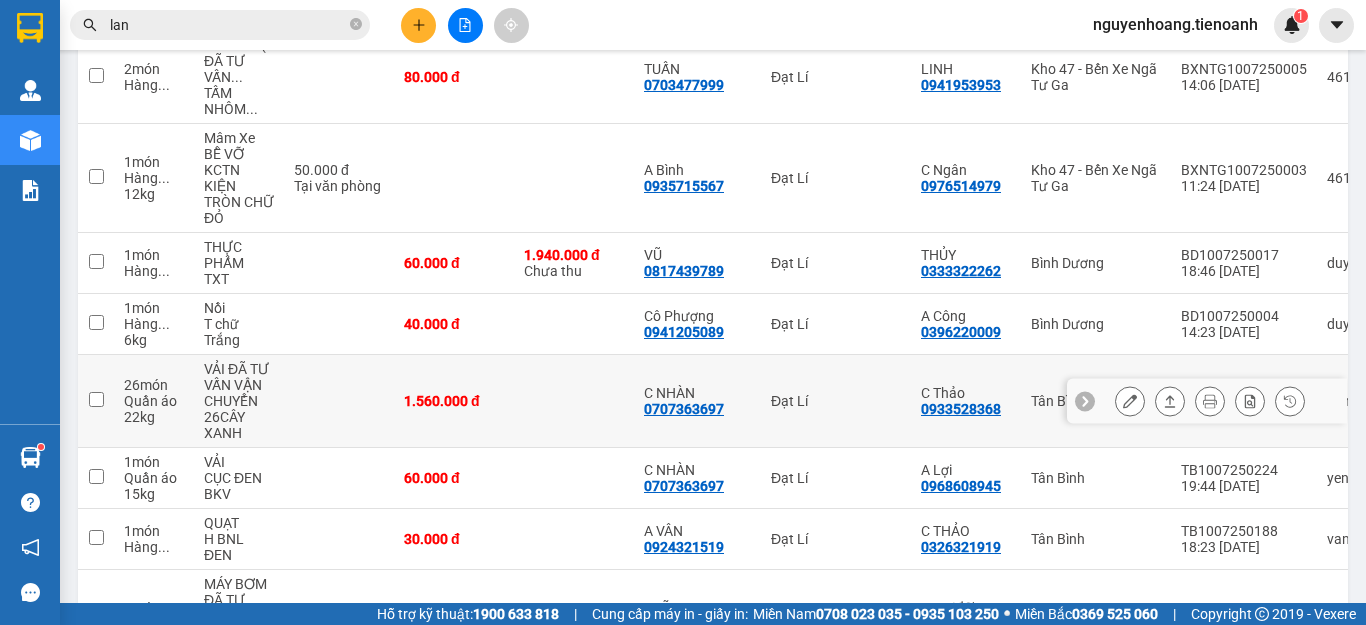 click 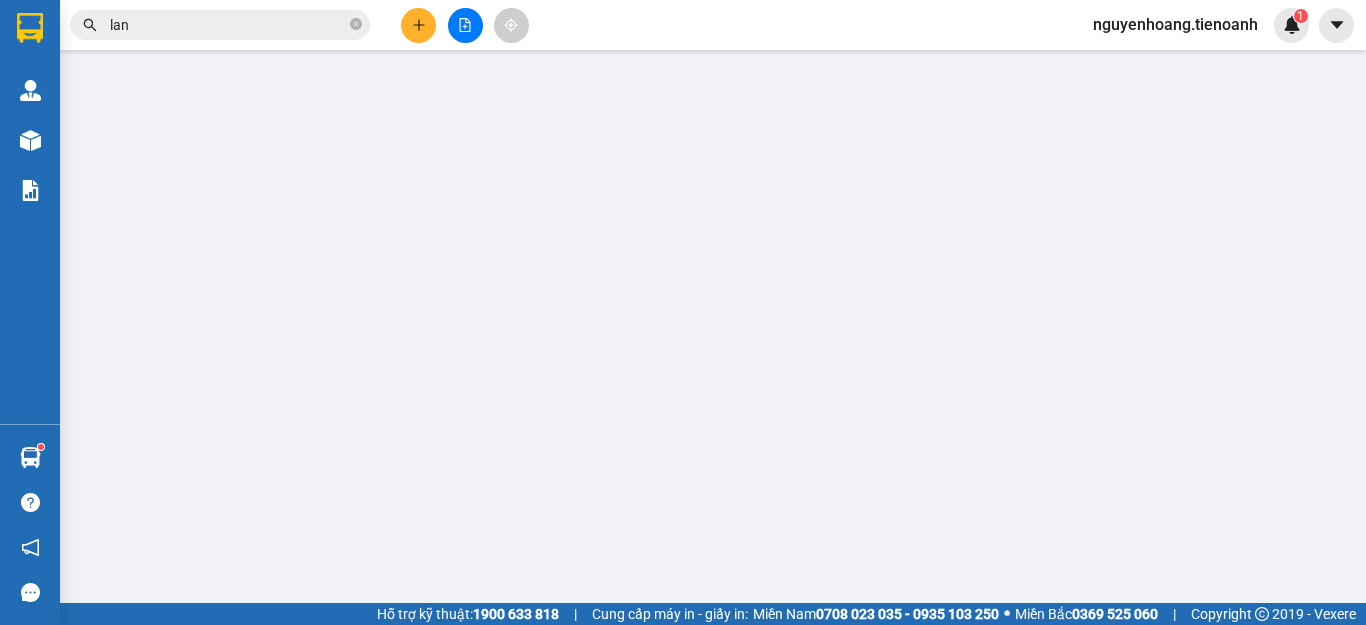 scroll, scrollTop: 0, scrollLeft: 0, axis: both 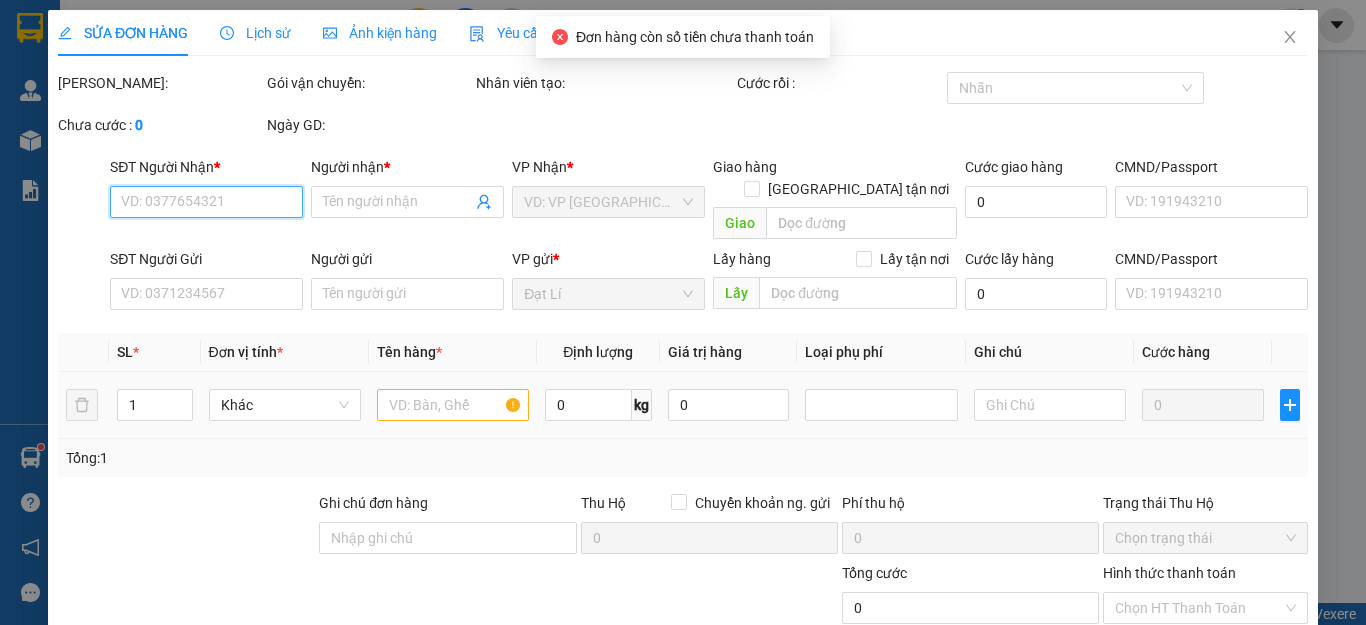 type on "0707363697" 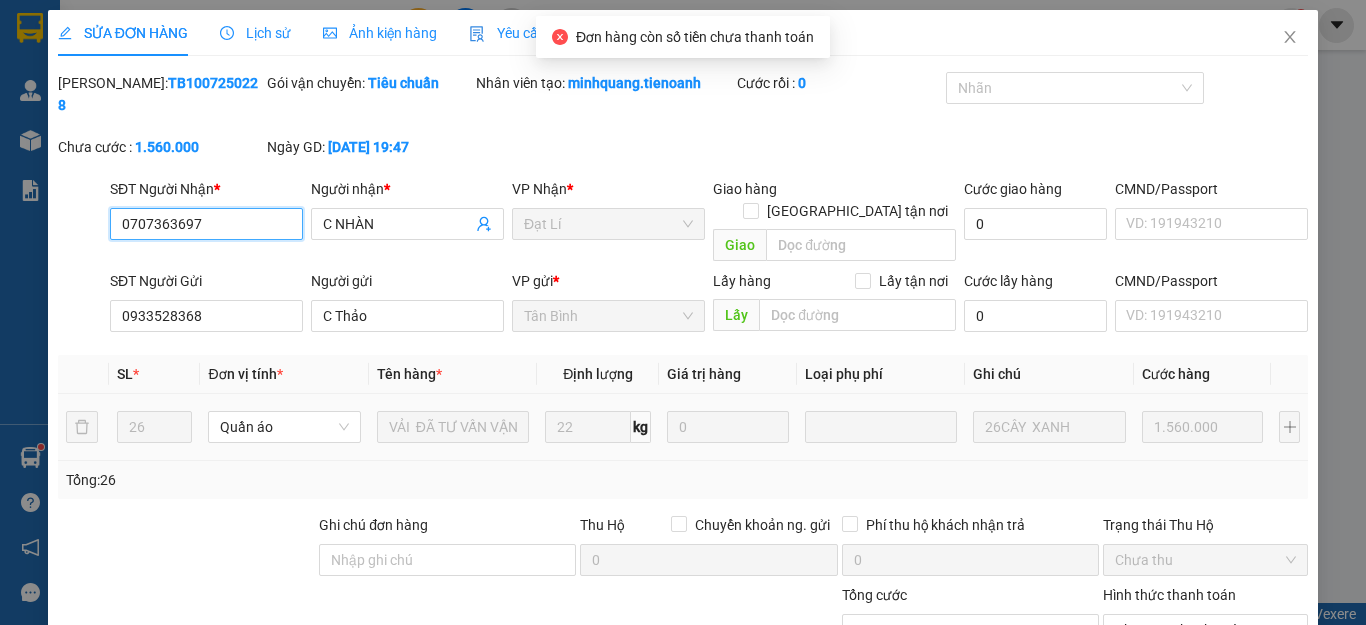 scroll, scrollTop: 253, scrollLeft: 0, axis: vertical 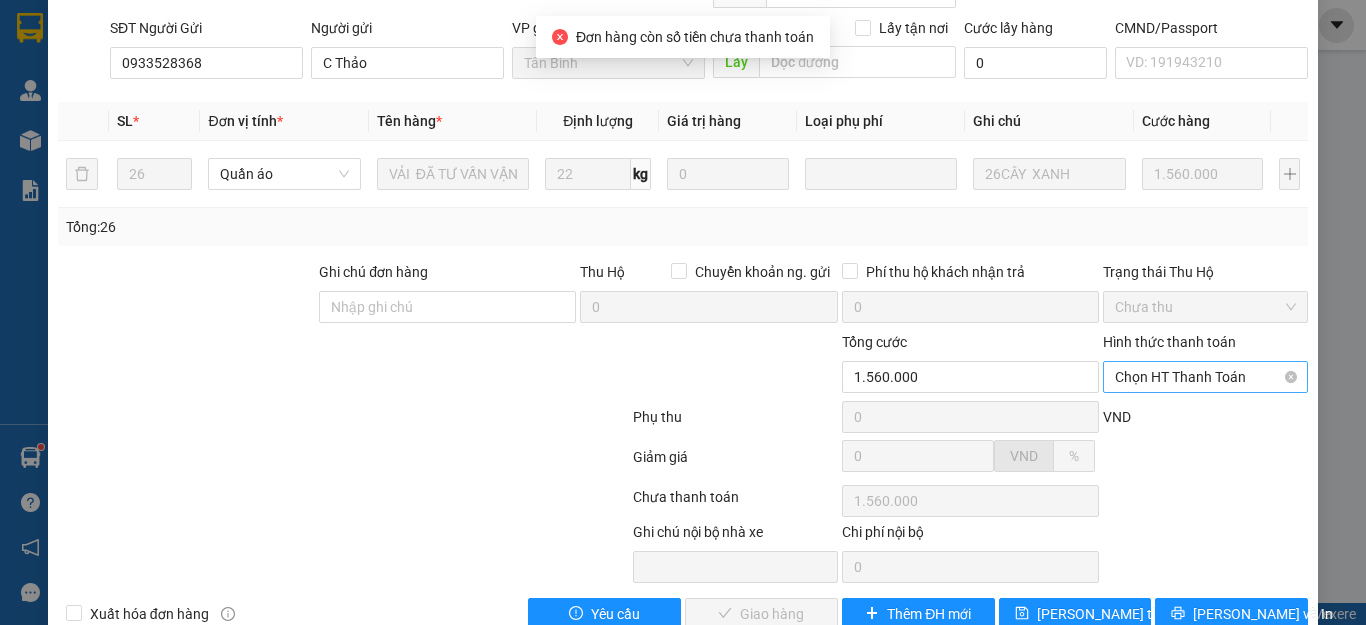 click on "Chọn HT Thanh Toán" at bounding box center [1205, 377] 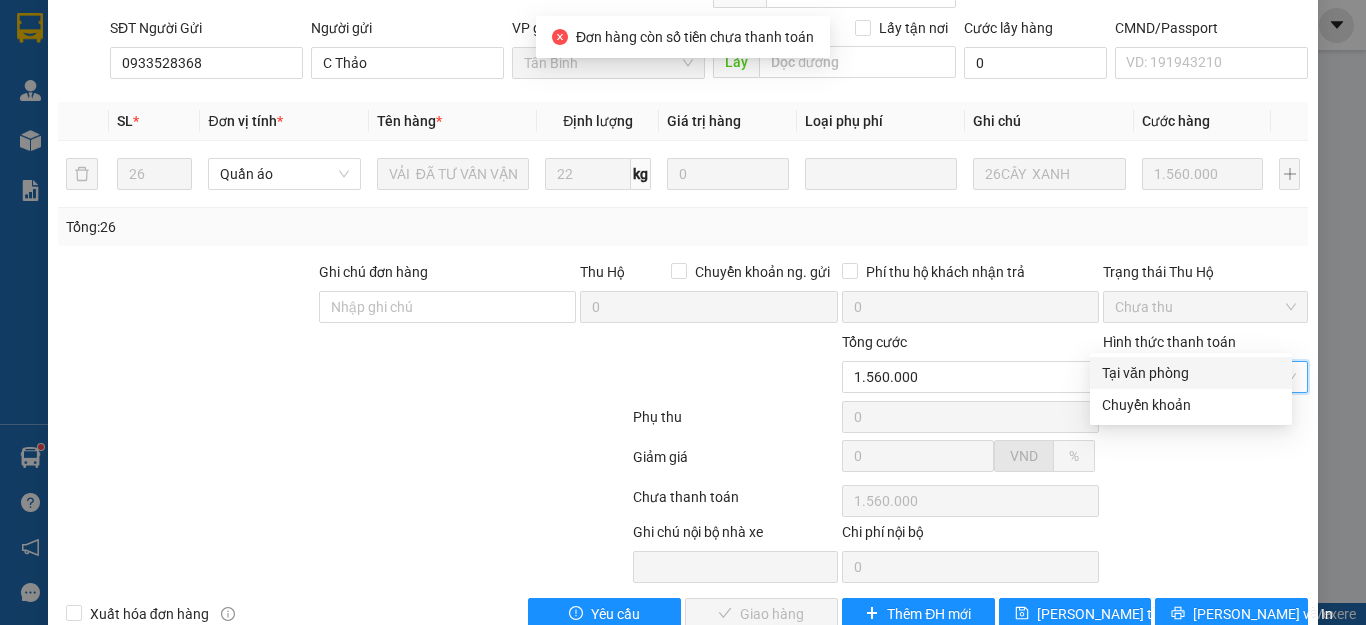 click on "Tại văn phòng" at bounding box center (1191, 373) 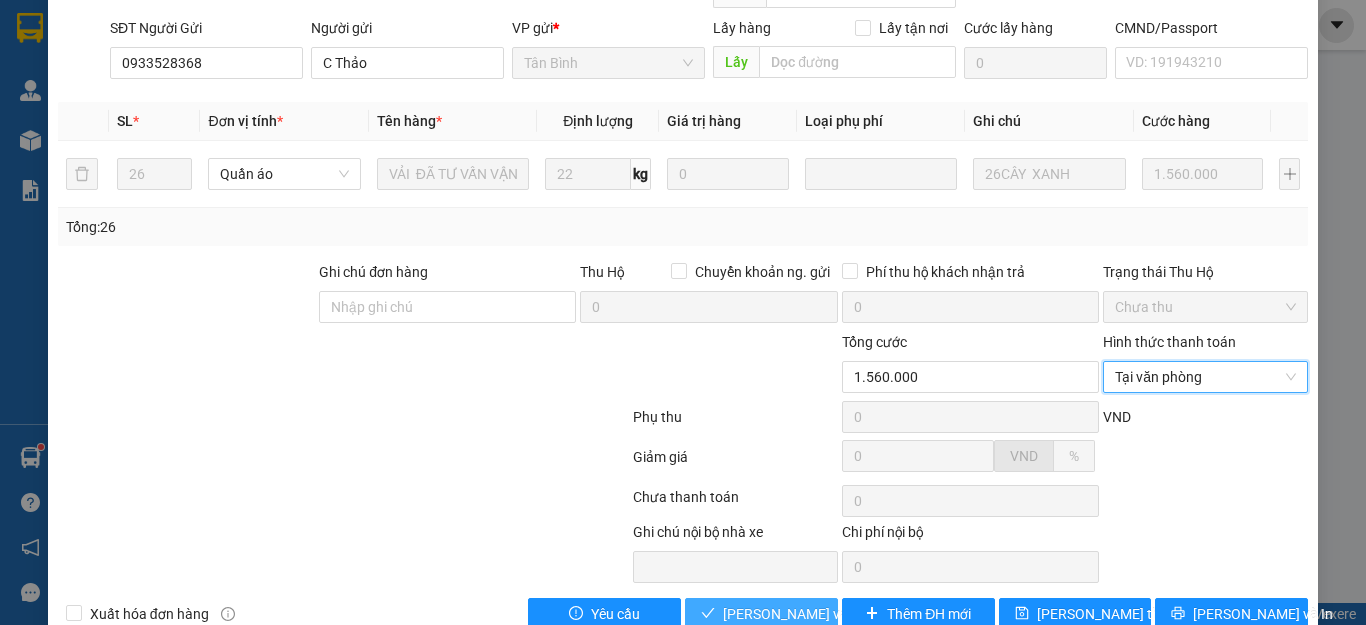 click on "[PERSON_NAME] và Giao hàng" at bounding box center (819, 614) 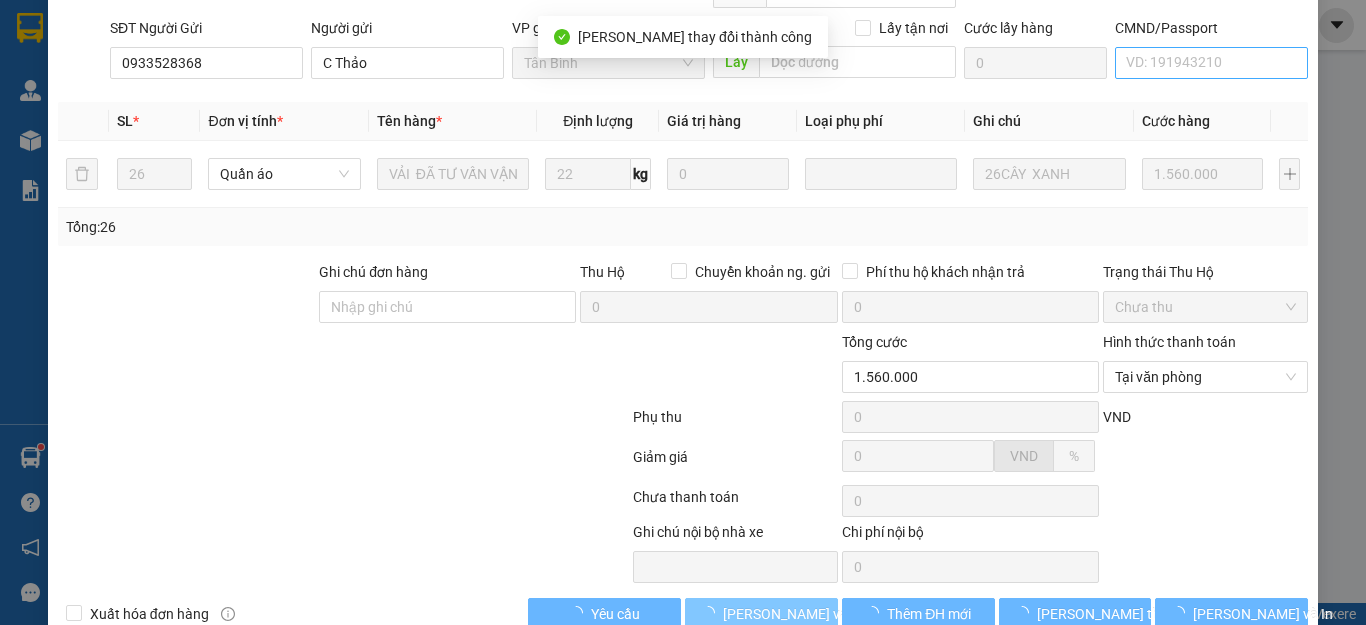 scroll, scrollTop: 0, scrollLeft: 0, axis: both 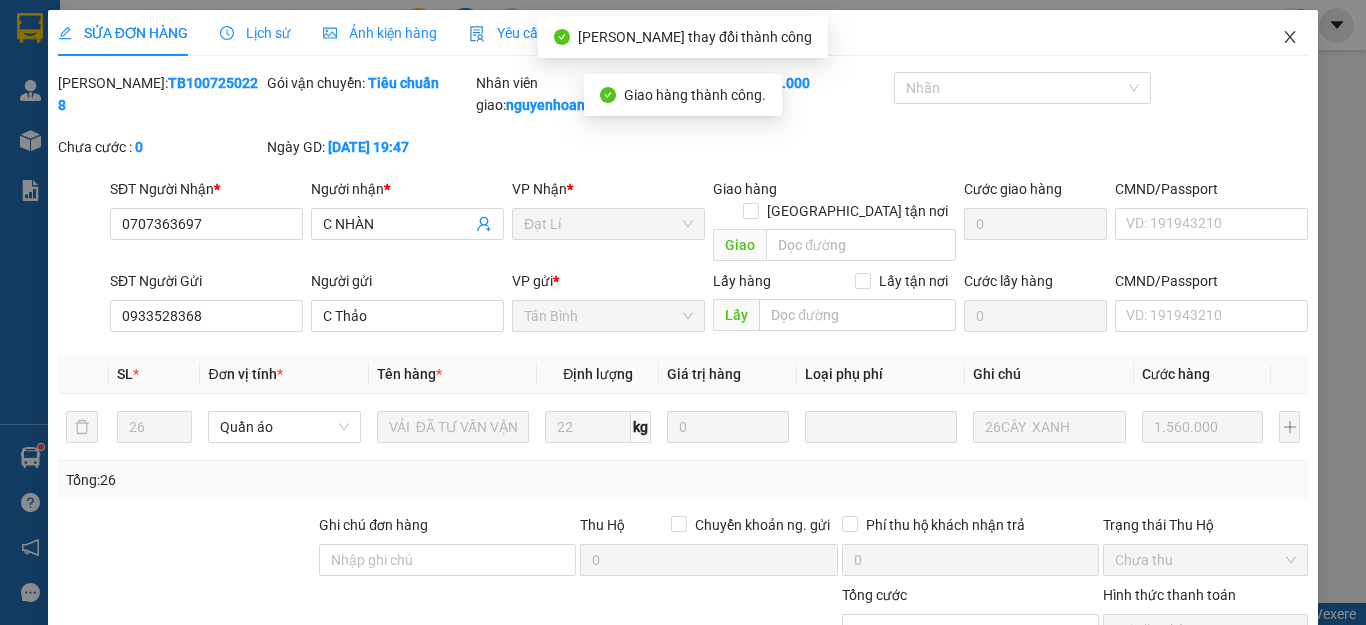 click at bounding box center [1290, 38] 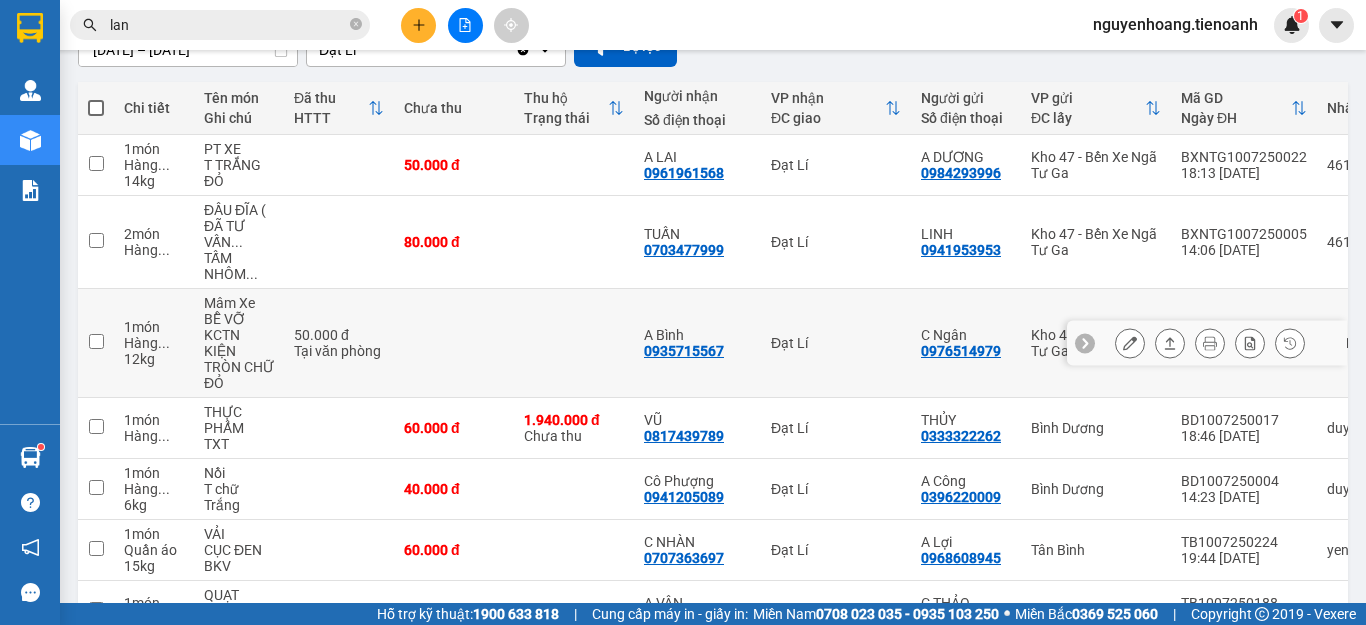 scroll, scrollTop: 400, scrollLeft: 0, axis: vertical 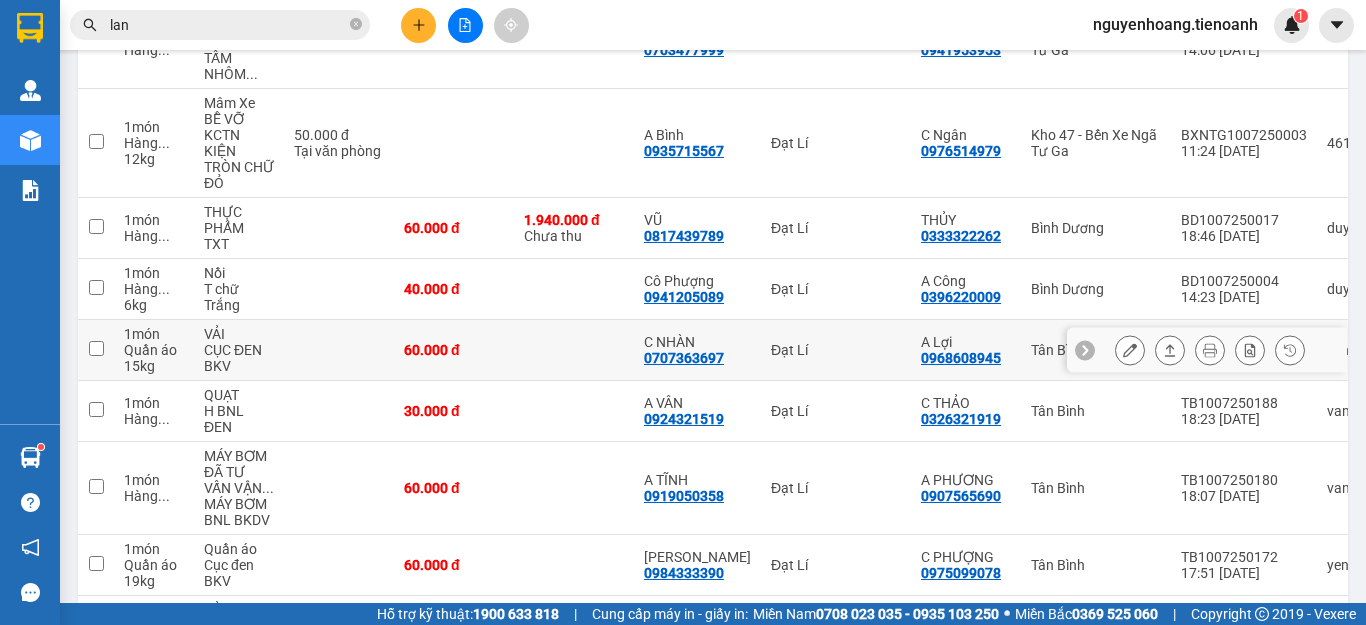 click 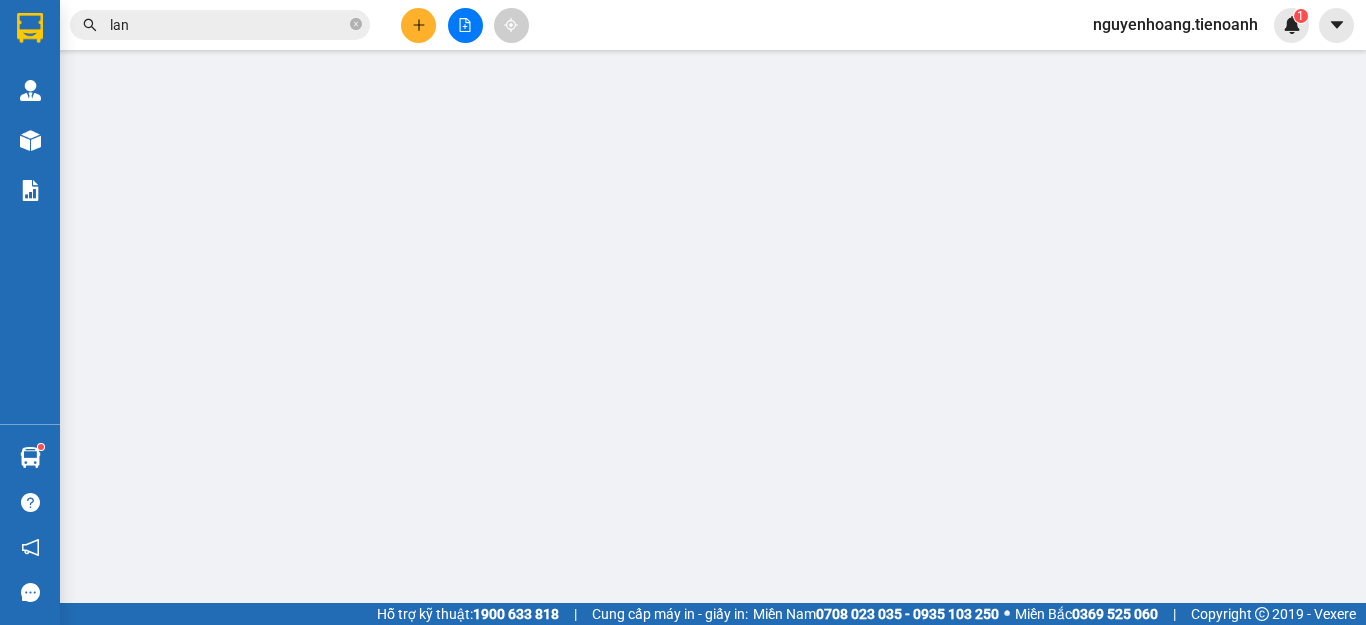type on "0707363697" 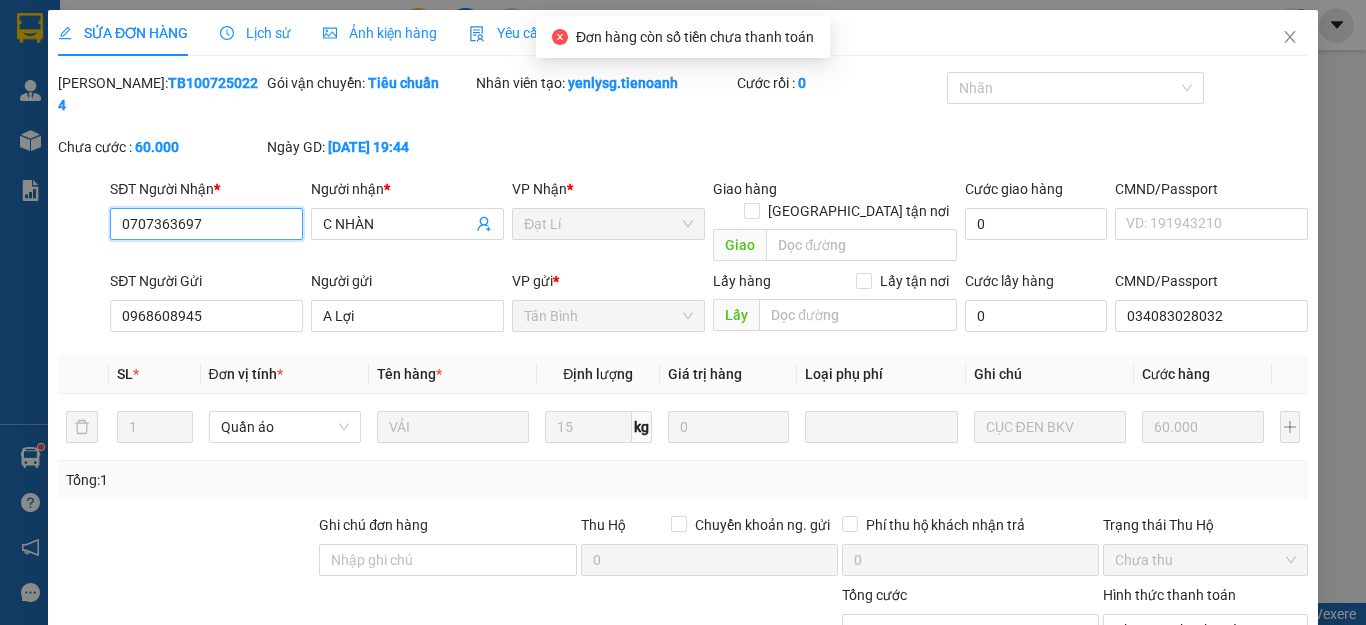 scroll, scrollTop: 0, scrollLeft: 0, axis: both 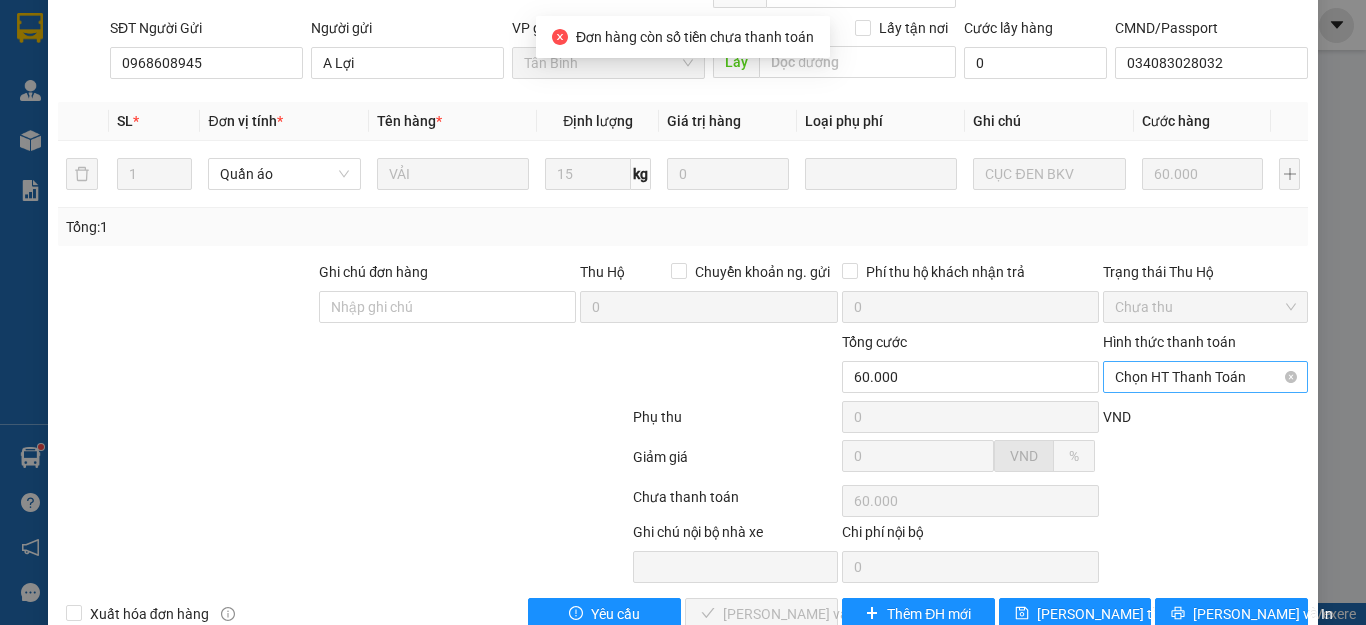 click on "Chọn HT Thanh Toán" at bounding box center (1205, 377) 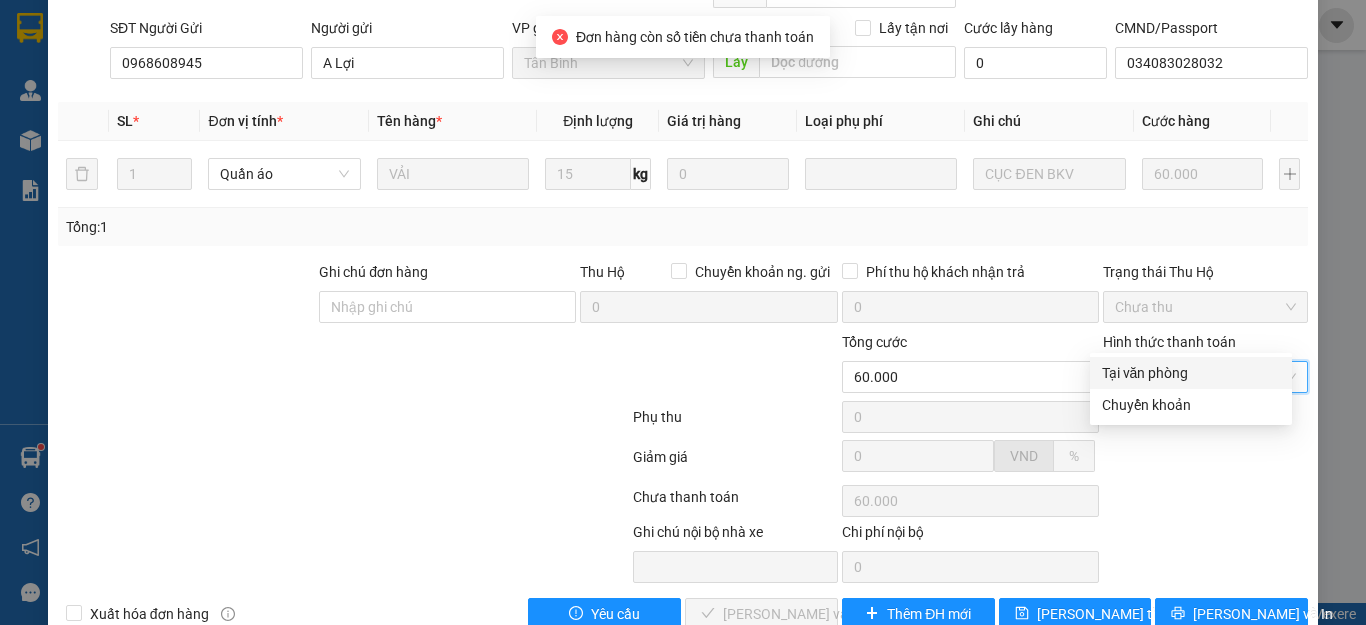 click on "Tại văn phòng" at bounding box center [1191, 373] 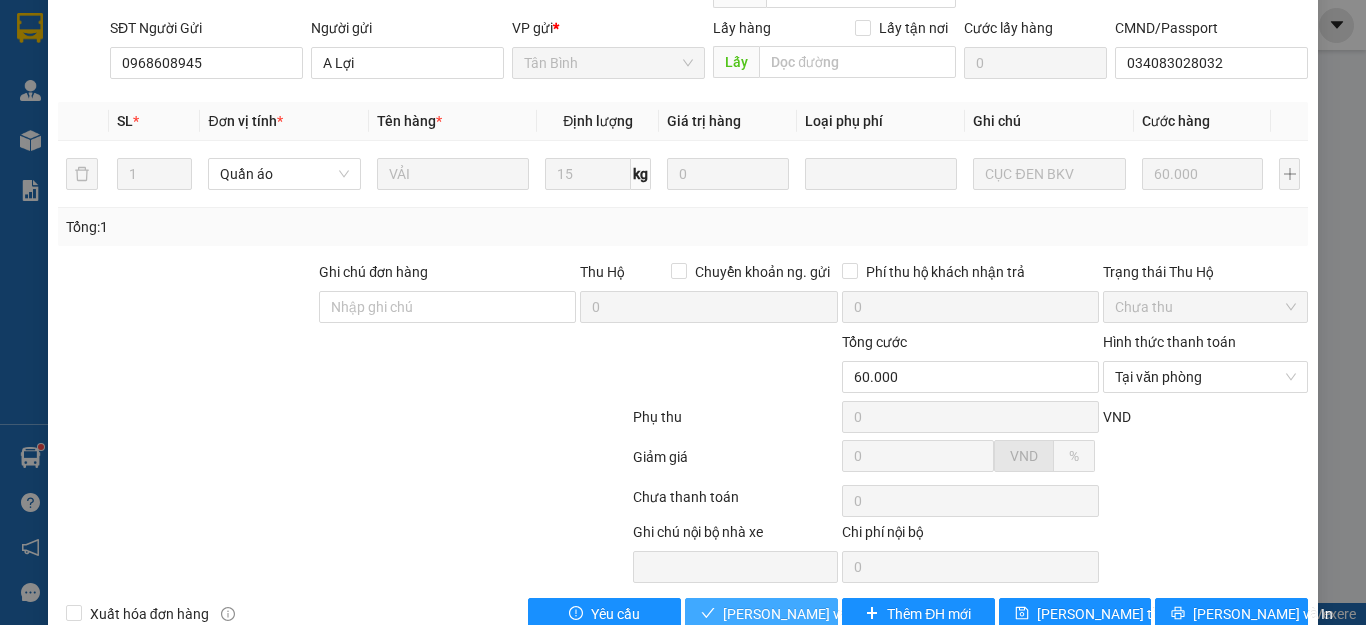 click on "[PERSON_NAME] và Giao hàng" at bounding box center [761, 614] 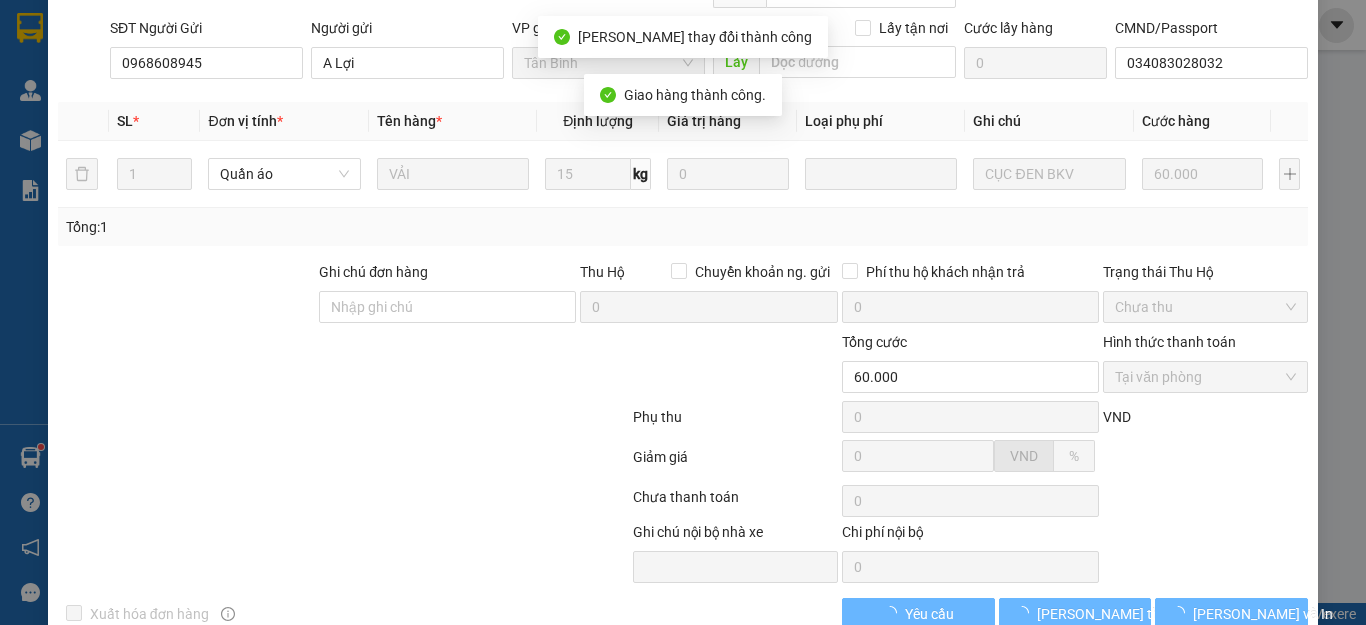 scroll, scrollTop: 0, scrollLeft: 0, axis: both 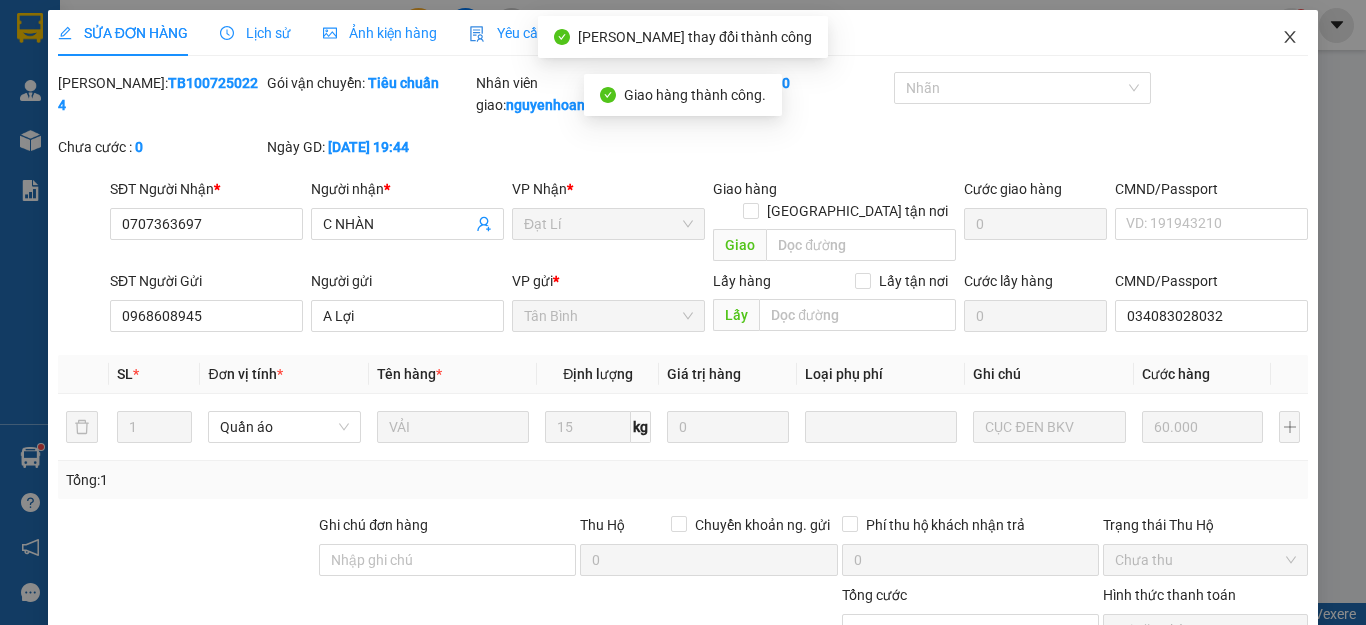 click 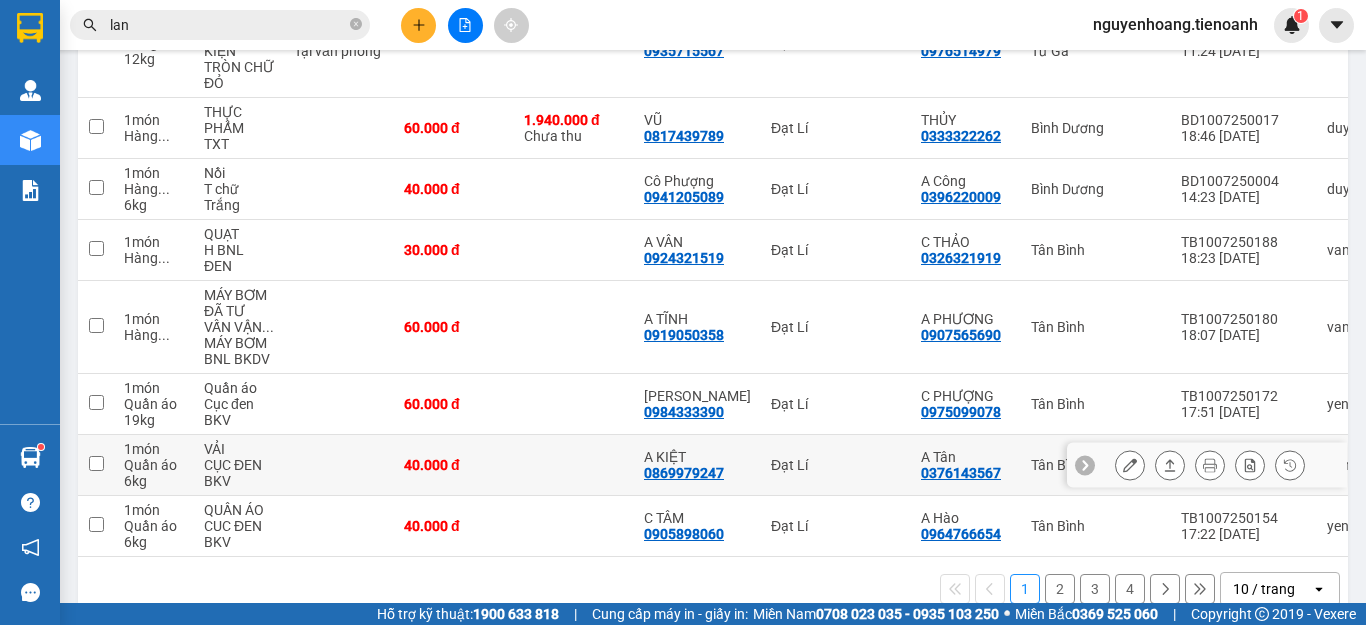 scroll, scrollTop: 528, scrollLeft: 0, axis: vertical 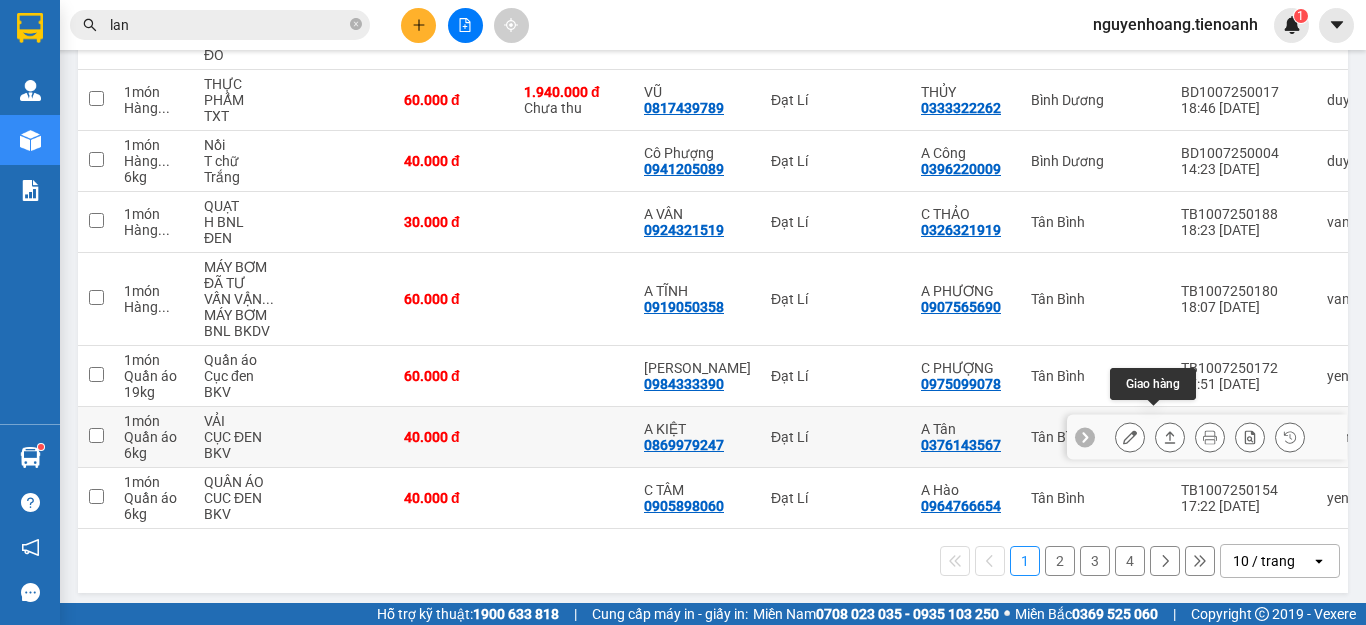 click 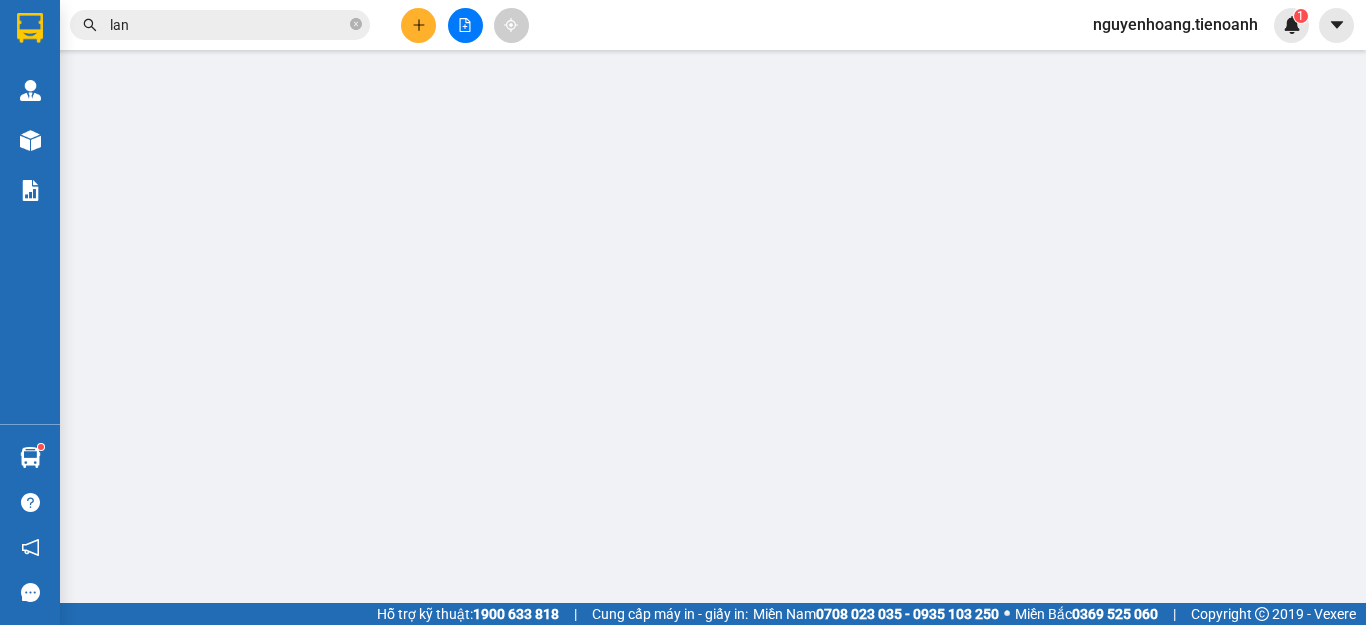 scroll, scrollTop: 0, scrollLeft: 0, axis: both 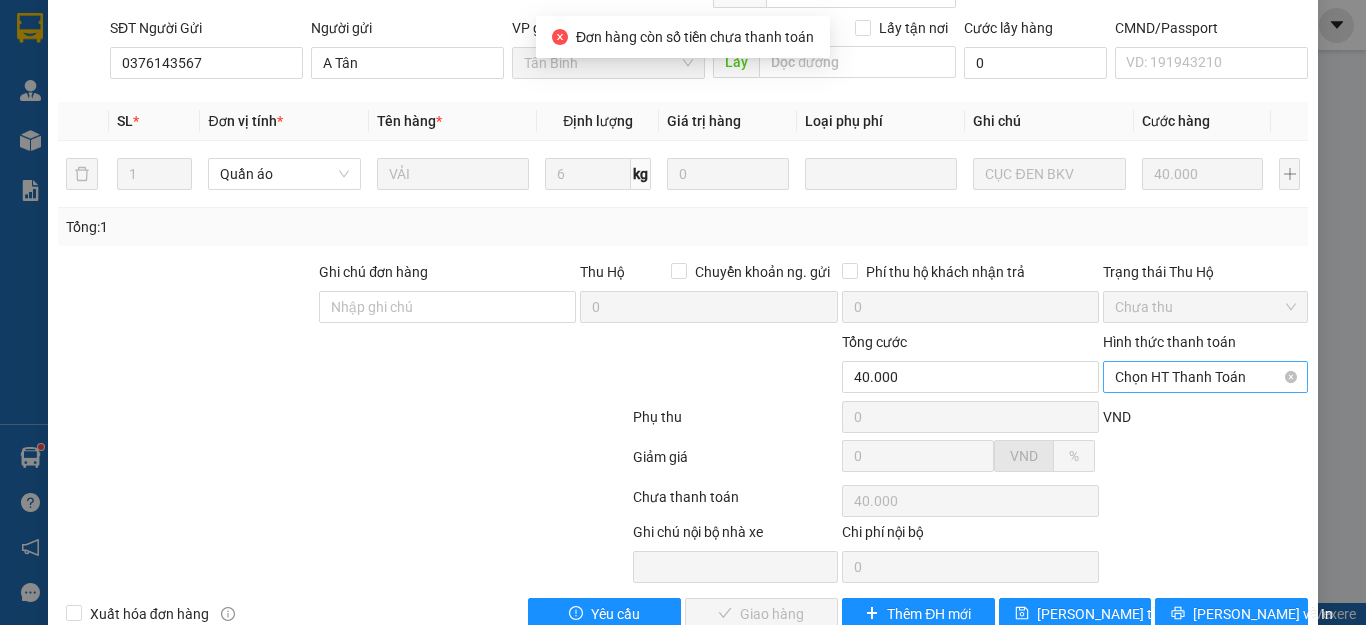 click on "Chọn HT Thanh Toán" at bounding box center (1205, 377) 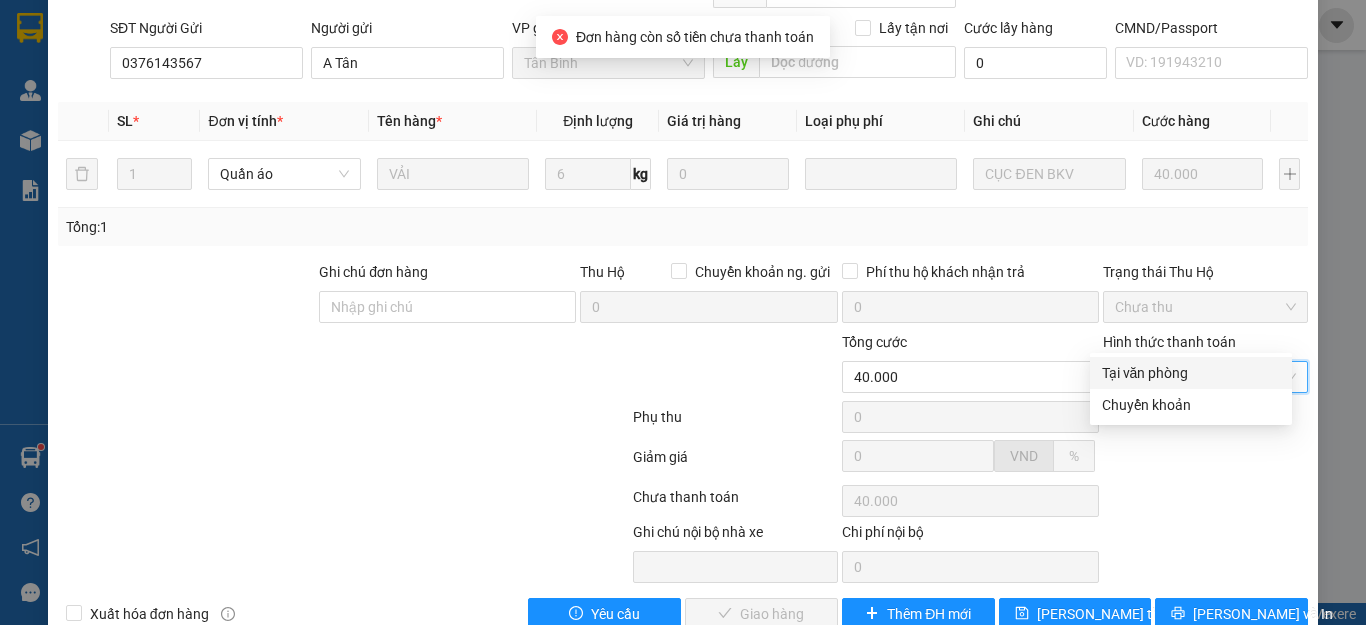 click on "Tại văn phòng" at bounding box center (1191, 373) 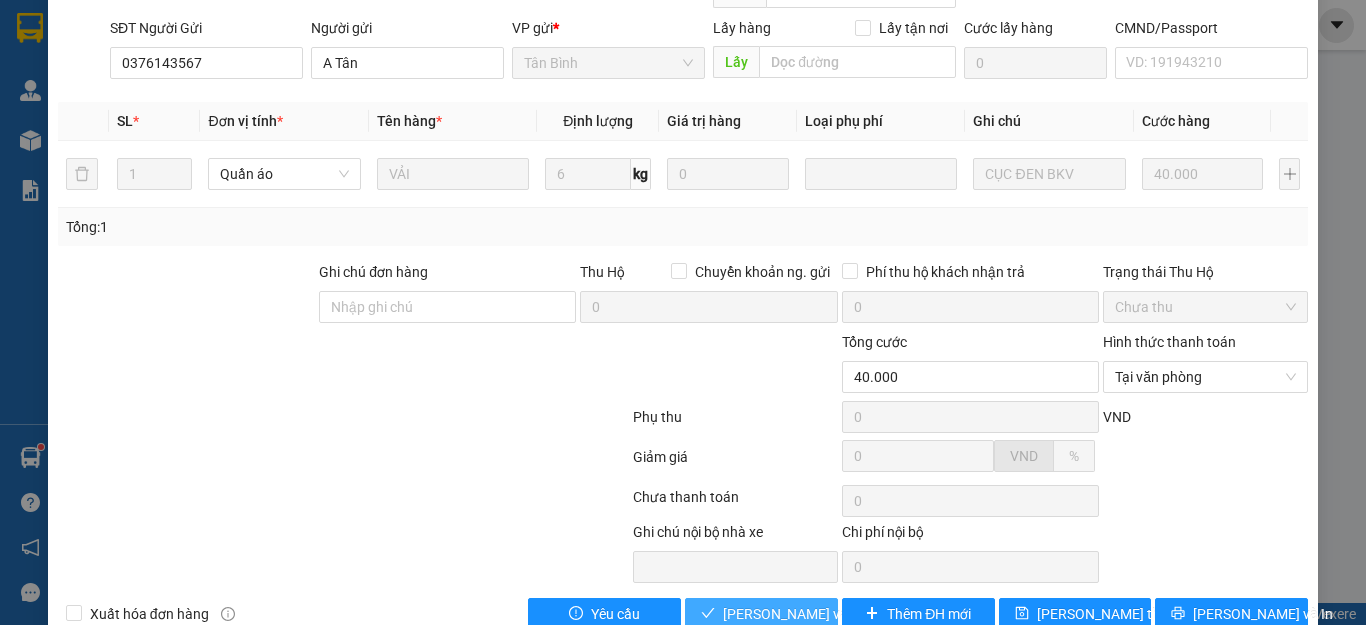 click on "[PERSON_NAME] và Giao hàng" at bounding box center [761, 614] 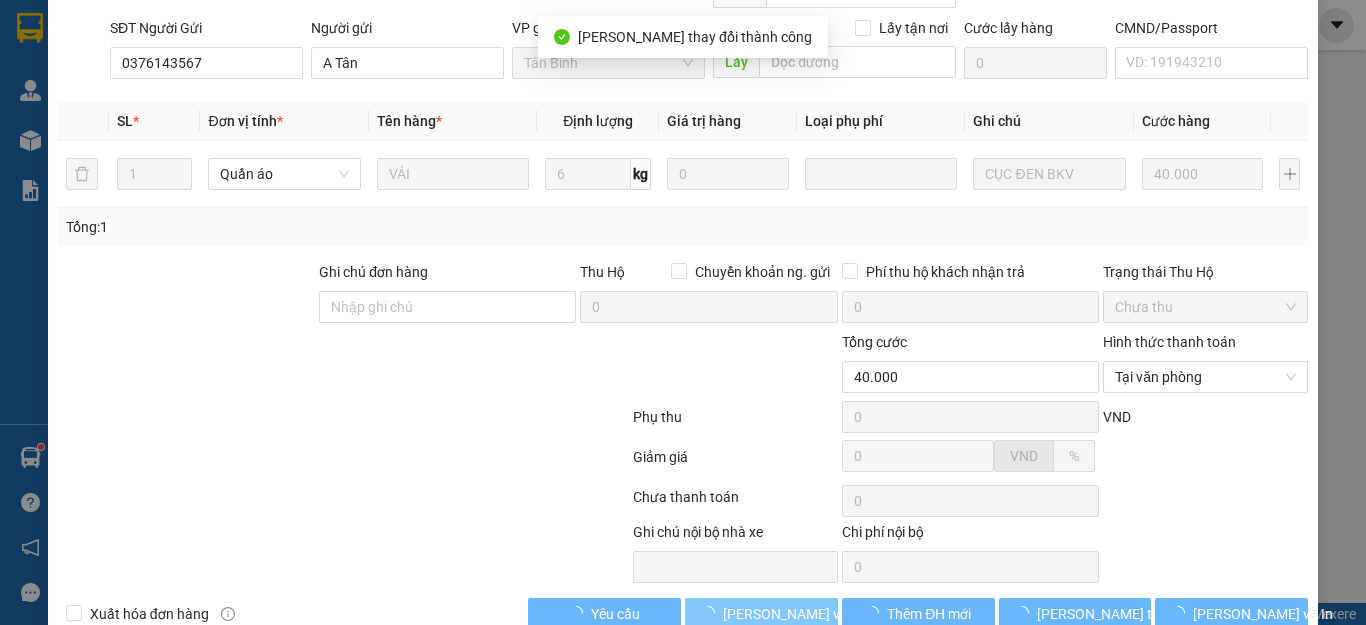 scroll, scrollTop: 0, scrollLeft: 0, axis: both 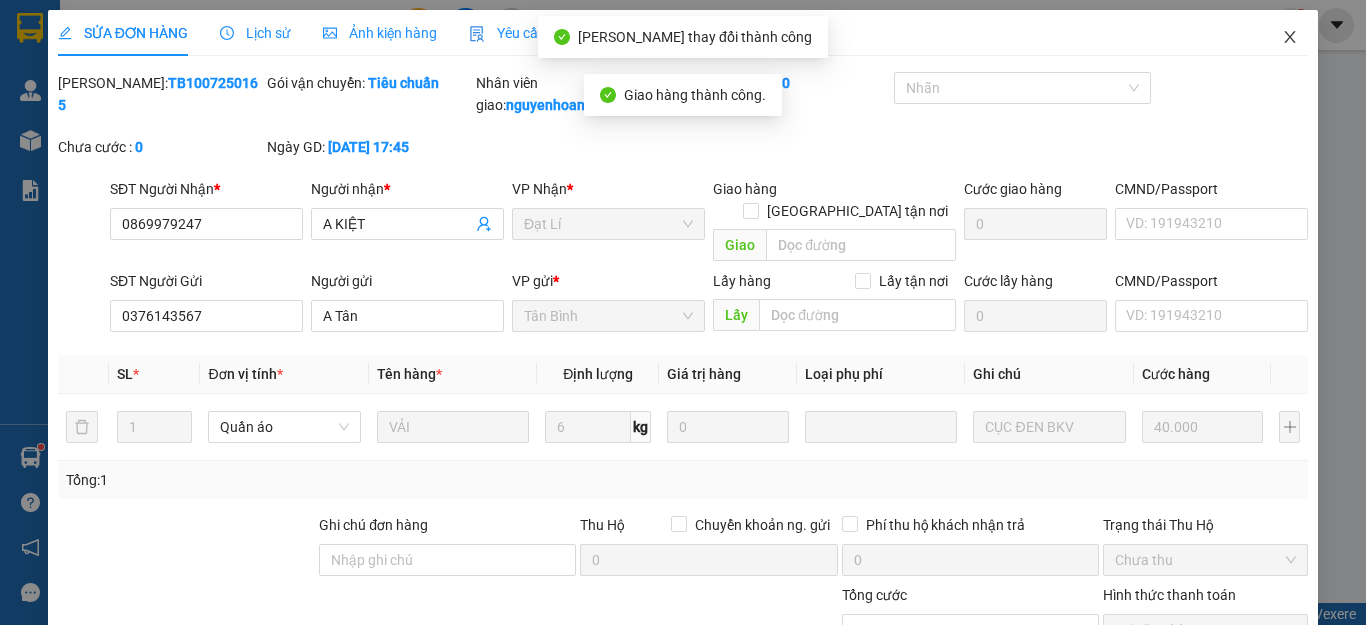 click at bounding box center (1290, 38) 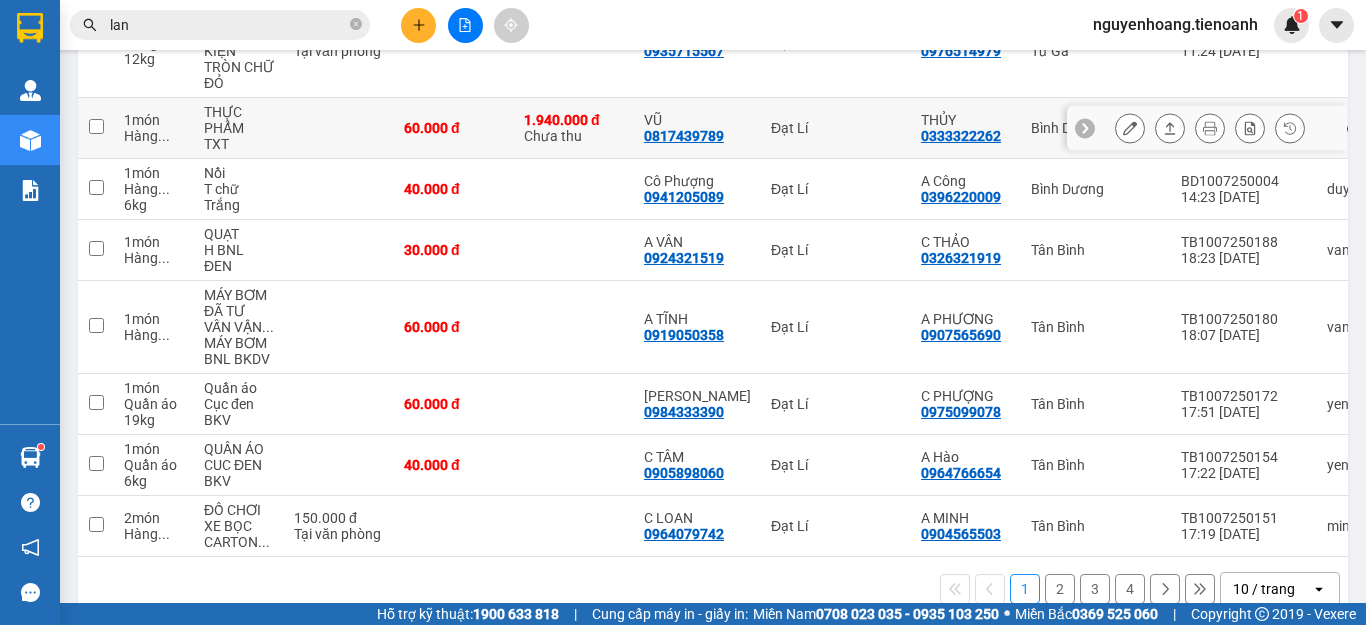 scroll, scrollTop: 528, scrollLeft: 0, axis: vertical 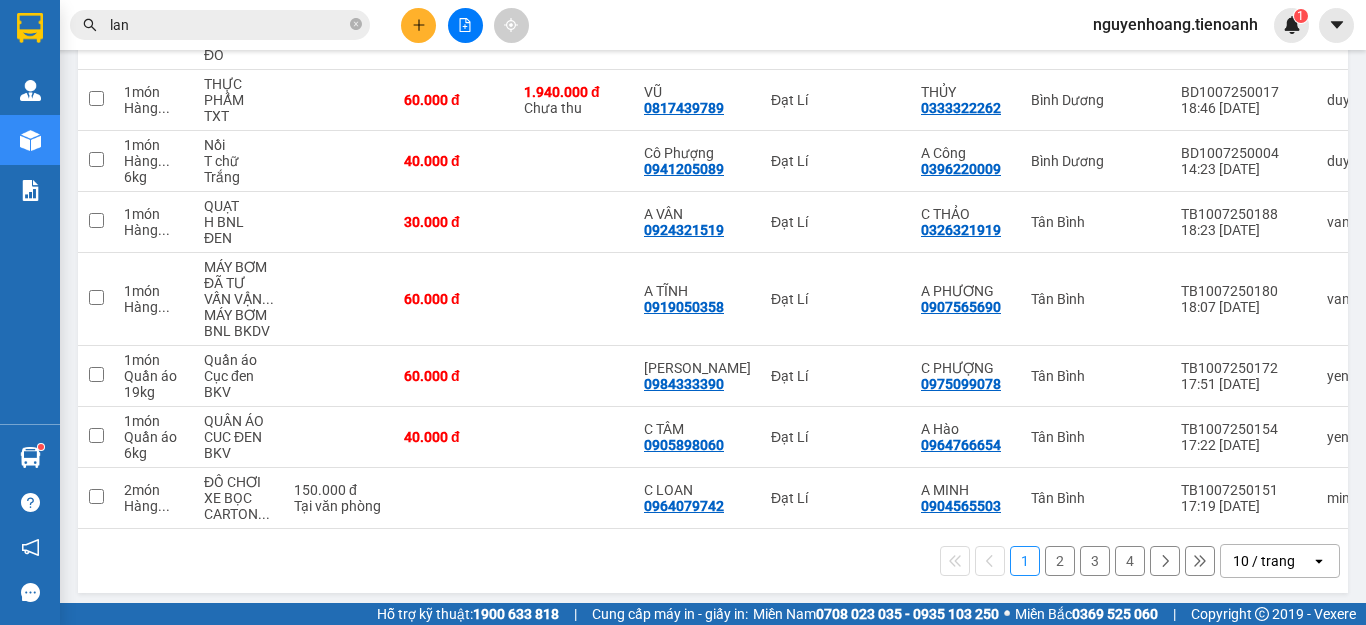 click on "2" at bounding box center (1060, 561) 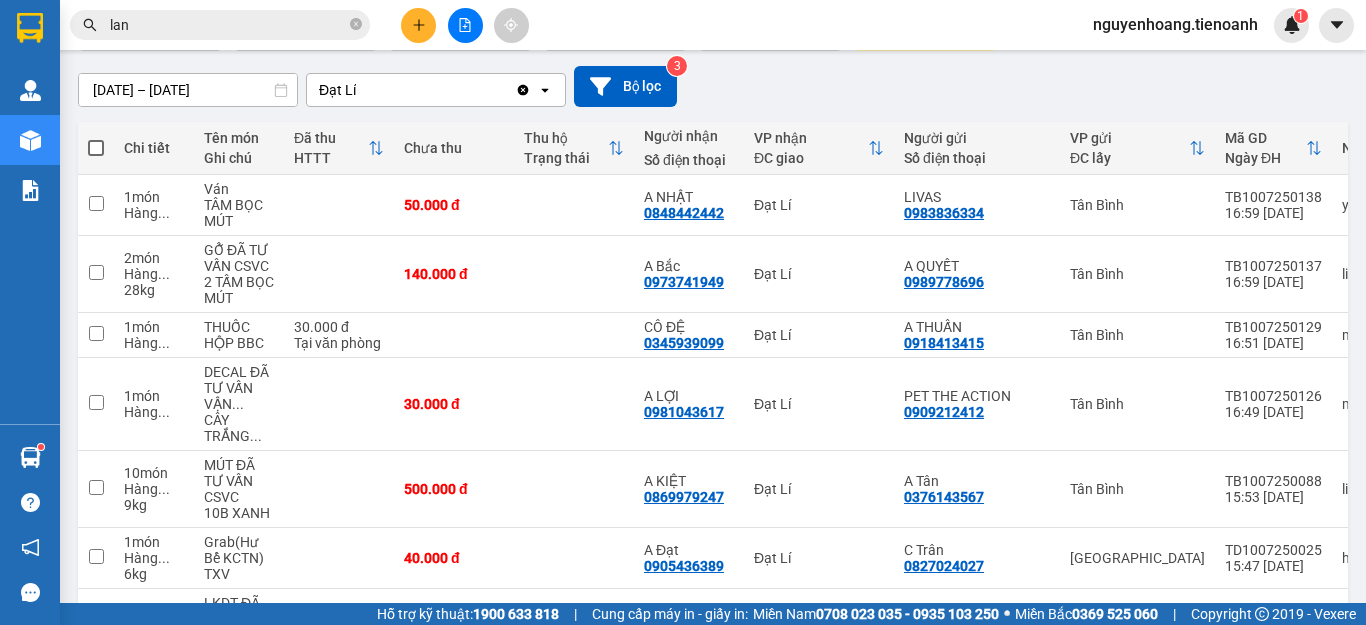 scroll, scrollTop: 560, scrollLeft: 0, axis: vertical 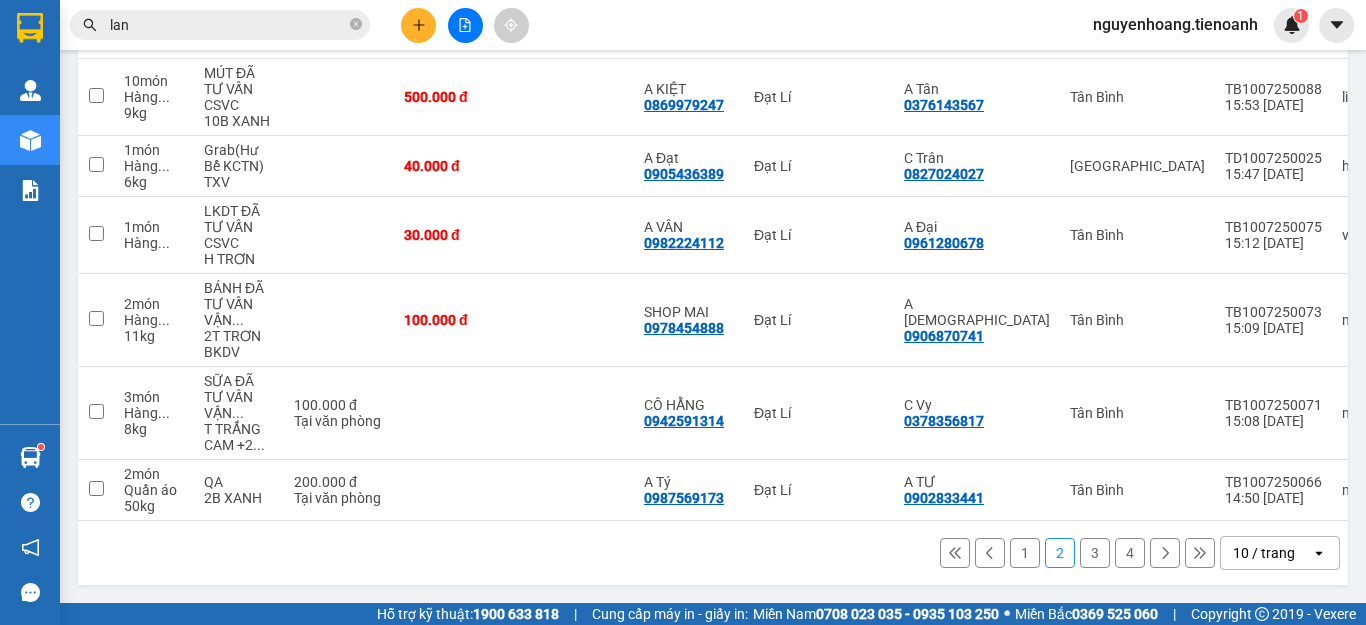 click on "3" at bounding box center (1095, 553) 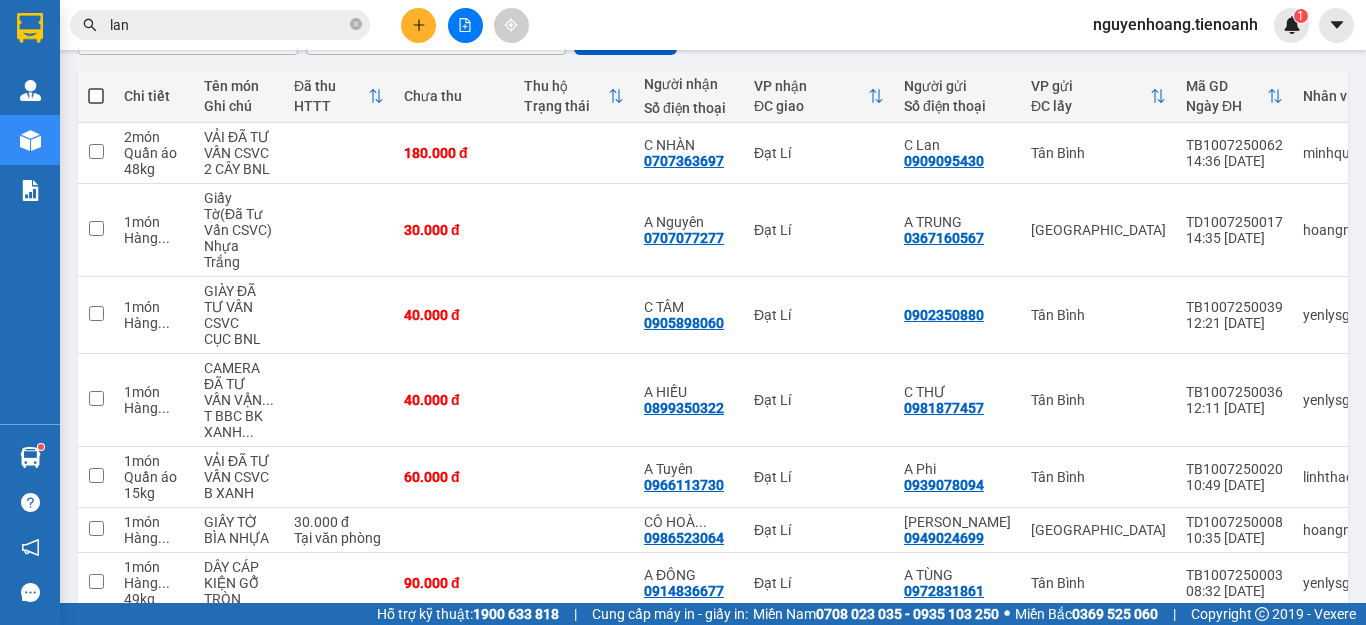 scroll, scrollTop: 112, scrollLeft: 0, axis: vertical 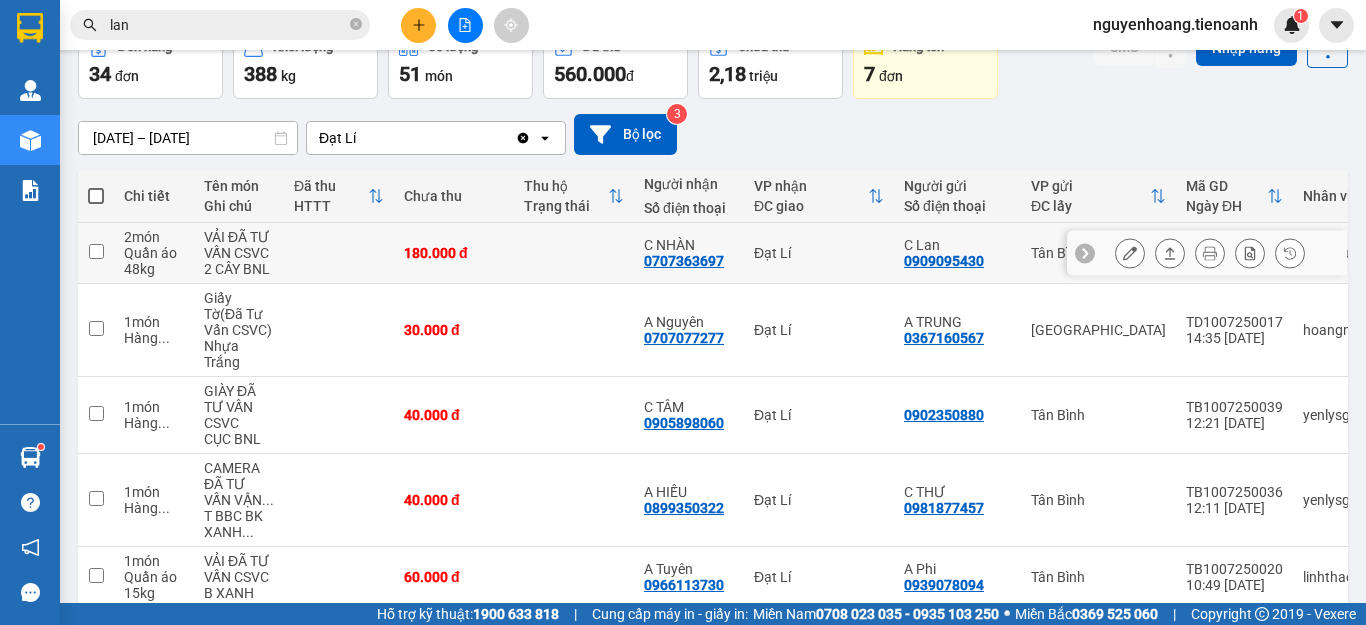 click 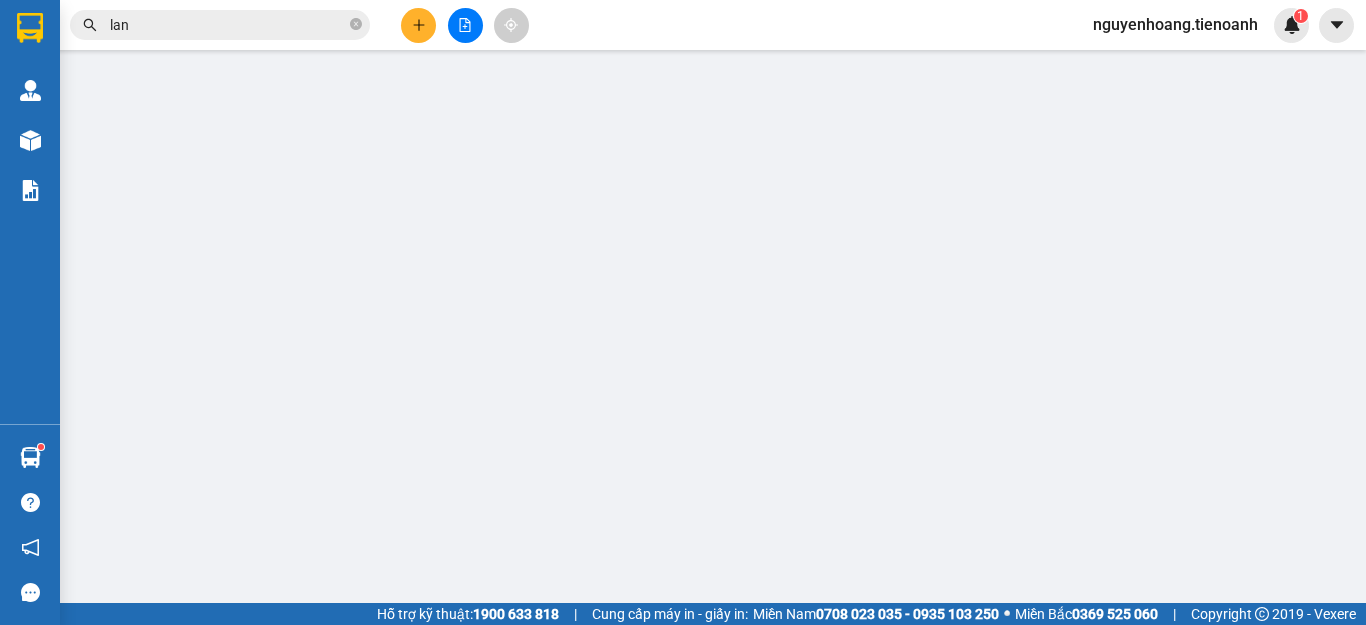 scroll, scrollTop: 0, scrollLeft: 0, axis: both 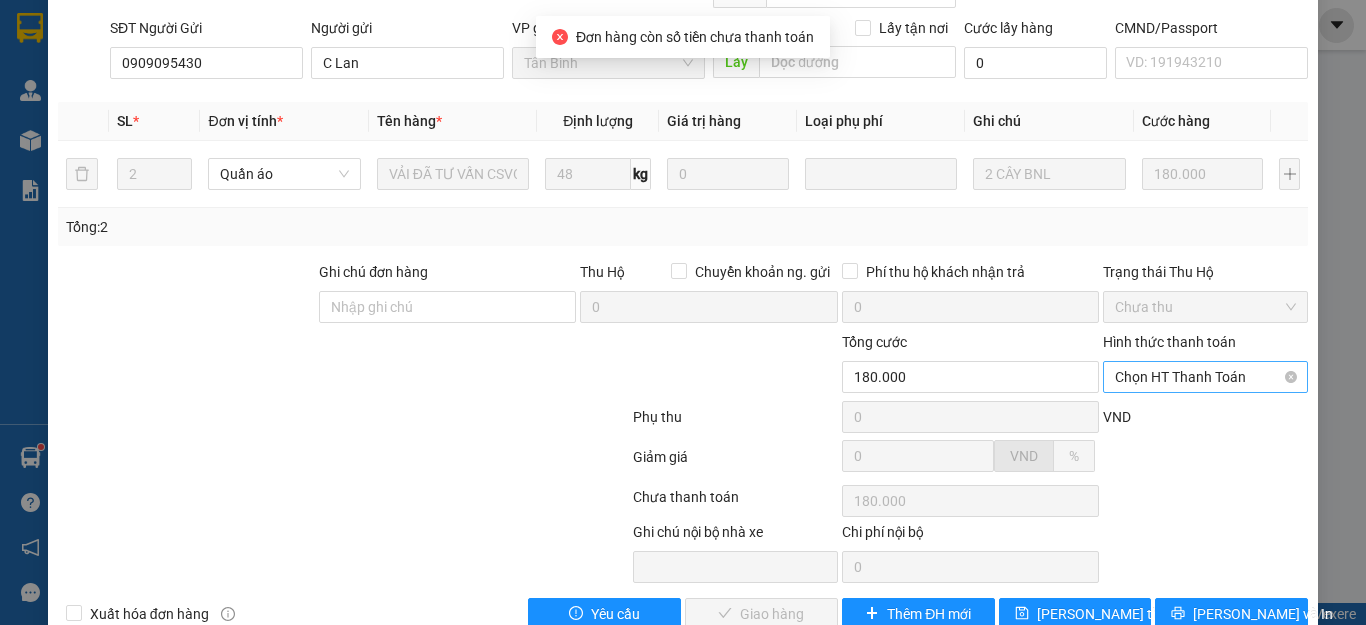 click on "Chọn HT Thanh Toán" at bounding box center (1205, 377) 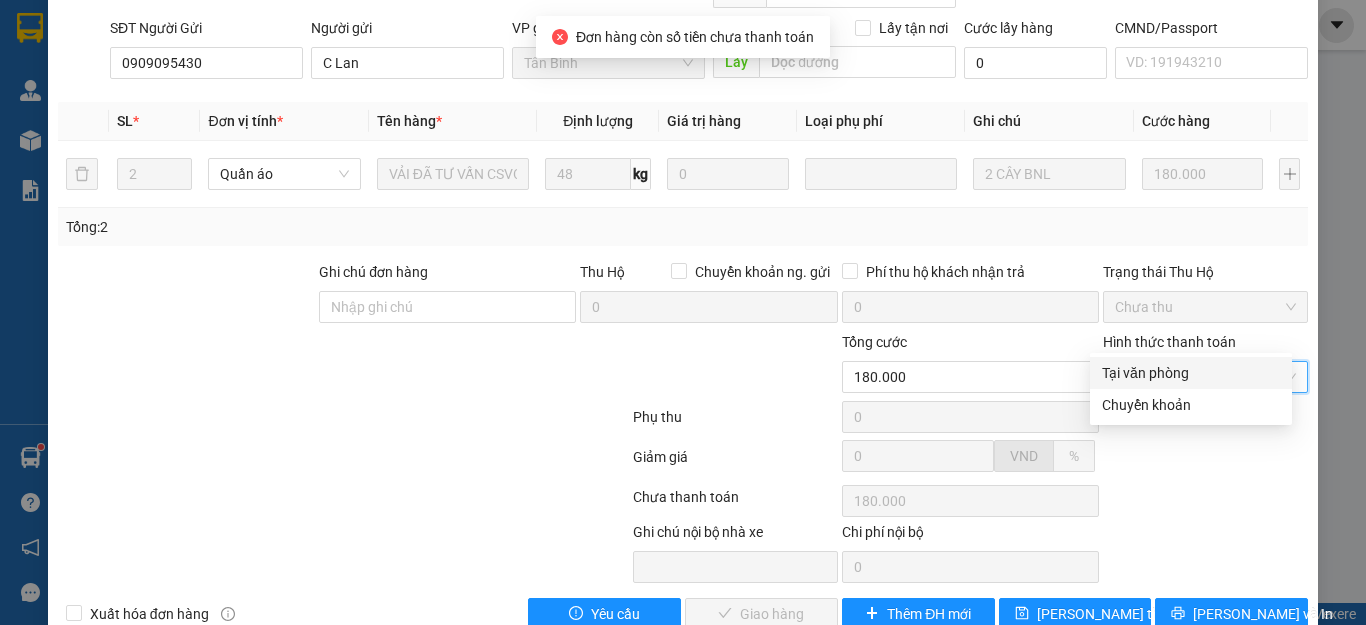 click on "Total Paid Fee 0 Total UnPaid Fee 180.000 Cash Collection Total Fee Mã ĐH:  TB1007250062 Gói vận chuyển:   Tiêu chuẩn Nhân viên tạo:   minhquang.tienoanh Cước rồi :   0   Nhãn Chưa cước :   180.000 Ngày GD:   [DATE] 14:36 SĐT Người Nhận  * 0707363697 Người nhận  * C NHÀN VP Nhận  * Đạt Lí Giao hàng Giao tận nơi Giao Cước giao hàng 0 CMND/Passport VD: [PASSPORT] SĐT Người Gửi 0909095430 Người gửi C Lan VP gửi  * [GEOGRAPHIC_DATA] Lấy hàng Lấy tận nơi Lấy Cước lấy hàng 0 CMND/Passport VD: [PASSPORT] SL  * Đơn vị tính  * Tên hàng  * Định lượng Giá trị hàng Loại phụ phí Ghi chú Cước hàng                     2 Quần áo VẢI ĐÃ TƯ VẤN CSVC 48 kg 0   2 CÂY BNL 180.000 Tổng:  2 Ghi chú đơn hàng Thu Hộ Chuyển khoản ng. gửi 0 Phí thu hộ khách nhận trả 0 Trạng thái Thu Hộ   Chưa thu Tổng cước 180.000 Hình thức thanh toán Chọn HT Thanh Toán Phụ thu 0 0" at bounding box center [683, 224] 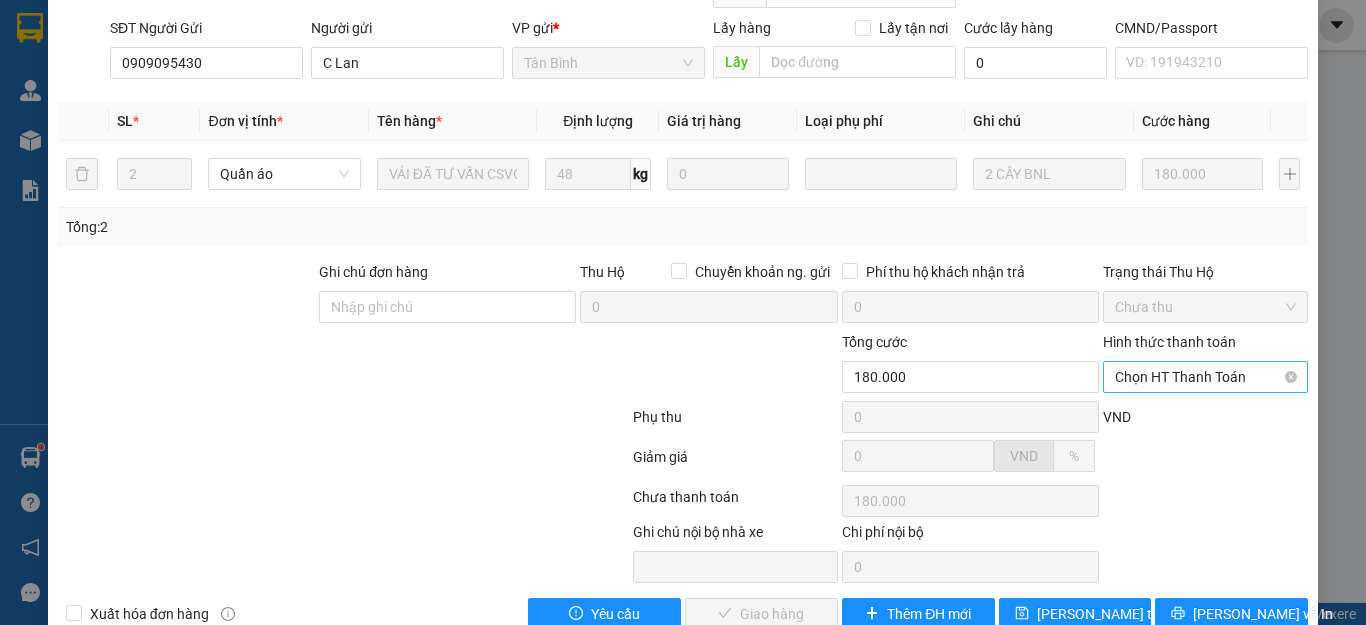 click on "Chọn HT Thanh Toán" at bounding box center (1205, 377) 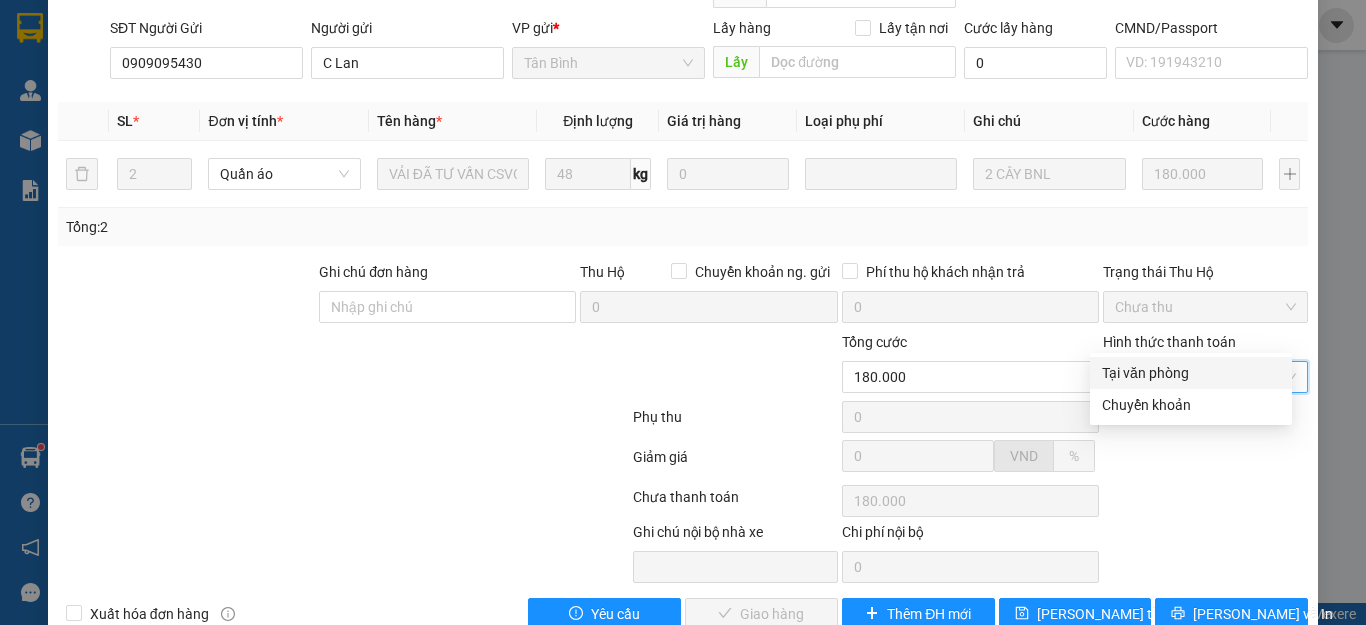 click on "Tại văn phòng" at bounding box center [1191, 373] 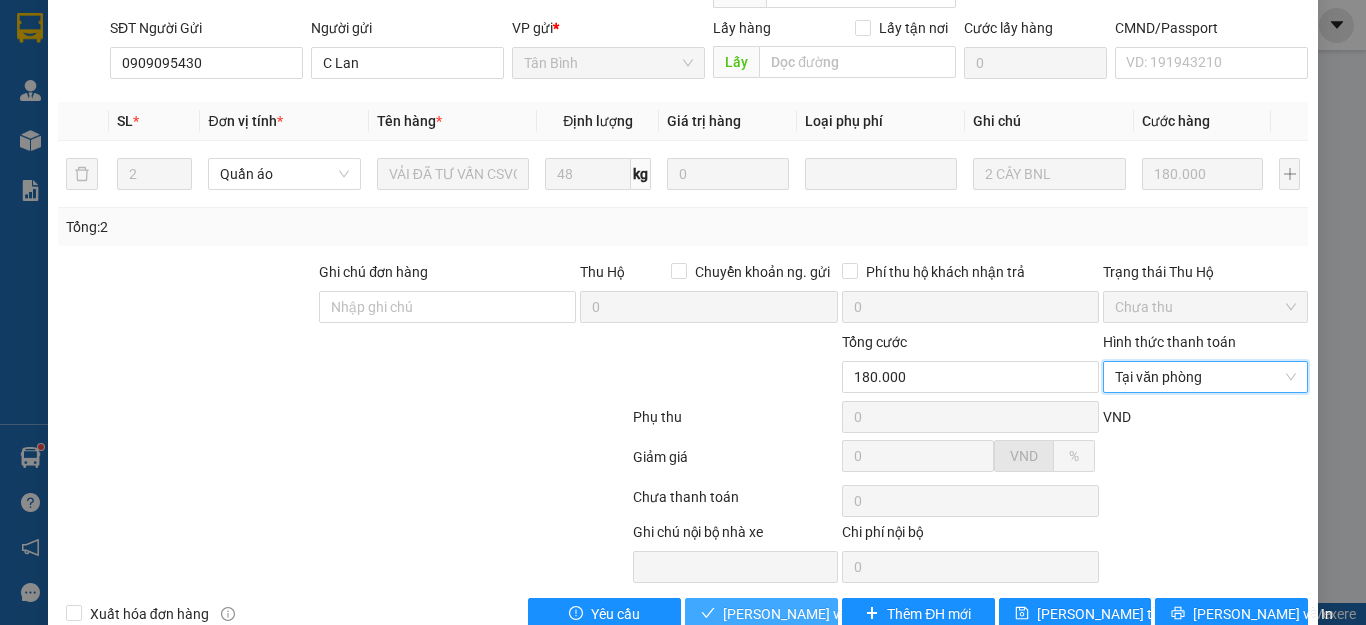 click on "[PERSON_NAME] và Giao hàng" at bounding box center [819, 614] 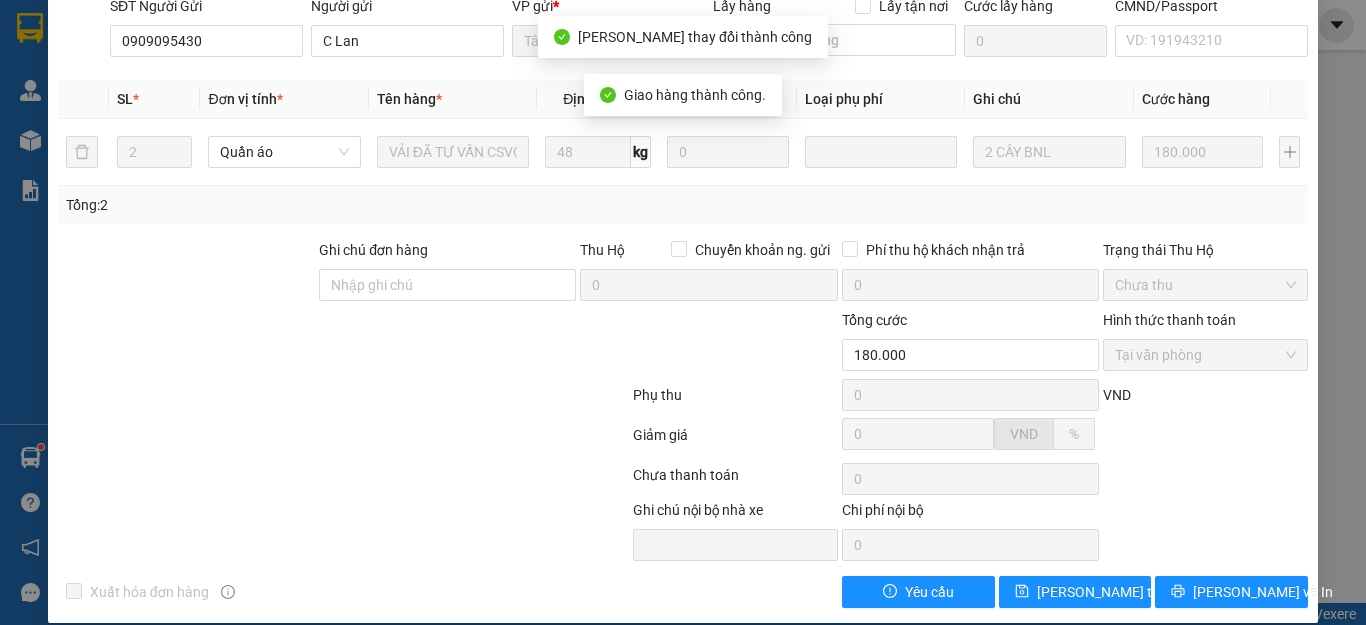 scroll, scrollTop: 0, scrollLeft: 0, axis: both 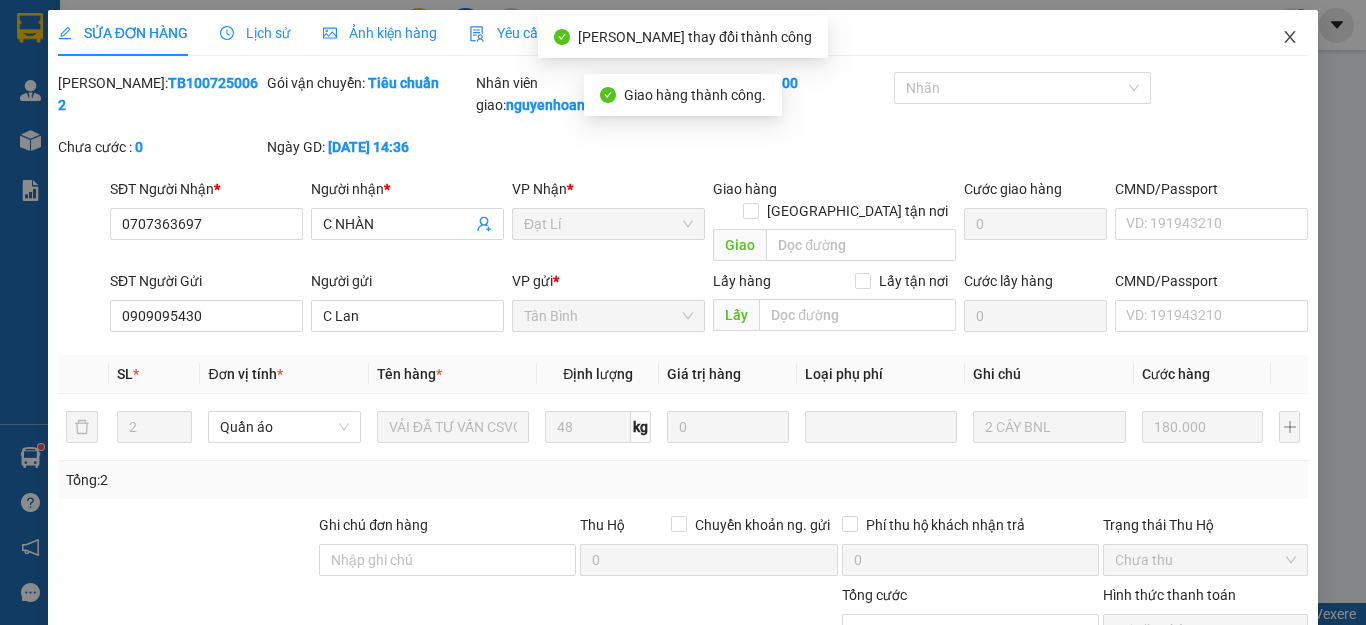 click 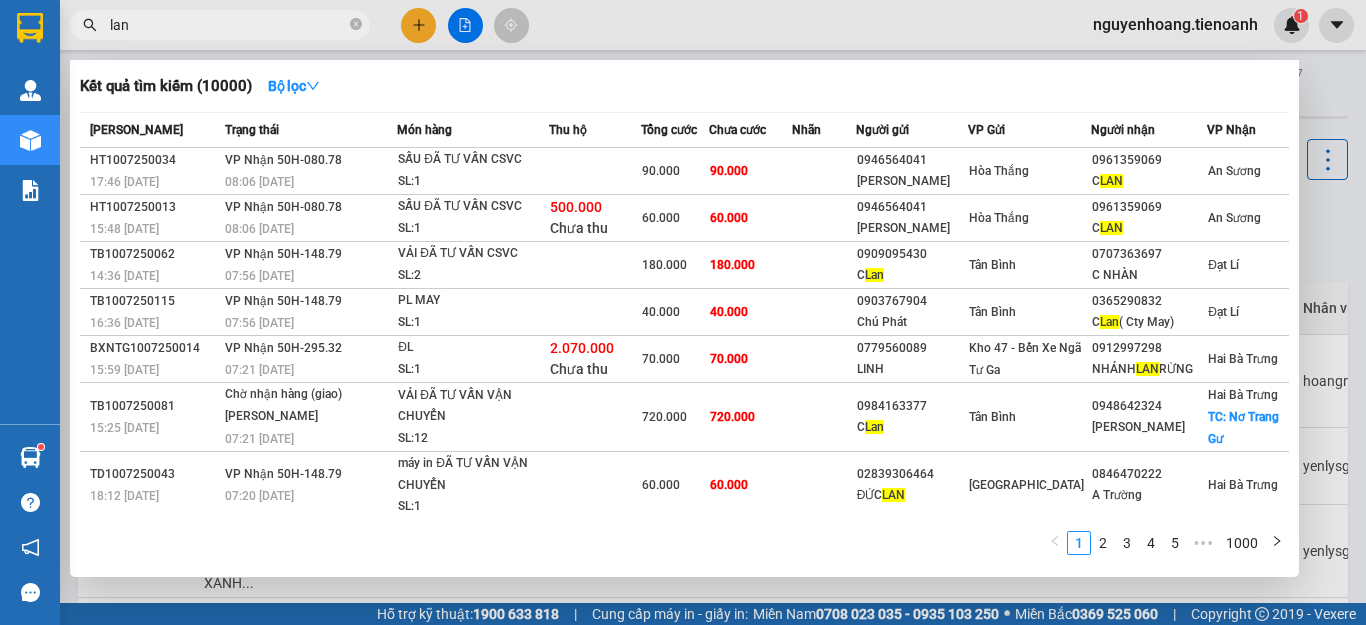 click on "lan" at bounding box center [228, 25] 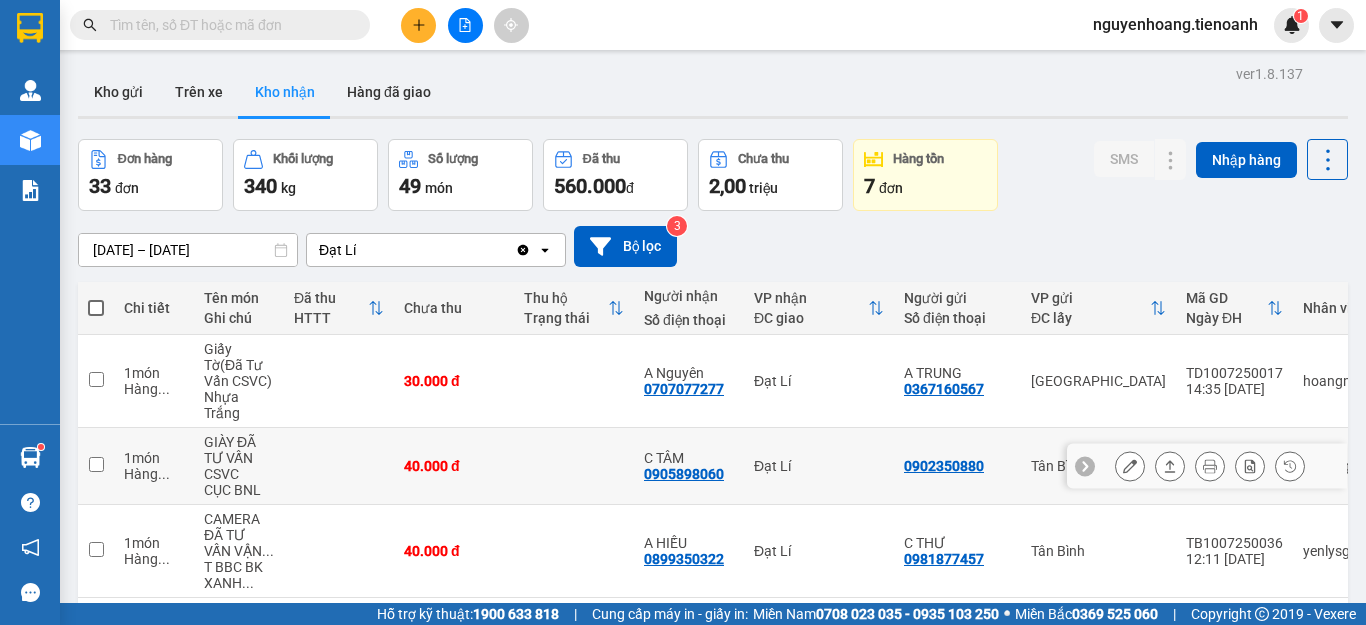 scroll, scrollTop: 200, scrollLeft: 0, axis: vertical 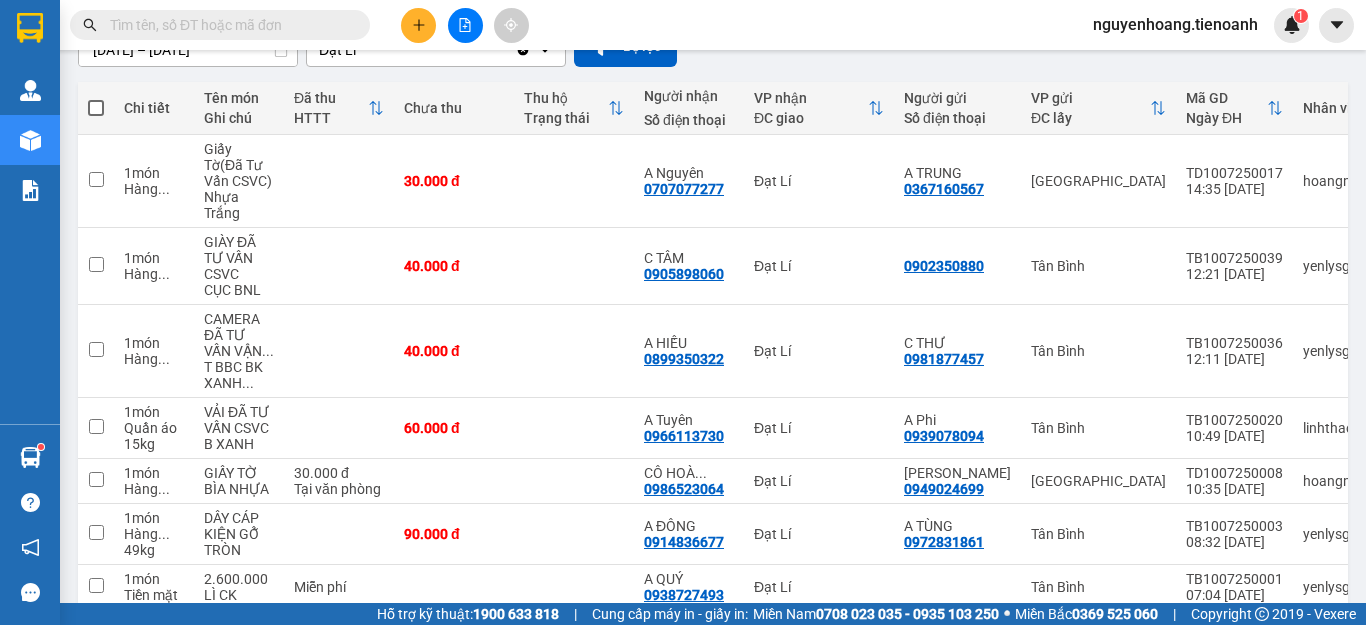 click at bounding box center (220, 25) 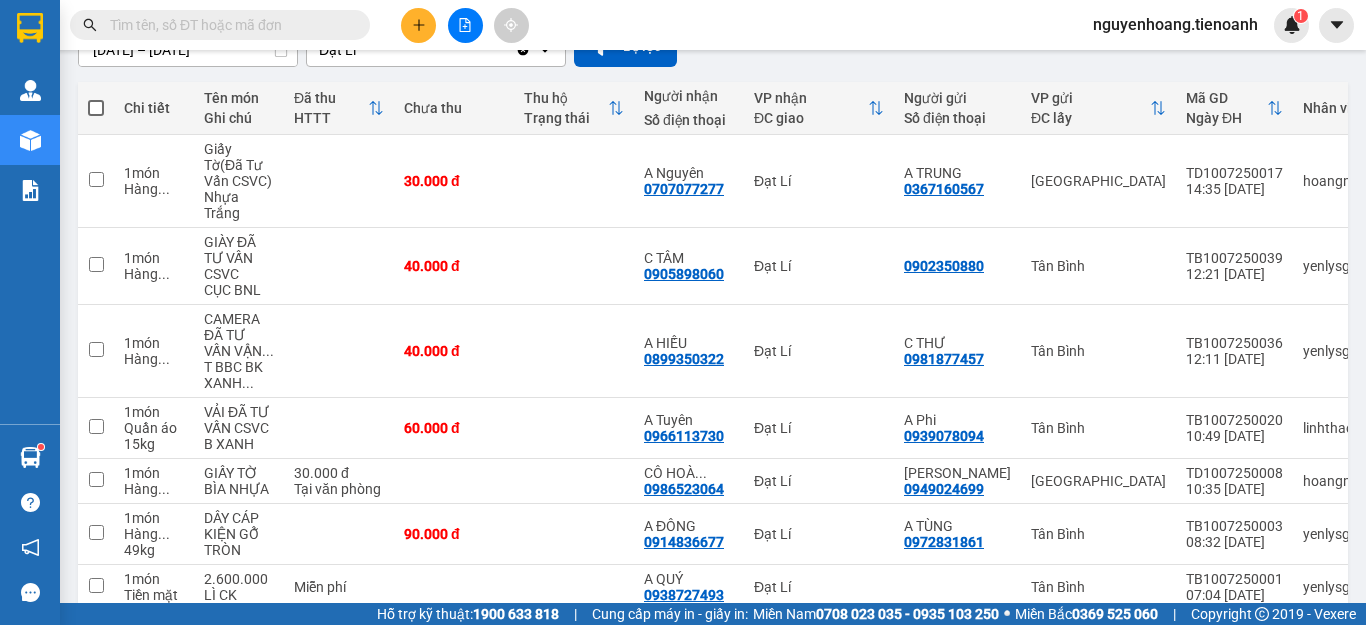 click at bounding box center [228, 25] 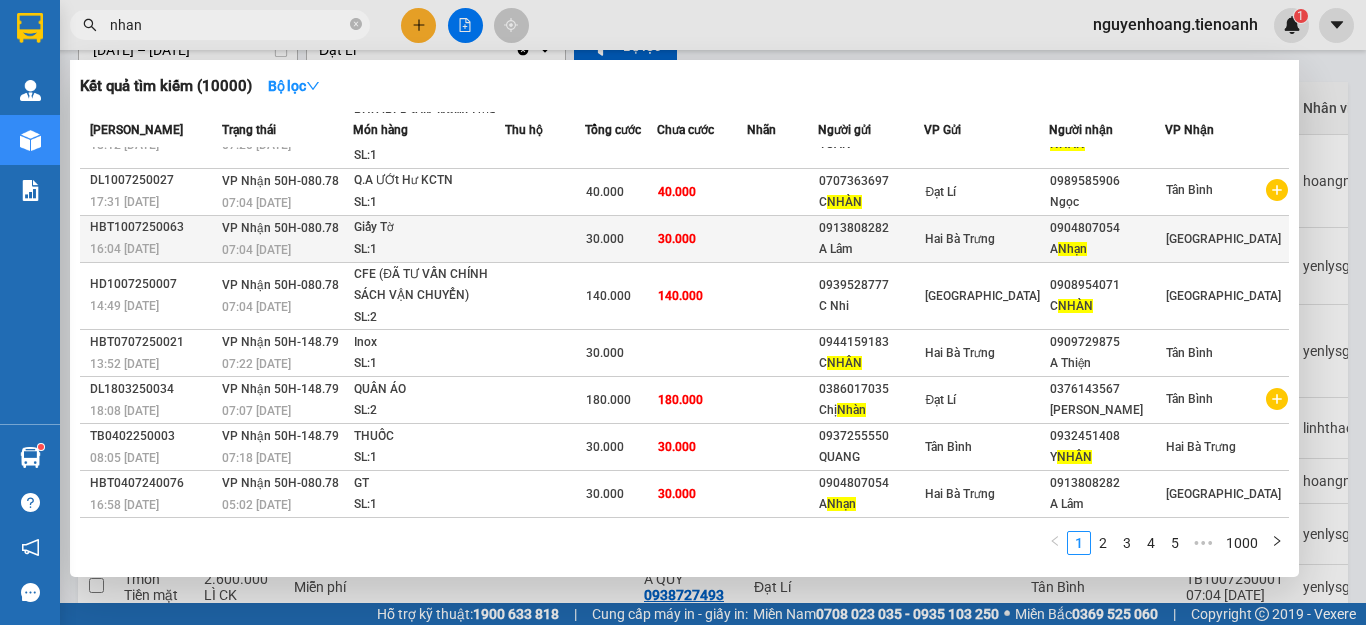 scroll, scrollTop: 0, scrollLeft: 0, axis: both 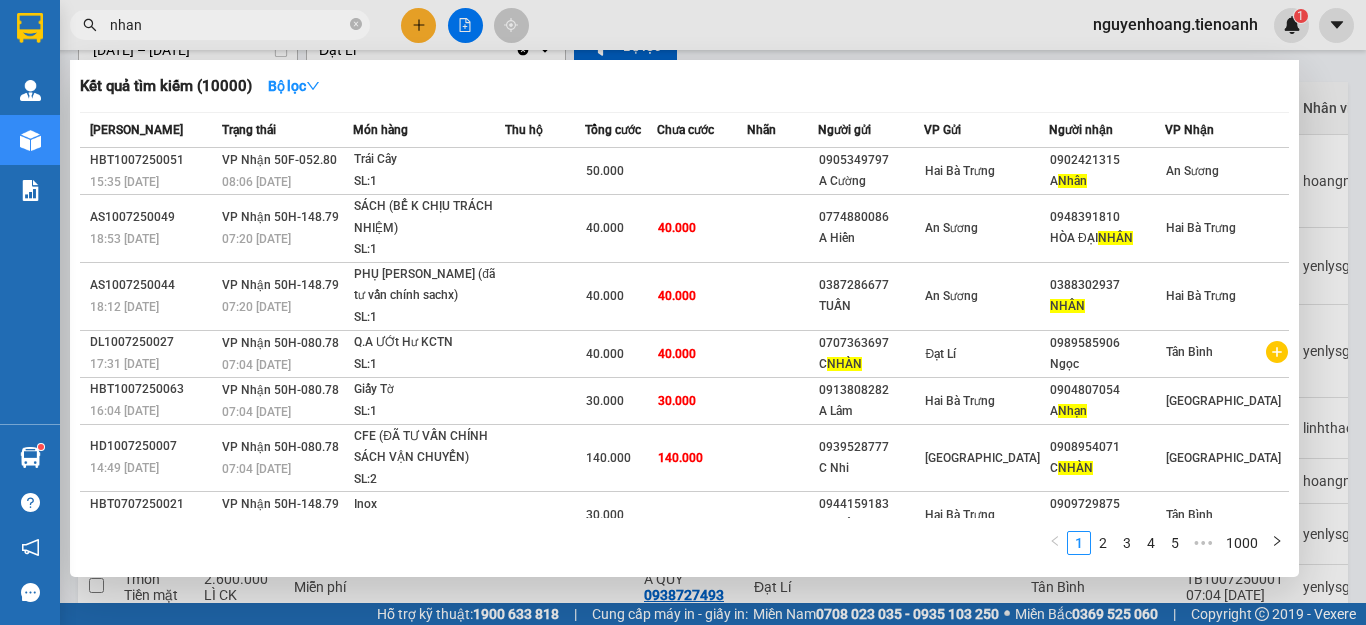click on "nhan" at bounding box center (228, 25) 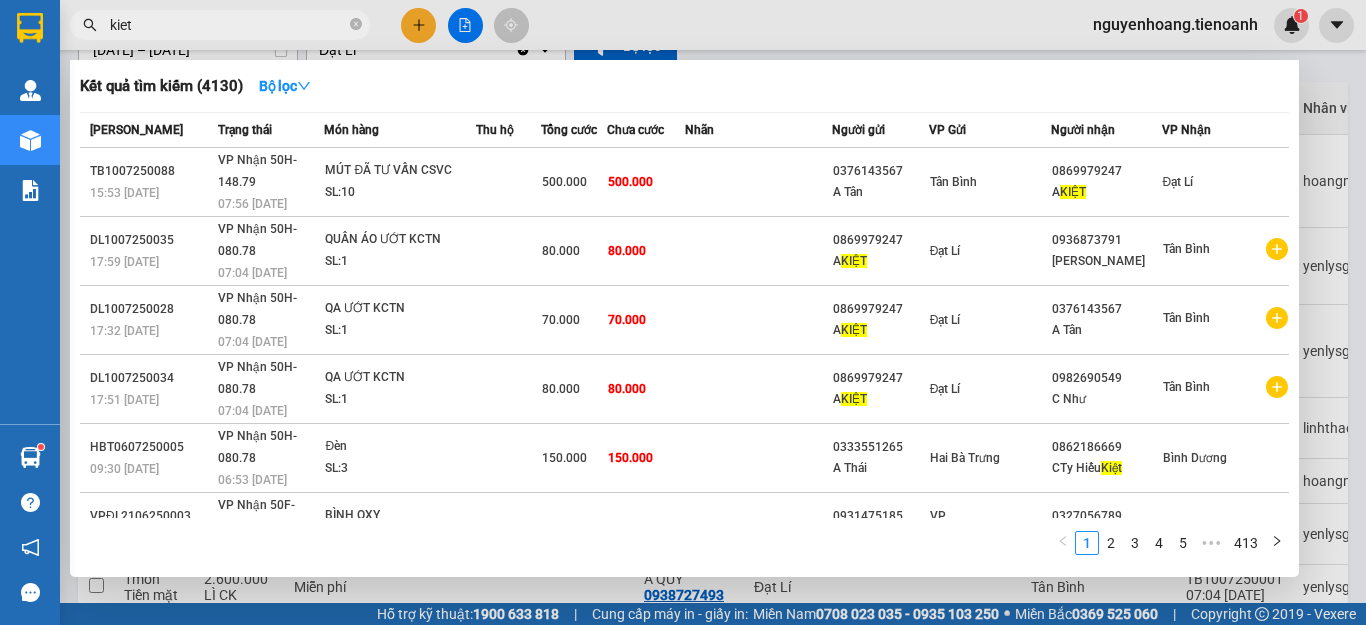 scroll, scrollTop: 100, scrollLeft: 0, axis: vertical 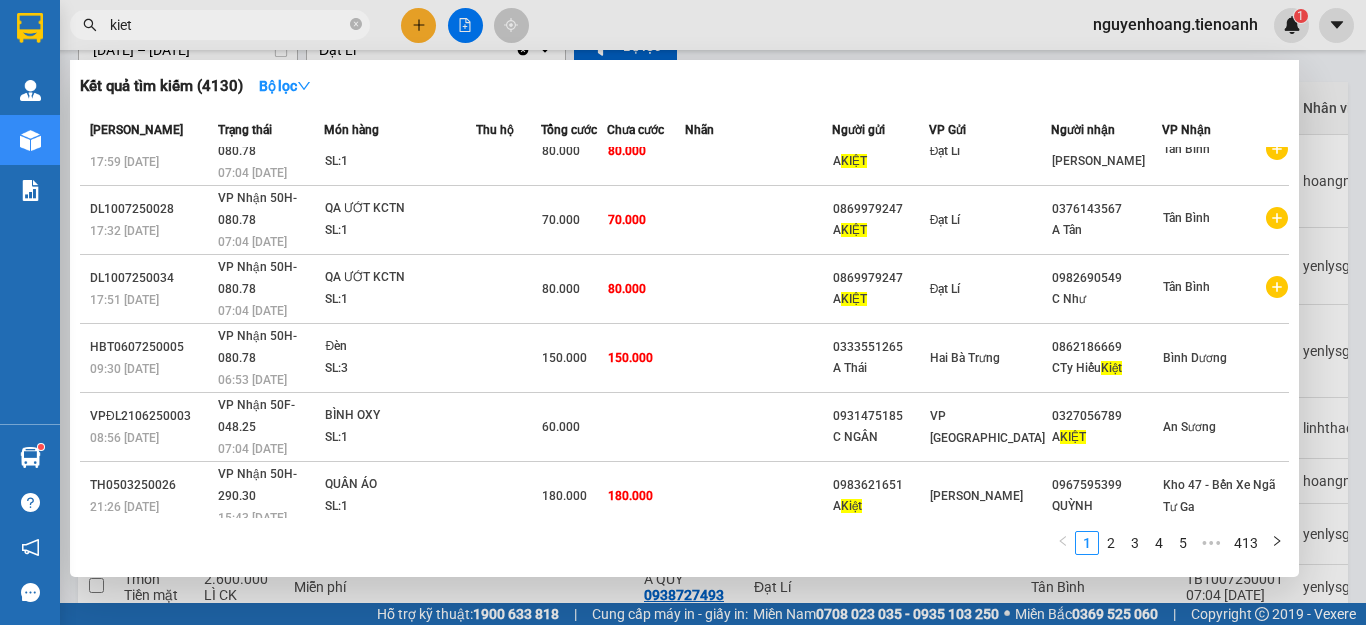 click at bounding box center [683, 312] 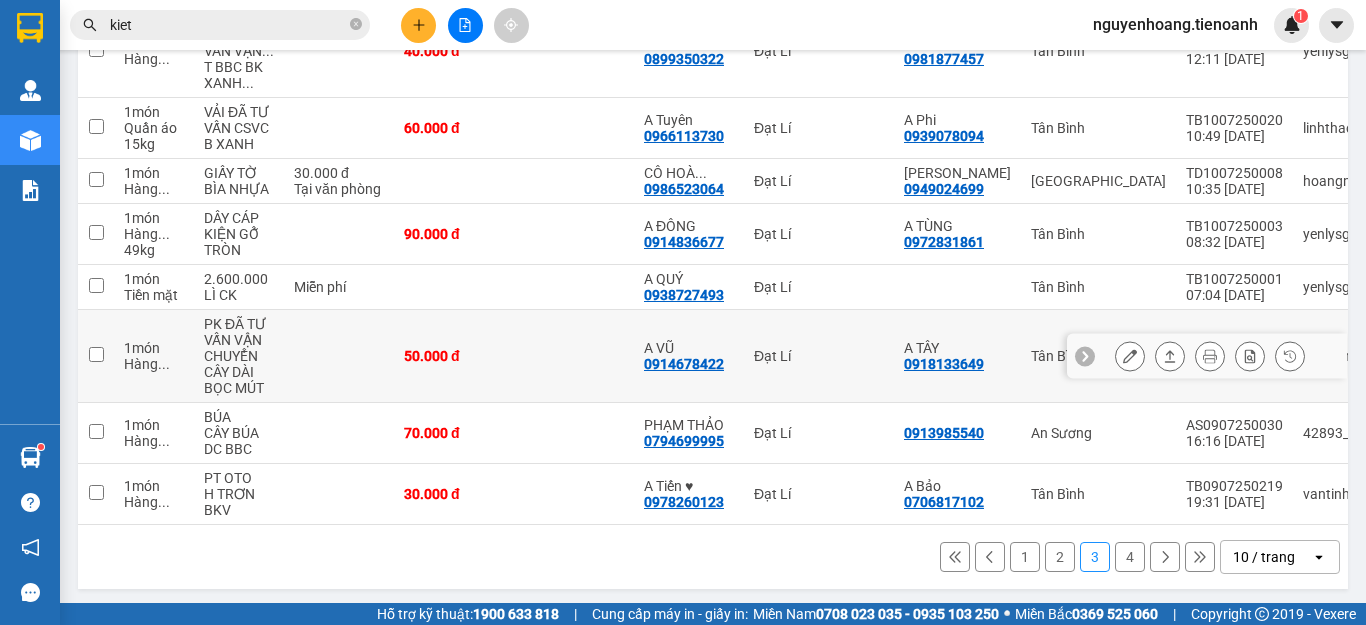 scroll, scrollTop: 512, scrollLeft: 0, axis: vertical 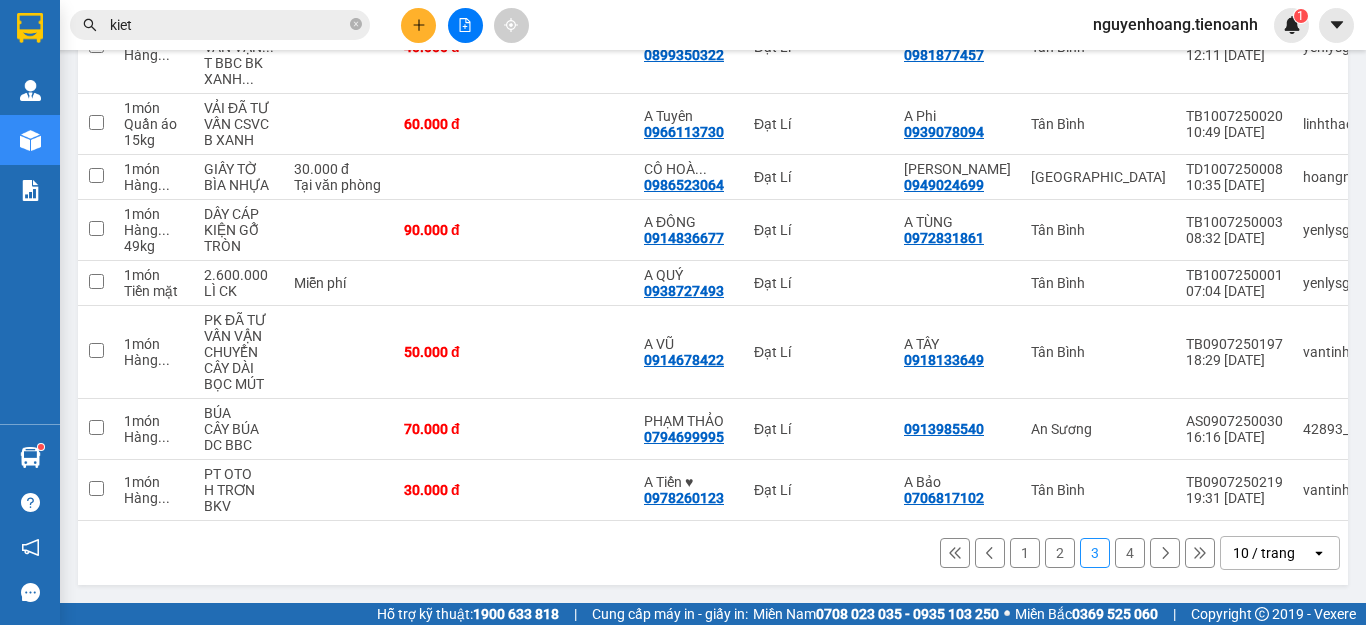 click on "1" at bounding box center (1025, 553) 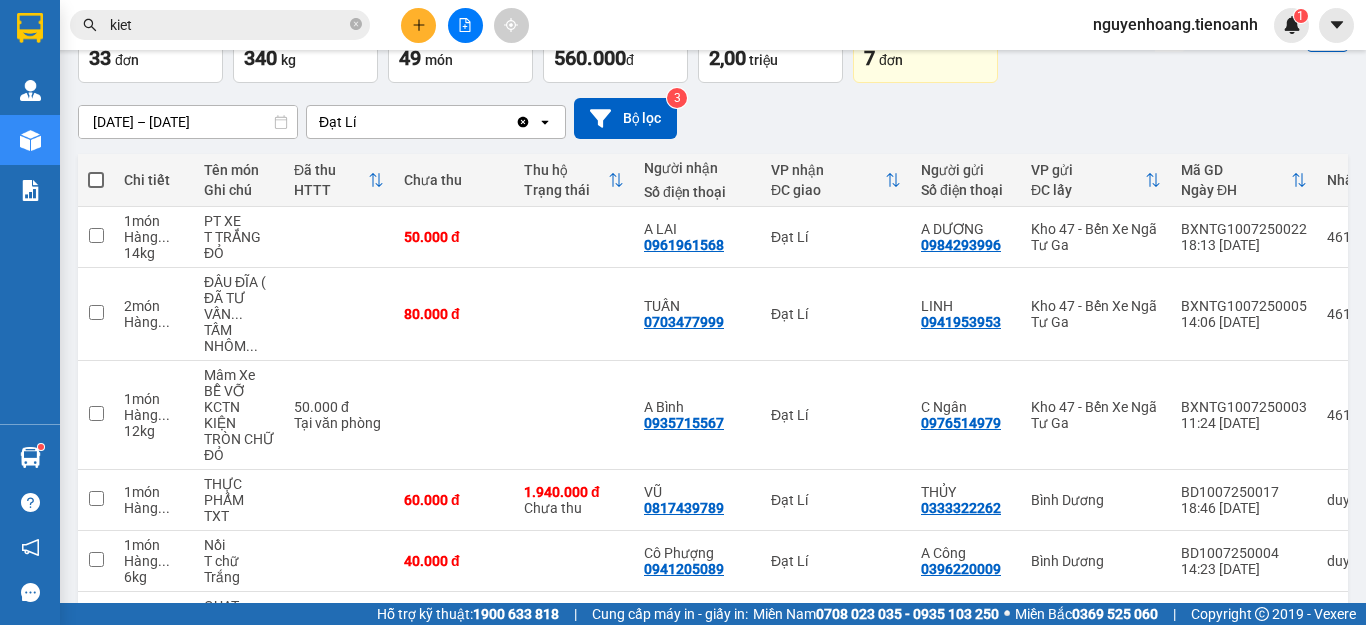 scroll, scrollTop: 0, scrollLeft: 0, axis: both 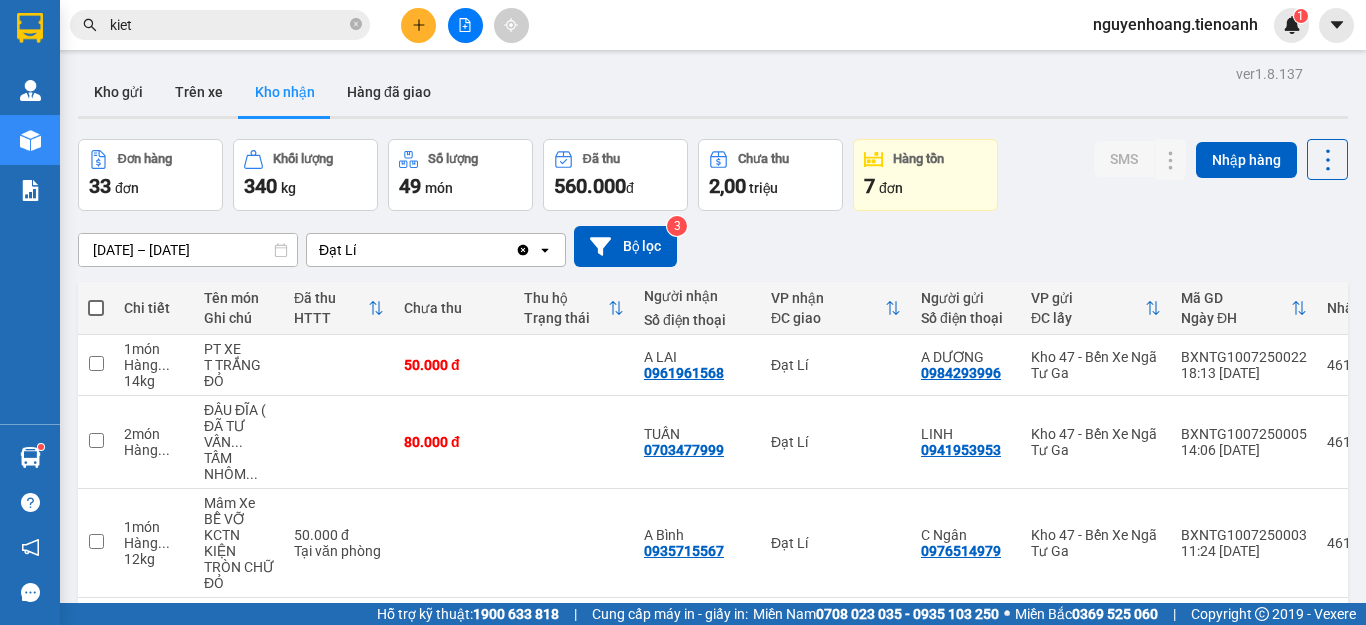 click on "kiet" at bounding box center [228, 25] 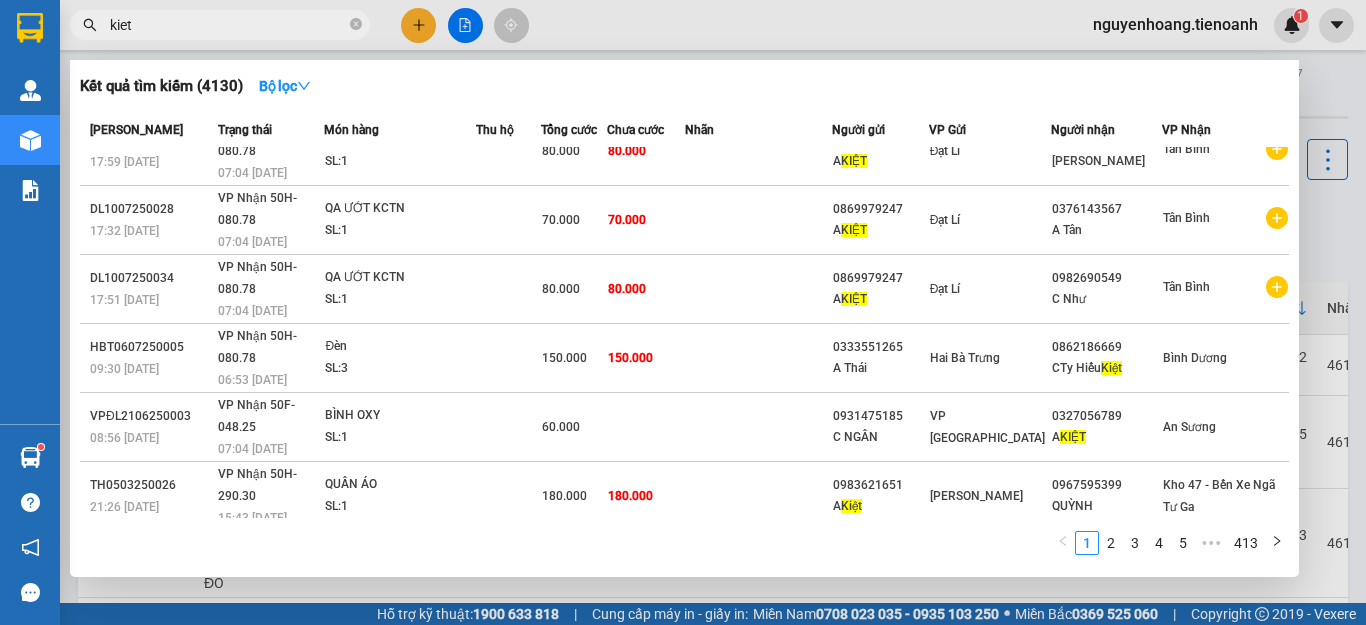 click on "kiet" at bounding box center (228, 25) 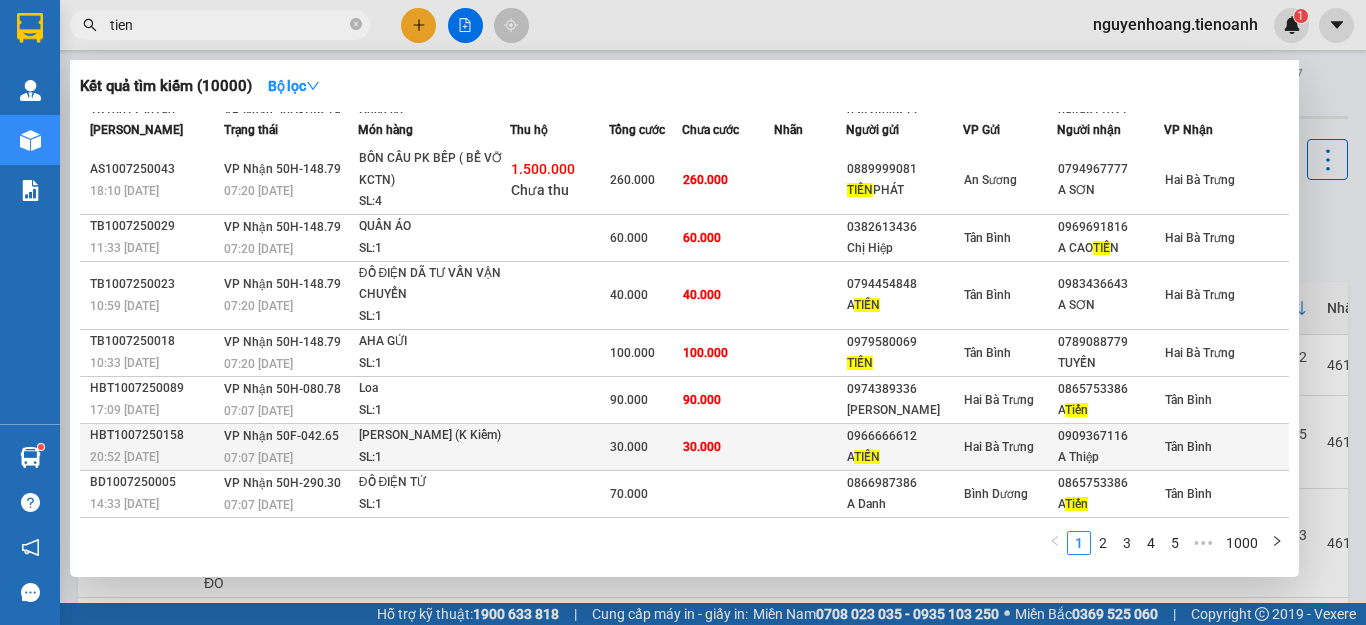 scroll, scrollTop: 0, scrollLeft: 0, axis: both 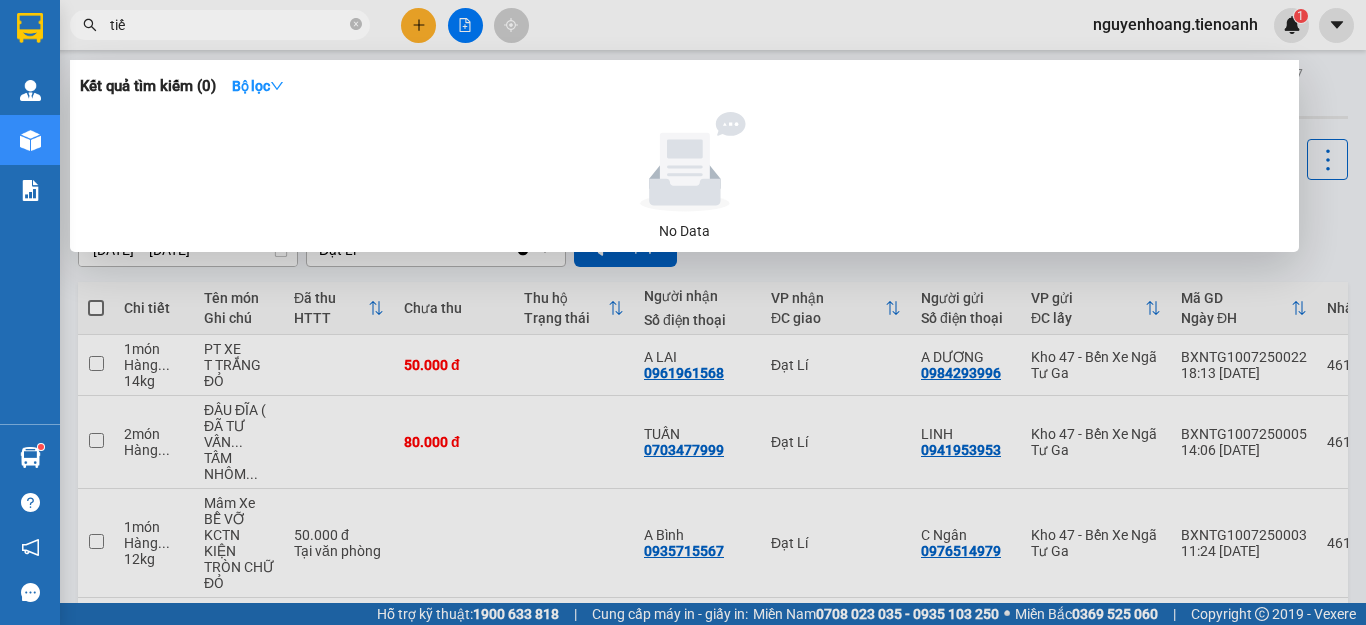 type on "tiến" 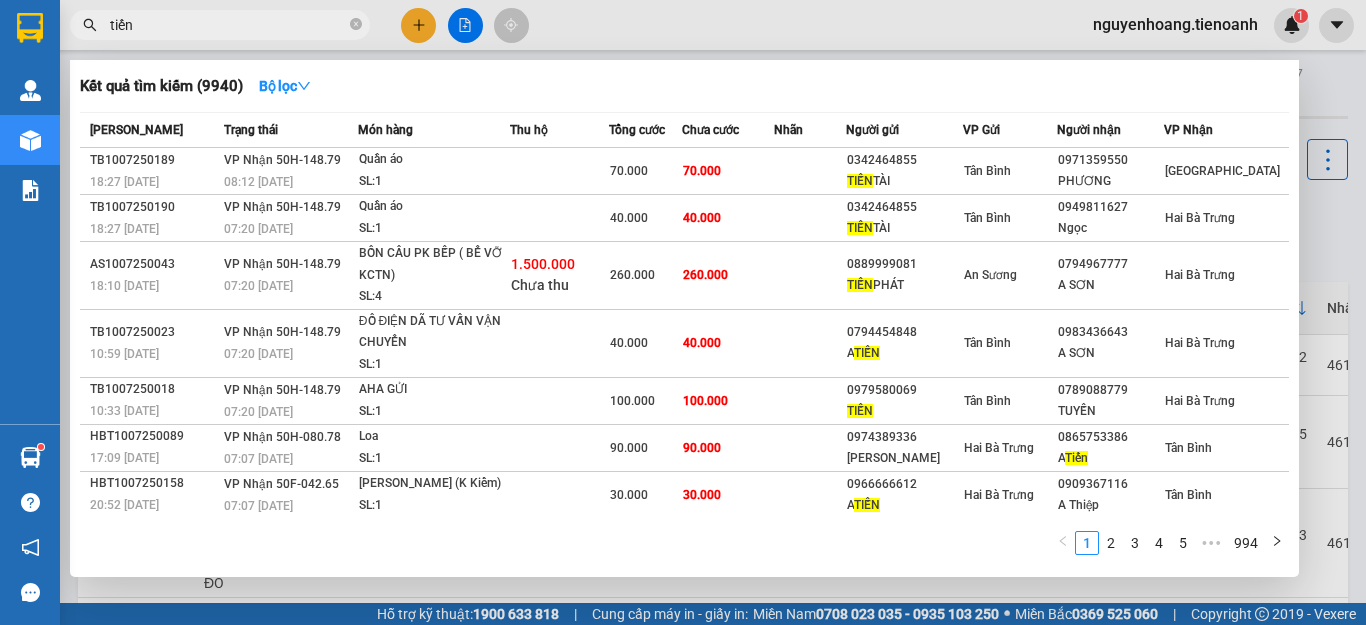 click on "tiến" at bounding box center [228, 25] 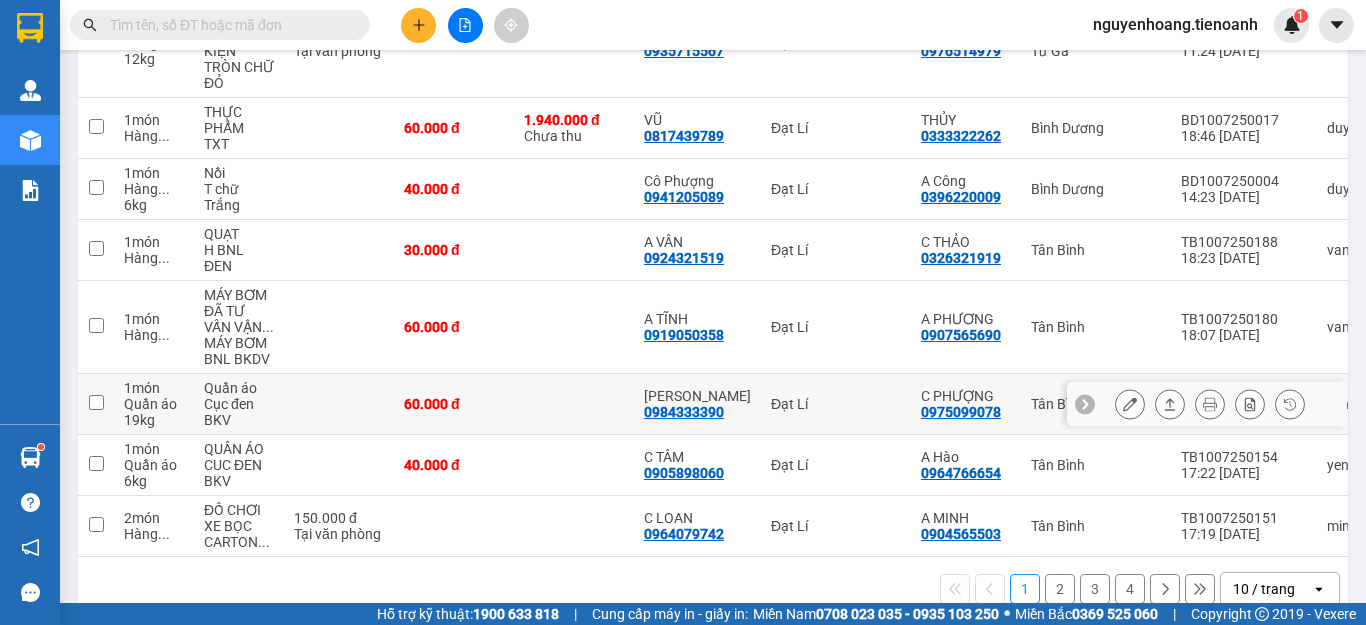 scroll, scrollTop: 528, scrollLeft: 0, axis: vertical 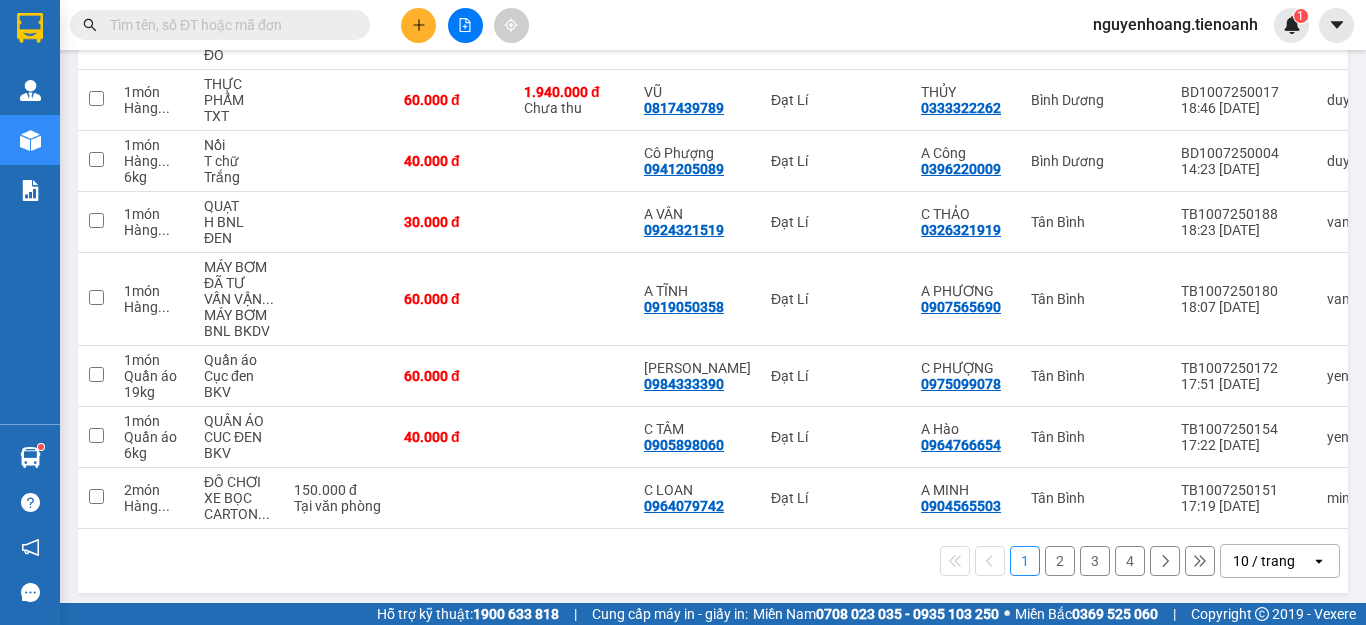 type 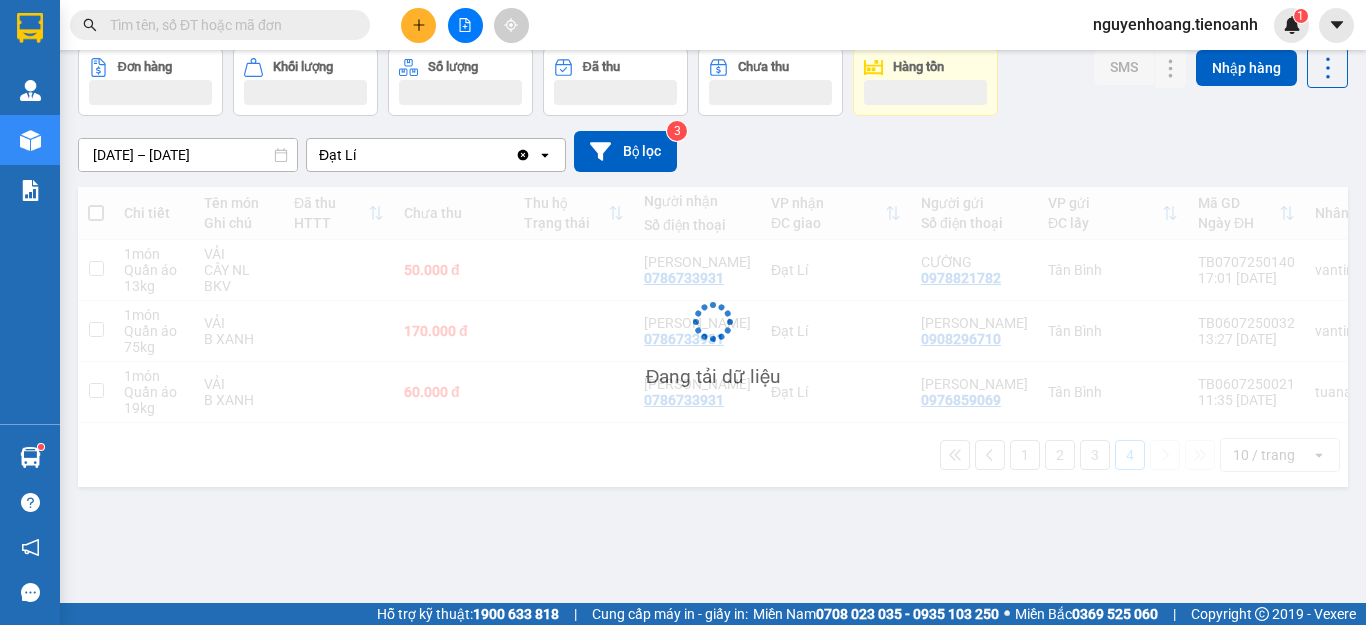 scroll, scrollTop: 92, scrollLeft: 0, axis: vertical 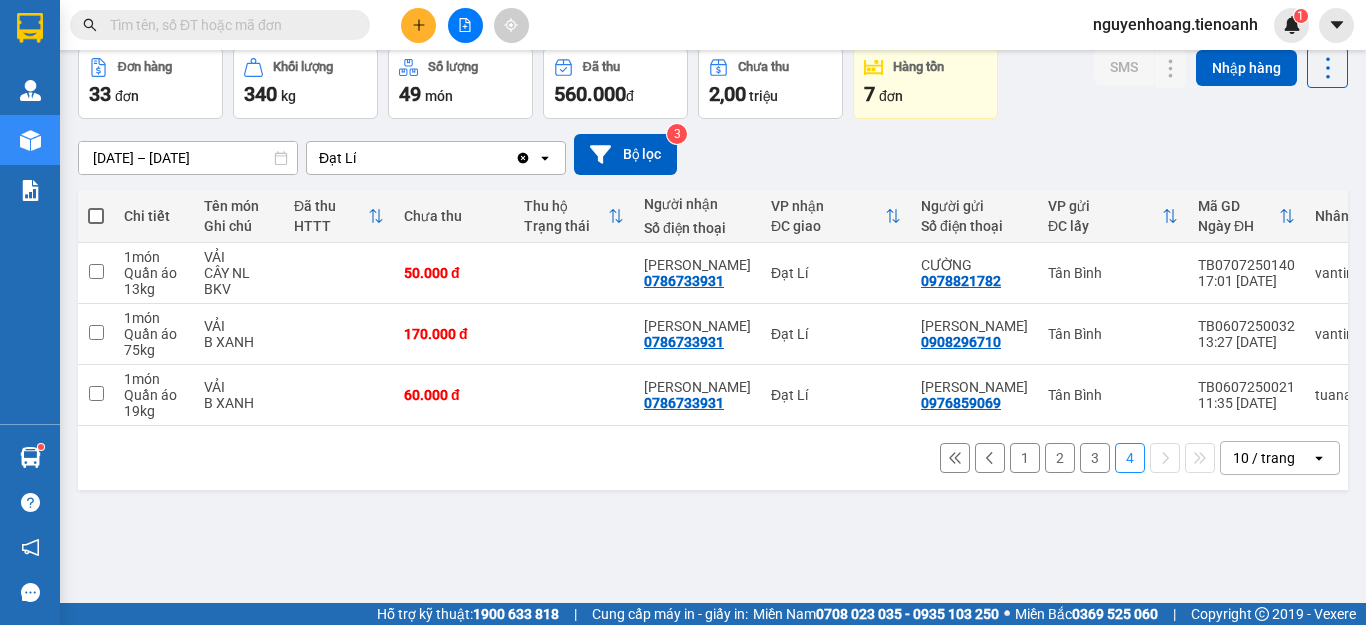 click on "3" at bounding box center (1095, 458) 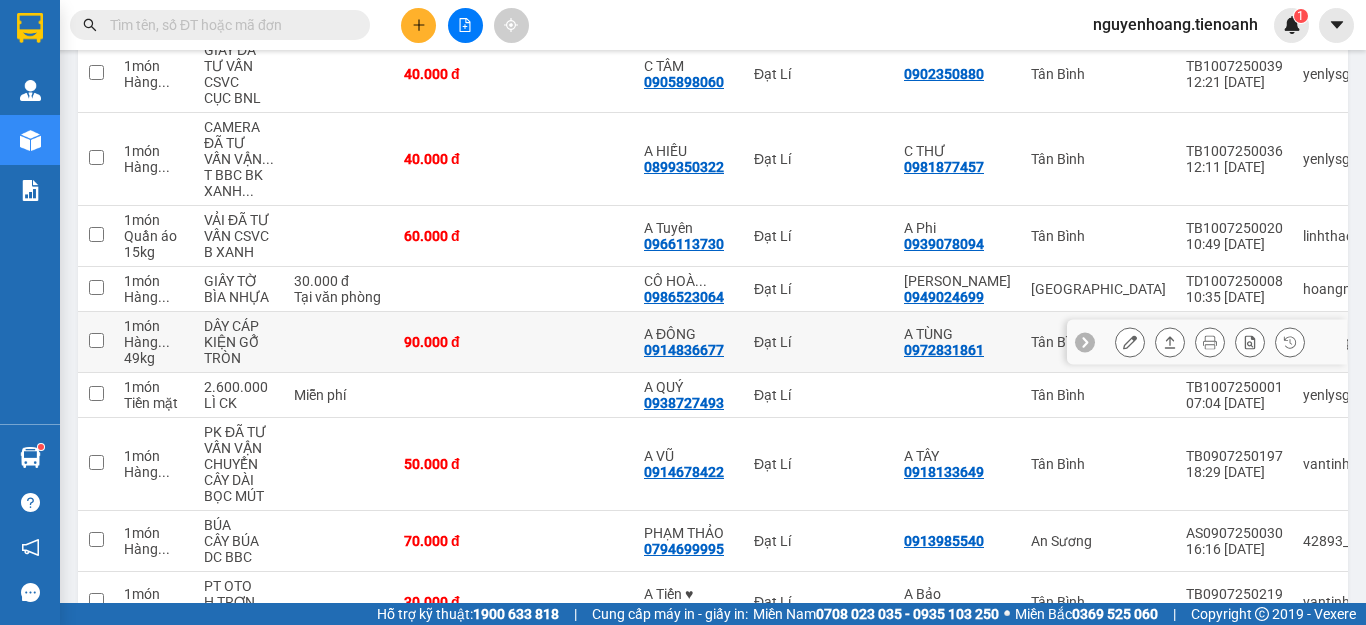 scroll, scrollTop: 492, scrollLeft: 0, axis: vertical 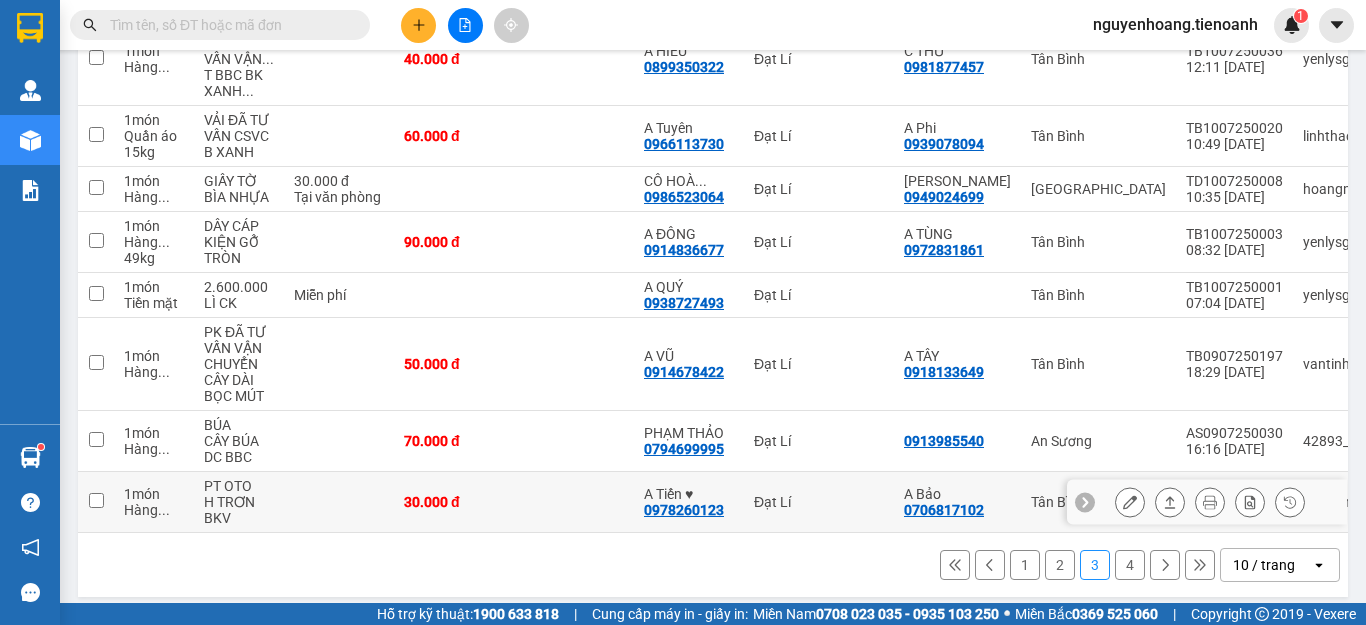 click 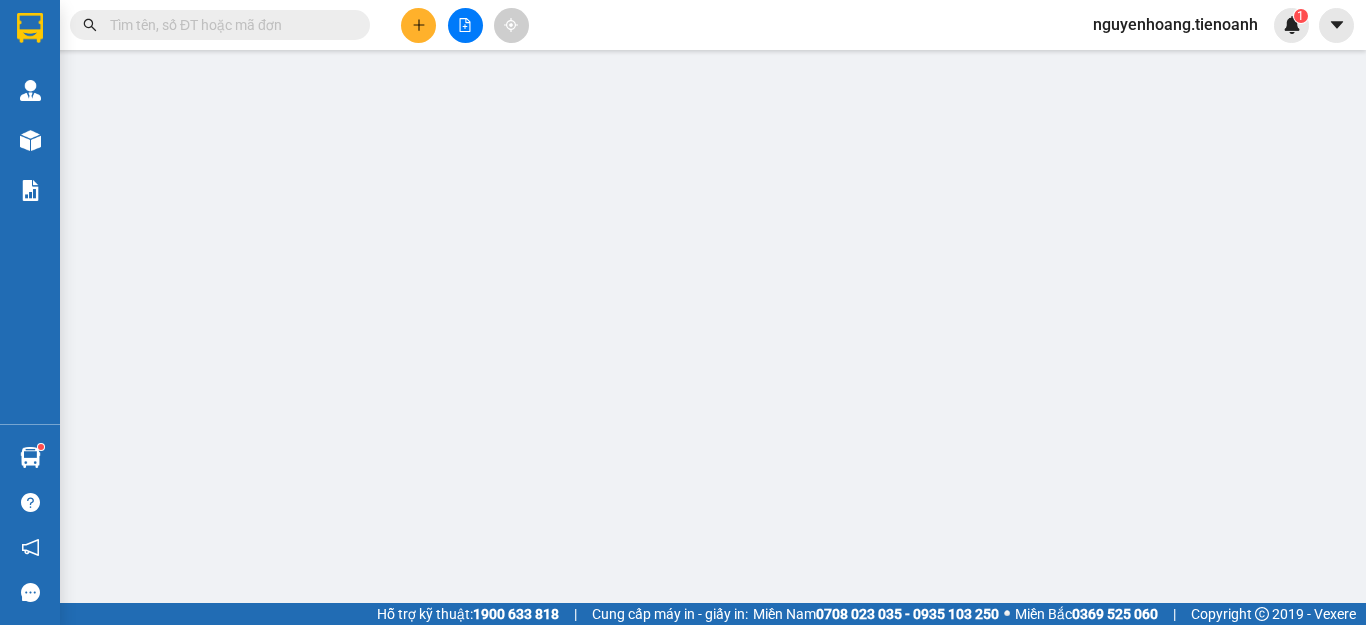 scroll, scrollTop: 0, scrollLeft: 0, axis: both 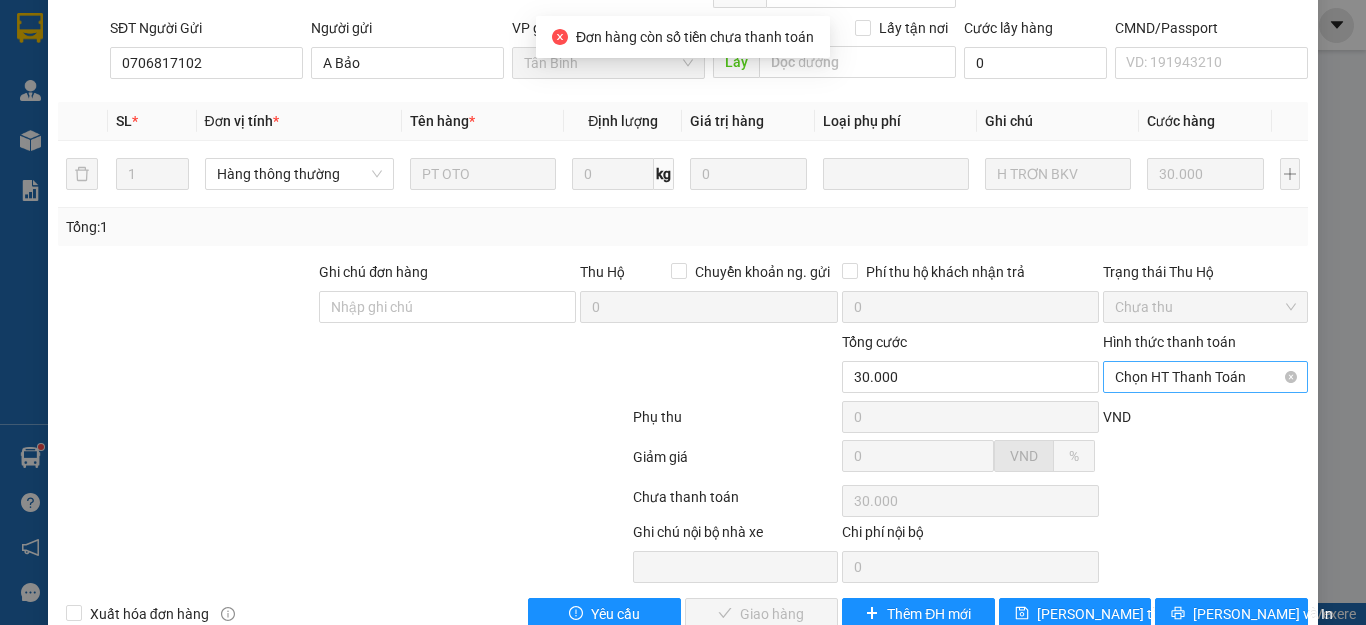 click on "Chọn HT Thanh Toán" at bounding box center (1205, 377) 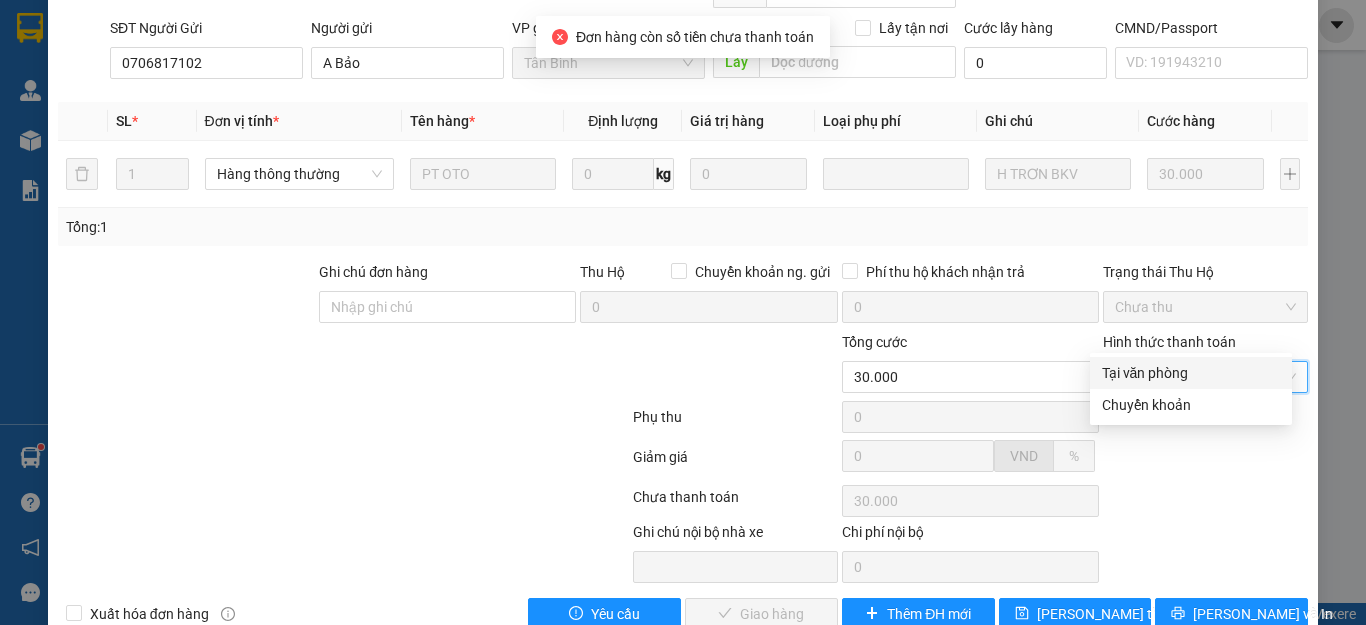 click on "Tại văn phòng" at bounding box center [1191, 373] 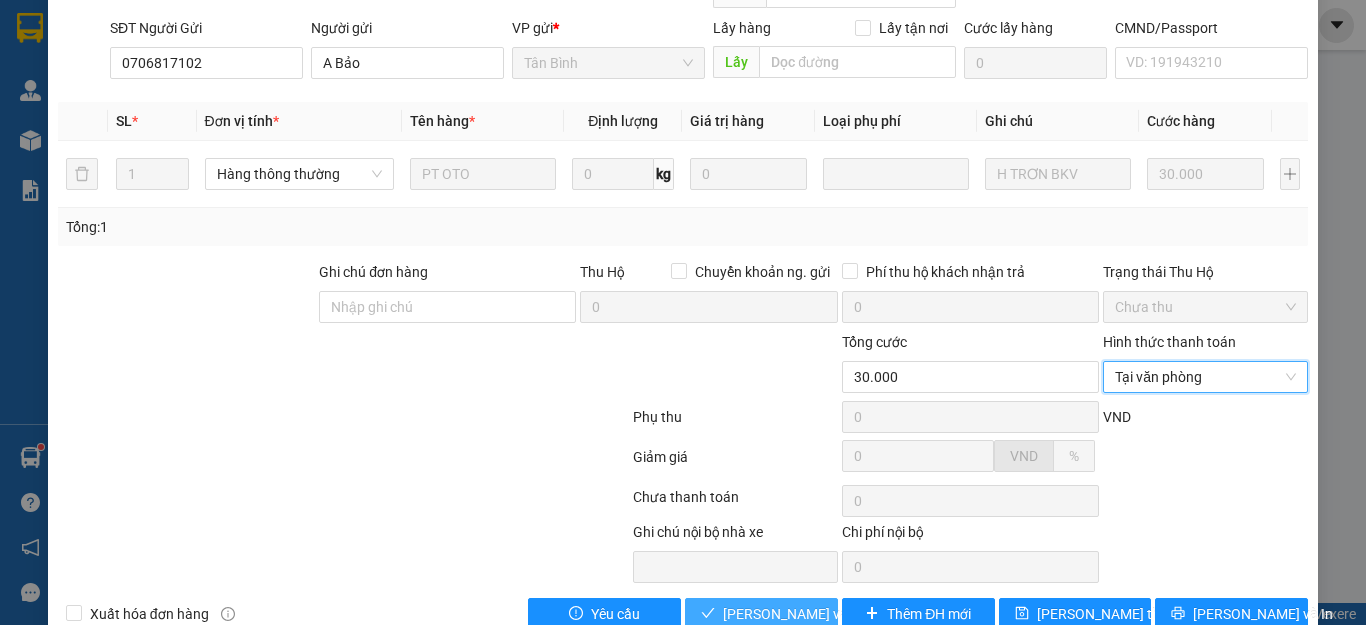 click on "[PERSON_NAME] và Giao hàng" at bounding box center [819, 614] 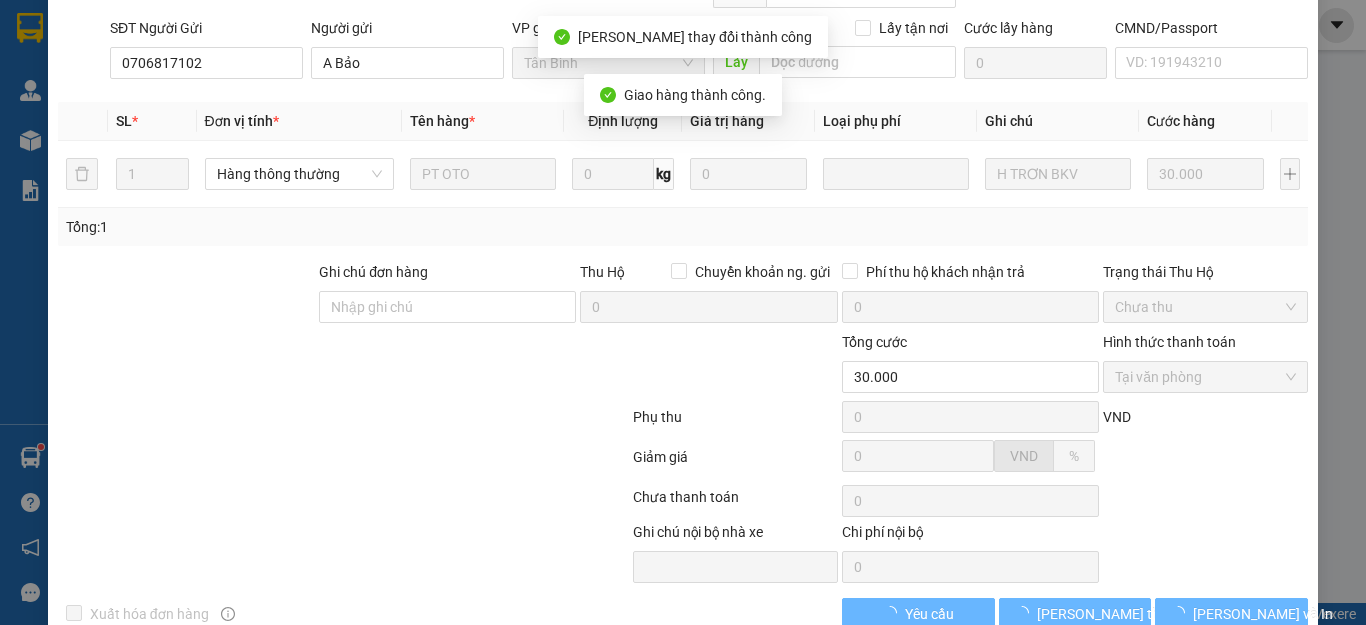 scroll, scrollTop: 0, scrollLeft: 0, axis: both 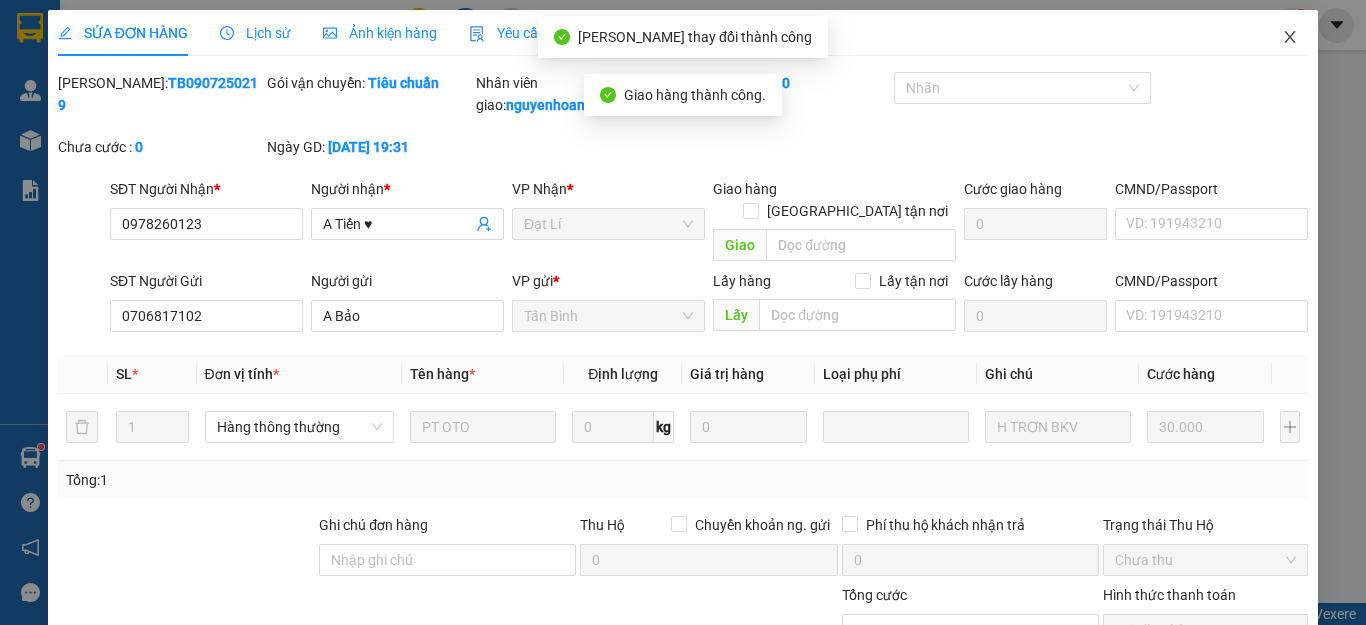 click 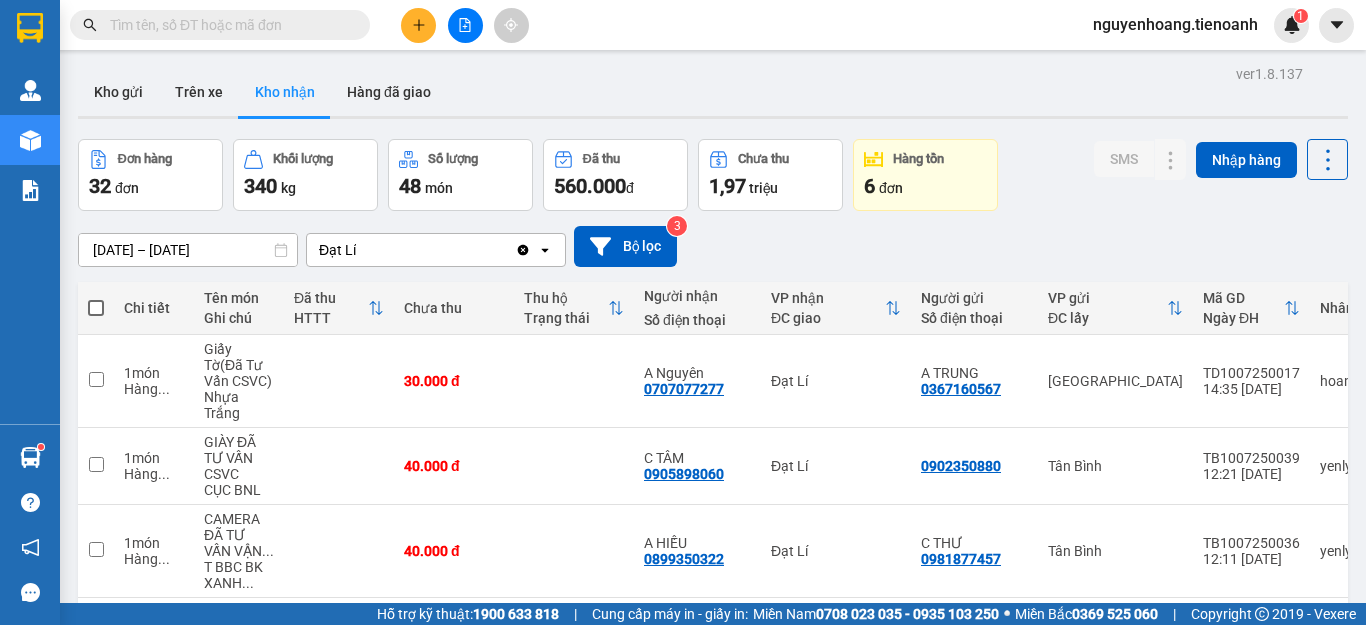 click on "[DATE] – [DATE] Press the down arrow key to interact with the calendar and select a date. Press the escape button to close the calendar. Selected date range is from [DATE] to [DATE]. Đạt Lí Clear value open Bộ lọc 3" at bounding box center [713, 246] 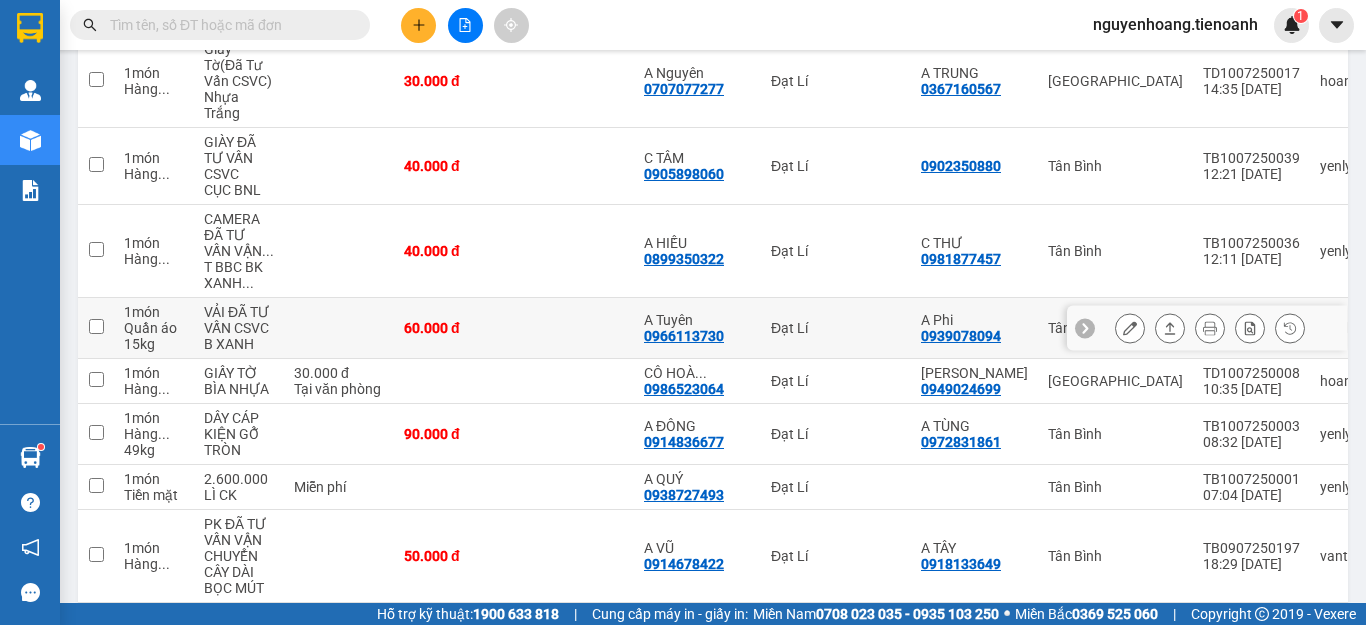 scroll, scrollTop: 400, scrollLeft: 0, axis: vertical 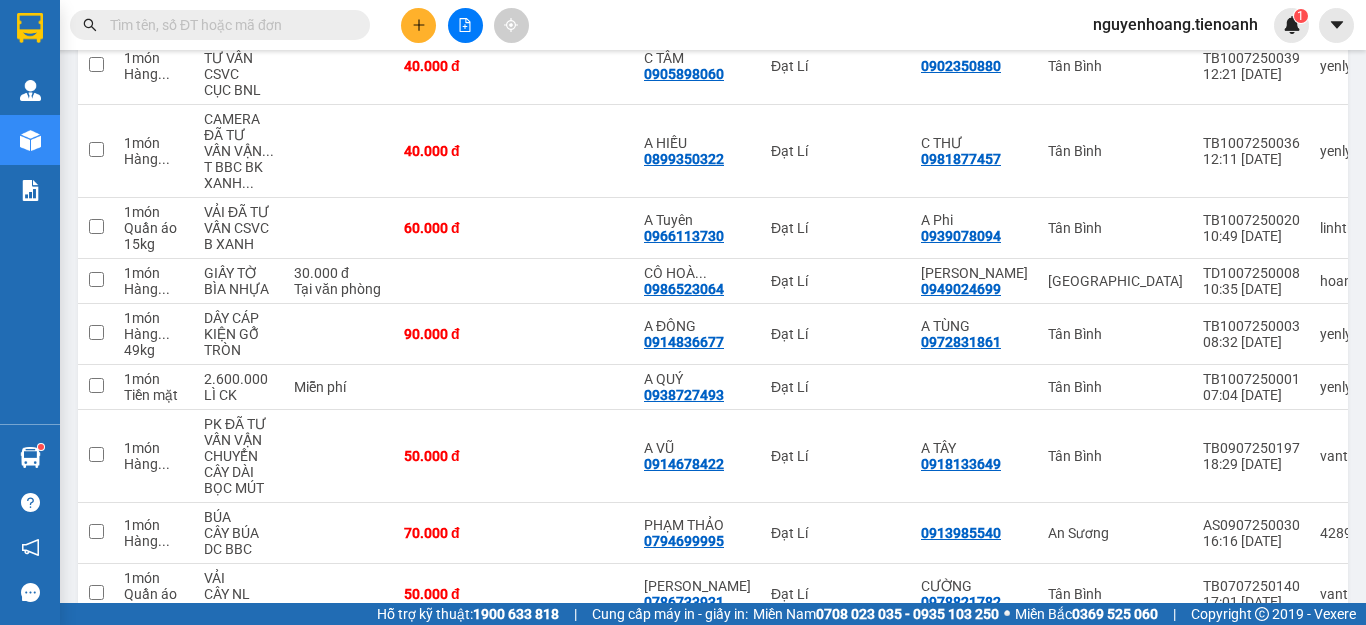 click at bounding box center [228, 25] 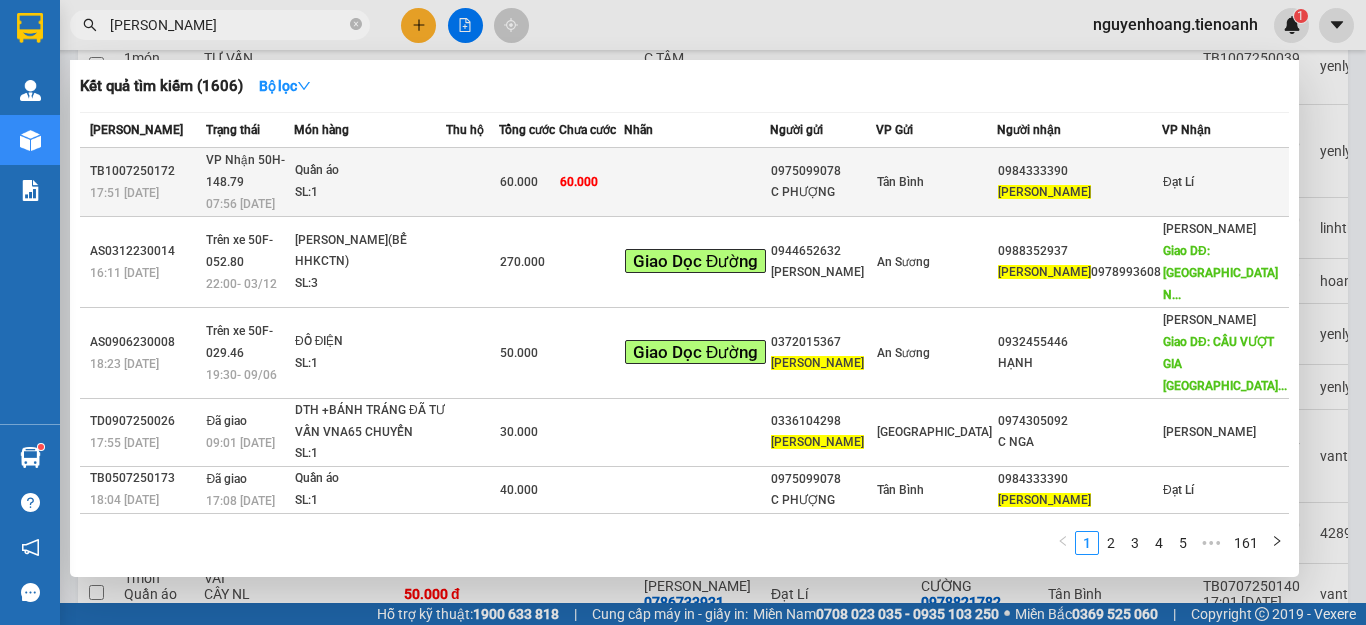 type on "[PERSON_NAME]" 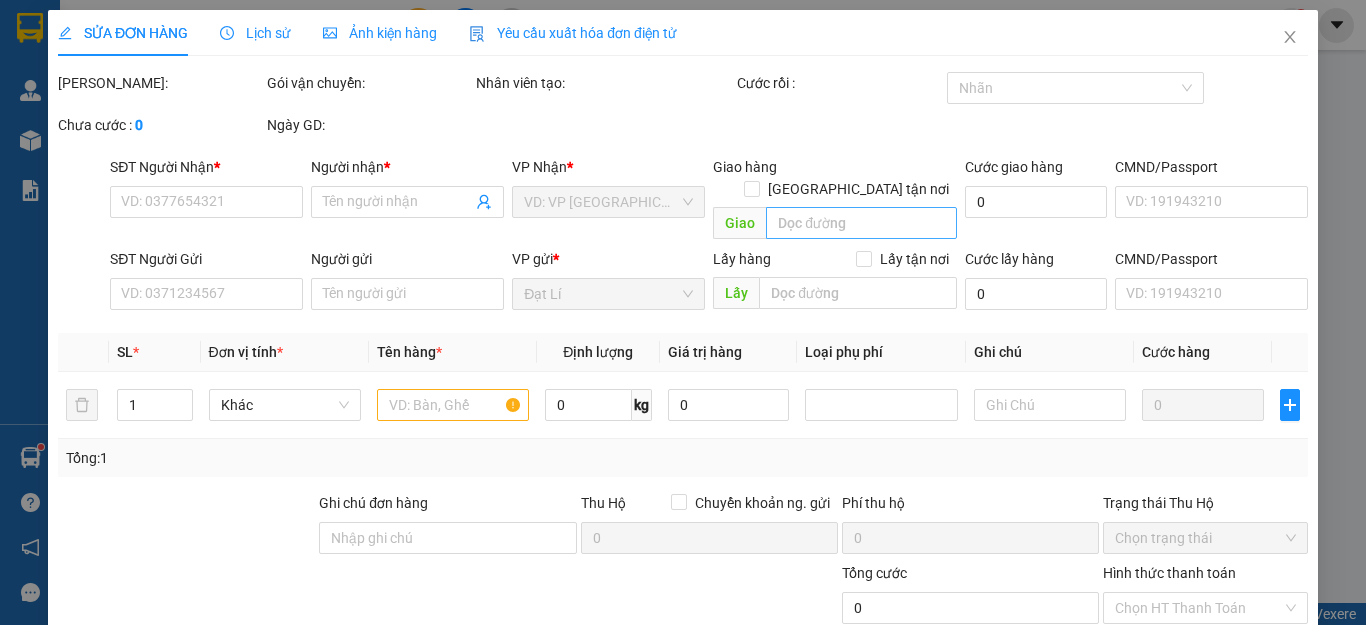 scroll, scrollTop: 0, scrollLeft: 0, axis: both 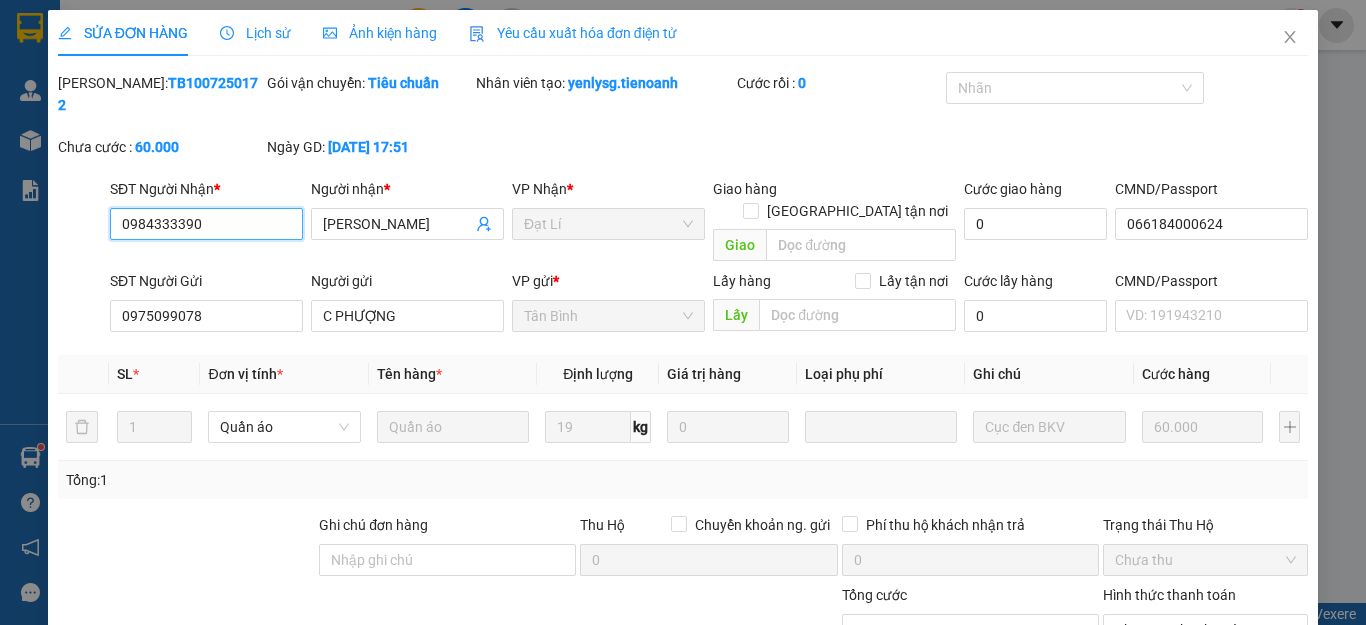 type on "0984333390" 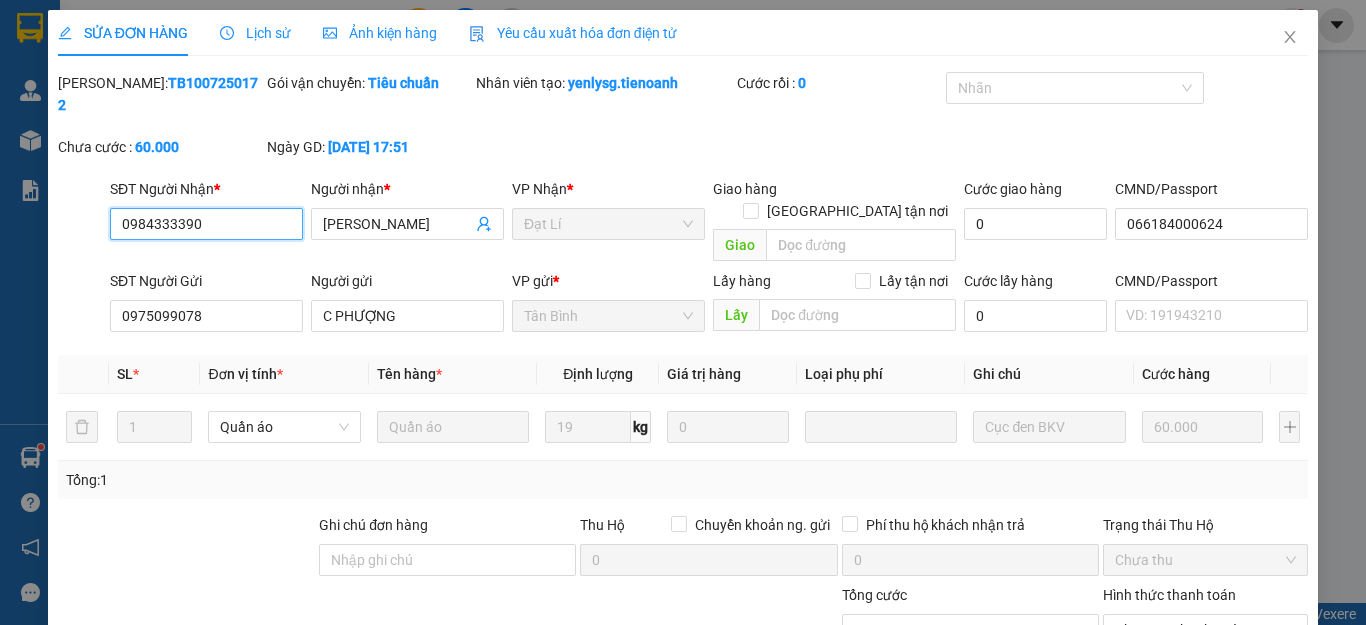 type on "[PERSON_NAME]" 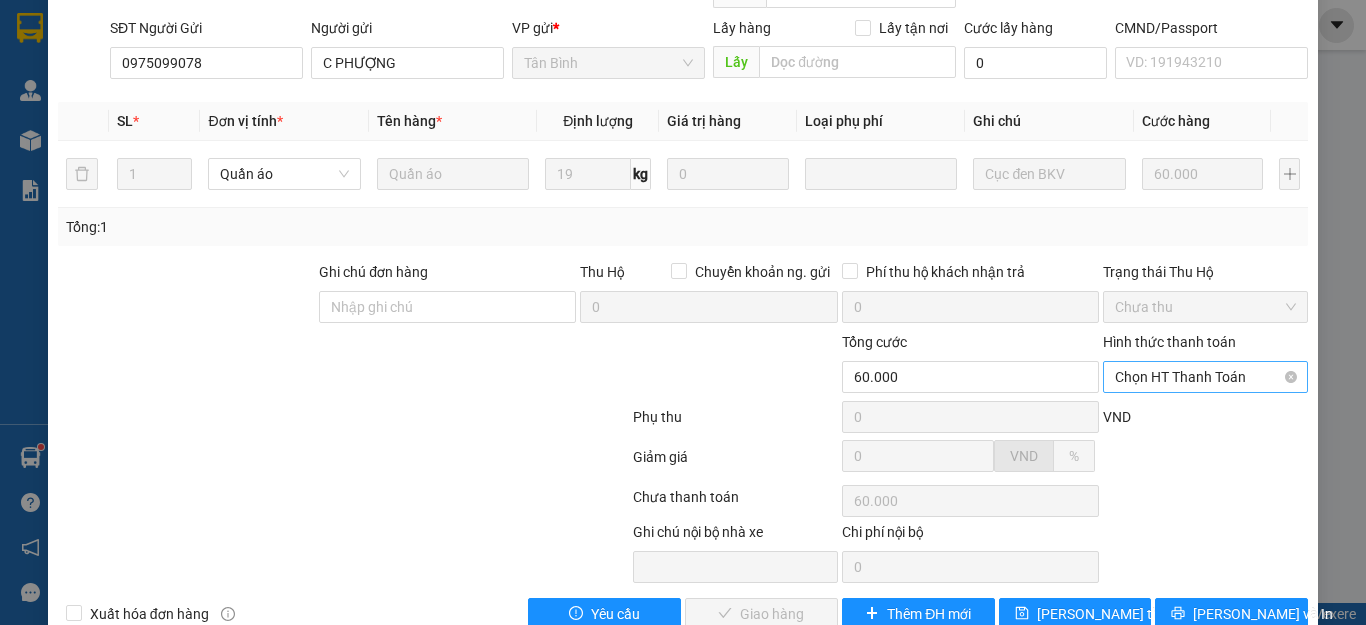 click on "Chọn HT Thanh Toán" at bounding box center (1205, 377) 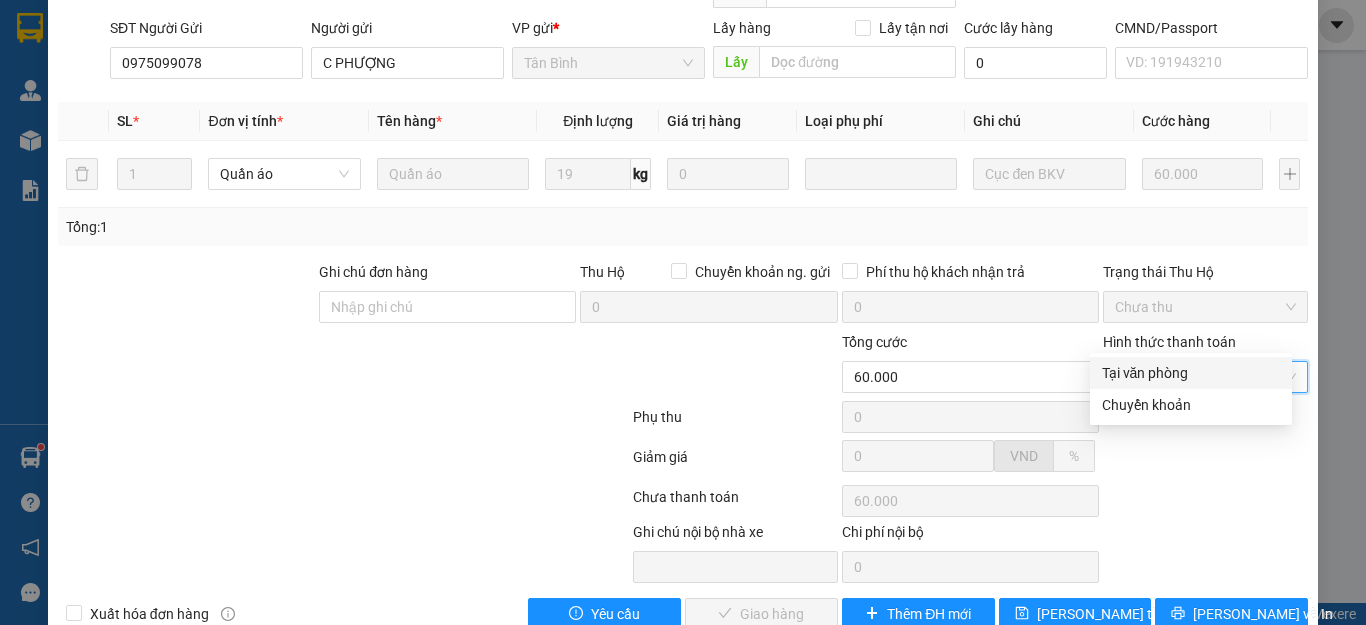 click on "Tại văn phòng" at bounding box center (1191, 373) 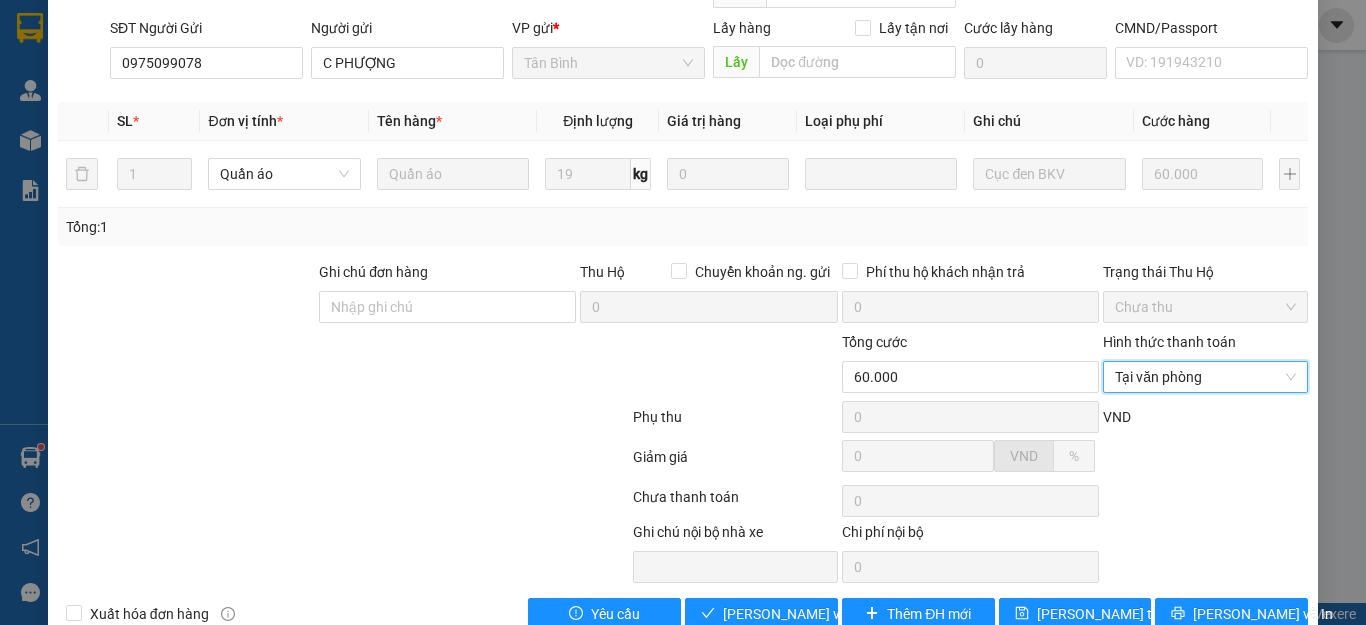 click at bounding box center (343, 461) 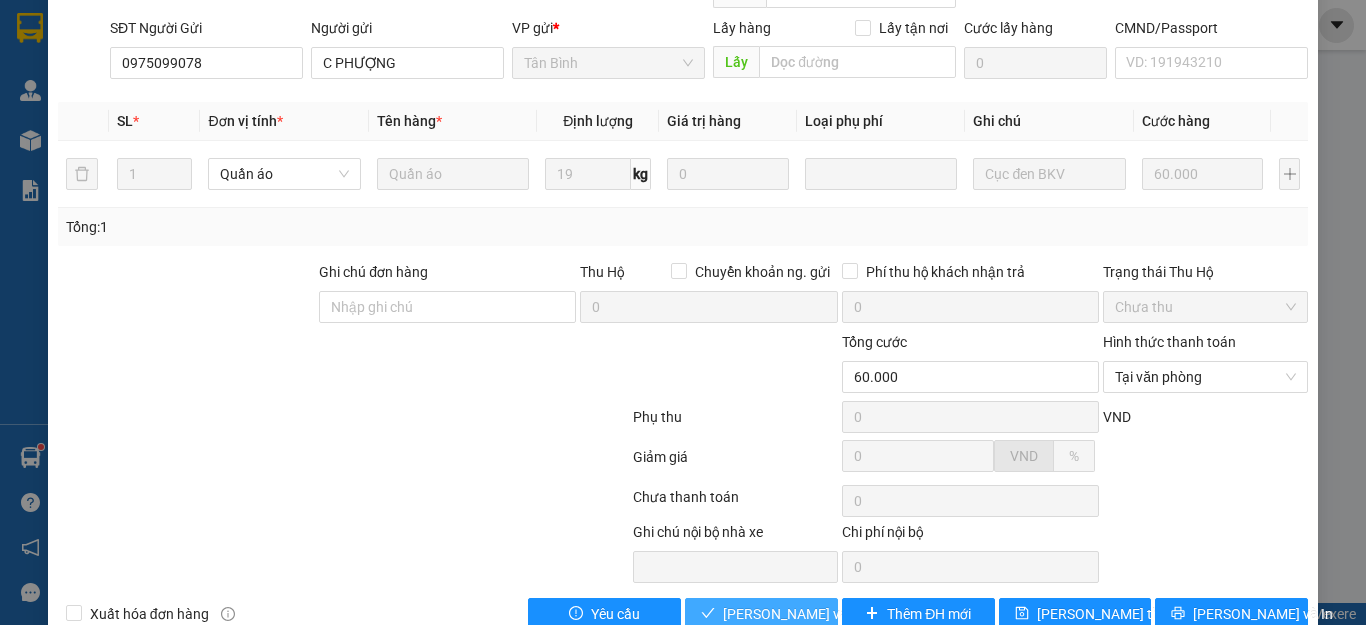 click on "[PERSON_NAME] và Giao hàng" at bounding box center [819, 614] 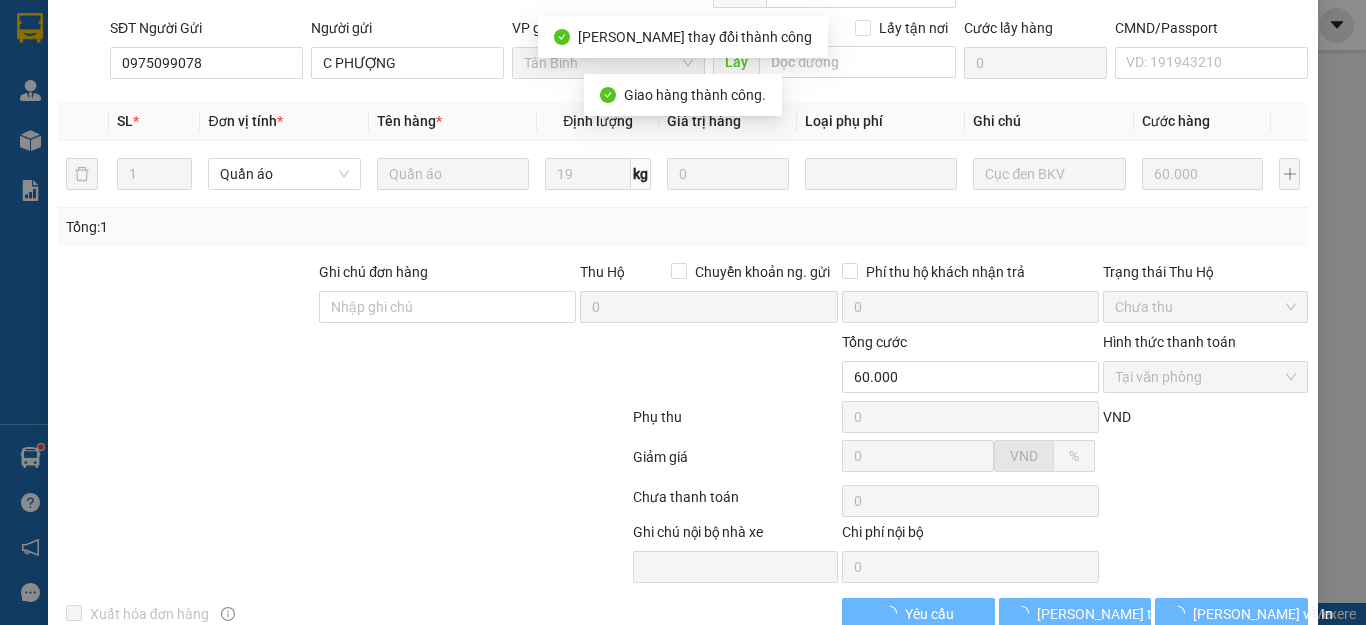 scroll, scrollTop: 22, scrollLeft: 0, axis: vertical 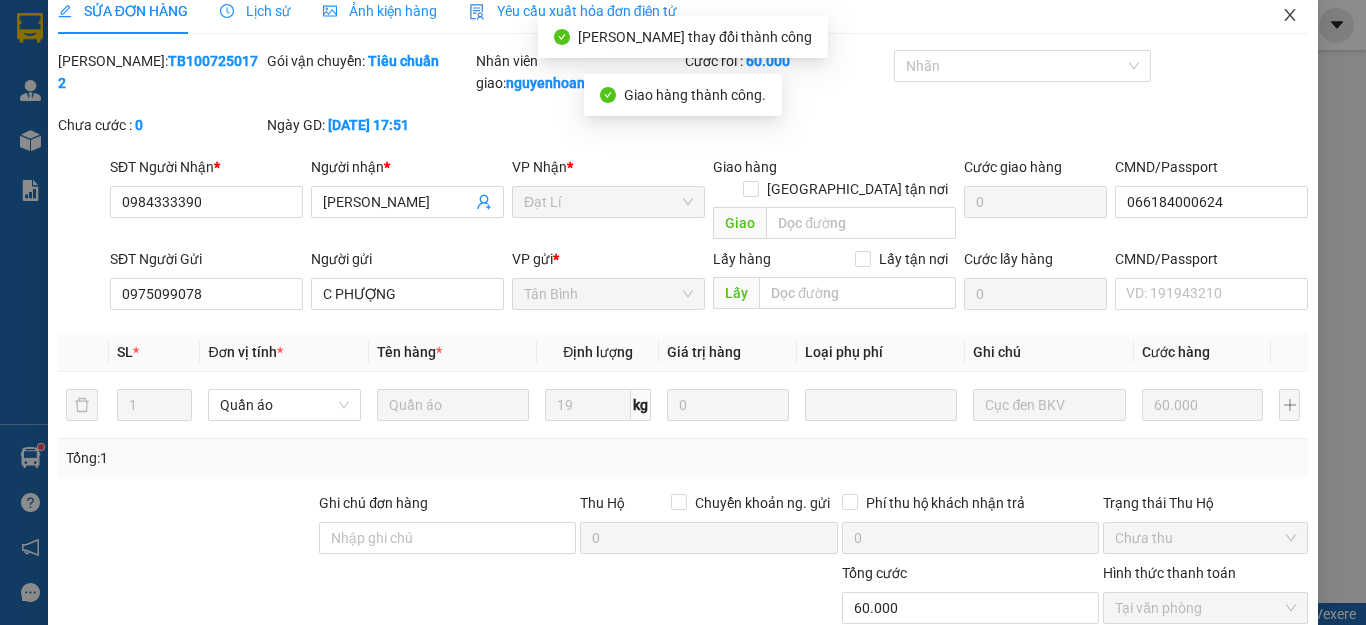 click 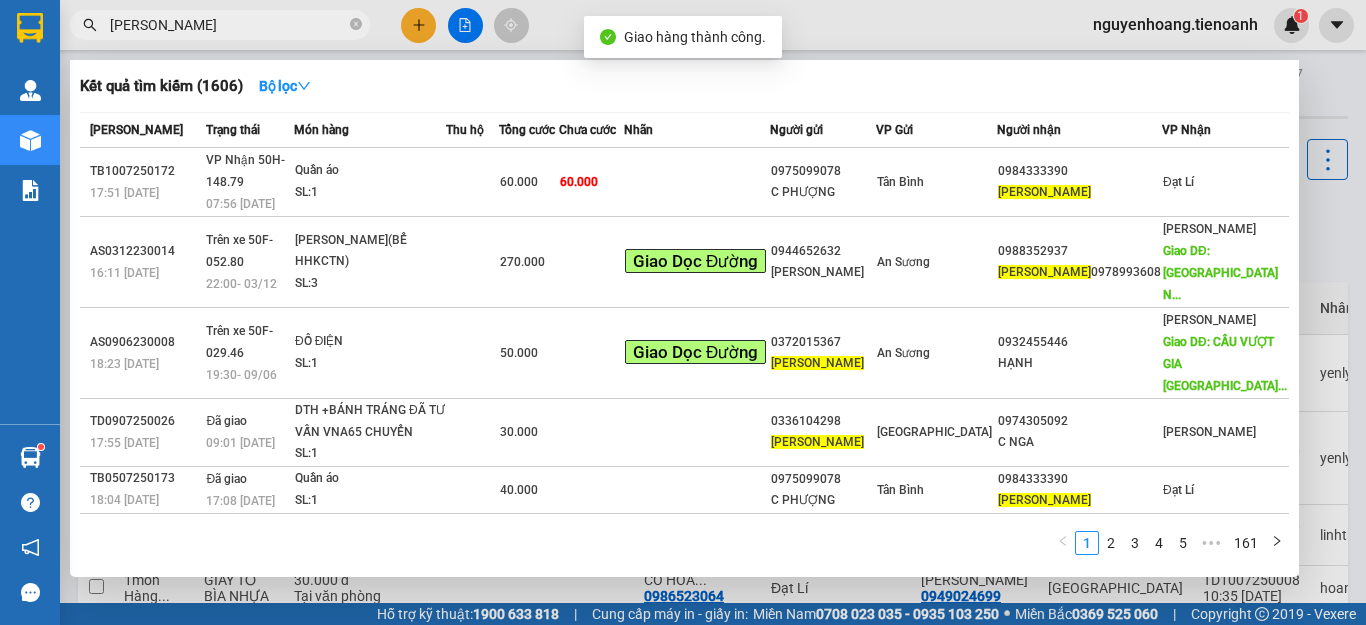click on "[PERSON_NAME]" at bounding box center (228, 25) 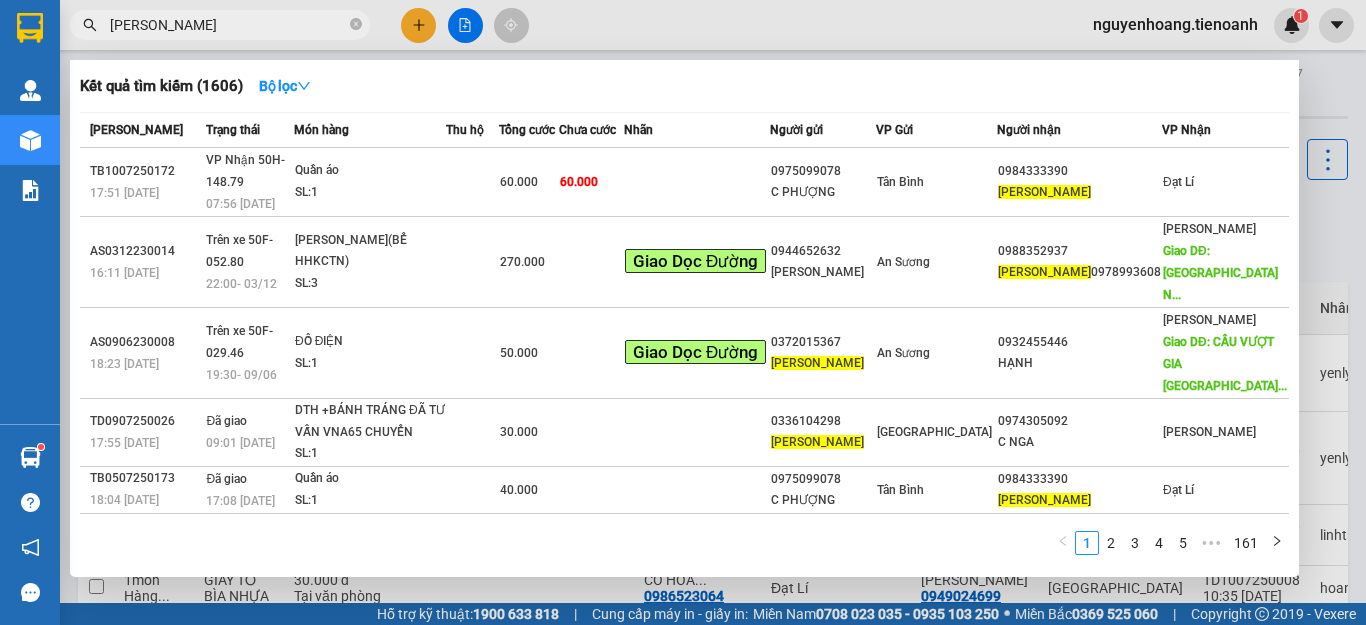 drag, startPoint x: 245, startPoint y: 31, endPoint x: 301, endPoint y: 31, distance: 56 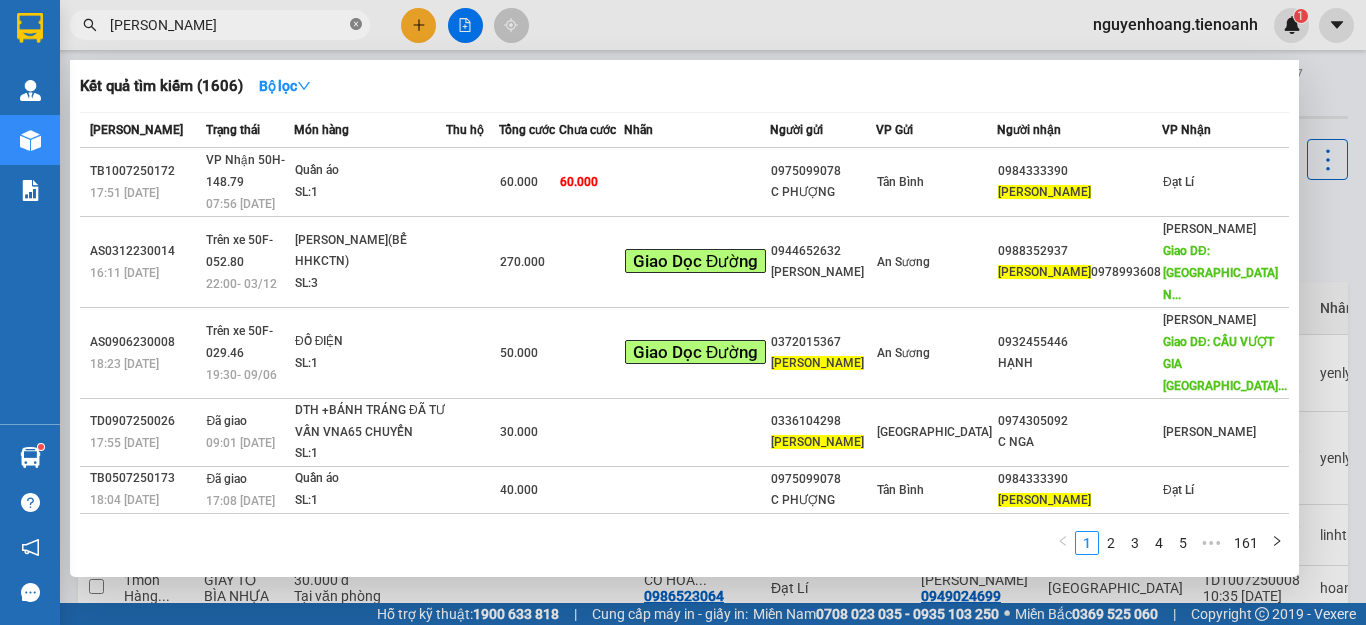 click 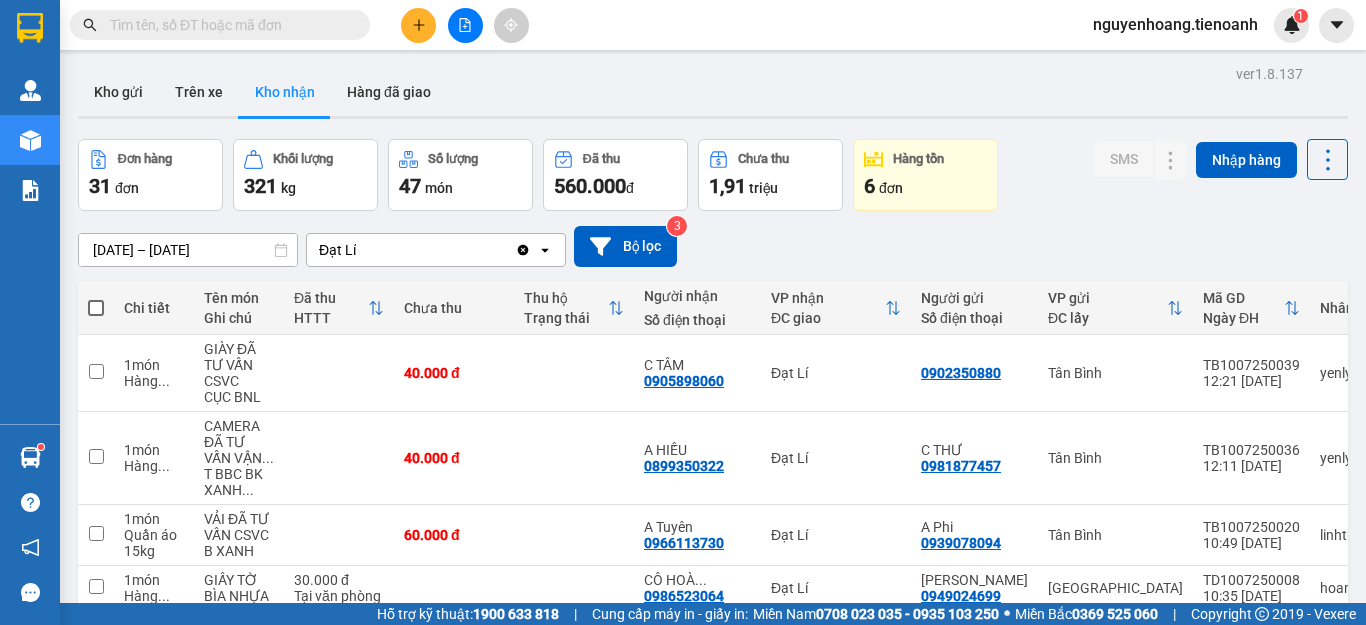 click at bounding box center (228, 25) 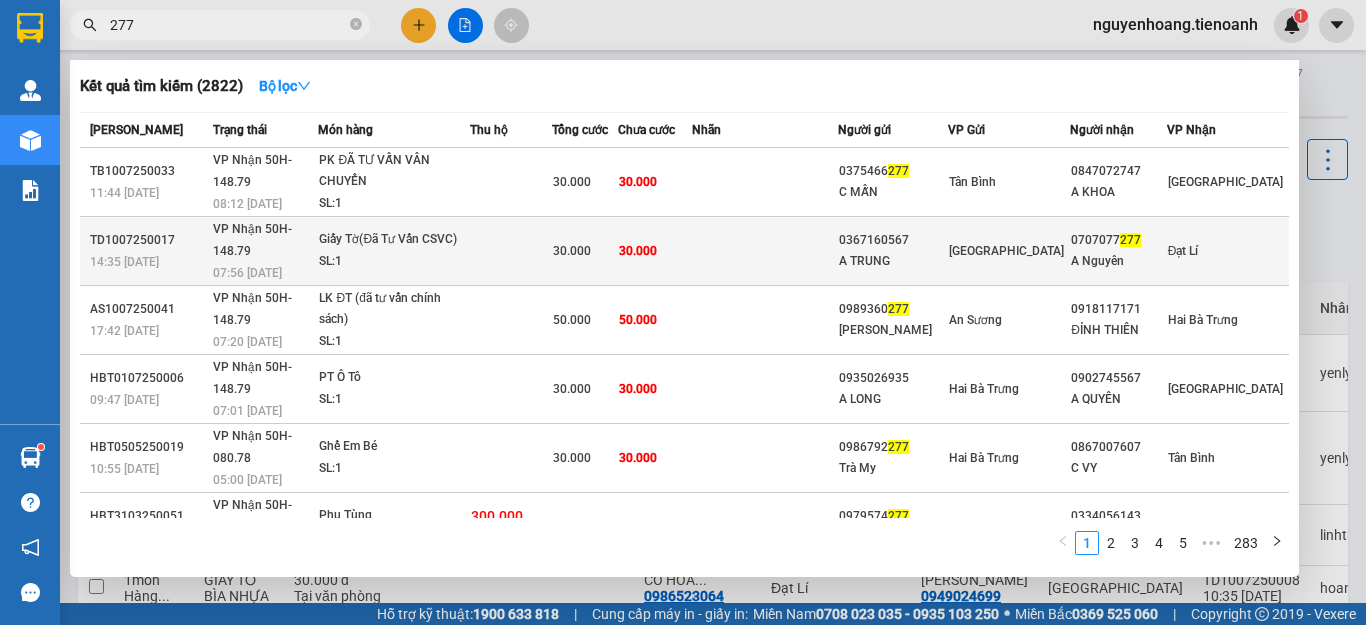 type on "277" 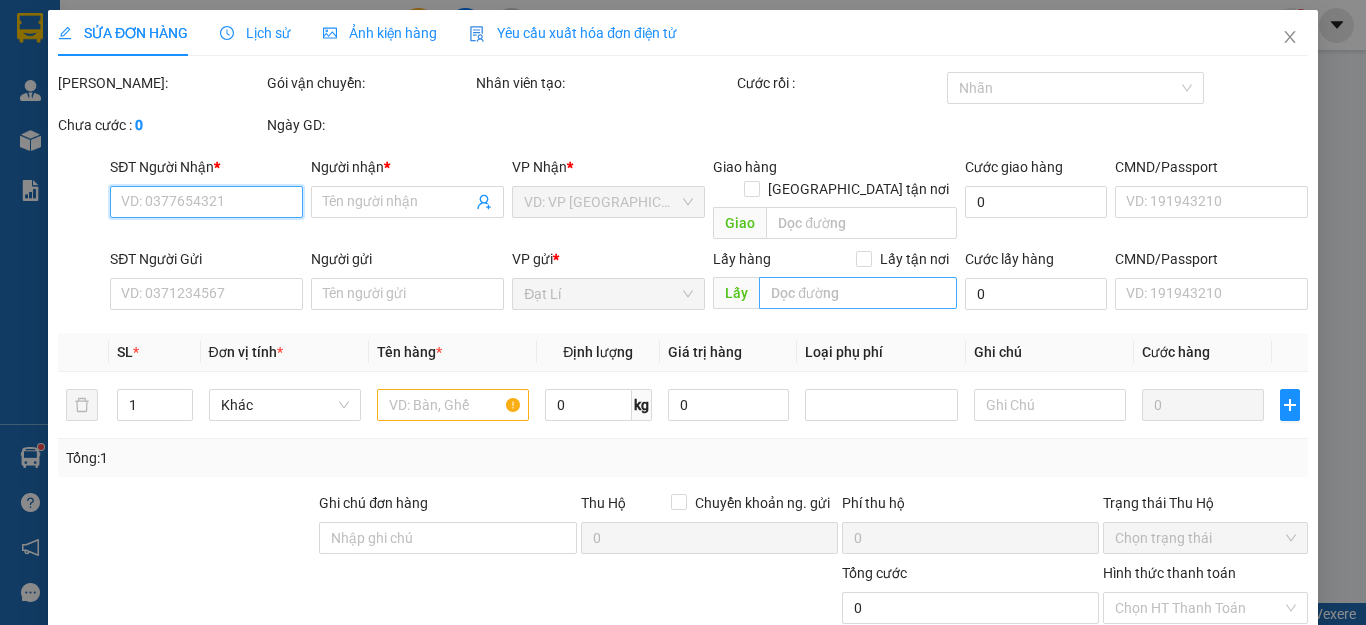type on "0707077277" 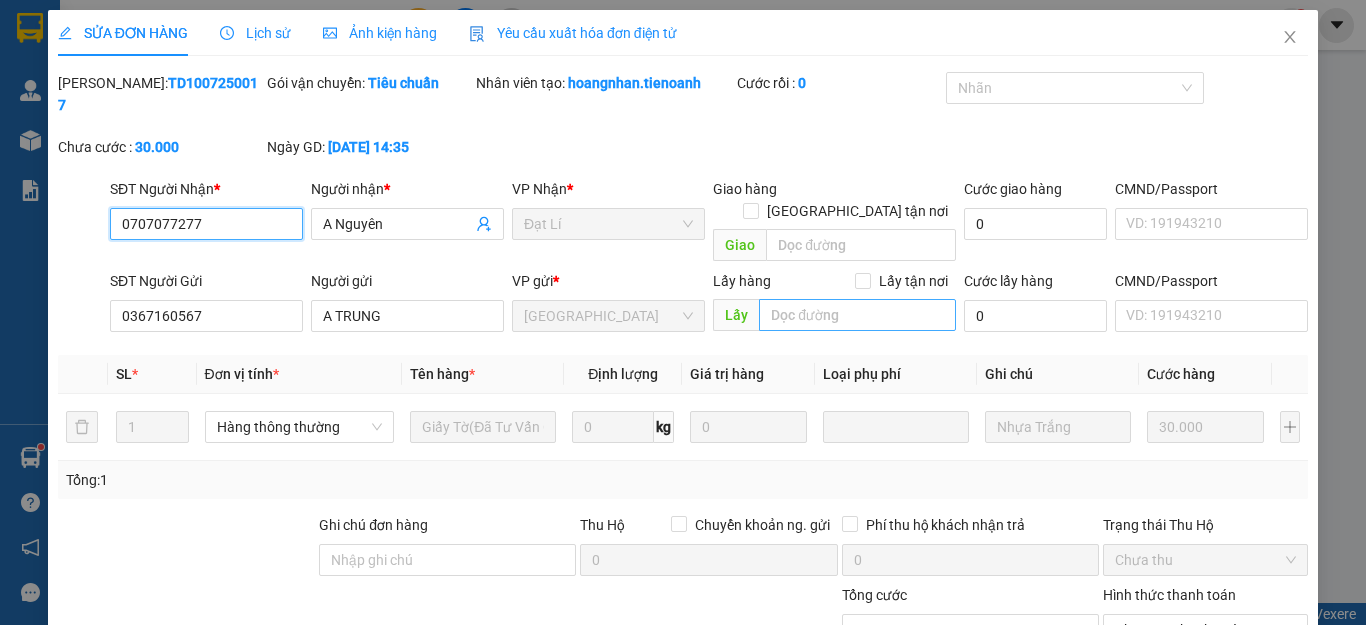 scroll, scrollTop: 253, scrollLeft: 0, axis: vertical 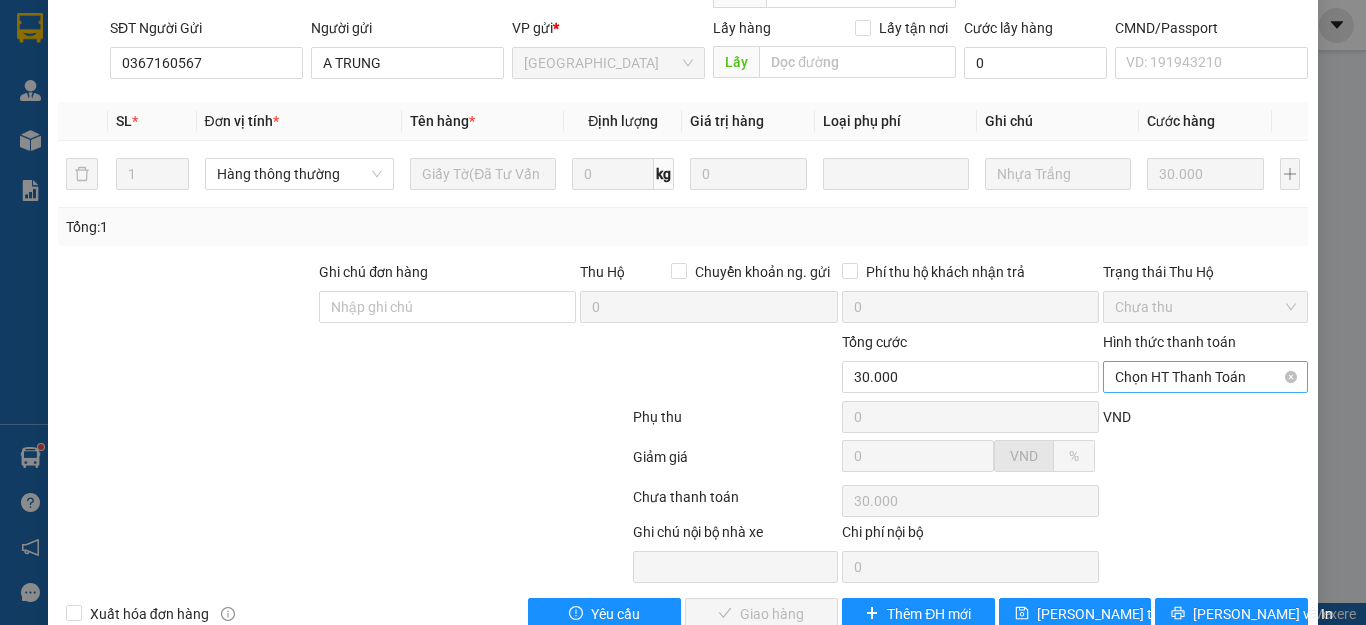 click on "Chọn HT Thanh Toán" at bounding box center (1205, 377) 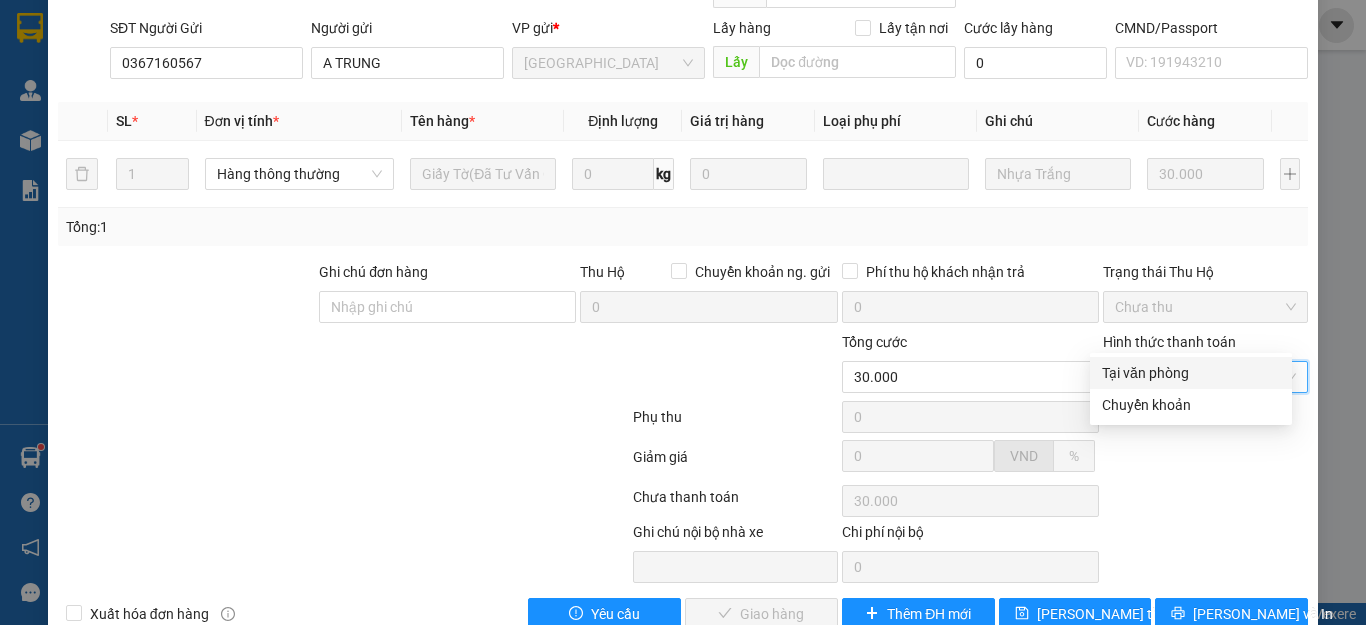 click on "Tại văn phòng" at bounding box center [1191, 373] 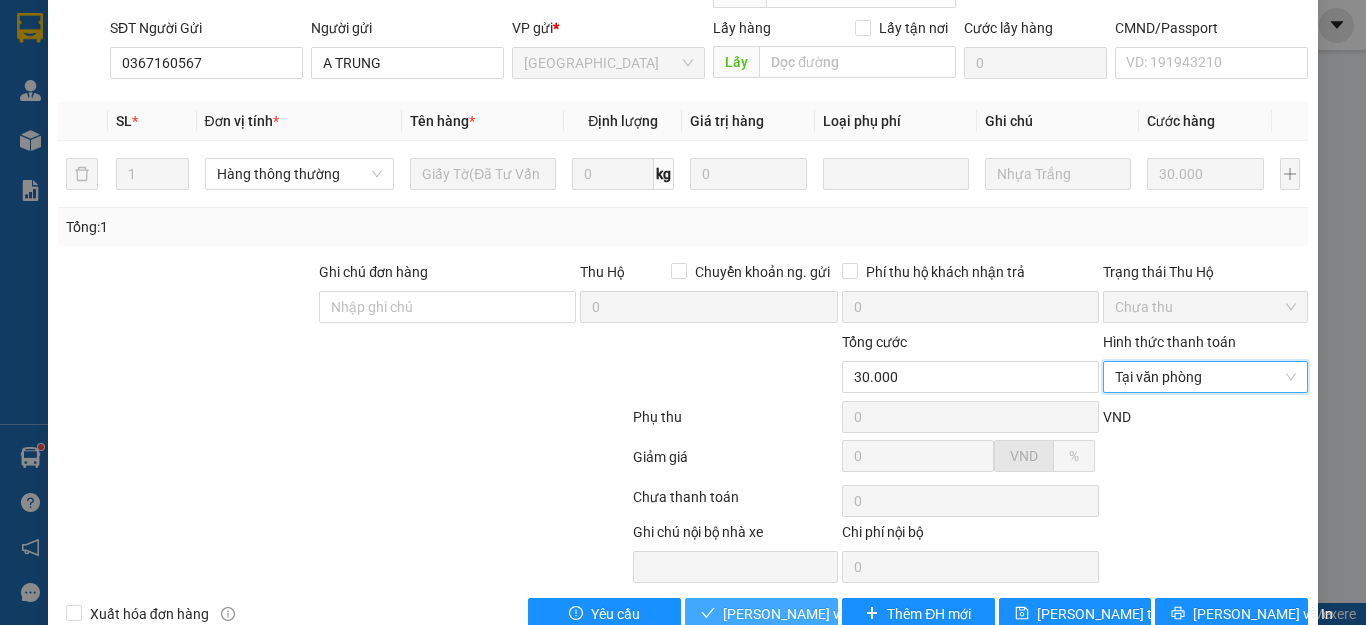 click on "[PERSON_NAME] và Giao hàng" at bounding box center (819, 614) 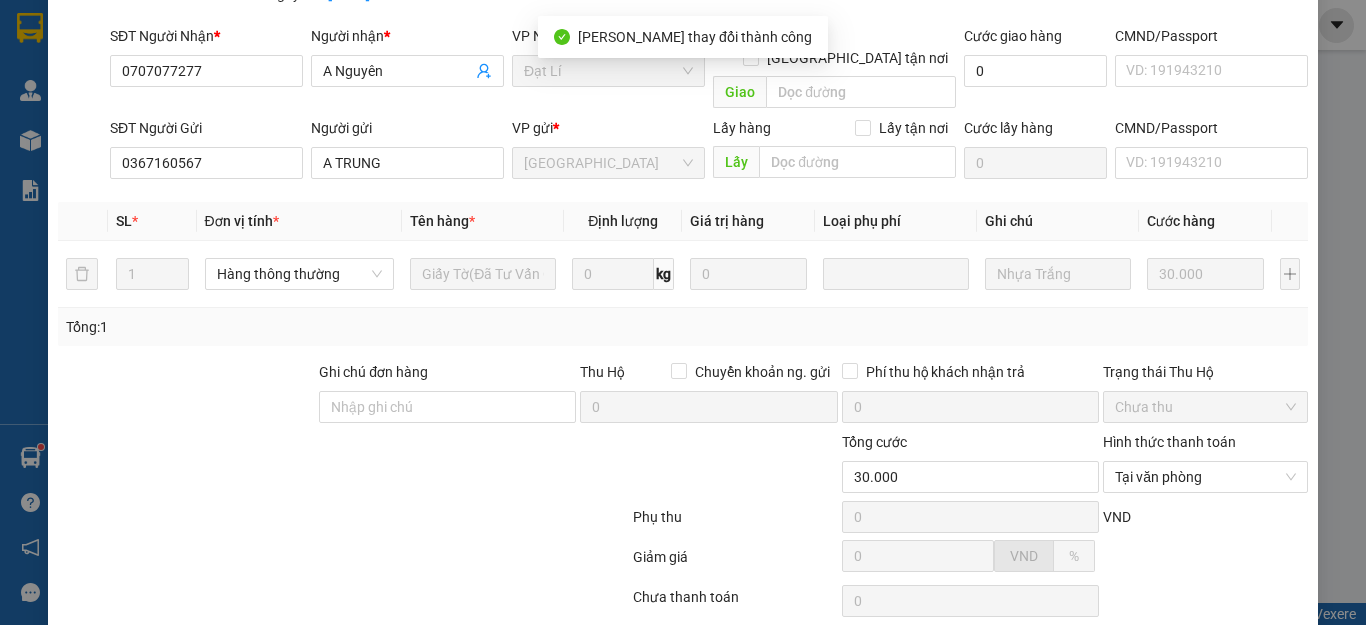 scroll, scrollTop: 0, scrollLeft: 0, axis: both 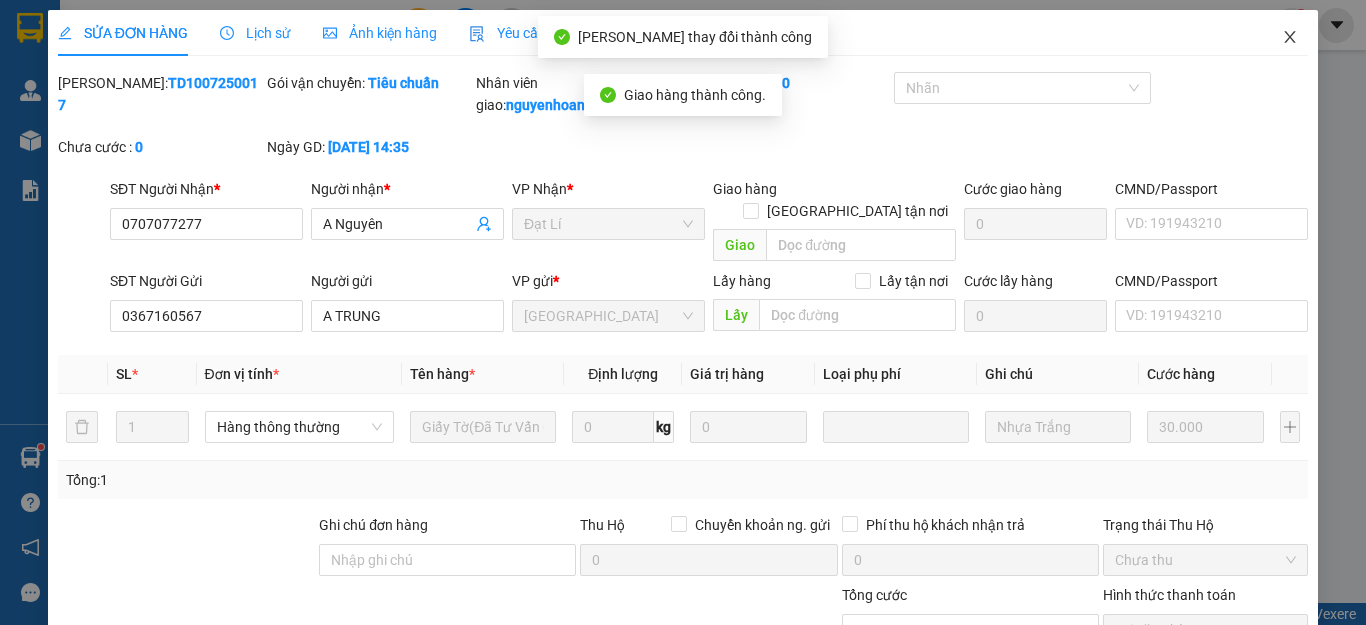 click 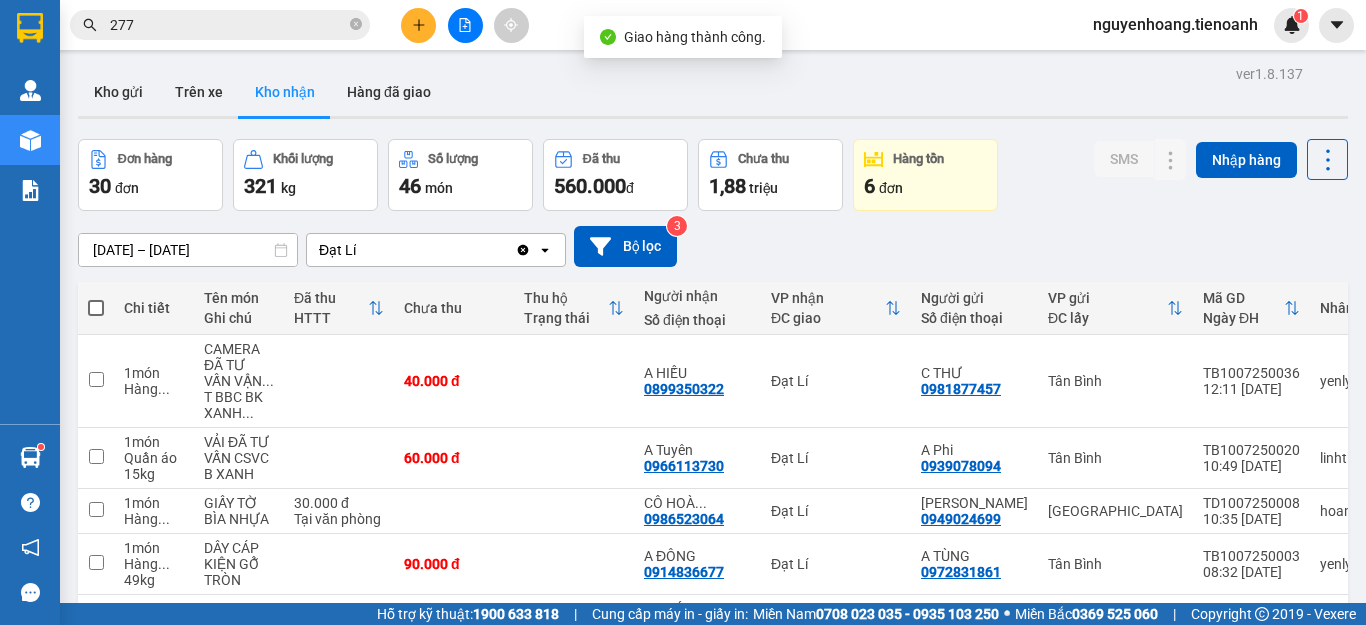 click on "277" at bounding box center (228, 25) 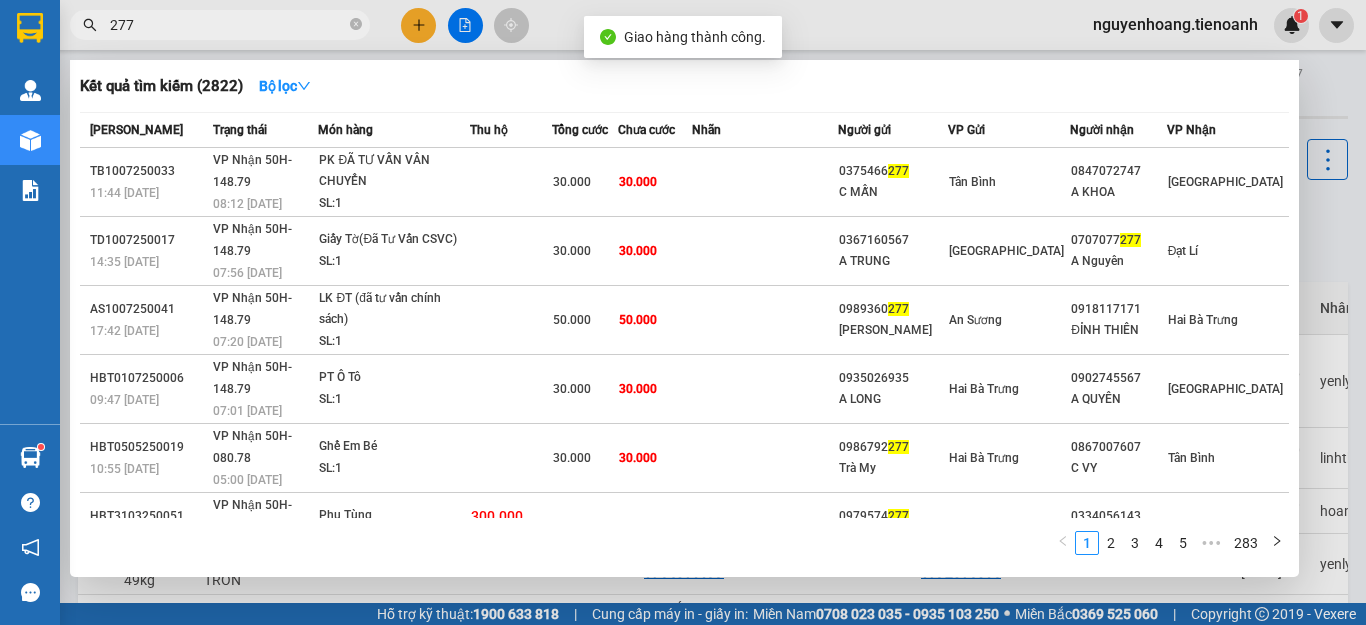 click on "277" at bounding box center (228, 25) 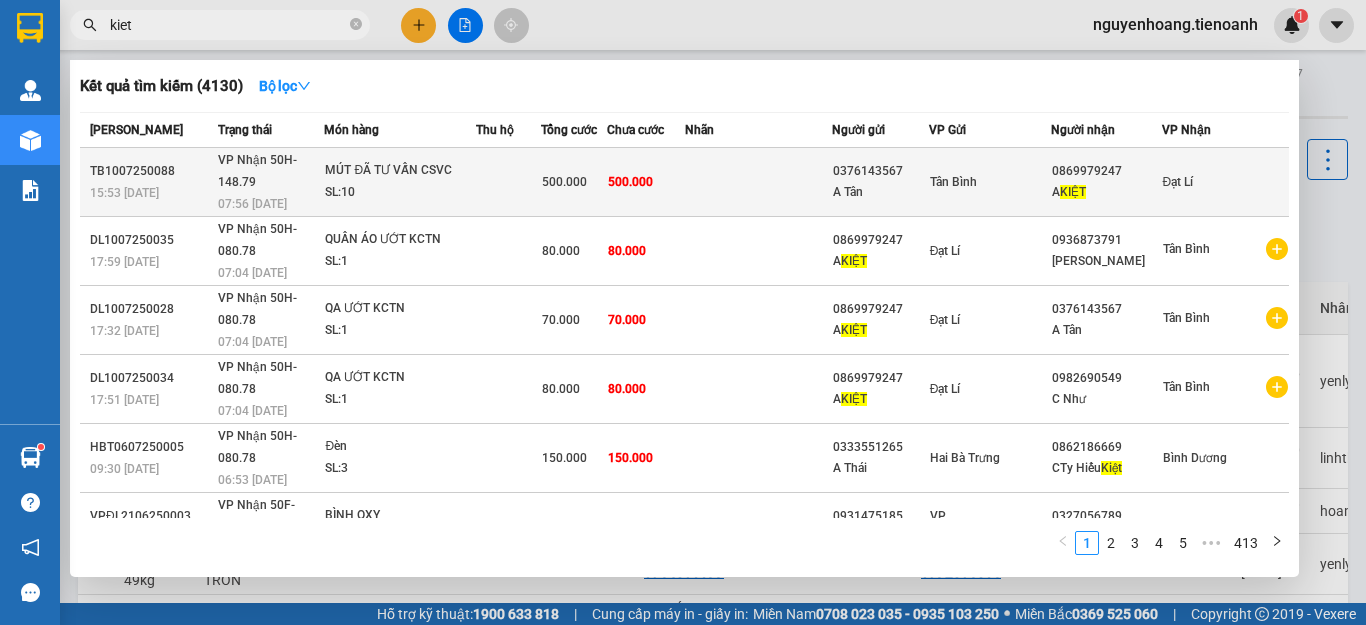 type on "kiet" 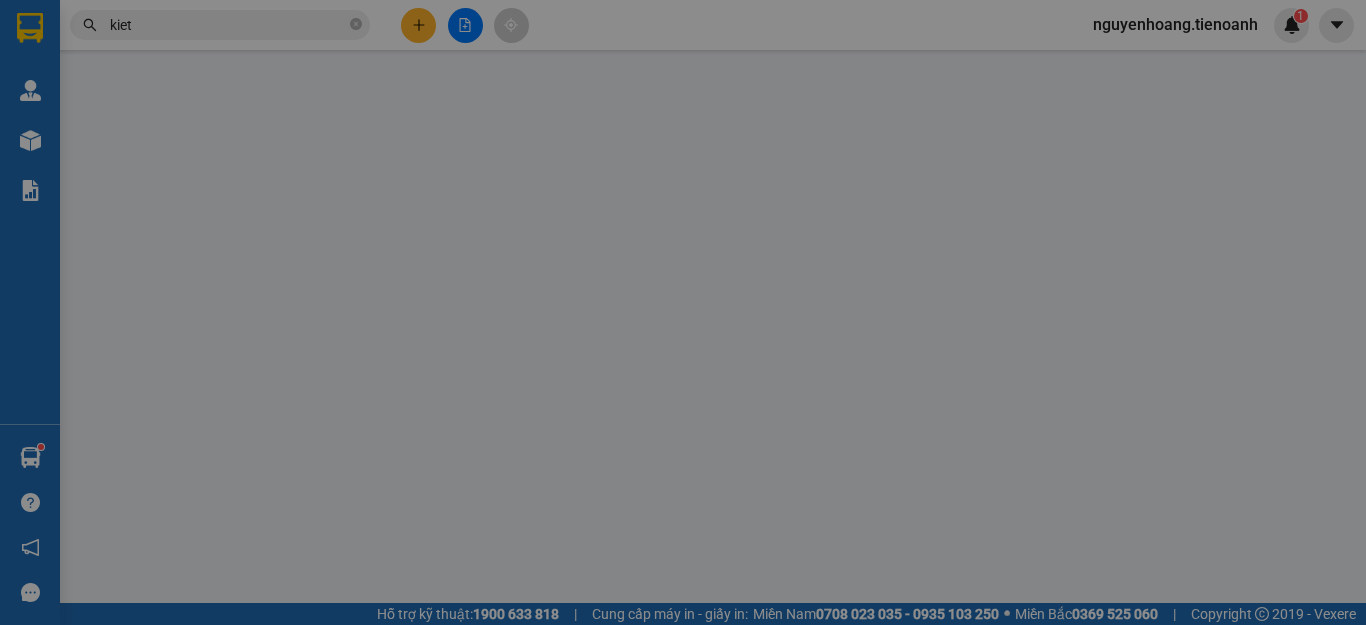 type on "0869979247" 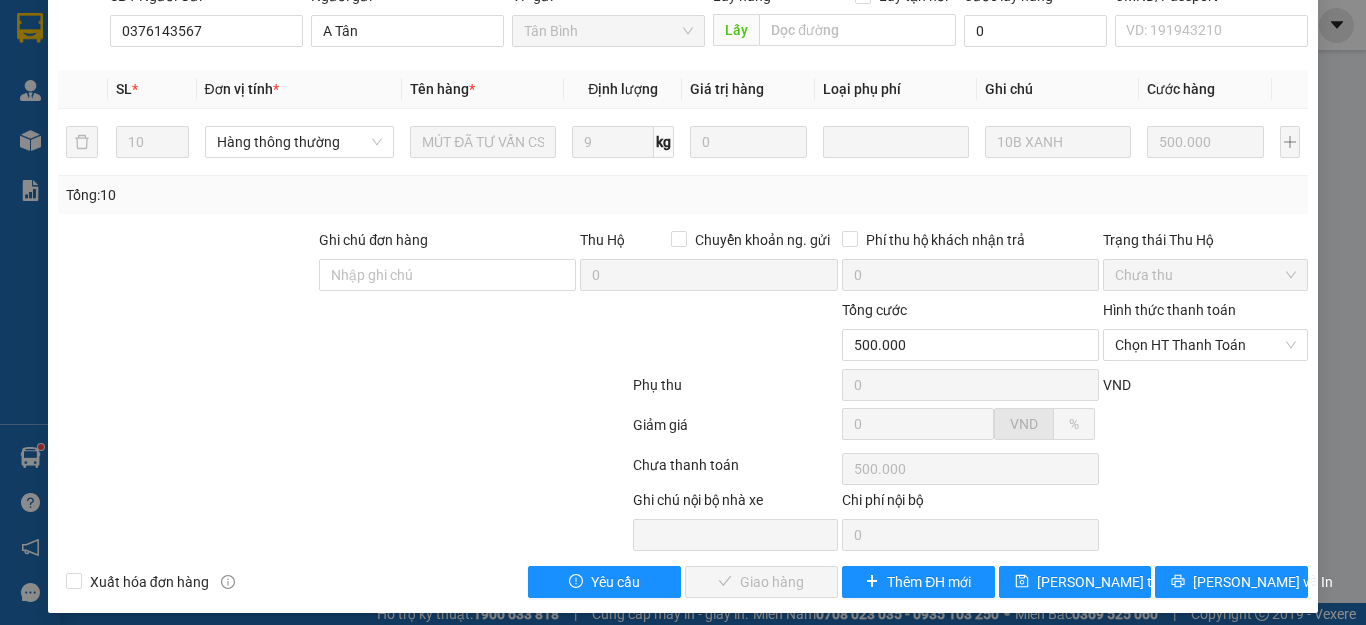 scroll, scrollTop: 253, scrollLeft: 0, axis: vertical 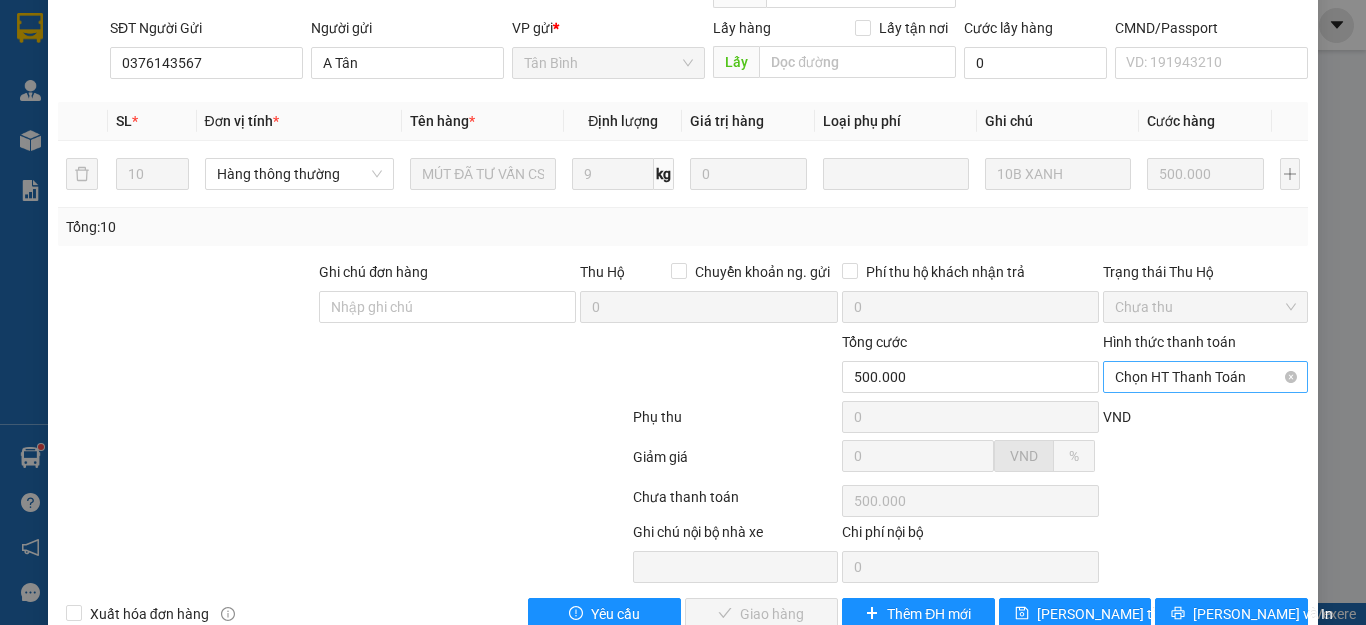 click on "Chọn HT Thanh Toán" at bounding box center (1205, 377) 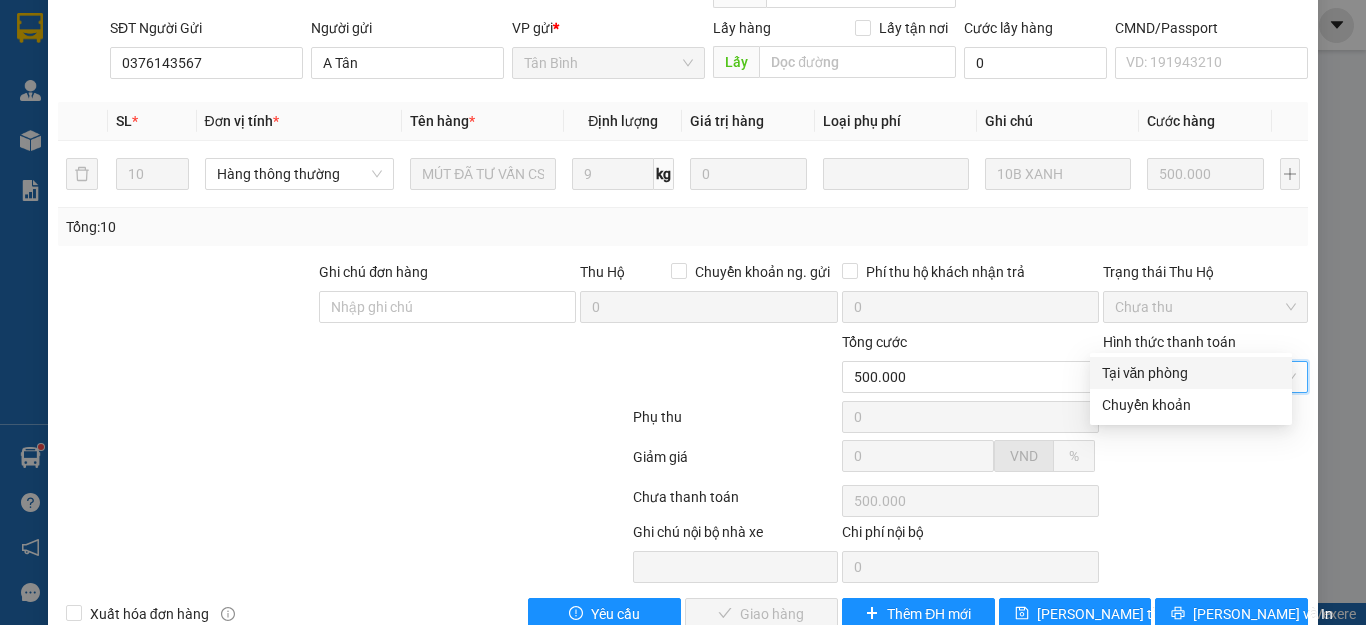 click on "Tại văn phòng" at bounding box center [1191, 373] 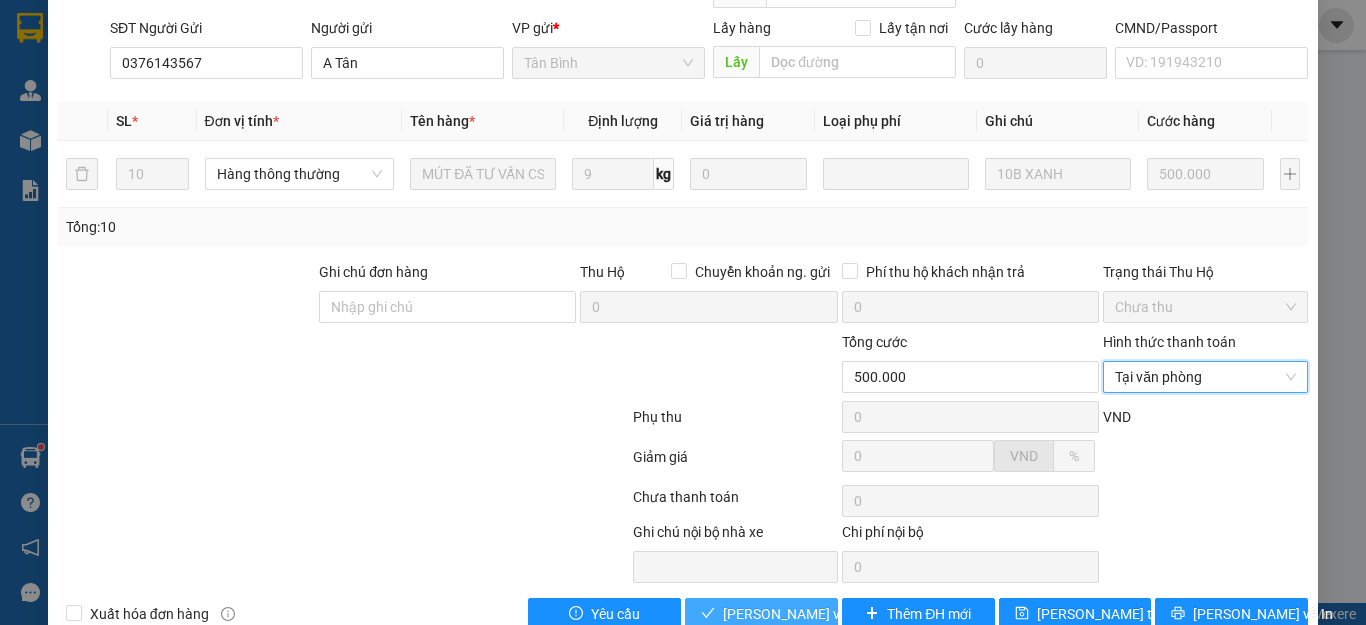 click on "[PERSON_NAME] và Giao hàng" at bounding box center (819, 614) 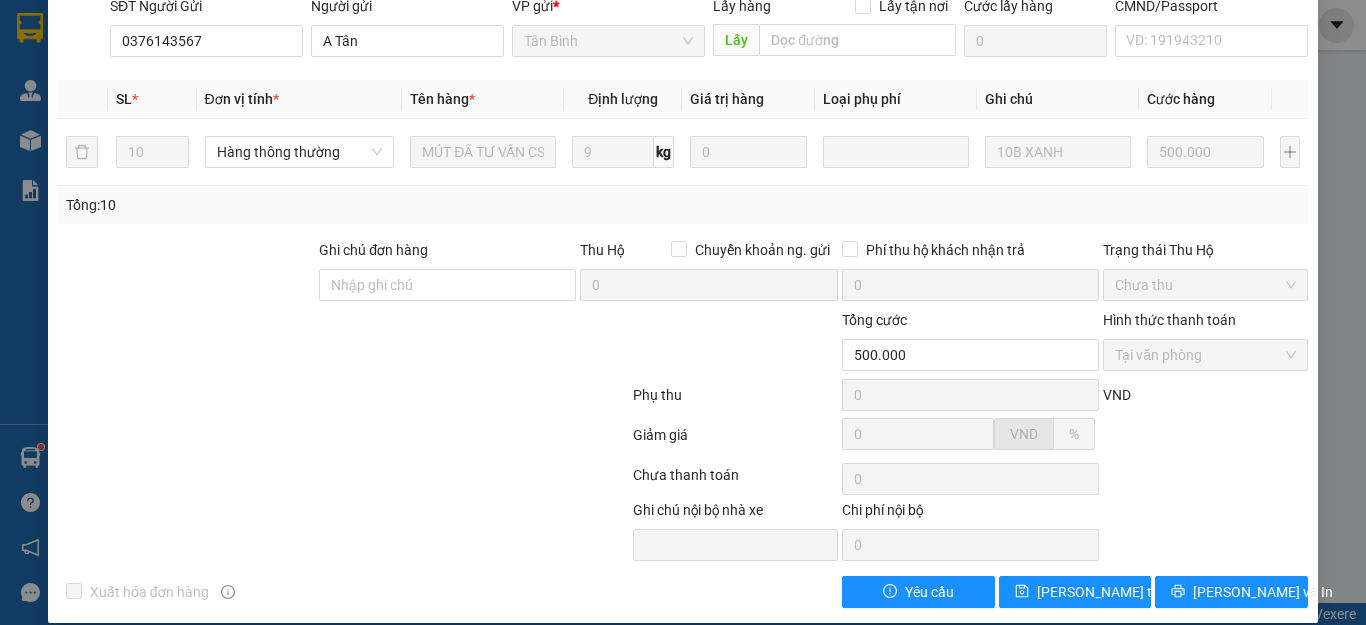 scroll, scrollTop: 0, scrollLeft: 0, axis: both 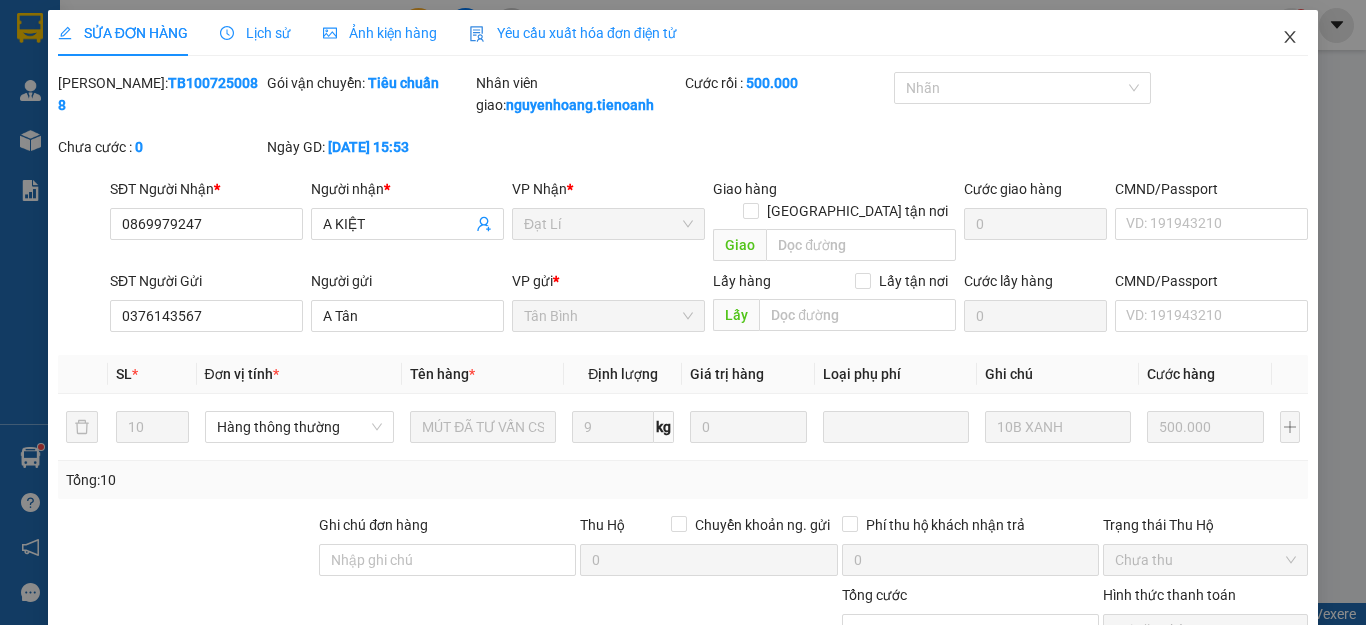 click 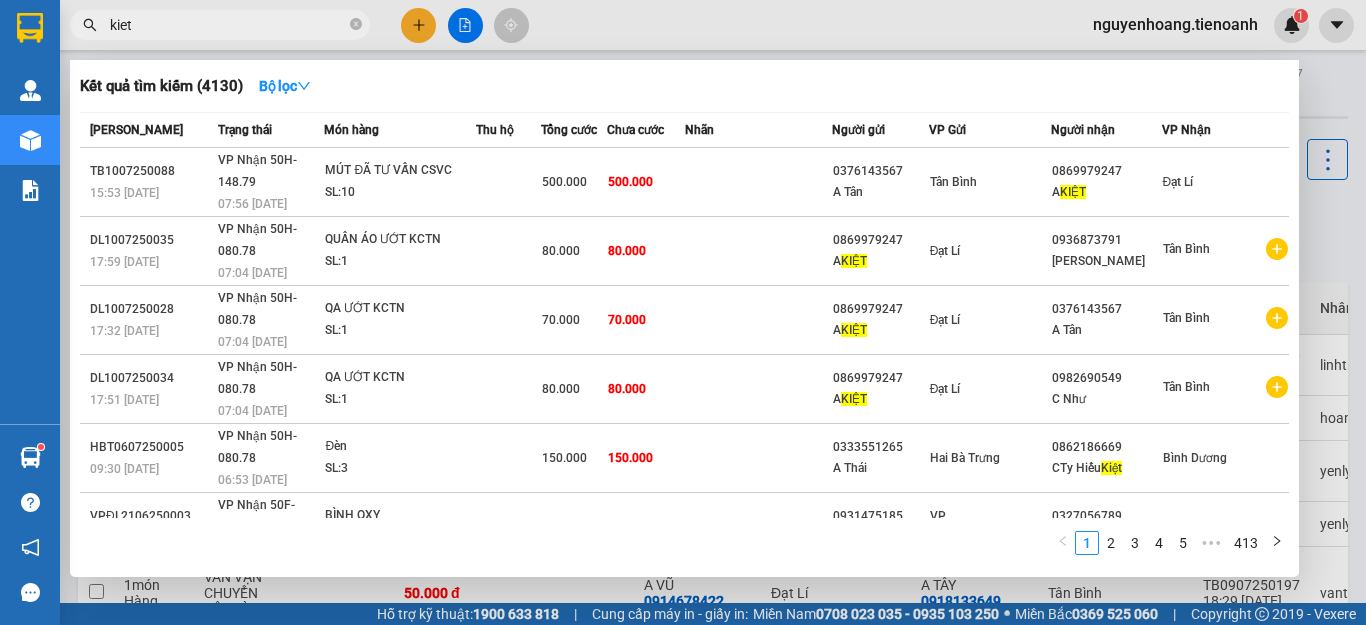 click on "kiet" at bounding box center [228, 25] 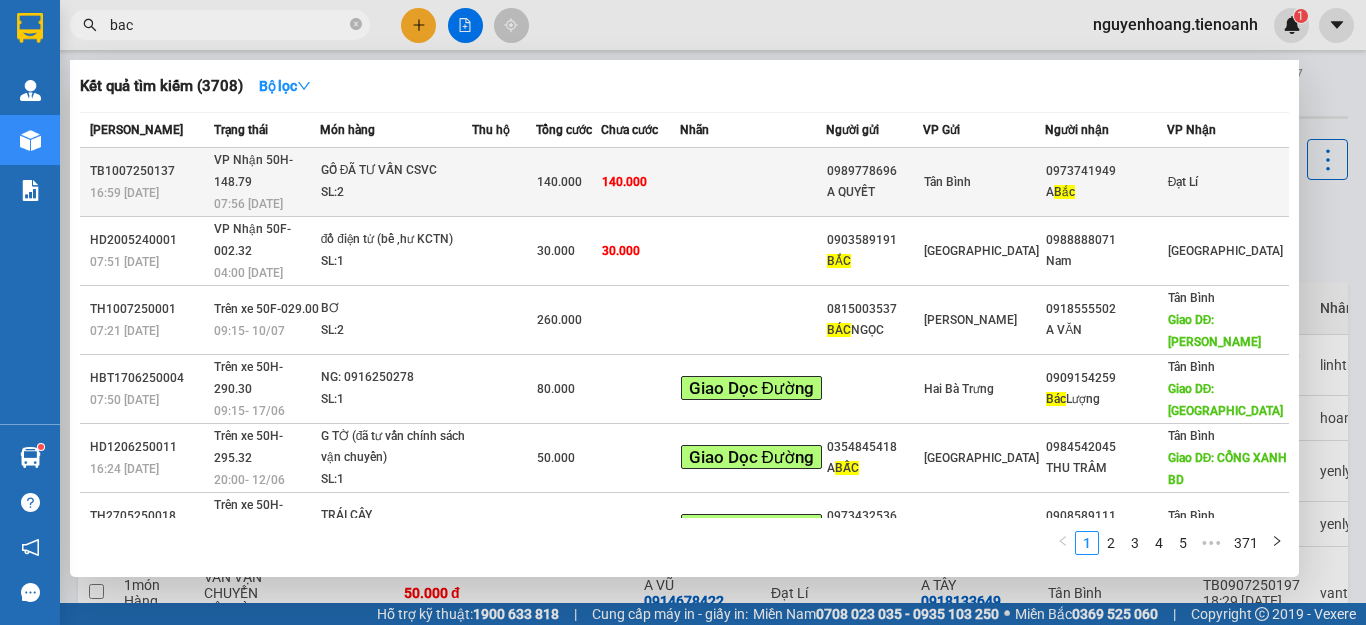 type on "bac" 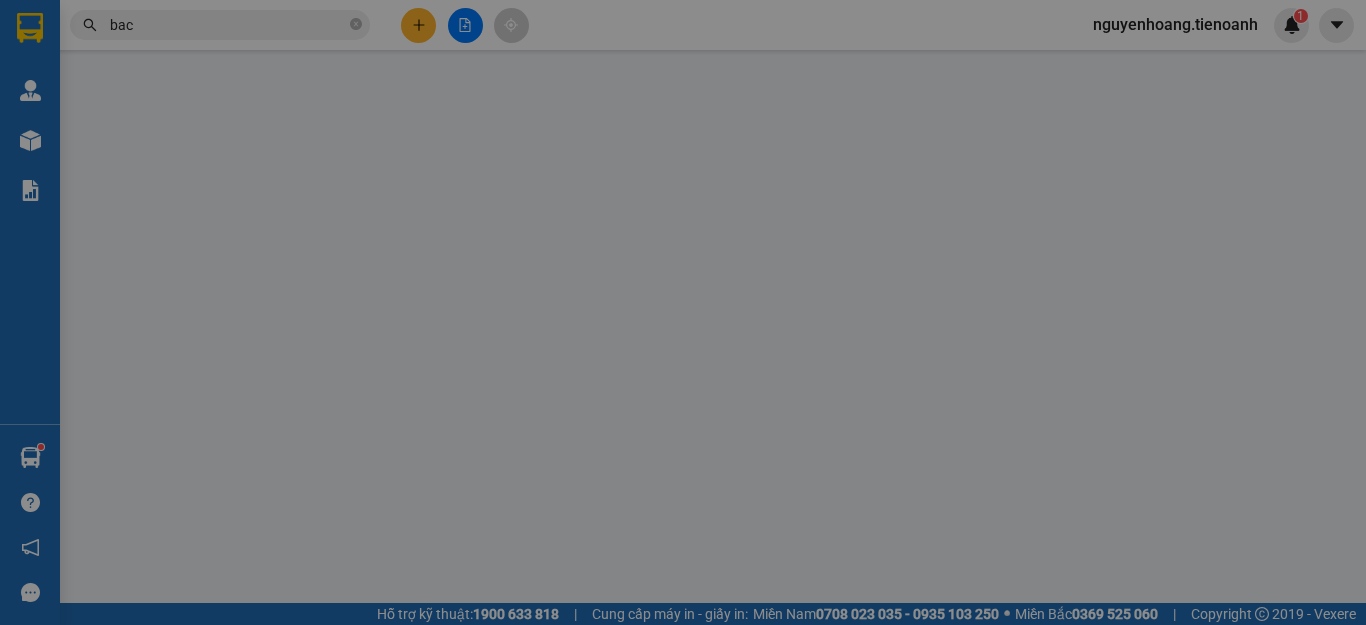 type on "0973741949" 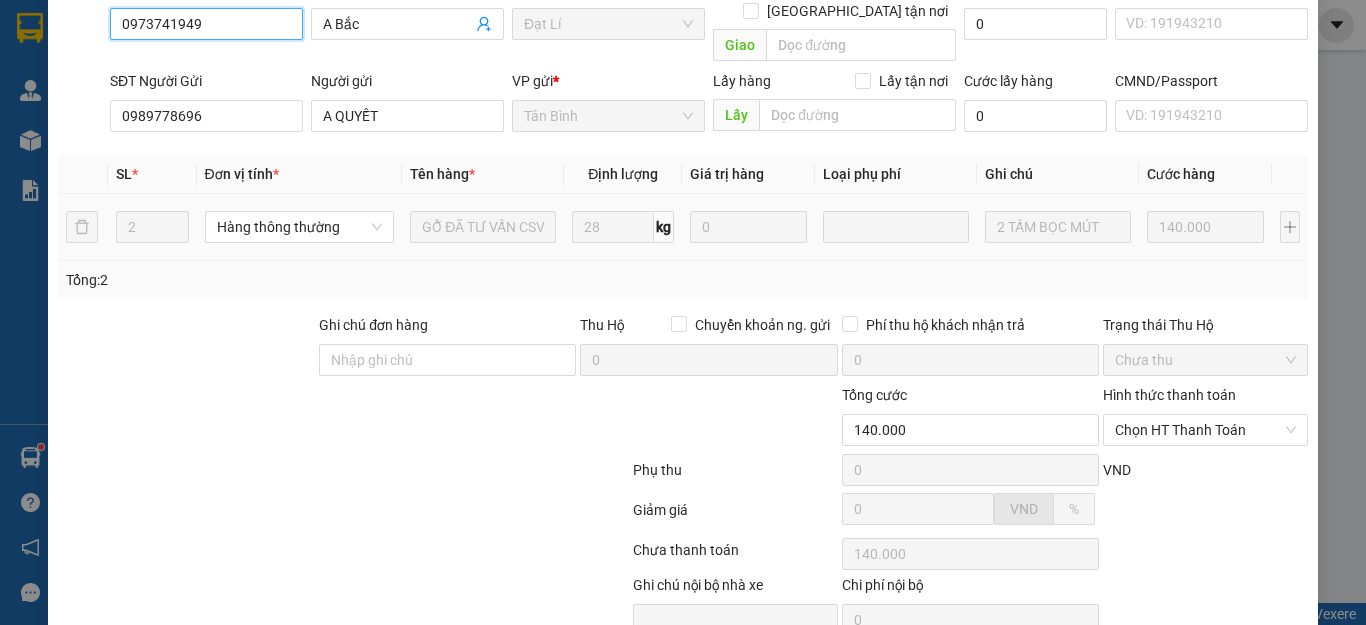 scroll, scrollTop: 253, scrollLeft: 0, axis: vertical 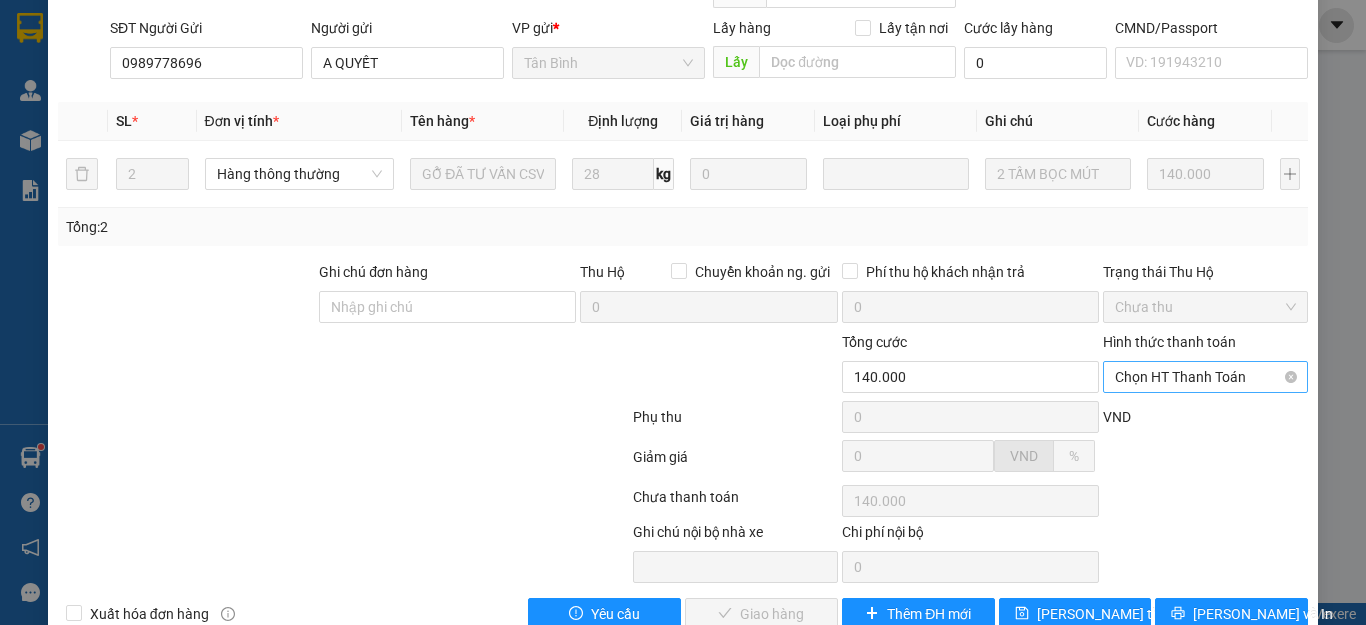 click on "Chọn HT Thanh Toán" at bounding box center (1205, 377) 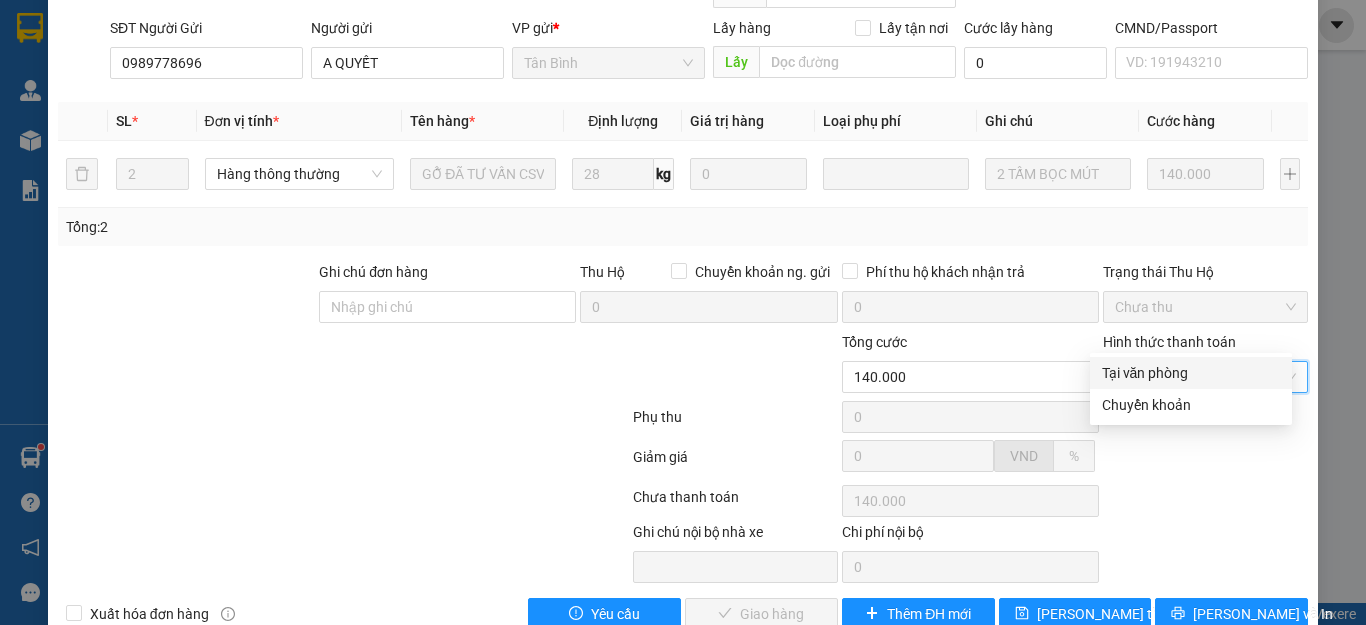 click on "Tại văn phòng" at bounding box center (1191, 373) 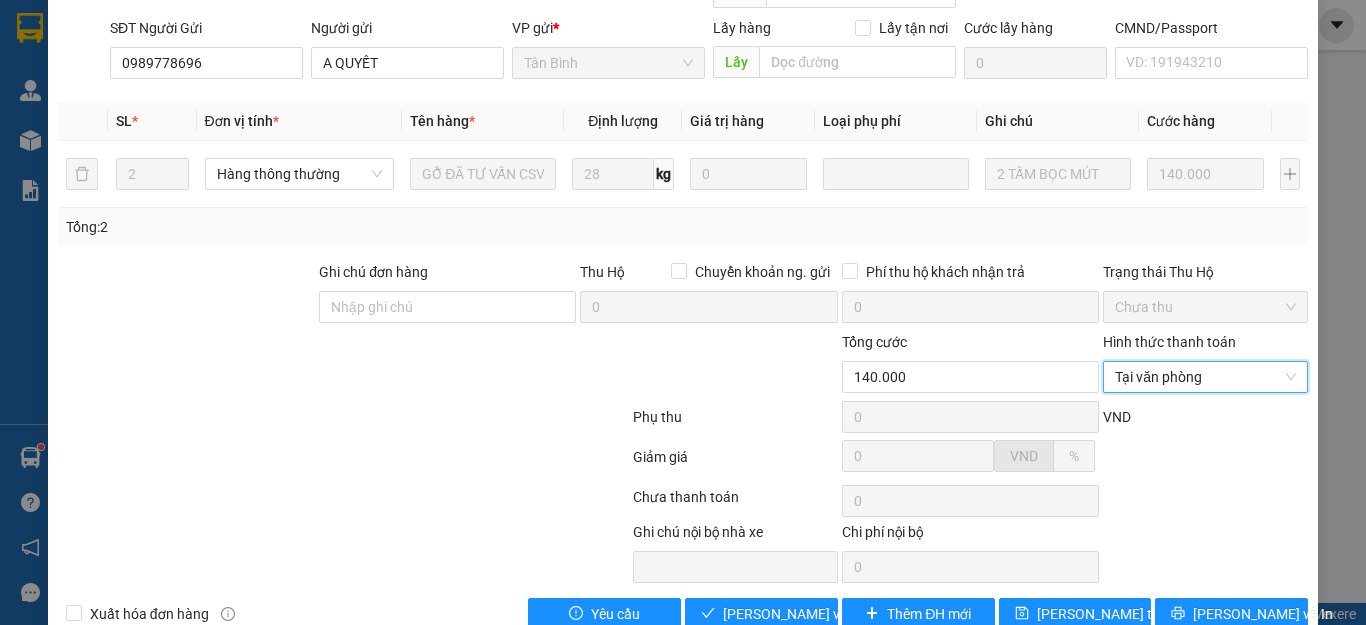 click at bounding box center [343, 461] 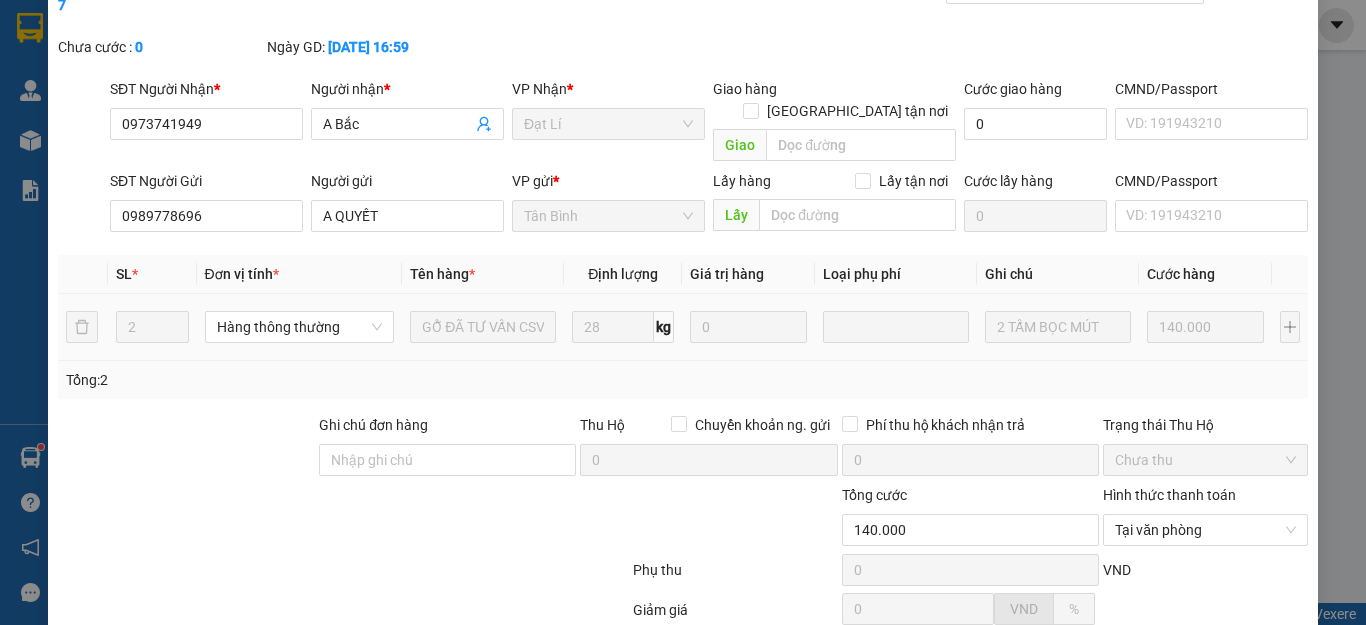 scroll, scrollTop: 253, scrollLeft: 0, axis: vertical 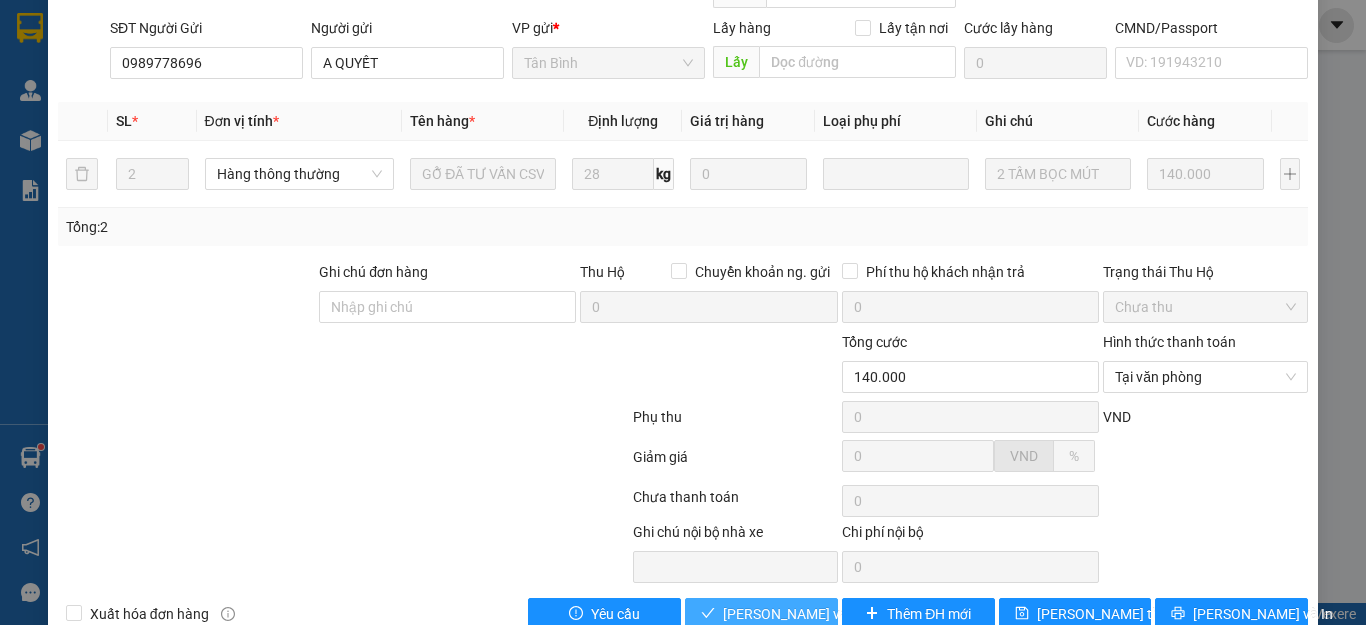click on "[PERSON_NAME] và Giao hàng" at bounding box center [819, 614] 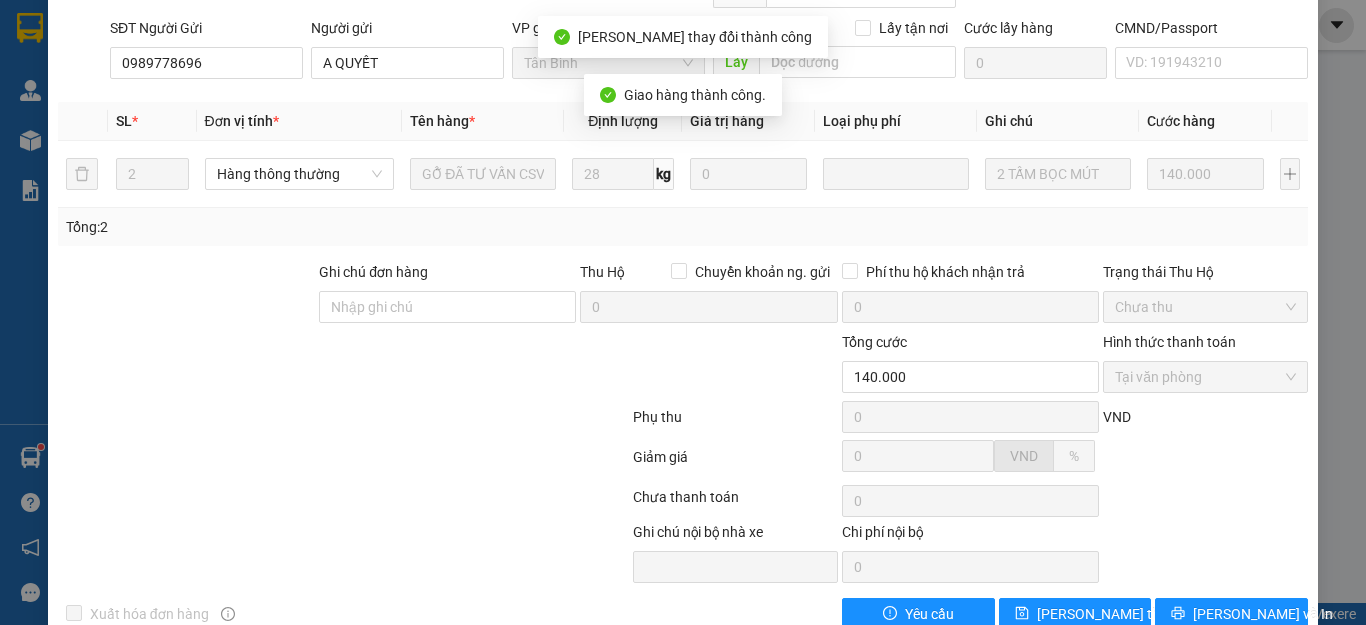 scroll, scrollTop: 0, scrollLeft: 0, axis: both 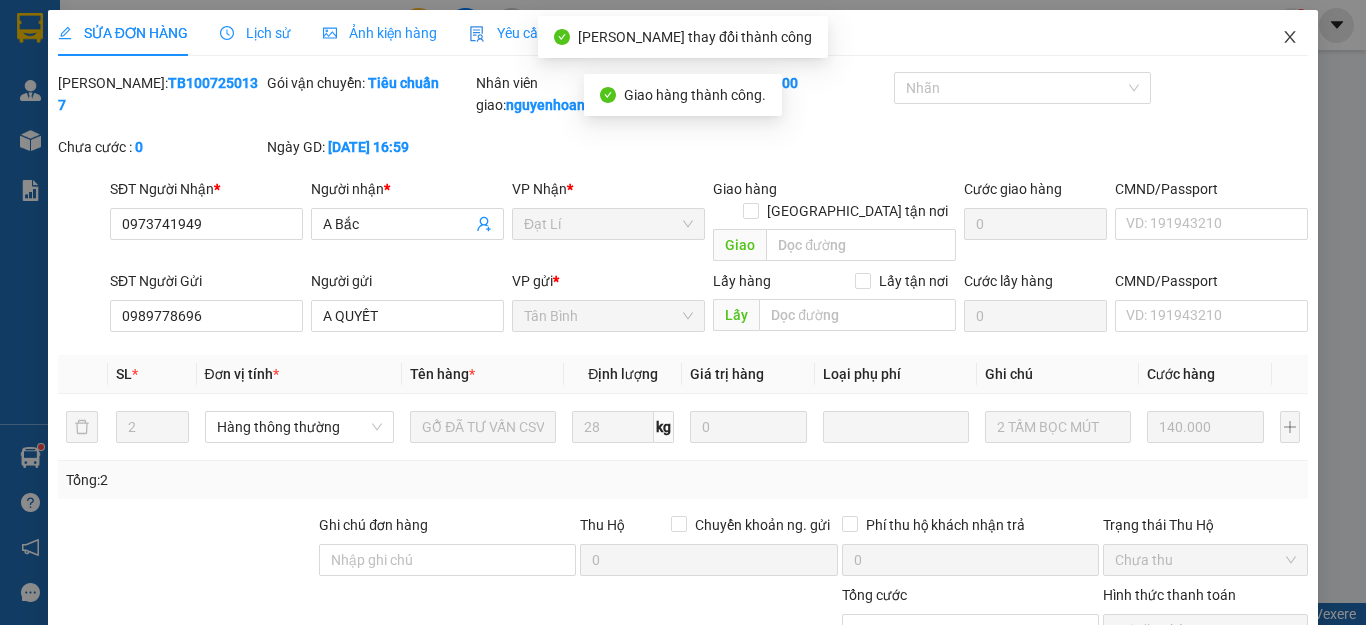 click 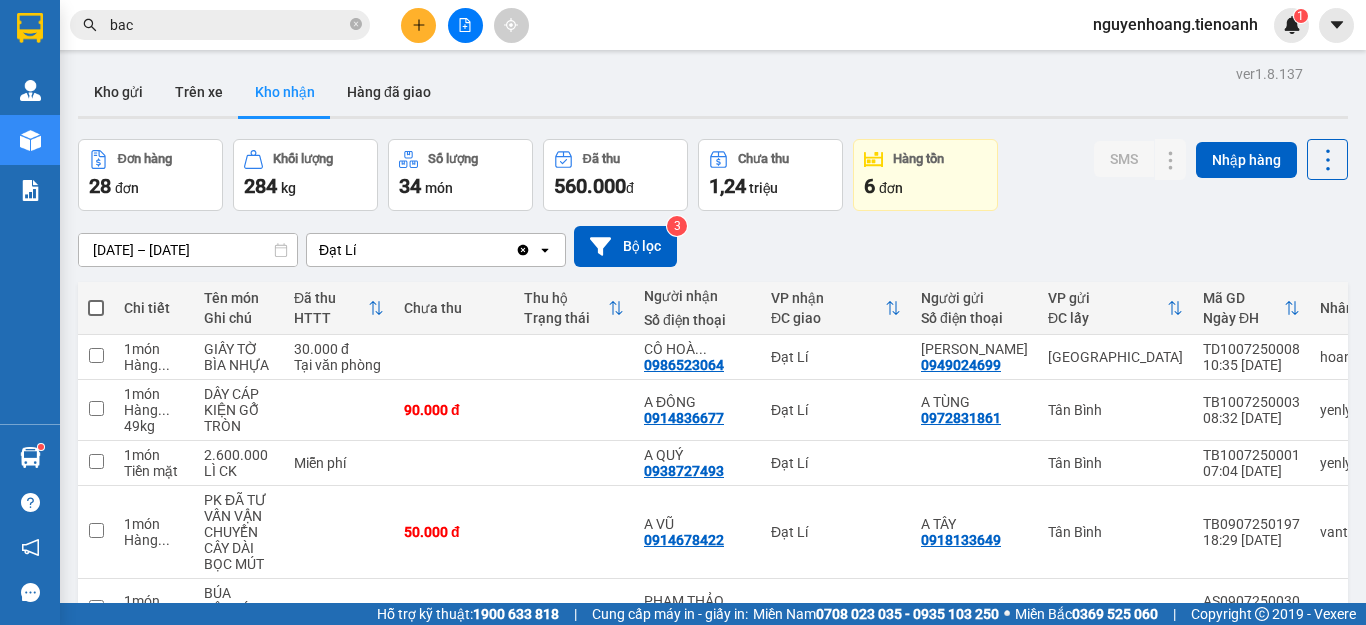 click on "bac" at bounding box center (220, 25) 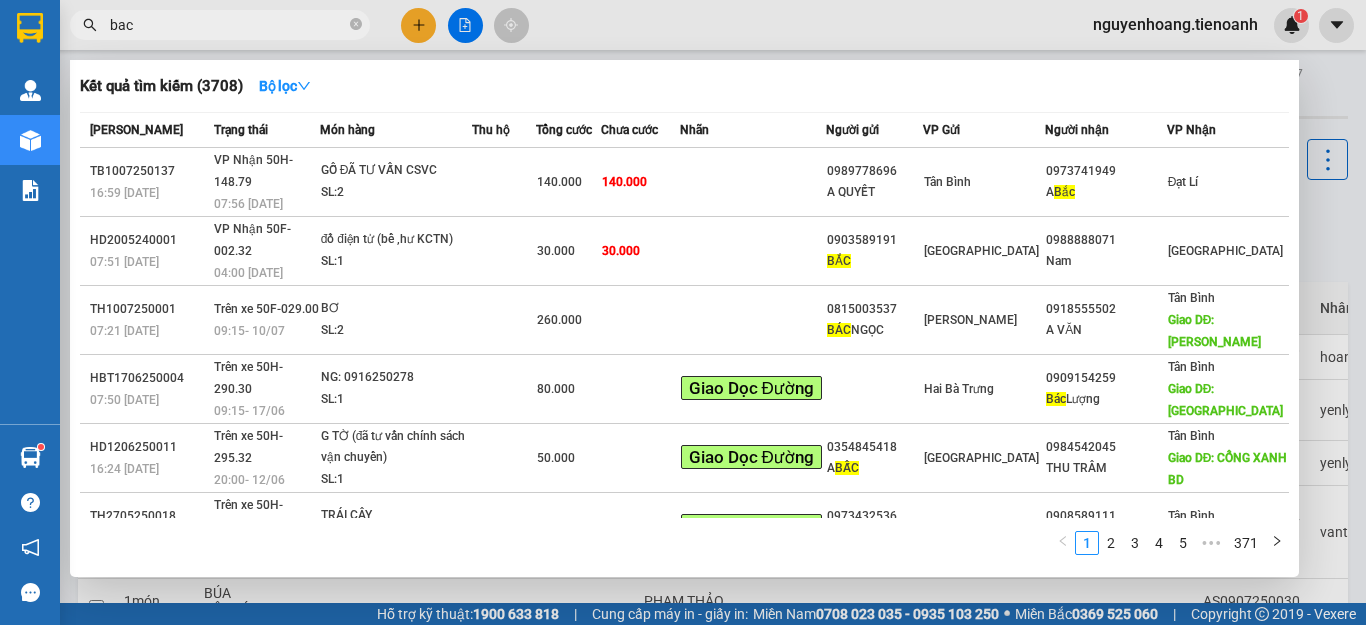 click on "bac" at bounding box center (220, 25) 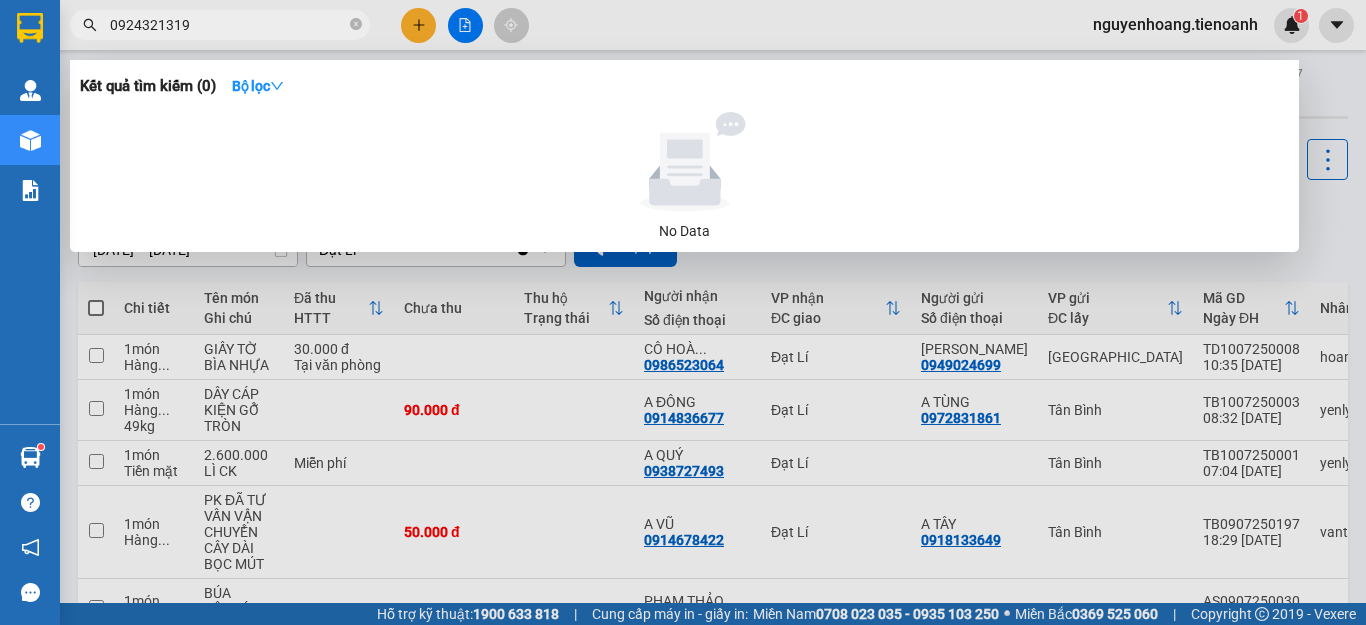 click on "0924321319" at bounding box center [220, 25] 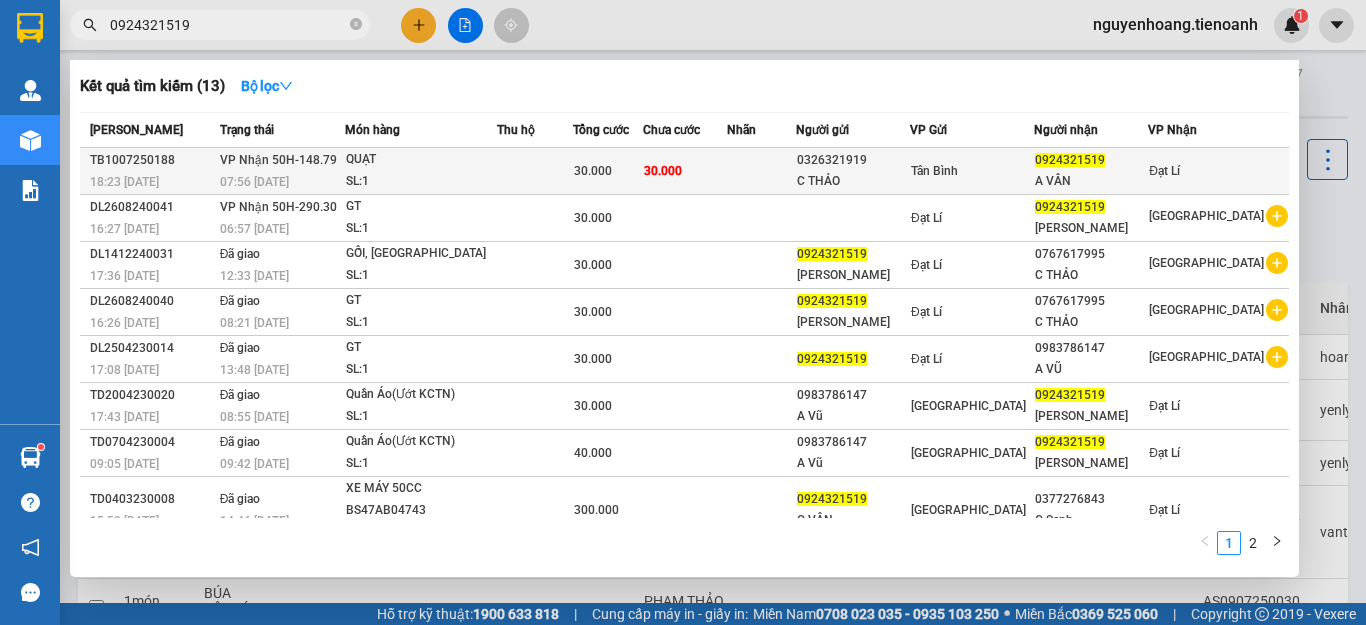 type on "0924321519" 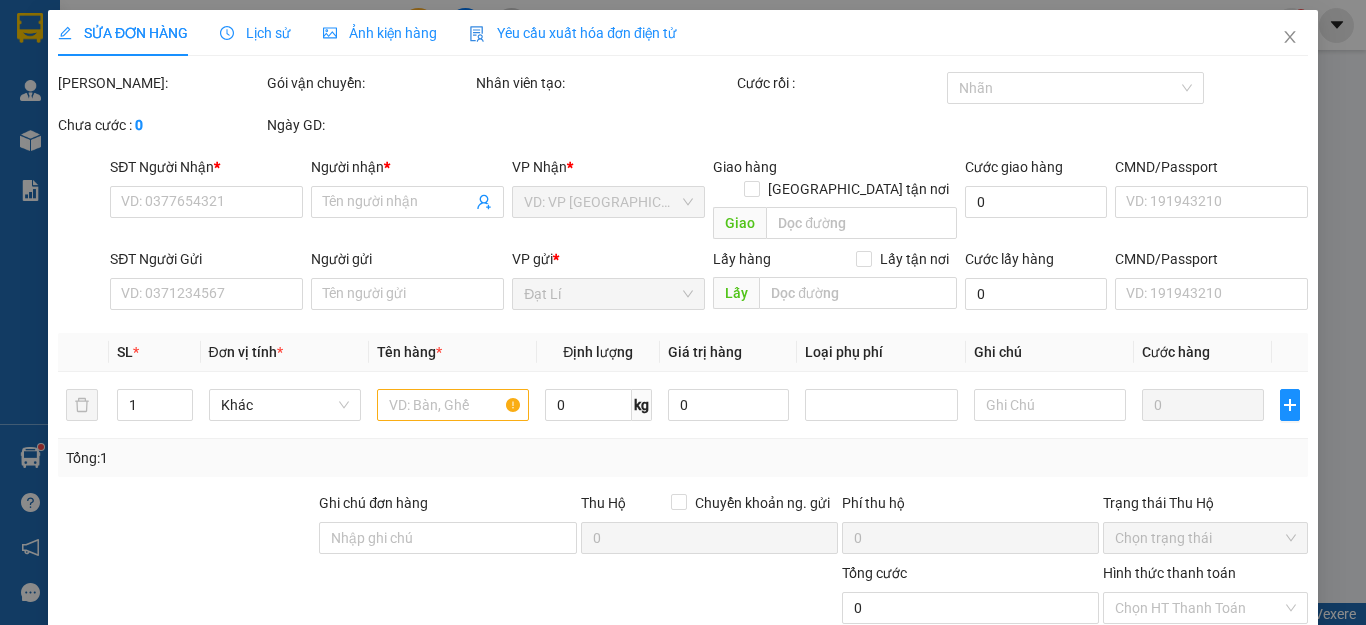 type on "0924321519" 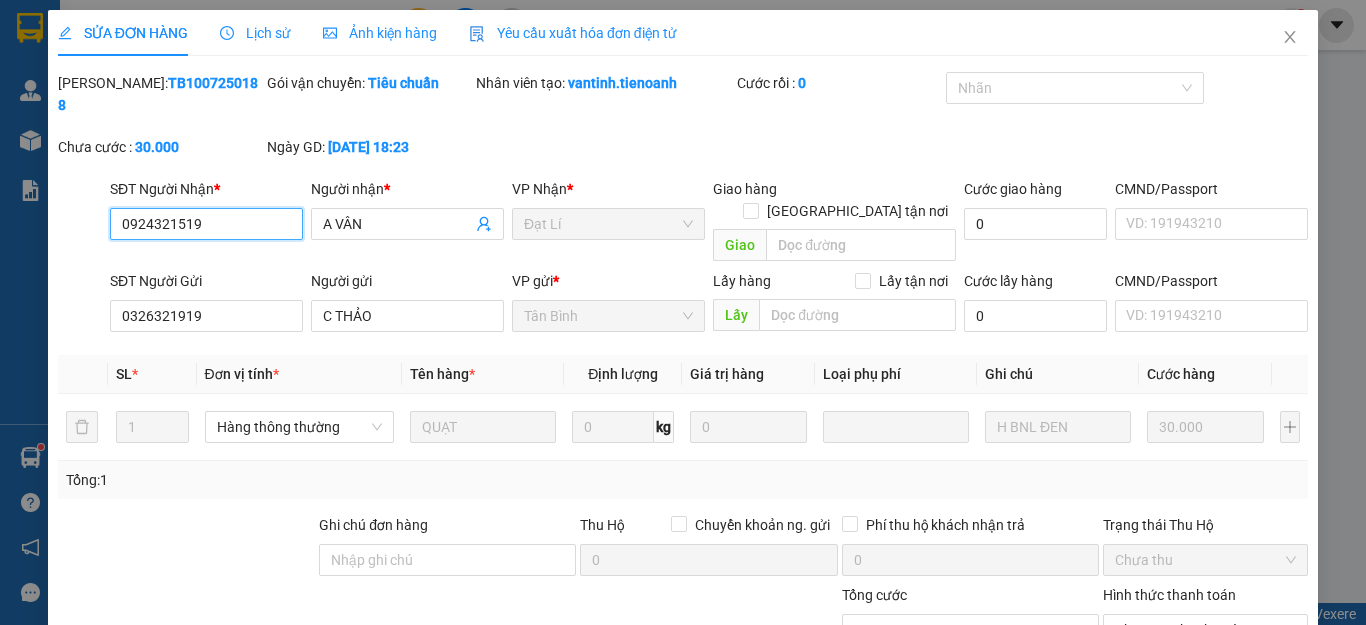 scroll, scrollTop: 253, scrollLeft: 0, axis: vertical 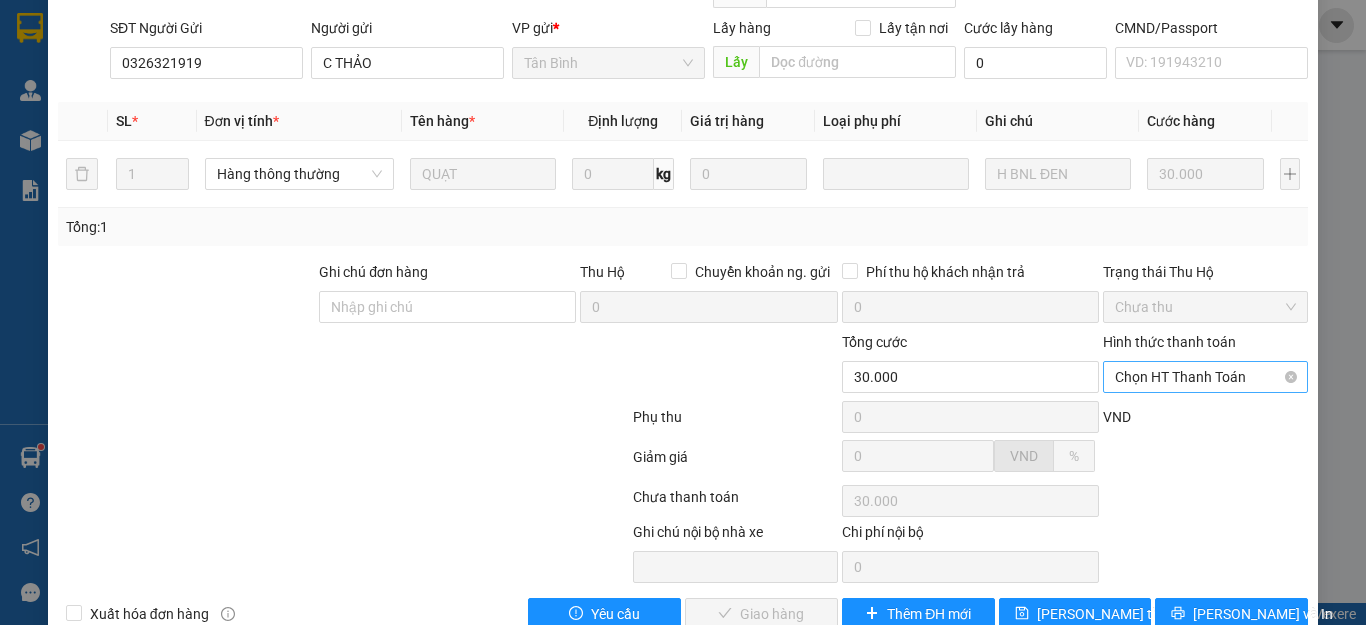 click on "Chọn HT Thanh Toán" at bounding box center [1205, 377] 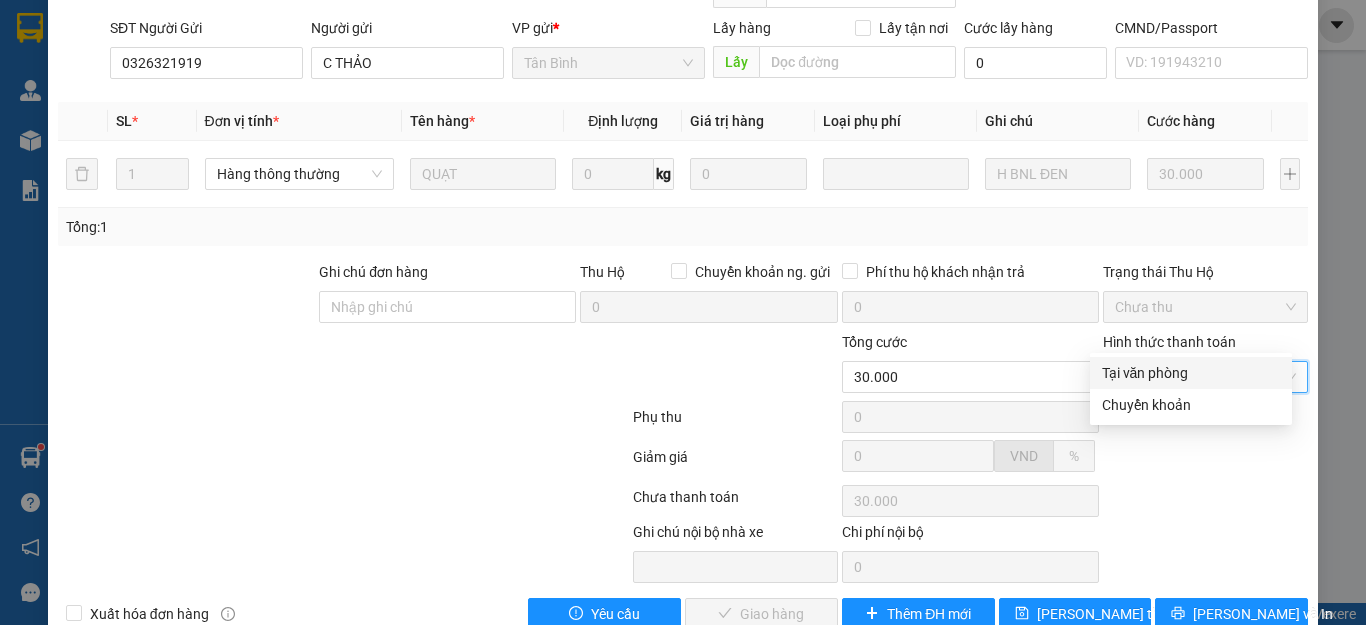 click on "Tại văn phòng" at bounding box center (1191, 373) 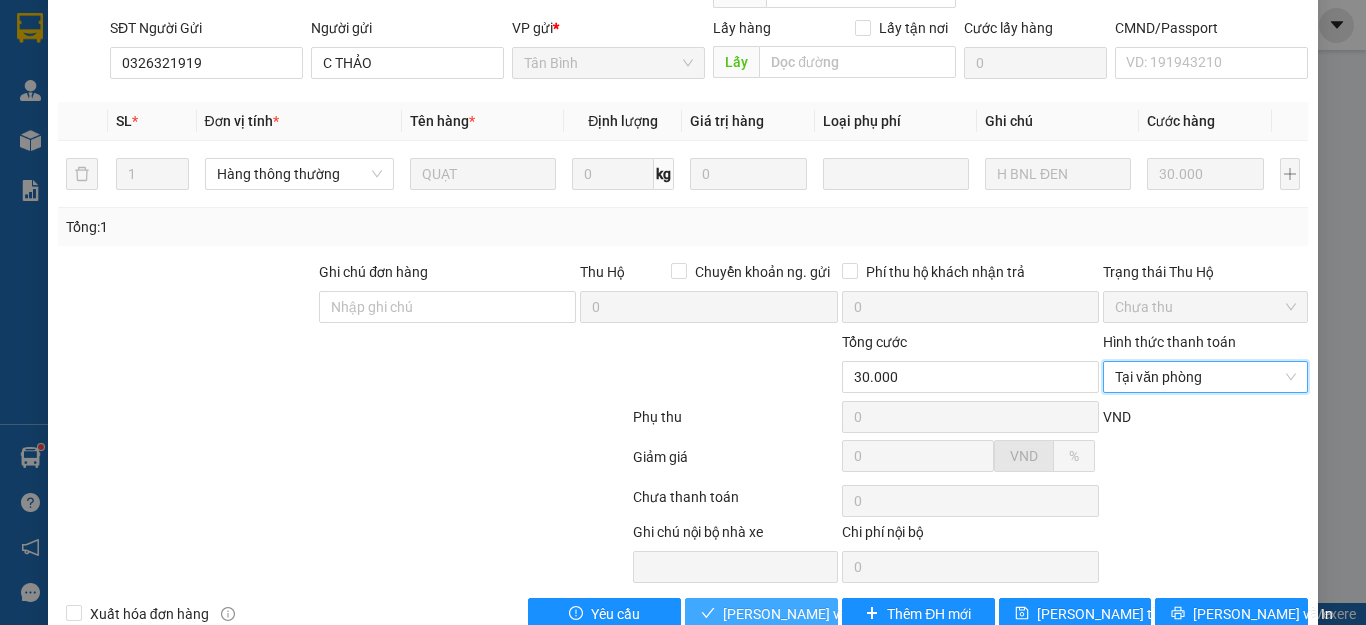 click on "[PERSON_NAME] và Giao hàng" at bounding box center (819, 614) 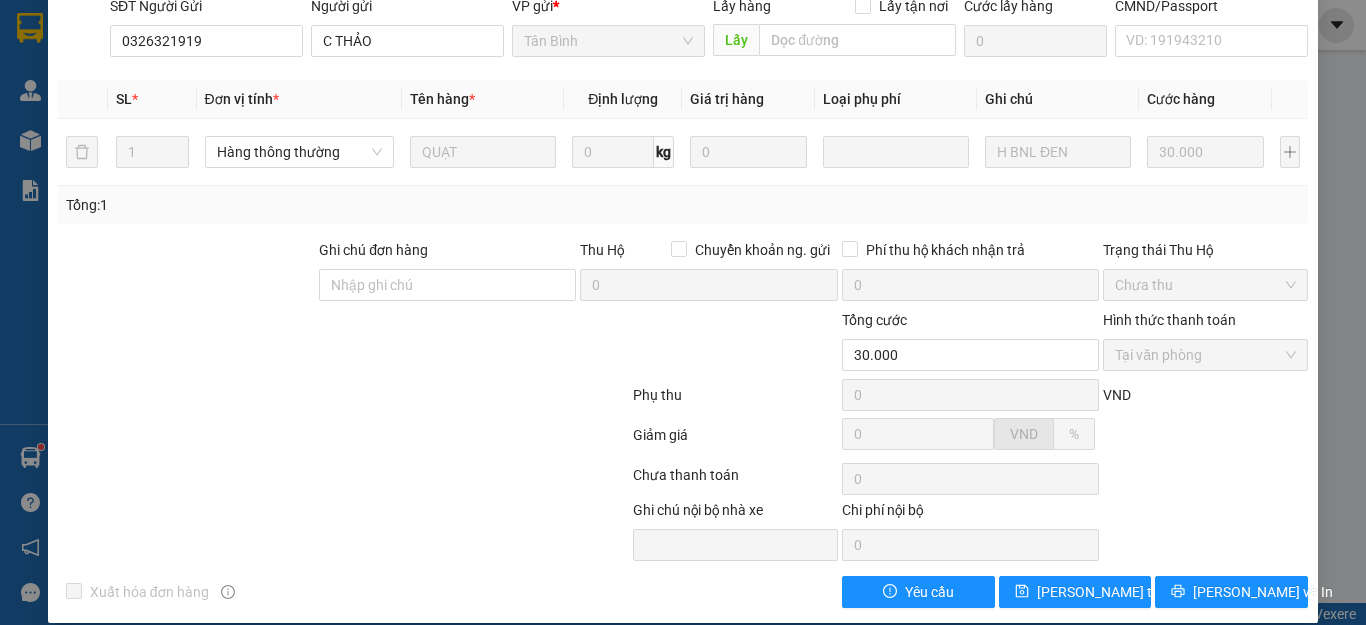 scroll, scrollTop: 0, scrollLeft: 0, axis: both 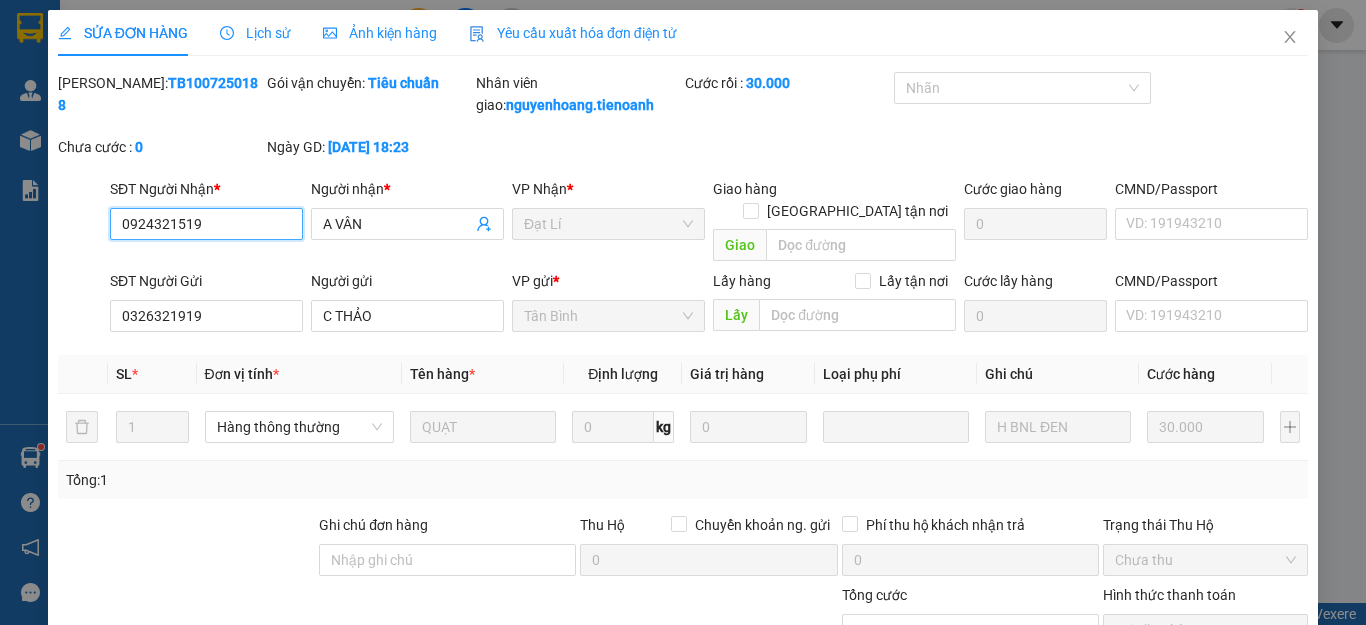 click on "0924321519" at bounding box center [206, 224] 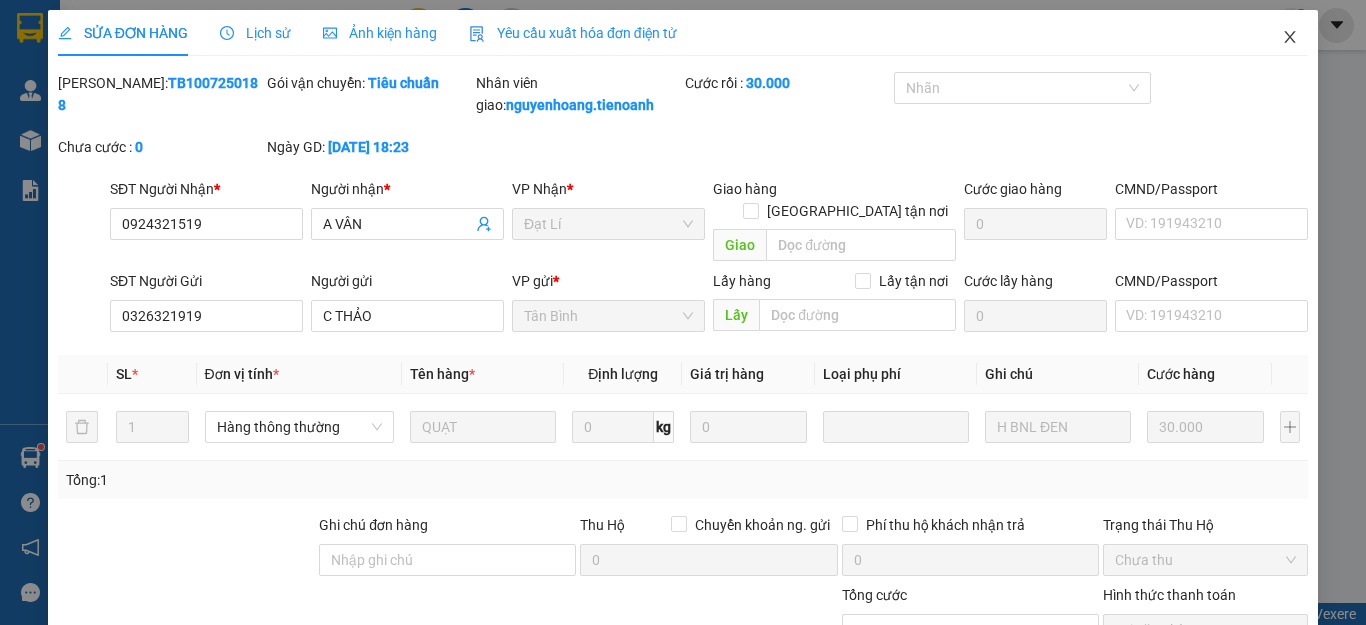 click 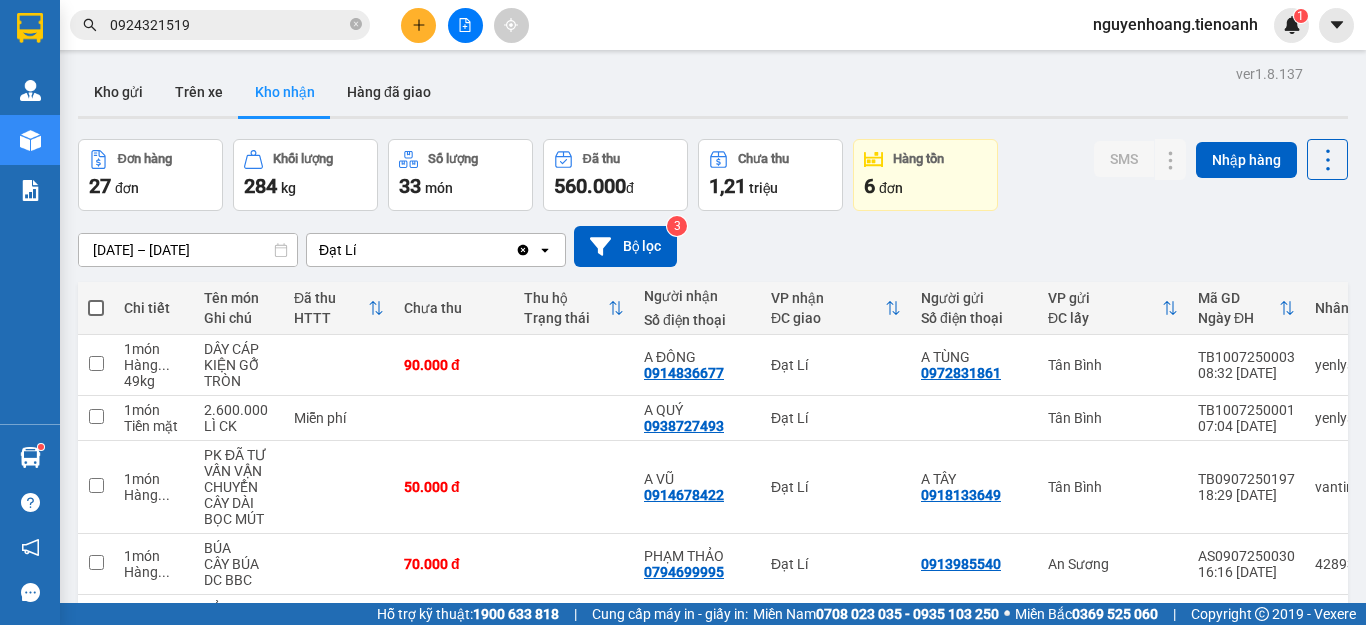 click on "Kho gửi Trên xe Kho nhận Hàng đã giao" at bounding box center (713, 94) 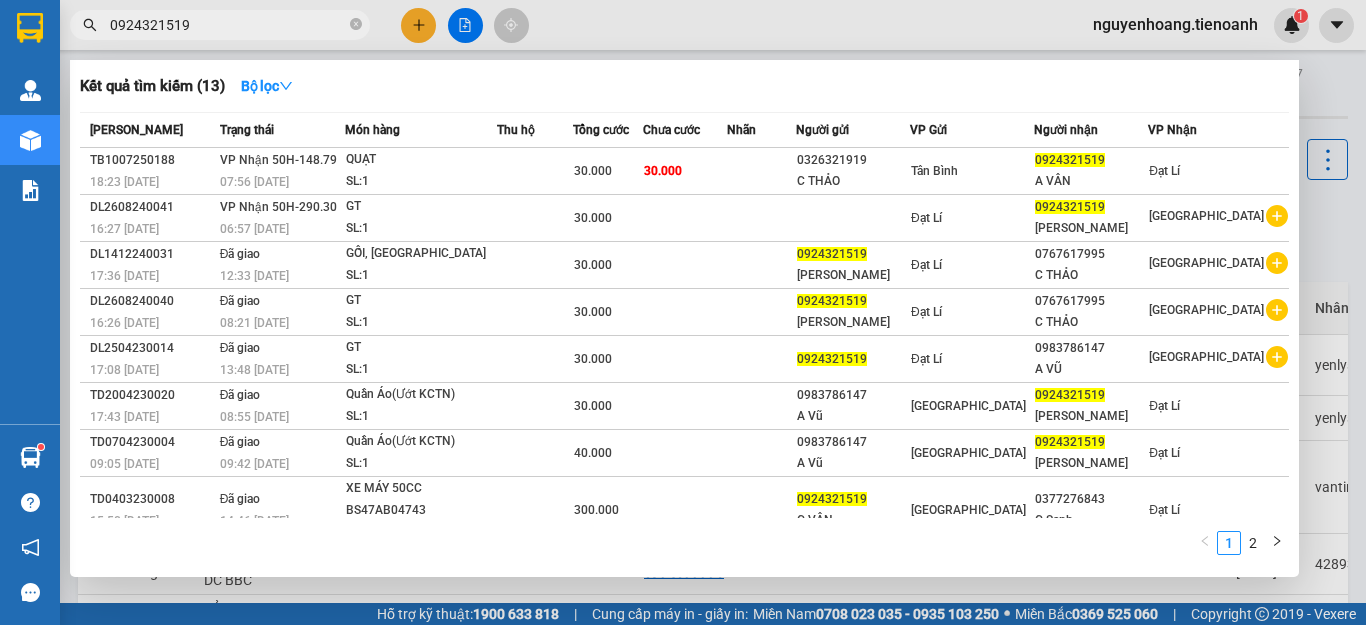 click on "0924321519" at bounding box center [228, 25] 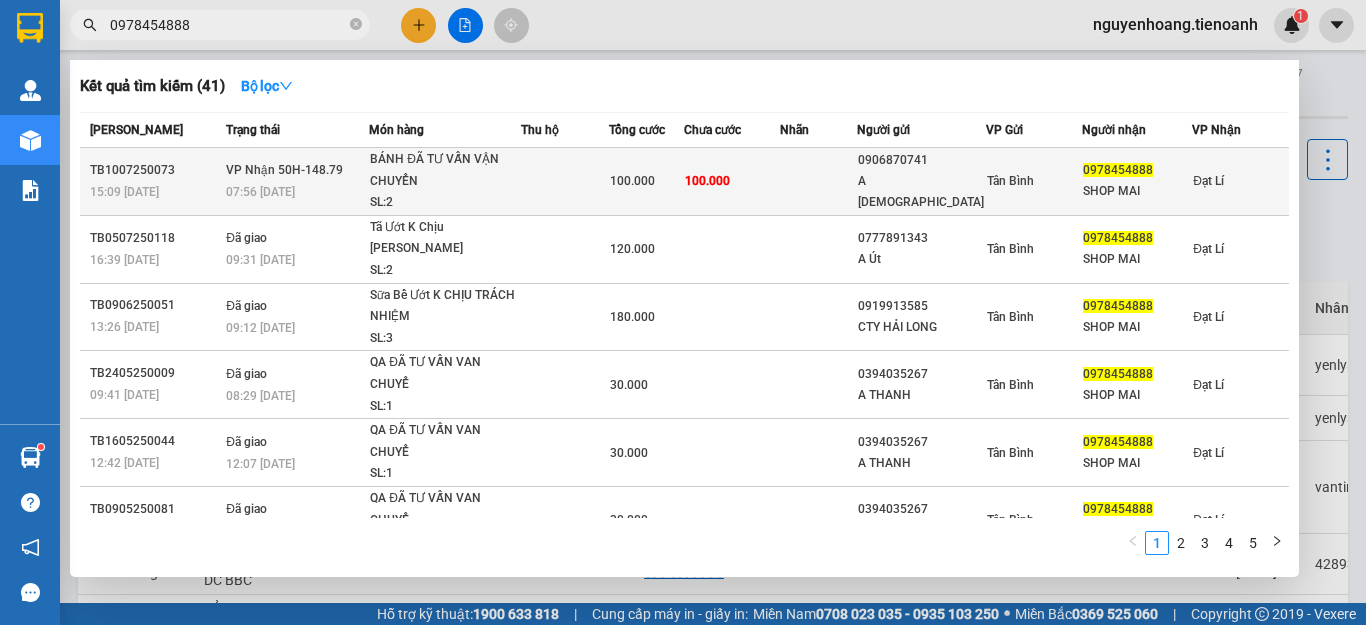 type on "0978454888" 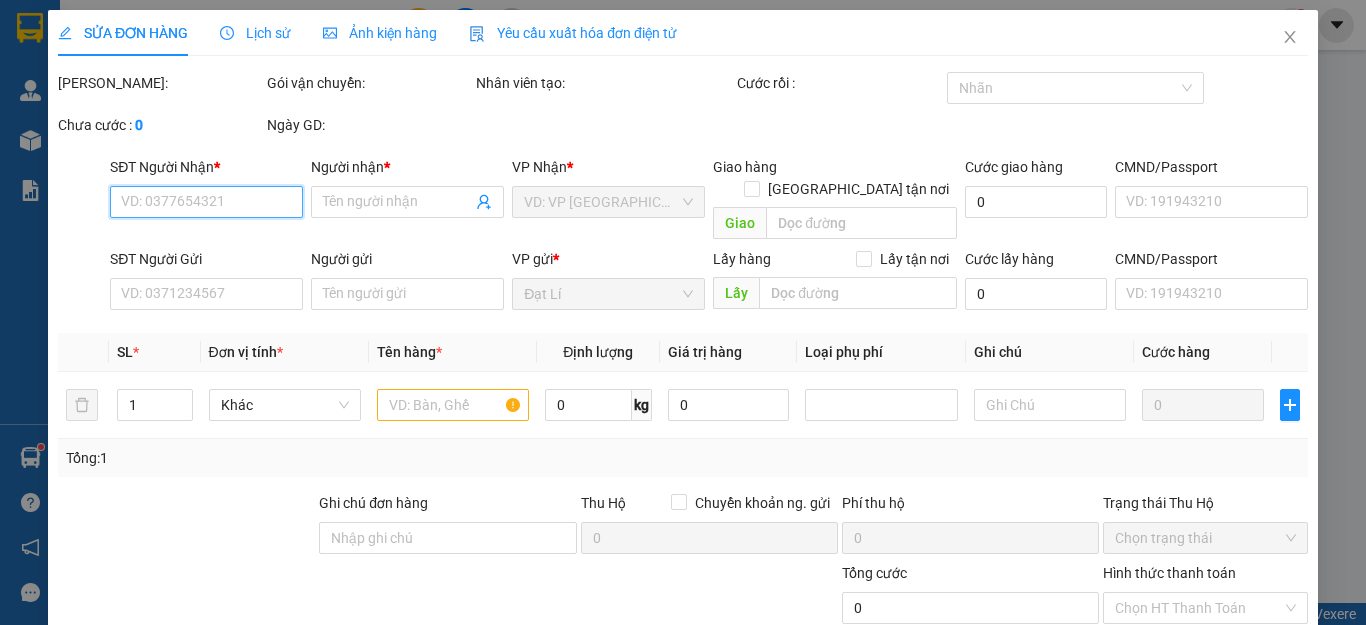 type on "0978454888" 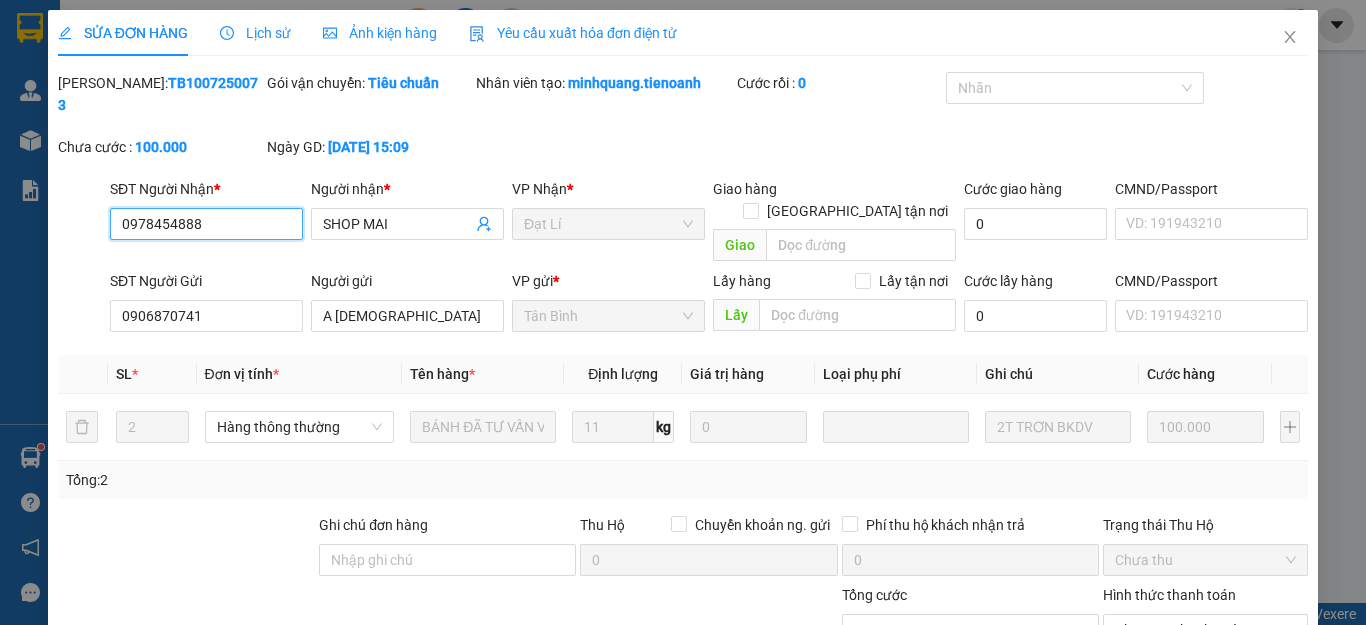 scroll, scrollTop: 253, scrollLeft: 0, axis: vertical 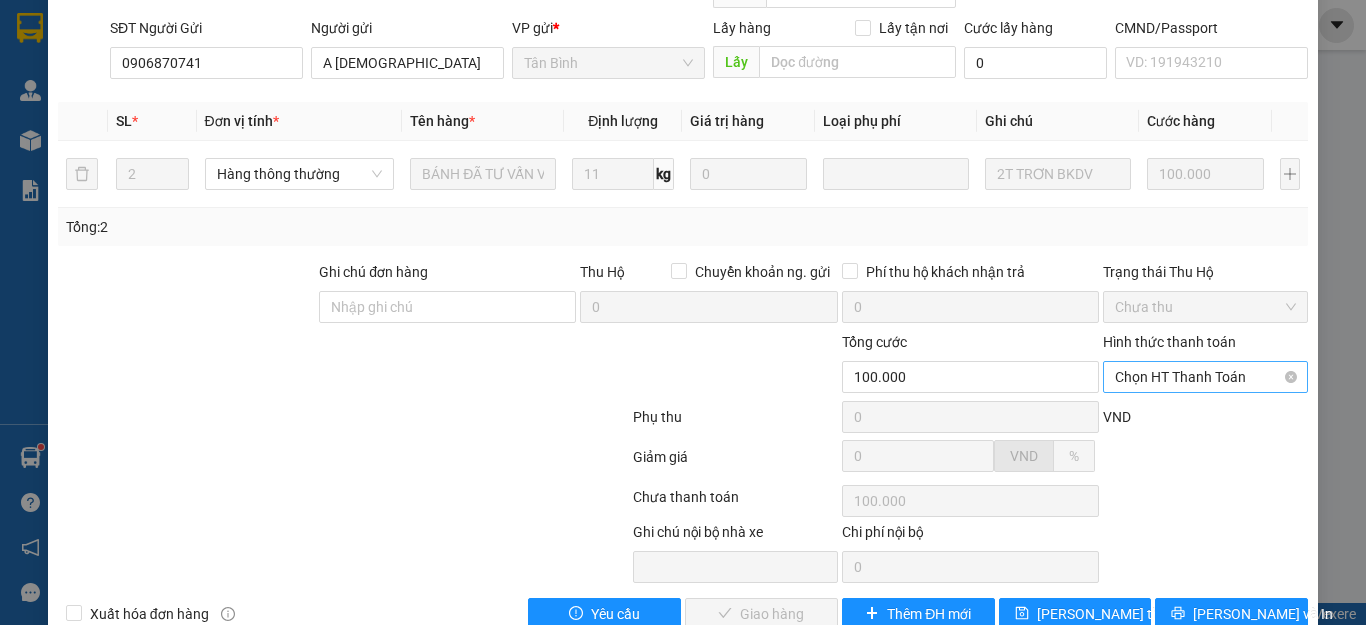 click on "Chọn HT Thanh Toán" at bounding box center (1205, 377) 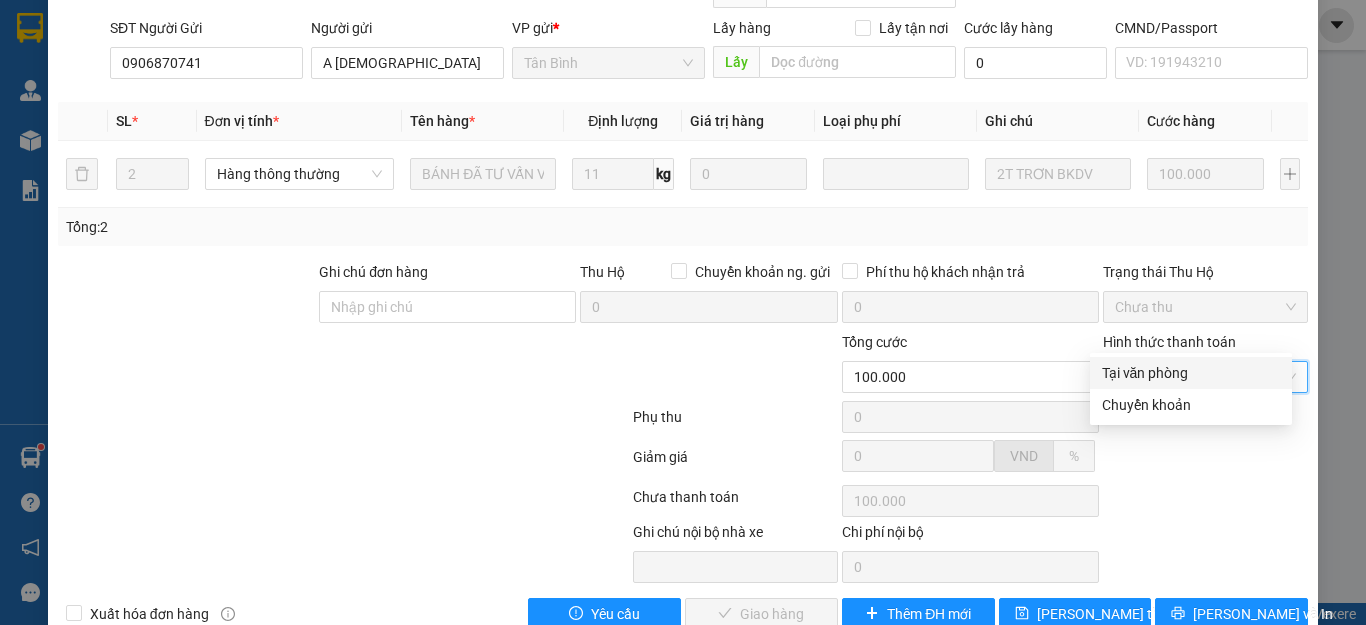 click on "Tại văn phòng" at bounding box center (1191, 373) 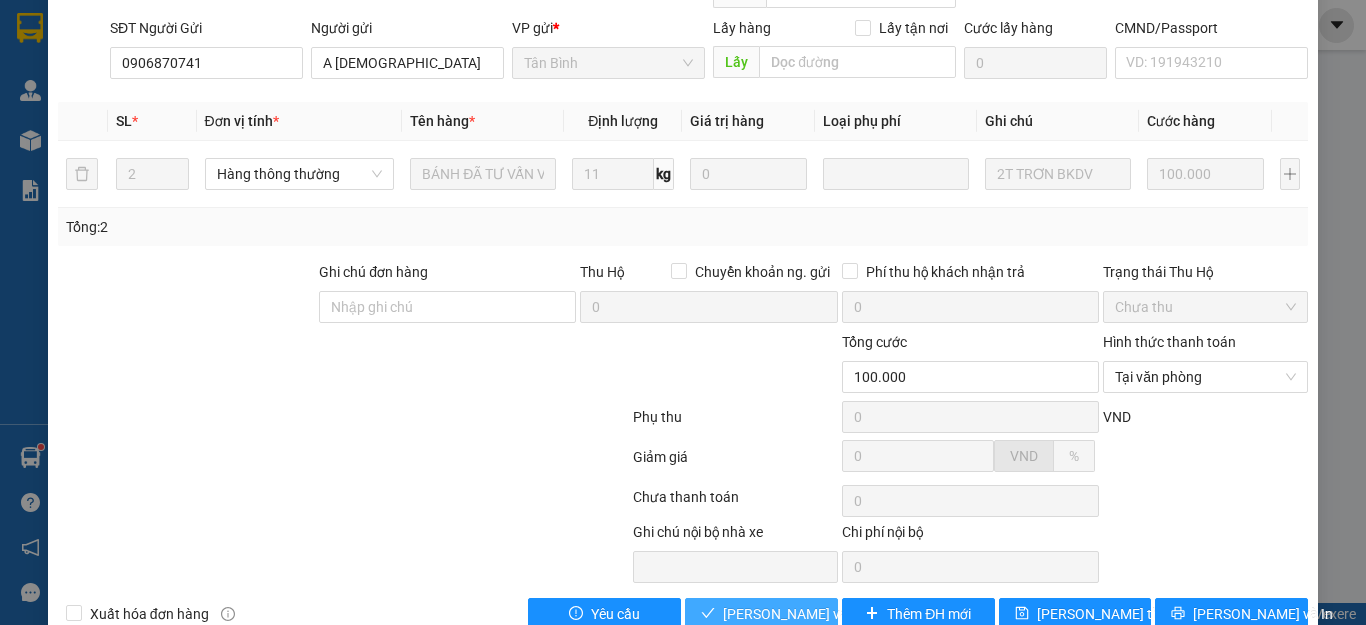 click on "[PERSON_NAME] và Giao hàng" at bounding box center [819, 614] 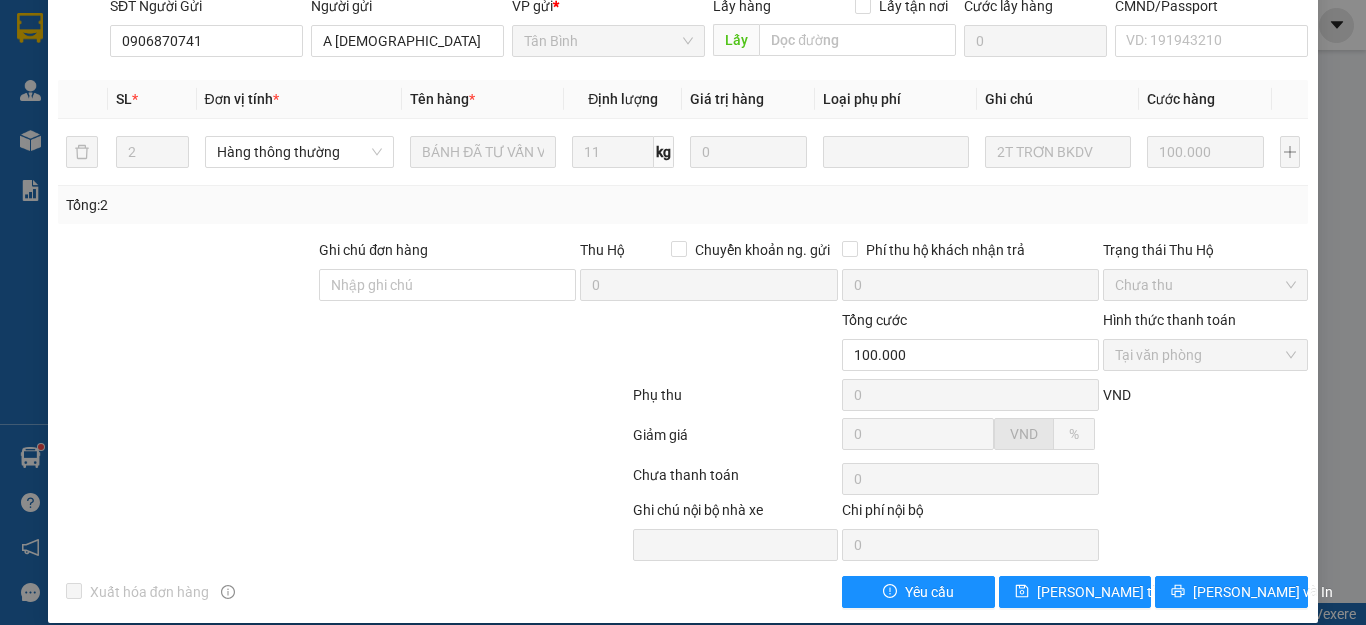 scroll, scrollTop: 0, scrollLeft: 0, axis: both 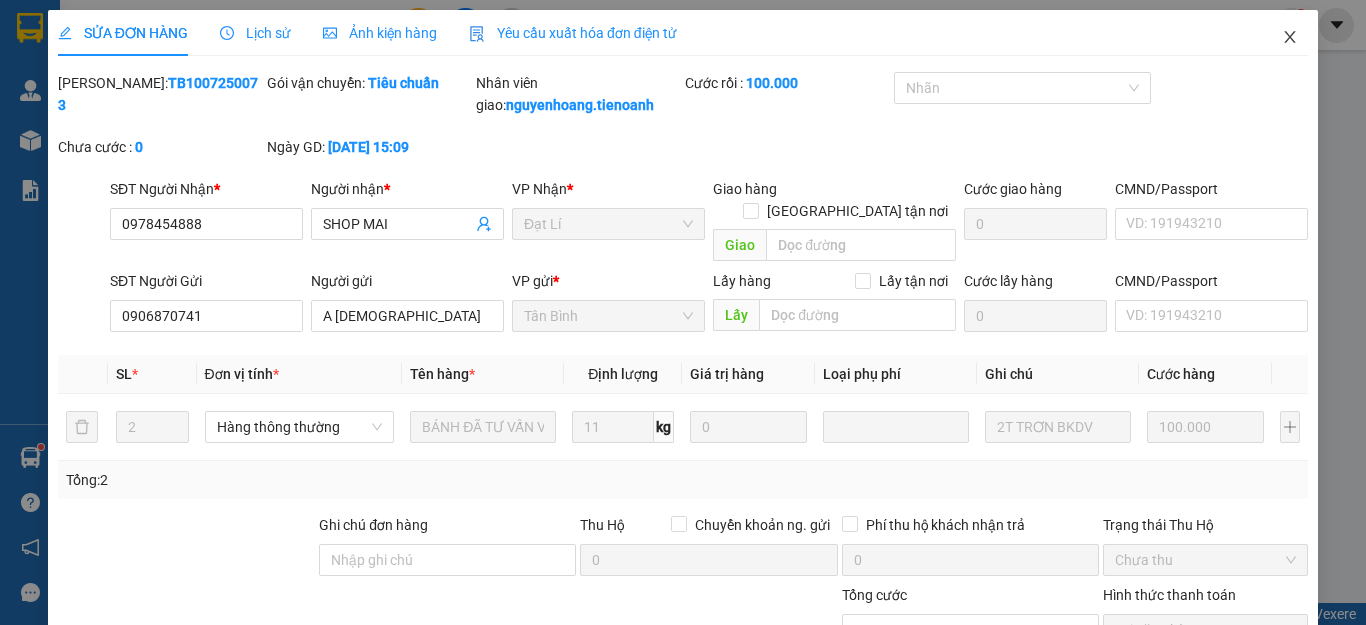 click at bounding box center (1290, 38) 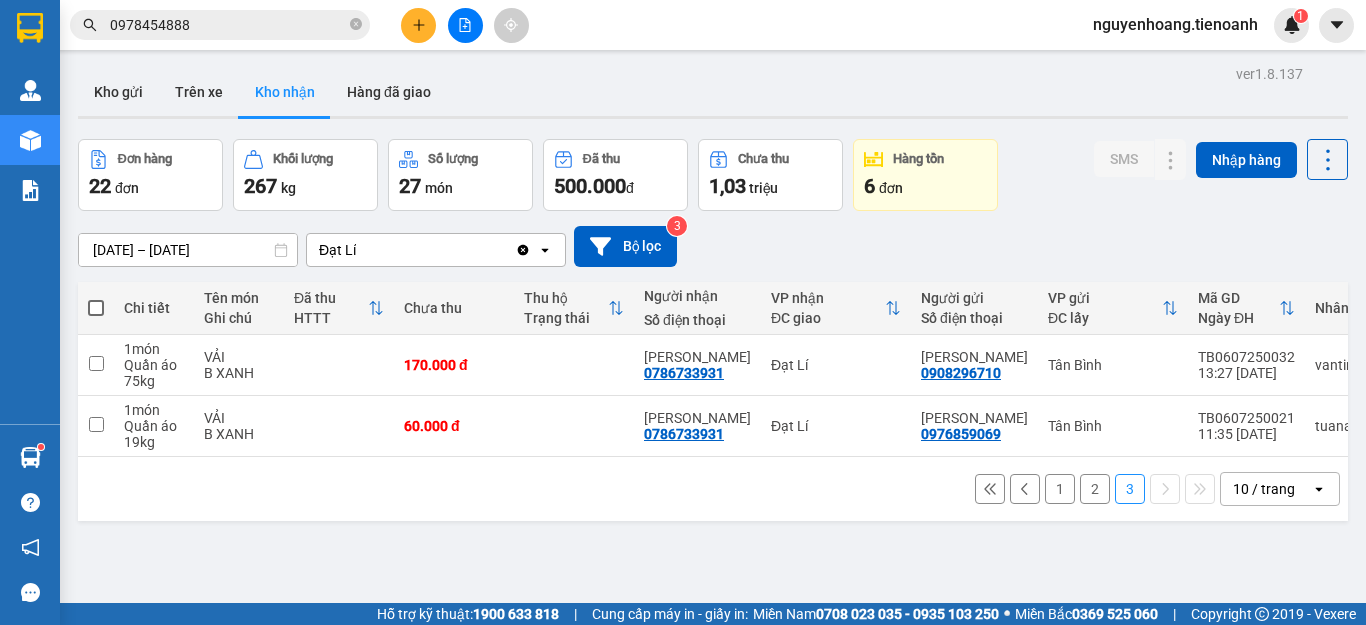 click on "1" at bounding box center [1060, 489] 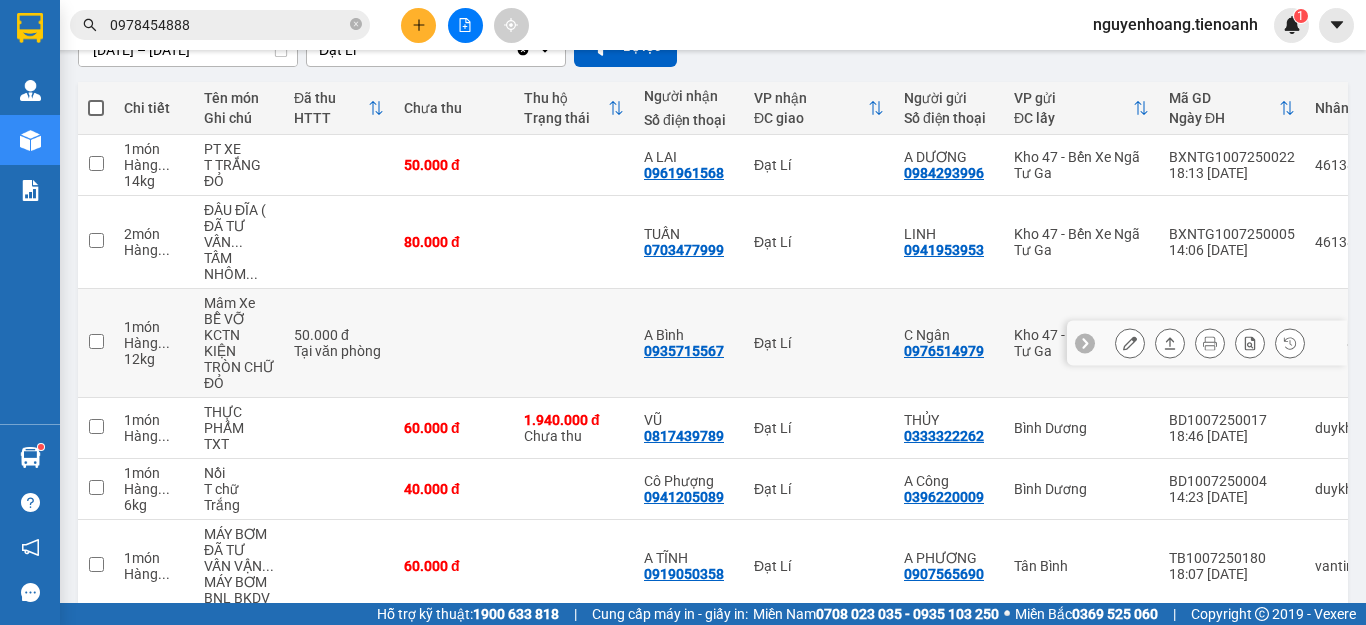 scroll, scrollTop: 0, scrollLeft: 0, axis: both 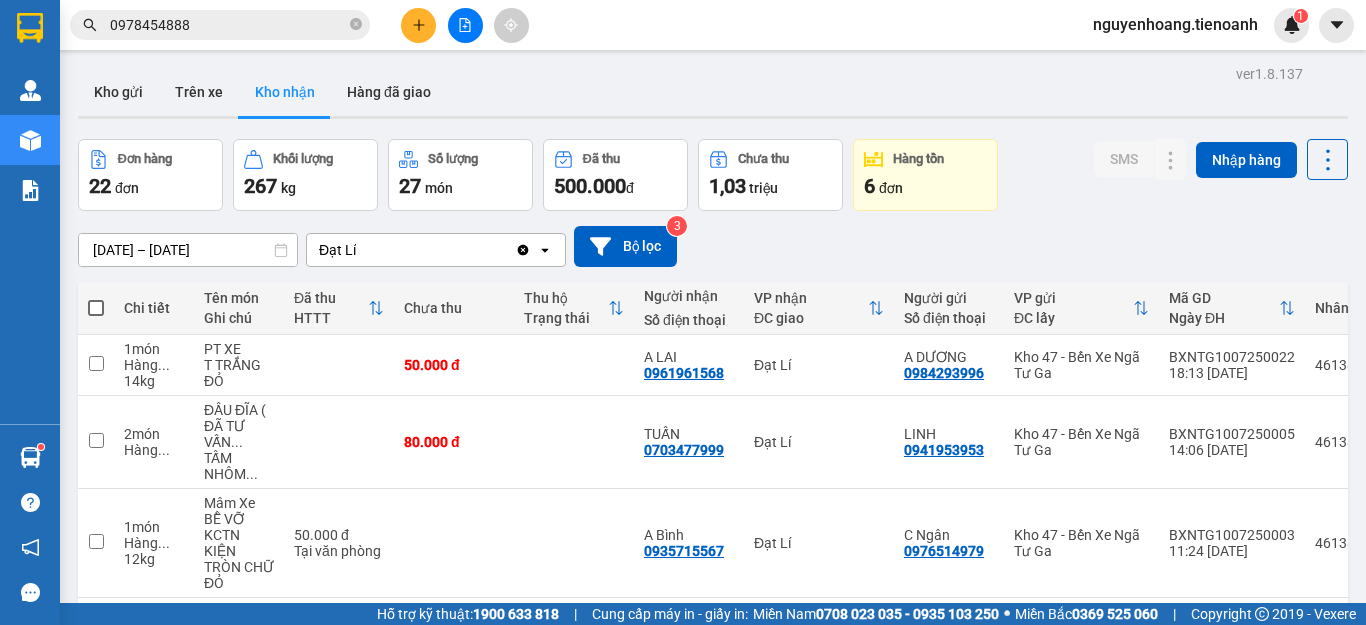 click on "0978454888" at bounding box center [228, 25] 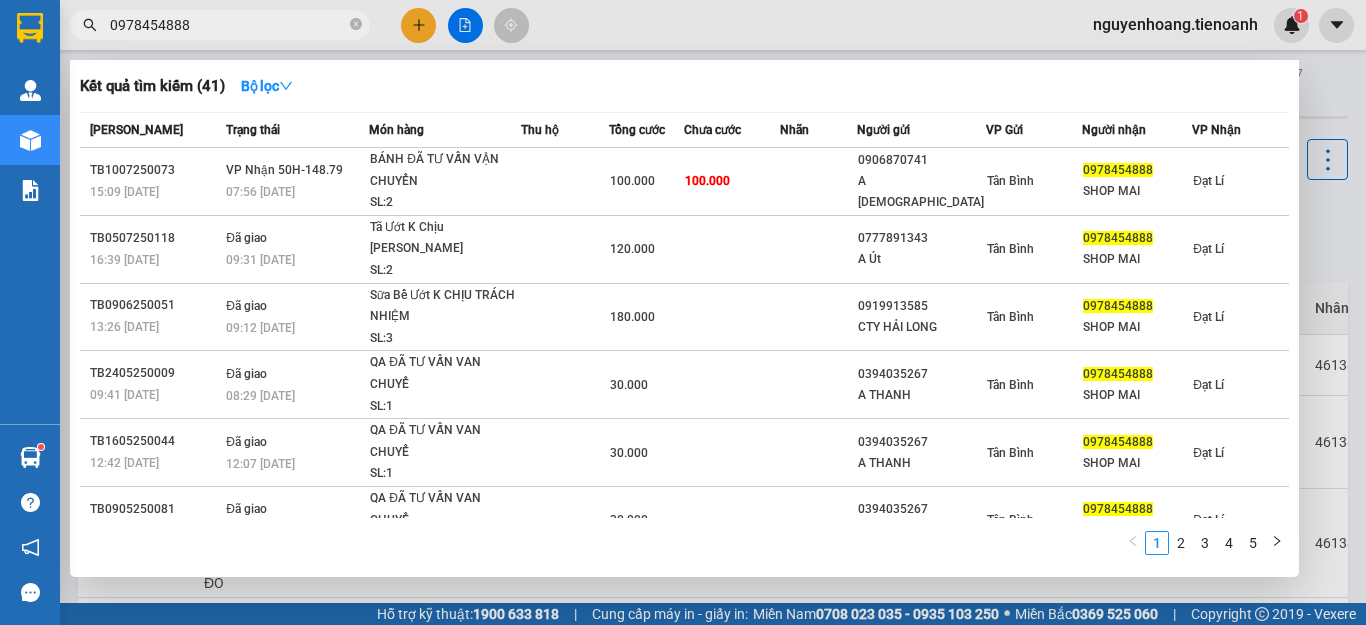 click on "0978454888" at bounding box center [228, 25] 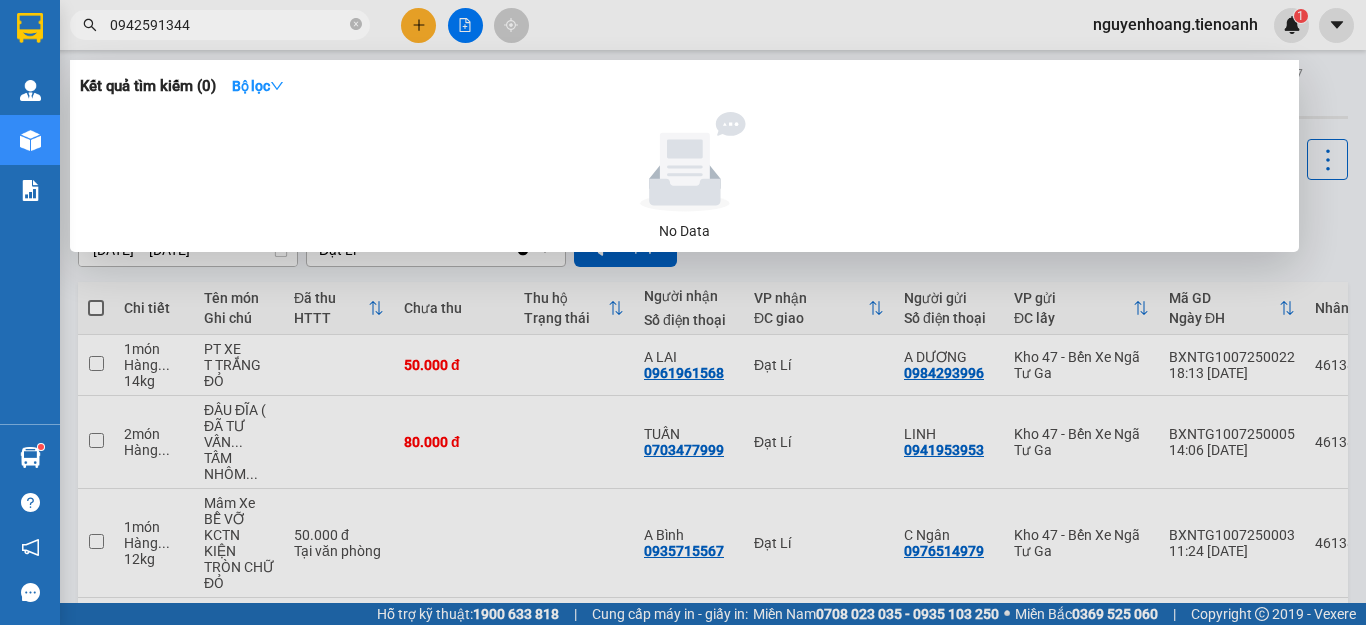 click on "0942591344" at bounding box center [228, 25] 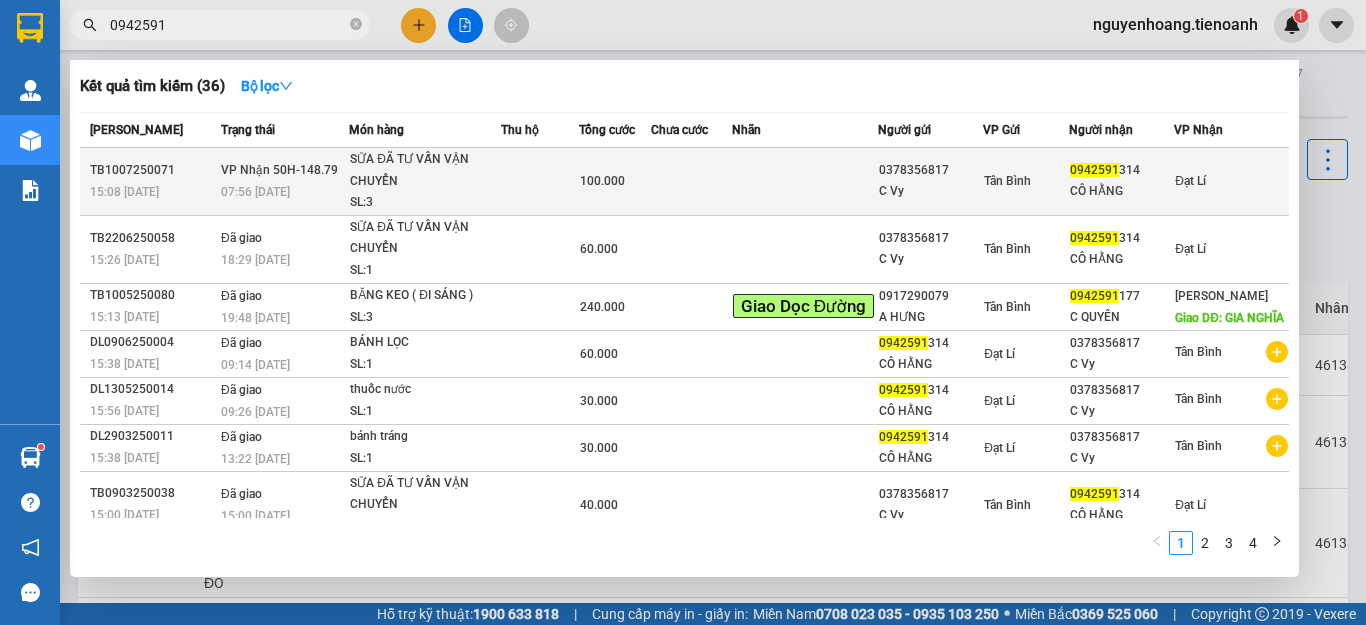 type on "0942591" 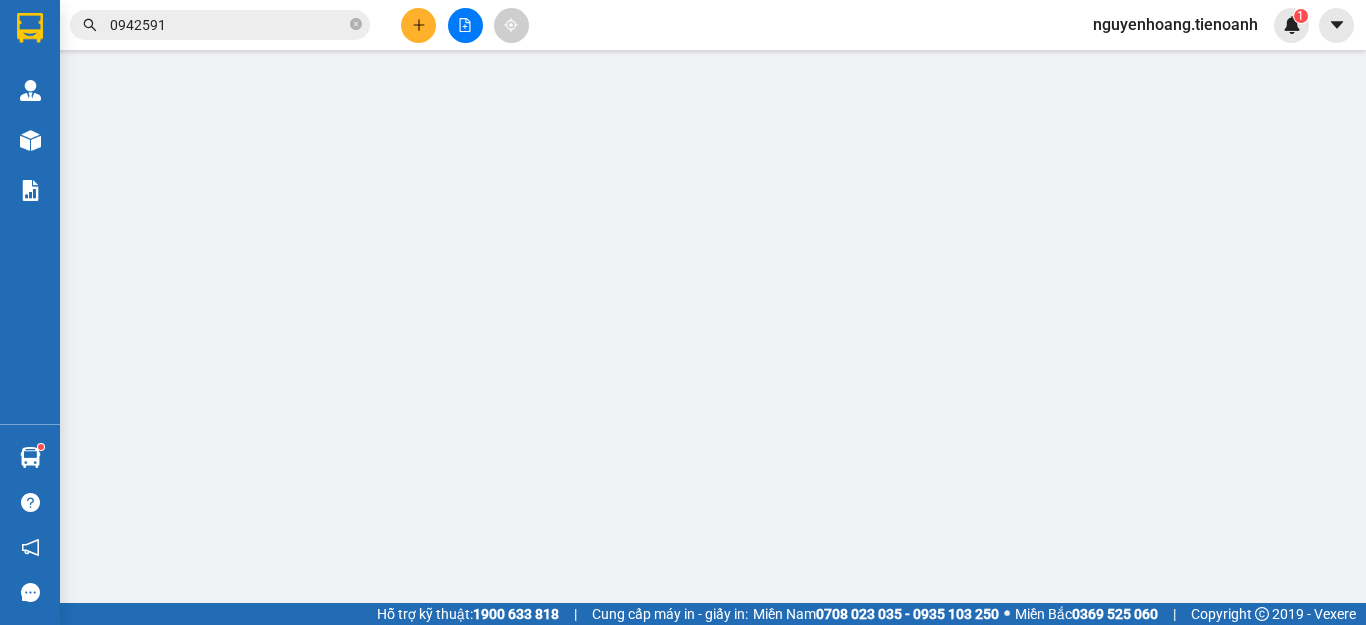 type on "0942591314" 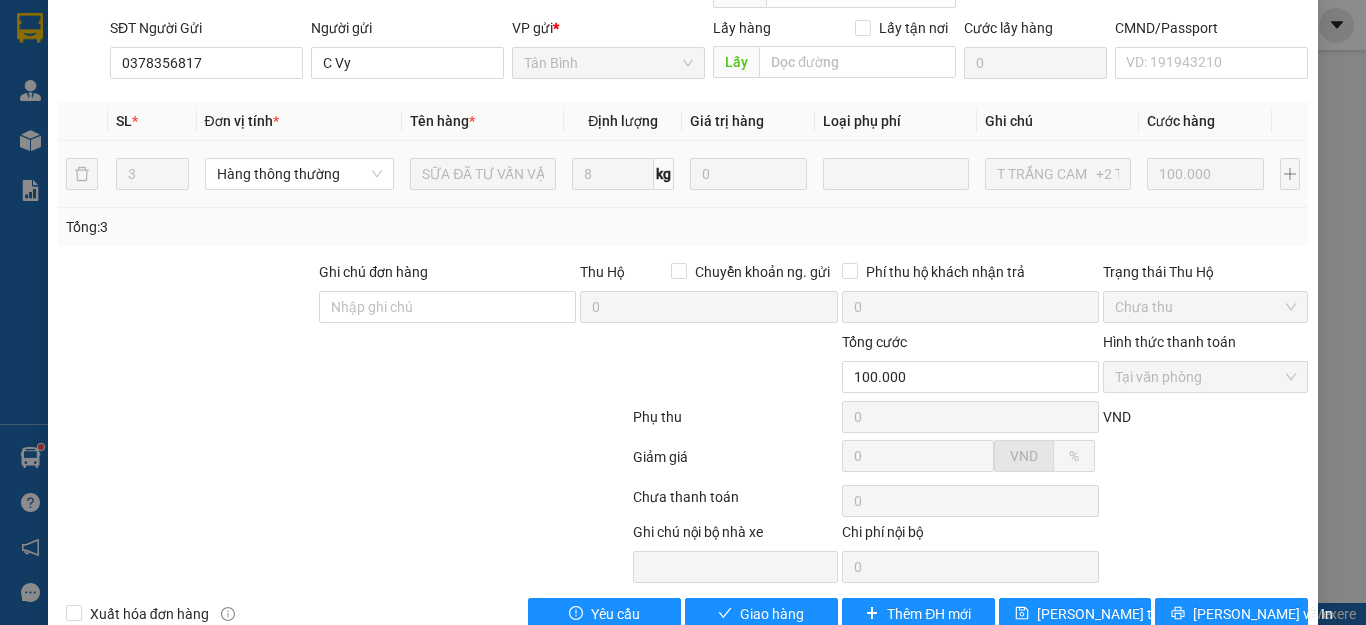 scroll, scrollTop: 0, scrollLeft: 0, axis: both 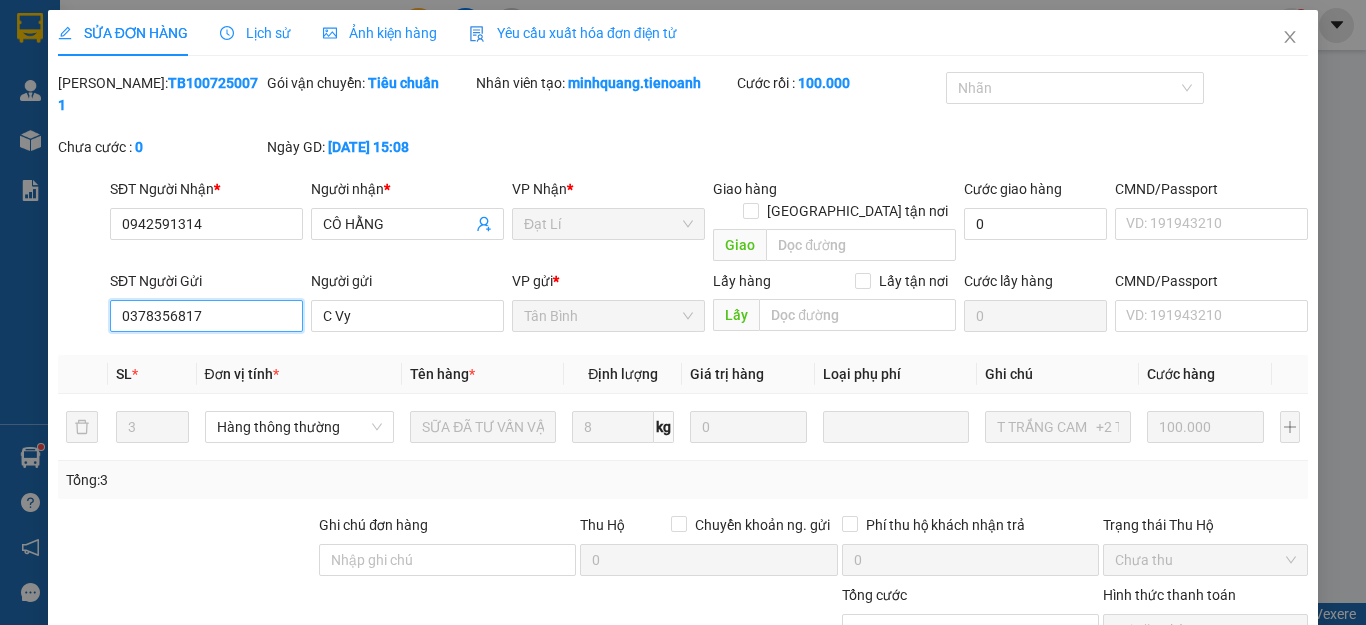 click on "0378356817" at bounding box center [206, 316] 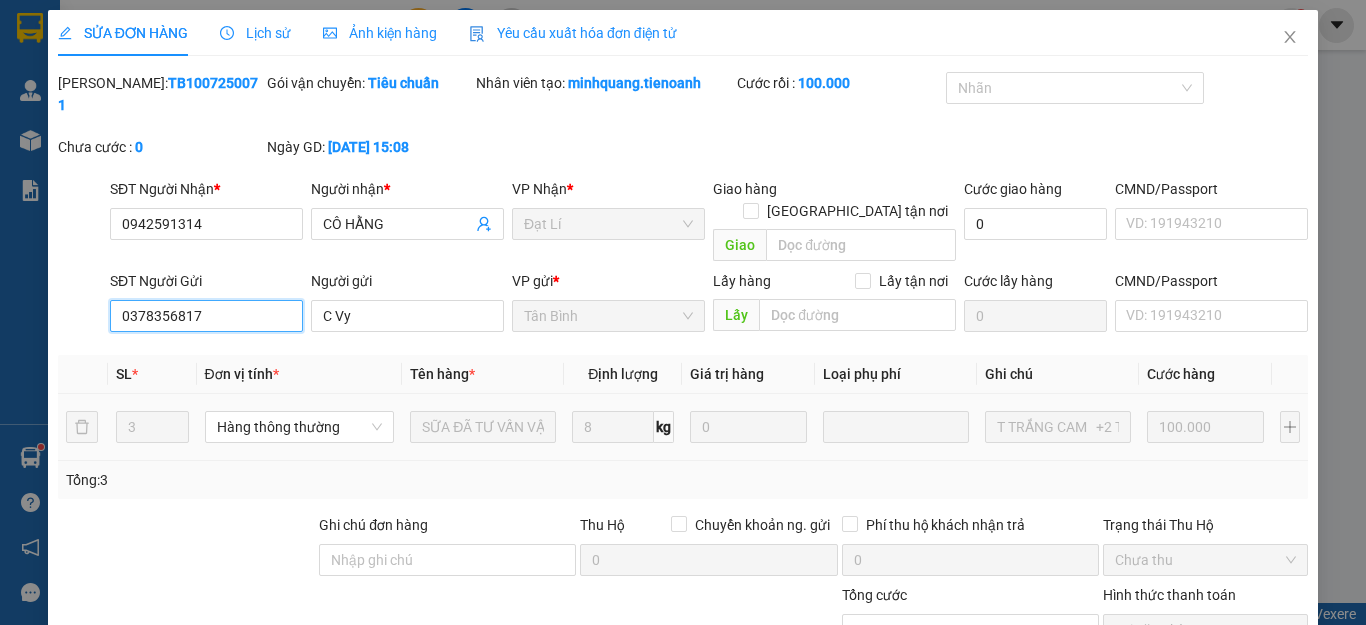 scroll, scrollTop: 253, scrollLeft: 0, axis: vertical 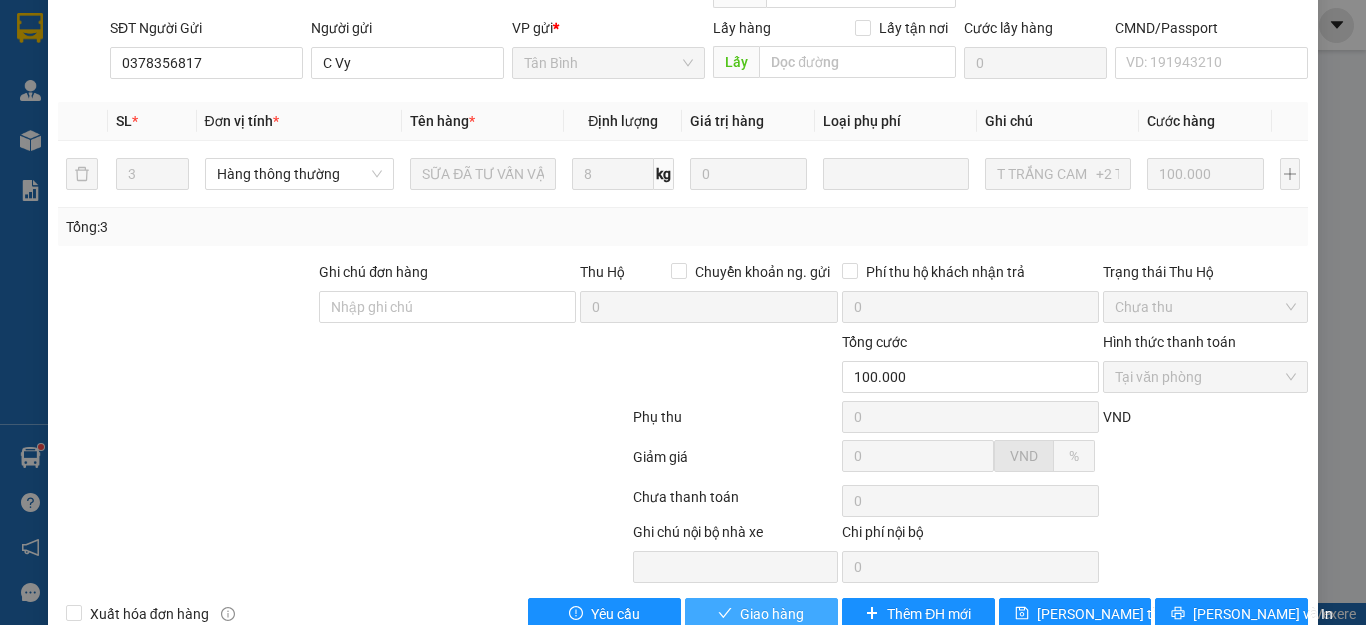 click on "Giao hàng" at bounding box center [772, 614] 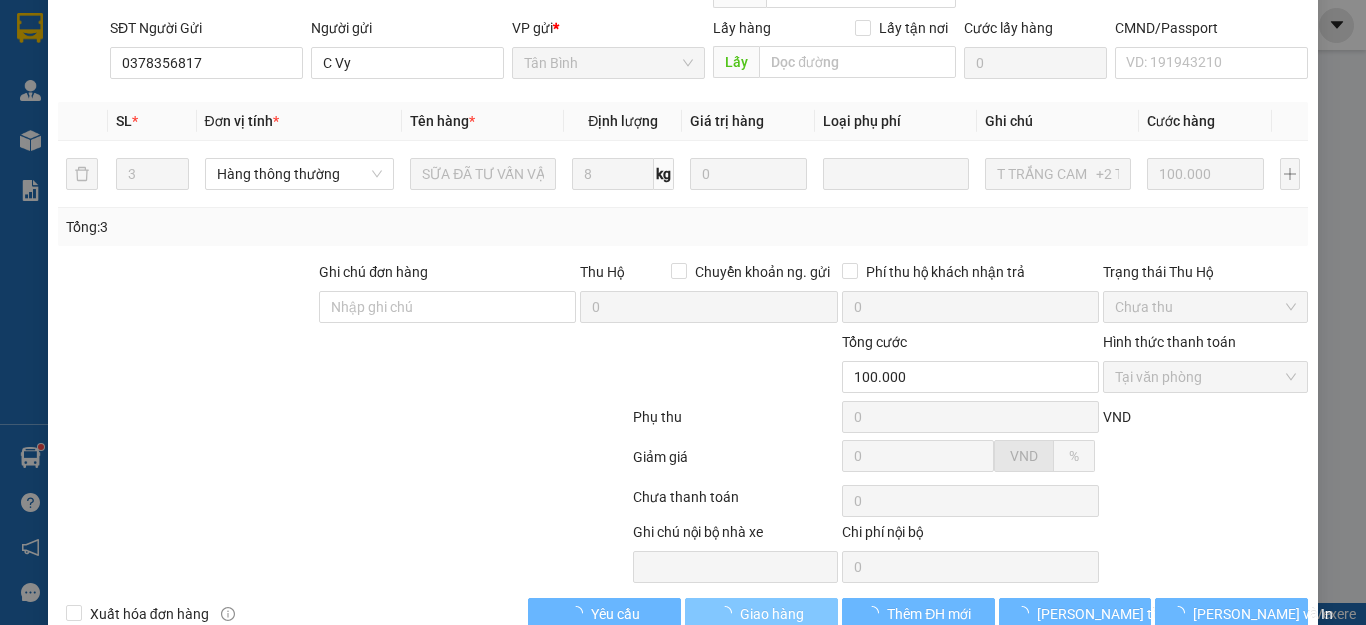 scroll, scrollTop: 0, scrollLeft: 0, axis: both 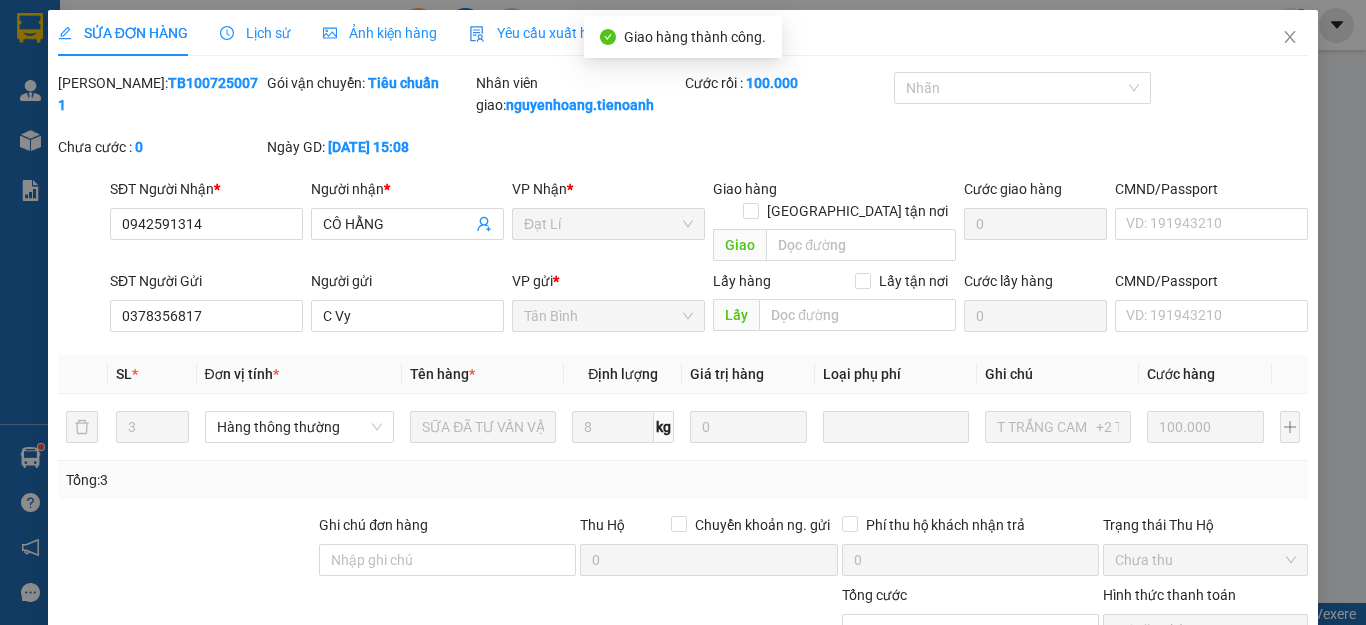 click on "Ảnh kiện hàng" at bounding box center [380, 33] 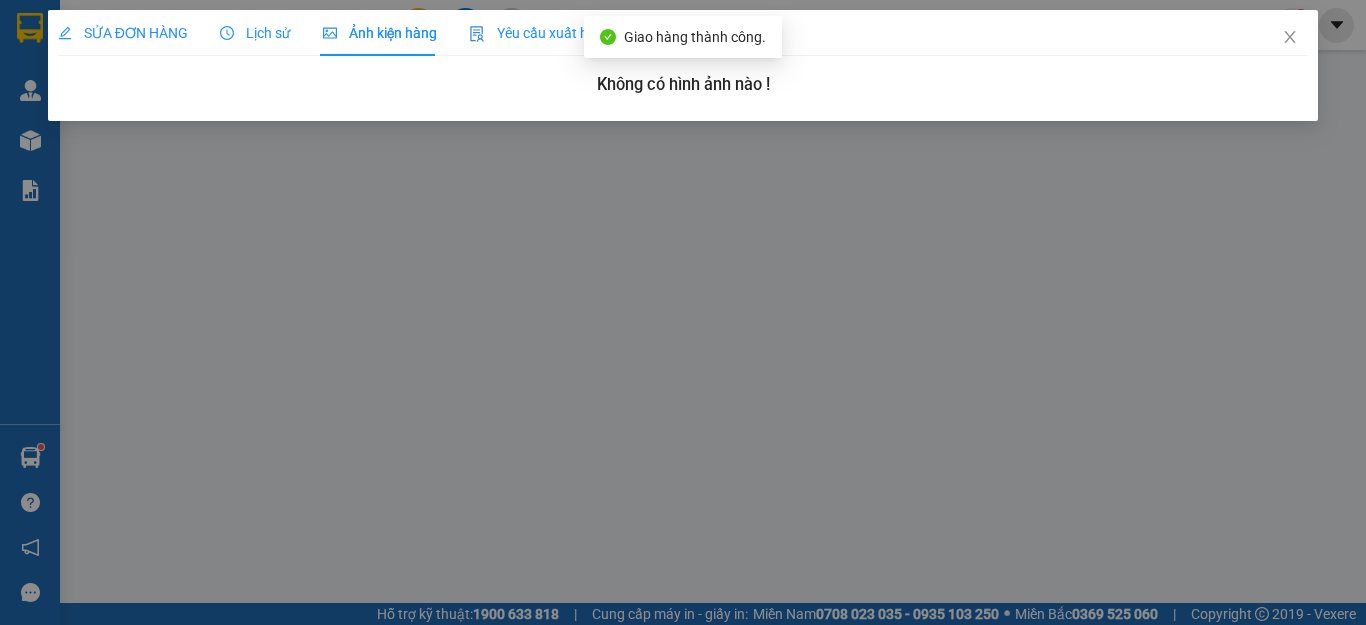 click on "Lịch sử" at bounding box center (255, 33) 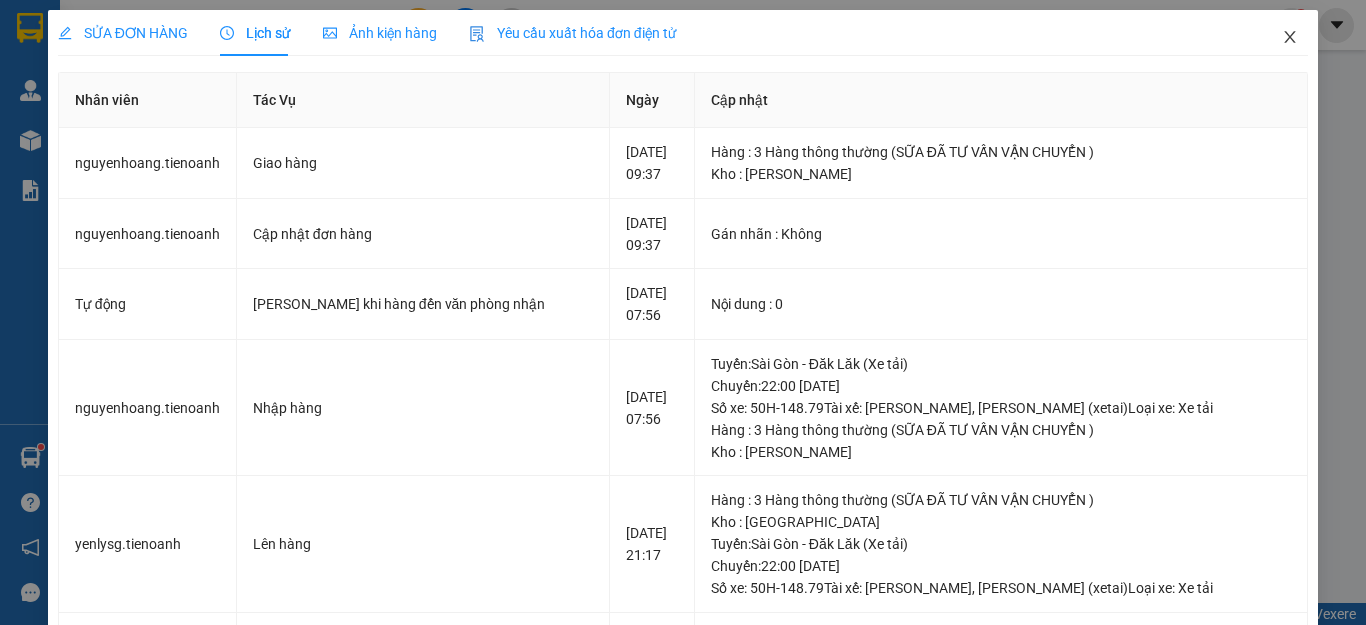 click 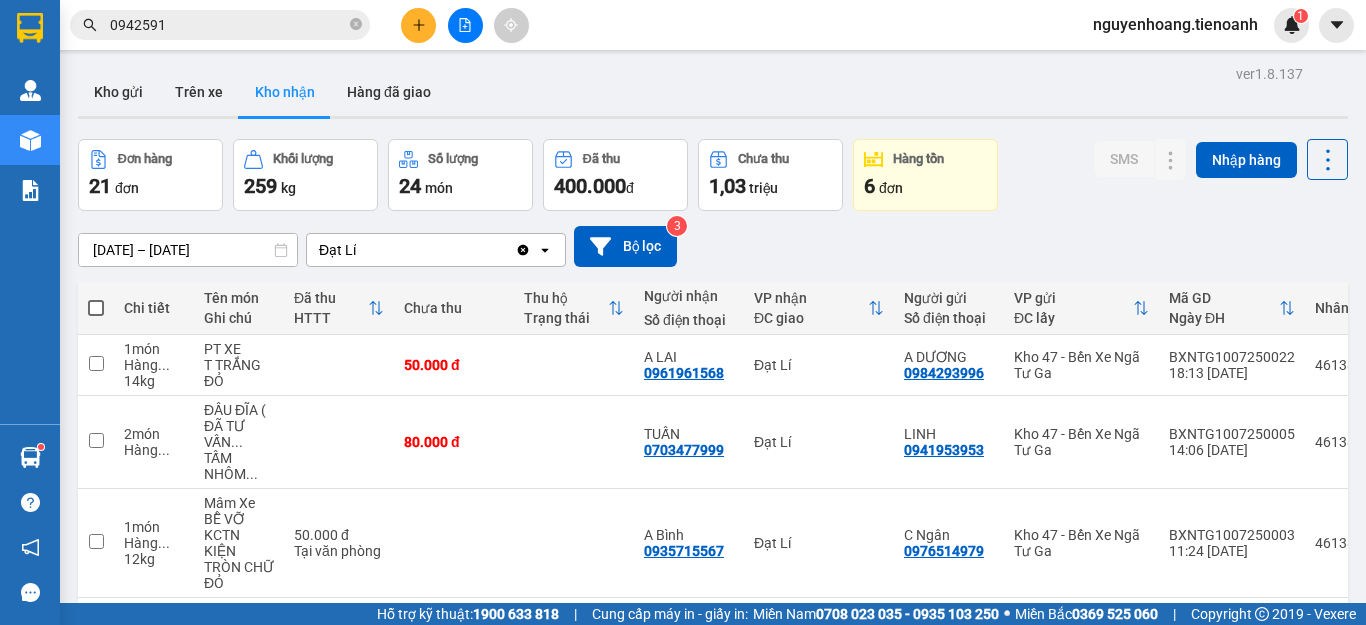 click on "0942591" at bounding box center (228, 25) 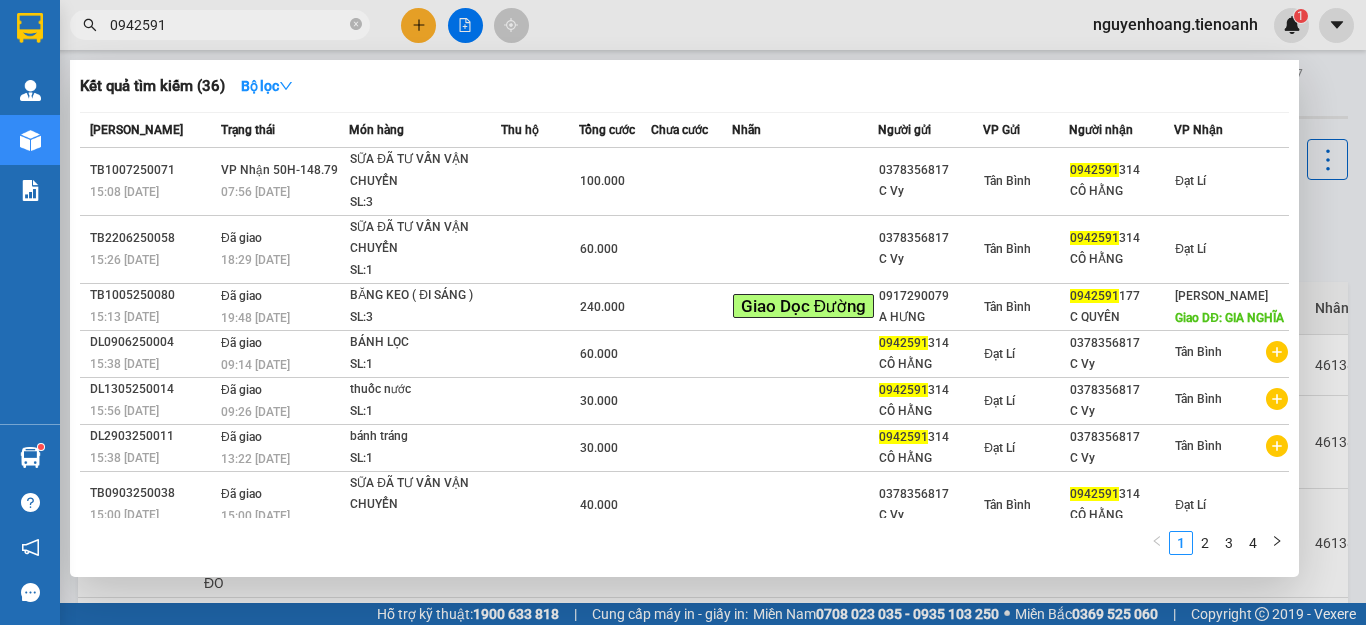 click on "0942591" at bounding box center [228, 25] 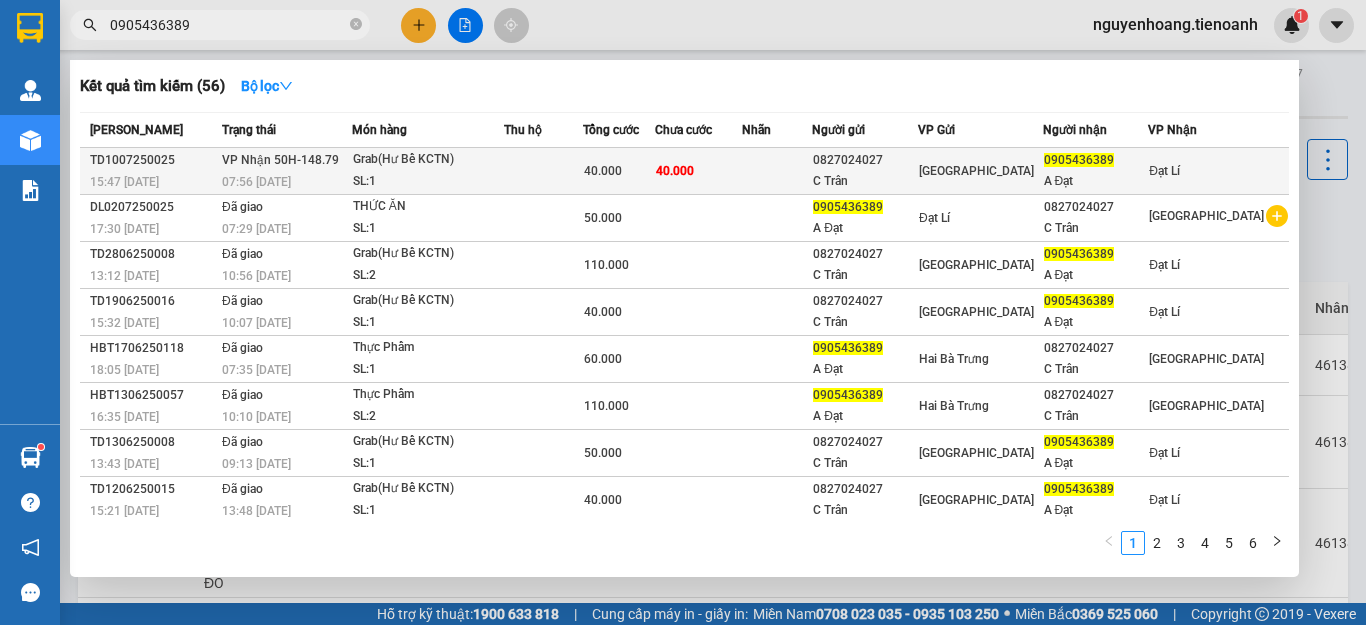 type on "0905436389" 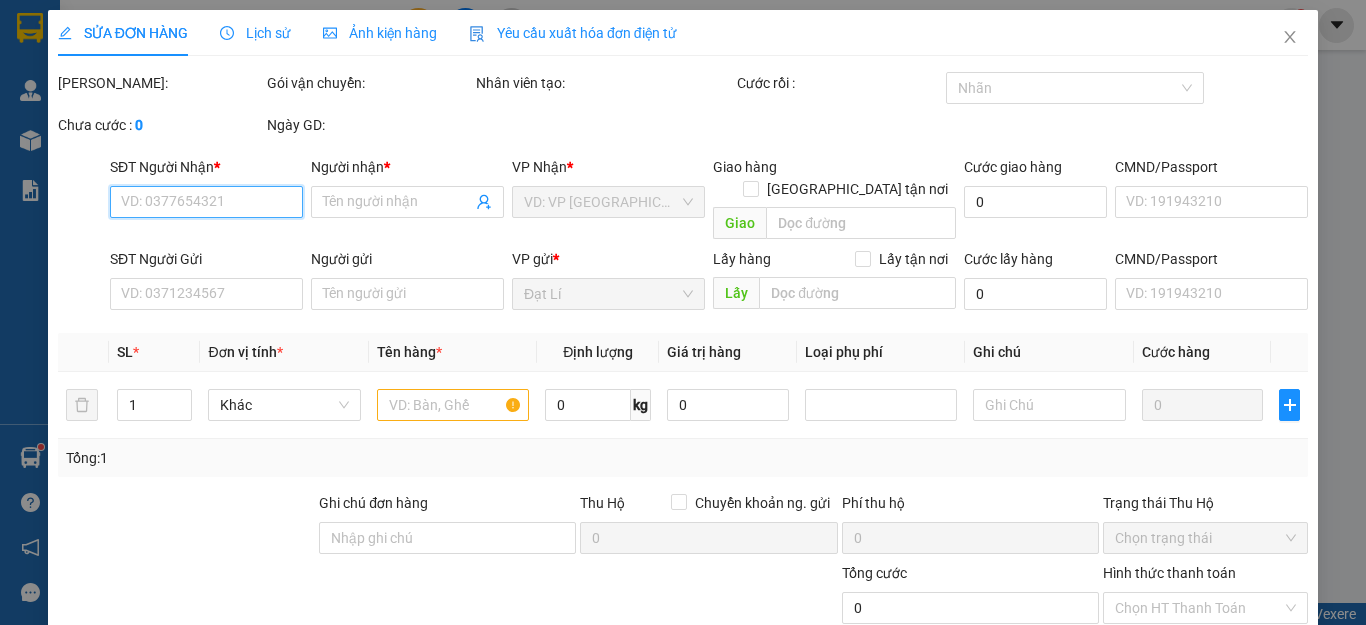 type on "0905436389" 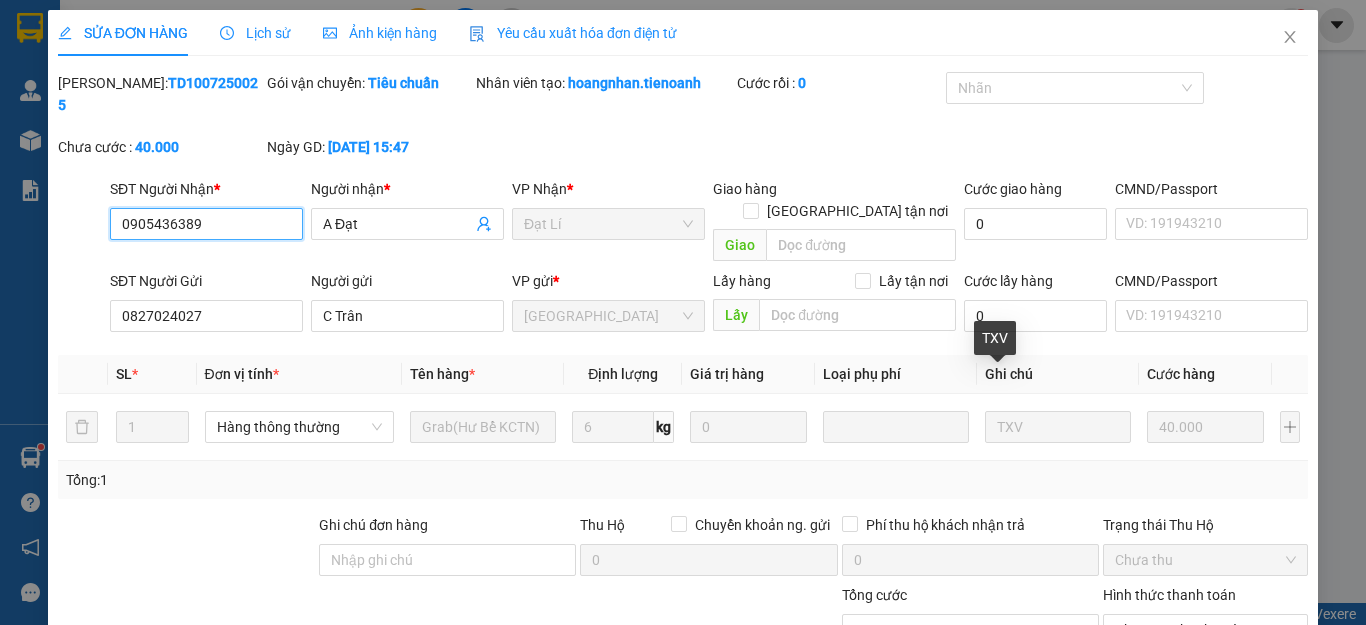 scroll, scrollTop: 253, scrollLeft: 0, axis: vertical 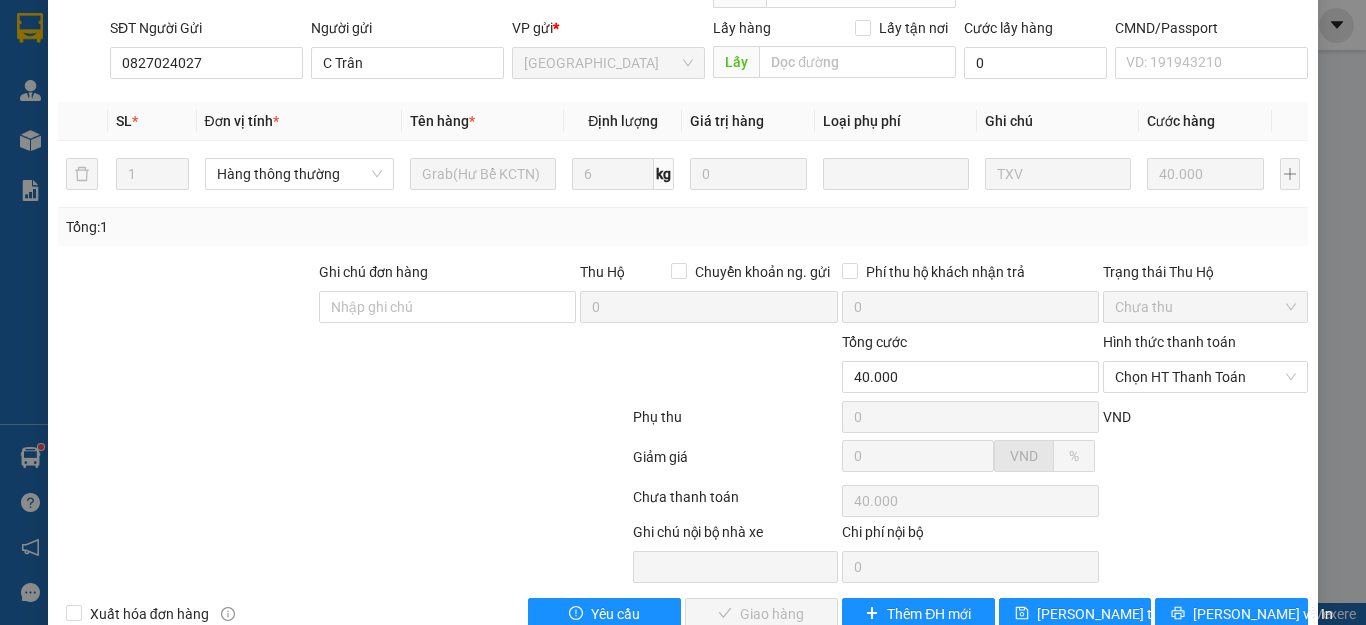 click on "Hình thức thanh toán Chọn HT Thanh Toán" at bounding box center [1205, 366] 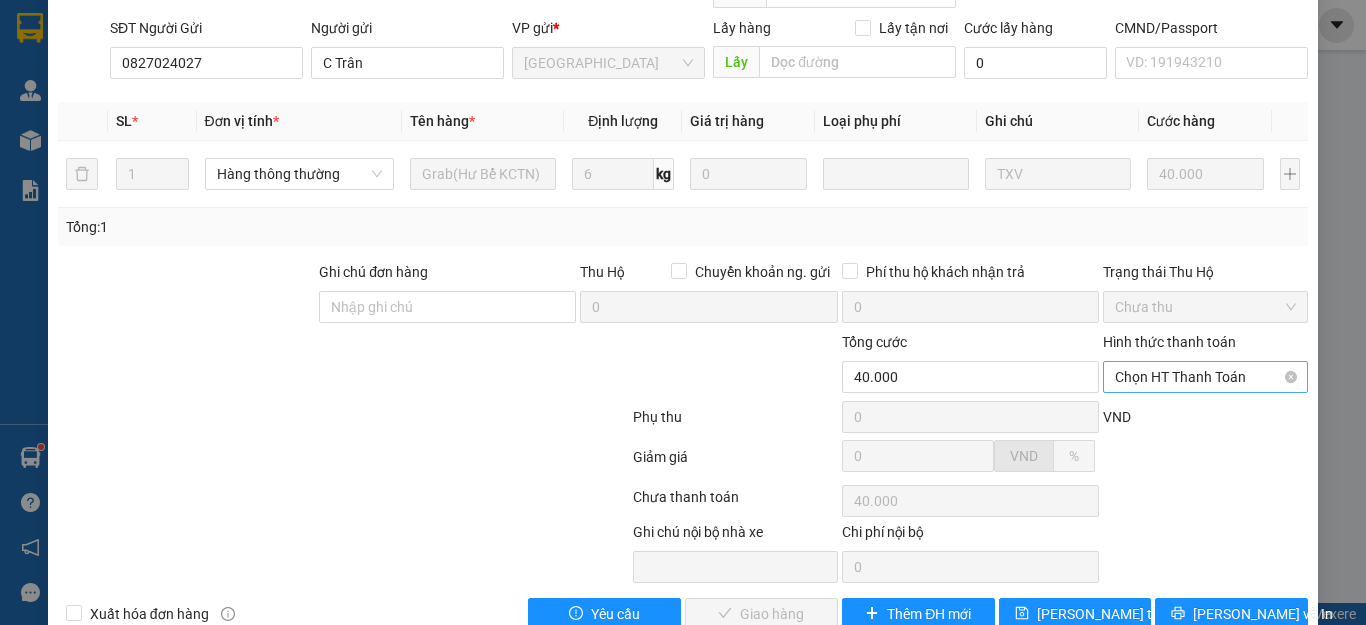 click on "Chọn HT Thanh Toán" at bounding box center (1205, 377) 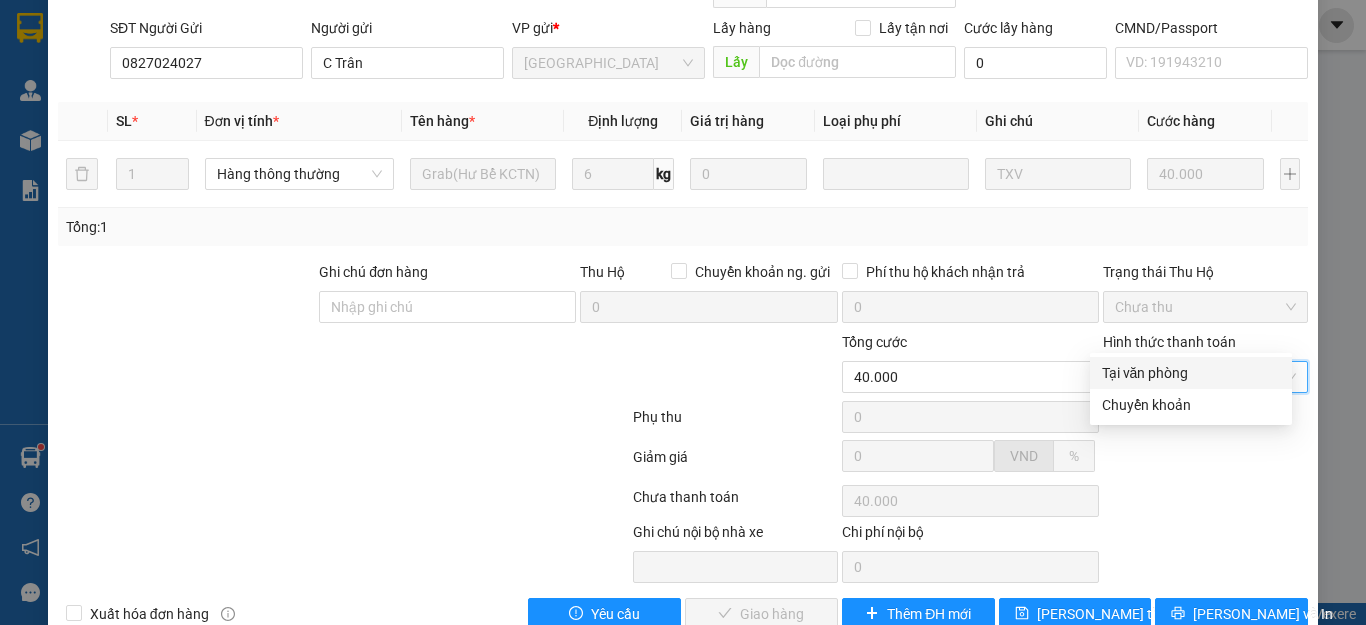 click on "Tại văn phòng" at bounding box center (1191, 373) 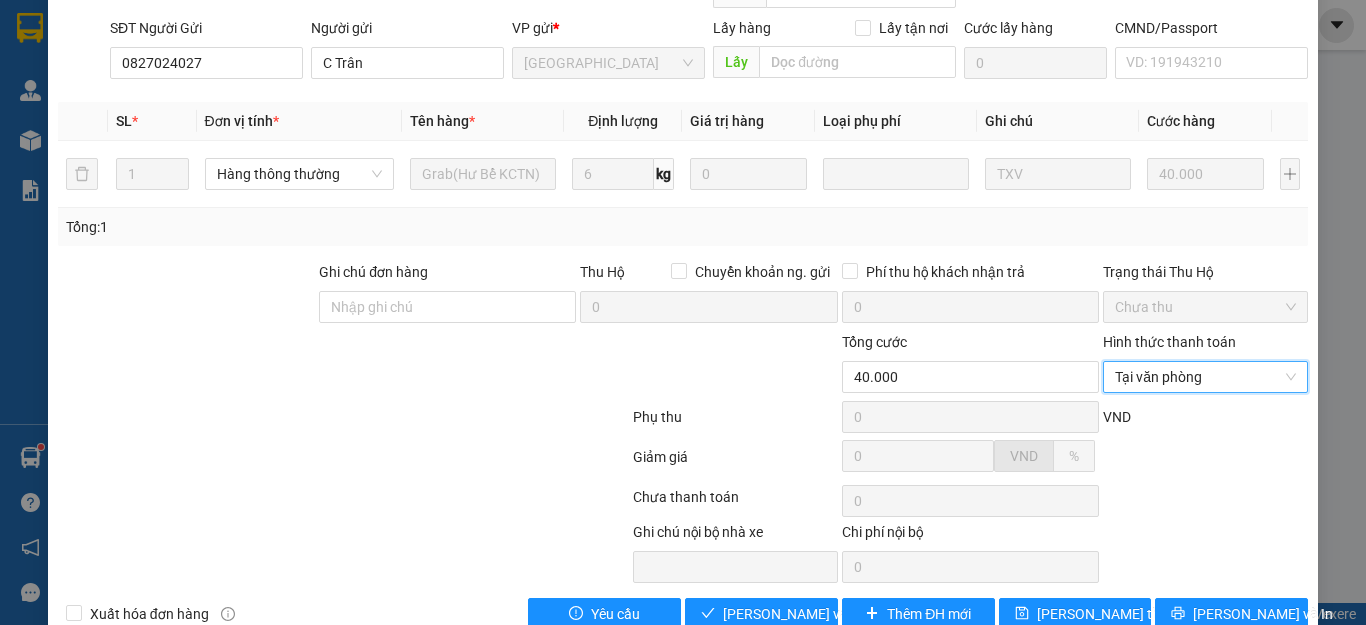 click at bounding box center [343, 461] 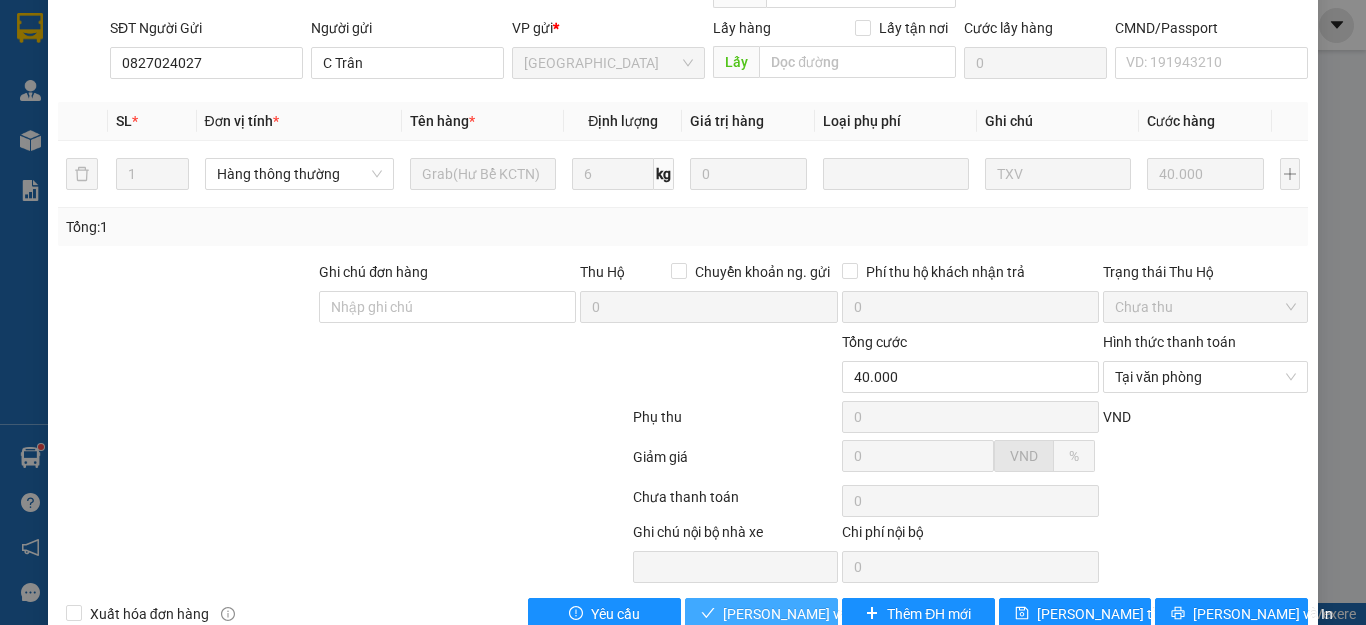 click on "[PERSON_NAME] và Giao hàng" at bounding box center (819, 614) 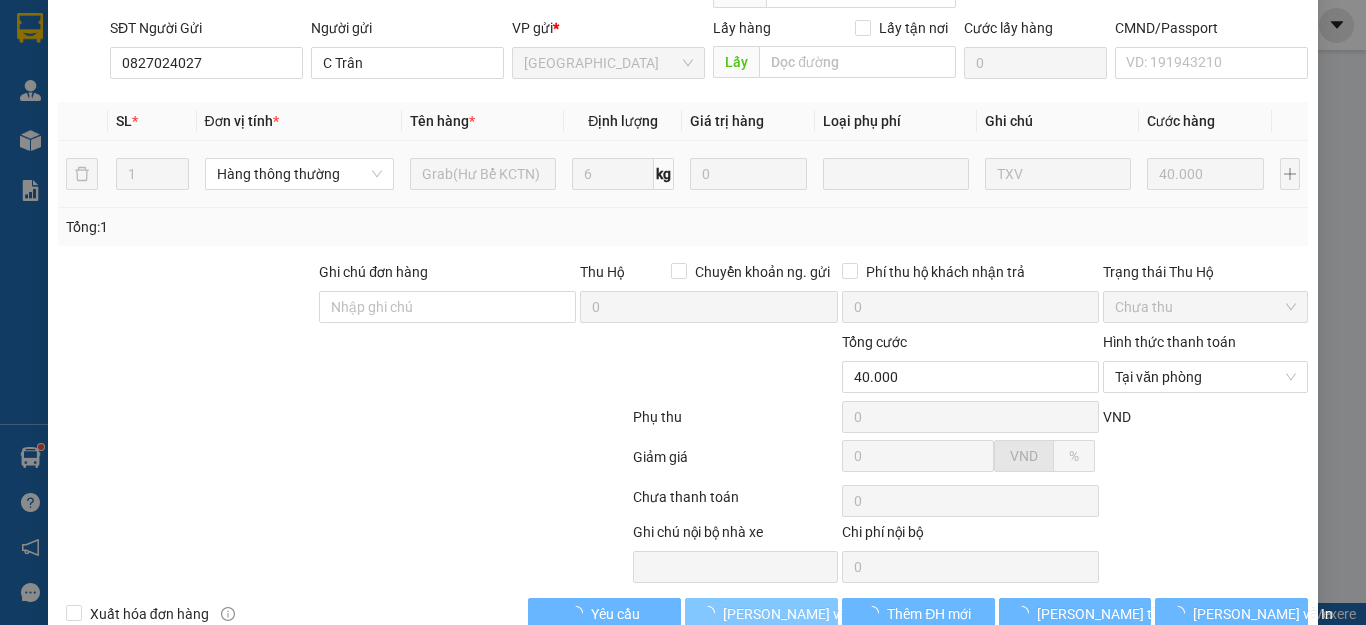 scroll, scrollTop: 0, scrollLeft: 0, axis: both 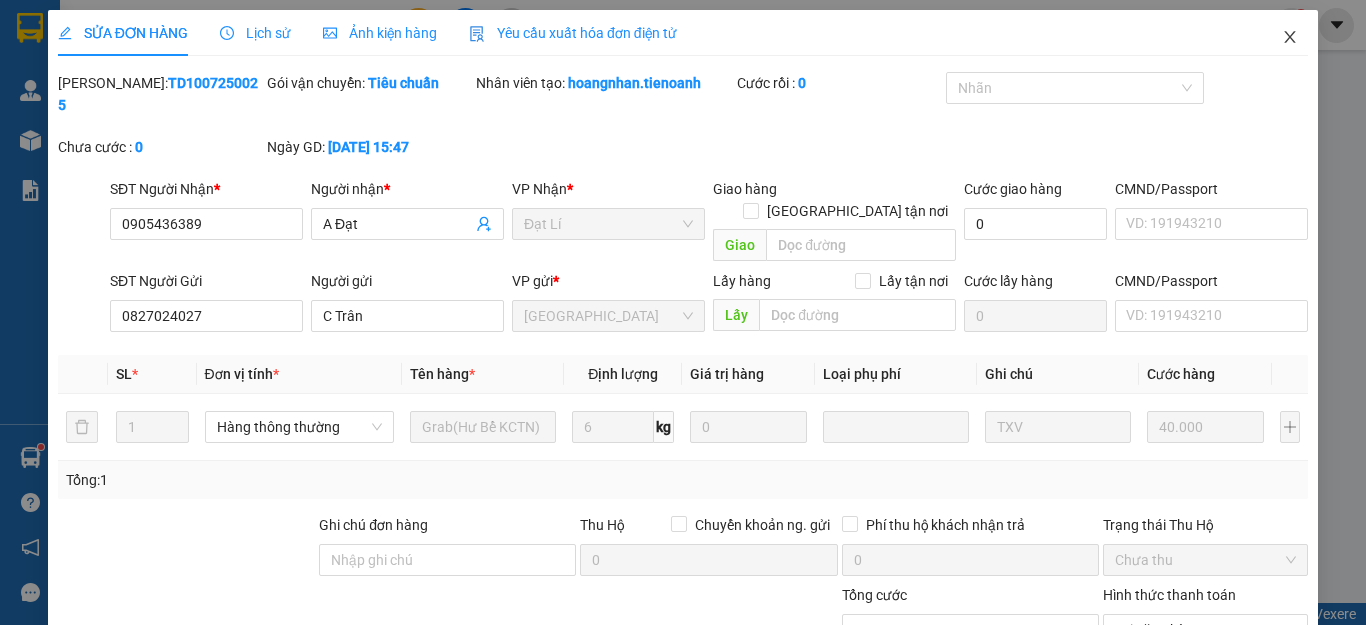 click 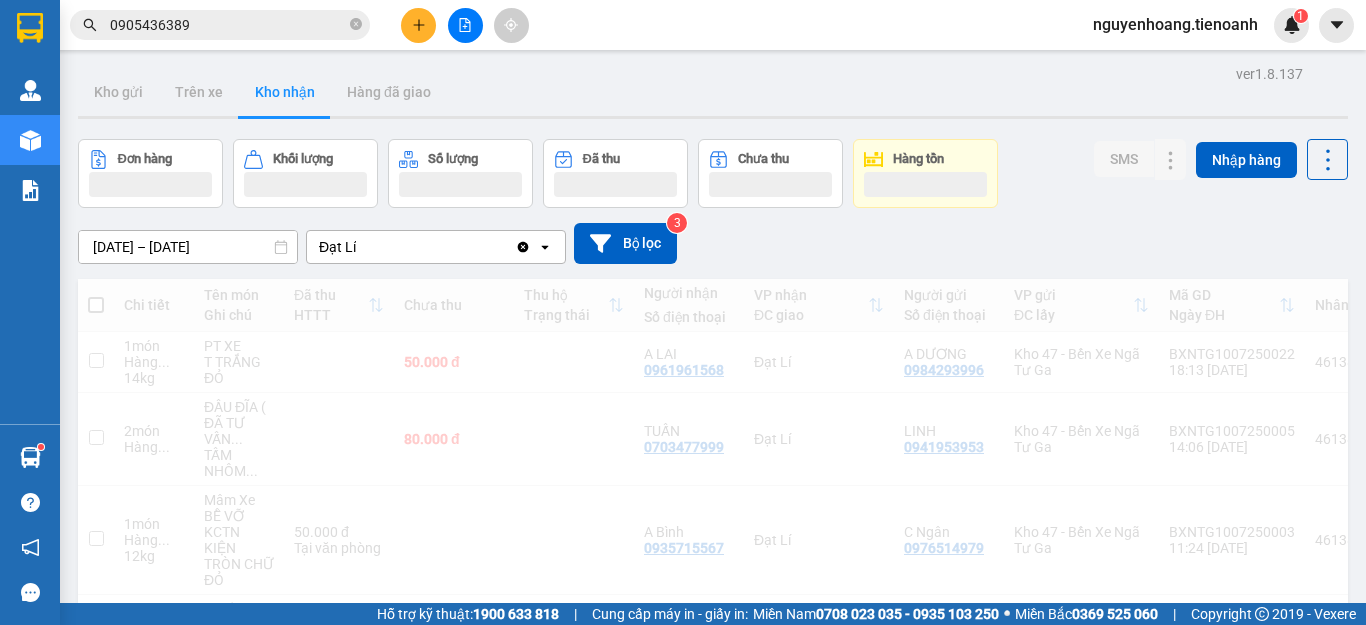 click on "0905436389" at bounding box center [228, 25] 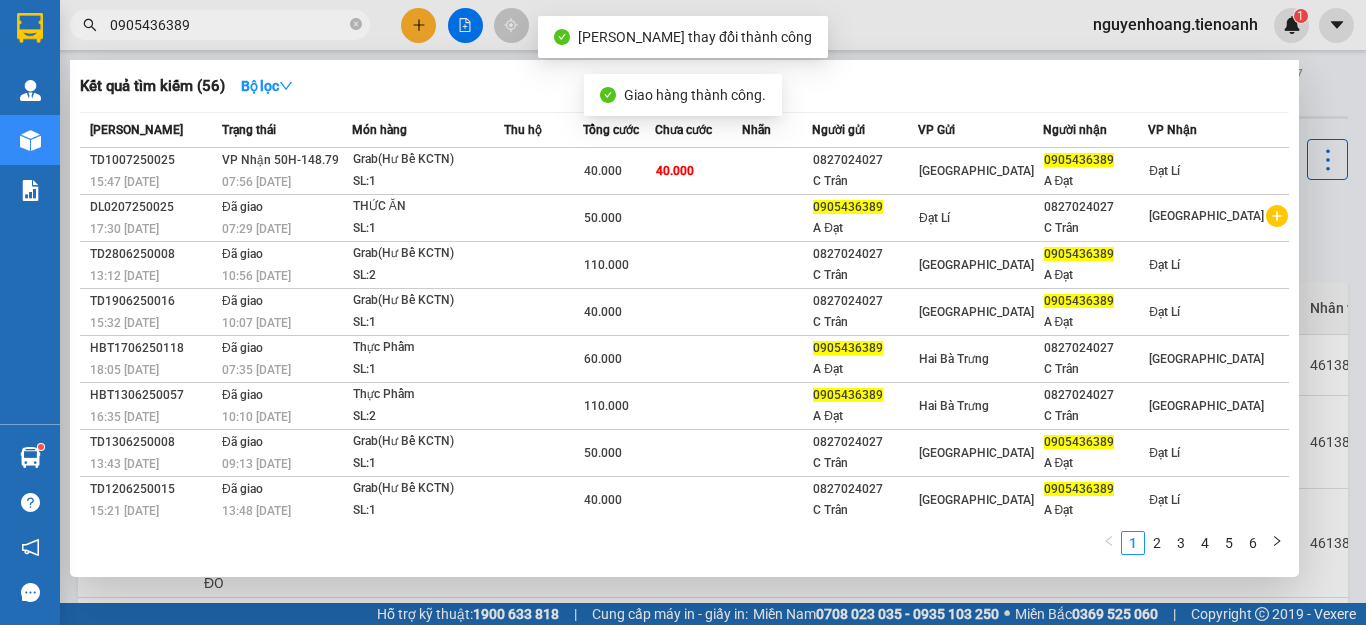click at bounding box center (683, 312) 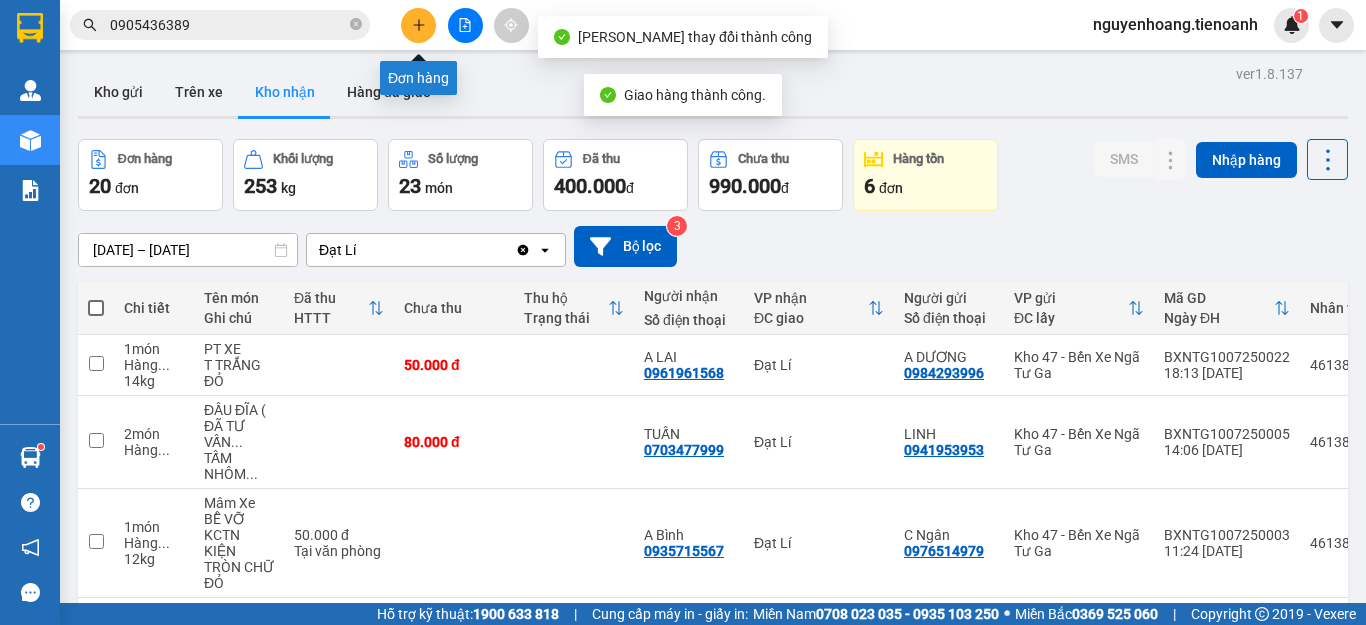 click at bounding box center [418, 25] 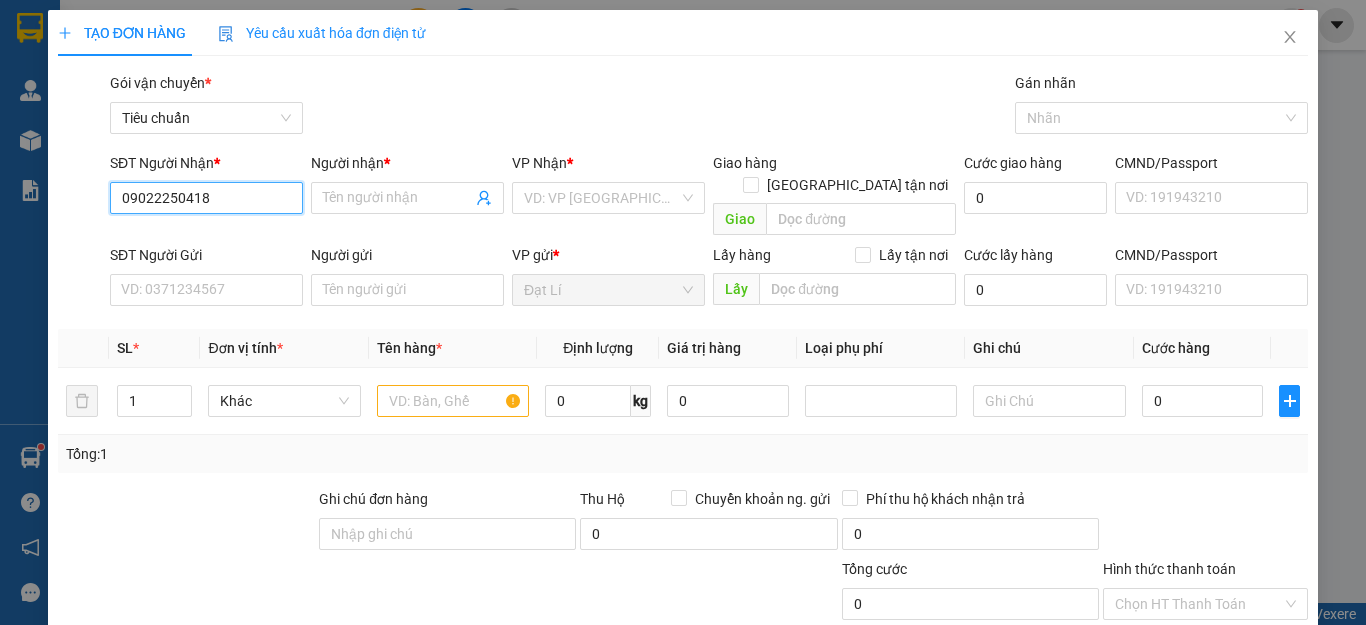 click on "09022250418" at bounding box center (206, 198) 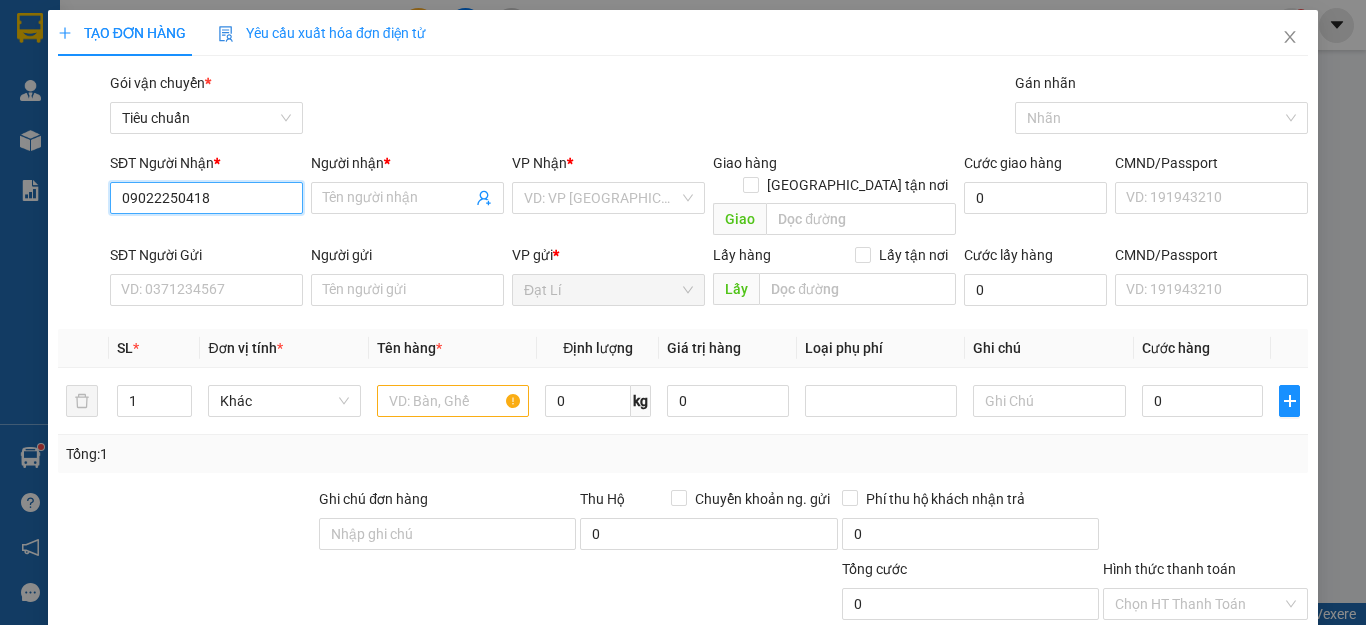 click on "09022250418" at bounding box center (206, 198) 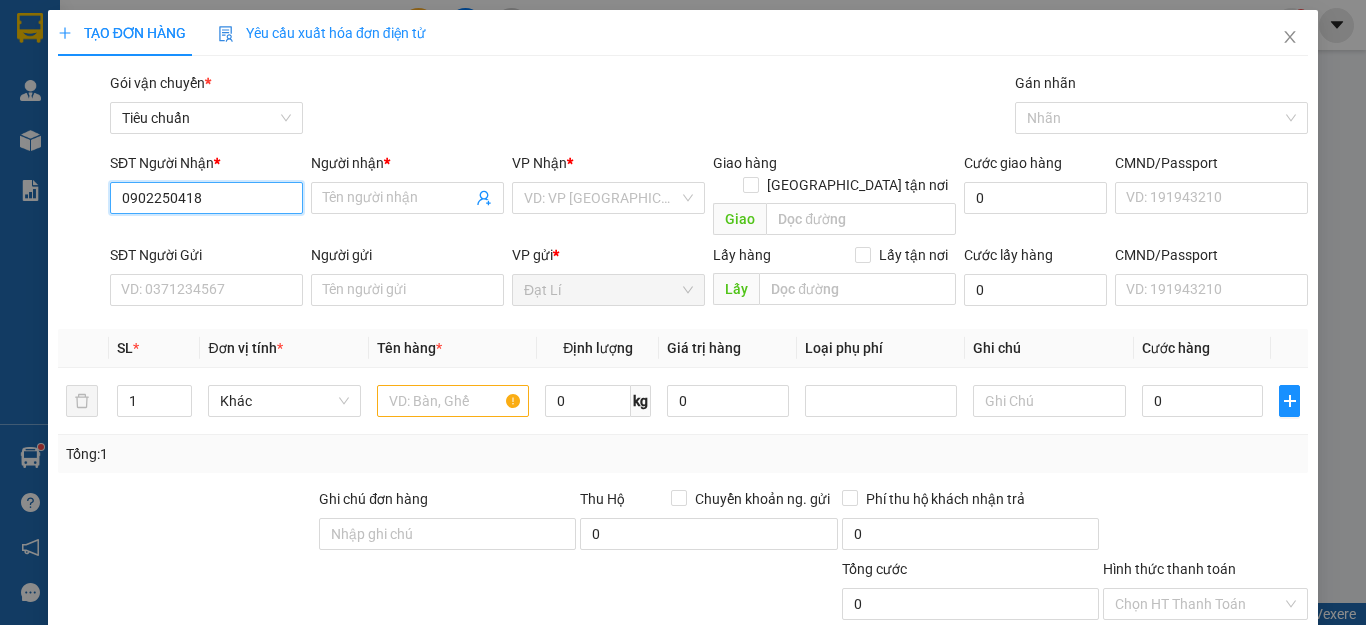 click on "0902250418" at bounding box center (206, 198) 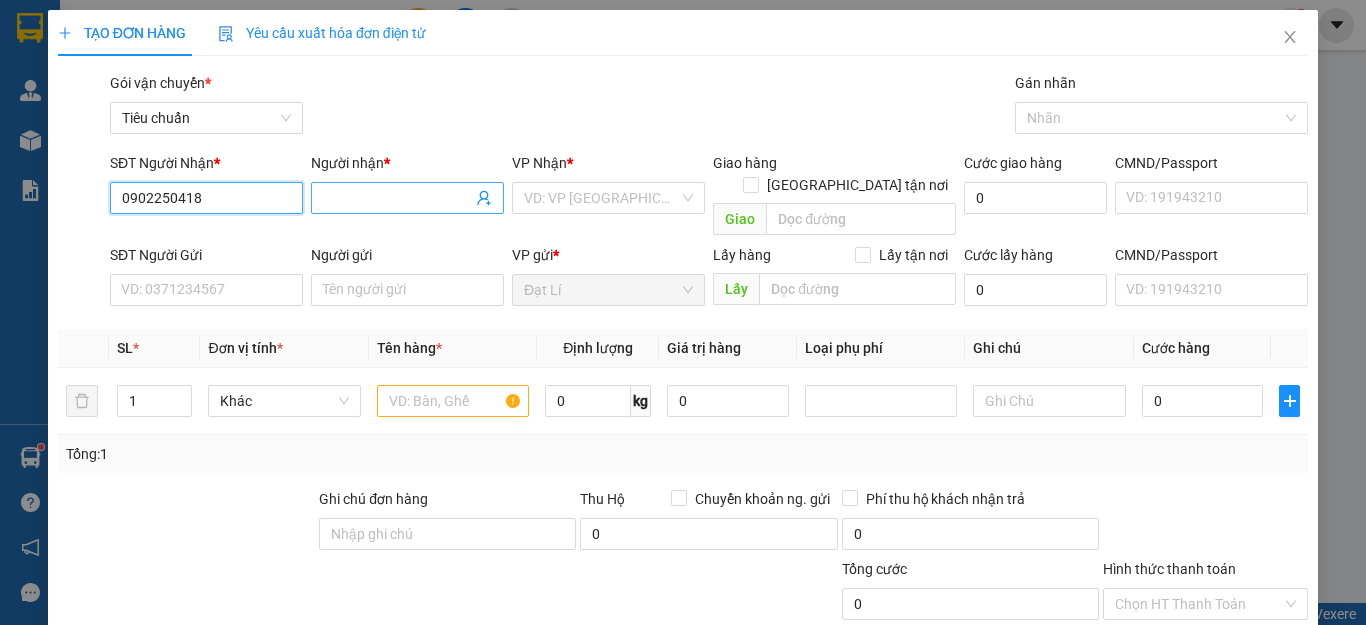 type on "0902250418" 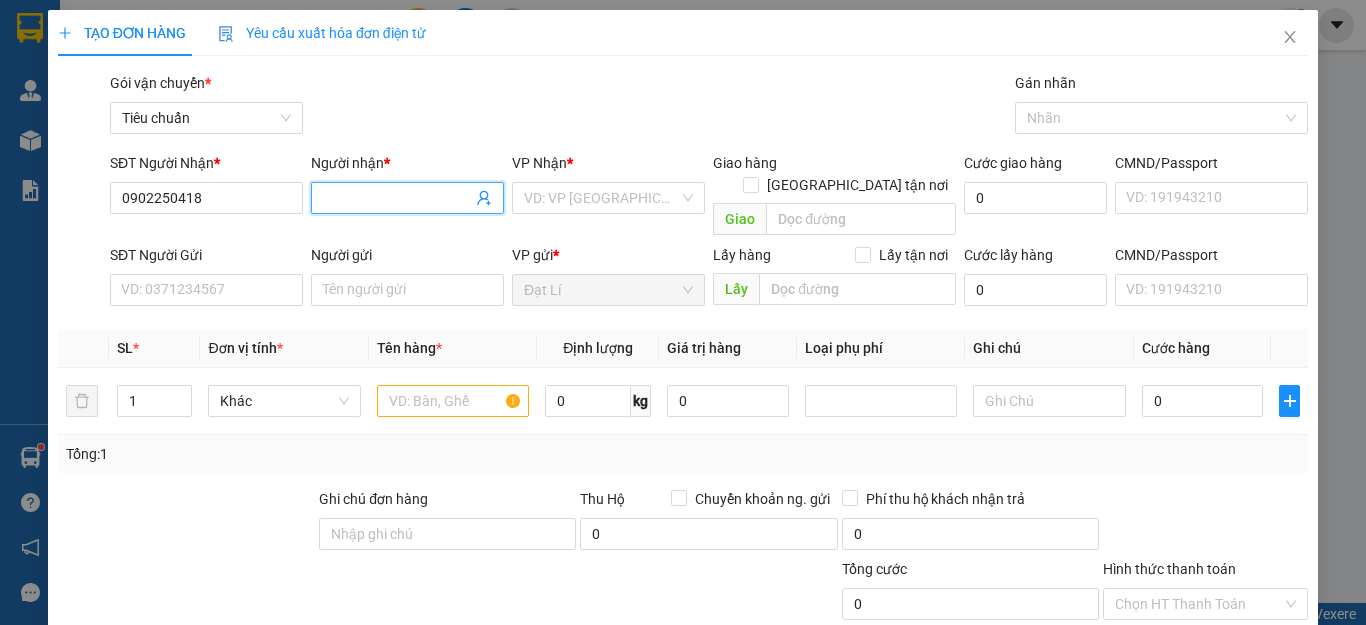 click on "Người nhận  *" at bounding box center [397, 198] 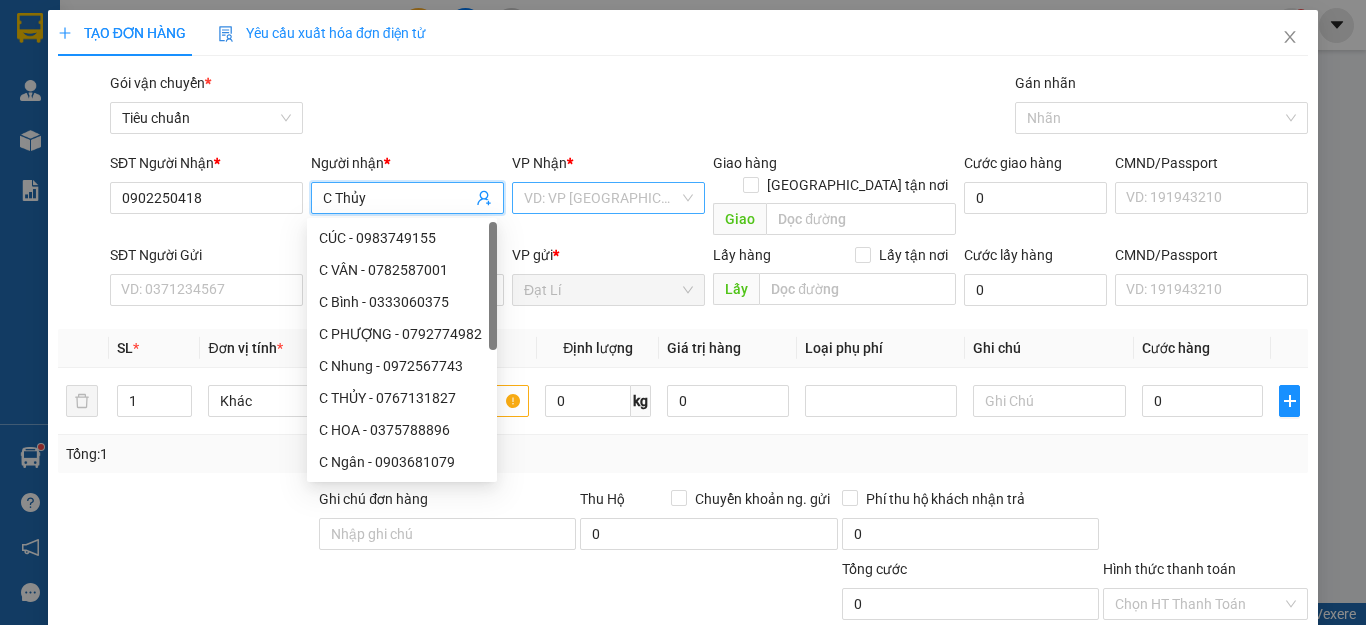 type on "C Thủy" 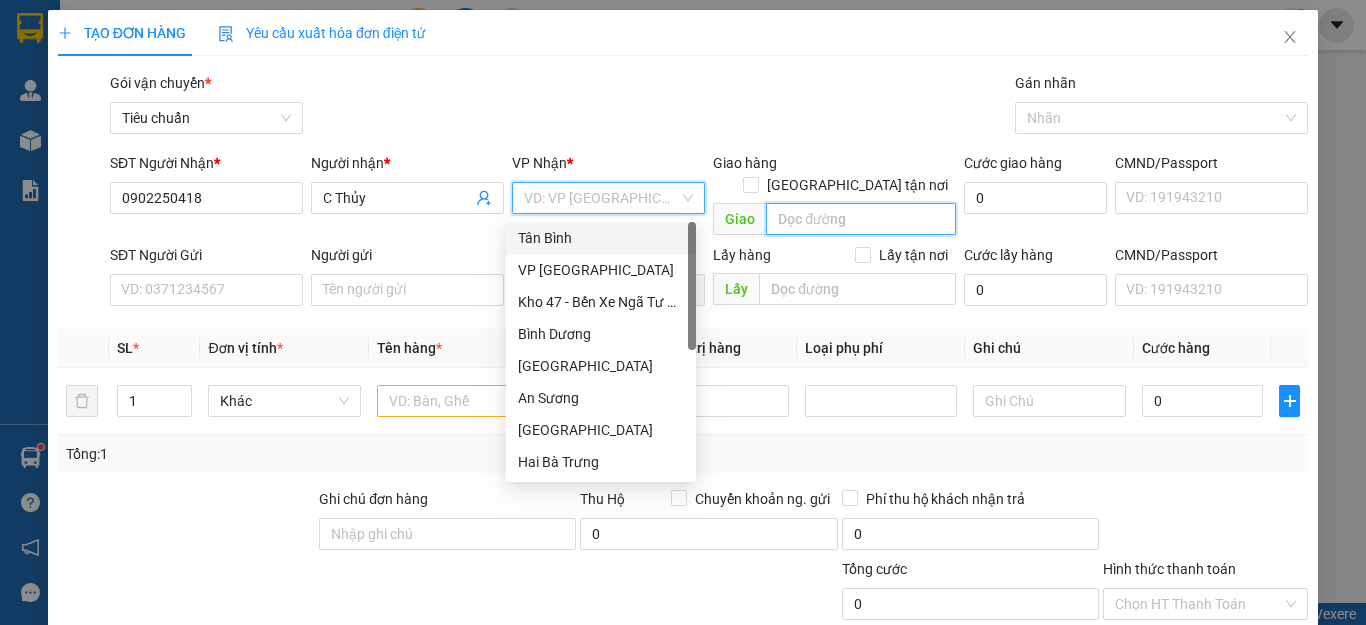 click at bounding box center [861, 219] 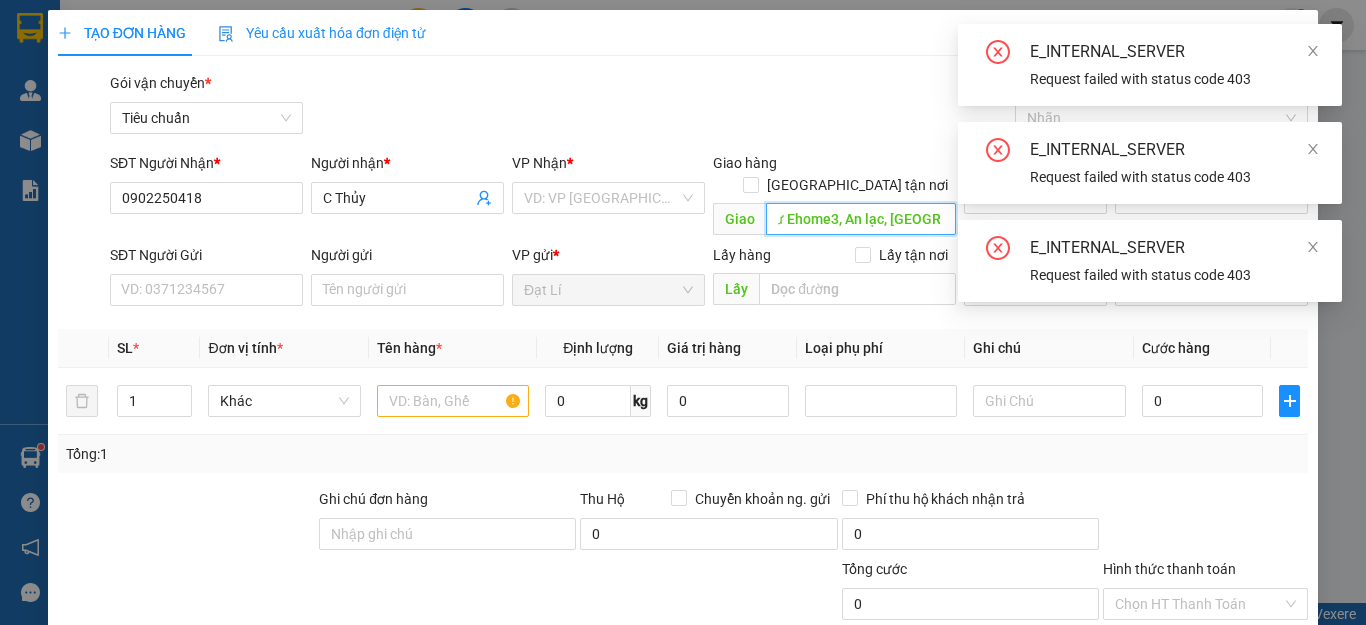 scroll, scrollTop: 0, scrollLeft: 60, axis: horizontal 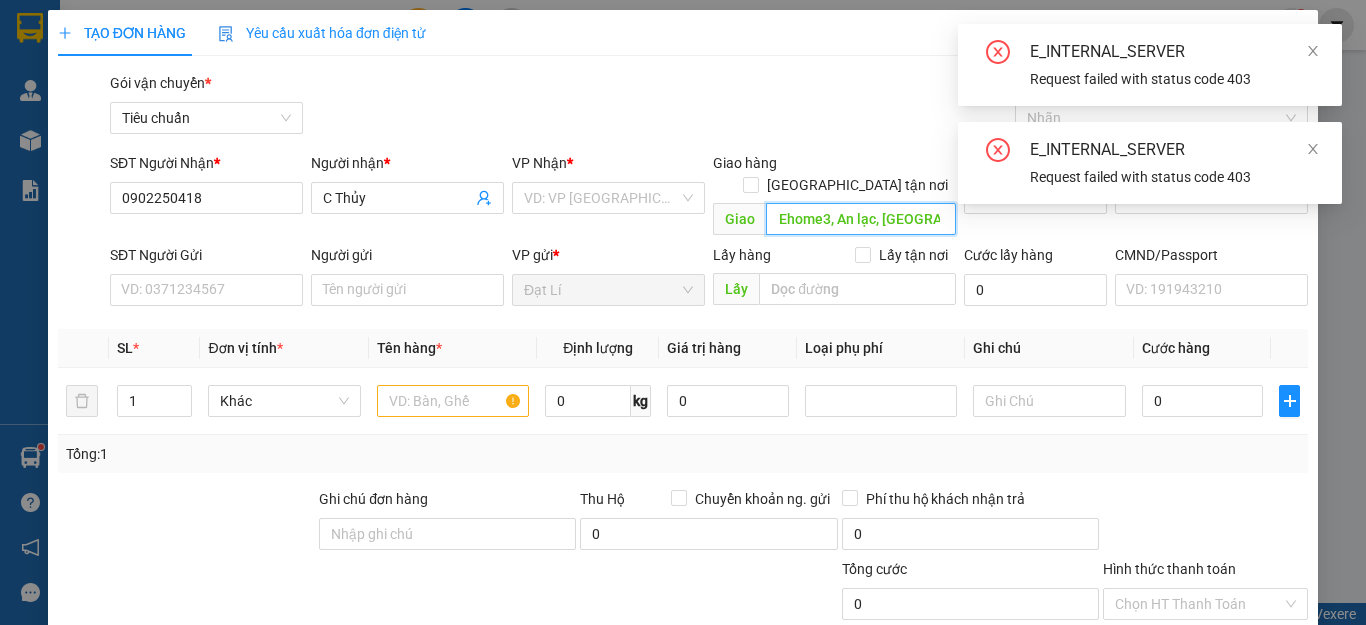click on "chung cư Ehome3, An lạc, [GEOGRAPHIC_DATA]" at bounding box center (861, 219) 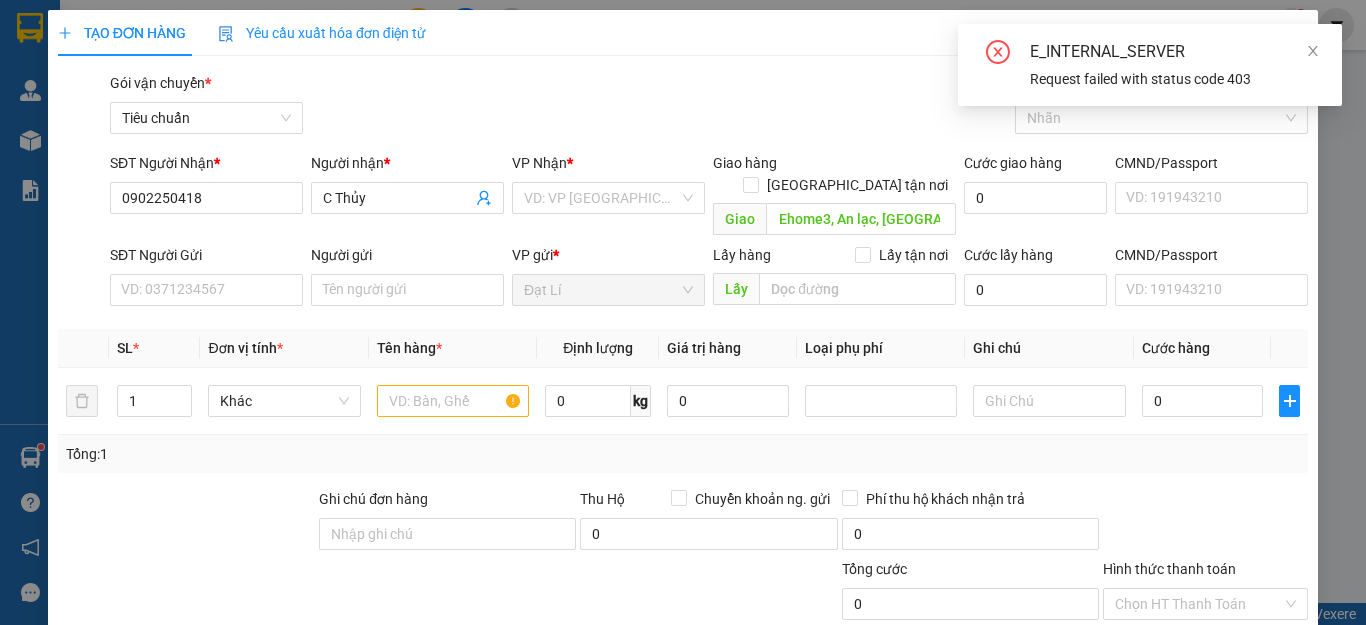 scroll, scrollTop: 0, scrollLeft: 0, axis: both 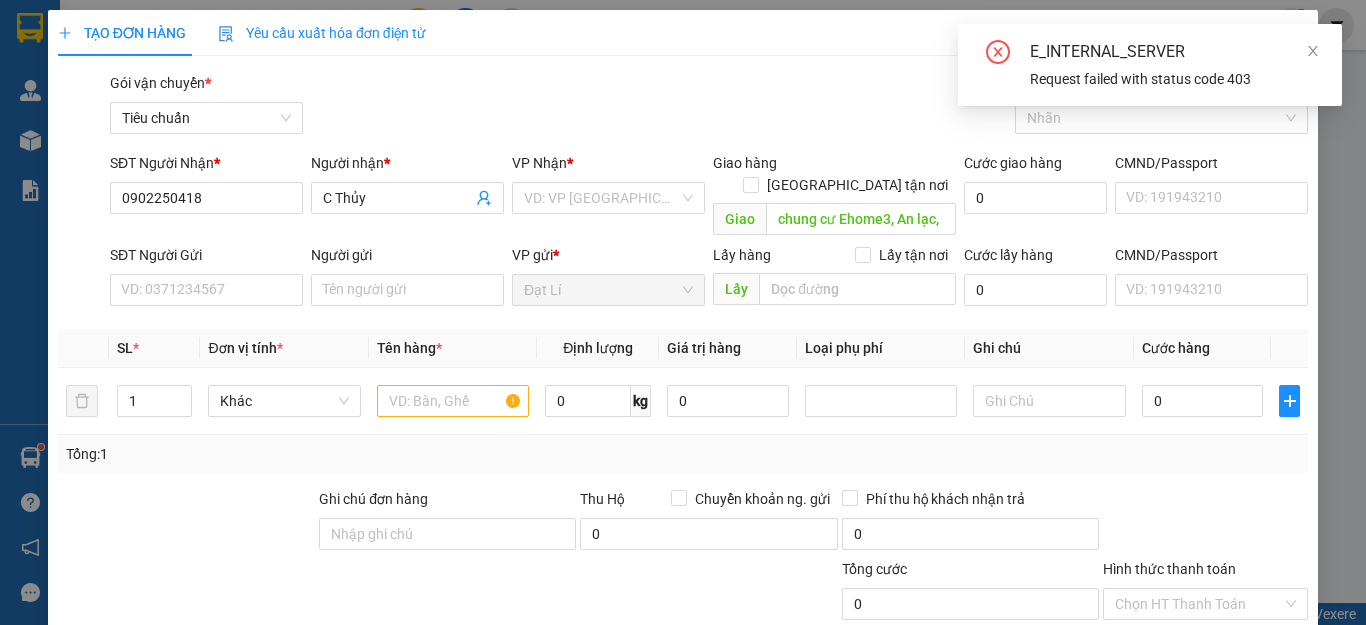 click on "Transit Pickup Surcharge Ids Transit Deliver Surcharge Ids Transit Deliver Surcharge Transit Deliver Surcharge Gói vận chuyển  * Tiêu chuẩn Gán nhãn   Nhãn SĐT Người Nhận  * 0902250418 Người nhận  * C Thủy VP Nhận  * VD: VP [GEOGRAPHIC_DATA] Giao hàng Giao tận nơi Giao chung cư Ehome3, [GEOGRAPHIC_DATA], bình tân Cước giao hàng 0 CMND/Passport VD: [PASSPORT] SĐT Người Gửi VD: 0371234567 Người gửi Tên người gửi VP gửi  * Đạt Lí Lấy hàng Lấy tận nơi Lấy Cước lấy hàng 0 CMND/Passport VD: [PASSPORT] SL  * Đơn vị tính  * Tên hàng  * Định lượng Giá trị hàng Loại phụ phí Ghi chú Cước hàng                     1 Khác 0 kg 0   0 Tổng:  1 Ghi chú đơn hàng Thu Hộ Chuyển khoản ng. gửi 0 Phí thu hộ khách nhận trả 0 Tổng cước 0 Hình thức thanh toán Chọn HT Thanh Toán Phụ thu 0 VND Giảm giá 0 VND % Discount 0 Số tiền thu trước 0 Chưa thanh toán 0 Chọn HT Thanh Toán 0 [PERSON_NAME]" at bounding box center [683, 464] 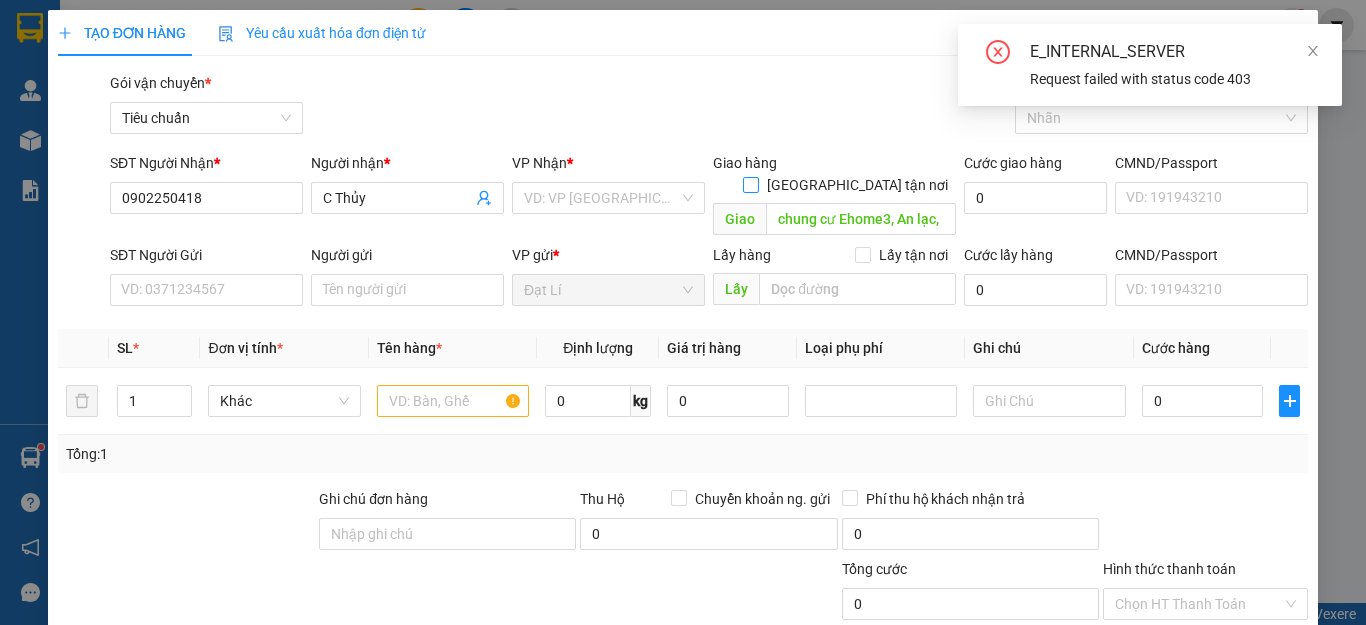 click on "[GEOGRAPHIC_DATA] tận nơi" at bounding box center (750, 184) 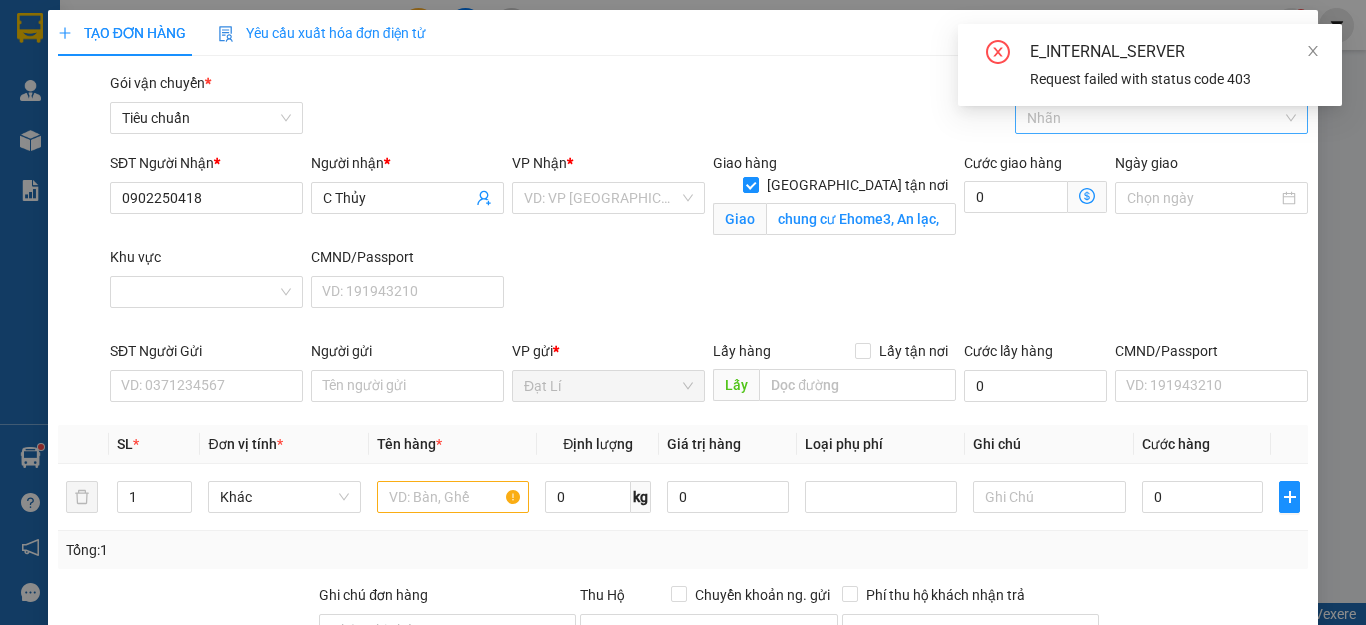 click at bounding box center [1152, 118] 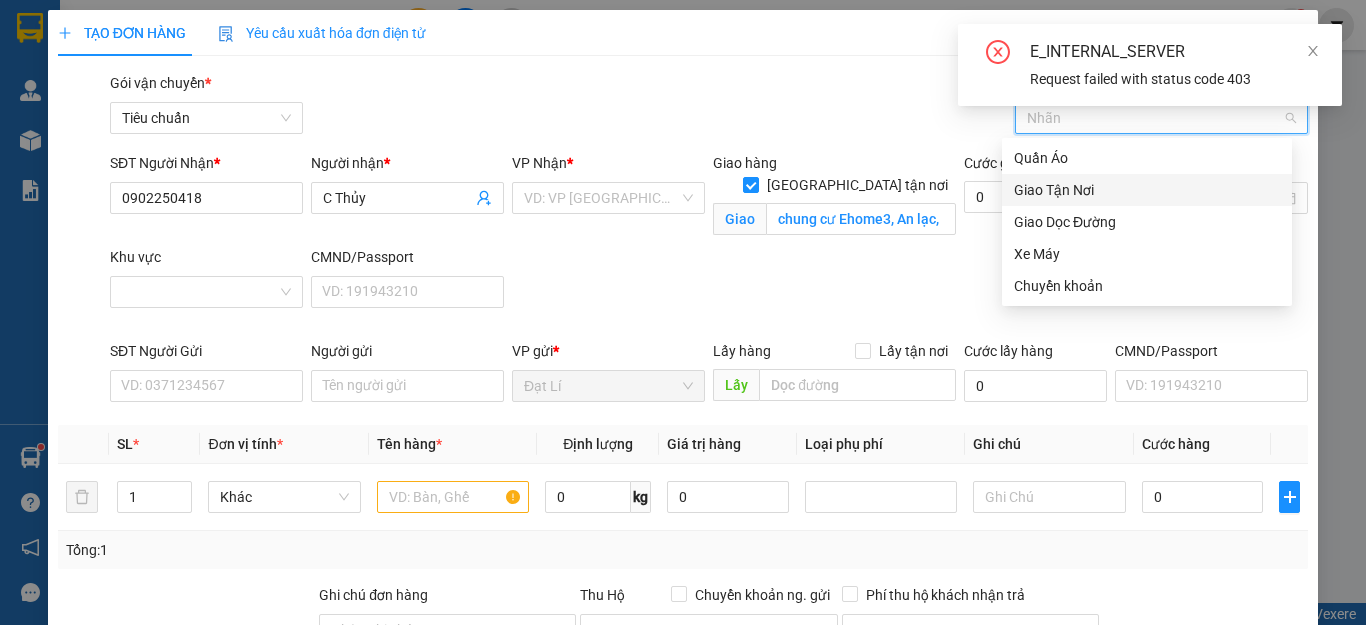 click on "Giao Tận Nơi" at bounding box center [1147, 190] 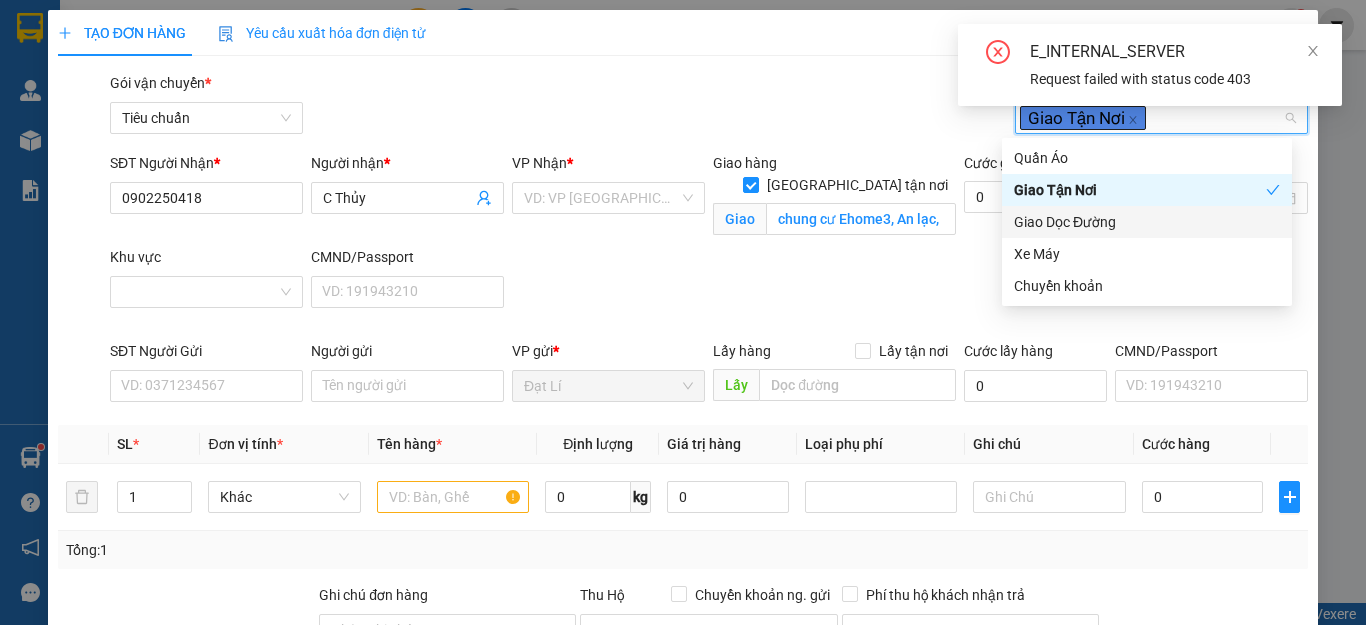 click on "SĐT Người Nhận  * 0902250418 Người nhận  * C Thủy VP Nhận  * VD: VP [GEOGRAPHIC_DATA] Giao hàng Giao tận nơi Giao chung cư [GEOGRAPHIC_DATA], [GEOGRAPHIC_DATA], [GEOGRAPHIC_DATA] giao hàng 0 Ngày giao Khu vực CMND/Passport VD: [PASSPORT]" at bounding box center (709, 246) 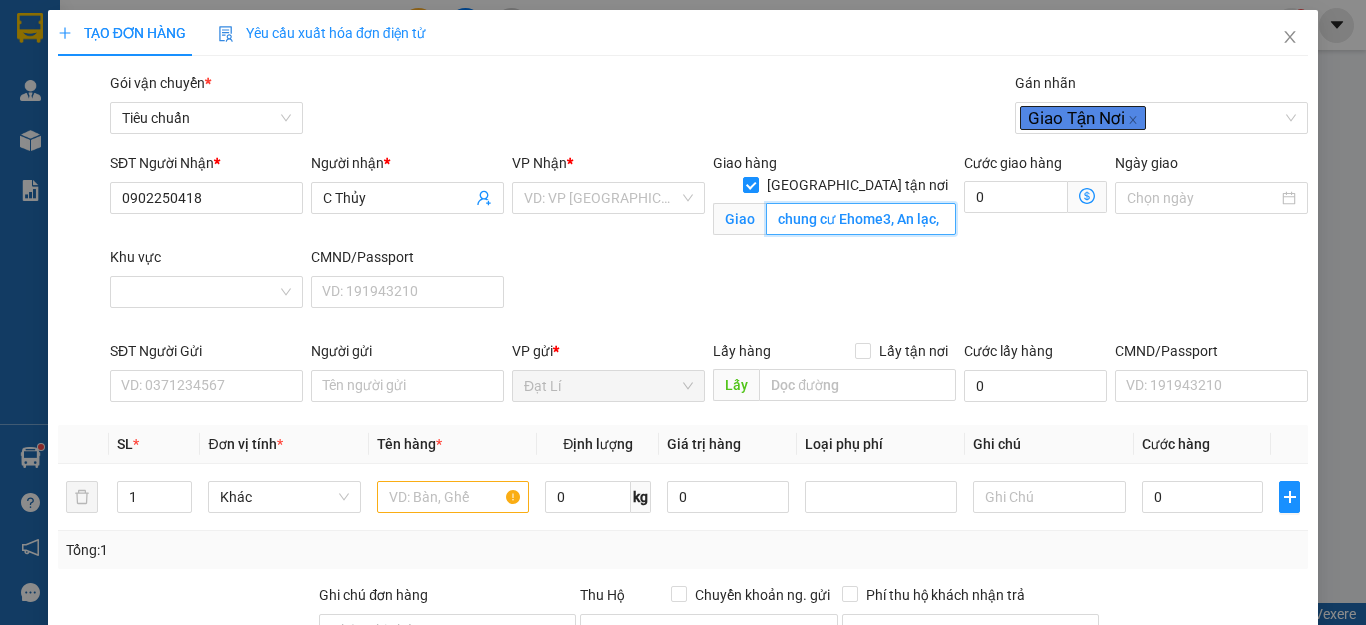 click on "chung cư Ehome3, An lạc, [GEOGRAPHIC_DATA]" at bounding box center (861, 219) 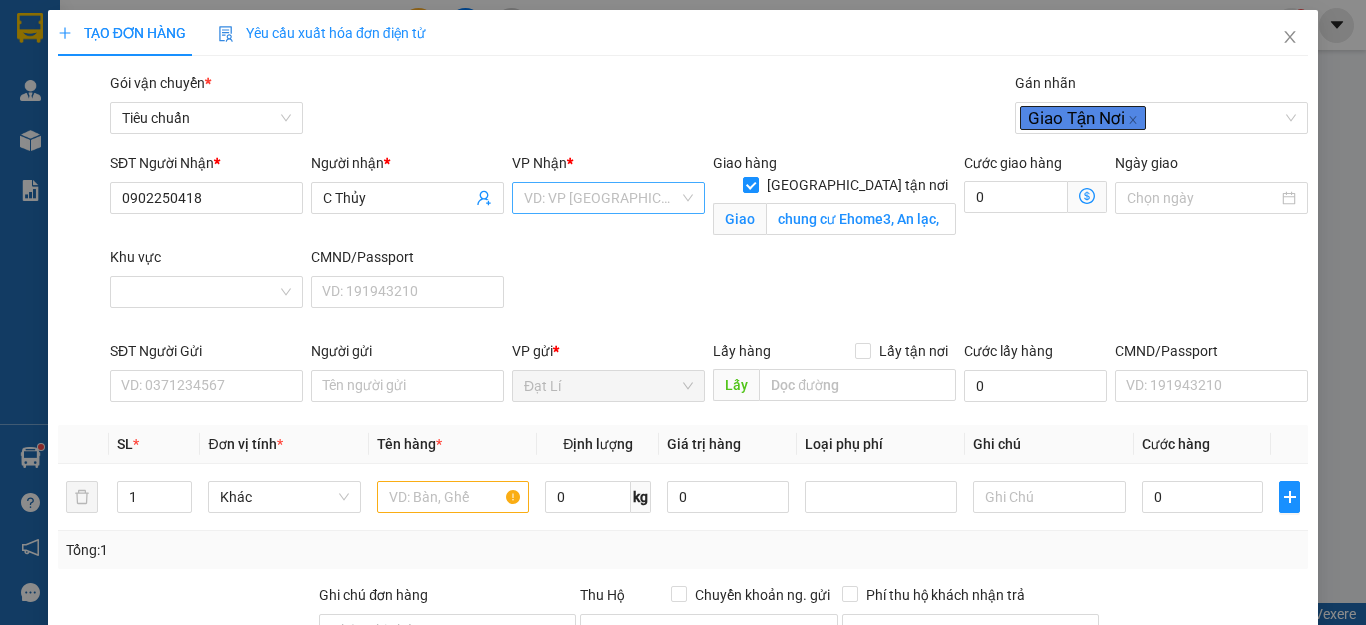 click at bounding box center [601, 198] 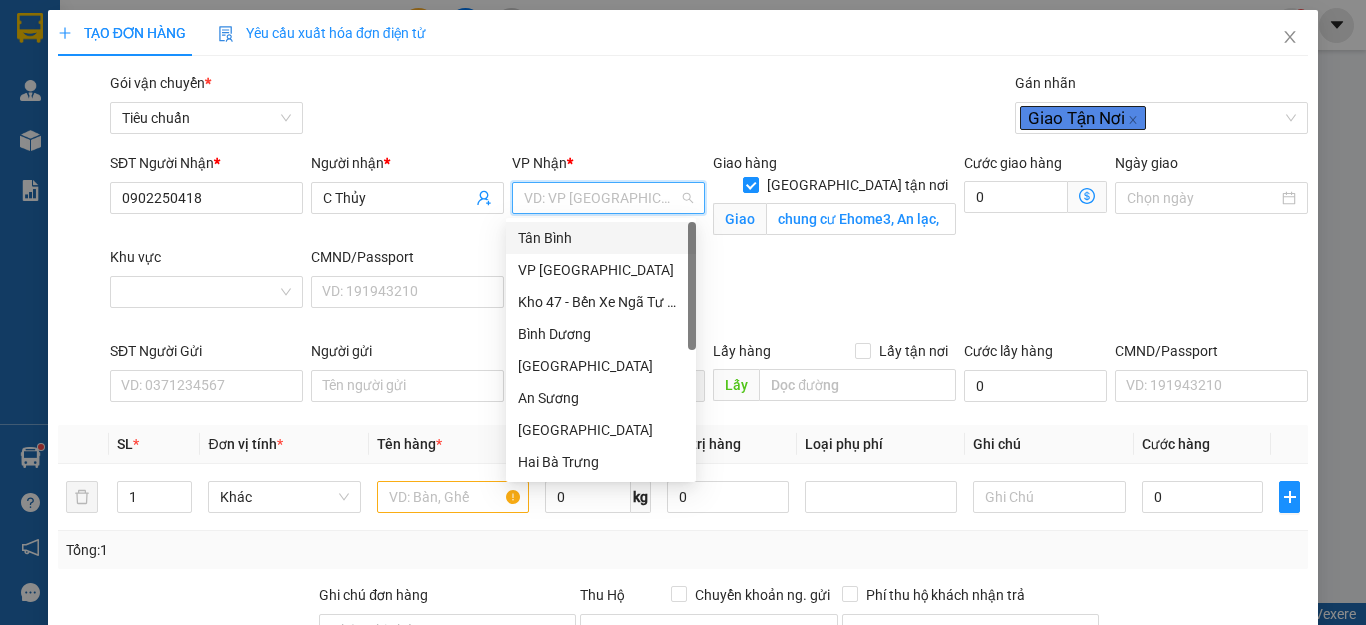 click on "Tân Bình" at bounding box center [601, 238] 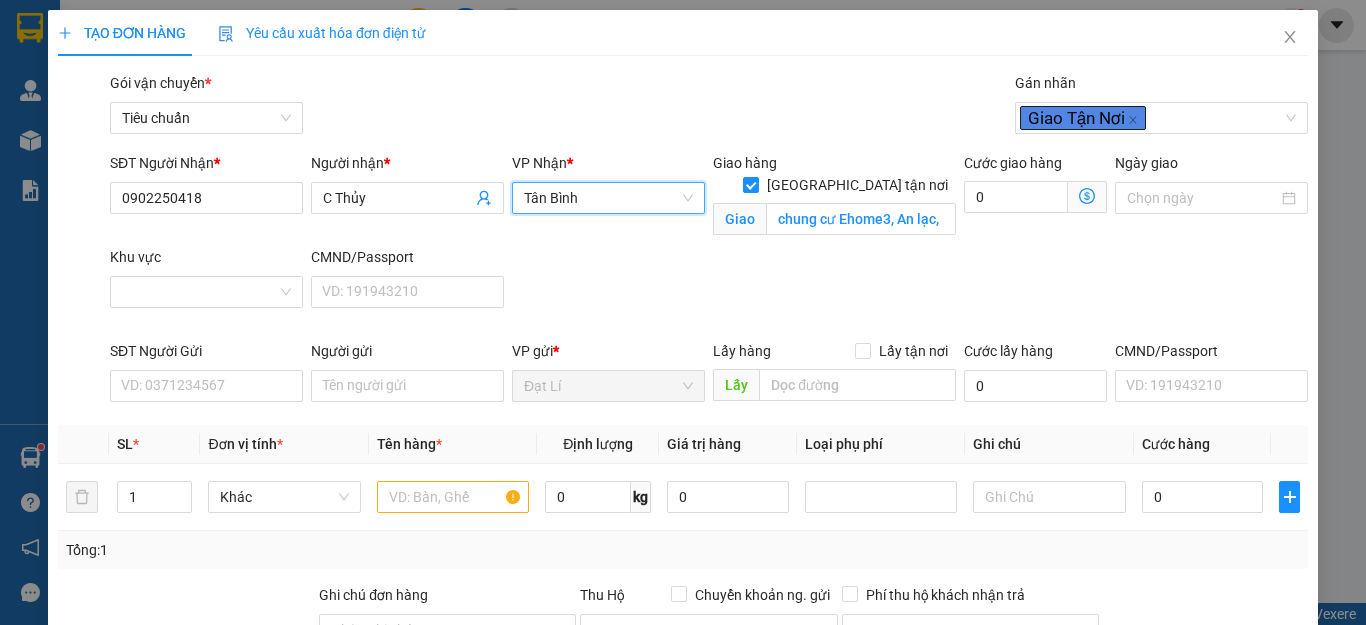 click on "SĐT Người Nhận  * 0902250418 Người nhận  * C Thủy VP Nhận  * [GEOGRAPHIC_DATA] tận nơi Giao chung cư [GEOGRAPHIC_DATA], [GEOGRAPHIC_DATA], [GEOGRAPHIC_DATA] giao hàng 0 Ngày giao Khu vực [GEOGRAPHIC_DATA]/Passport VD: [PASSPORT]" at bounding box center [709, 246] 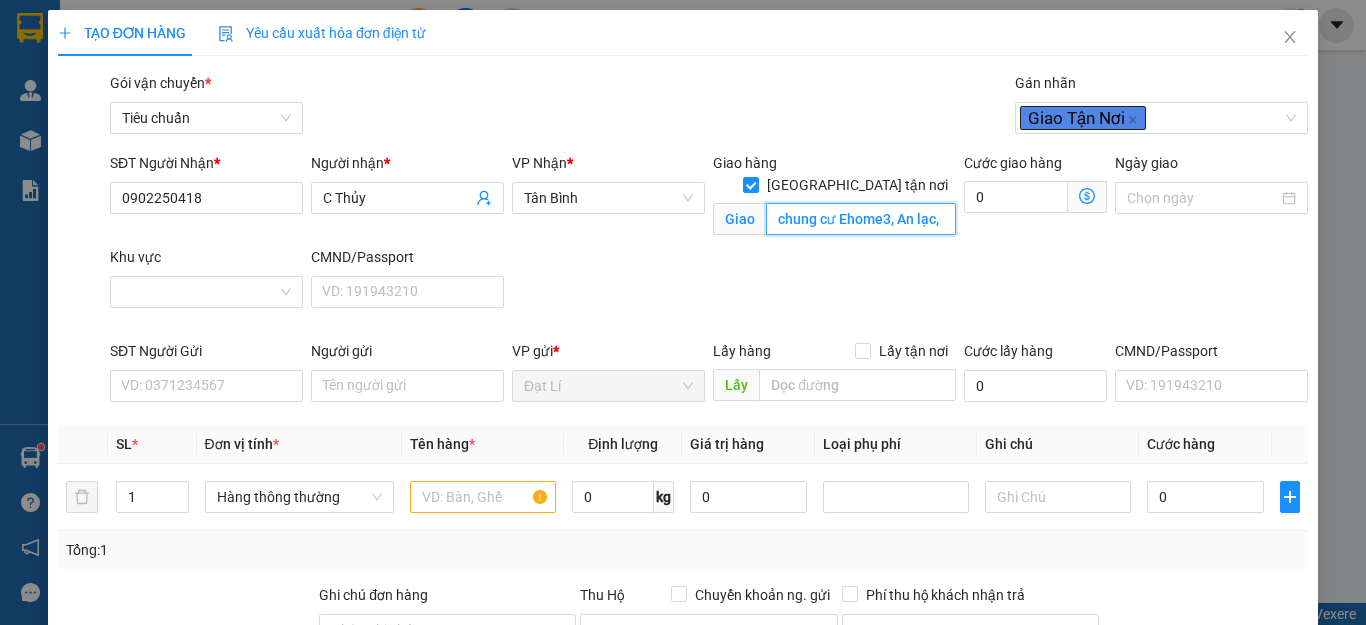 click on "chung cư Ehome3, An lạc, [GEOGRAPHIC_DATA]" at bounding box center (861, 219) 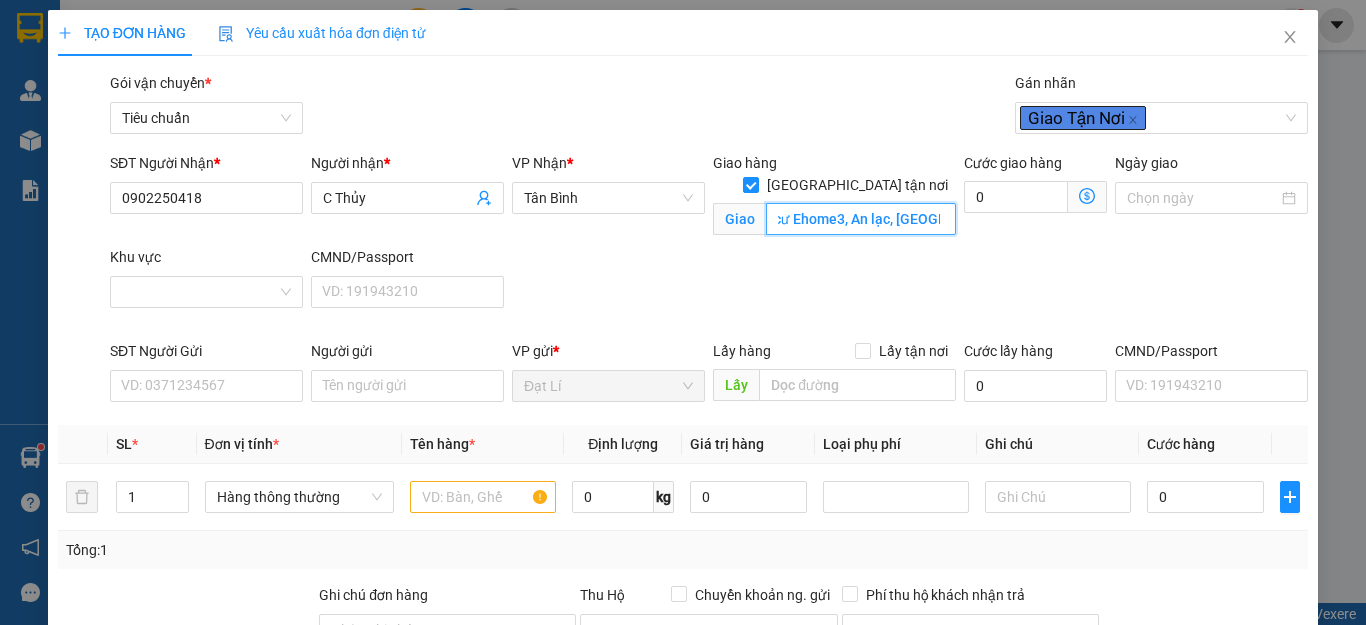 scroll, scrollTop: 0, scrollLeft: 60, axis: horizontal 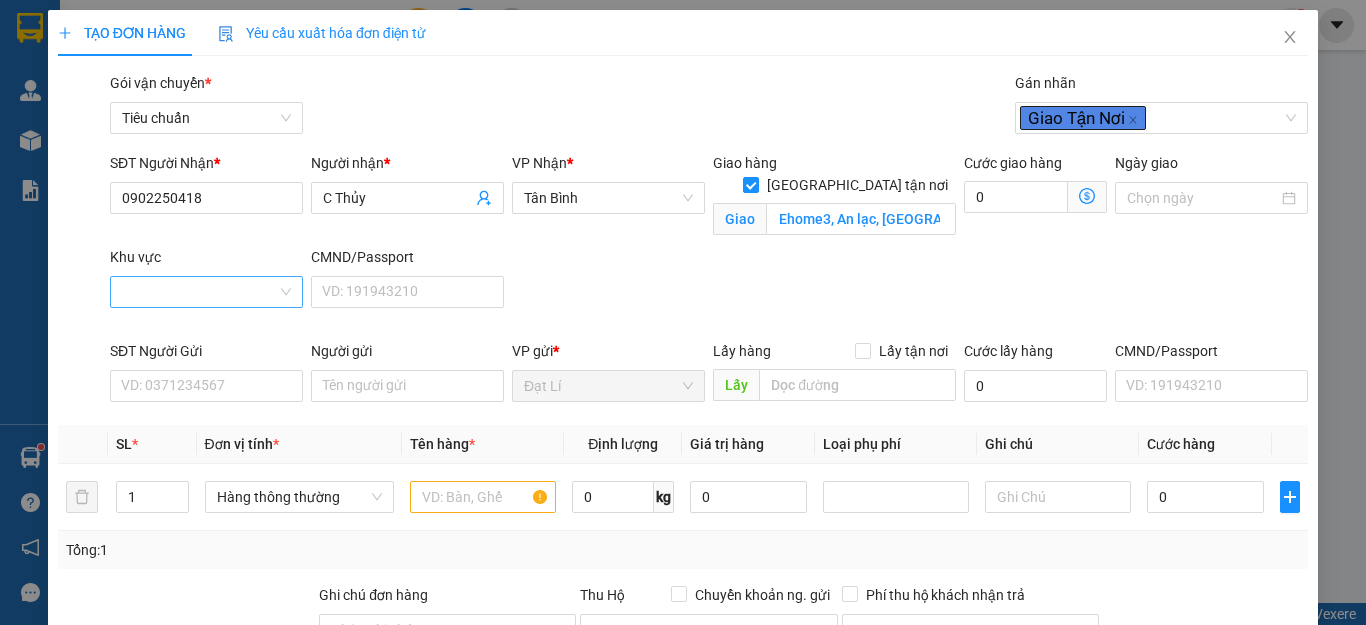 click on "Khu vực" at bounding box center [199, 292] 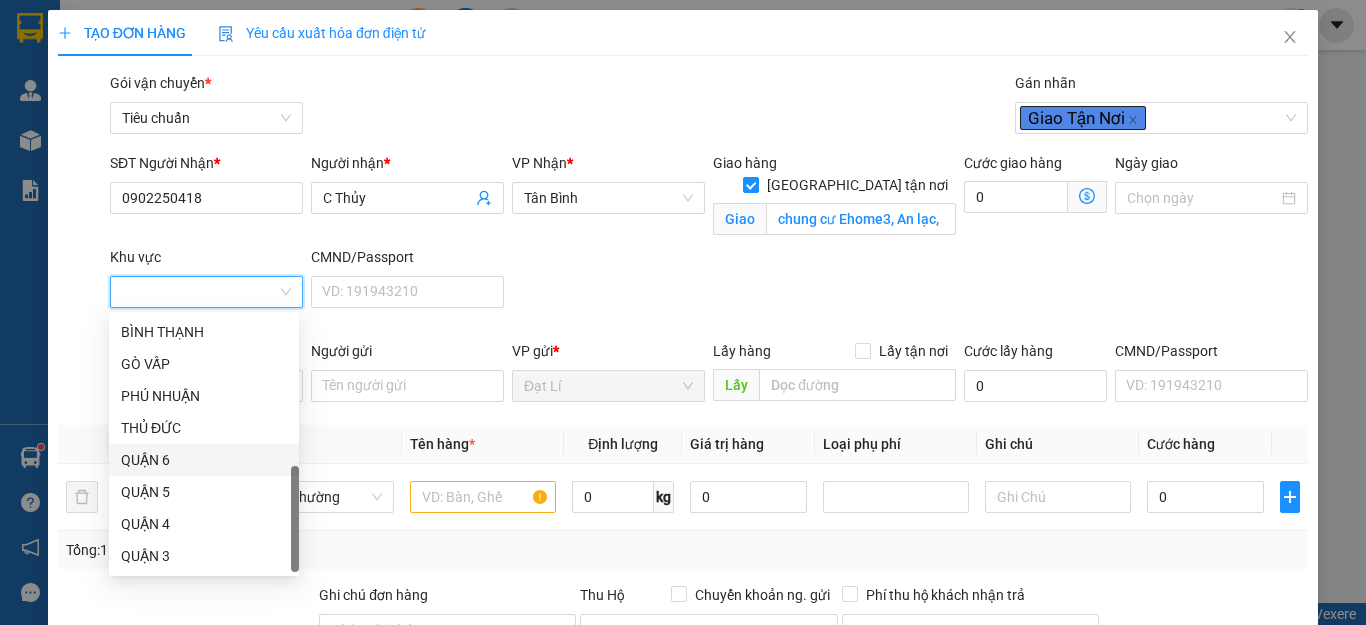 scroll, scrollTop: 412, scrollLeft: 0, axis: vertical 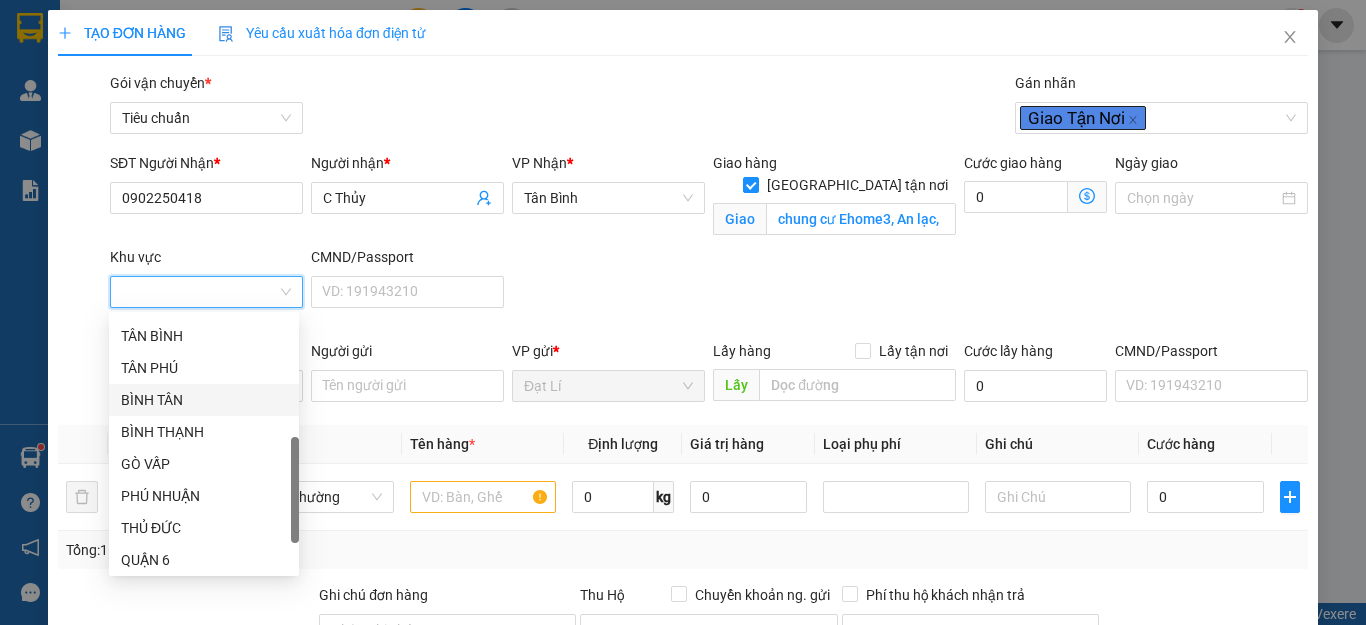 click on "BÌNH TÂN" at bounding box center [204, 400] 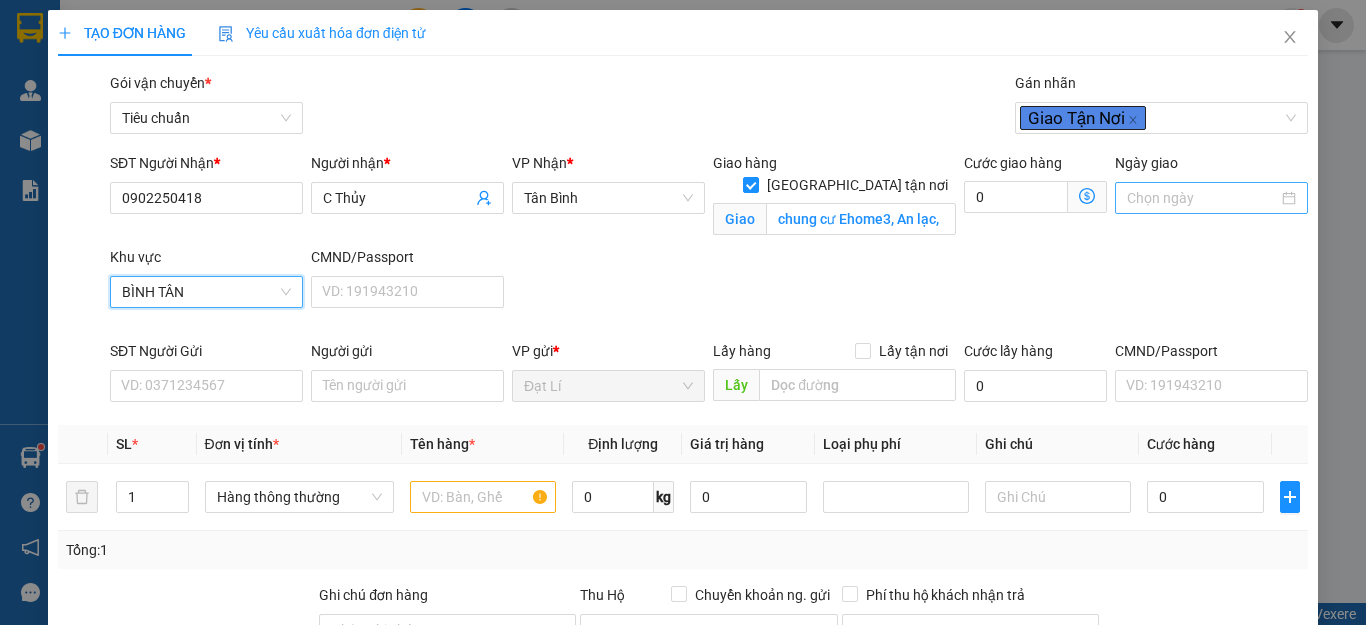 drag, startPoint x: 969, startPoint y: 272, endPoint x: 1151, endPoint y: 202, distance: 194.99744 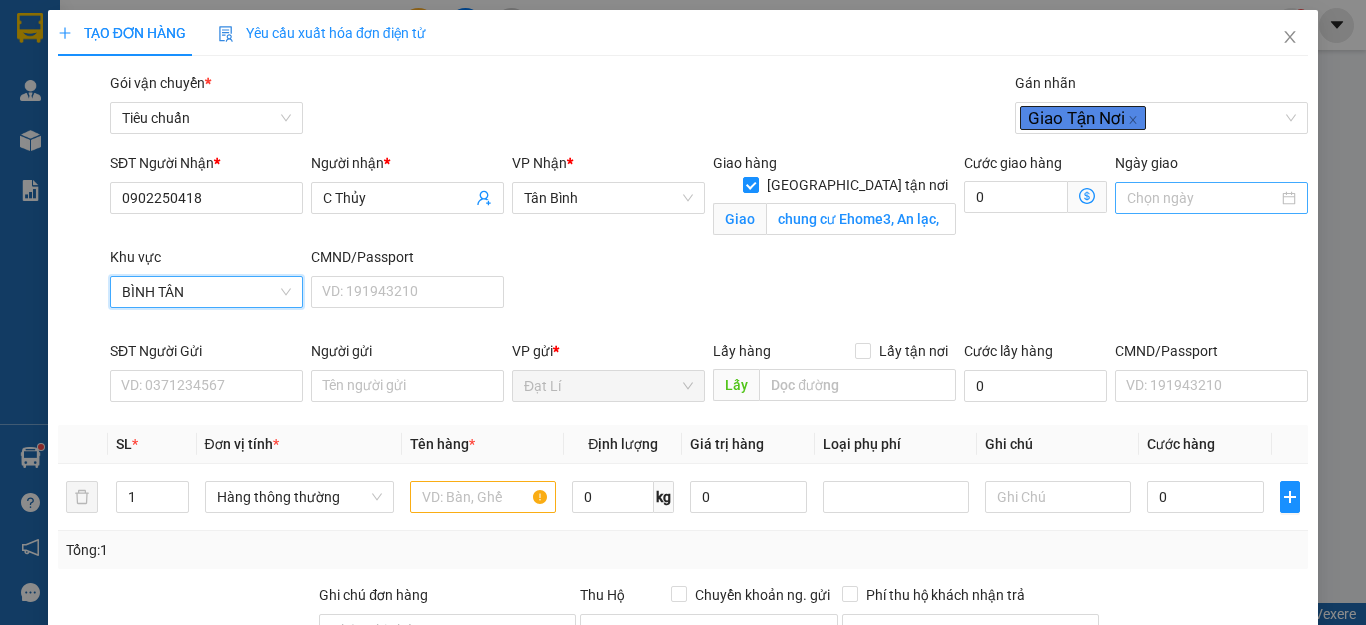 click on "SĐT Người Nhận  * 0902250418 Người nhận  * C Thủy VP Nhận  * [GEOGRAPHIC_DATA] tận nơi Giao chung cư [GEOGRAPHIC_DATA], [GEOGRAPHIC_DATA], [GEOGRAPHIC_DATA] giao hàng 0 Ngày giao Khu vực [GEOGRAPHIC_DATA]/[GEOGRAPHIC_DATA] VD: [PASSPORT]" at bounding box center (709, 246) 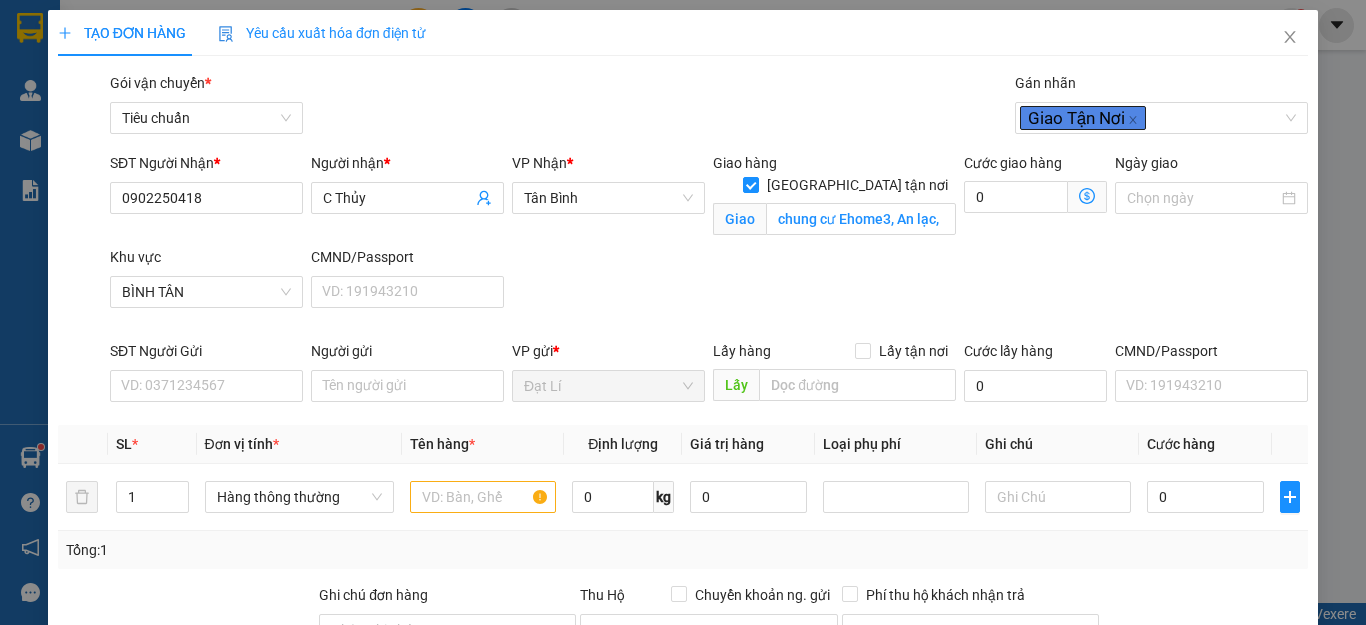 click 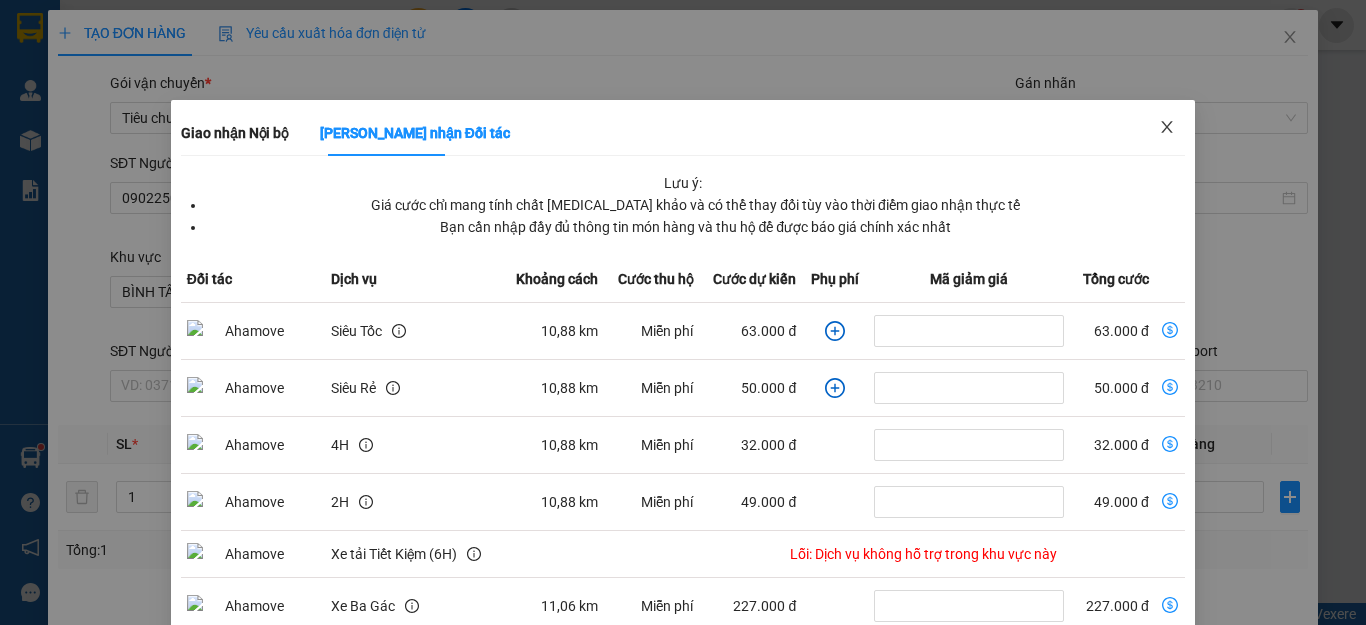 click at bounding box center [1167, 128] 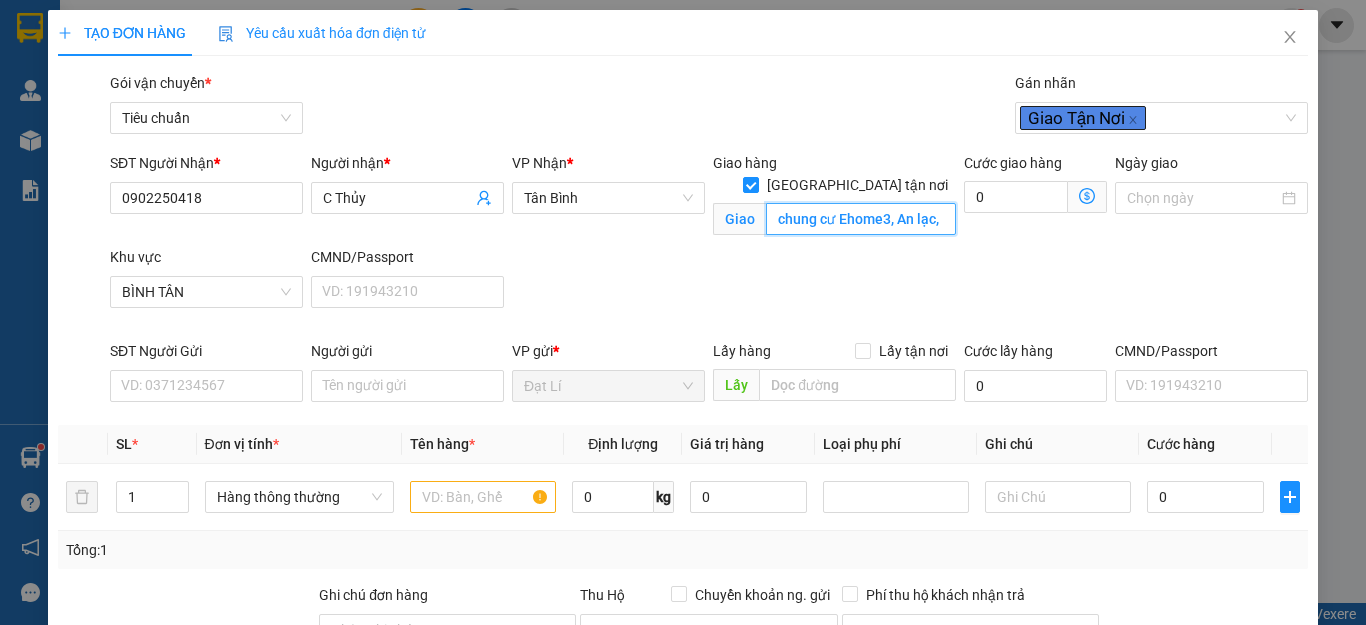 click on "chung cư Ehome3, An lạc, [GEOGRAPHIC_DATA]" at bounding box center [861, 219] 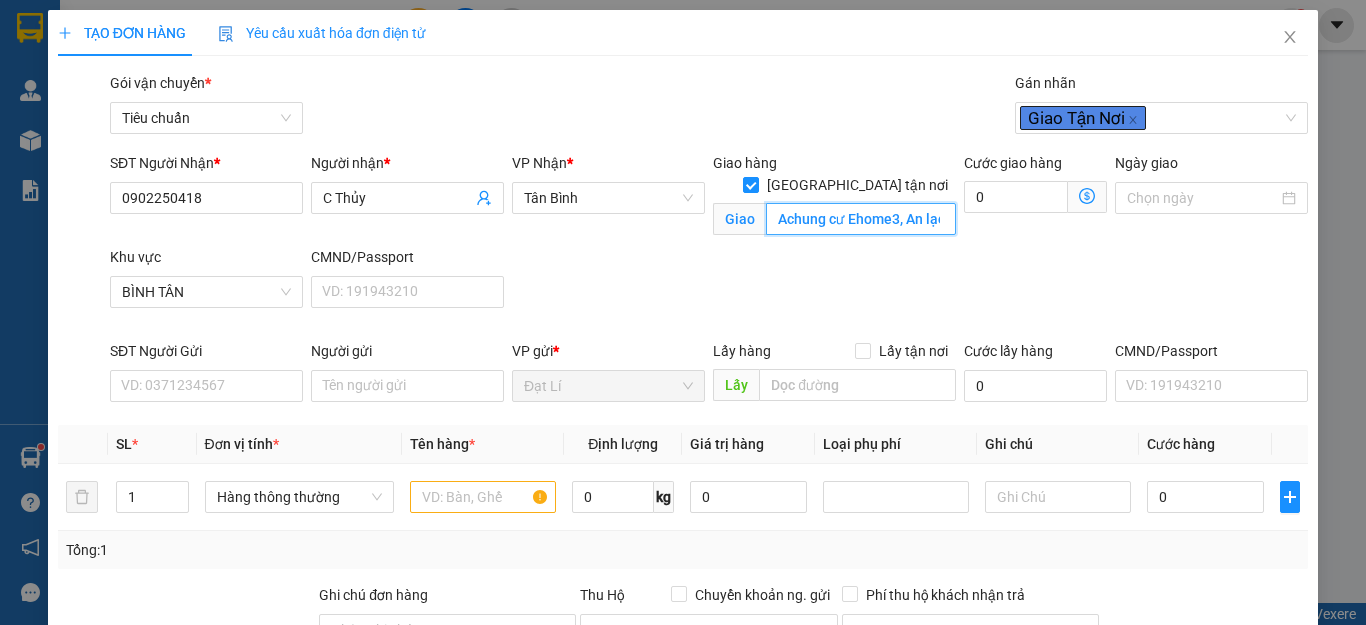 type on "chung cư Ehome3, An lạc, [GEOGRAPHIC_DATA]" 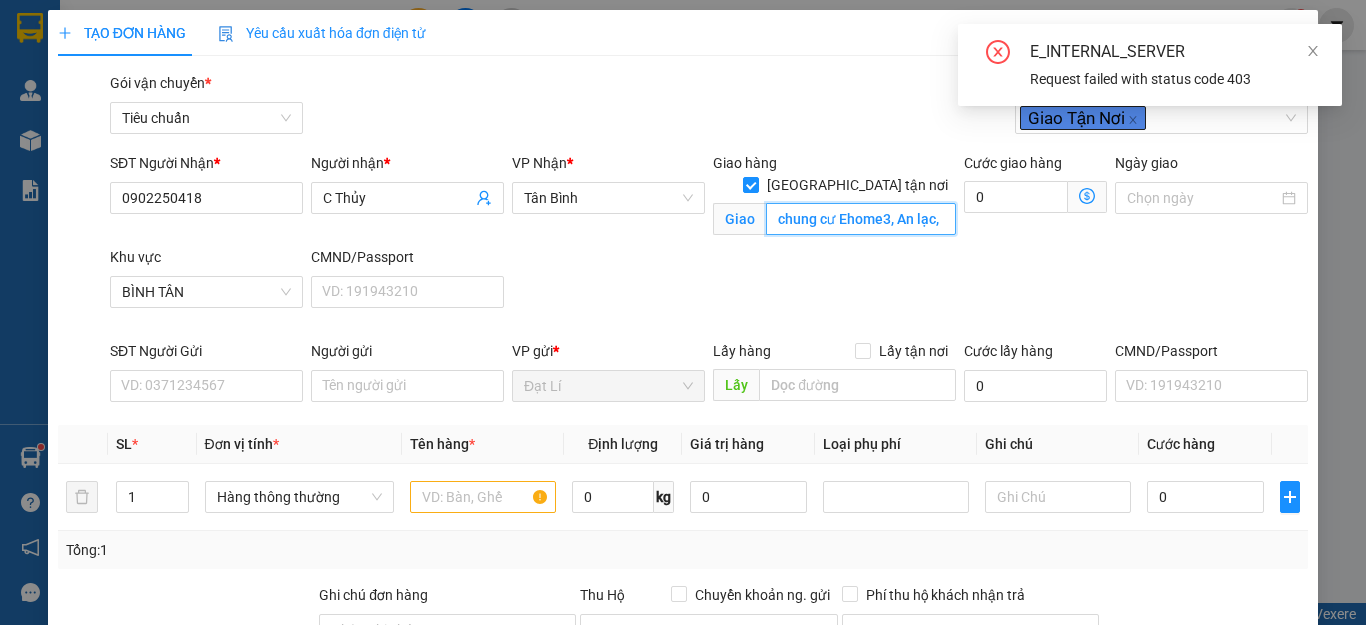 click on "chung cư Ehome3, An lạc, [GEOGRAPHIC_DATA]" at bounding box center [861, 219] 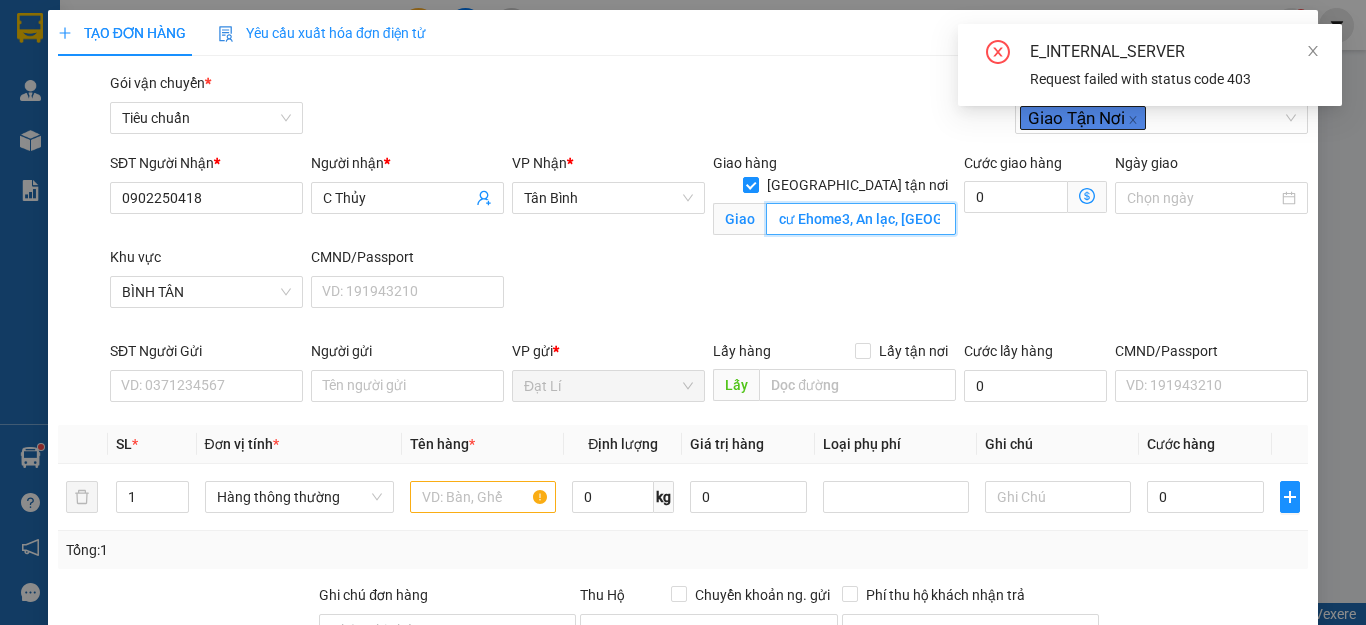 scroll, scrollTop: 0, scrollLeft: 60, axis: horizontal 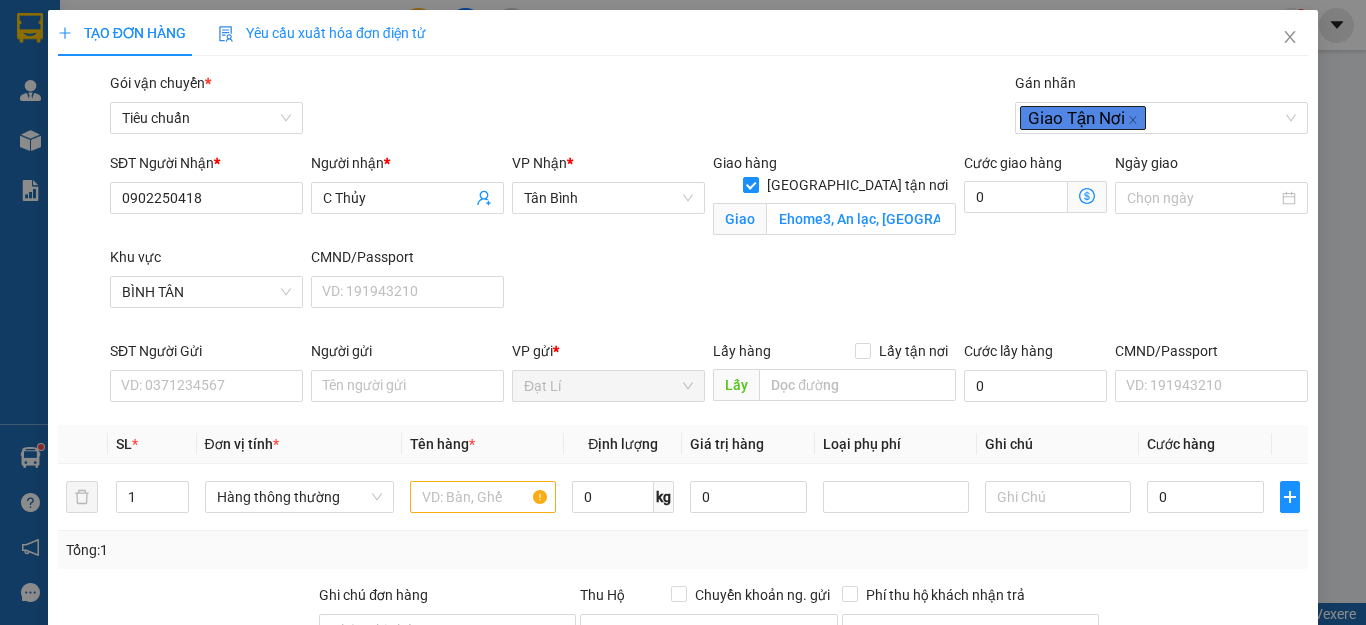 click on "SĐT Người Gửi VD: 0371234567" at bounding box center (206, 375) 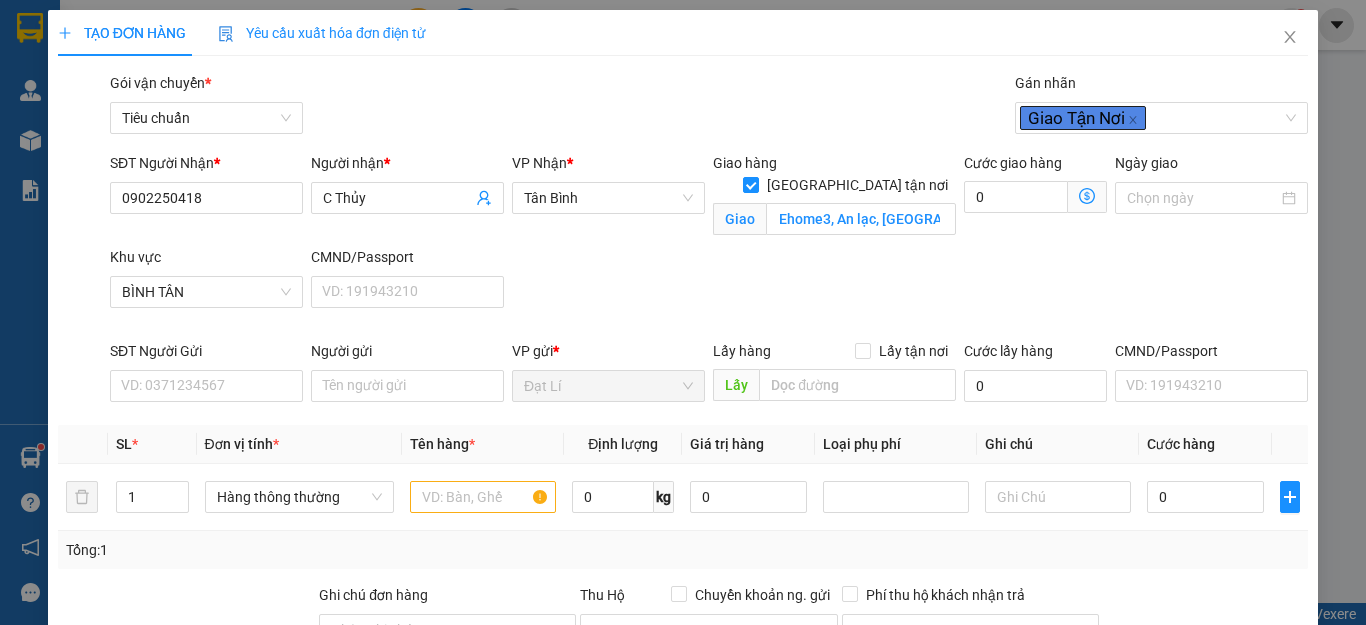 scroll, scrollTop: 0, scrollLeft: 0, axis: both 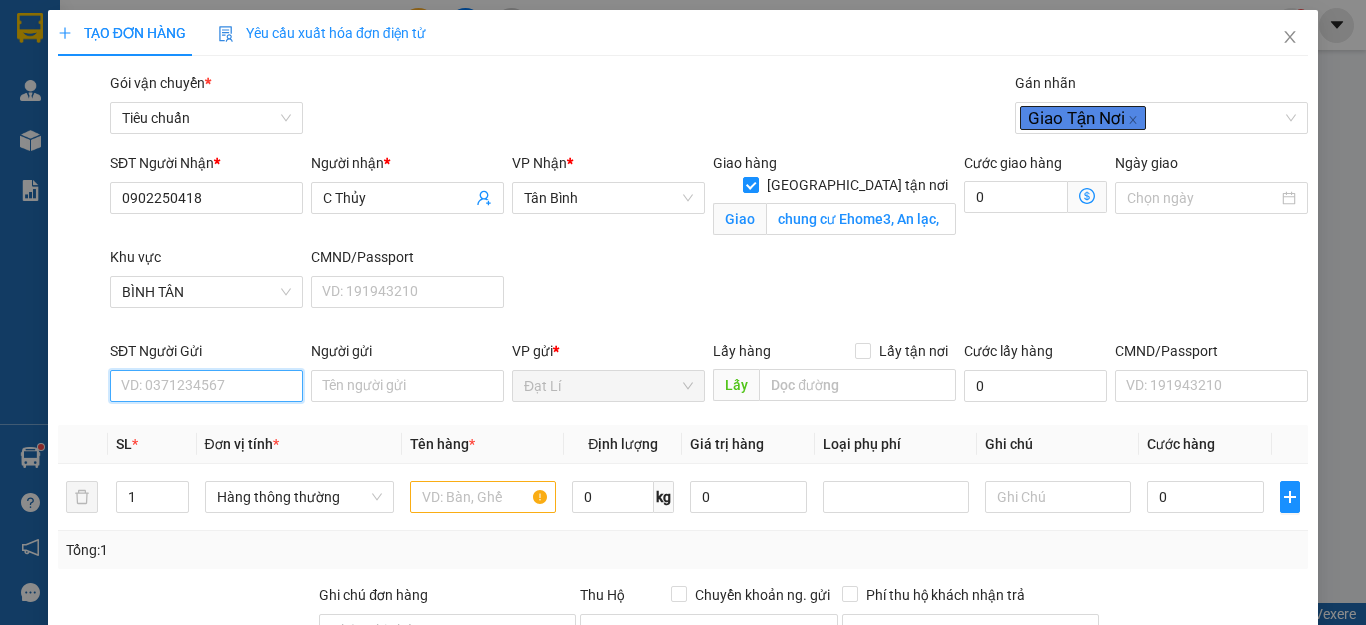 click on "SĐT Người Gửi" at bounding box center [206, 386] 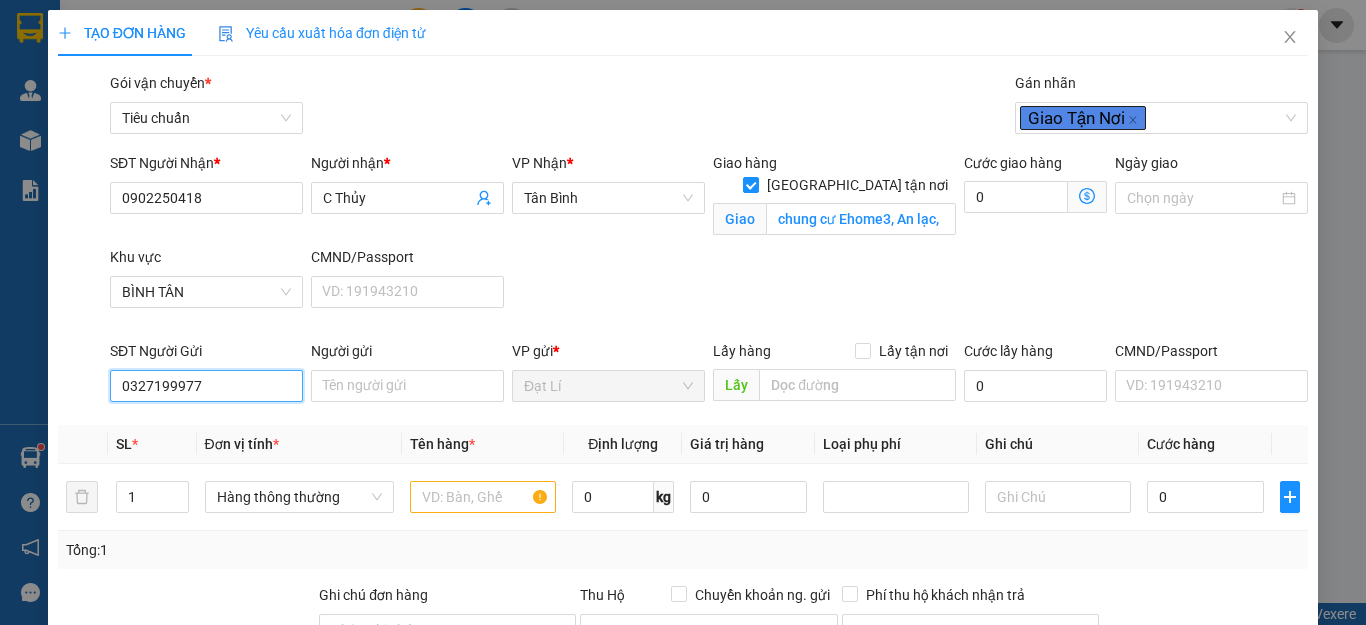 click on "0327199977" at bounding box center (206, 386) 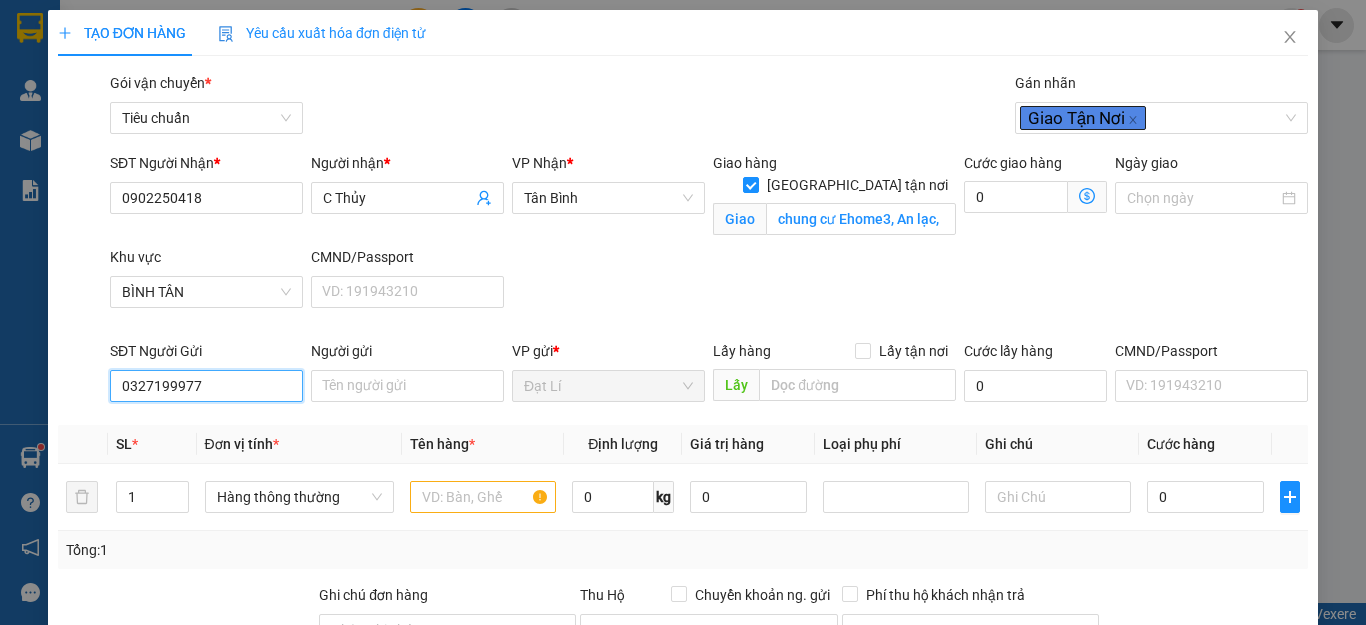 click on "0327199977" at bounding box center (206, 386) 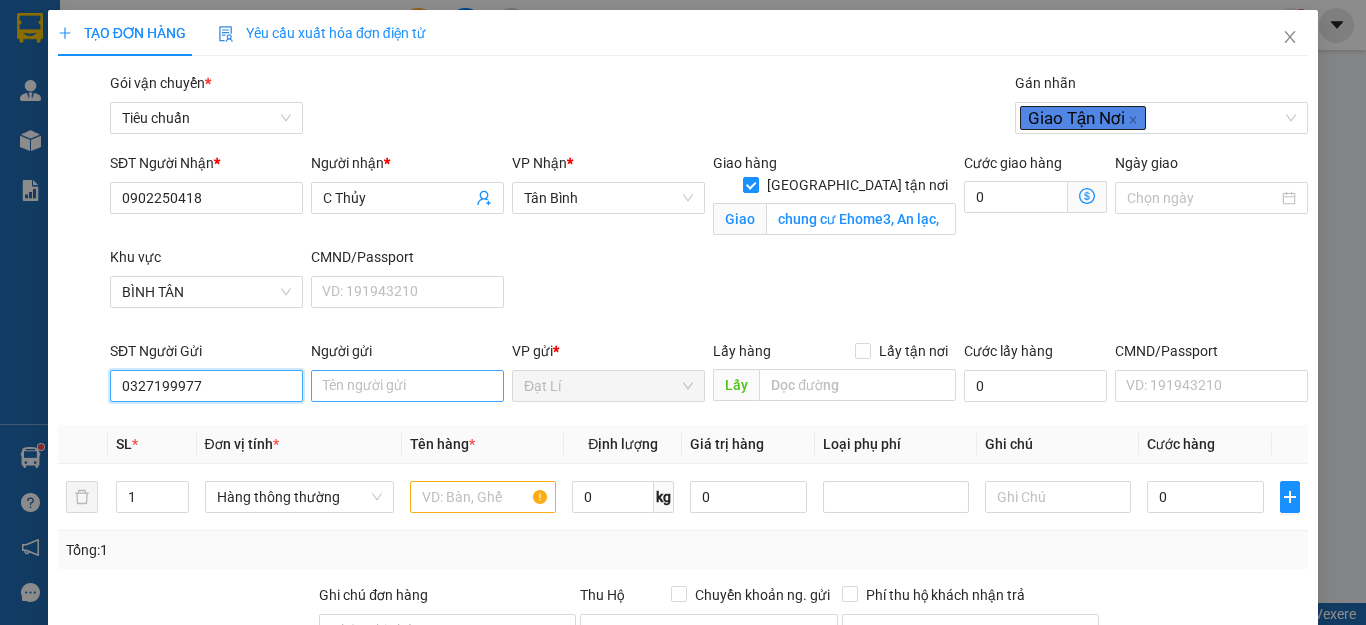 type on "0327199977" 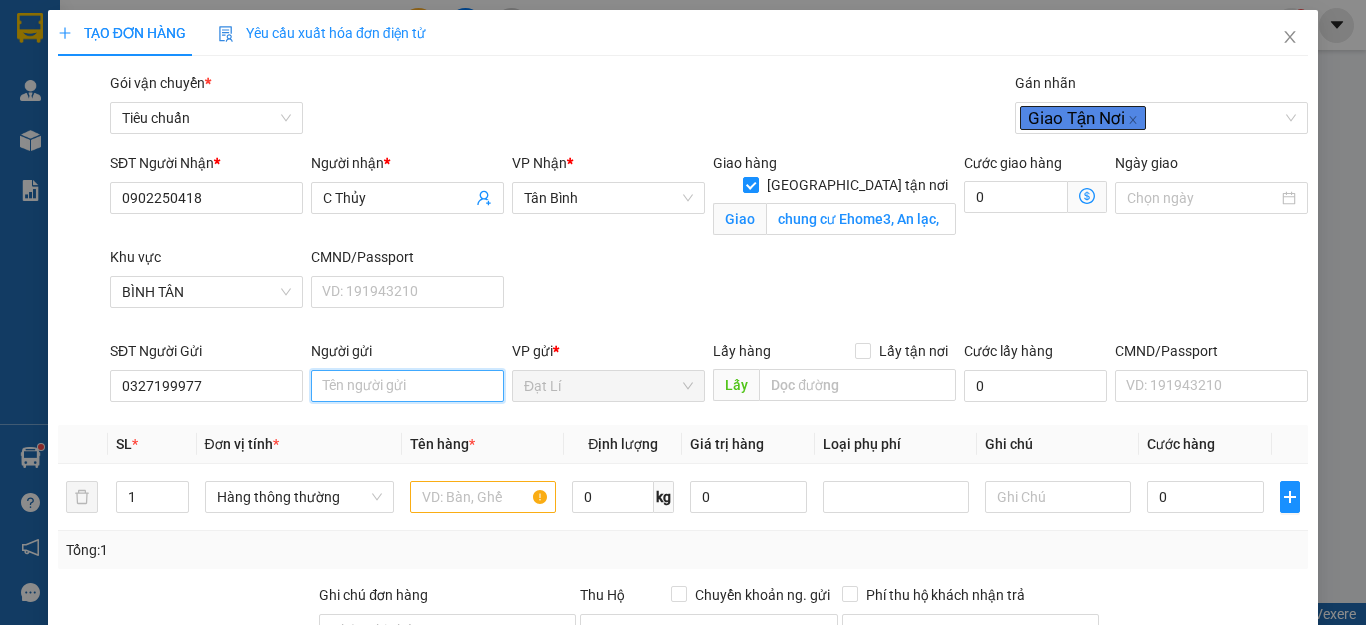 click on "Người gửi" at bounding box center (407, 386) 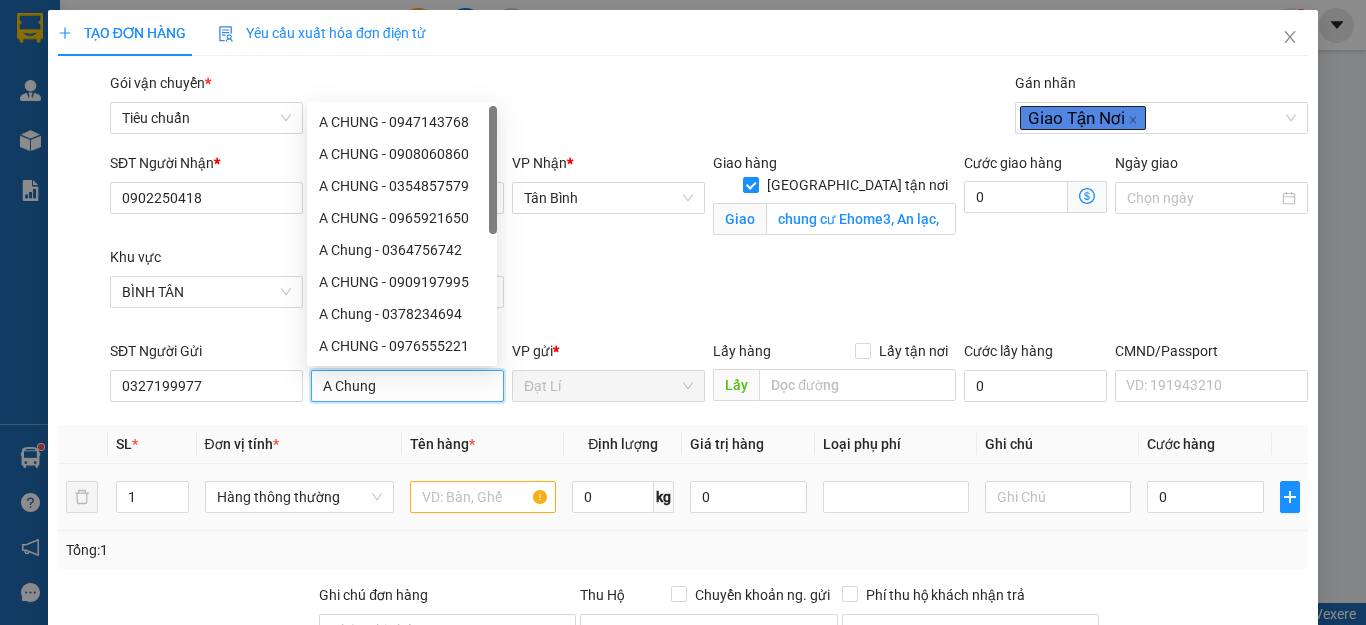 type on "A Chung" 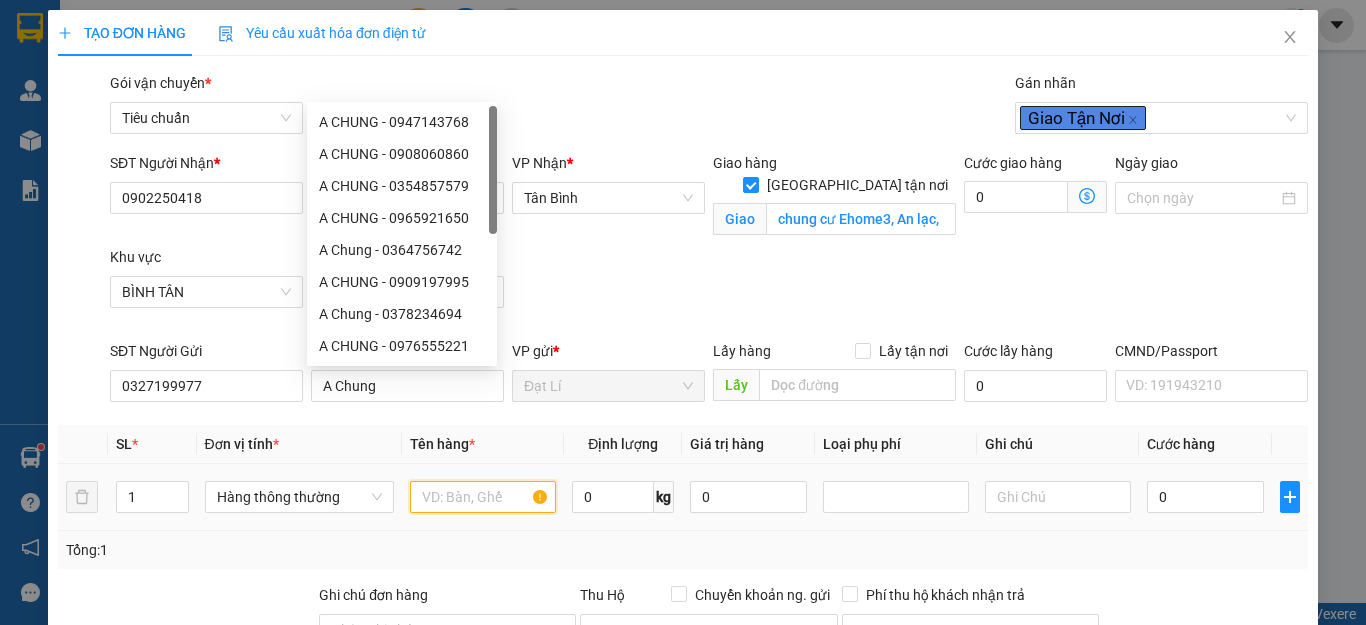 click at bounding box center (483, 497) 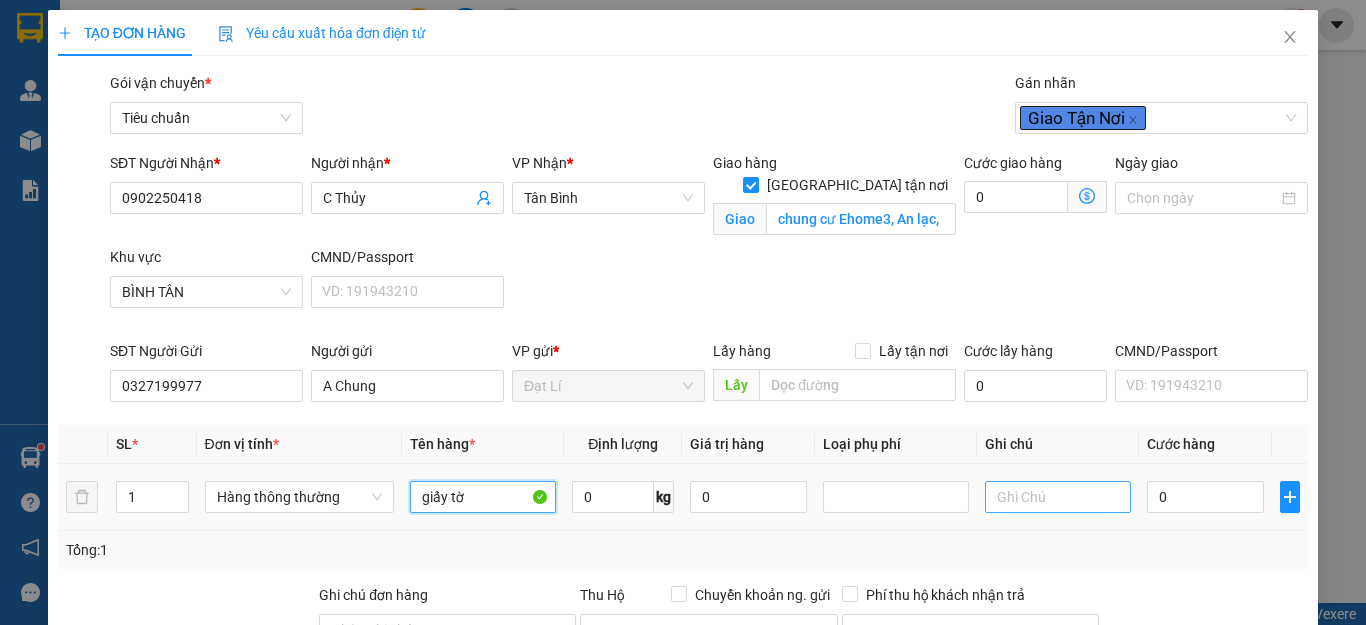 type on "giấy tờ" 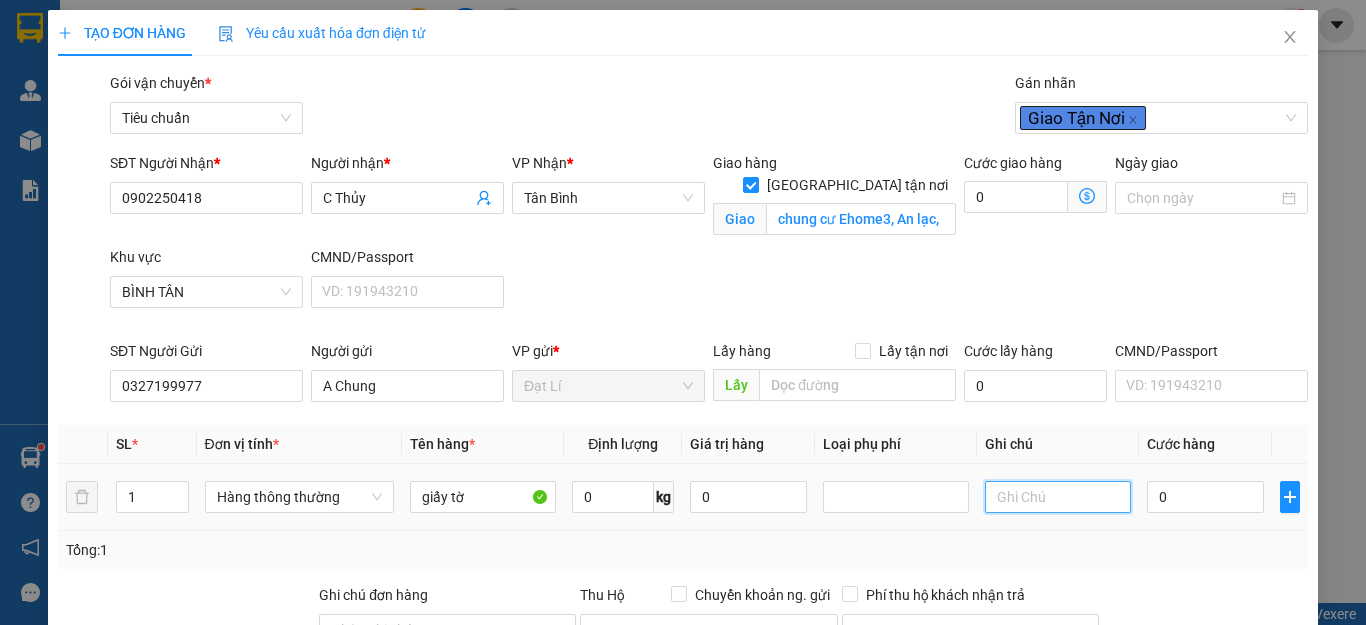 click at bounding box center (1058, 497) 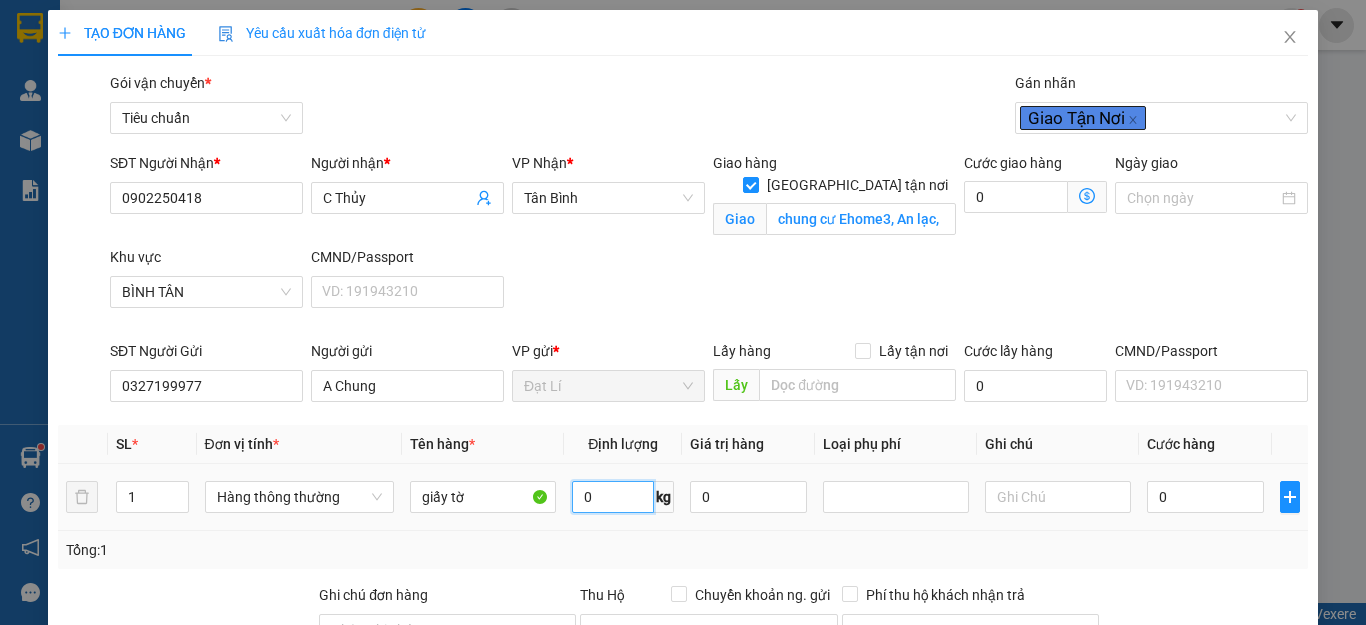 click on "0" at bounding box center [613, 497] 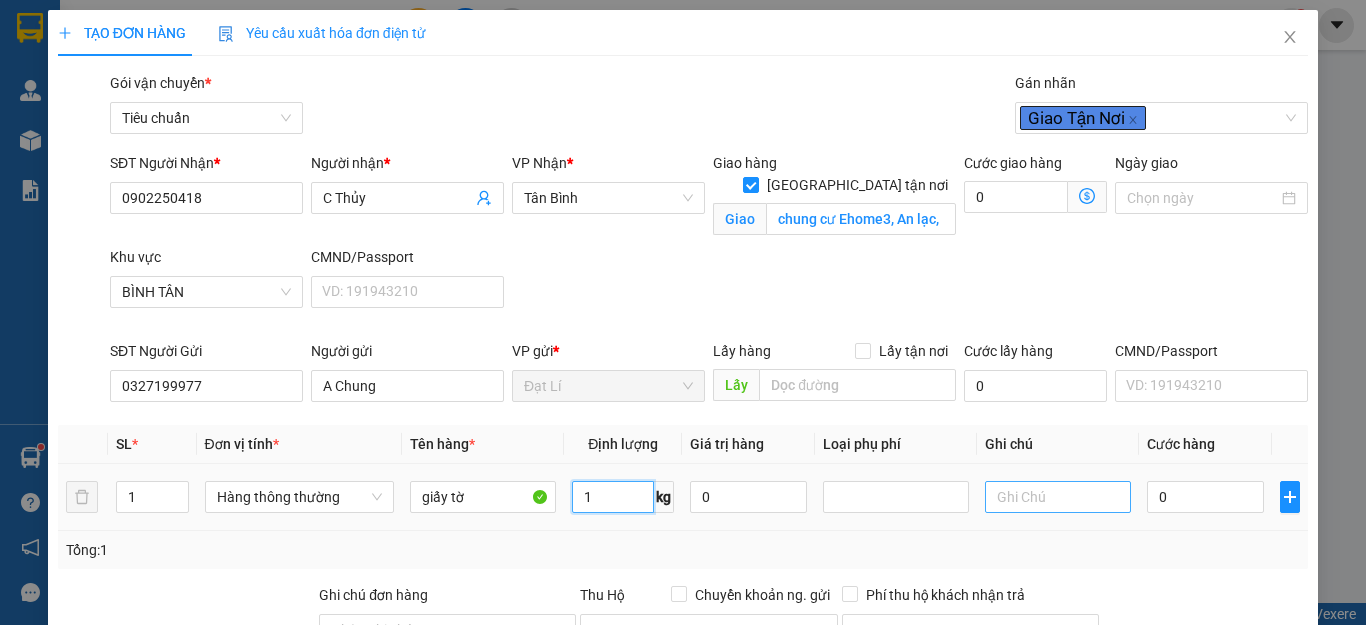 type on "1" 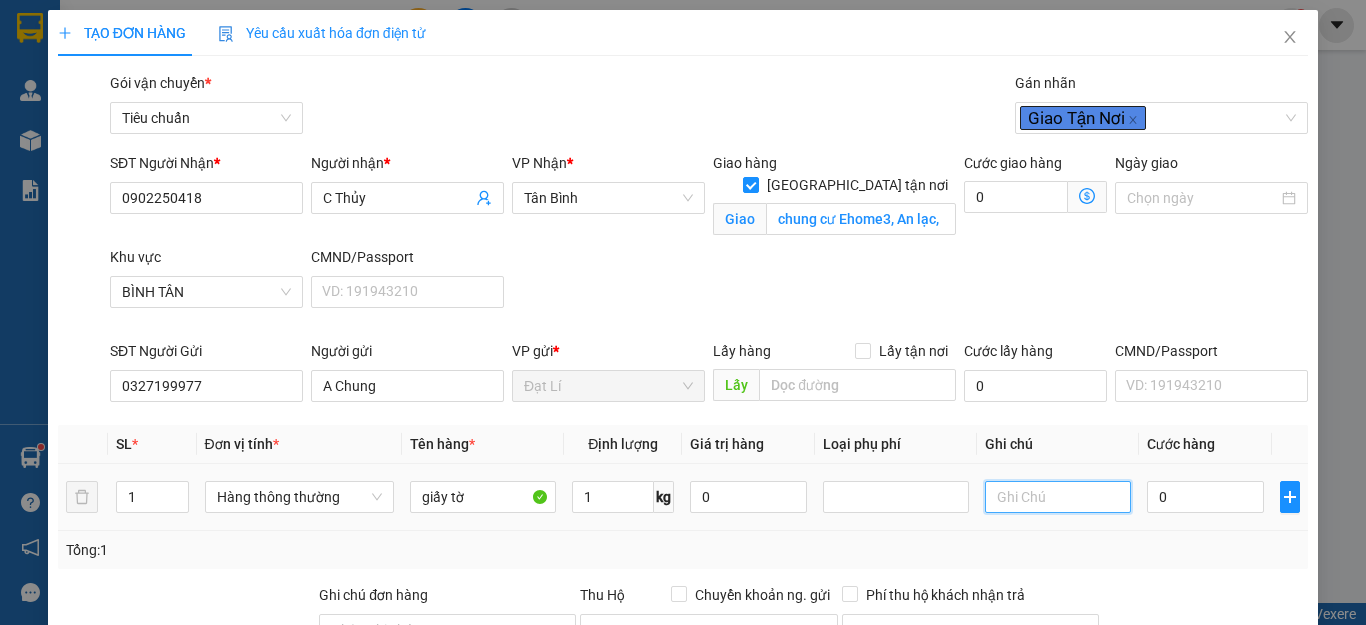 click at bounding box center [1058, 497] 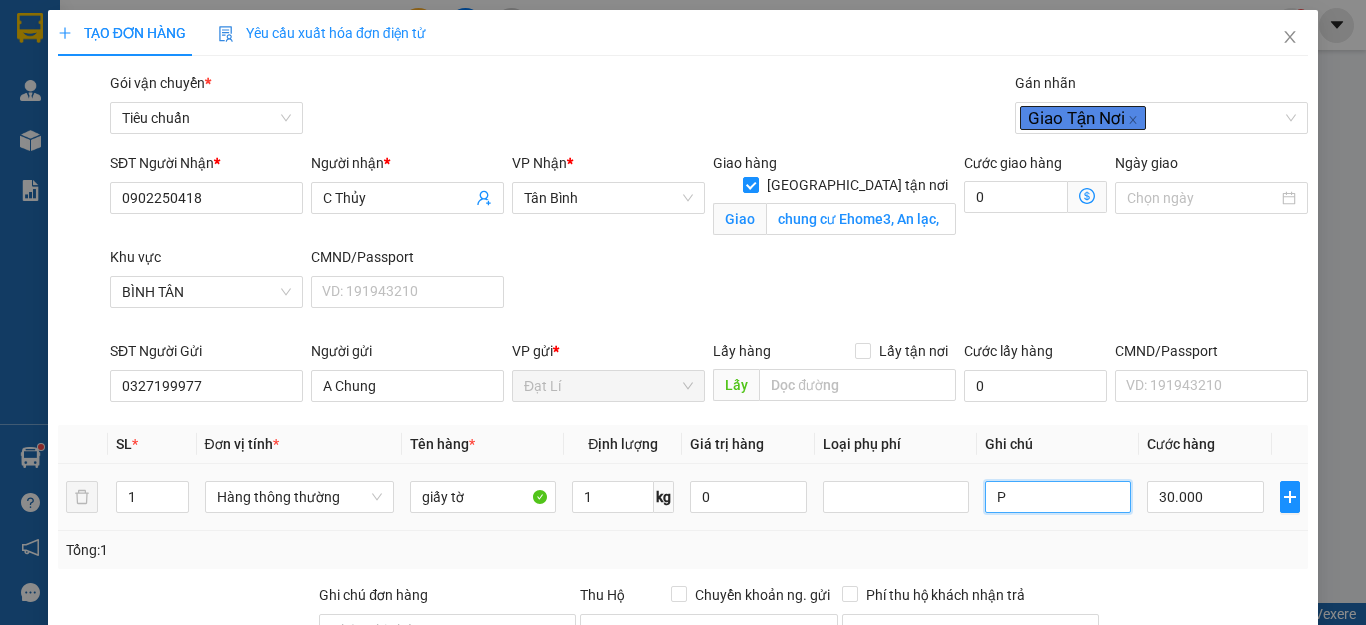 type on "30.000" 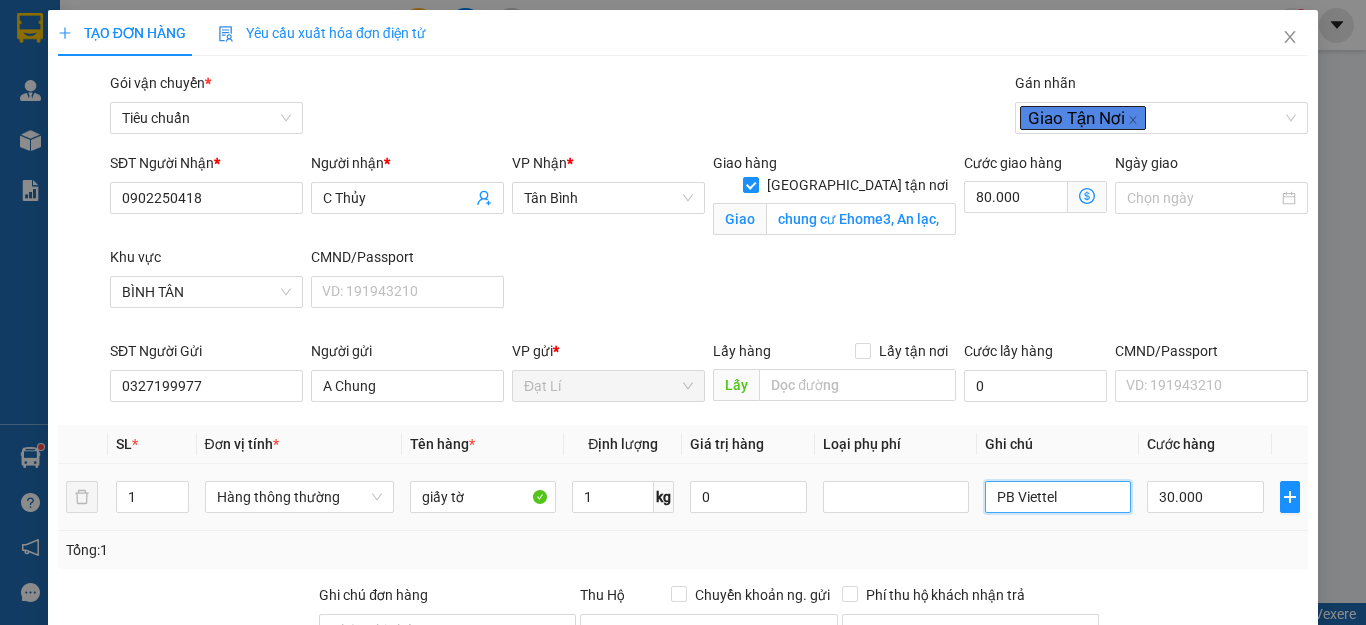 type on "PB Viettel" 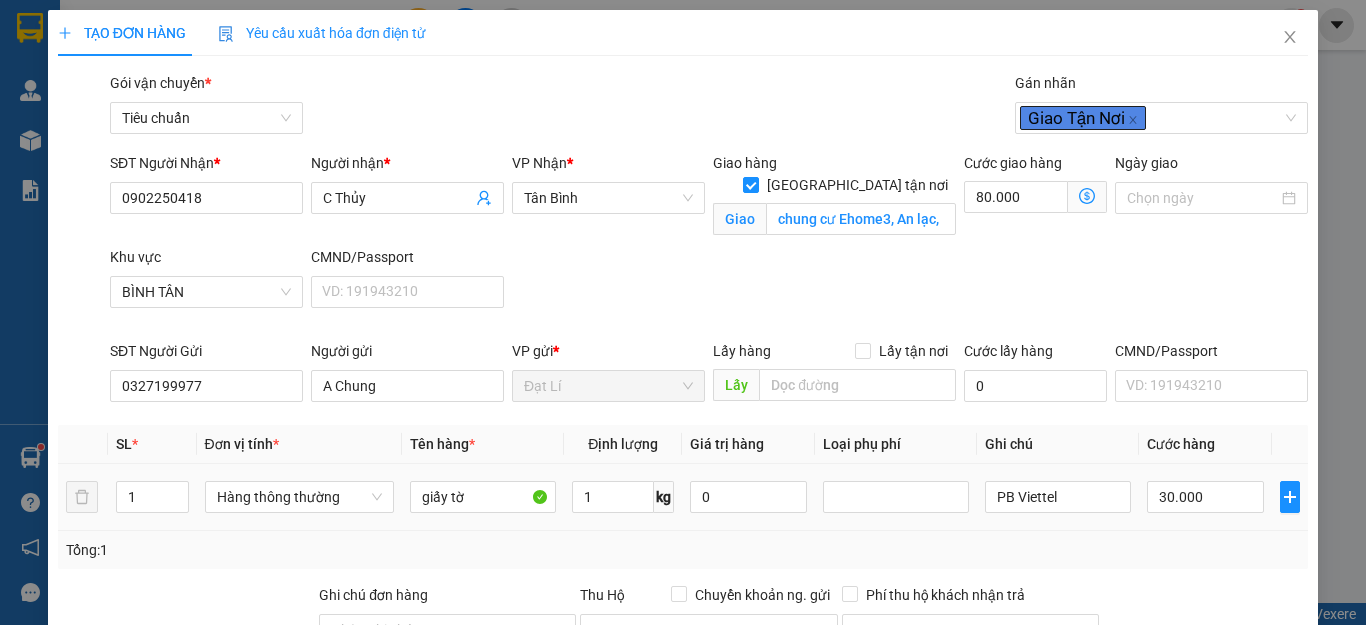click on "PB Viettel" at bounding box center (1058, 497) 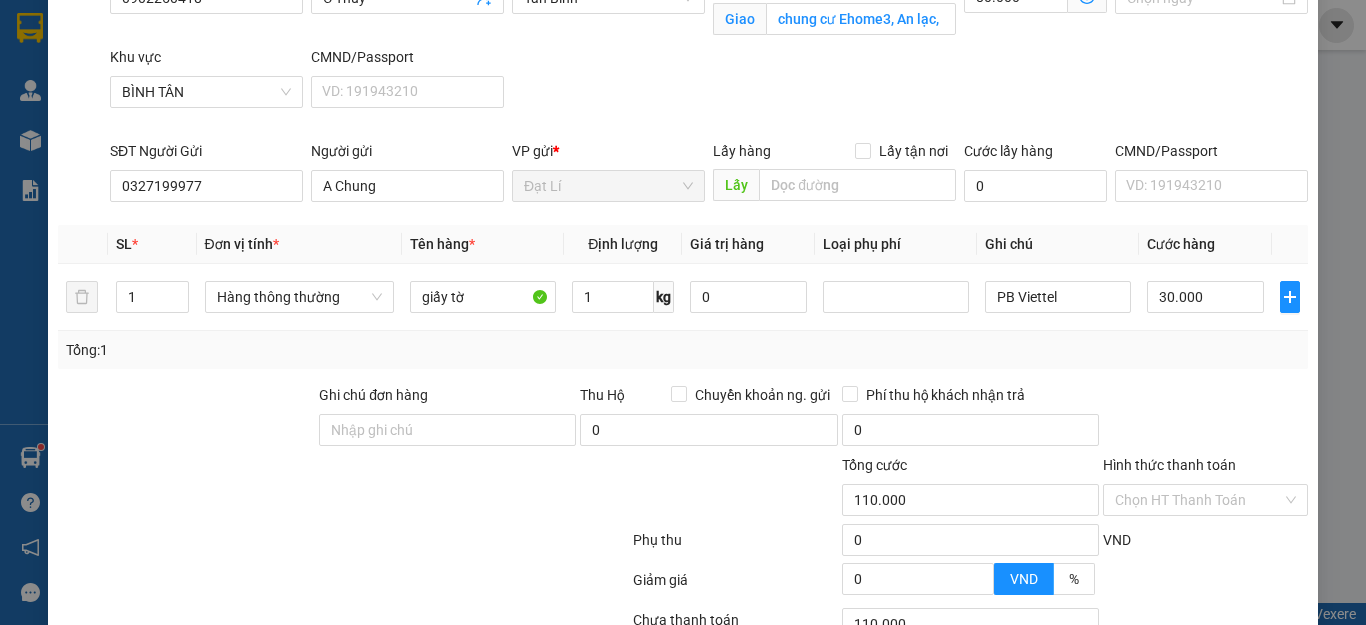 scroll, scrollTop: 0, scrollLeft: 0, axis: both 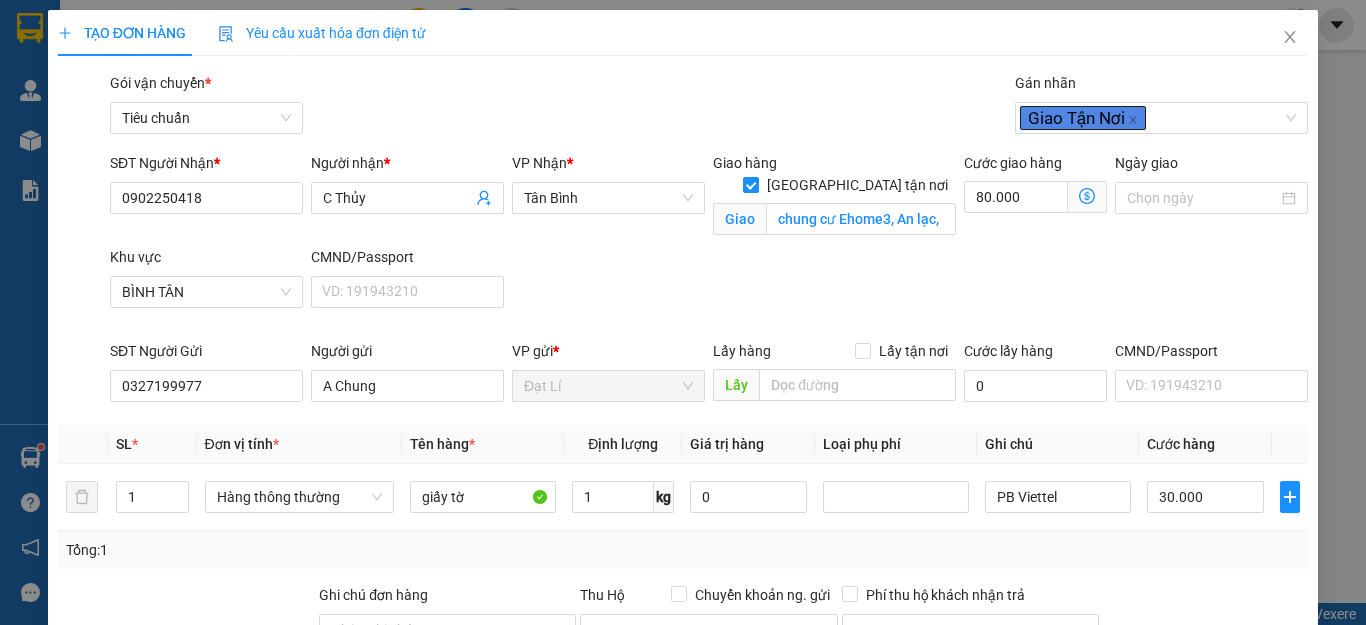 click on "Giao nhận Nội bộ Giao nhận Đối tác Lưu ý: Giá cước chỉ mang tính chất [MEDICAL_DATA] khảo và có thể thay đổi tùy vào thời điểm giao nhận thực tế Bạn cần nhập đầy đủ thông tin món hàng và thu hộ để được báo giá chính xác nhất Đối tác Dịch vụ Khoảng cách Cước thu hộ Cước dự kiến Phụ phí Mã giảm giá Tổng cước Siêu Tốc 10,88 km Miễn phí 63.000 đ 63.000 đ Siêu Rẻ 10,88 km Miễn phí 50.000 đ 50.000 đ 4H 10,88 km Miễn phí 32.000 đ 32.000 đ 2H 10,88 km Miễn phí 49.000 đ 49.000 đ Xe tải Tiết Kiệm (6H) Lỗi: Dịch vụ không hỗ trợ trong khu vực này Xe Ba Gác 11,06 km Miễn phí 227.000 đ 227.000 đ Xe VAN 500kg 11,34 km Miễn phí 230.000 đ 230.000 đ Xe VAN 1000kg 11,34 km Miễn phí 301.000 đ 301.000 đ Xe tải 500kg 11,14 km Miễn phí 228.000 đ 228.000 đ Xe tải 1000kg 11,14 km Miễn phí 299.000 đ 299.000 đ Xe Tải 1500kg 11,14 km Miễn phí 360.000 đ" at bounding box center (1087, 197) 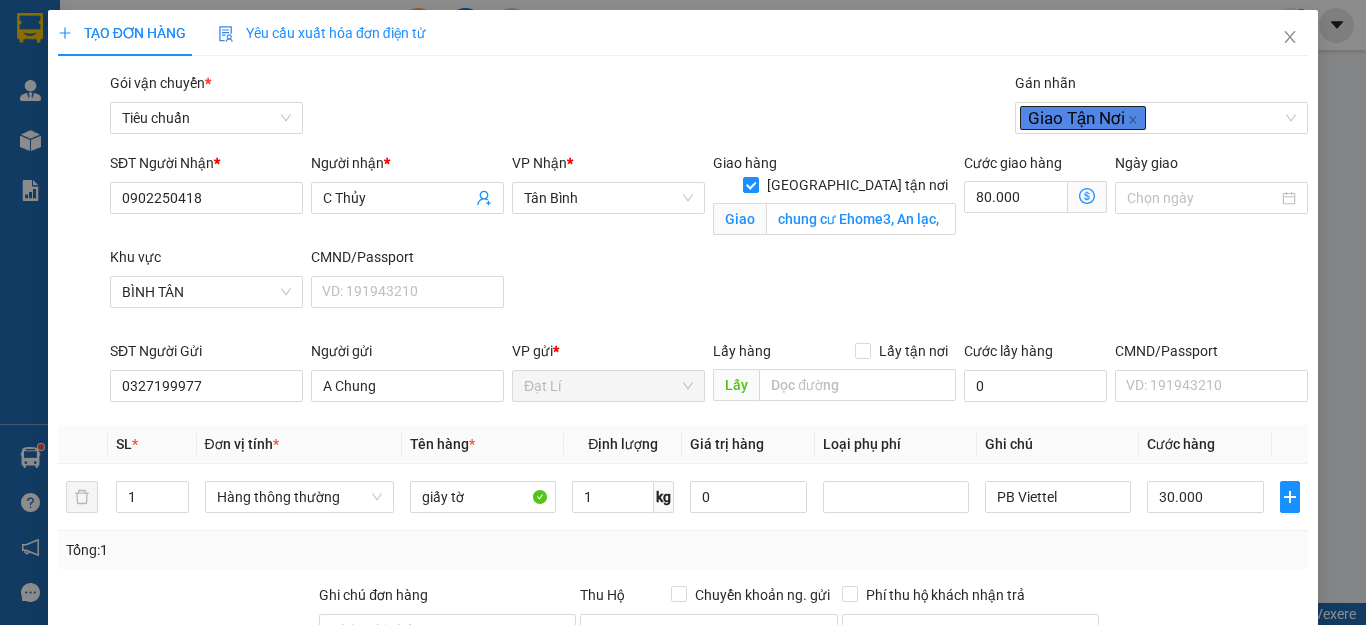 click 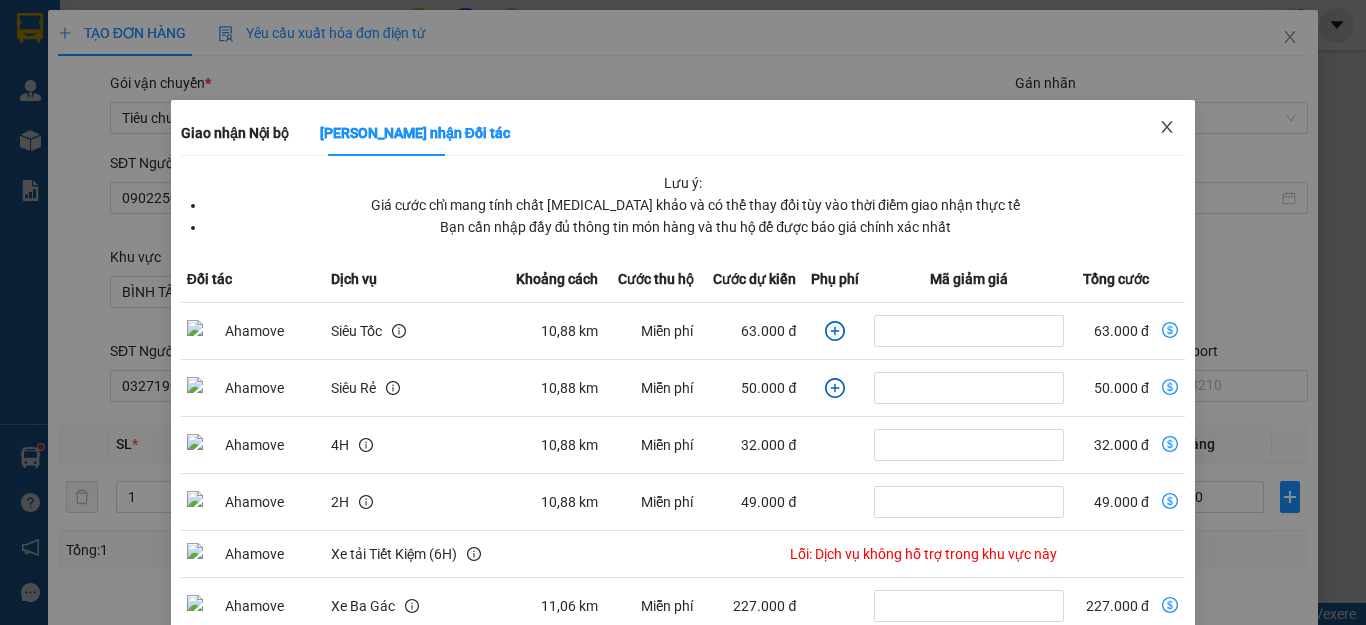 click 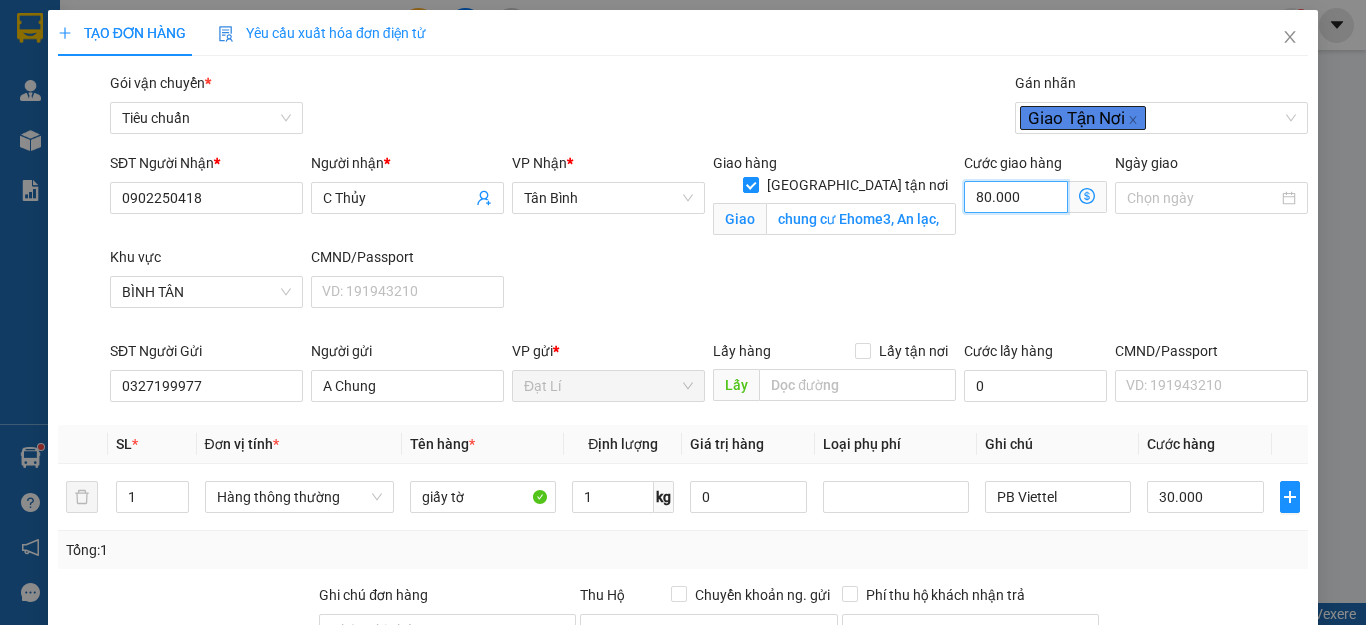 click on "80.000" at bounding box center (1016, 197) 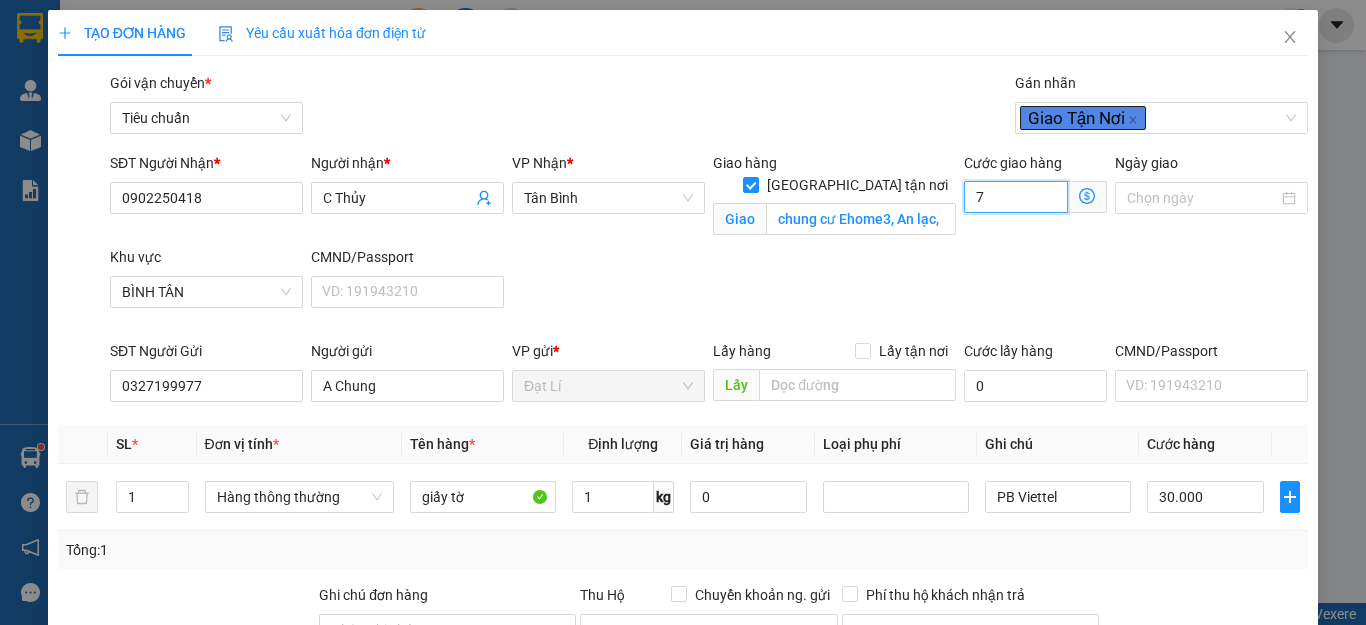 type on "30.070" 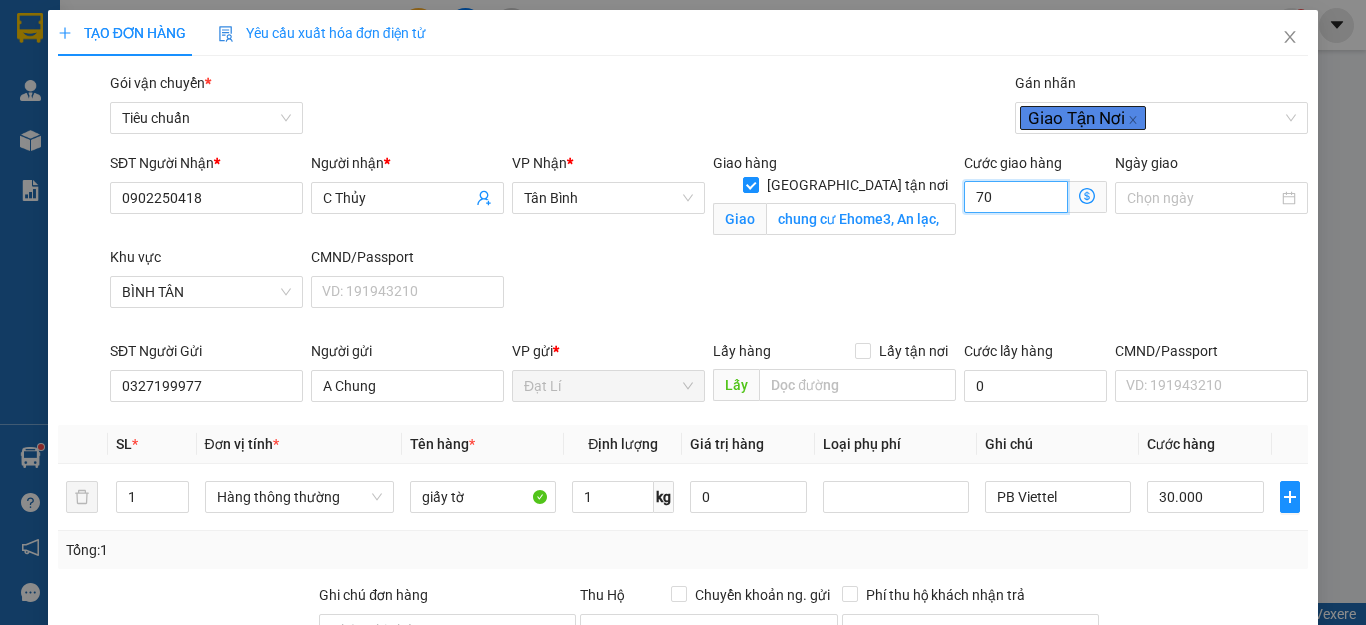 type on "70" 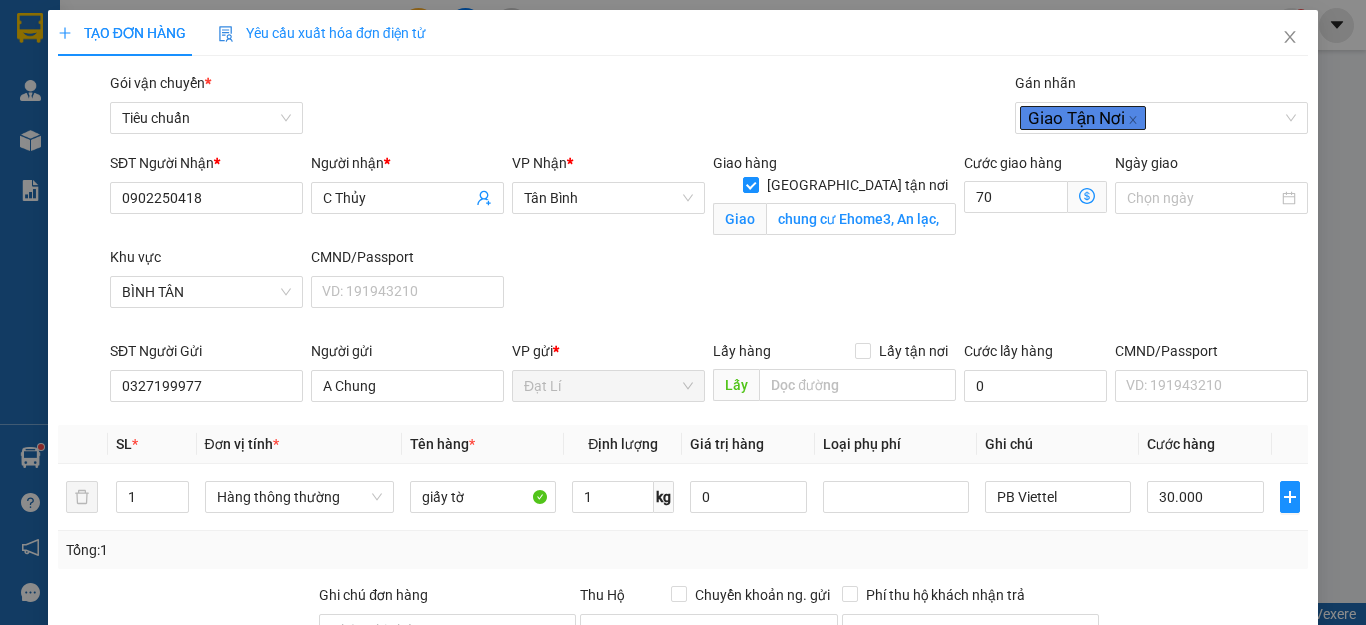 type on "100.000" 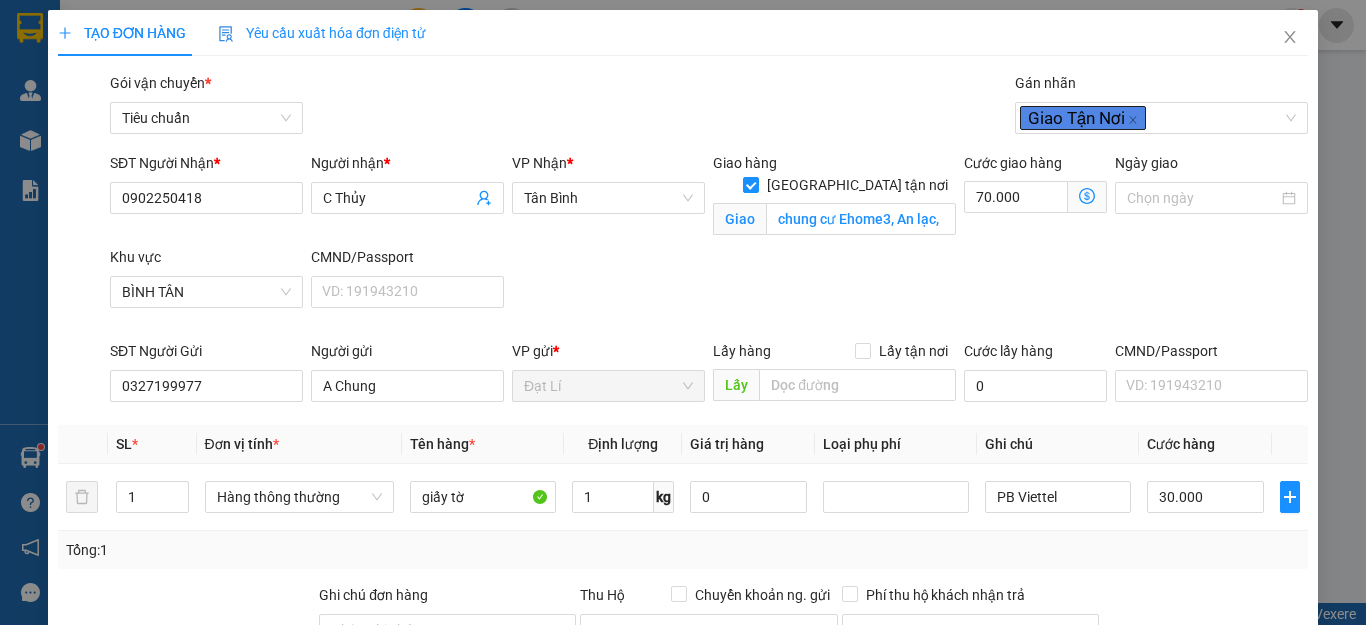 click on "SĐT Người Nhận  * 0902250418 Người nhận  * C Thủy VP Nhận  * Tân Bình Giao hàng [GEOGRAPHIC_DATA] tận nơi Giao chung cư Ehome3, [GEOGRAPHIC_DATA], bình tân Cước giao hàng 70.000 Giao nhận Nội bộ Giao nhận Đối tác Lưu ý: Giá cước chỉ mang tính chất [MEDICAL_DATA] khảo và có thể thay đổi tùy vào thời điểm giao nhận thực tế Bạn cần nhập đầy đủ thông tin món hàng và thu hộ để được báo giá chính xác nhất Đối tác Dịch vụ Khoảng cách Cước thu hộ Cước dự kiến Phụ phí Mã giảm giá Tổng cước Siêu Tốc 10,88 km Miễn phí 63.000 đ 63.000 đ Siêu Rẻ 10,88 km Miễn phí 50.000 đ 50.000 đ 4H 10,88 km Miễn phí 32.000 đ 32.000 đ 2H 10,88 km Miễn phí 49.000 đ 49.000 đ Xe tải Tiết Kiệm (6H) Lỗi: Dịch vụ không hỗ trợ trong khu vực này Xe Ba Gác 11,06 km Miễn phí 227.000 đ 227.000 đ Xe VAN 500kg 11,34 km Miễn phí 230.000 đ 230.000 đ Xe VAN 1000kg 11,34 km Miễn phí" at bounding box center (709, 246) 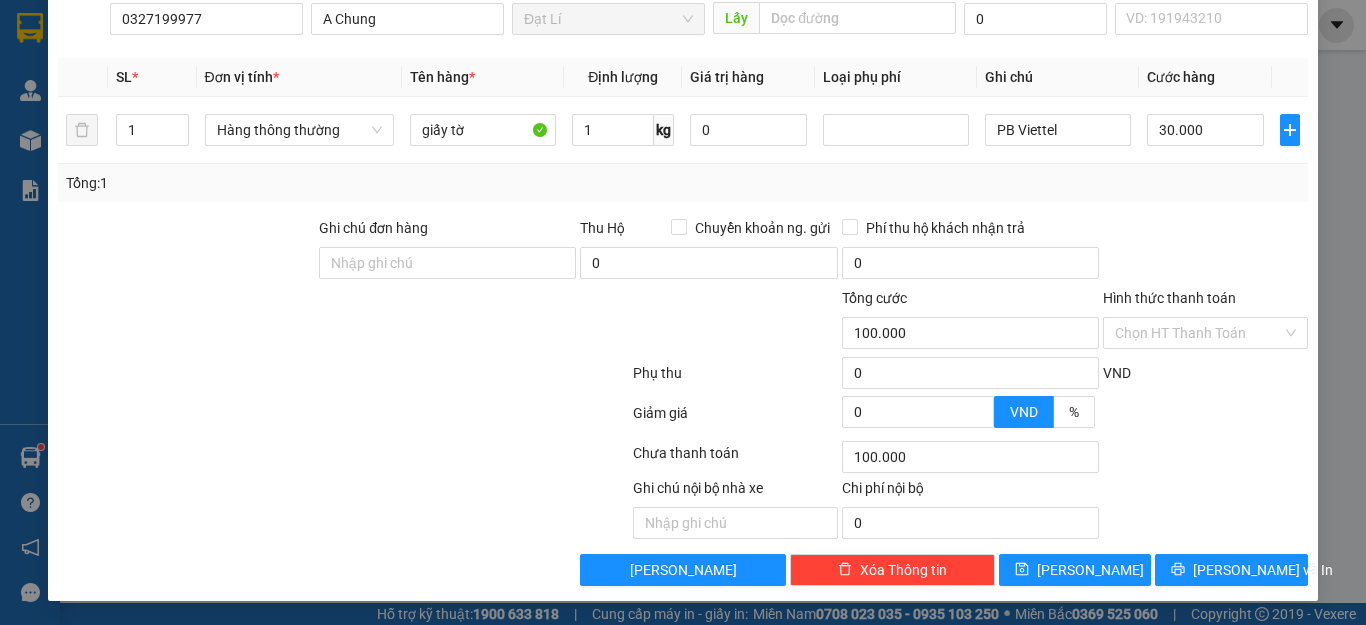 scroll, scrollTop: 0, scrollLeft: 0, axis: both 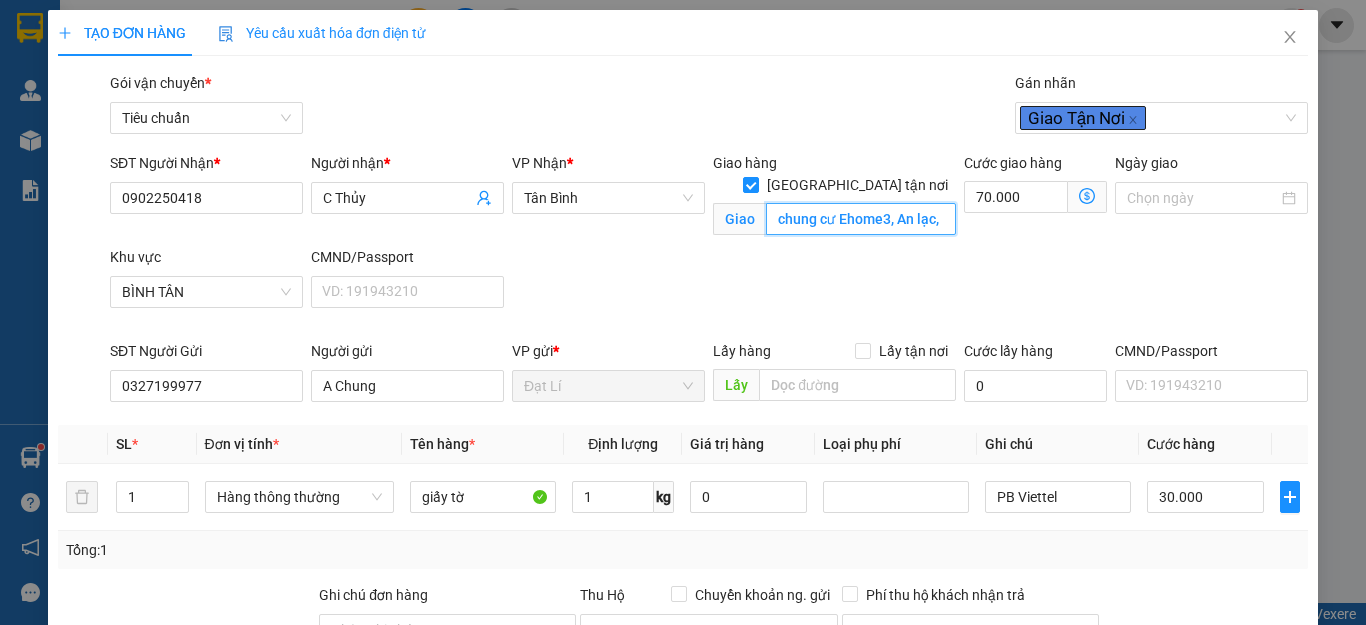 click on "chung cư Ehome3, An lạc, [GEOGRAPHIC_DATA]" at bounding box center [861, 219] 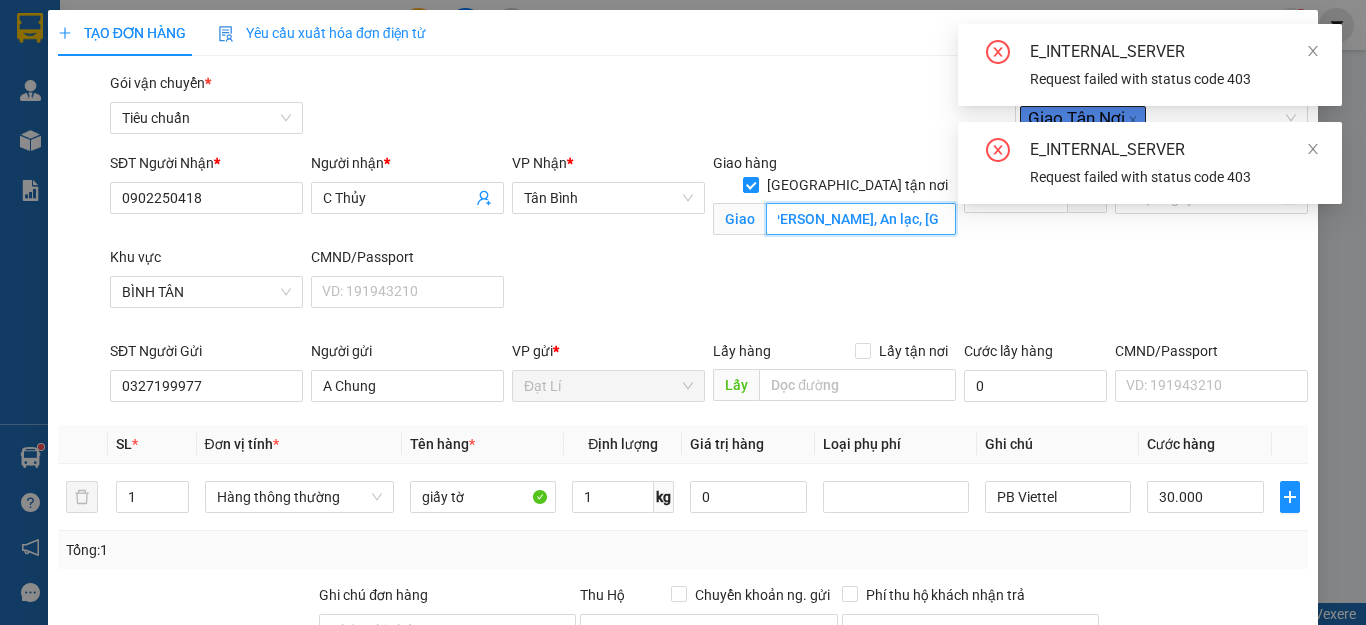 scroll, scrollTop: 0, scrollLeft: 69, axis: horizontal 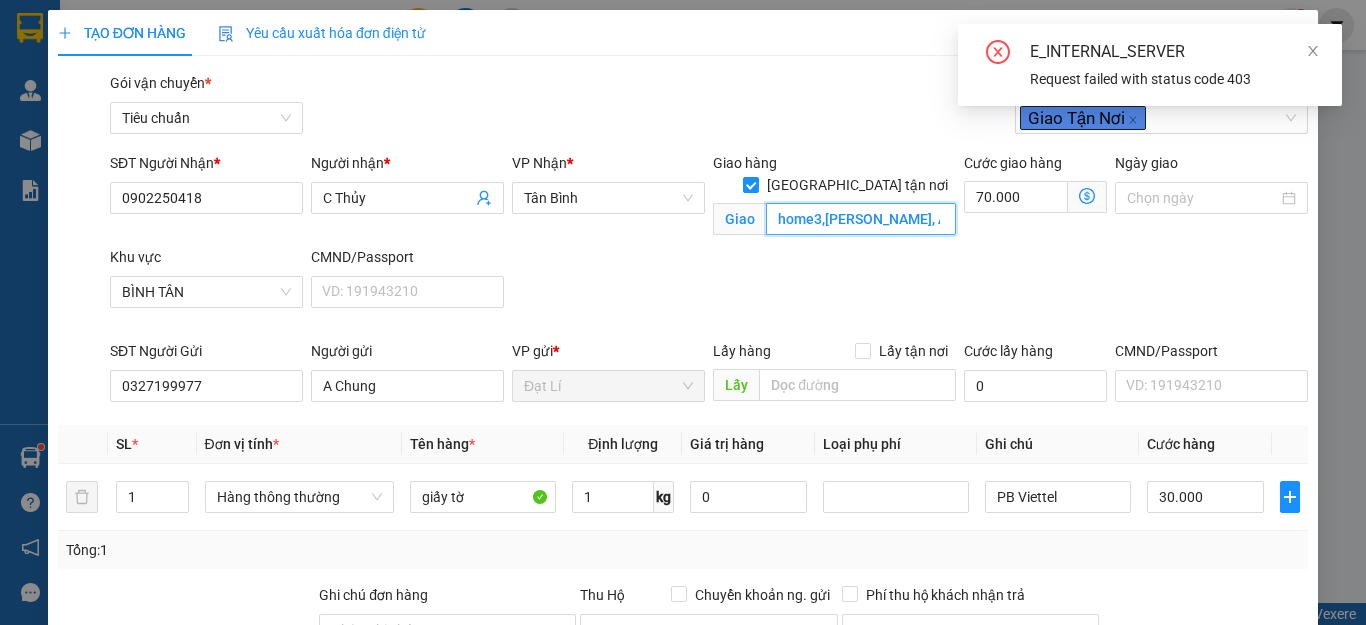 type 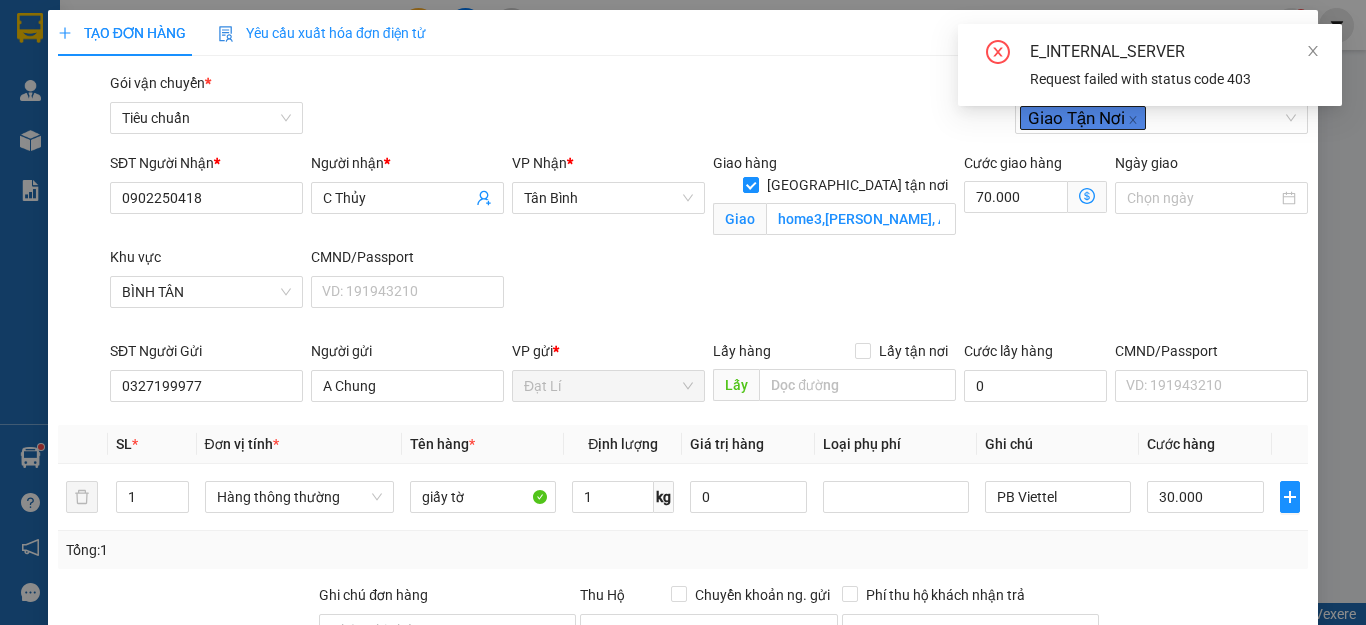 click on "SĐT Người Nhận  * 0902250418 Người nhận  * C Thủy VP Nhận  * [GEOGRAPHIC_DATA] hàng Giao tận nơi chung cư [GEOGRAPHIC_DATA],[PERSON_NAME] lãm, [GEOGRAPHIC_DATA], bình tân Giao chung cư Ehome3,[PERSON_NAME] lãm, An lạc, bình tân Cước giao hàng 70.000 Giao nhận Nội bộ Giao nhận Đối tác Lưu ý: Giá cước chỉ mang tính chất [MEDICAL_DATA] khảo và có thể thay đổi tùy vào thời điểm giao nhận thực tế Bạn cần nhập đầy đủ thông tin món hàng và thu hộ để được báo giá chính xác nhất Đối tác Dịch vụ Khoảng cách Cước thu hộ Cước dự kiến Phụ phí Mã giảm giá Tổng cước Siêu Tốc 10,88 km Miễn phí 63.000 đ 63.000 đ Siêu Rẻ 10,88 km Miễn phí 50.000 đ 50.000 đ 4H 10,88 km Miễn phí 32.000 đ 32.000 đ 2H 10,88 km Miễn phí 49.000 đ 49.000 đ Xe tải Tiết Kiệm (6H) Lỗi: Dịch vụ không hỗ trợ trong khu vực này Xe Ba Gác 11,06 km Miễn phí 227.000 đ 227.000 đ Xe VAN 500kg 11,34 km" at bounding box center [709, 246] 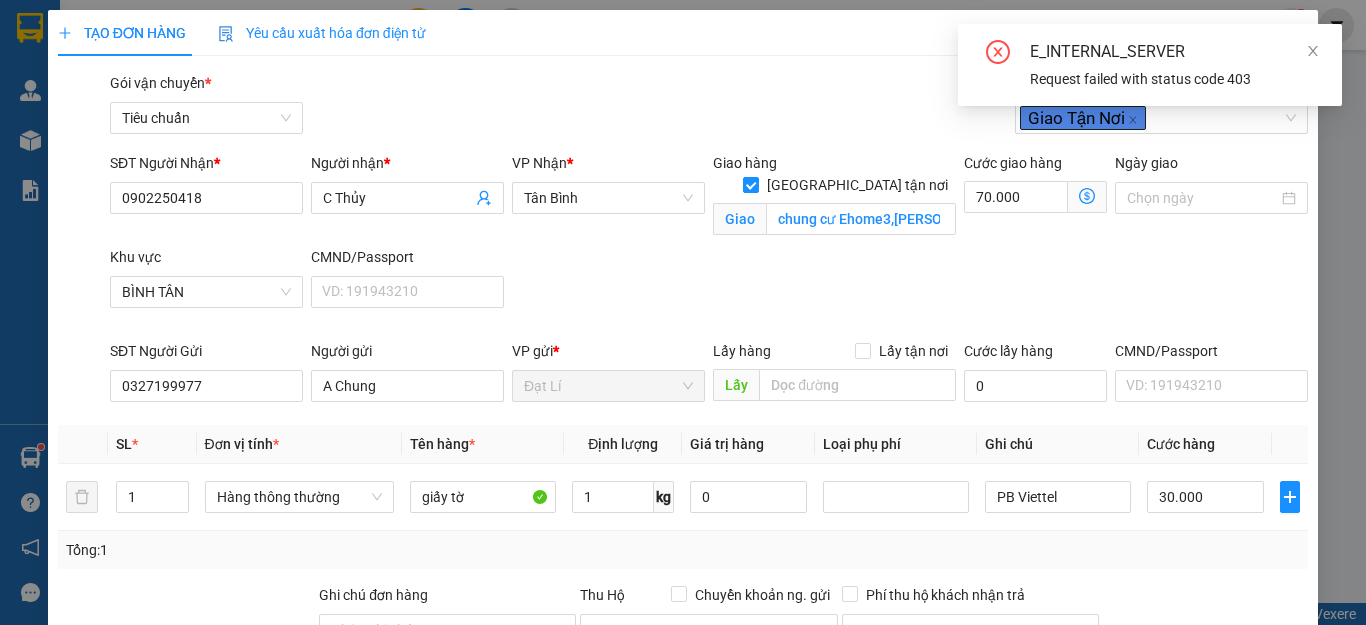 click 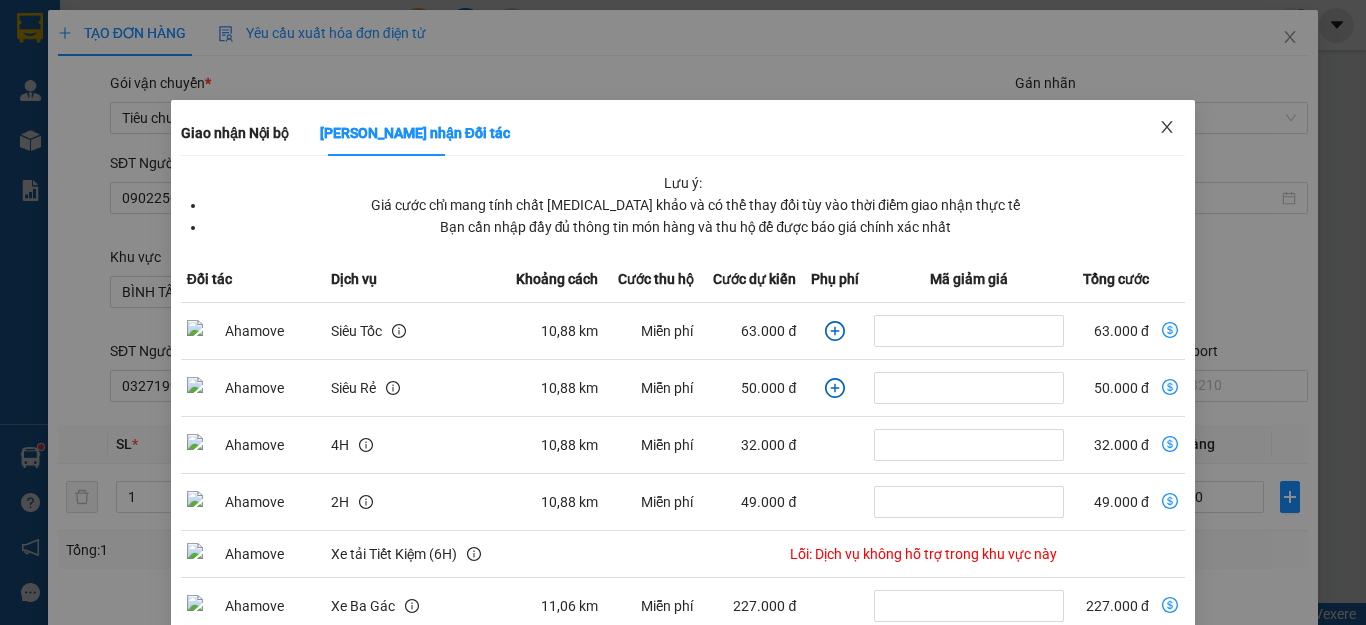 click 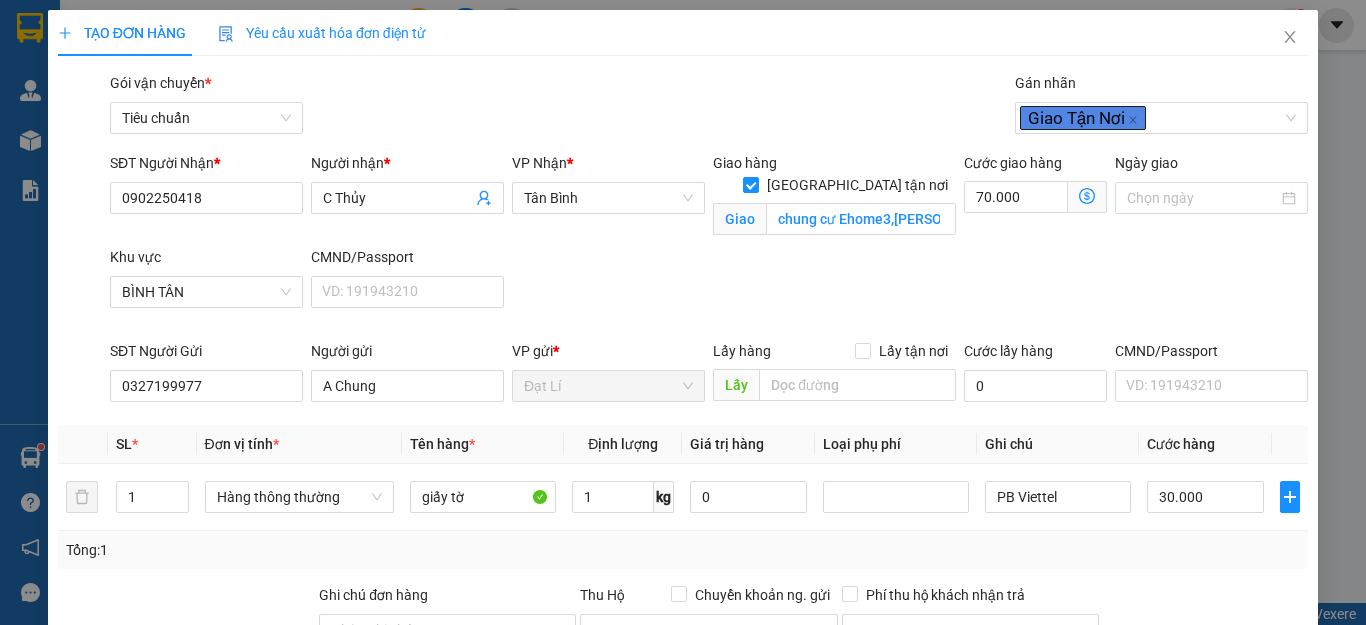 click on "SĐT Người Nhận  * 0902250418 Người nhận  * C Thủy VP Nhận  * Tân Bình Giao hàng Giao tận nơi Giao chung cư [GEOGRAPHIC_DATA],[PERSON_NAME], An lạc, bình tân Cước giao hàng 70.000 Giao nhận Nội bộ Giao nhận Đối tác Lưu ý: Giá cước chỉ mang tính chất [MEDICAL_DATA] khảo và có thể thay đổi tùy vào thời điểm giao nhận thực tế Bạn cần nhập đầy đủ thông tin món hàng và thu hộ để được báo giá chính xác nhất Đối tác Dịch vụ Khoảng cách Cước thu hộ Cước dự kiến Phụ phí Mã giảm giá Tổng cước Siêu Tốc 10,88 km Miễn phí 63.000 đ 63.000 đ Siêu Rẻ 10,88 km Miễn phí 50.000 đ 50.000 đ 4H 10,88 km Miễn phí 32.000 đ 32.000 đ 2H 10,88 km Miễn phí 49.000 đ 49.000 đ Xe tải Tiết Kiệm (6H) Lỗi: Dịch vụ không hỗ trợ trong khu vực này Xe Ba Gác 11,06 km Miễn phí 227.000 đ 227.000 đ Xe VAN 500kg 11,34 km Miễn phí 230.000 đ 230.000 đ Xe VAN 1000kg 11,34 km" at bounding box center (709, 246) 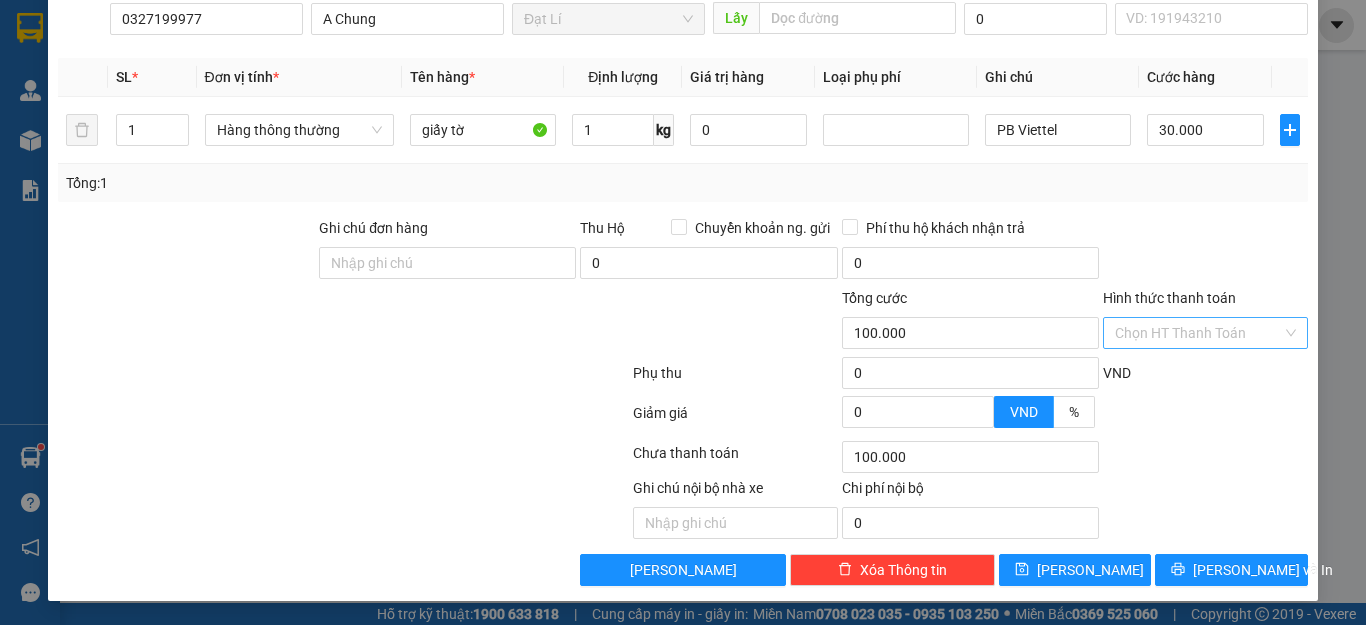 click on "Hình thức thanh toán" at bounding box center (1198, 333) 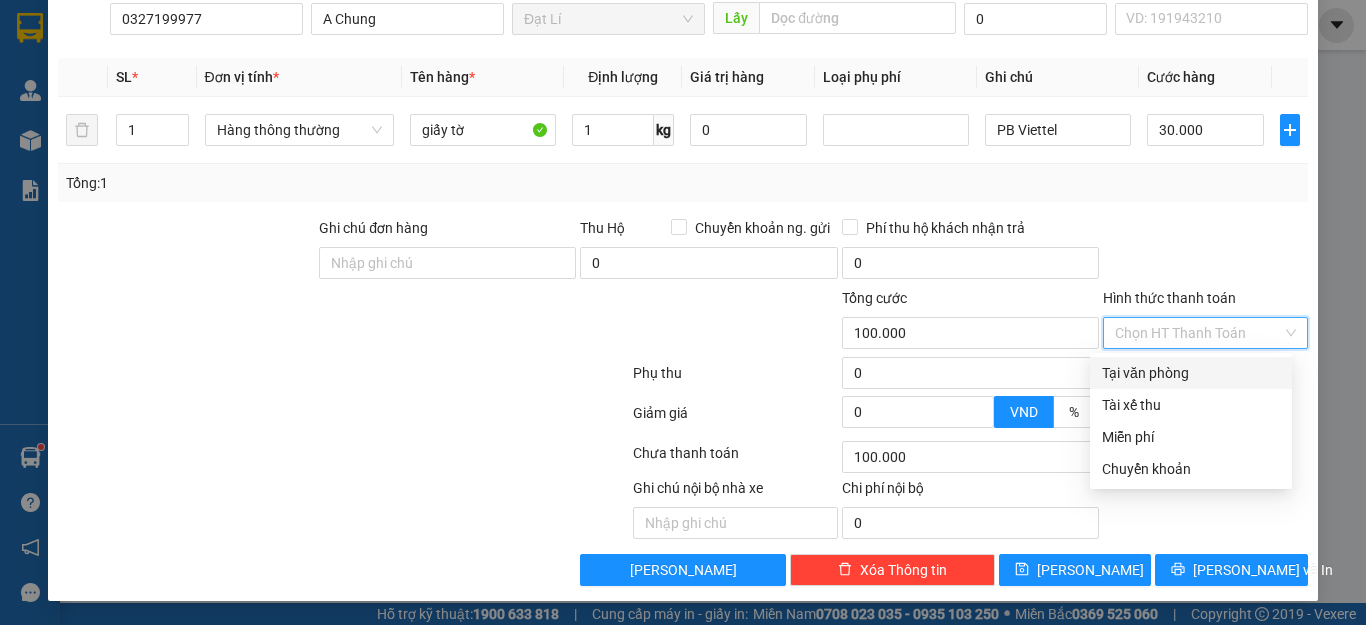 click on "Tại văn phòng" at bounding box center [1191, 373] 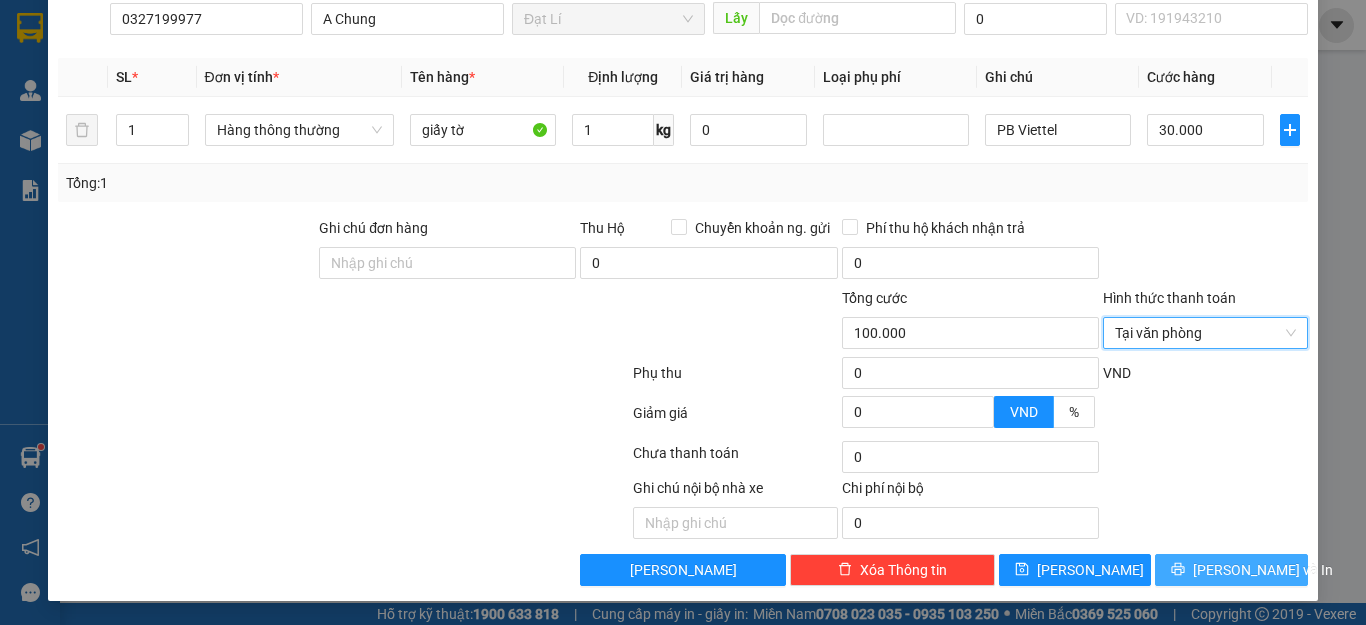 click on "[PERSON_NAME] và In" at bounding box center [1263, 570] 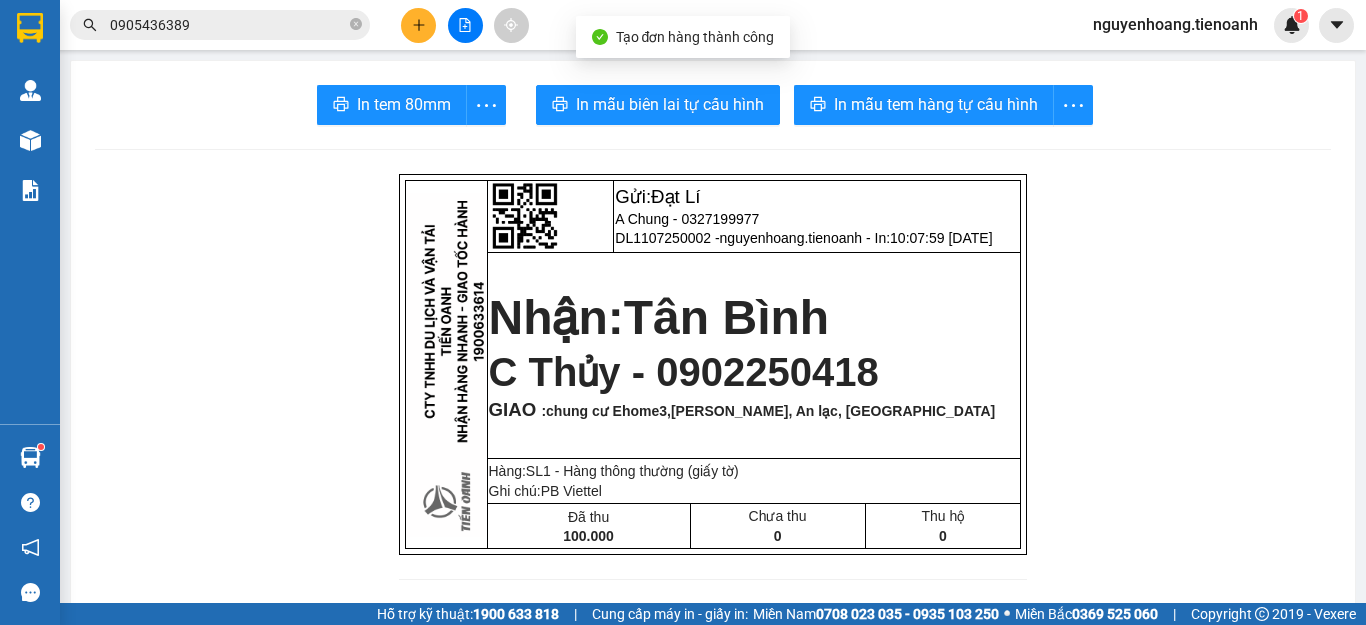 click on "In tem 80mm
In mẫu biên lai tự cấu hình  In mẫu tem hàng tự cấu hình
Gửi:  Đạt Lí
A Chung - 0327199977
DL1107250002 -  nguyenhoang.tienoanh - In:  10:07:59 [DATE]
Nhận:  [GEOGRAPHIC_DATA] - 0902250418
GIAO   :  chung cư [GEOGRAPHIC_DATA],[GEOGRAPHIC_DATA], [GEOGRAPHIC_DATA], [GEOGRAPHIC_DATA]
Hàng:SL  1 - Hàng thông thường (giấy tờ)
Ghi chú:  PB Viettel
Đã thu
100.000
Chưa thu
0
Thu hộ
0
CTY TNHH DLVT TIẾN OANH
NHẬN HÀNG NHANH - GIAO TỐC HÀNH
1900 633 614
VP Gửi: Đạt Lí
VP Nhận: [GEOGRAPHIC_DATA]
ĐC: QL14,  Chợ Đạt Lý
ĐC: 266 Đồng Đen, P10, Q TB
ĐT:0931 608 606
ĐT: 0935 882 082
----------------------------------------------
GỬI [GEOGRAPHIC_DATA]
BILL BIÊN NHẬN
Mã đơn : DL1107250002
In :  10:07:59 [DATE]
N.Gửi:     A Chung -  0327199977.  CCCD:
N.Nhận:   C Thủy -" at bounding box center [713, 1101] 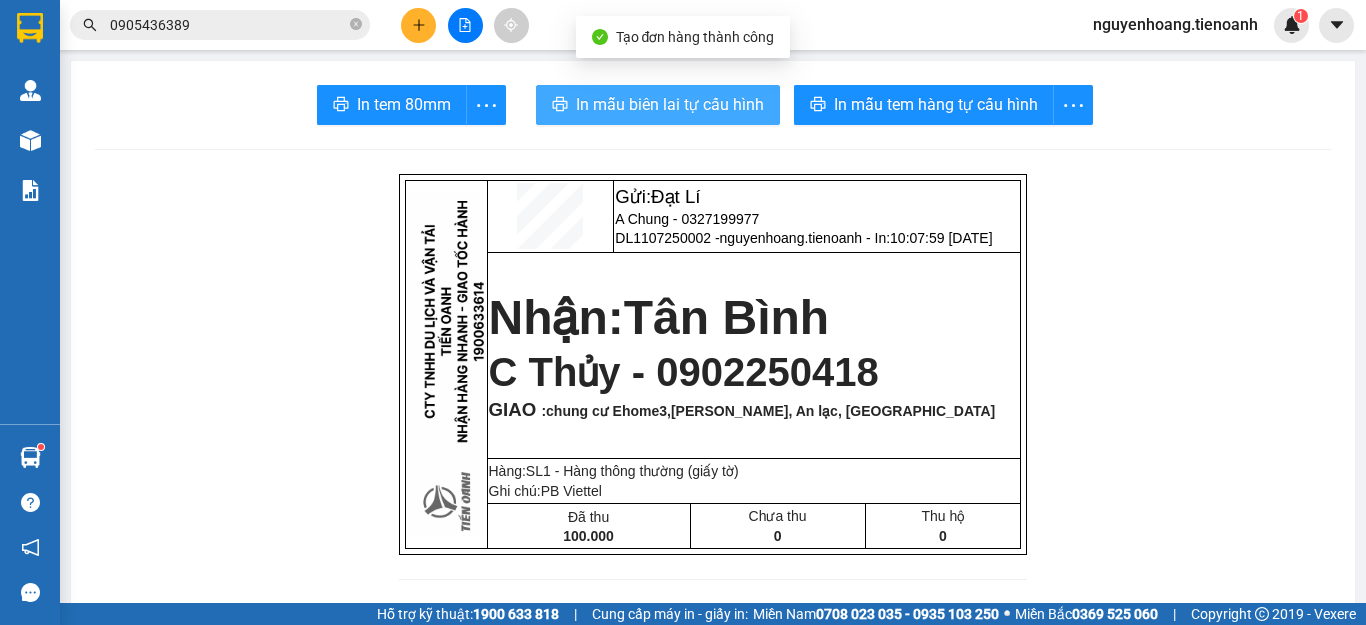 click on "In mẫu biên lai tự cấu hình" at bounding box center (670, 104) 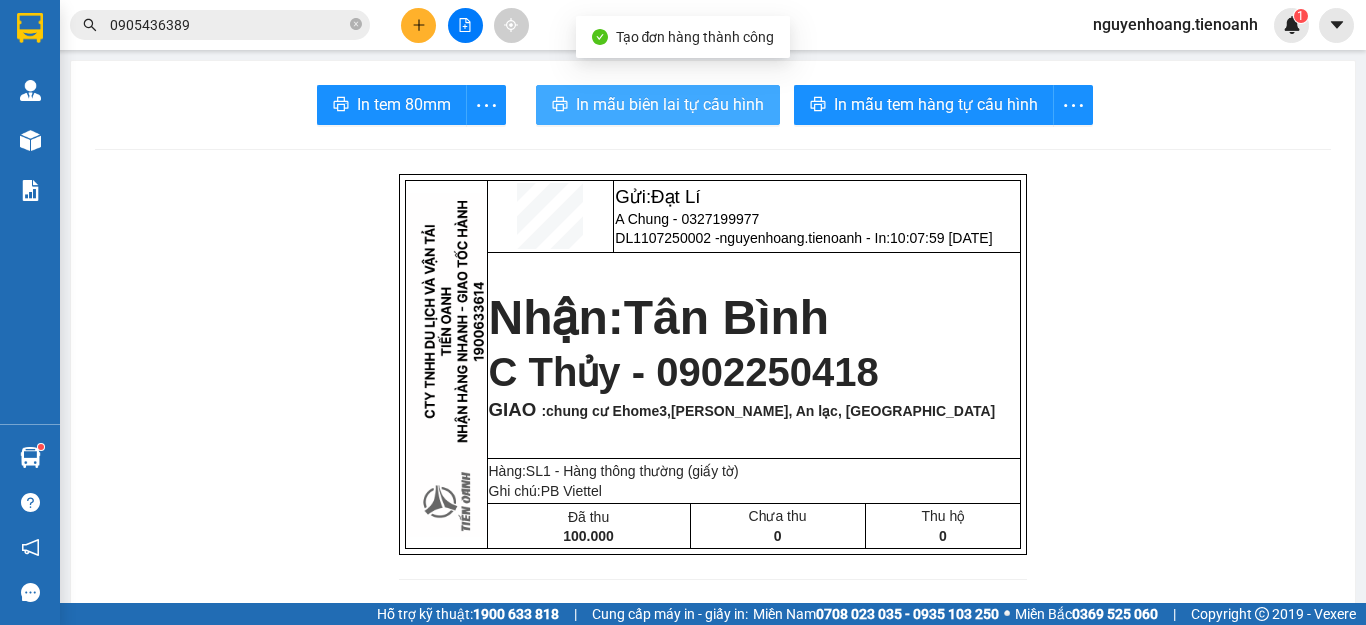 scroll, scrollTop: 0, scrollLeft: 0, axis: both 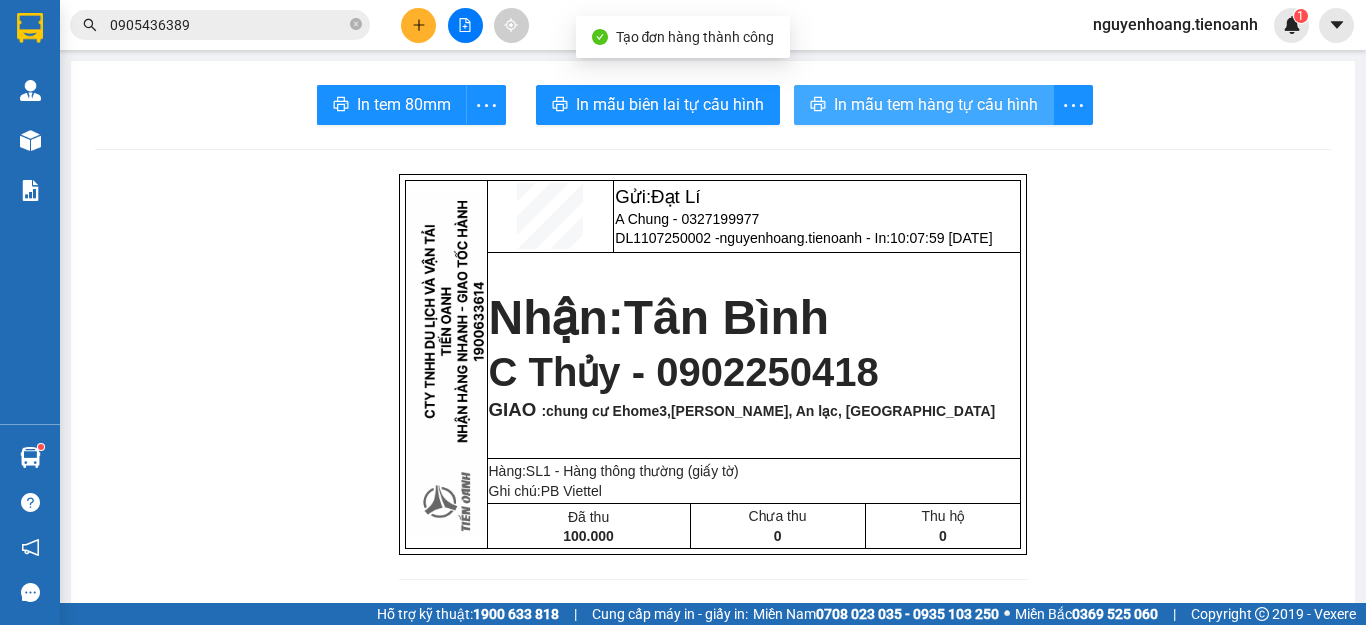 click on "In mẫu tem hàng tự cấu hình" at bounding box center [936, 104] 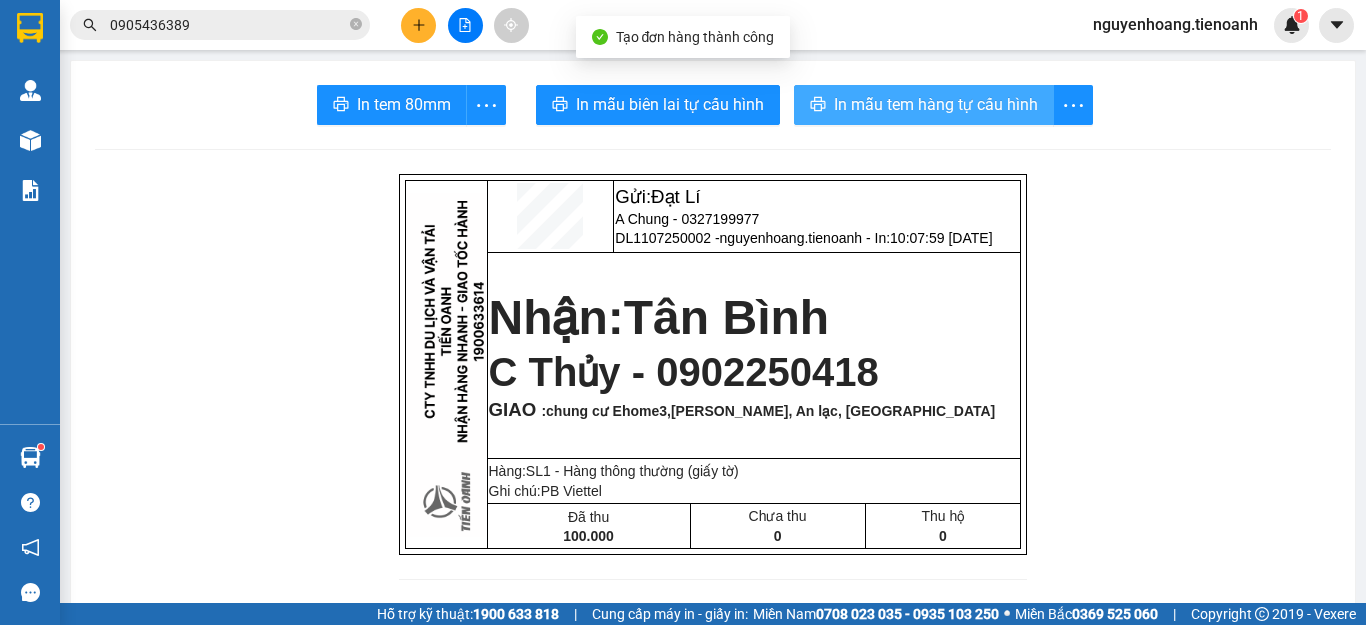 scroll, scrollTop: 0, scrollLeft: 0, axis: both 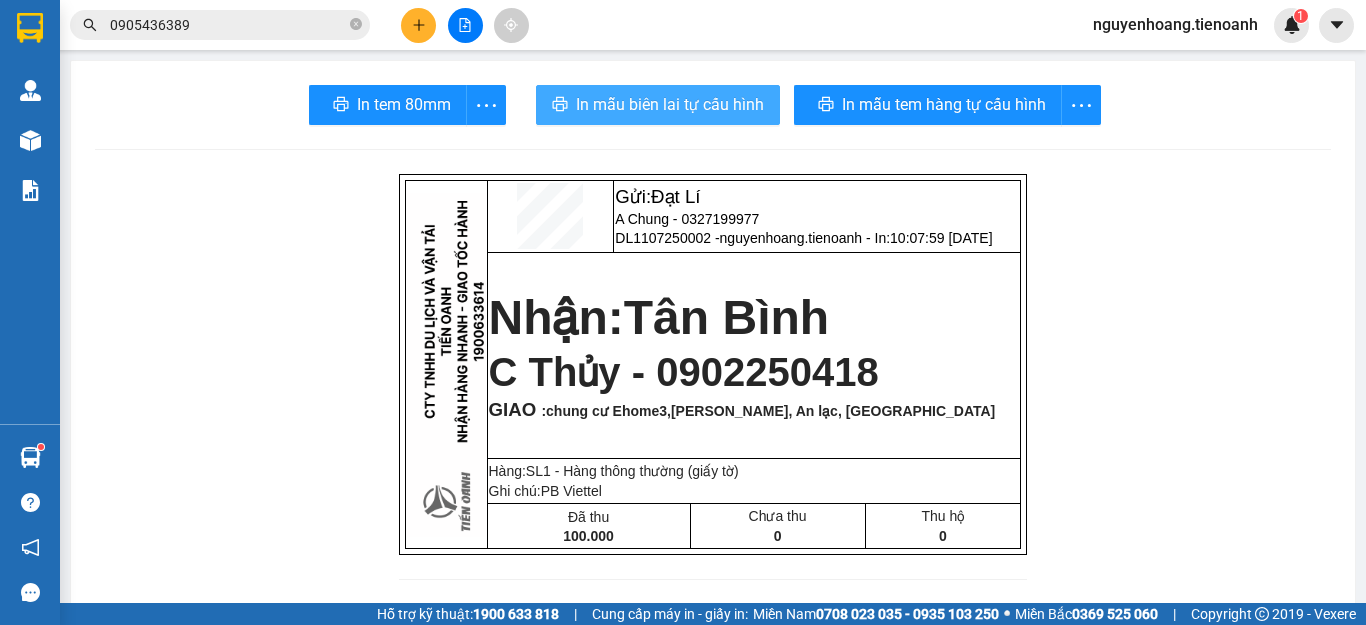 click on "In mẫu biên lai tự cấu hình" at bounding box center (658, 105) 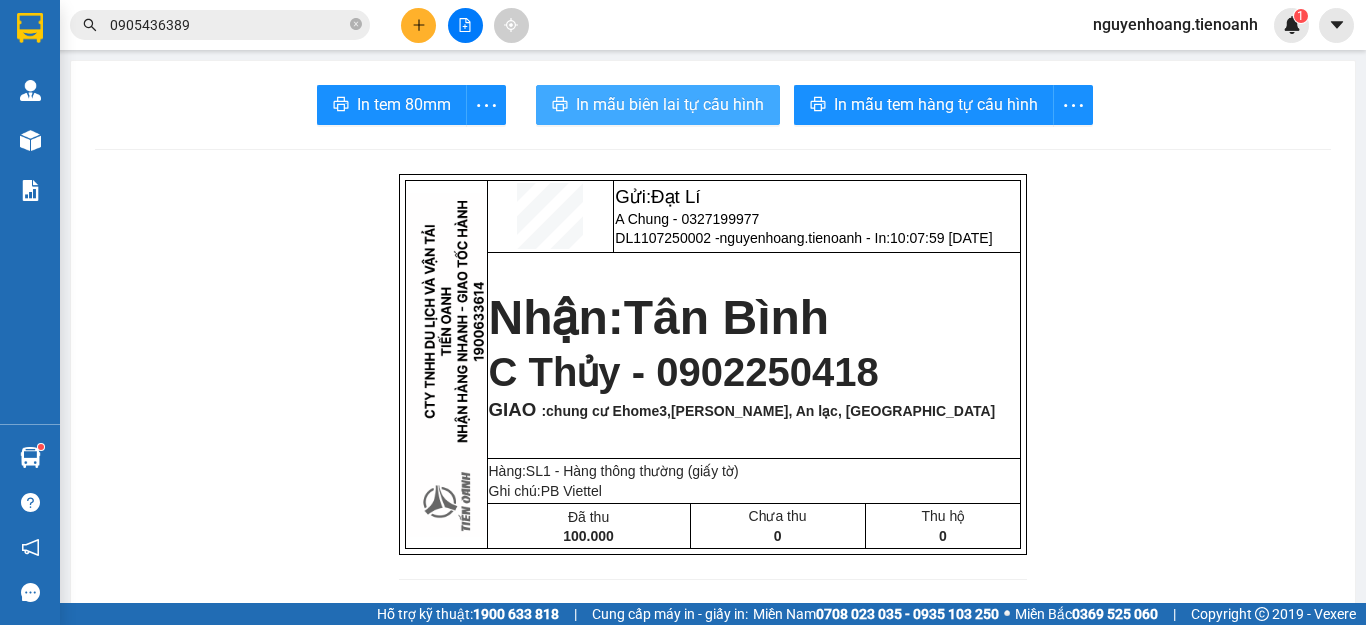 scroll, scrollTop: 0, scrollLeft: 0, axis: both 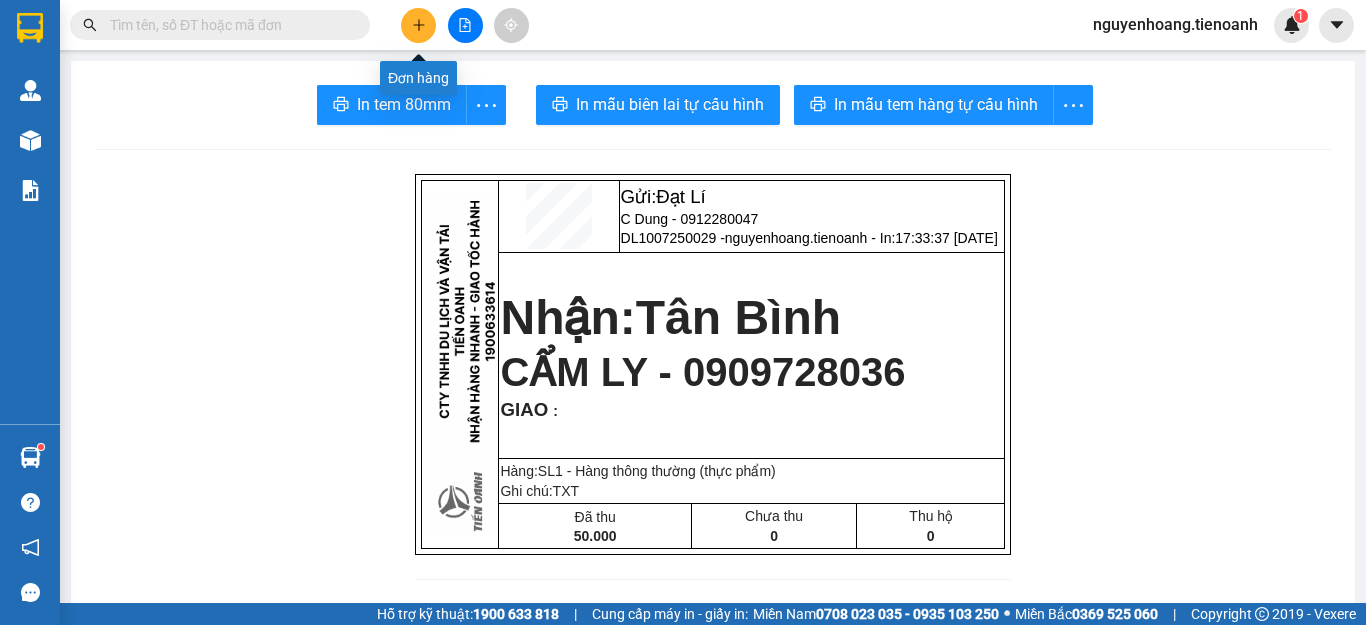 click 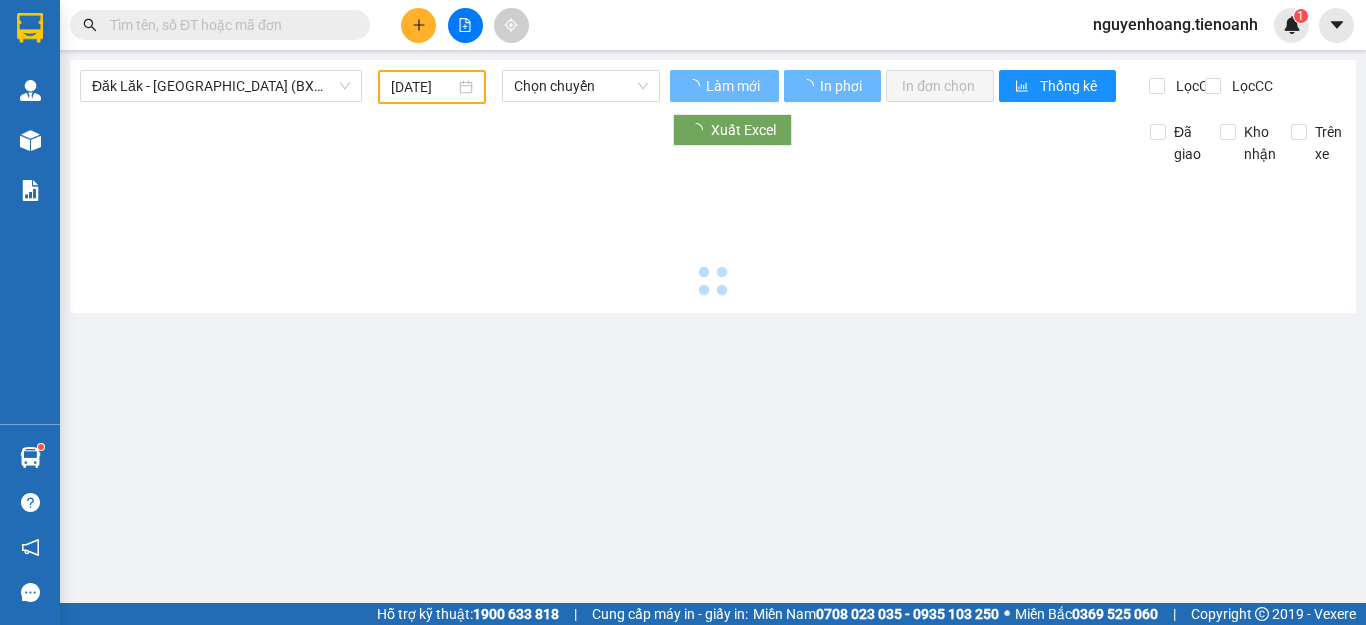 type on "11/07/2025" 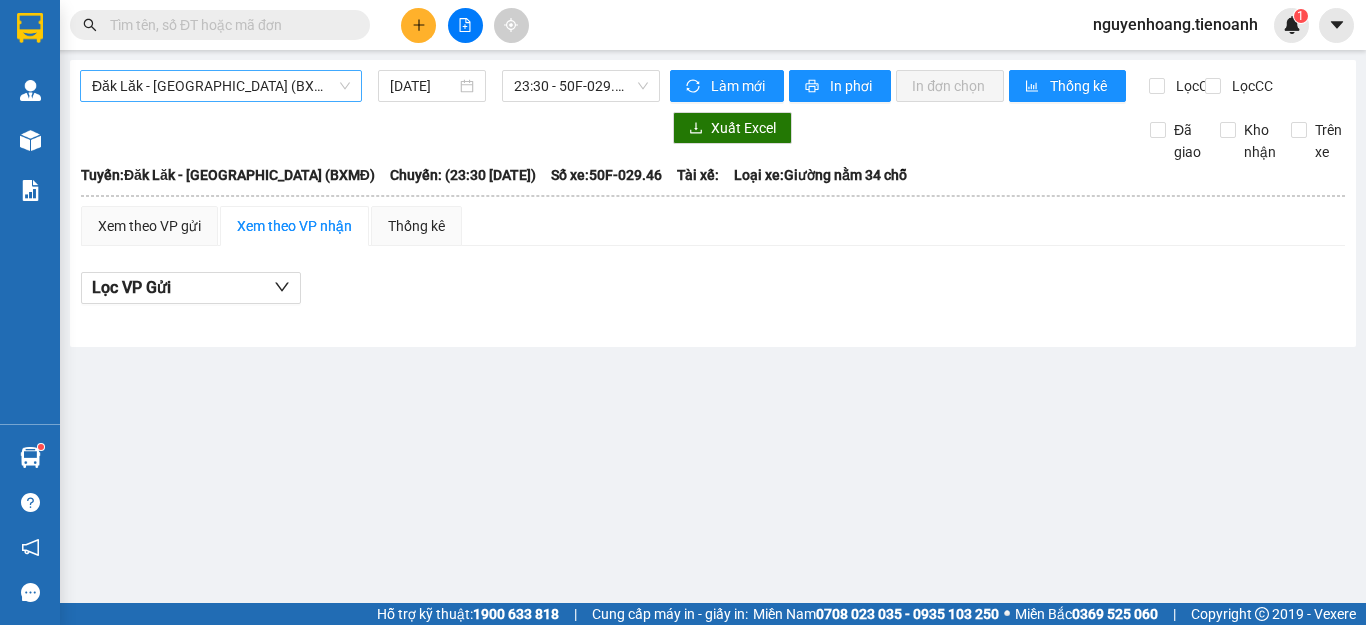 click on "Đăk Lăk - Sài Gòn (BXMĐ)" at bounding box center [221, 86] 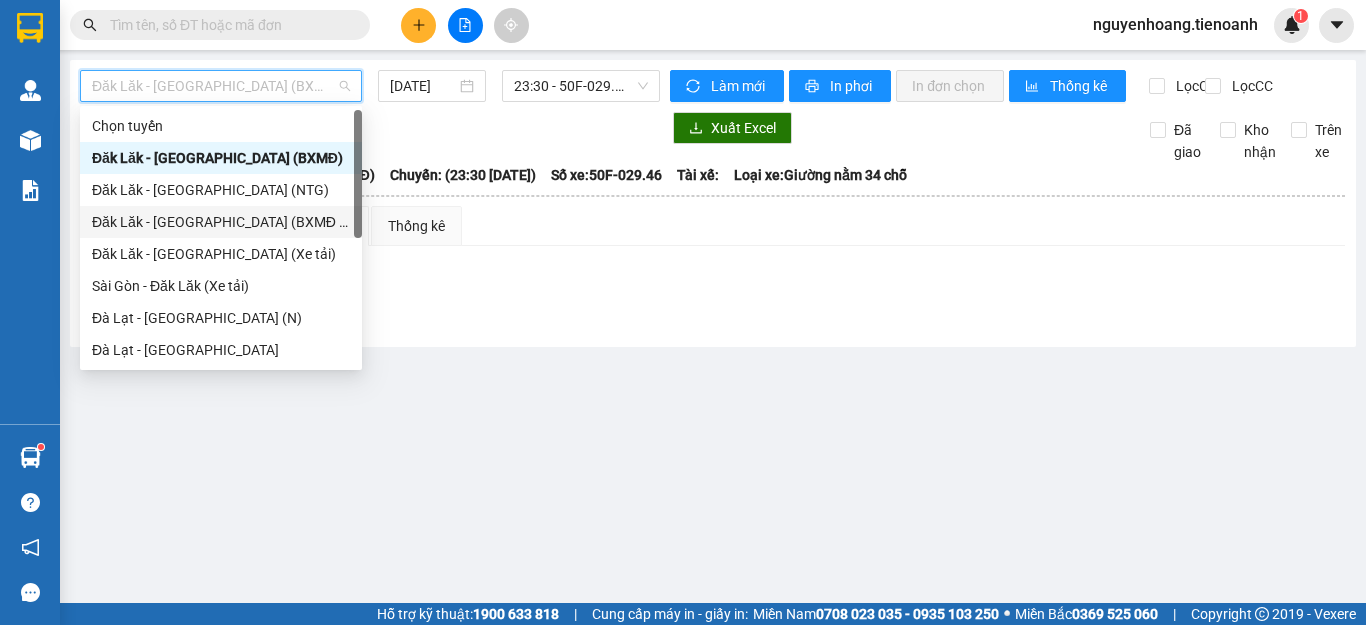 click on "Đăk Lăk - [GEOGRAPHIC_DATA] (BXMĐ - TB)" at bounding box center (221, 222) 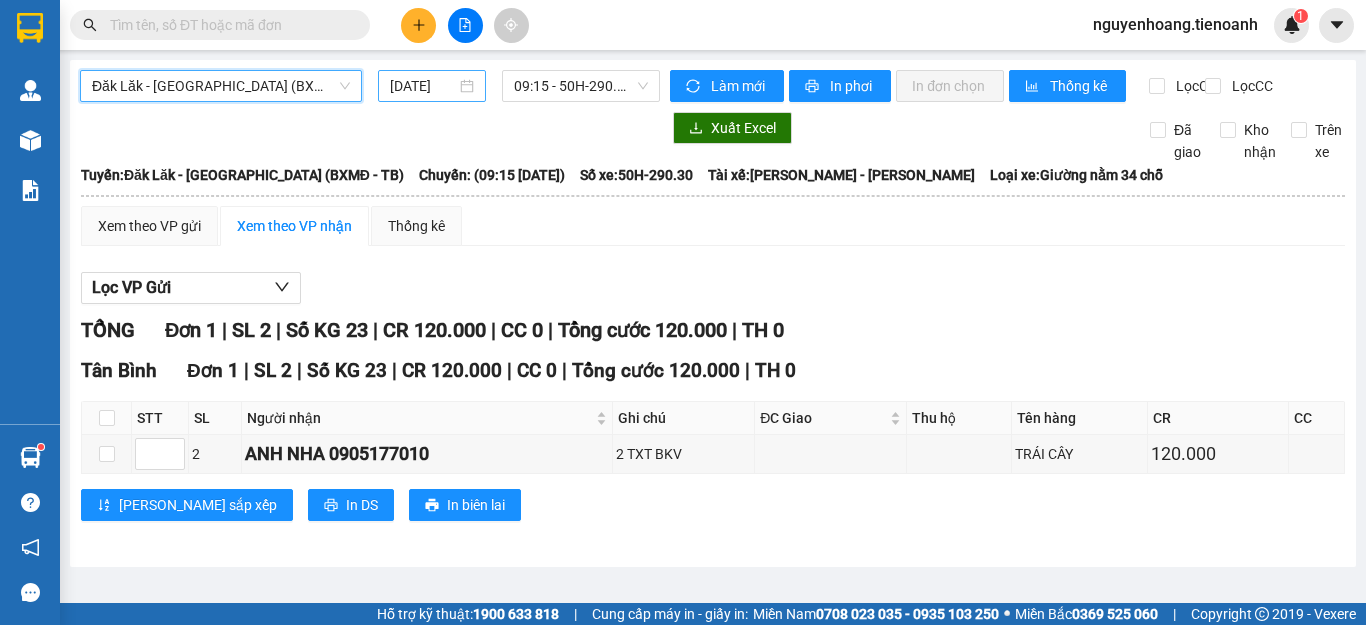 click on "[DATE]" at bounding box center [432, 86] 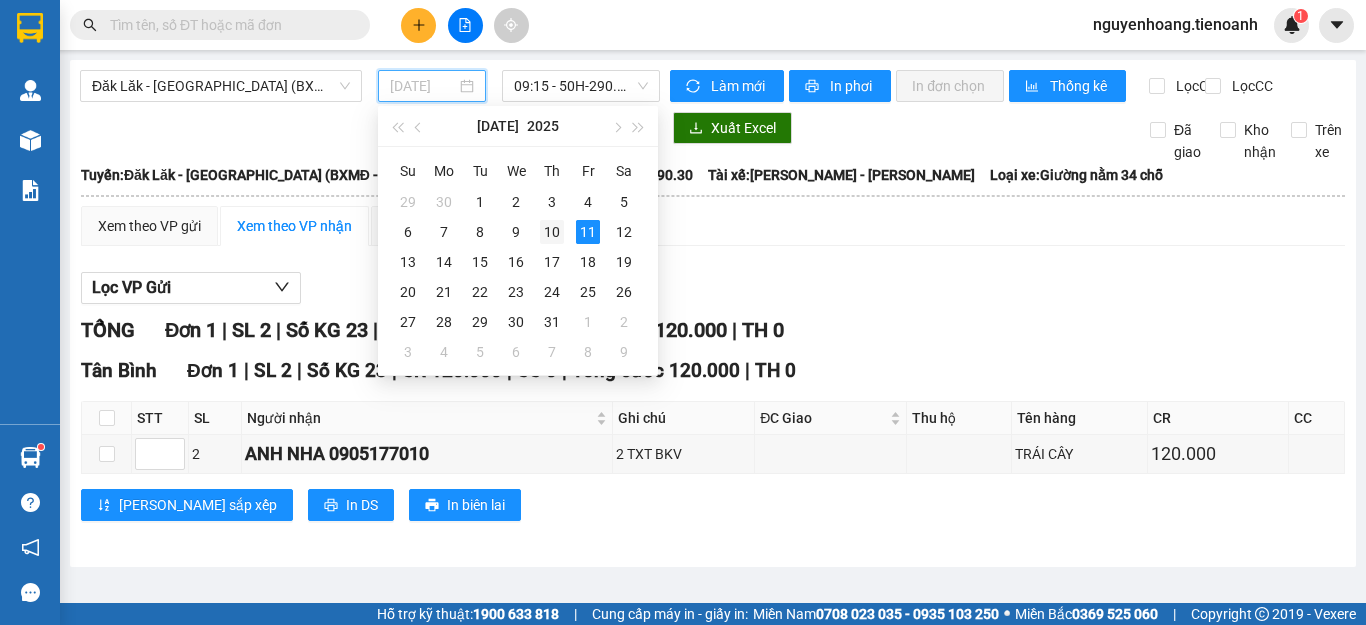click on "10" at bounding box center [552, 232] 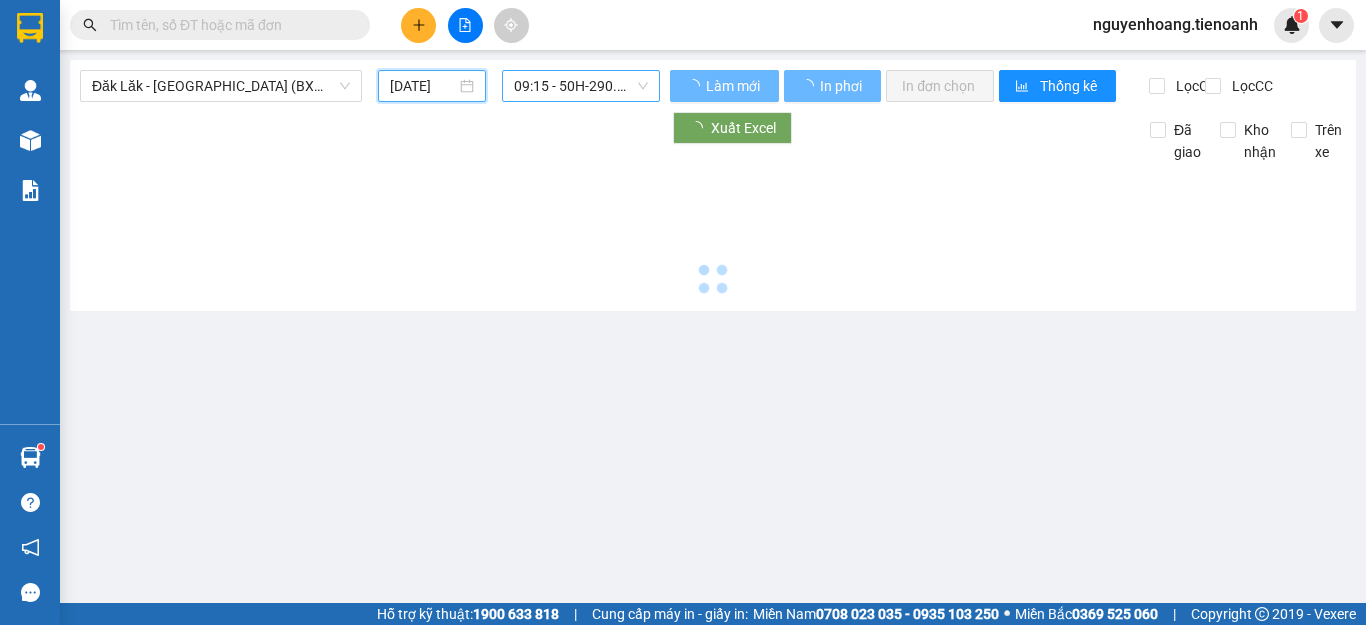 type on "[DATE]" 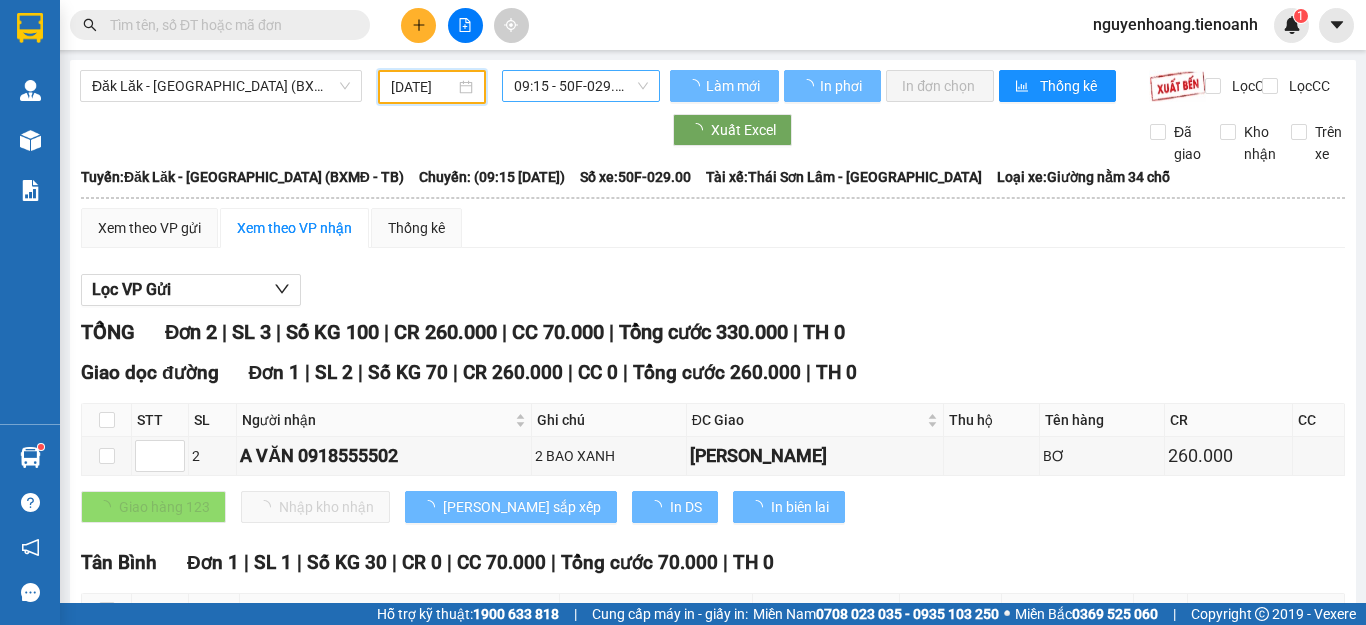 click on "09:15     - 50F-029.00" at bounding box center [581, 86] 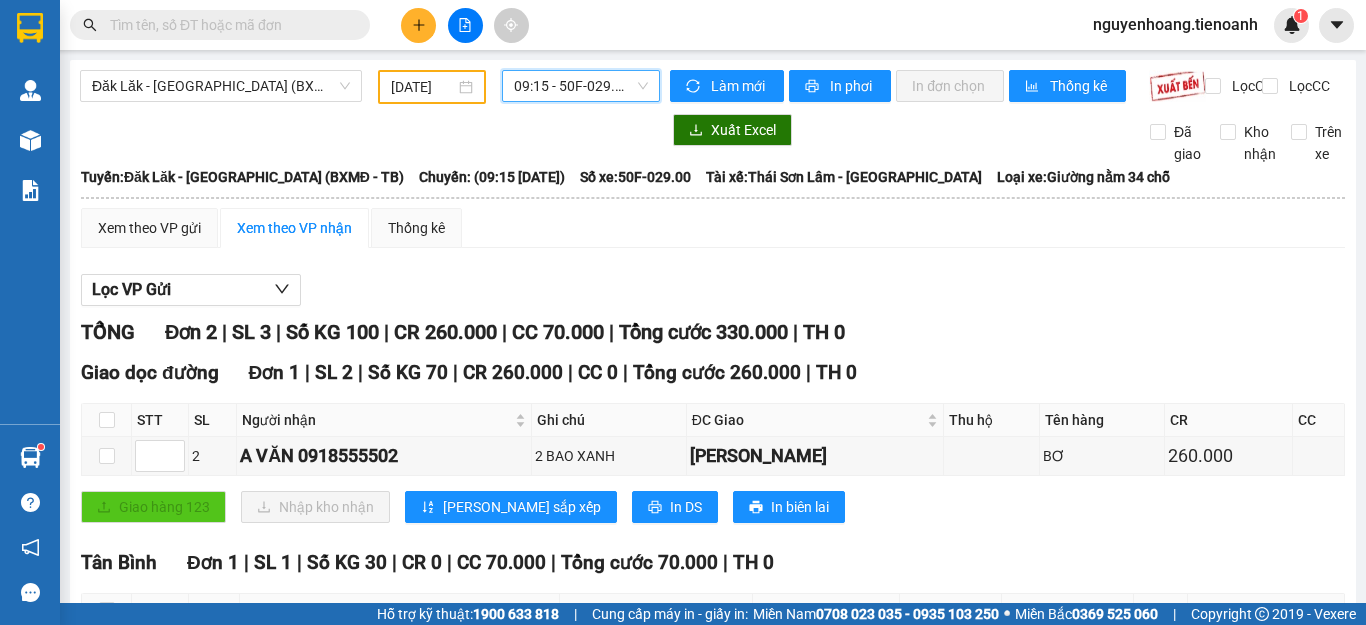 click on "09:15     - 50F-029.00" at bounding box center (581, 86) 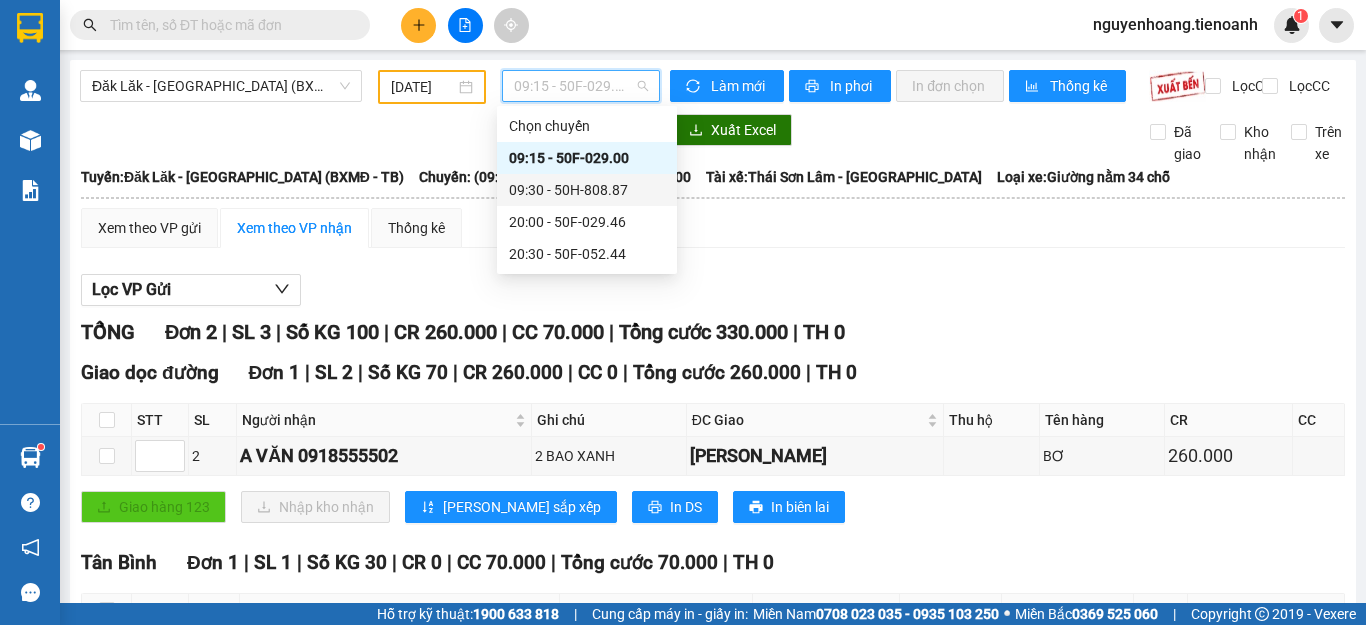 click at bounding box center [370, 130] 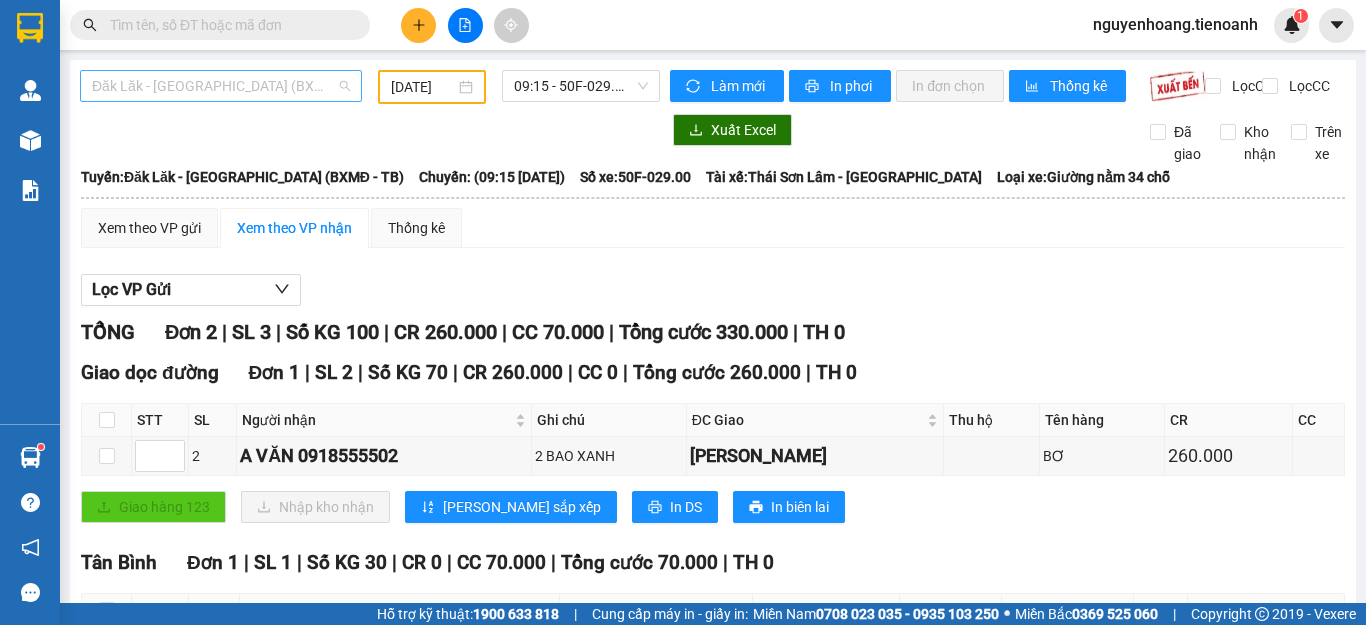 click on "Đăk Lăk - [GEOGRAPHIC_DATA] (BXMĐ - TB)" at bounding box center [221, 86] 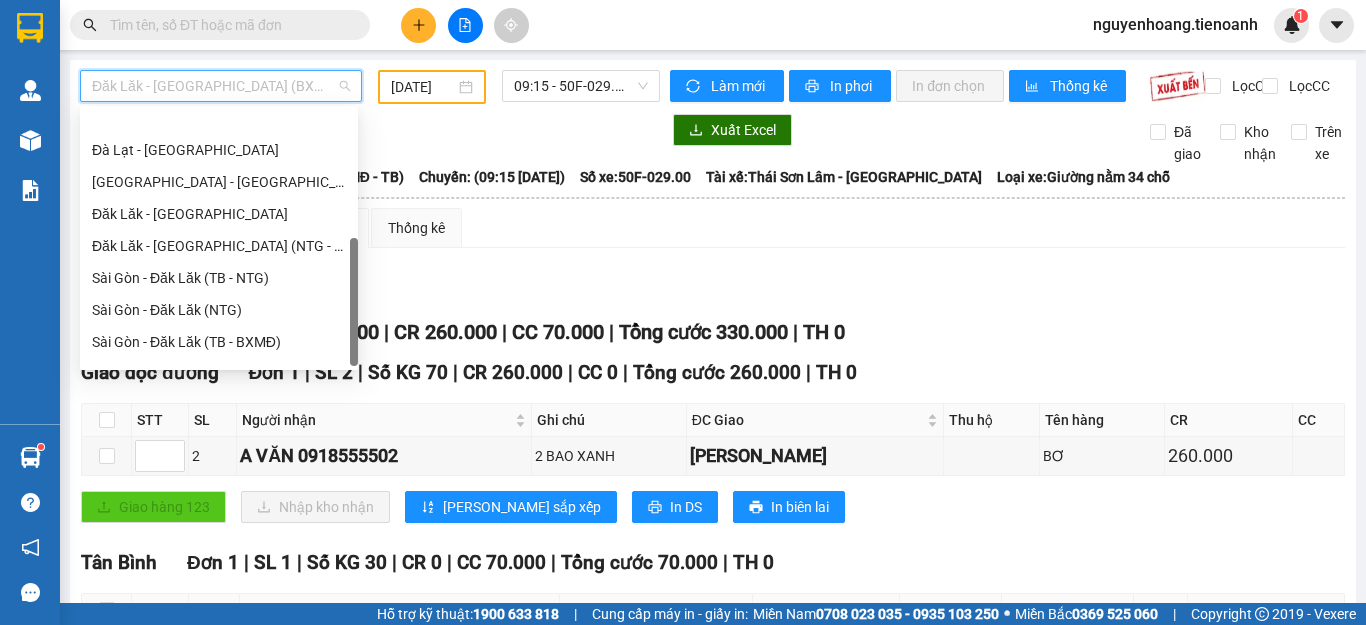 scroll, scrollTop: 256, scrollLeft: 0, axis: vertical 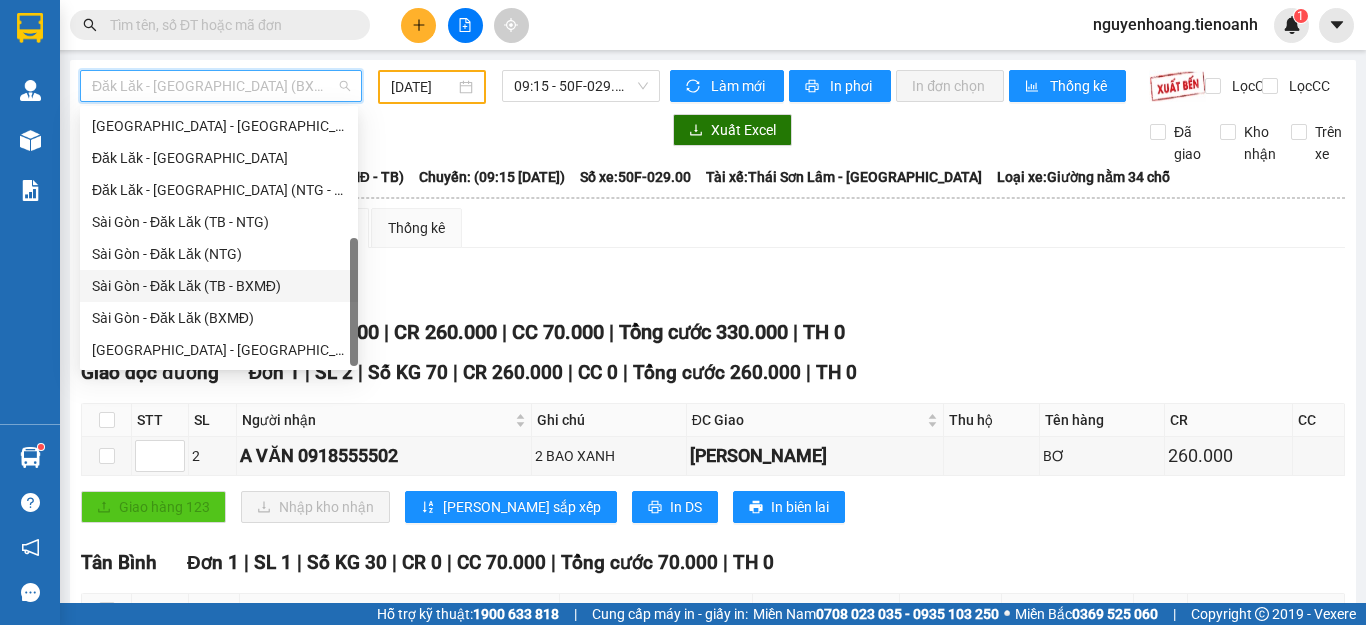click on "Sài Gòn - Đăk Lăk (TB - BXMĐ)" at bounding box center (219, 286) 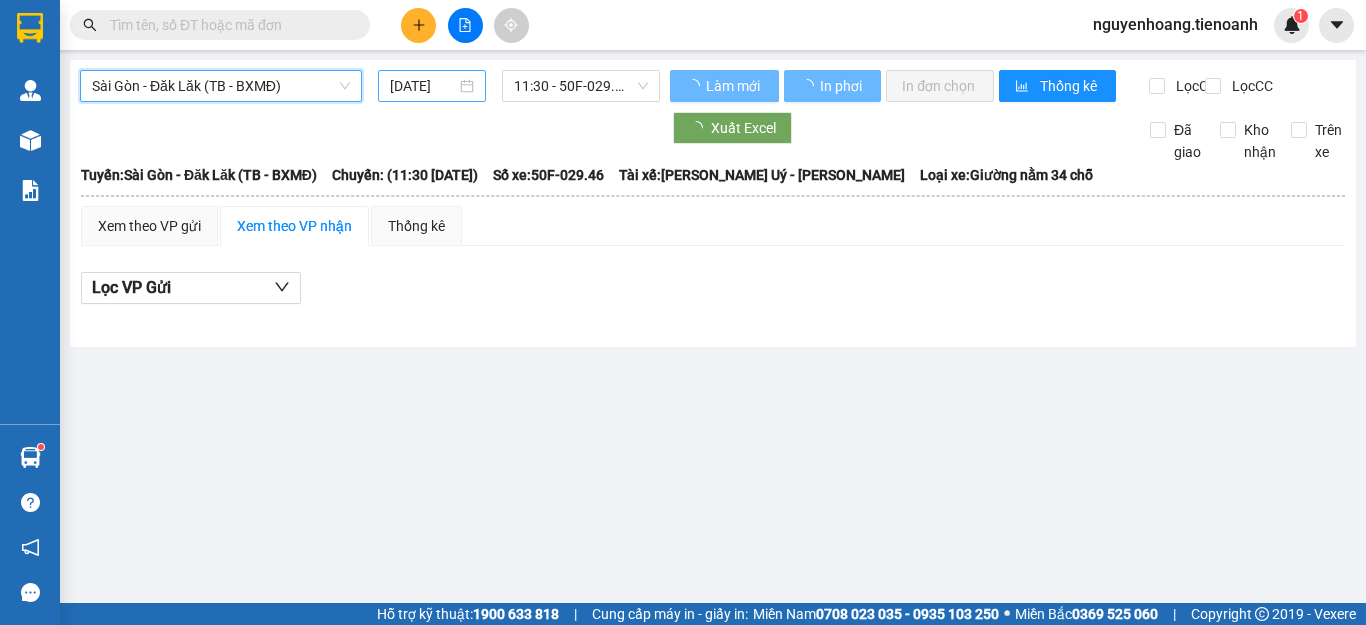 click on "[DATE]" at bounding box center (423, 86) 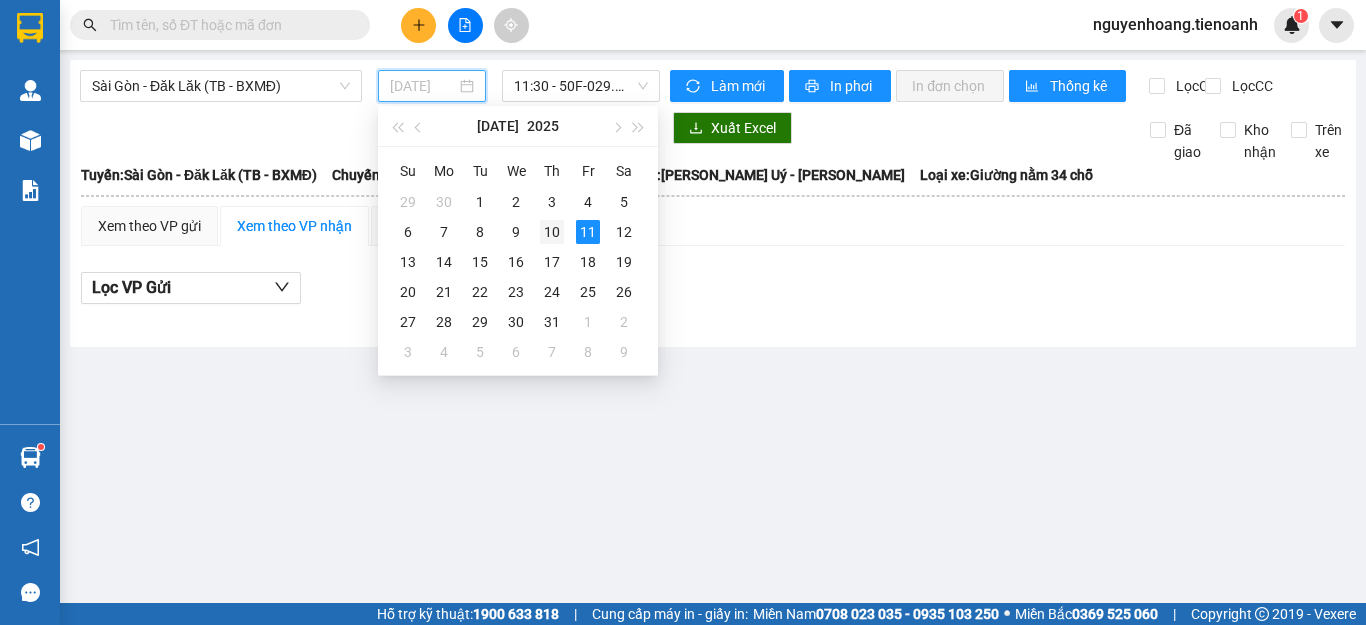 click on "10" at bounding box center [552, 232] 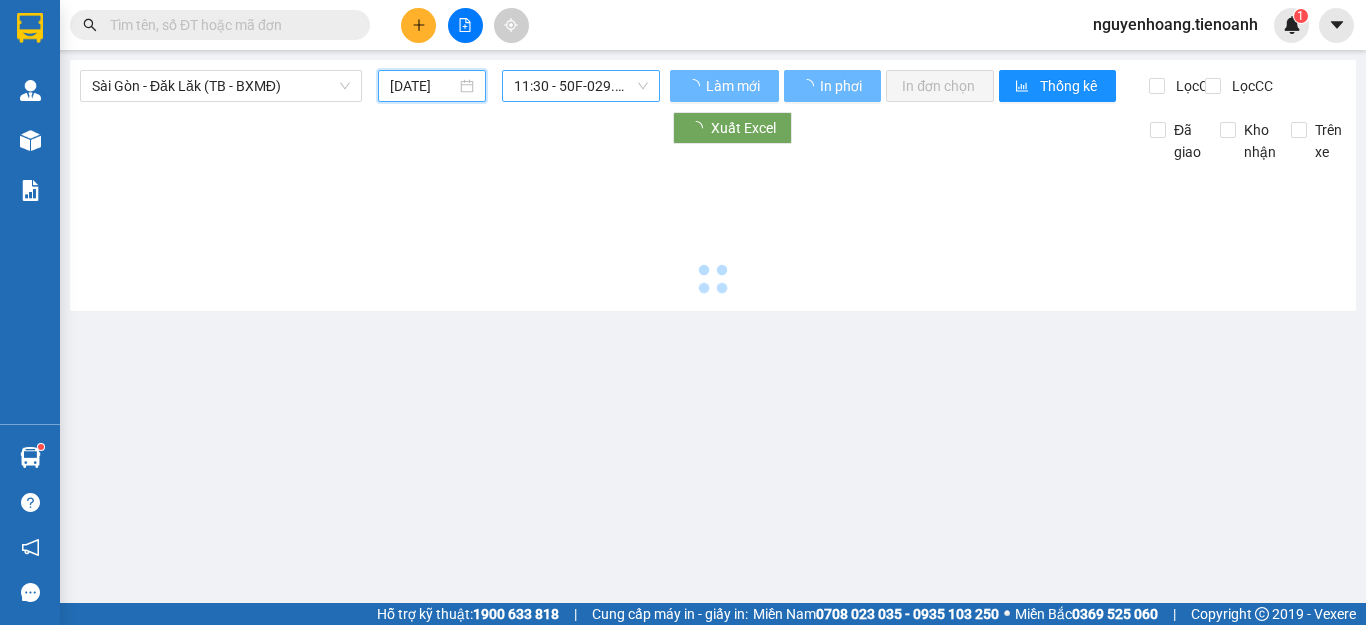 type on "[DATE]" 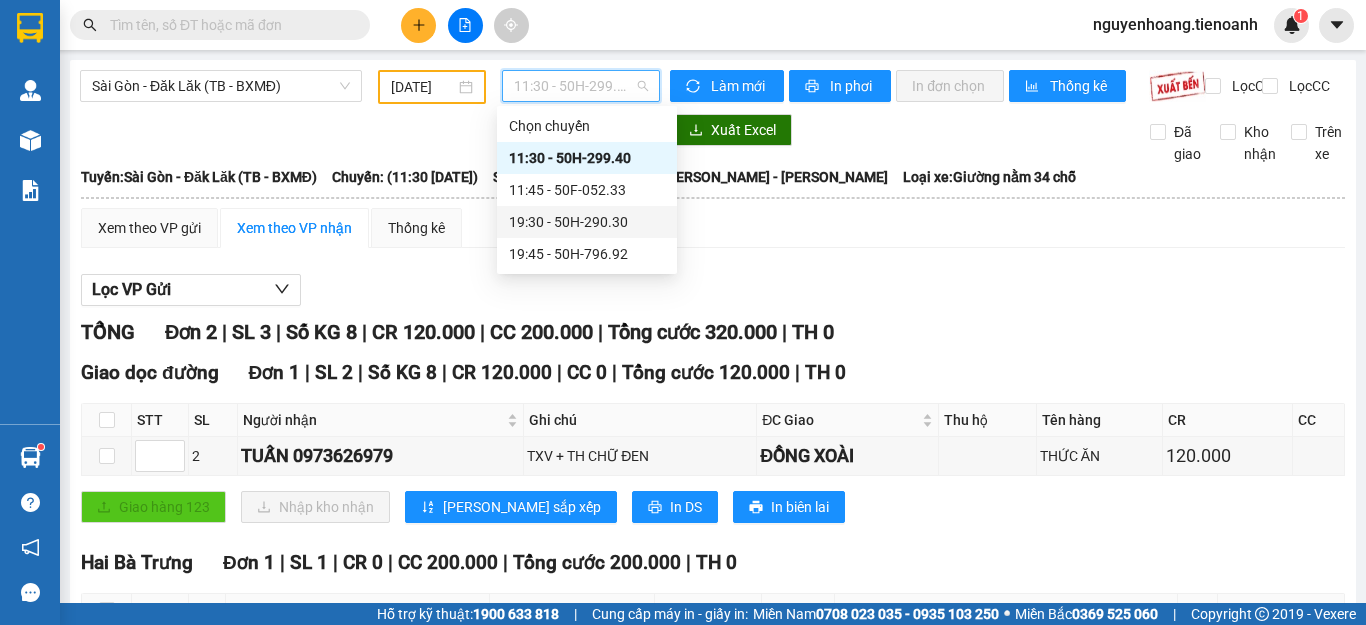 click on "19:30     - 50H-290.30" at bounding box center (587, 222) 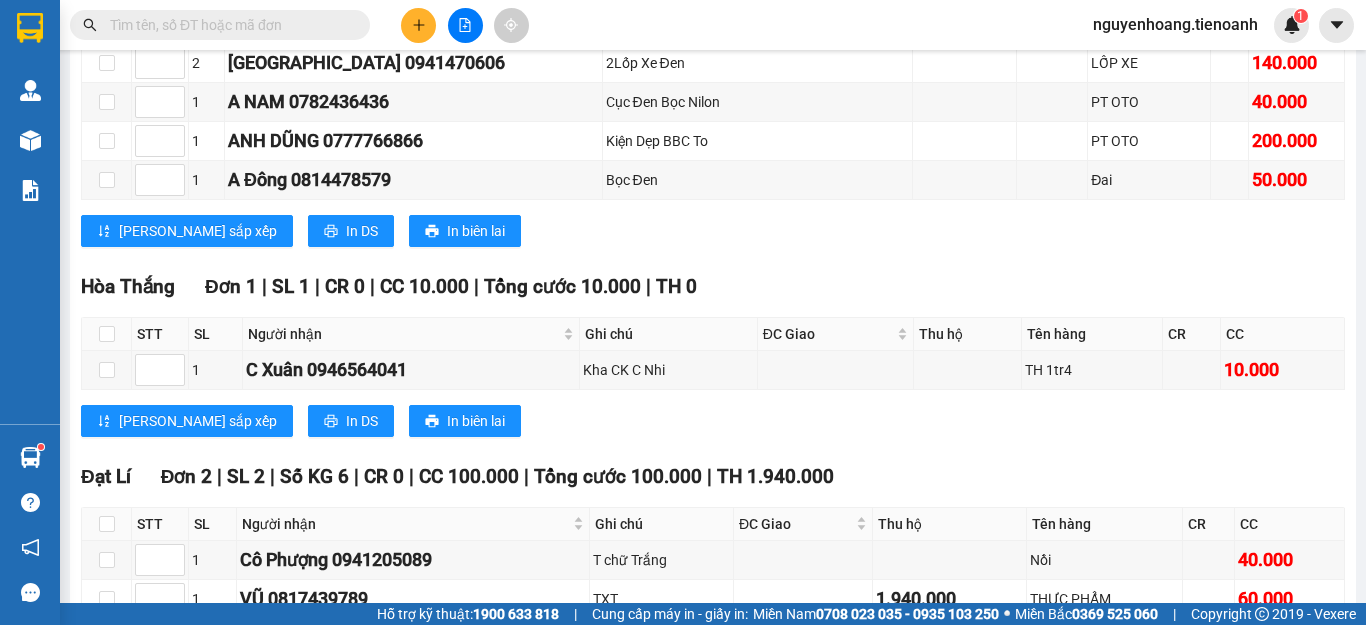 scroll, scrollTop: 900, scrollLeft: 0, axis: vertical 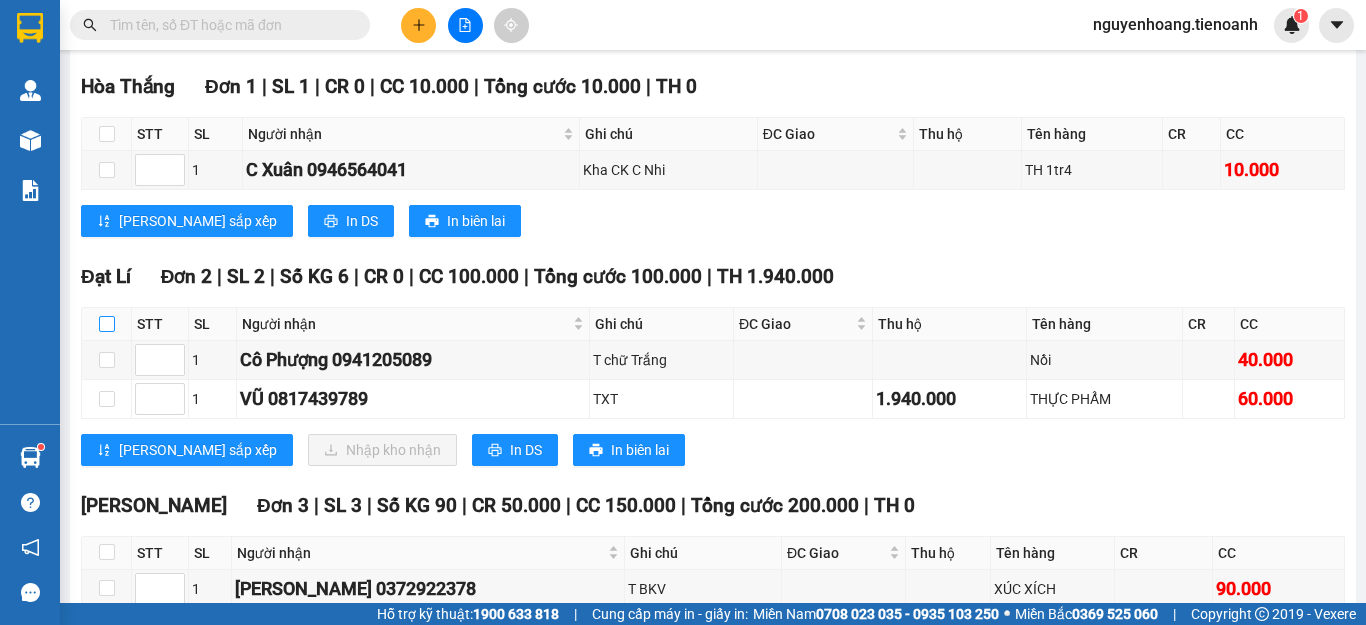 click at bounding box center [107, 324] 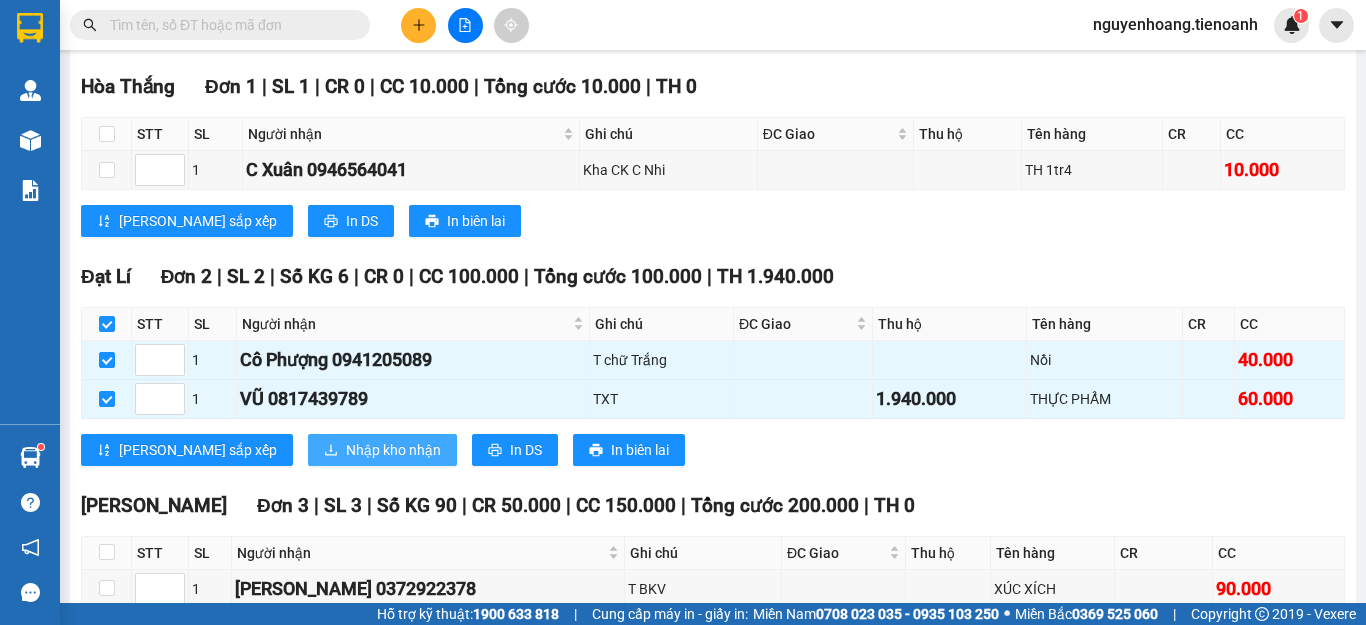 click on "Nhập kho nhận" at bounding box center (393, 450) 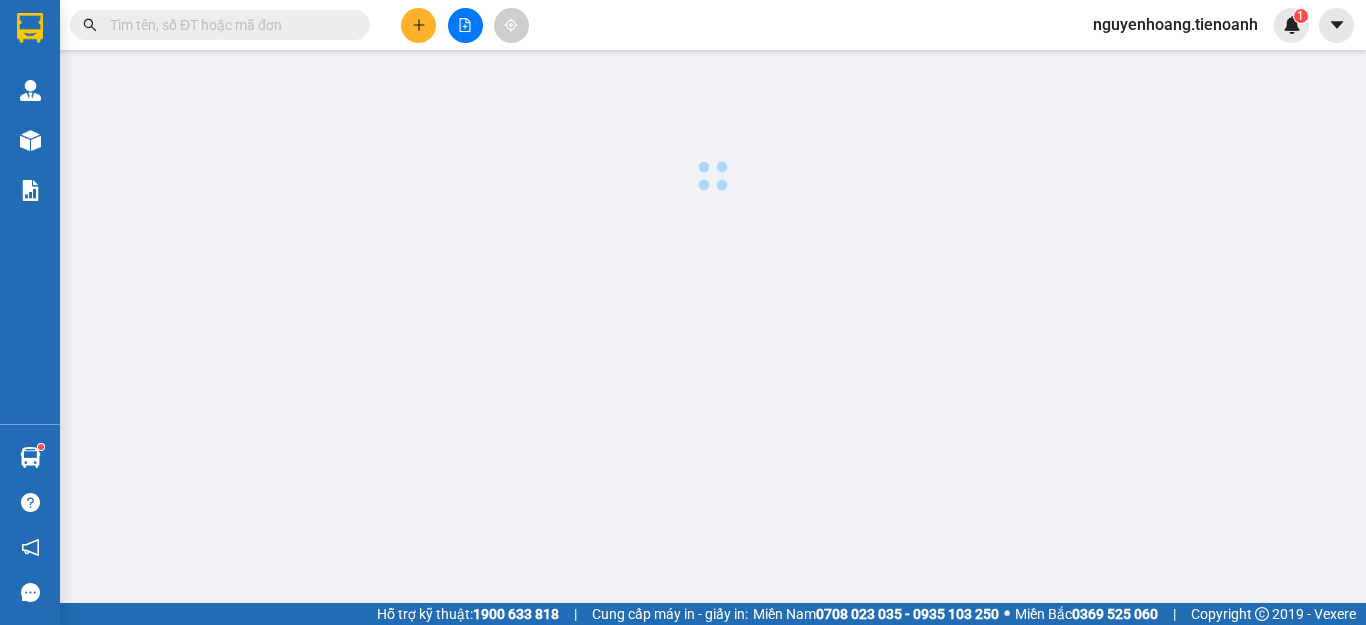 scroll, scrollTop: 0, scrollLeft: 0, axis: both 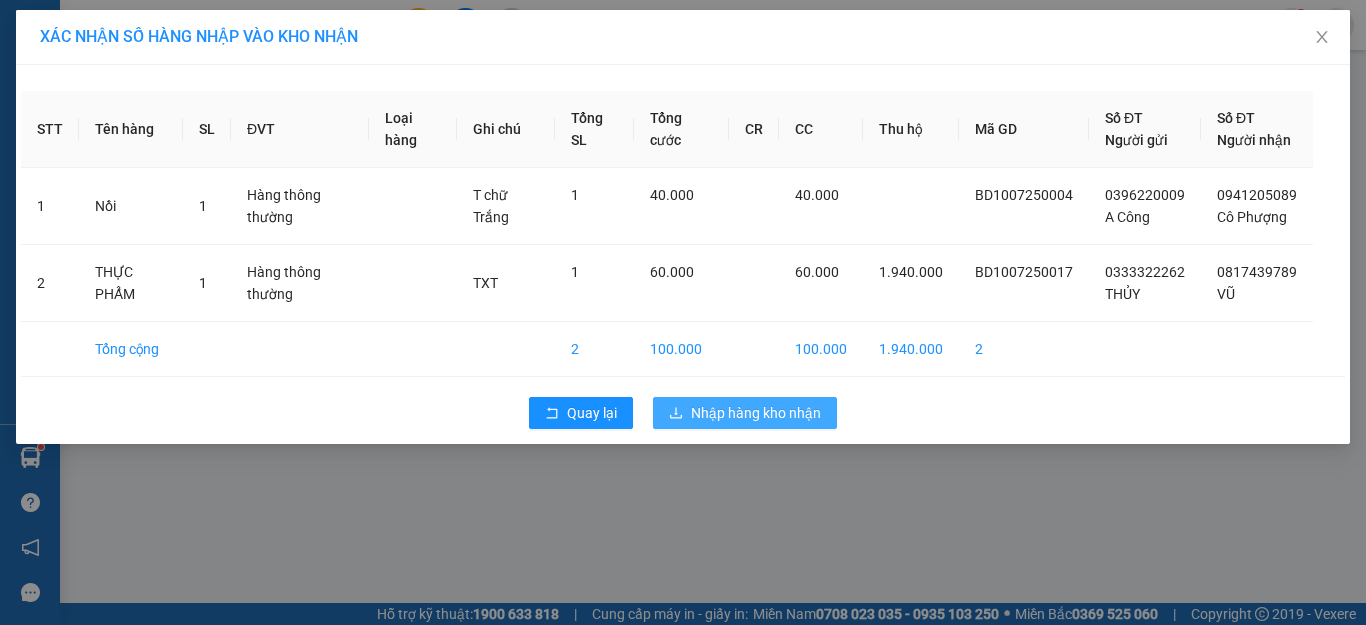 click on "Nhập hàng kho nhận" at bounding box center [756, 413] 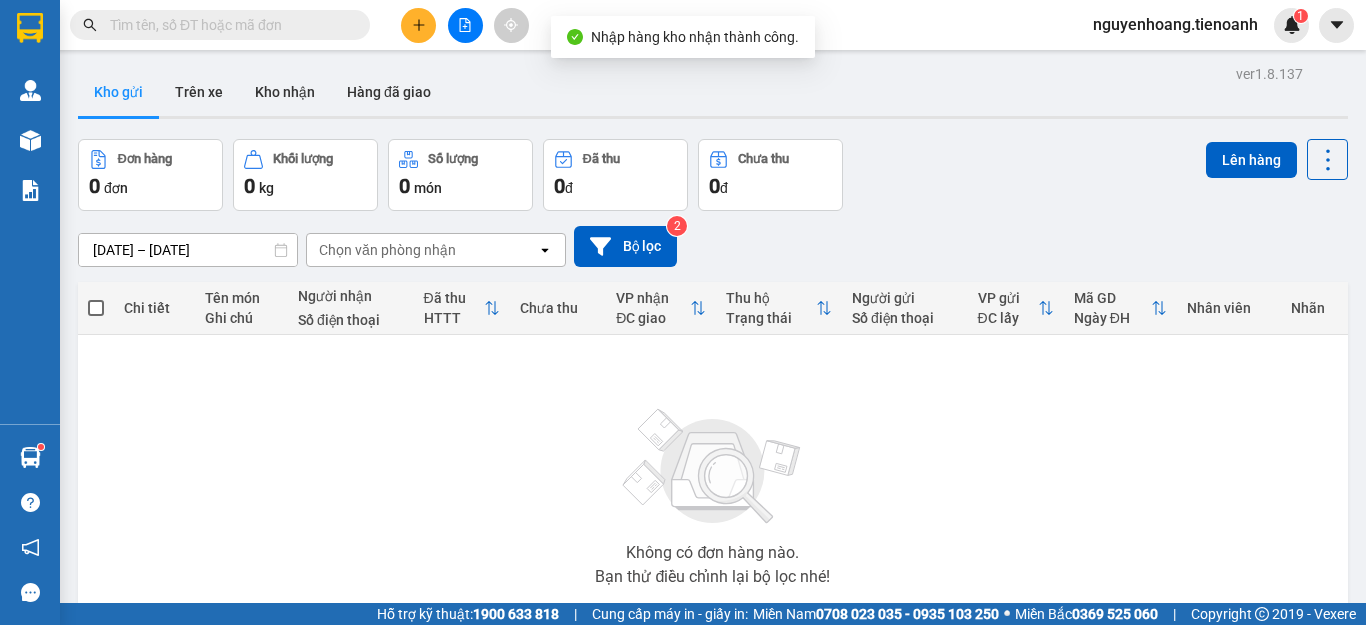 click at bounding box center (228, 25) 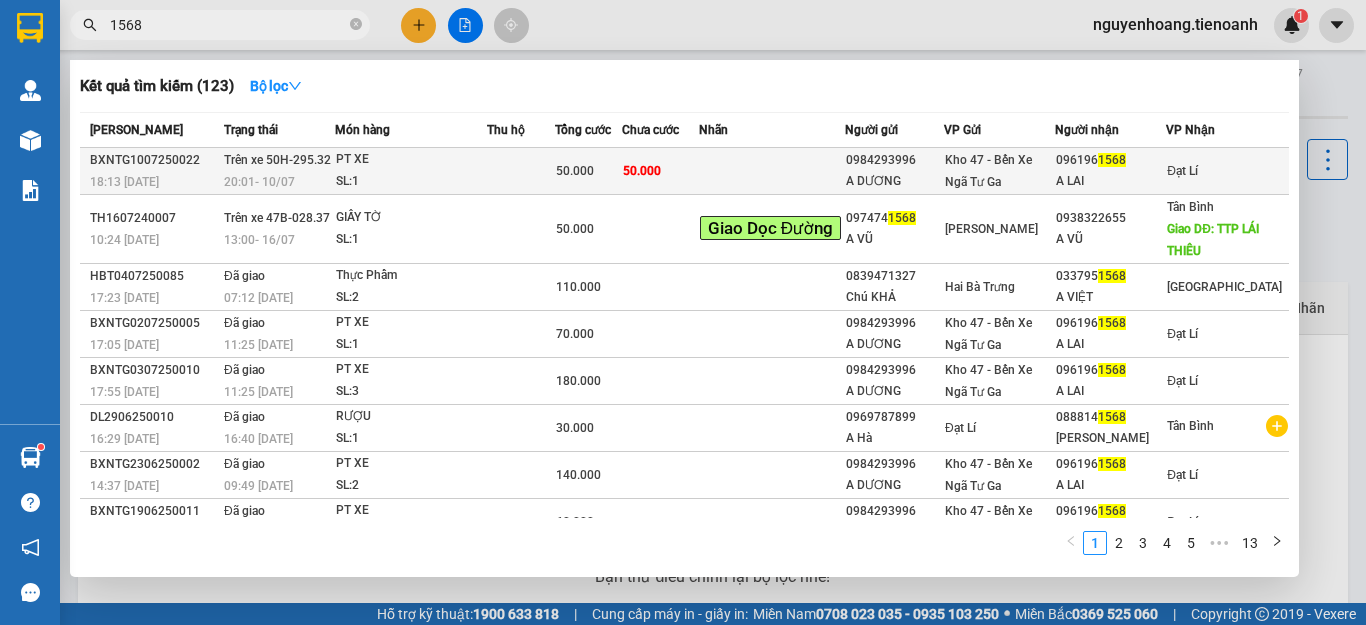 type on "1568" 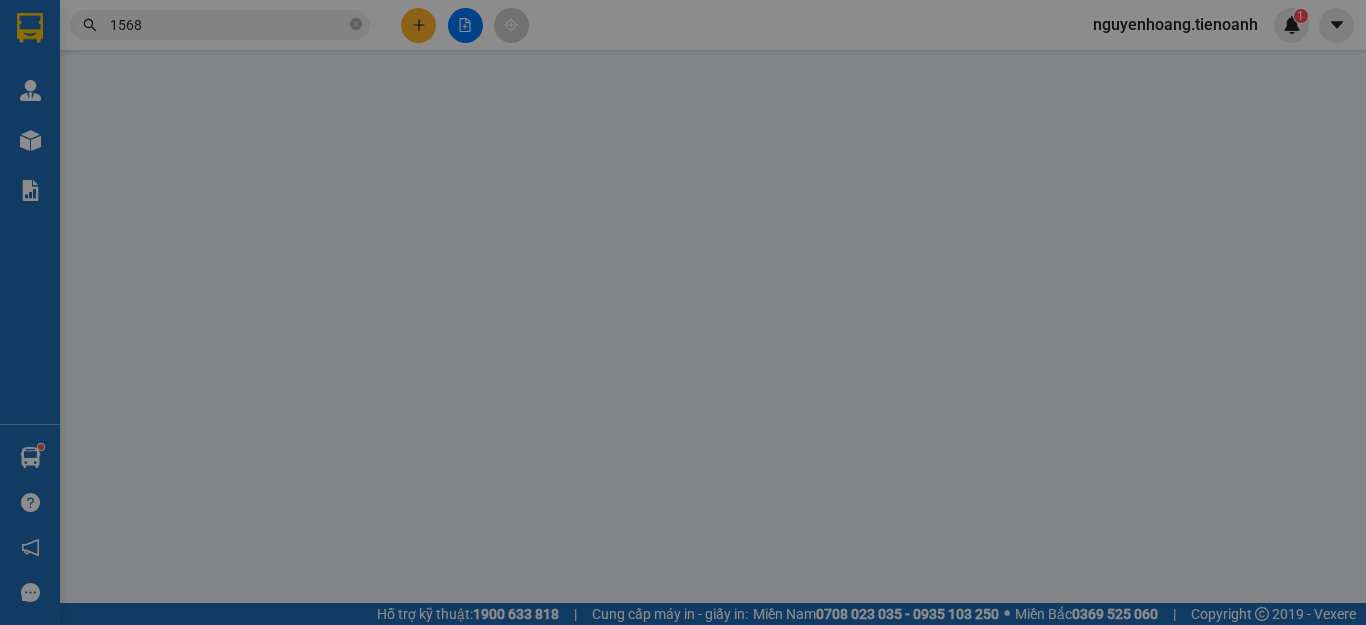 type on "0961961568" 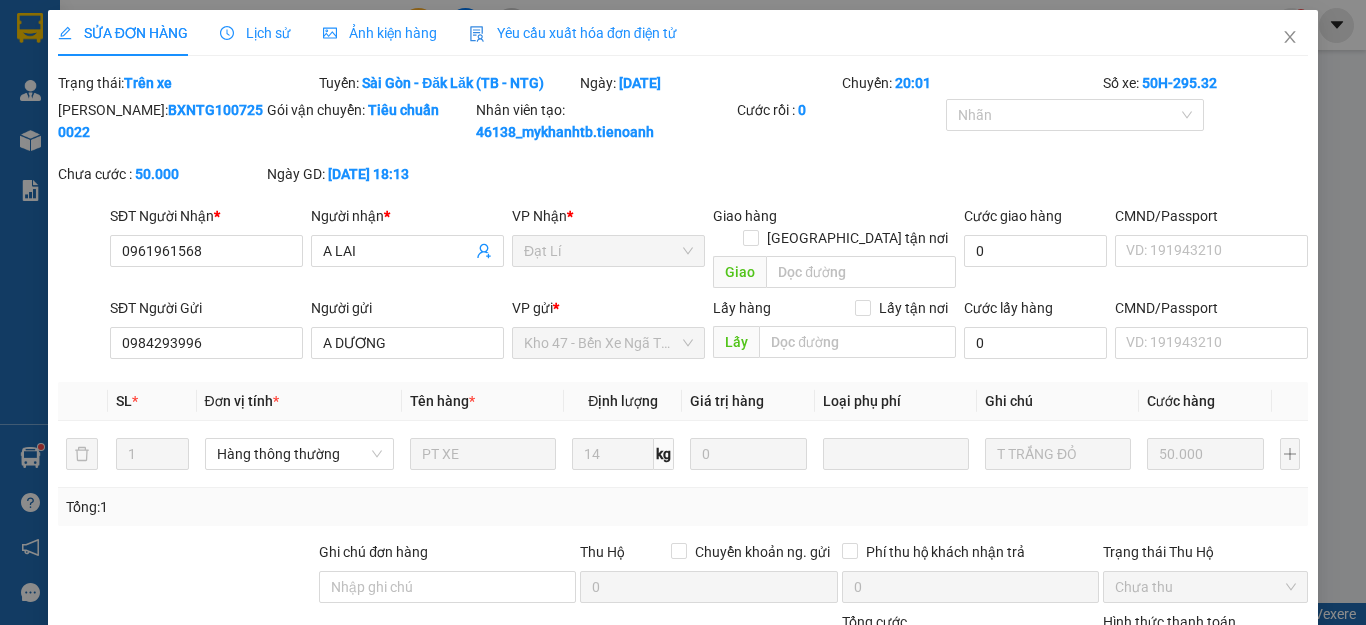 scroll, scrollTop: 0, scrollLeft: 0, axis: both 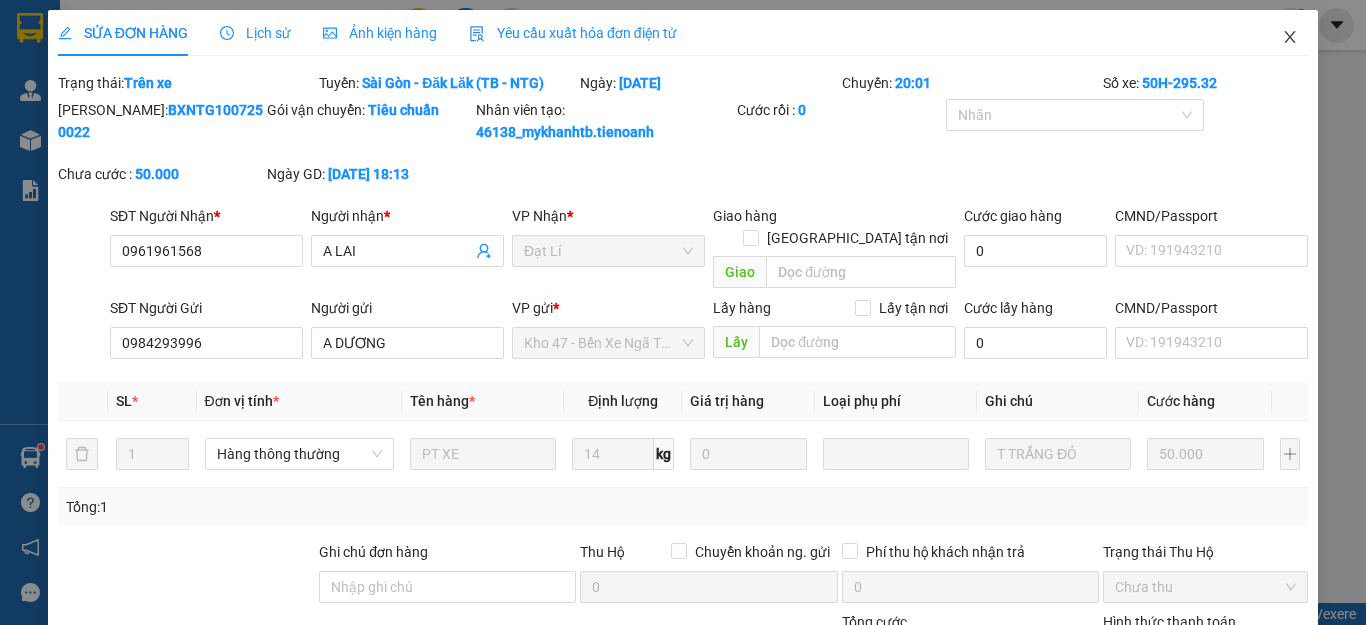 click at bounding box center (1290, 38) 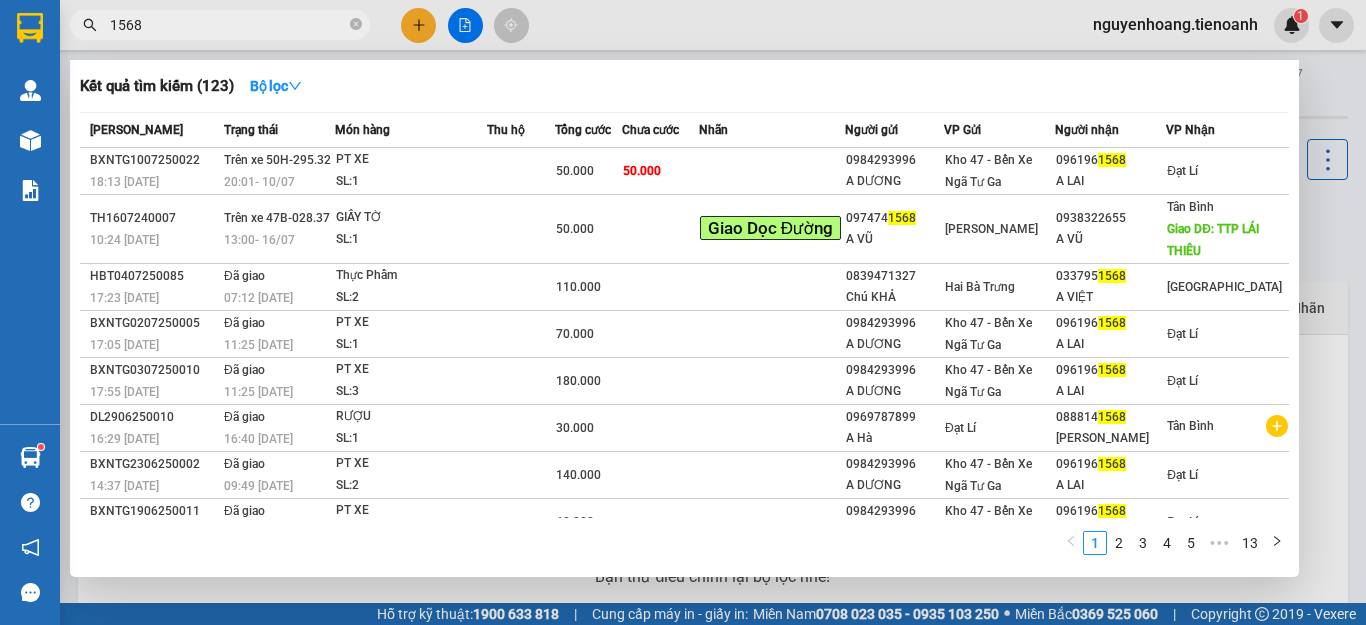 click on "1568" at bounding box center [228, 25] 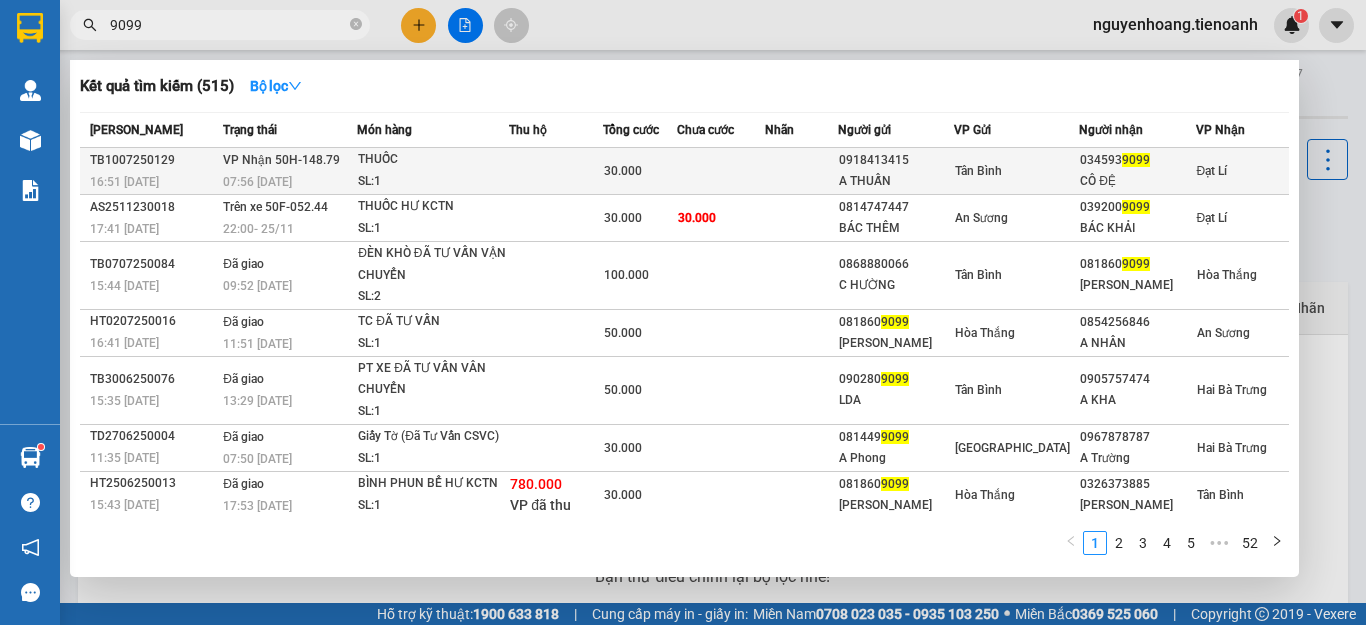 type on "9099" 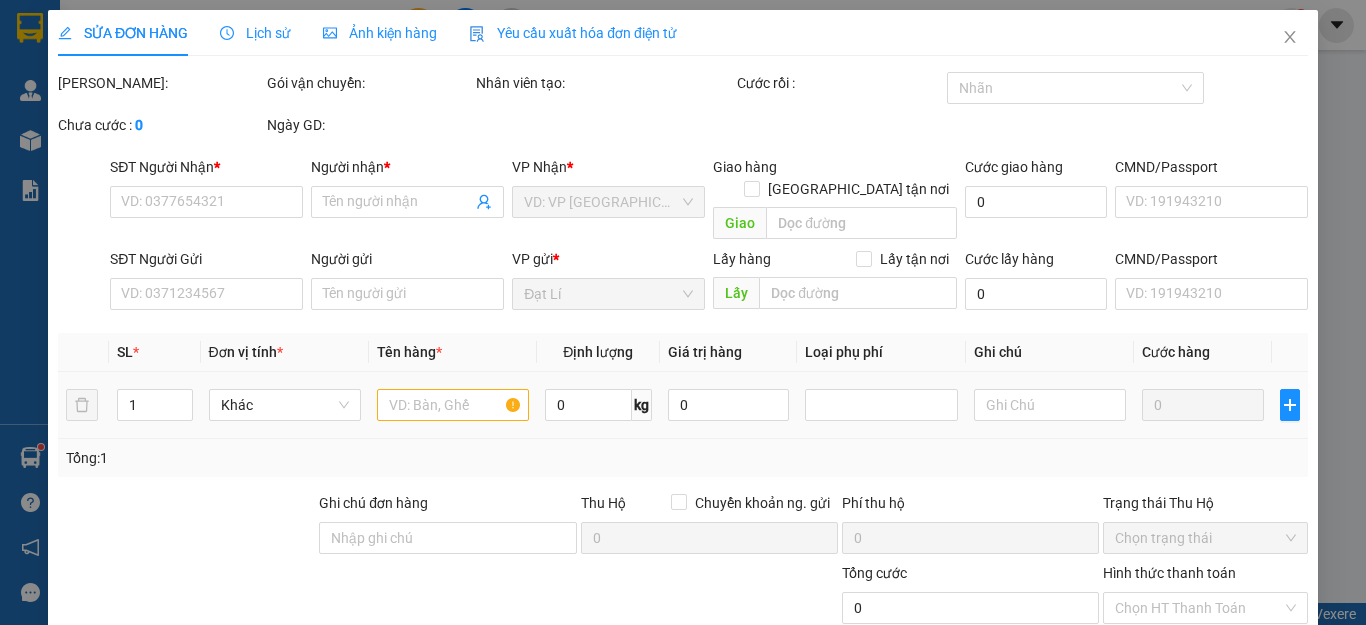 type on "0345939099" 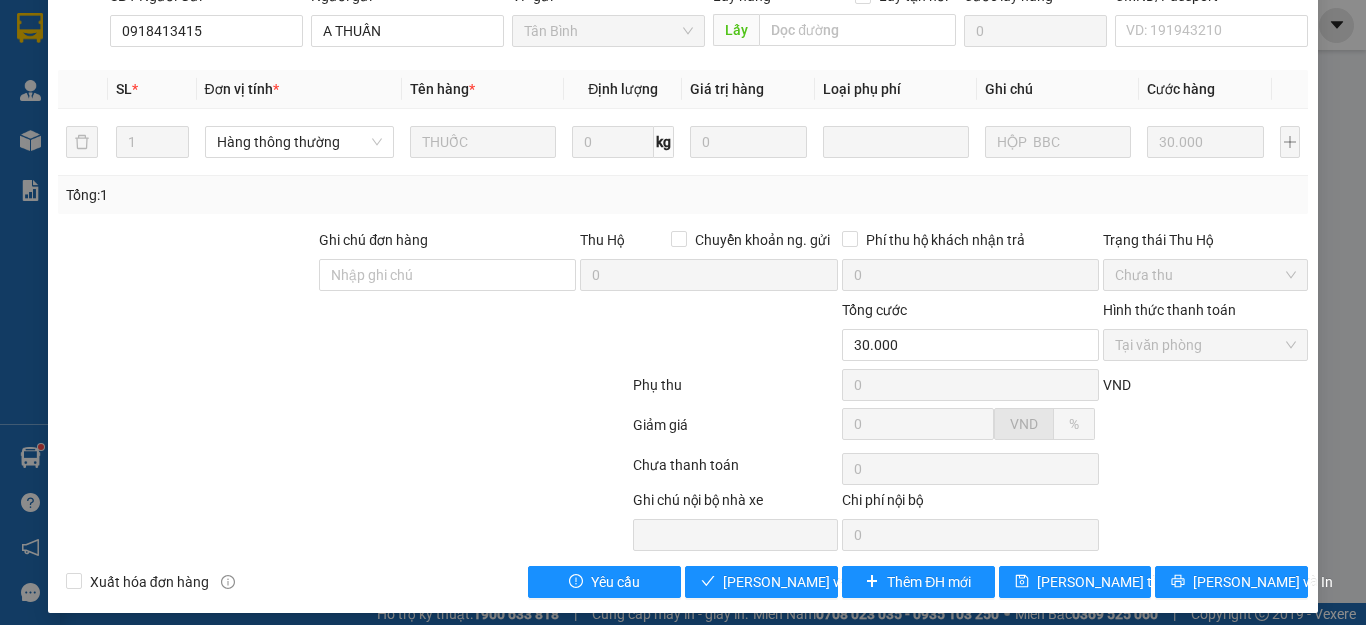 scroll, scrollTop: 253, scrollLeft: 0, axis: vertical 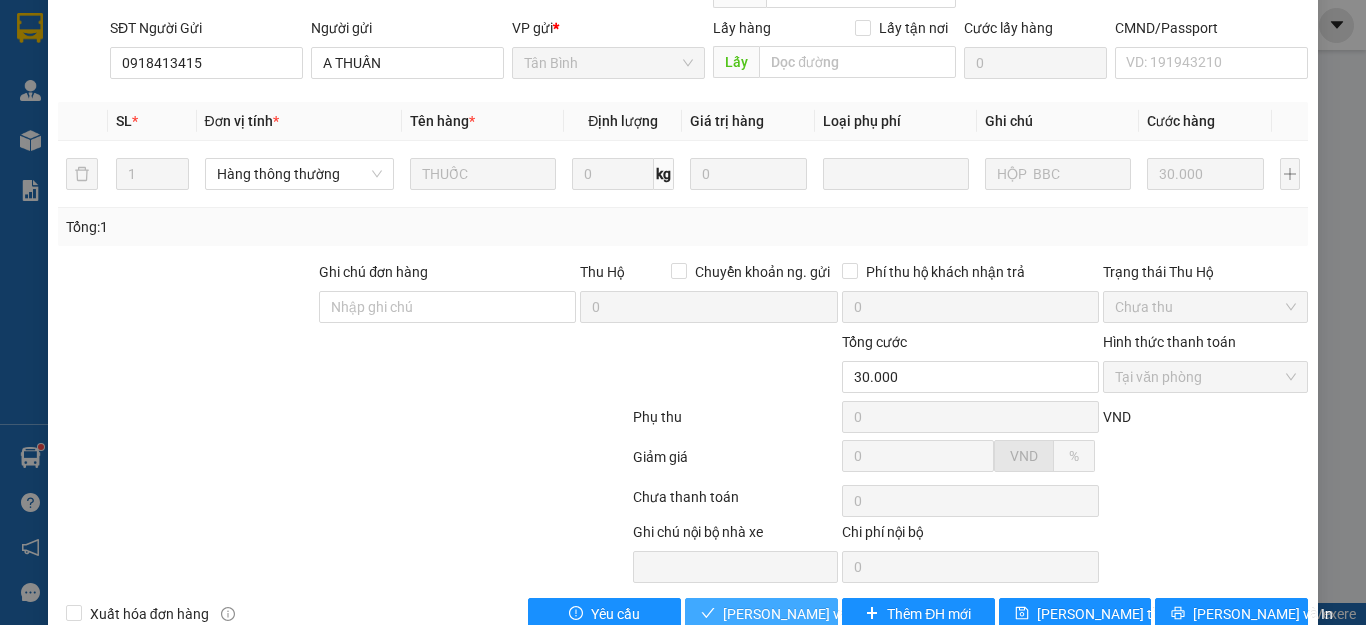 click on "[PERSON_NAME] và Giao hàng" at bounding box center (819, 614) 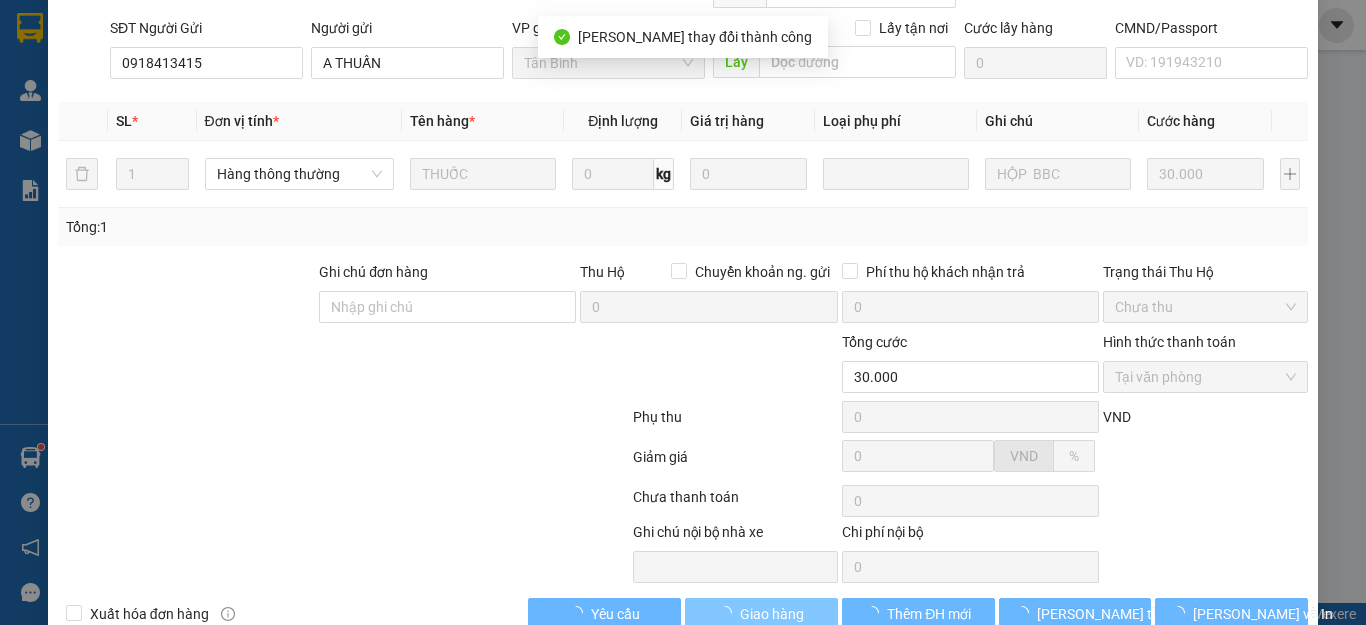 scroll, scrollTop: 0, scrollLeft: 0, axis: both 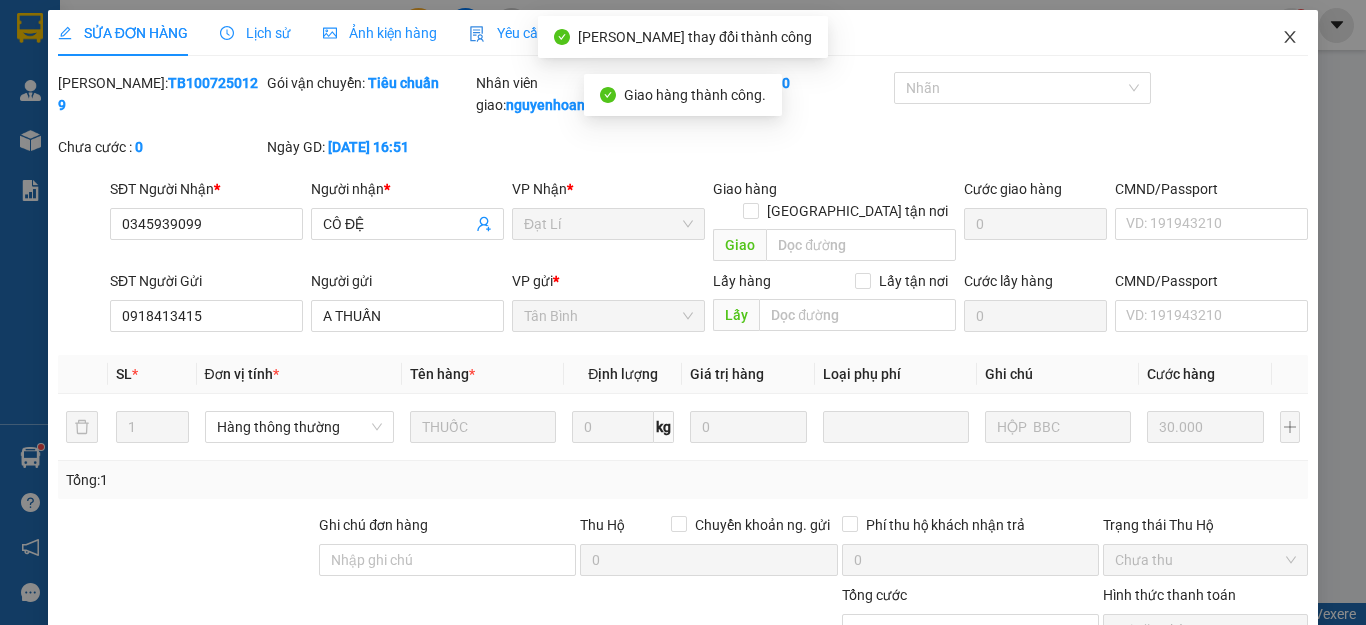 click at bounding box center (1290, 38) 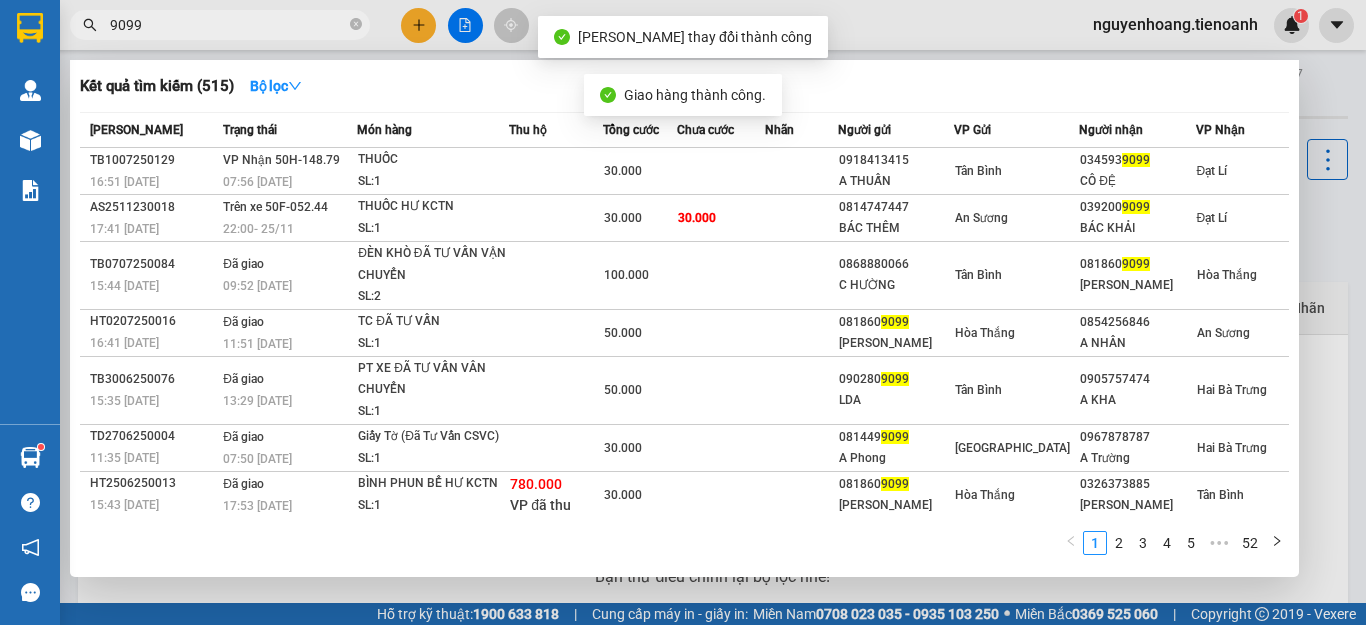 click on "9099" at bounding box center (228, 25) 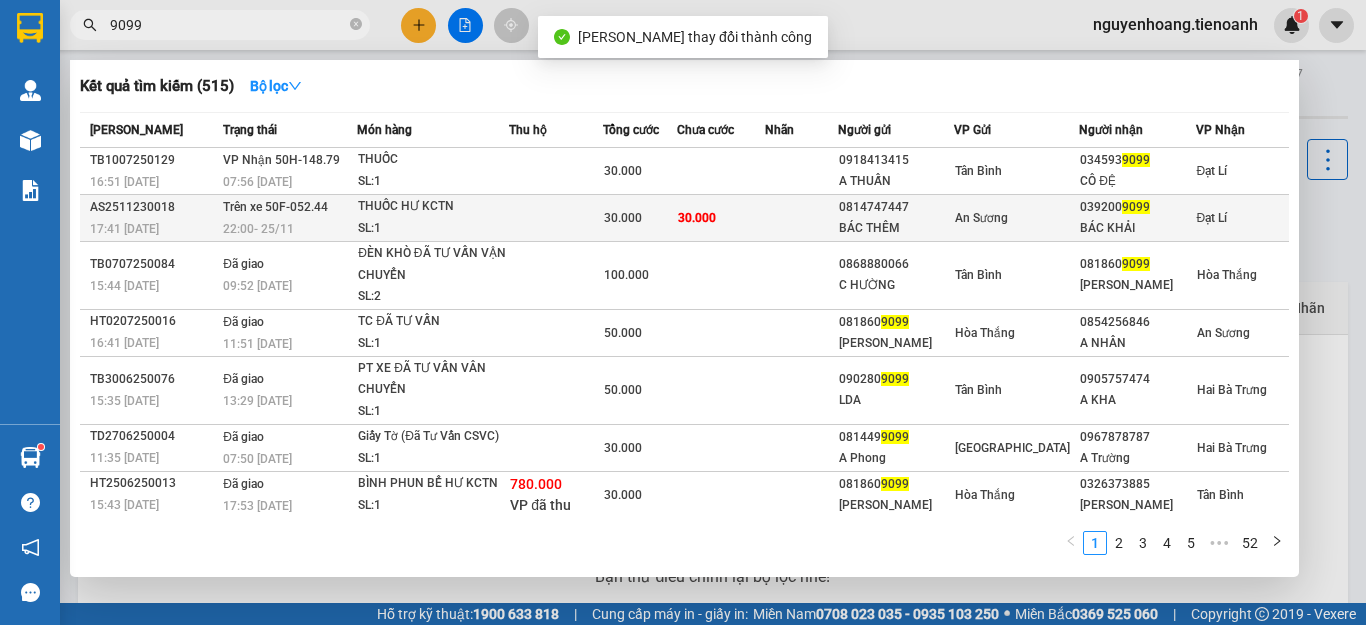 click at bounding box center [556, 218] 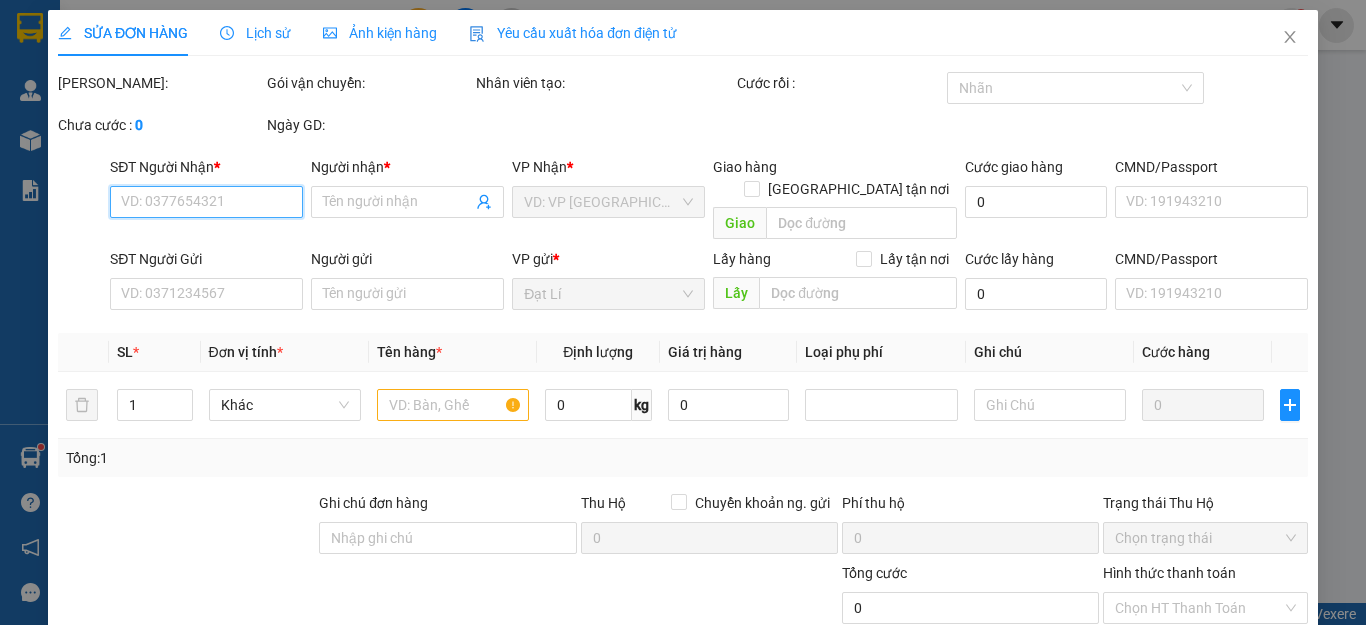 type on "0392009099" 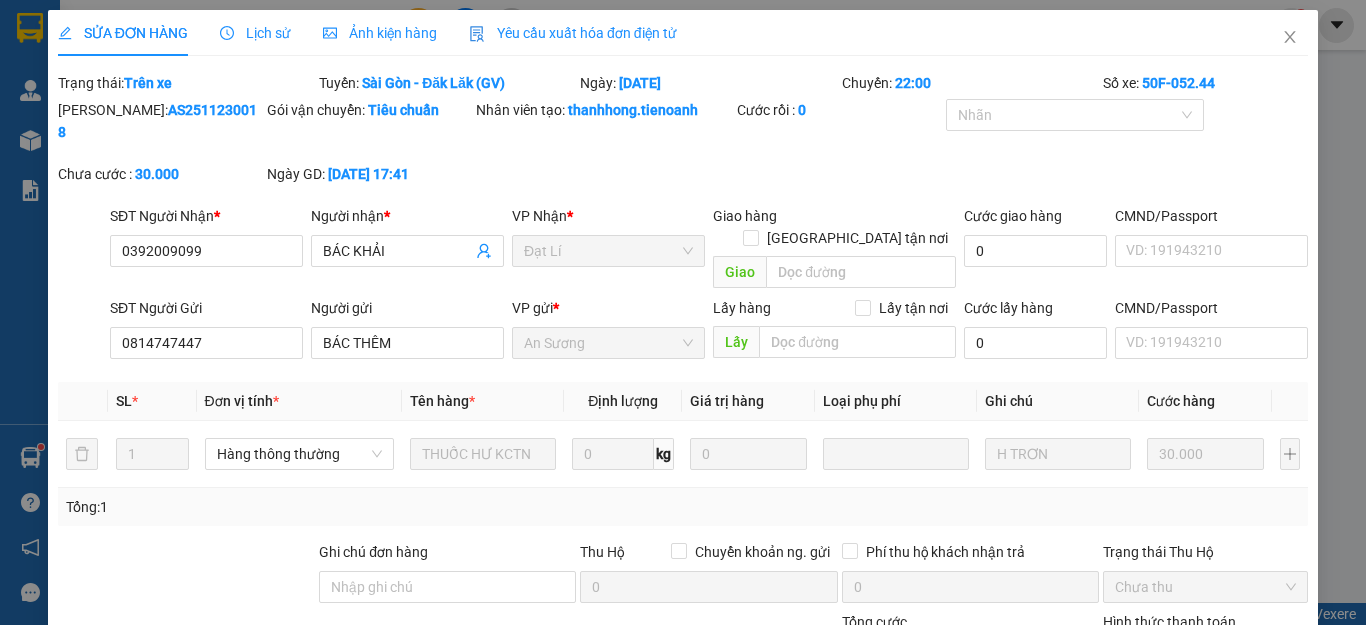 click on "Lịch sử" at bounding box center (255, 33) 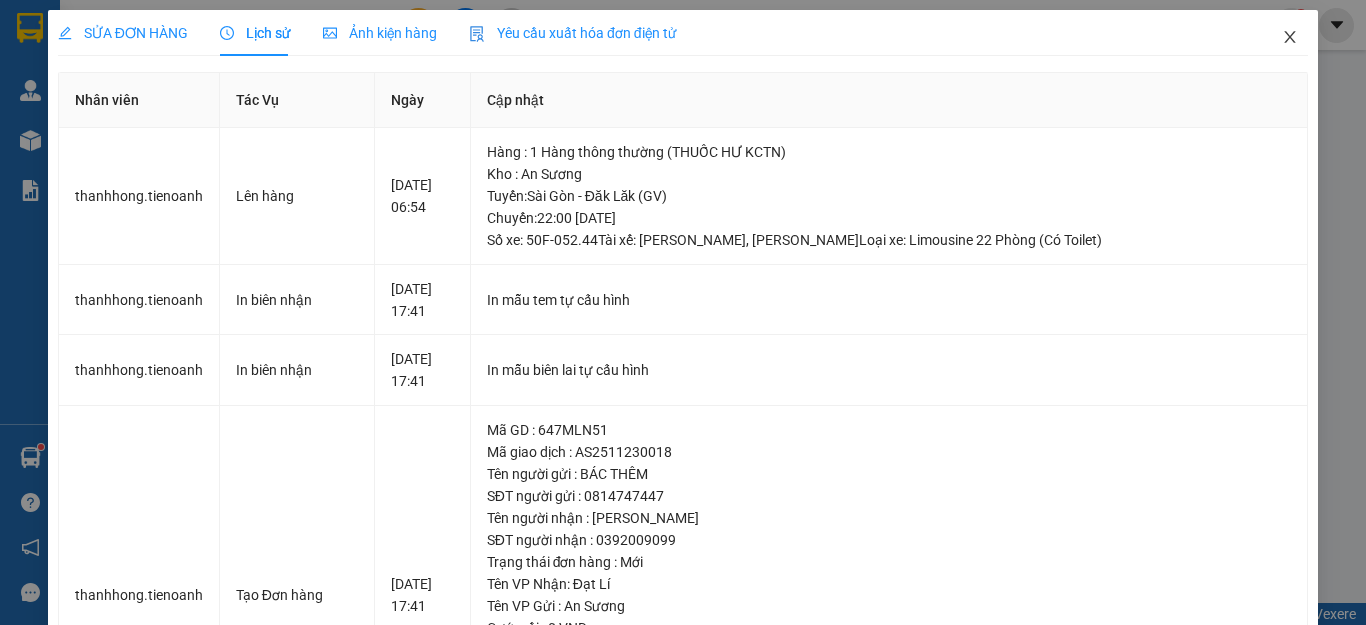 drag, startPoint x: 1259, startPoint y: 42, endPoint x: 794, endPoint y: 37, distance: 465.0269 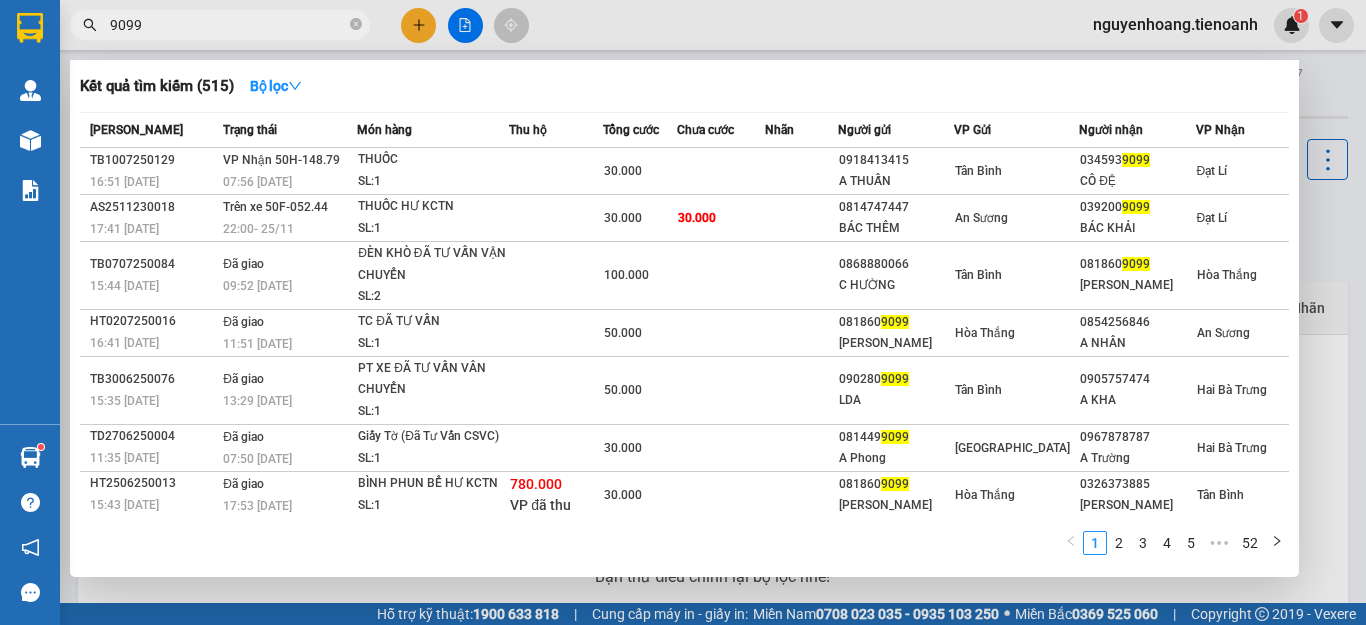 click on "9099" at bounding box center (228, 25) 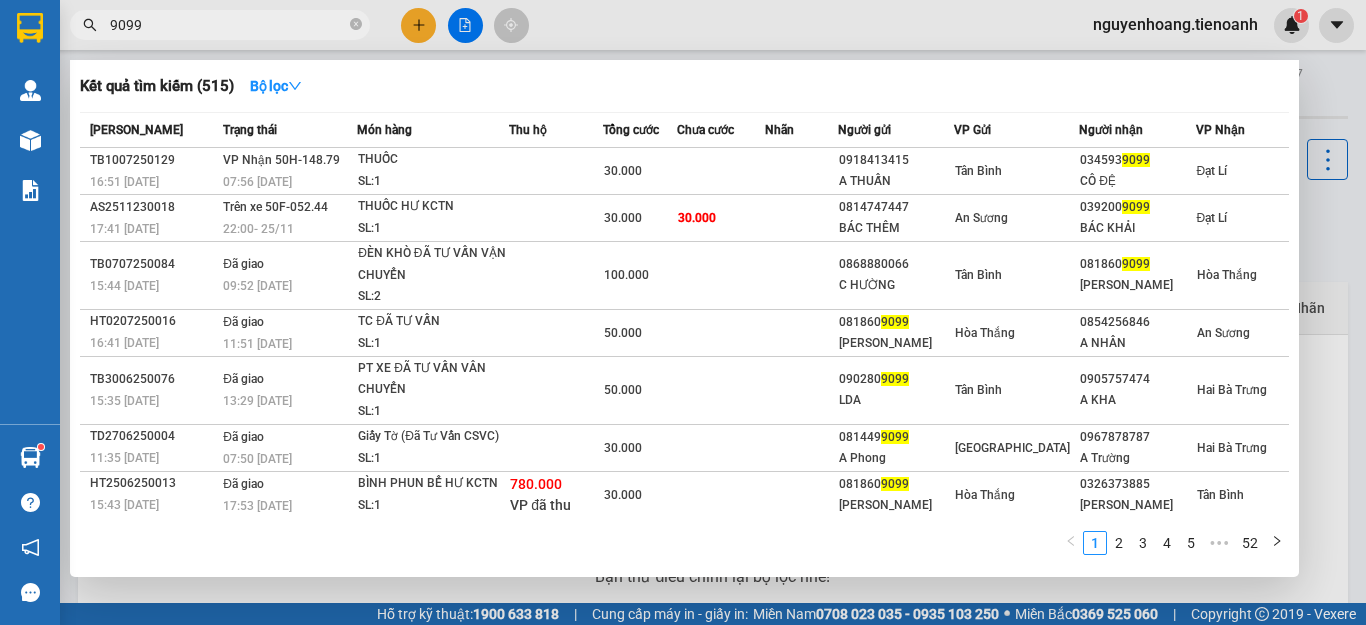 click at bounding box center (683, 312) 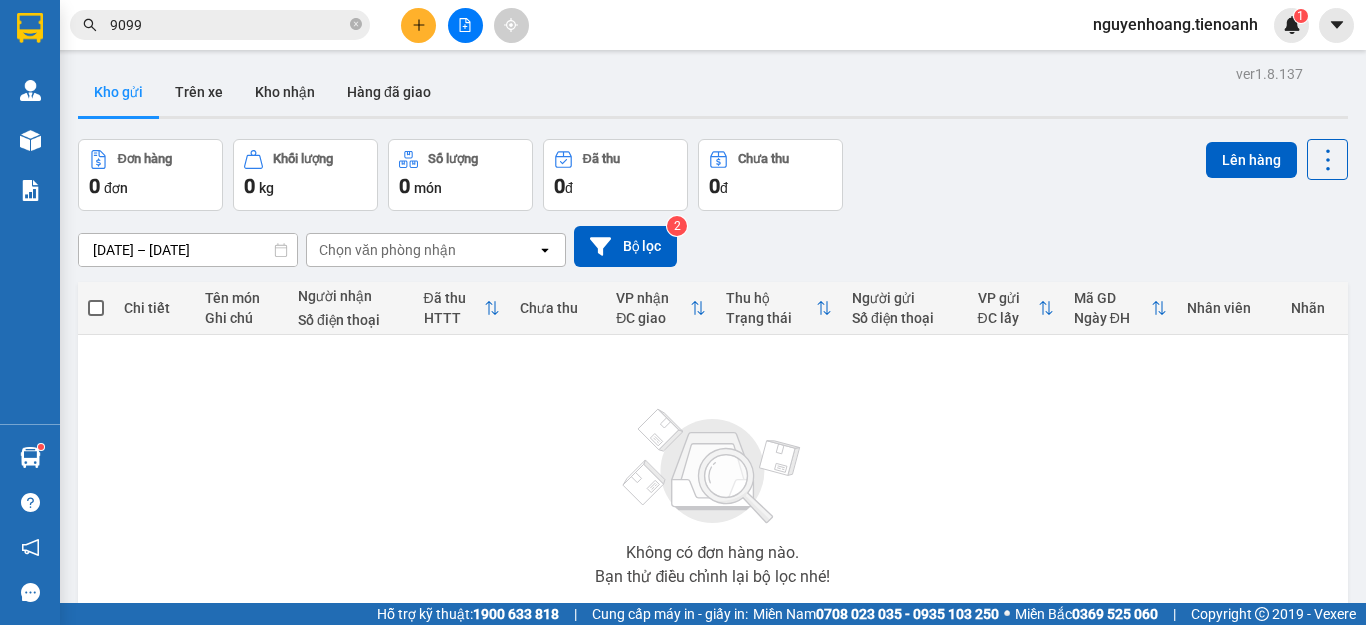 click on "9099" at bounding box center [228, 25] 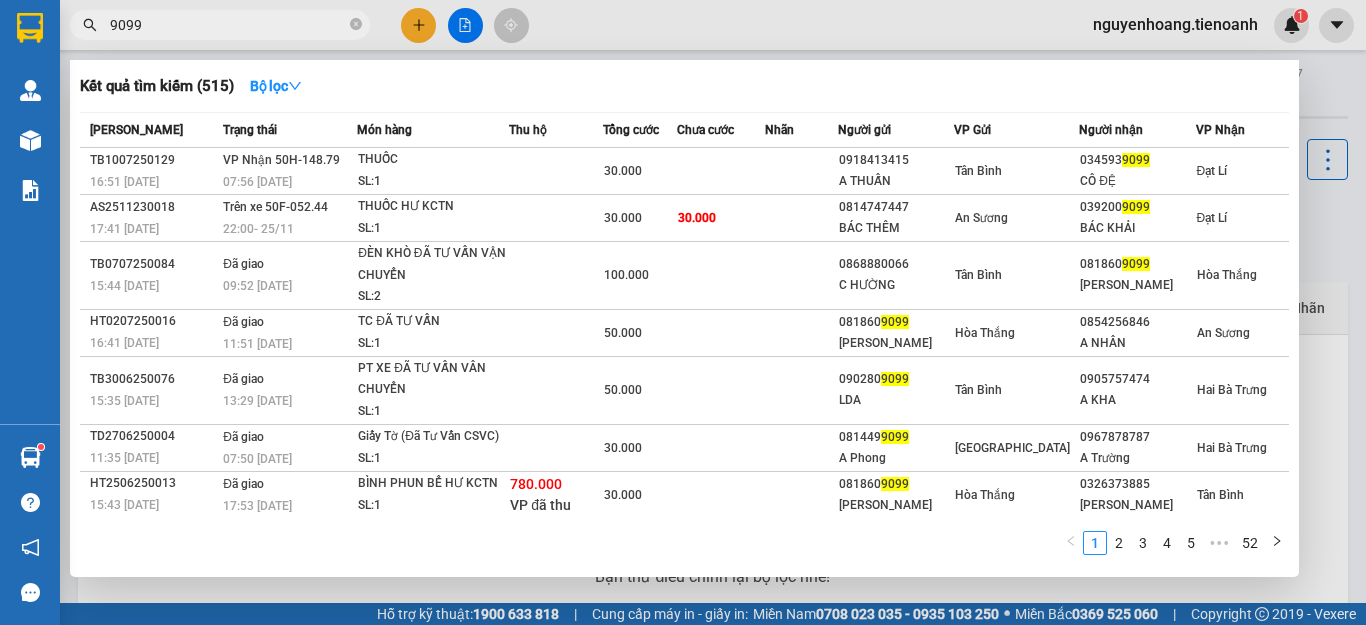 click on "9099" at bounding box center [228, 25] 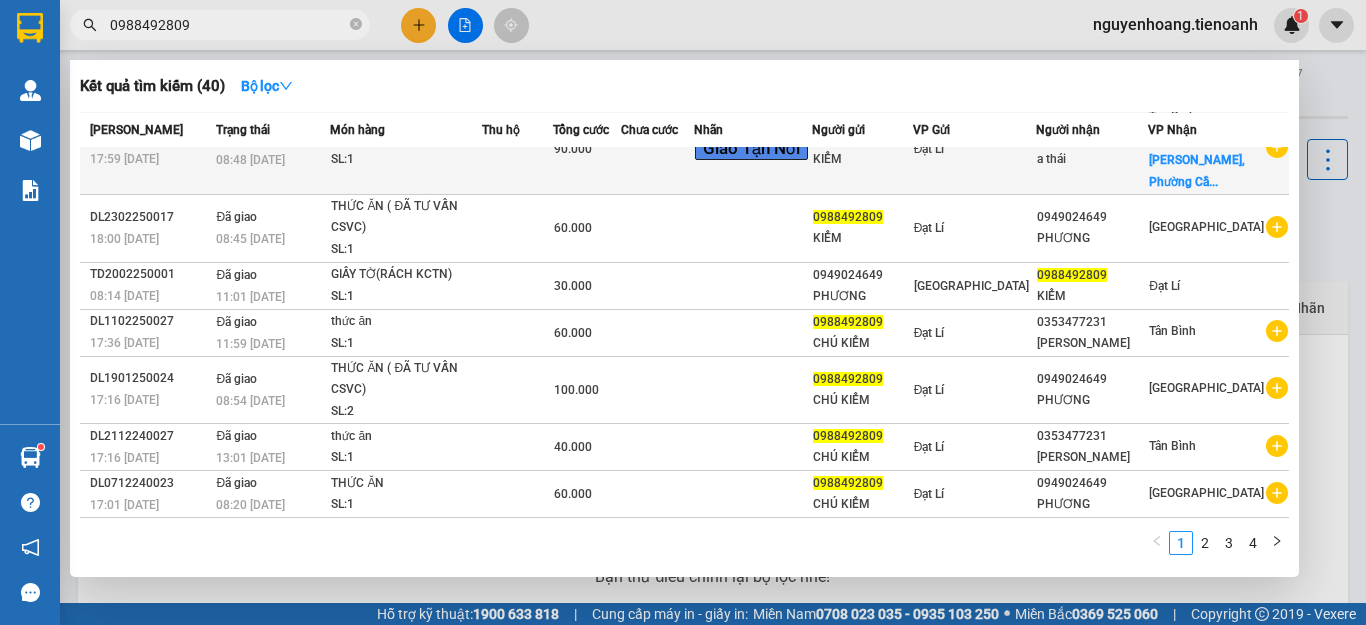 scroll, scrollTop: 0, scrollLeft: 0, axis: both 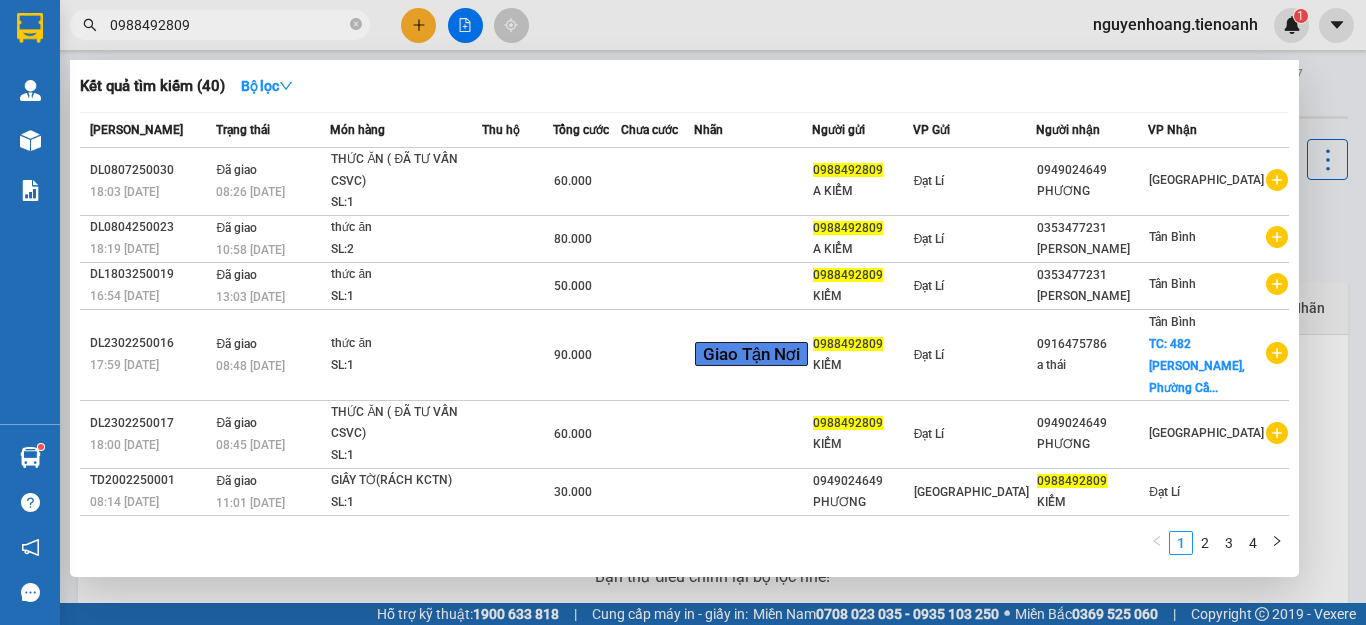 click on "0988492809" at bounding box center [228, 25] 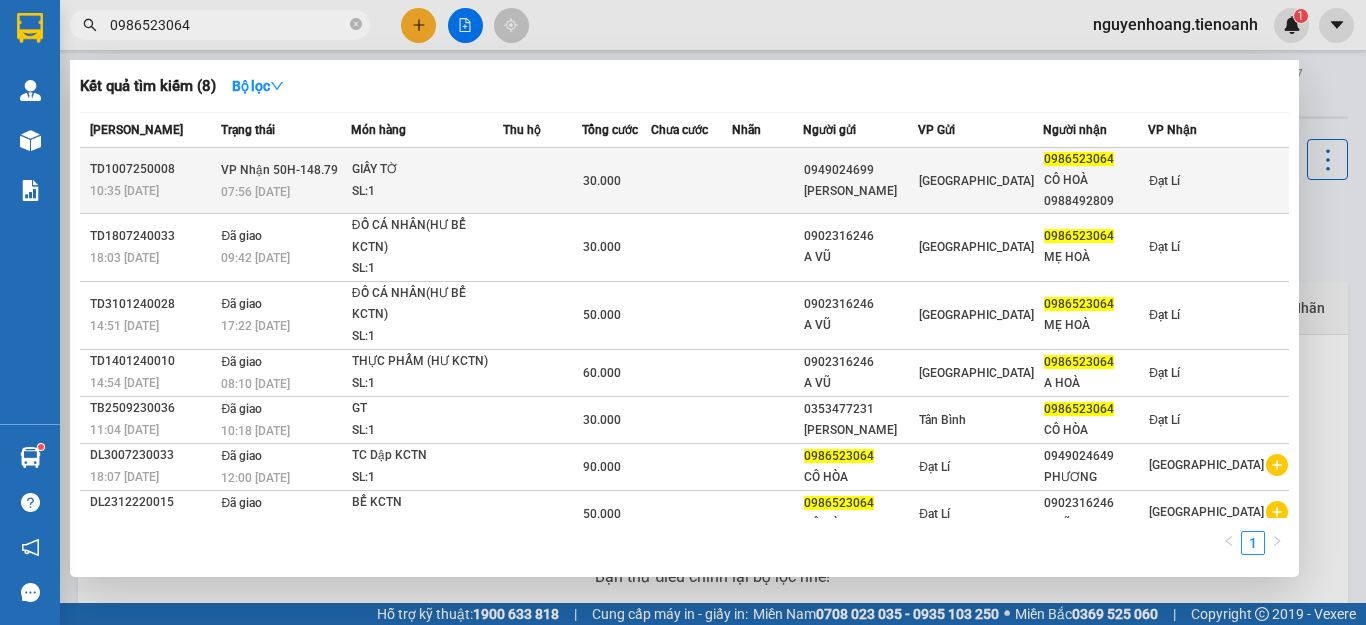 type on "0986523064" 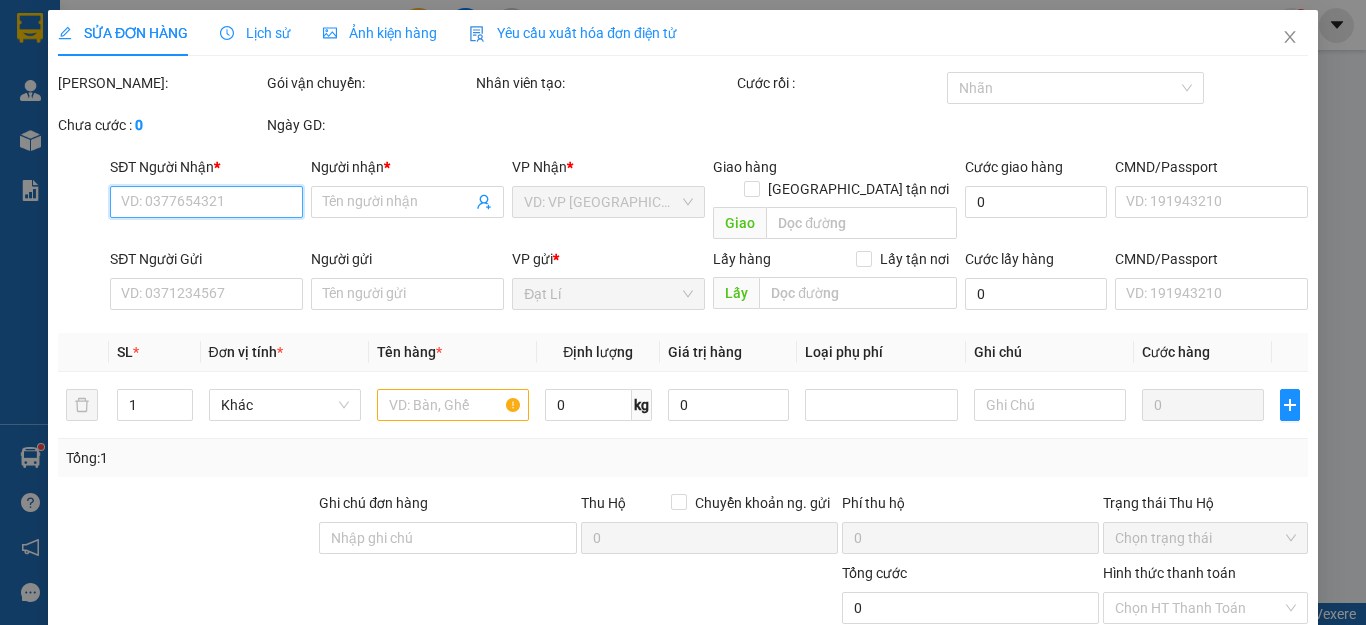 type on "0986523064" 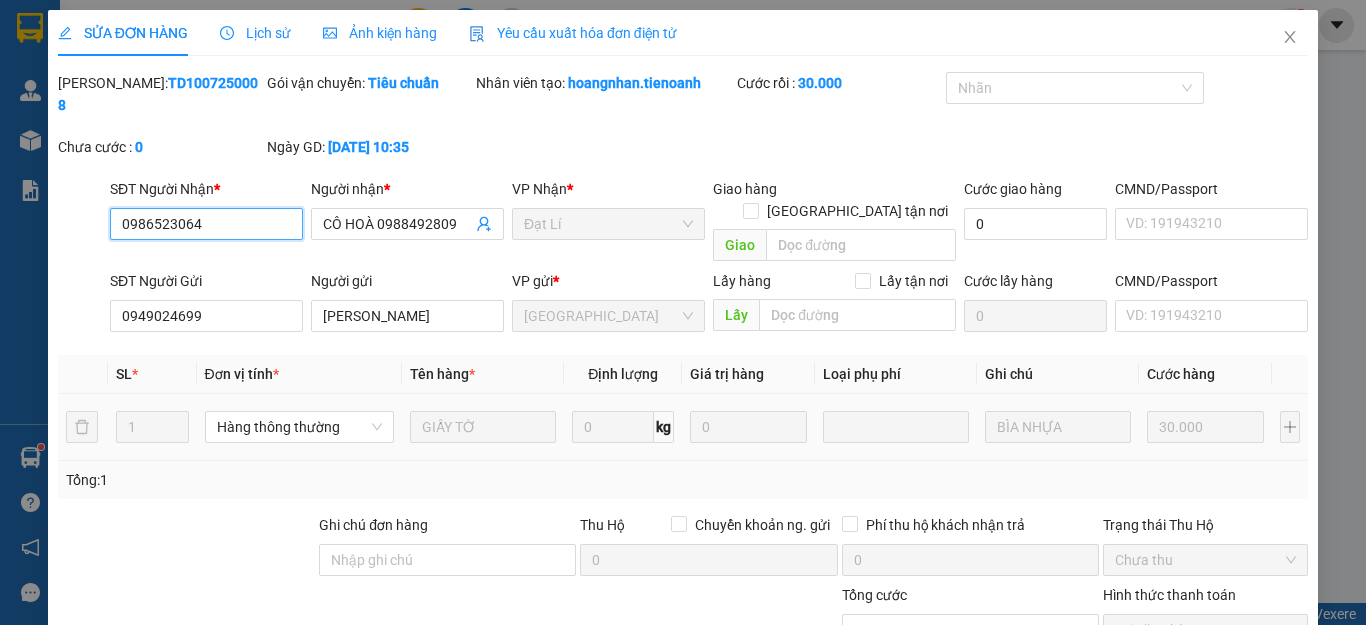 scroll, scrollTop: 253, scrollLeft: 0, axis: vertical 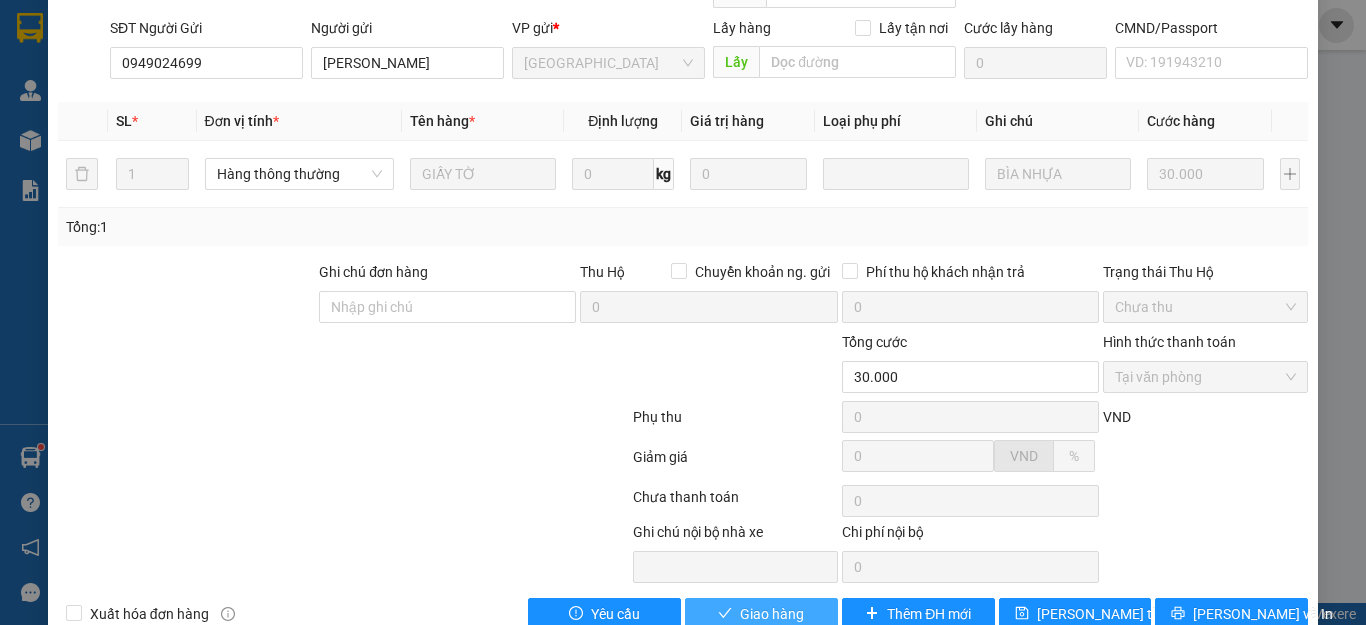 click on "Giao hàng" at bounding box center [772, 614] 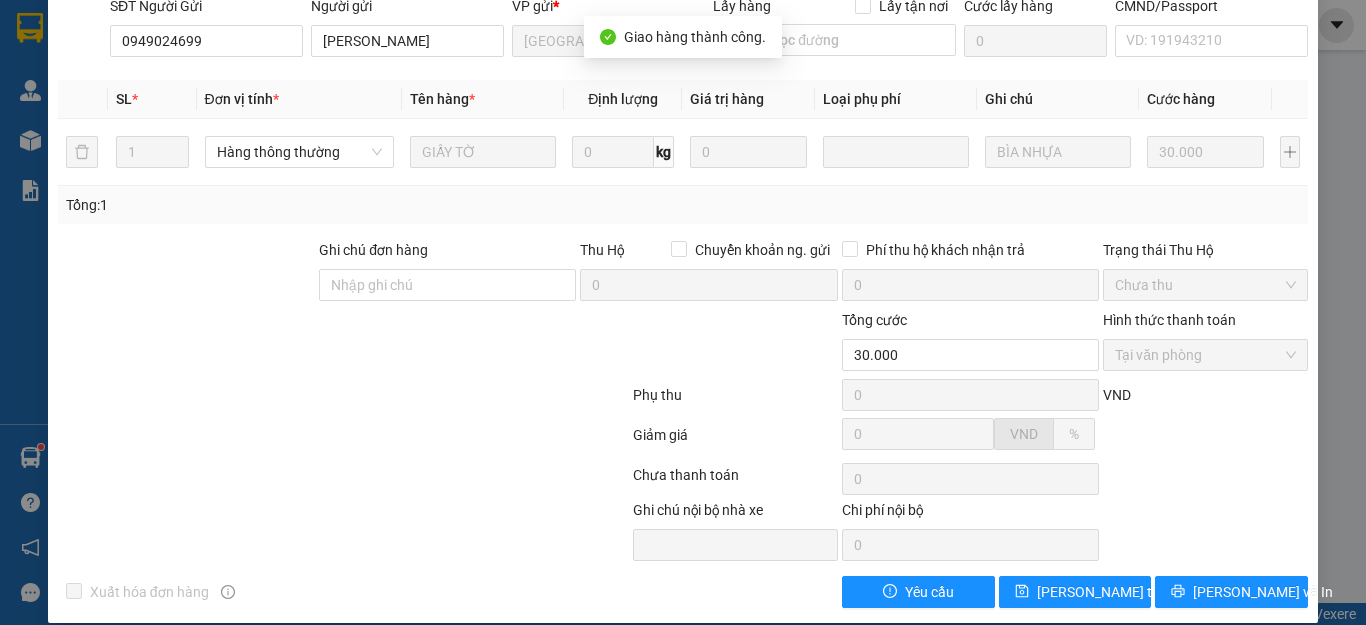 scroll, scrollTop: 0, scrollLeft: 0, axis: both 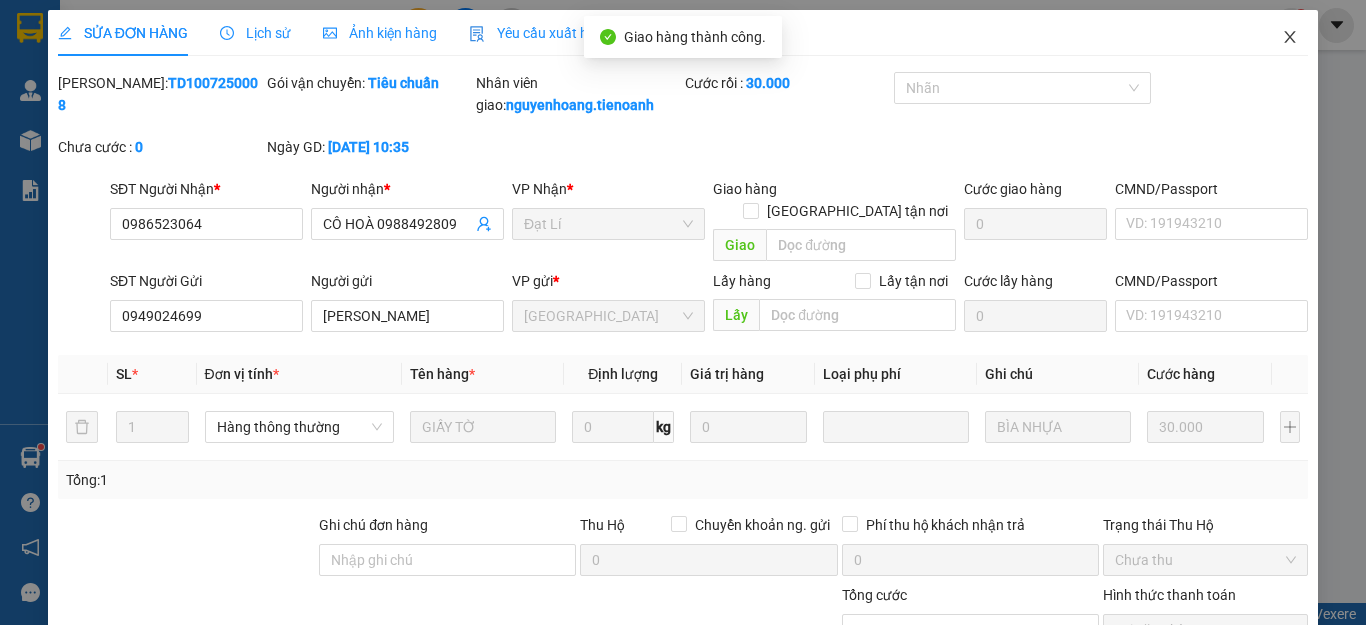 click at bounding box center [1290, 38] 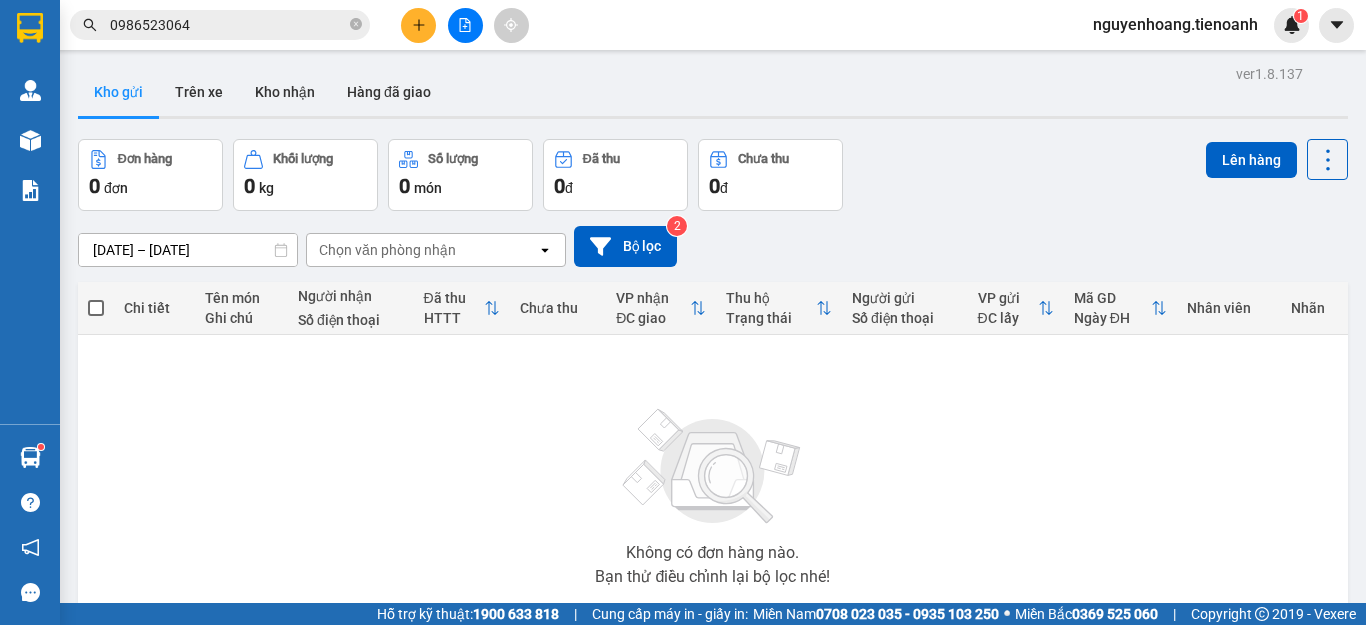 click on "0986523064" at bounding box center [228, 25] 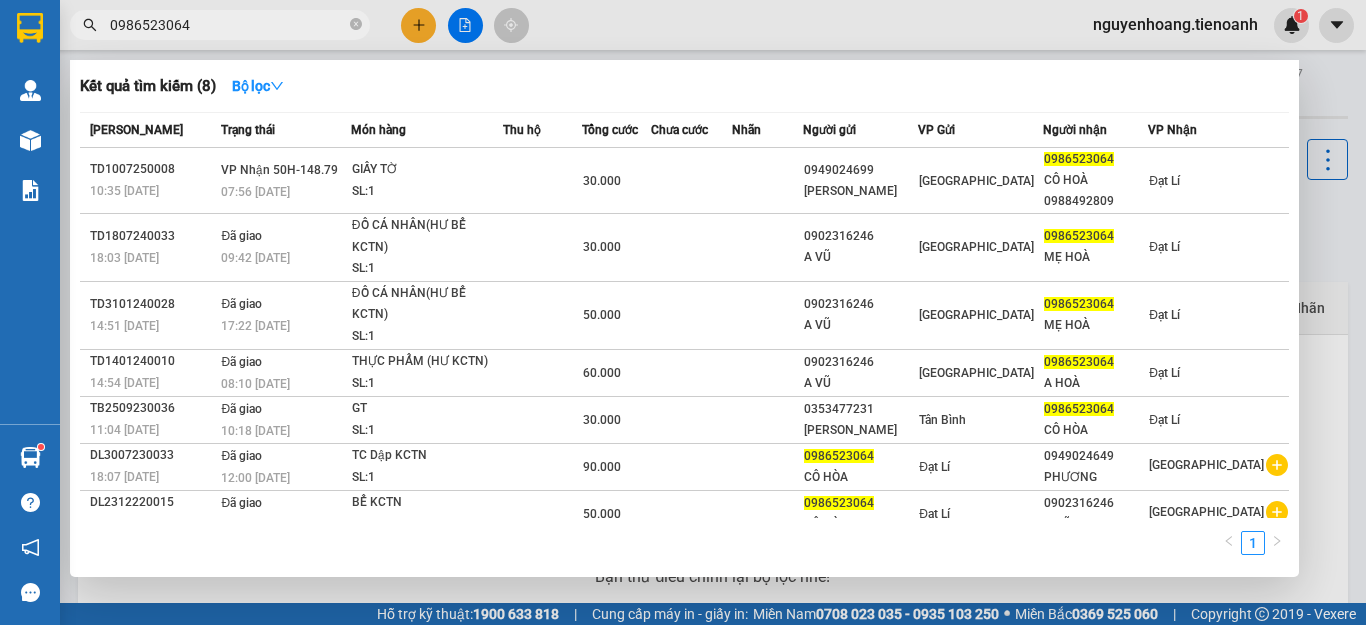 click on "0986523064" at bounding box center [228, 25] 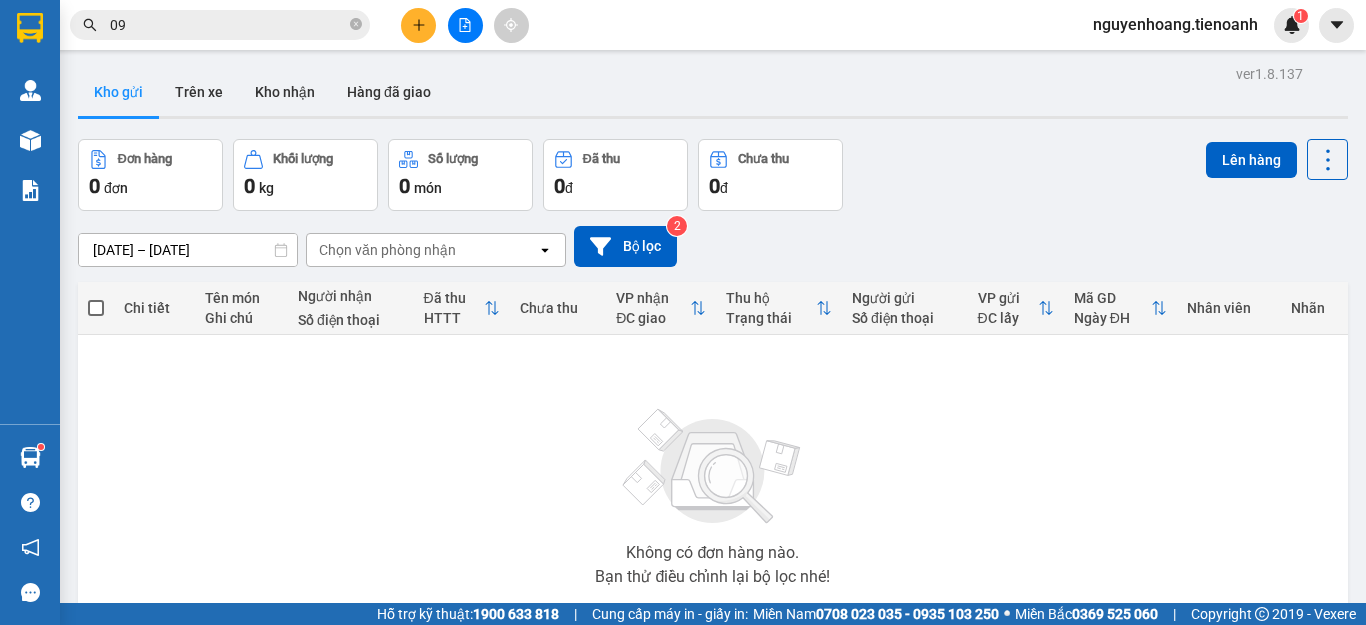 type on "0" 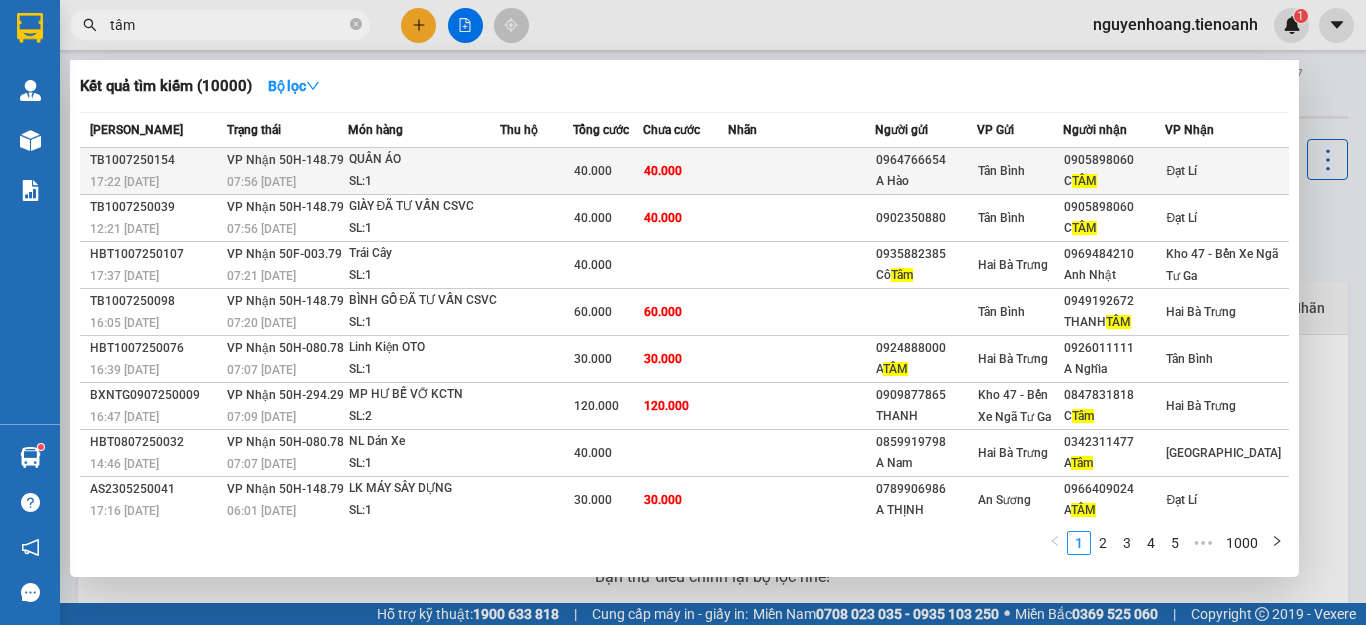 type on "tâm" 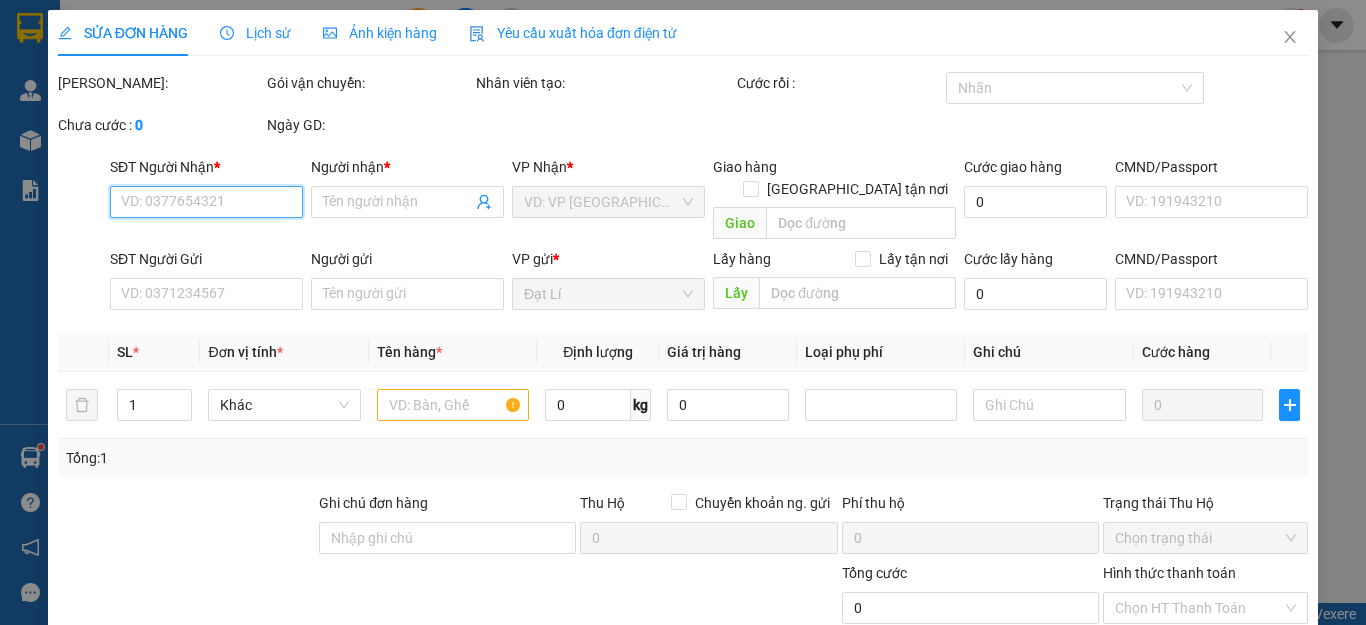 type on "0905898060" 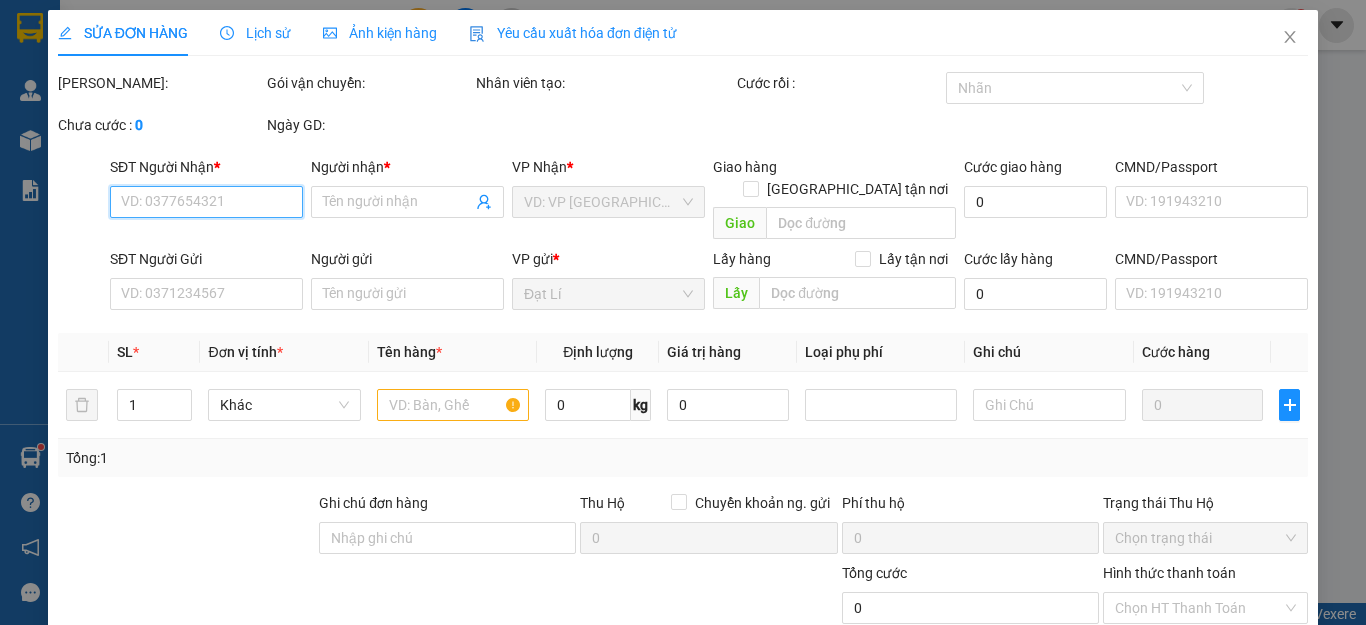 type on "C TÂM" 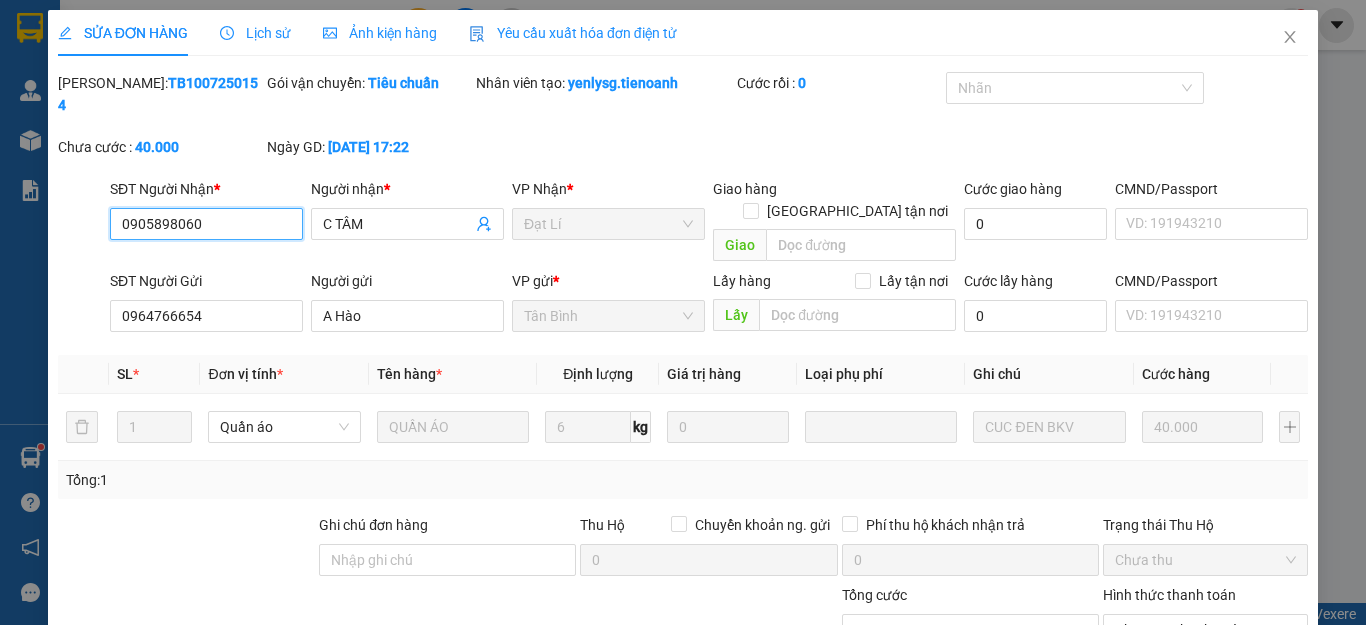 scroll, scrollTop: 253, scrollLeft: 0, axis: vertical 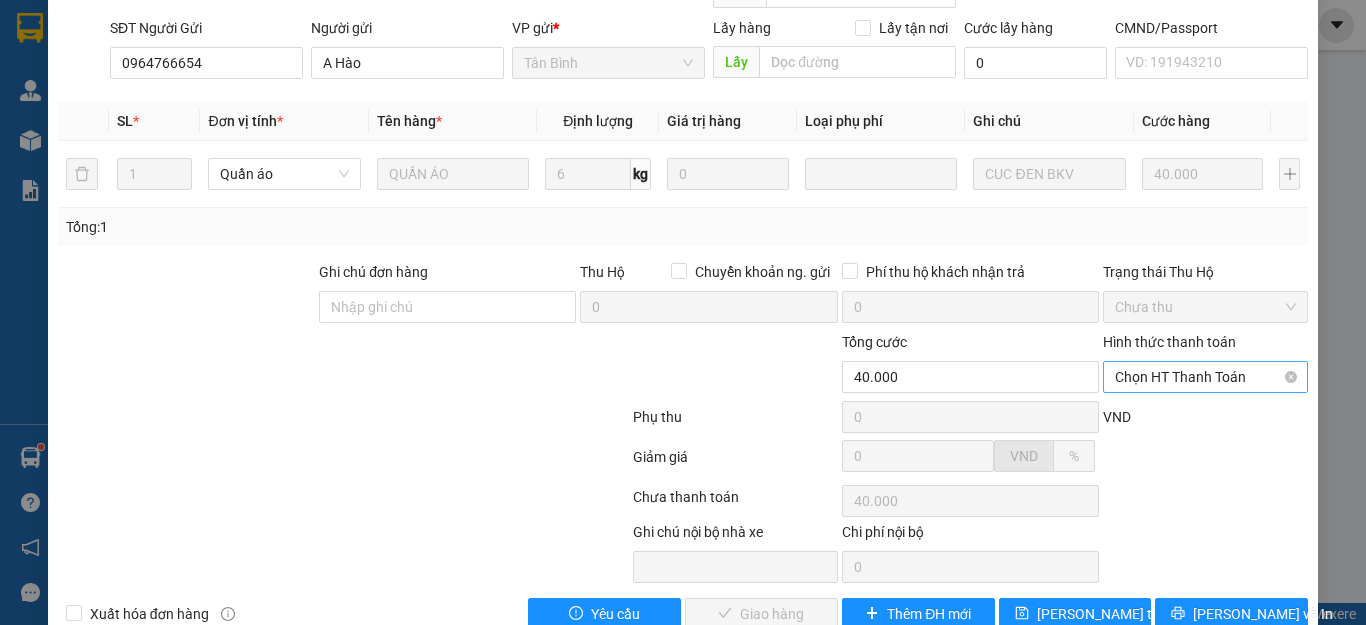 click on "Chọn HT Thanh Toán" at bounding box center (1205, 377) 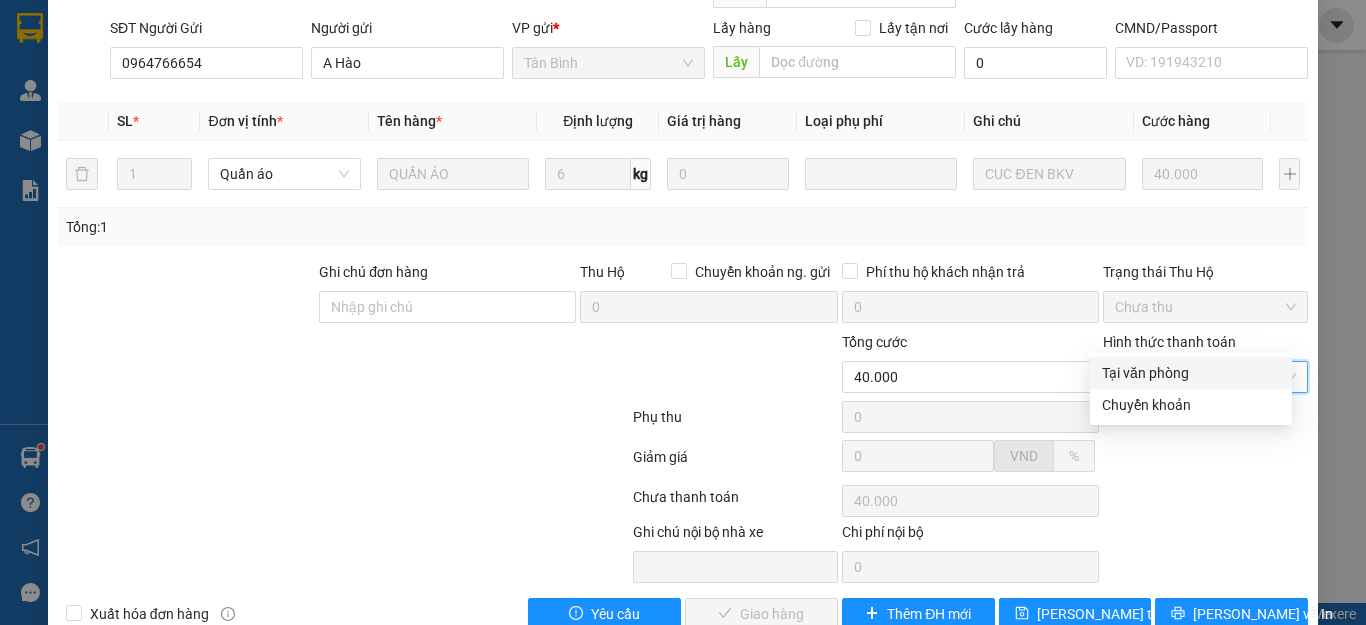 click on "Tại văn phòng" at bounding box center (1191, 373) 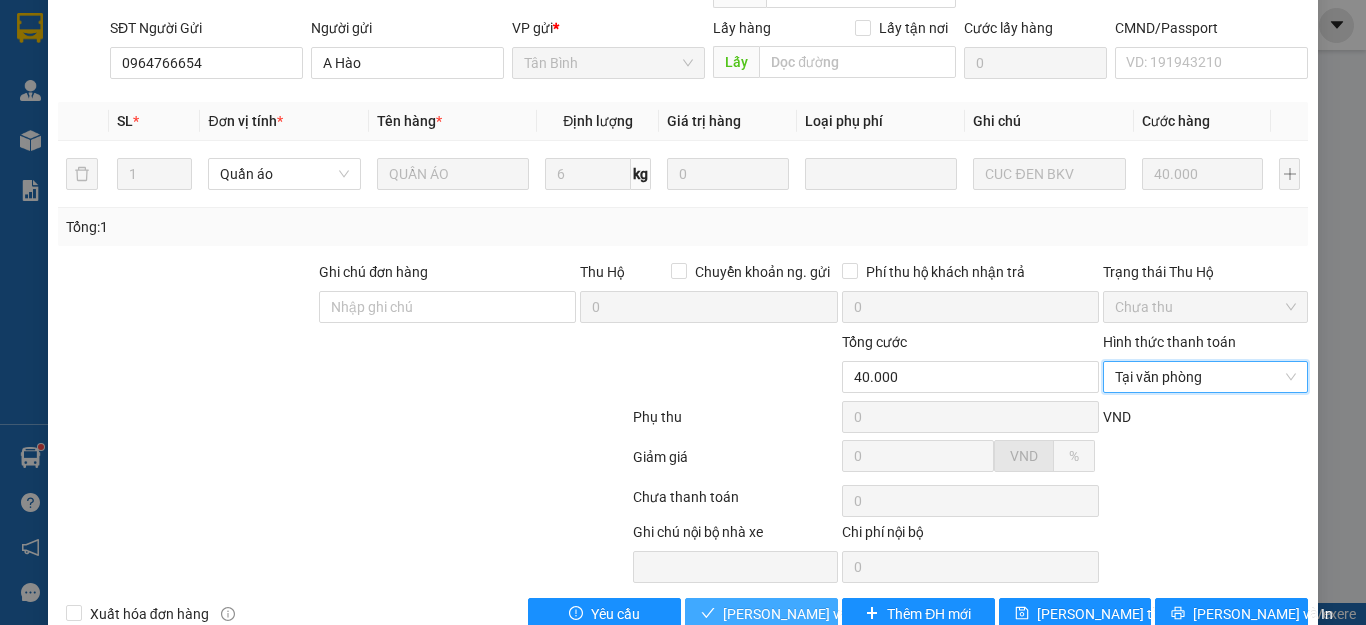 click on "[PERSON_NAME] và Giao hàng" at bounding box center [819, 614] 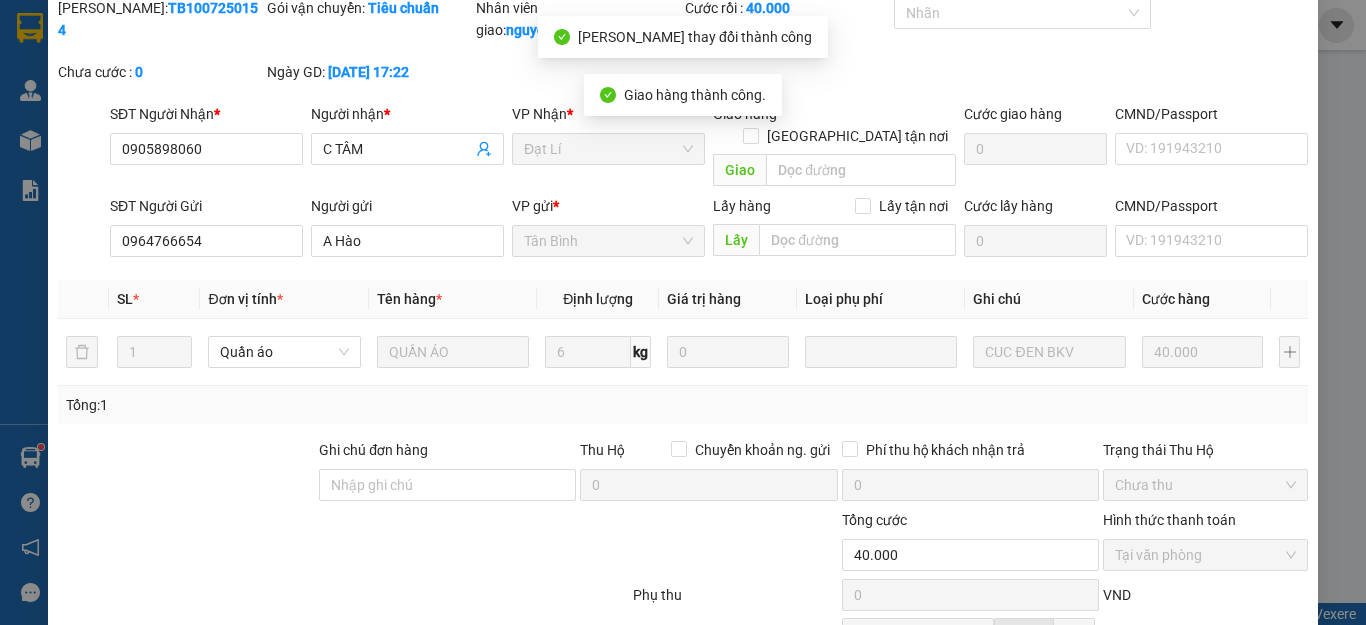 scroll, scrollTop: 0, scrollLeft: 0, axis: both 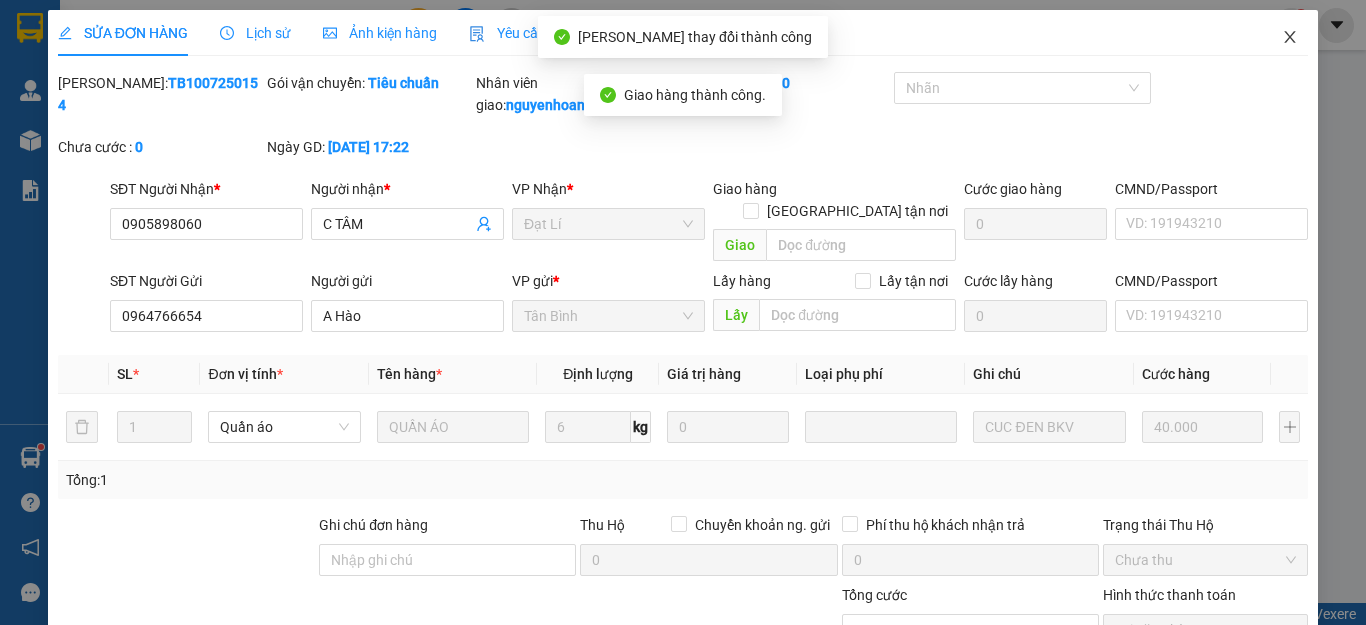 click 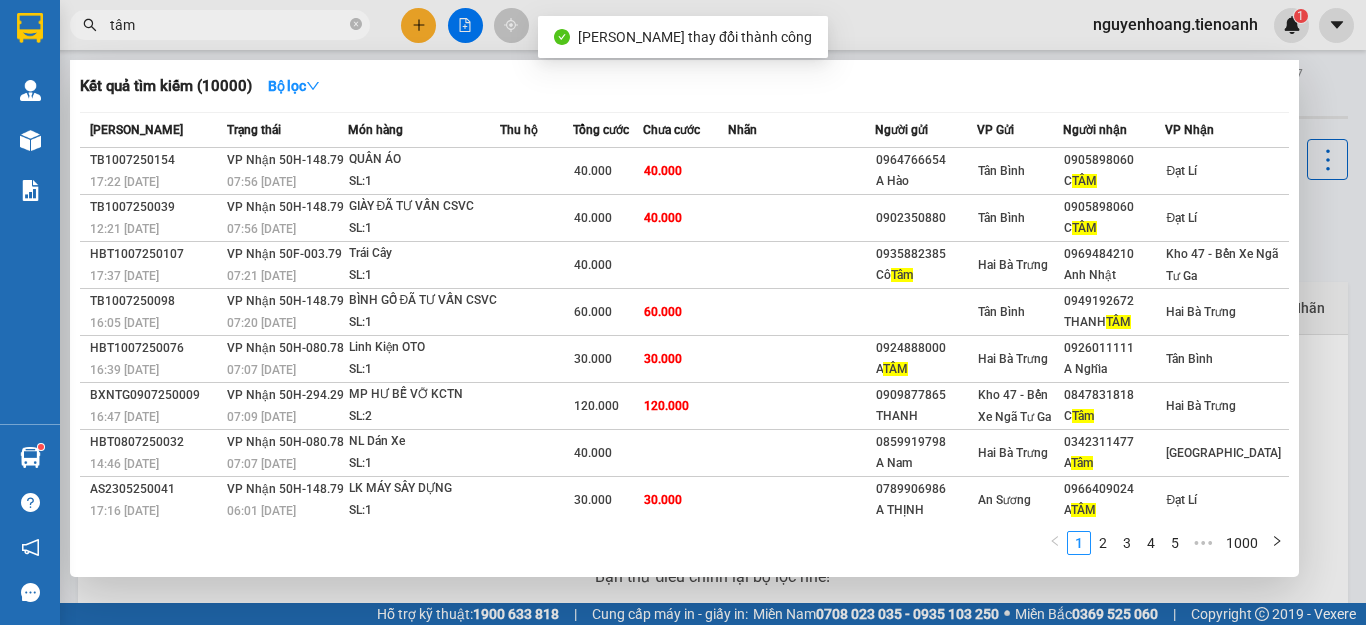 click on "tâm" at bounding box center (228, 25) 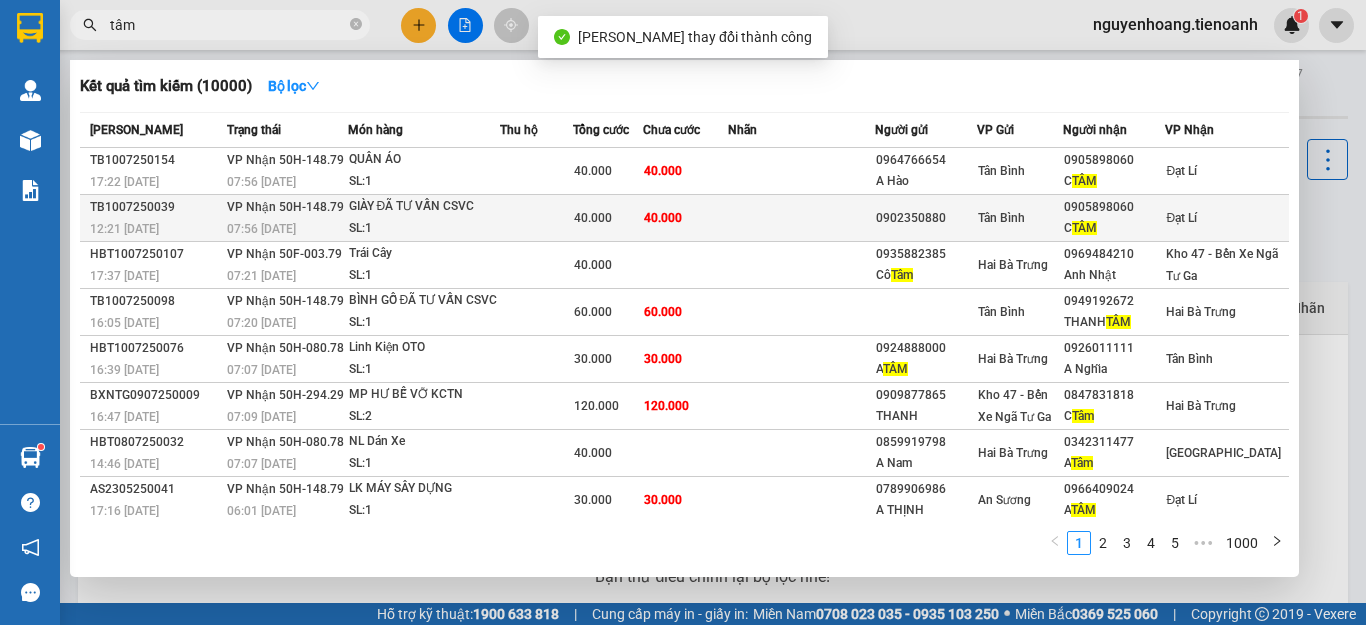 click at bounding box center (537, 218) 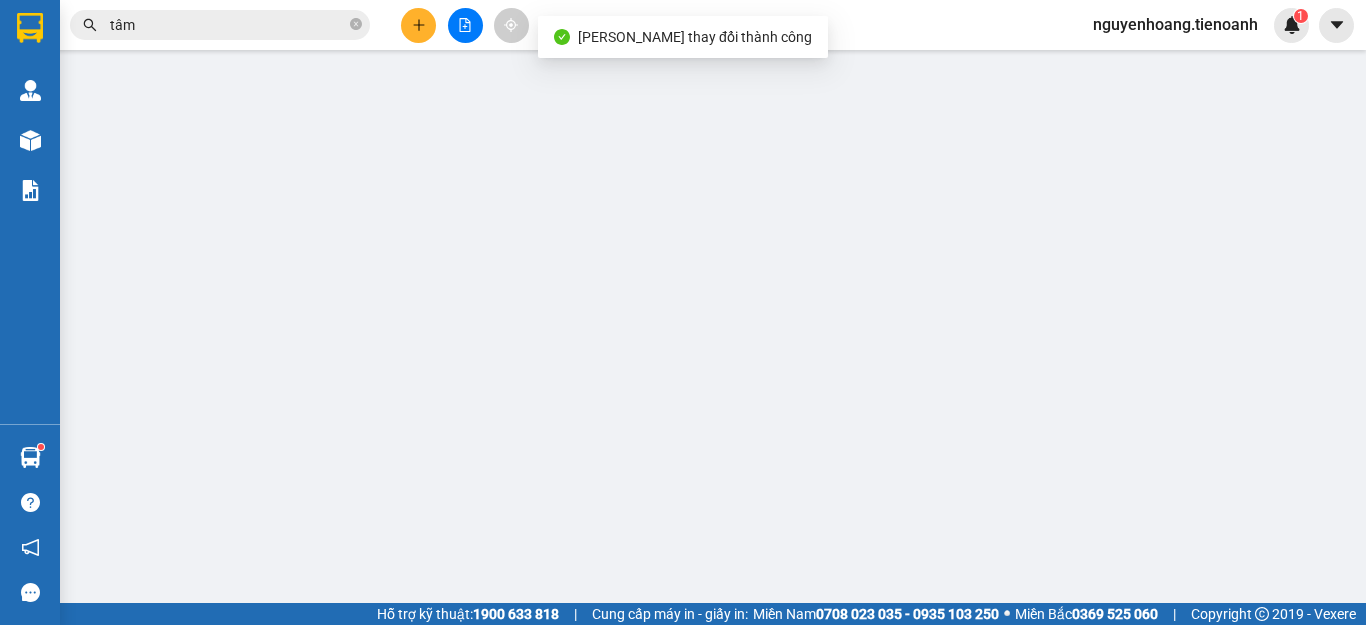 type on "0905898060" 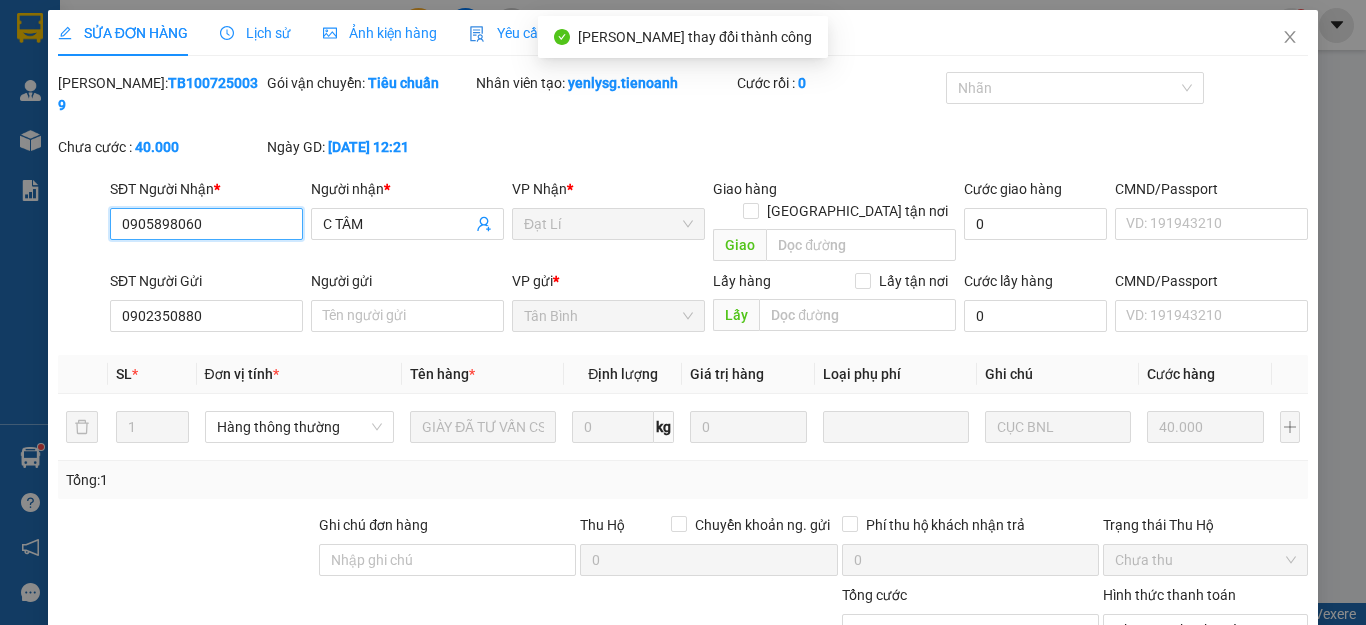scroll, scrollTop: 253, scrollLeft: 0, axis: vertical 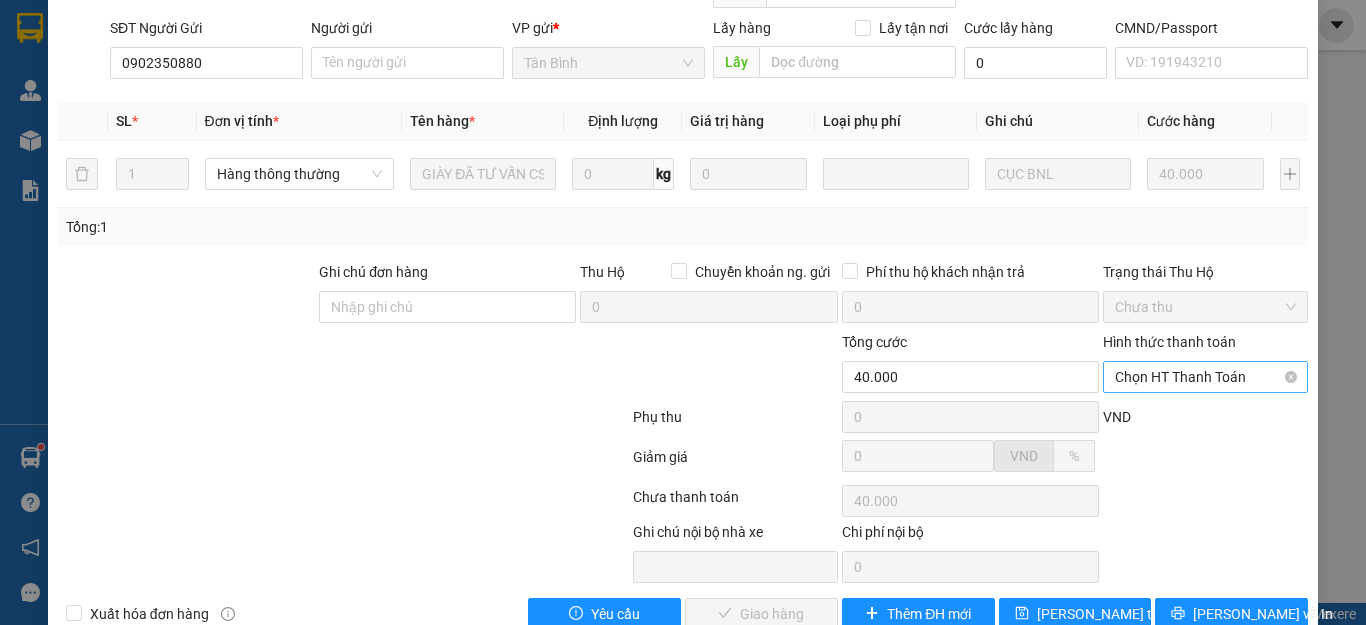 click on "Chọn HT Thanh Toán" at bounding box center [1205, 377] 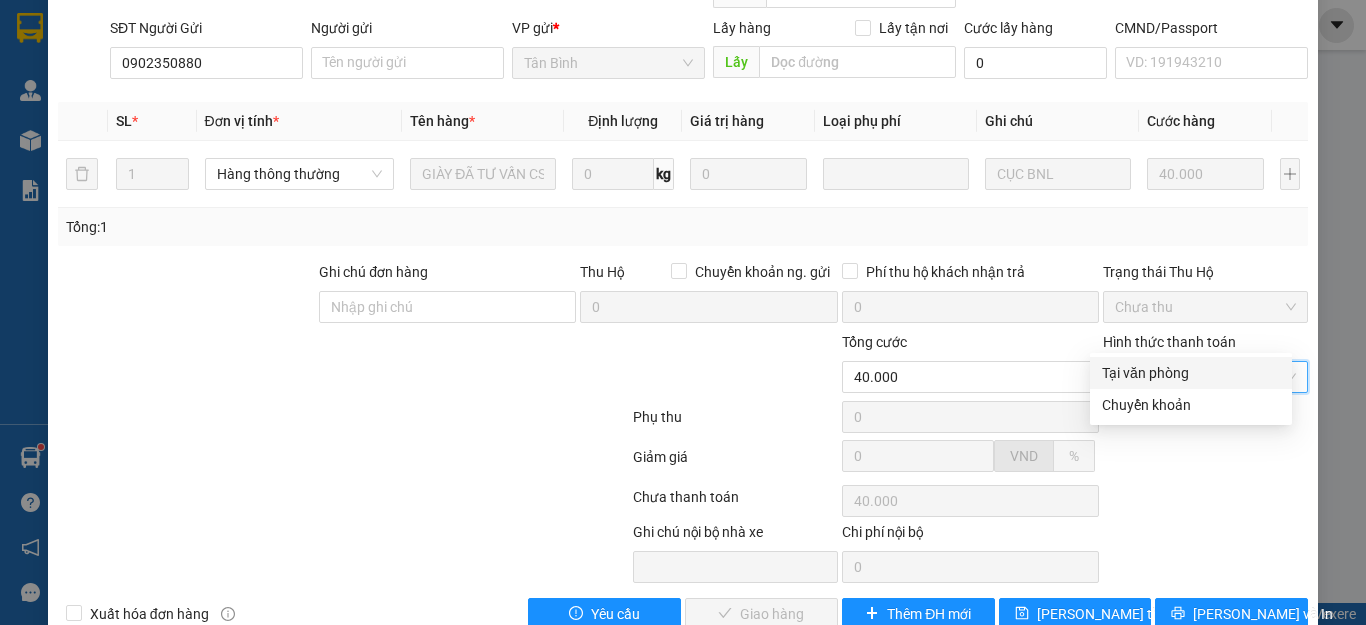 click on "Tại văn phòng" at bounding box center [1191, 373] 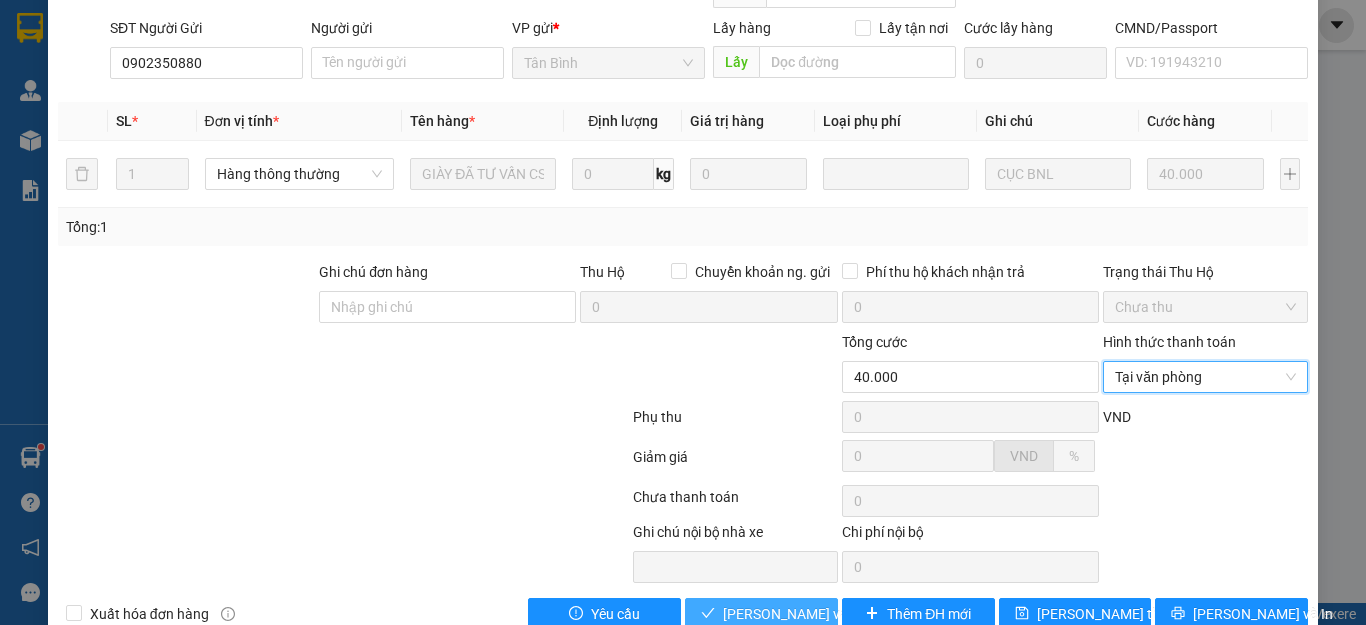 click on "[PERSON_NAME] và Giao hàng" at bounding box center (819, 614) 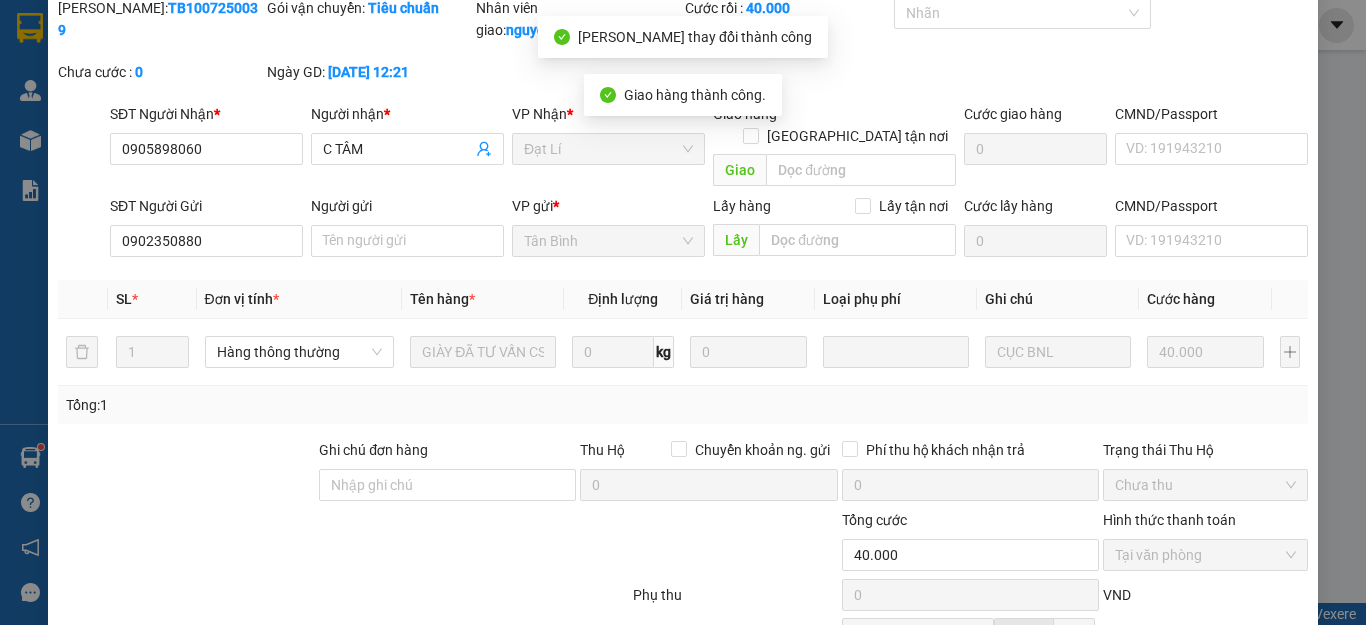 scroll, scrollTop: 0, scrollLeft: 0, axis: both 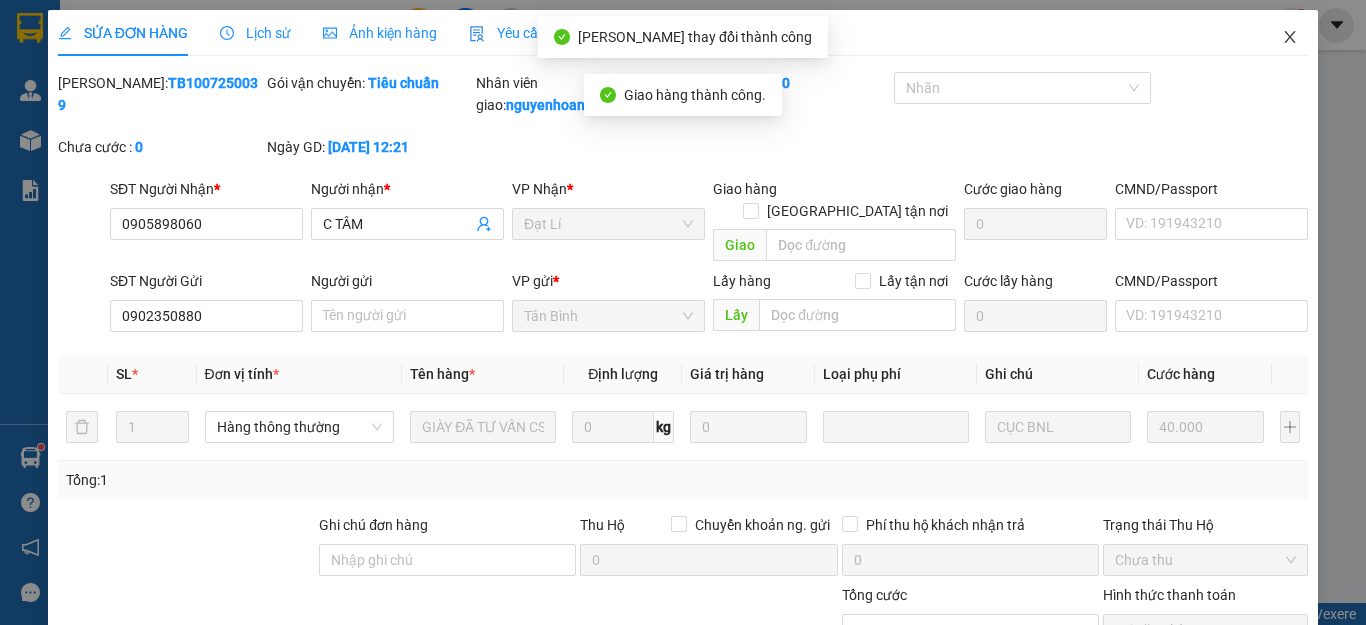 click 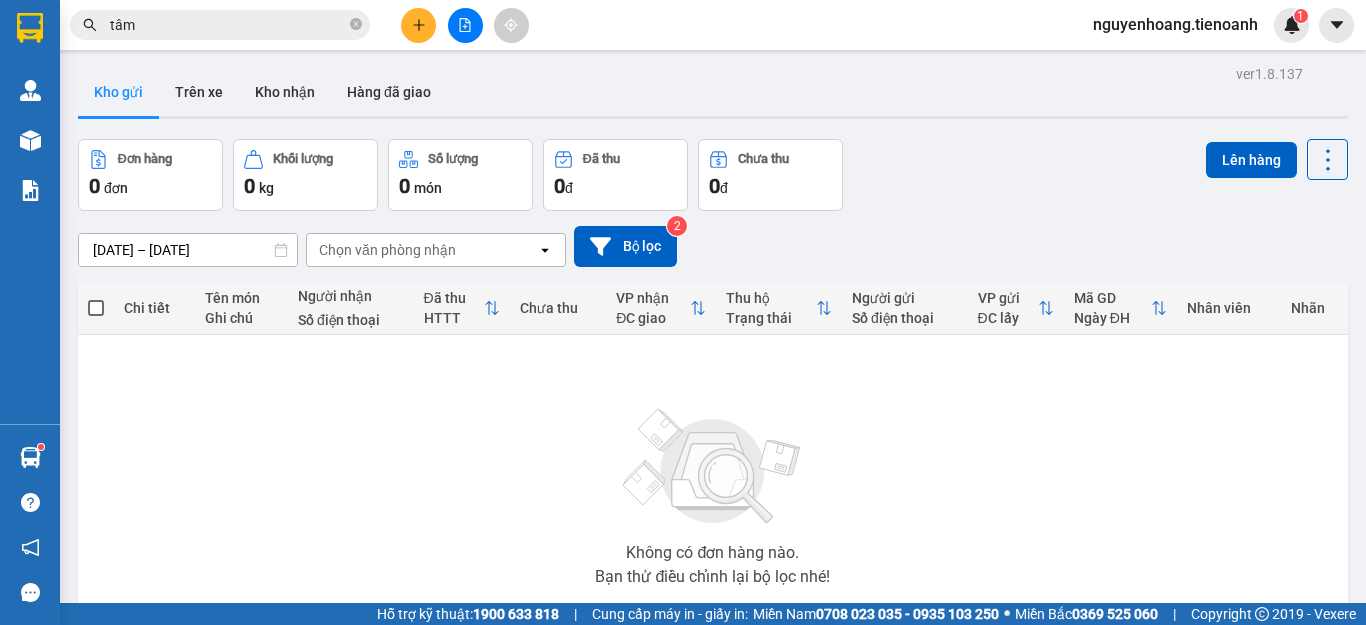 click on "tâm" at bounding box center (228, 25) 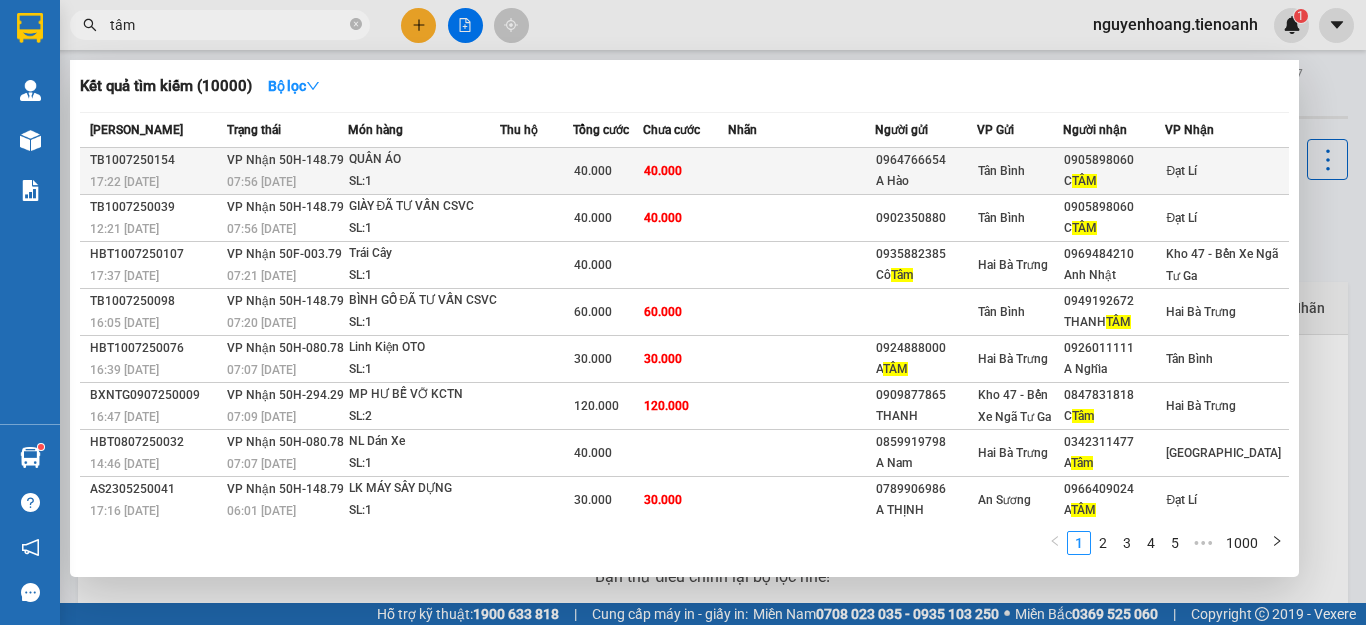 click on "40.000" at bounding box center (608, 171) 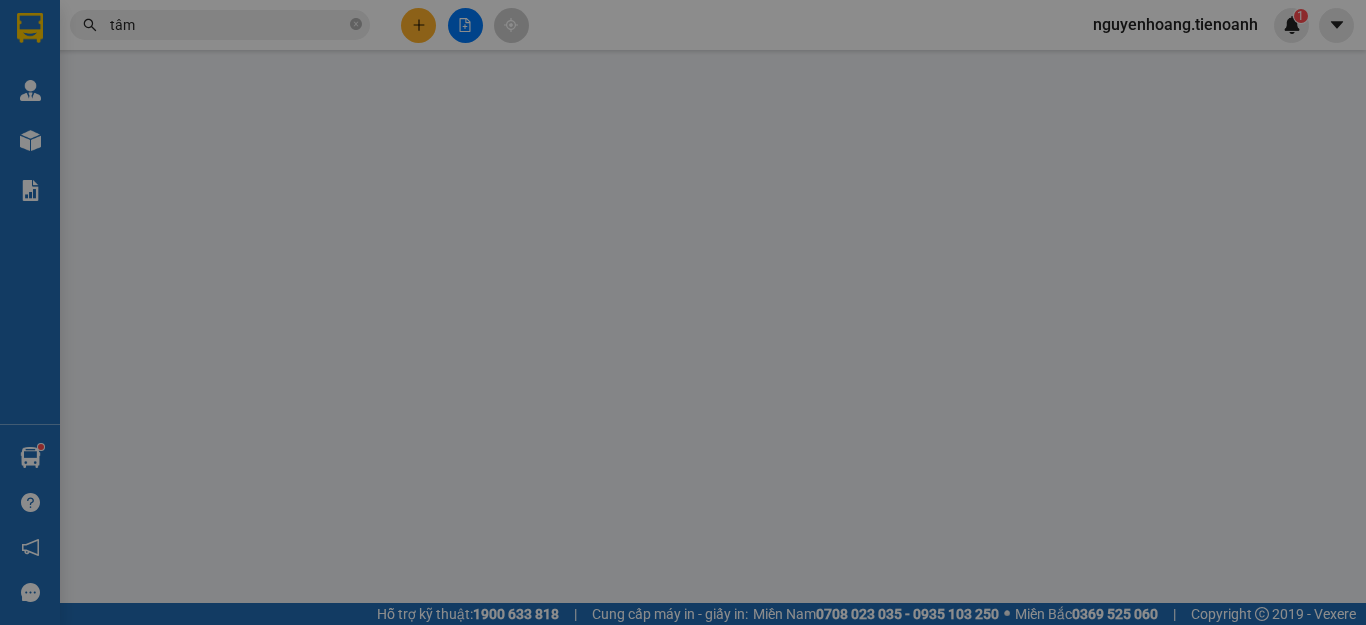 type on "0905898060" 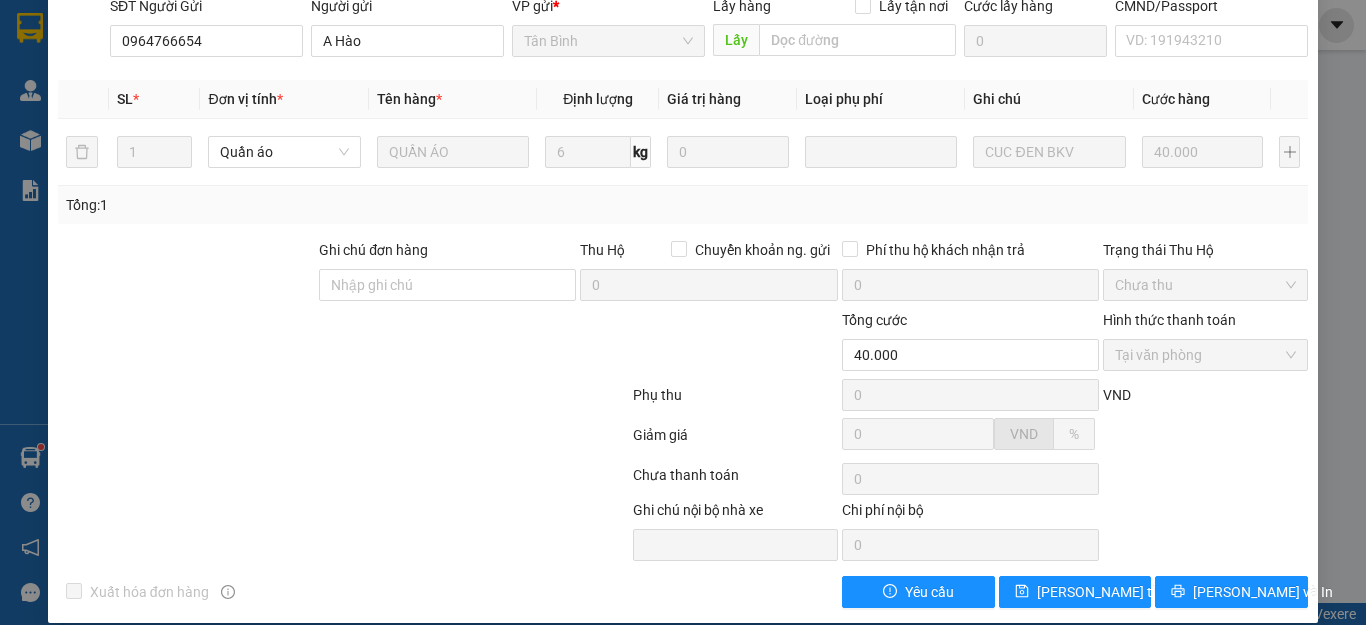 scroll, scrollTop: 0, scrollLeft: 0, axis: both 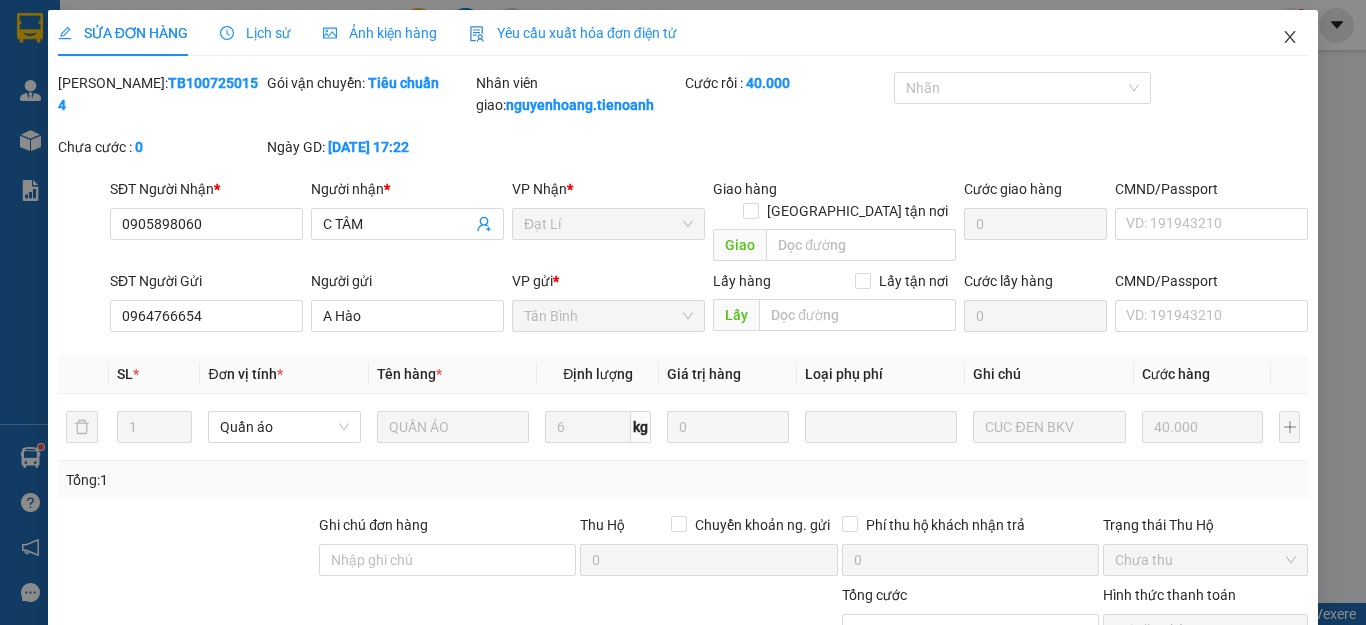 click 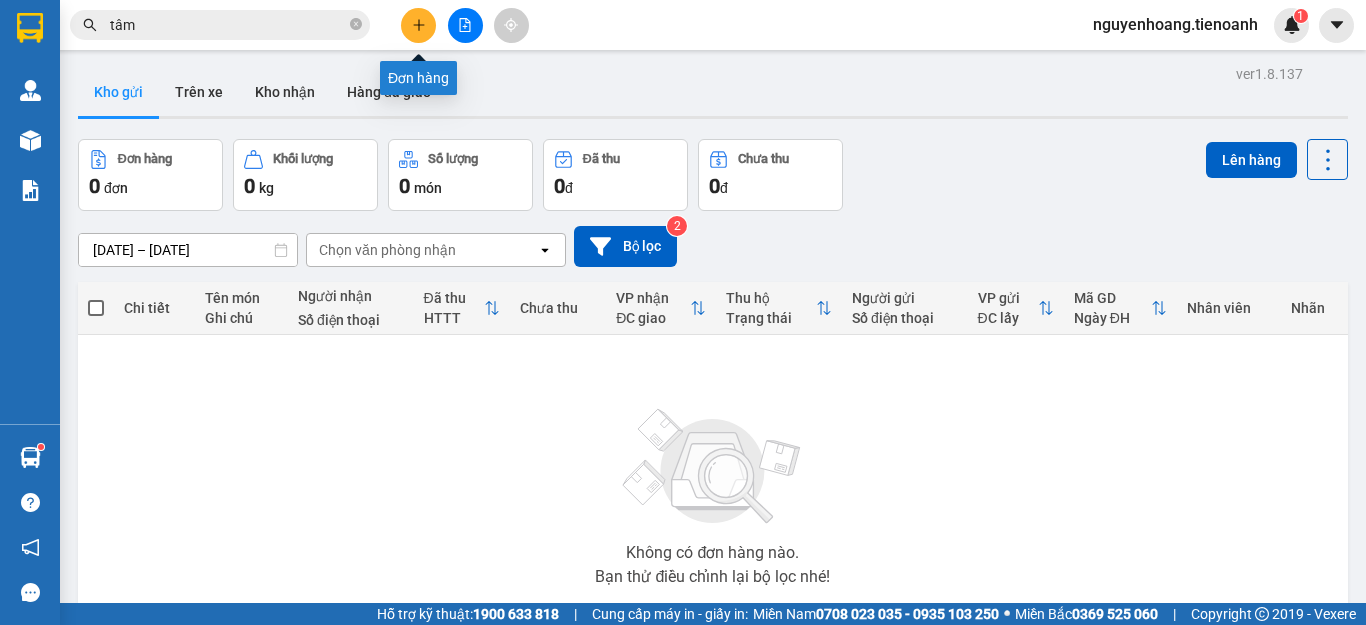 click at bounding box center (418, 25) 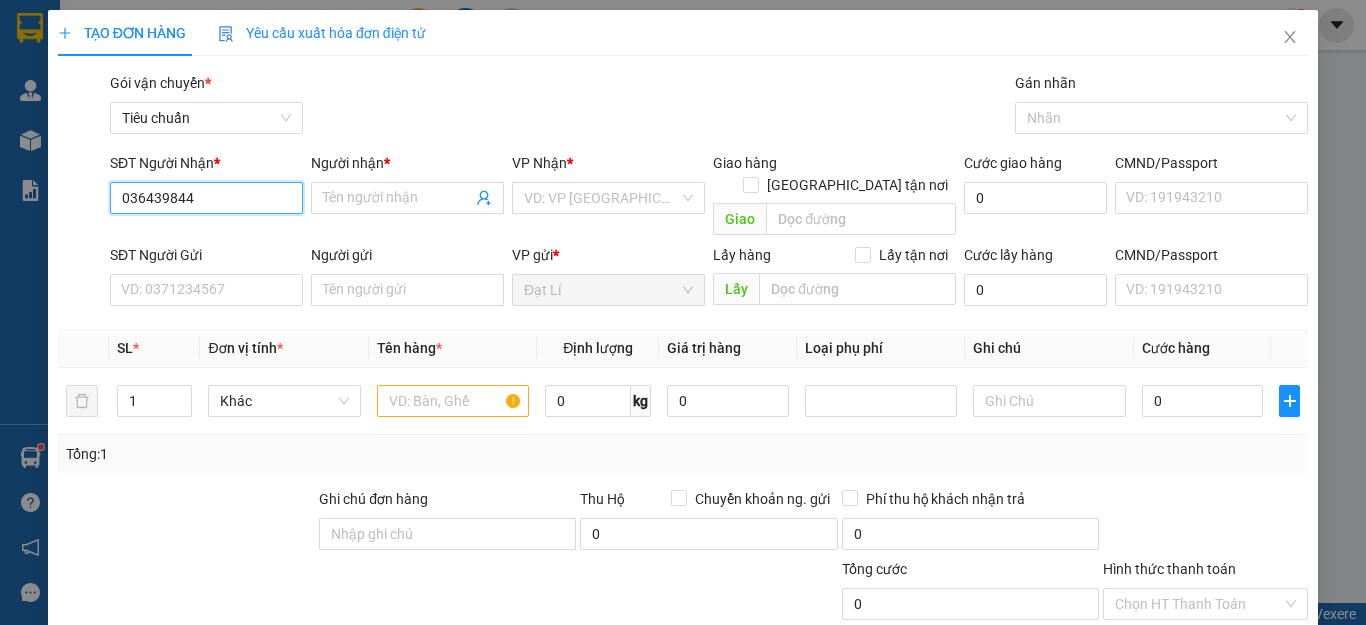 type on "0364398448" 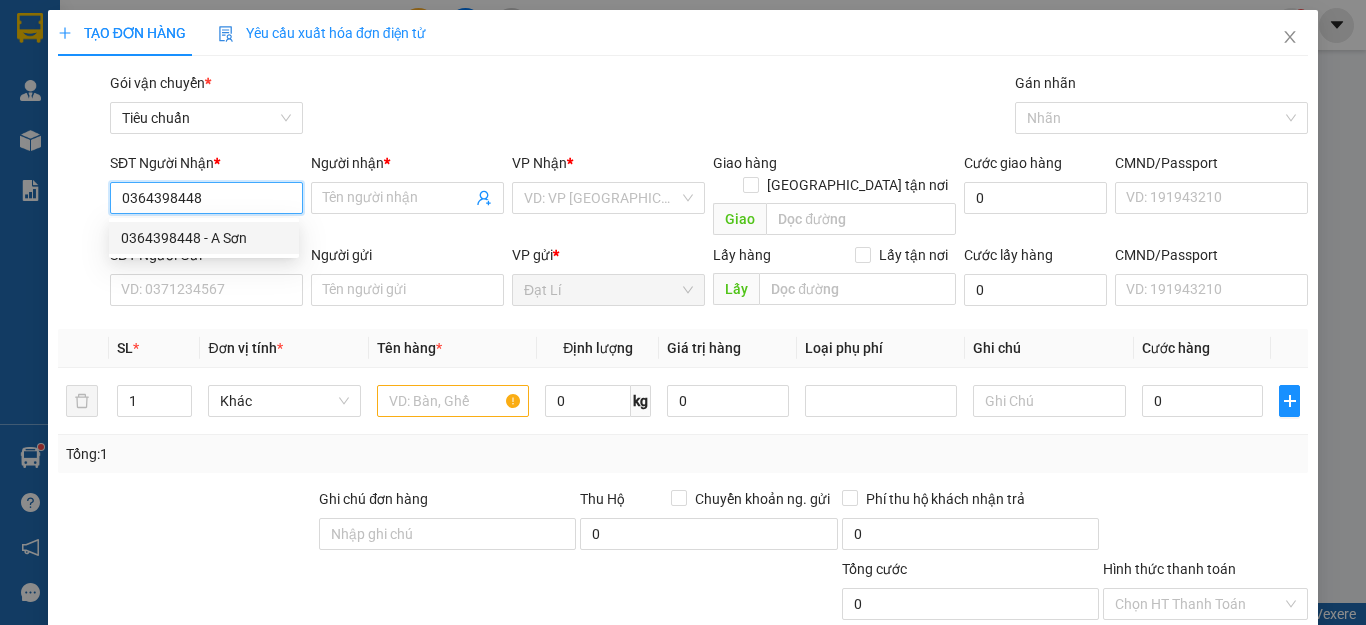 click on "0364398448" at bounding box center [206, 198] 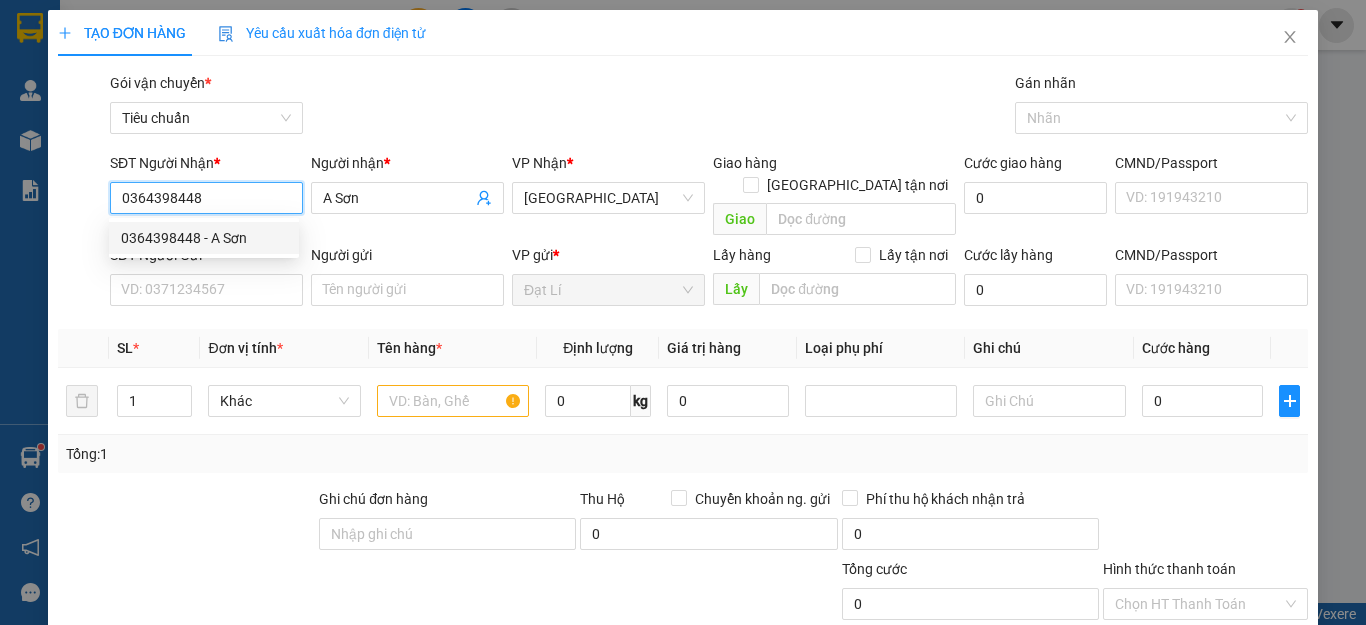 type on "30.000" 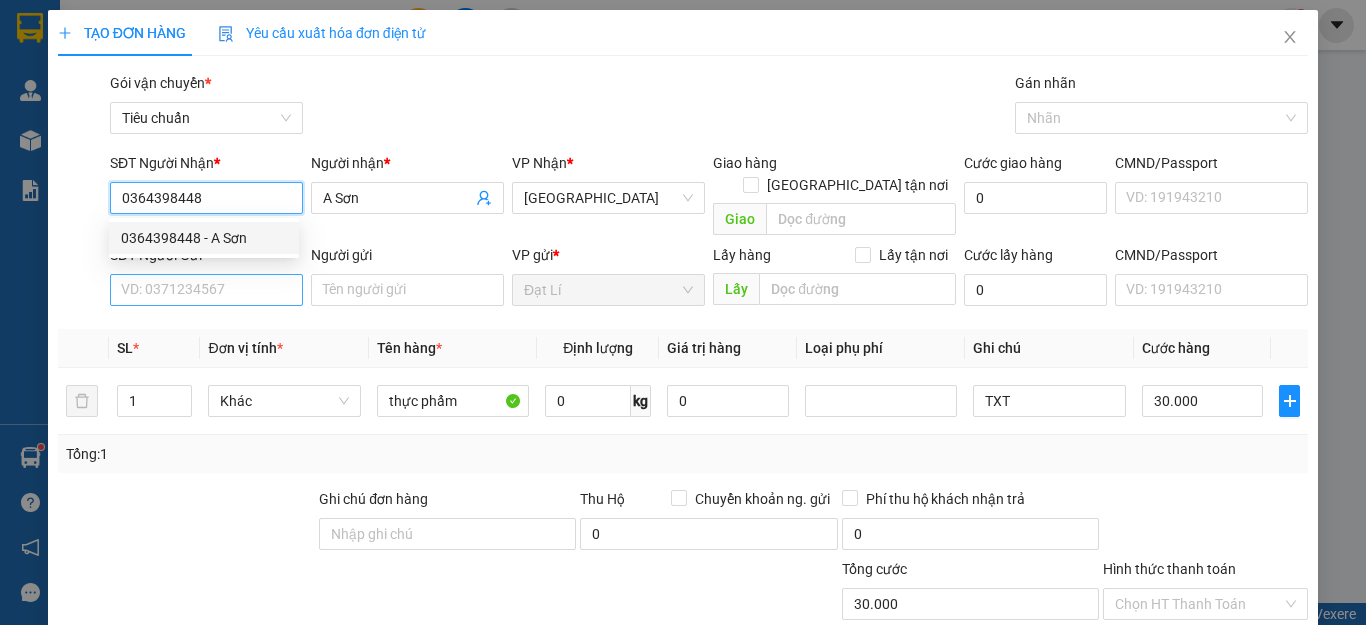 type on "0364398448" 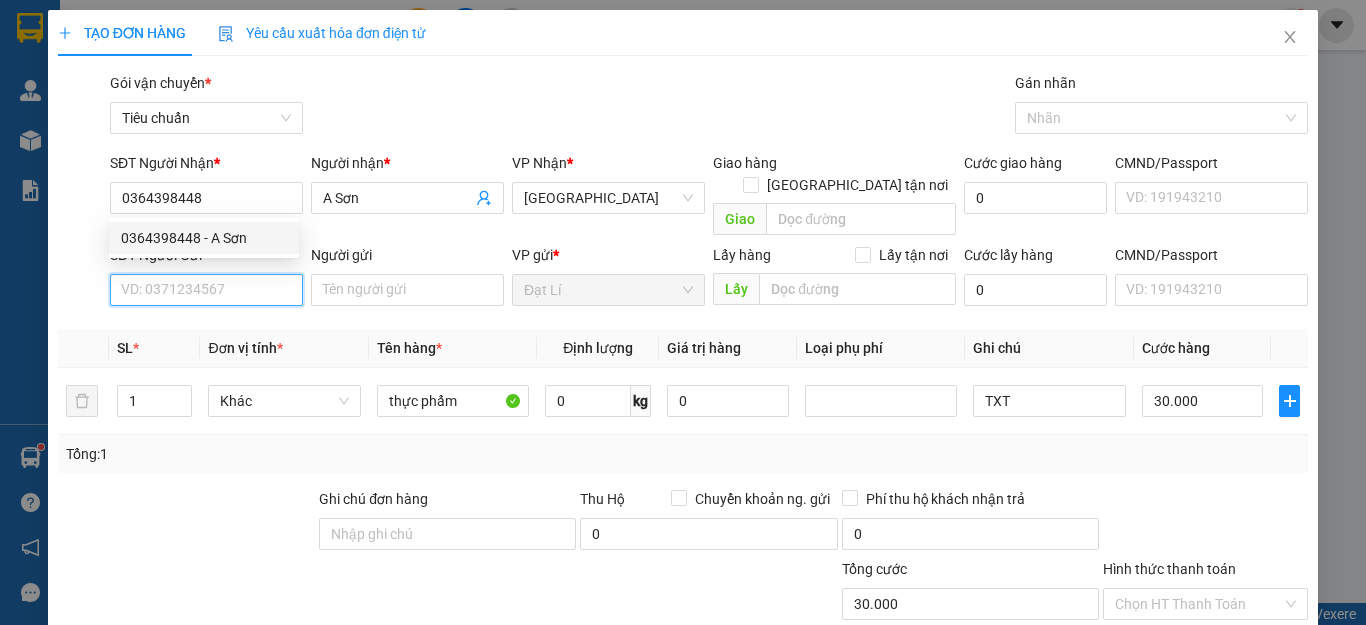 click on "SĐT Người Gửi" at bounding box center [206, 290] 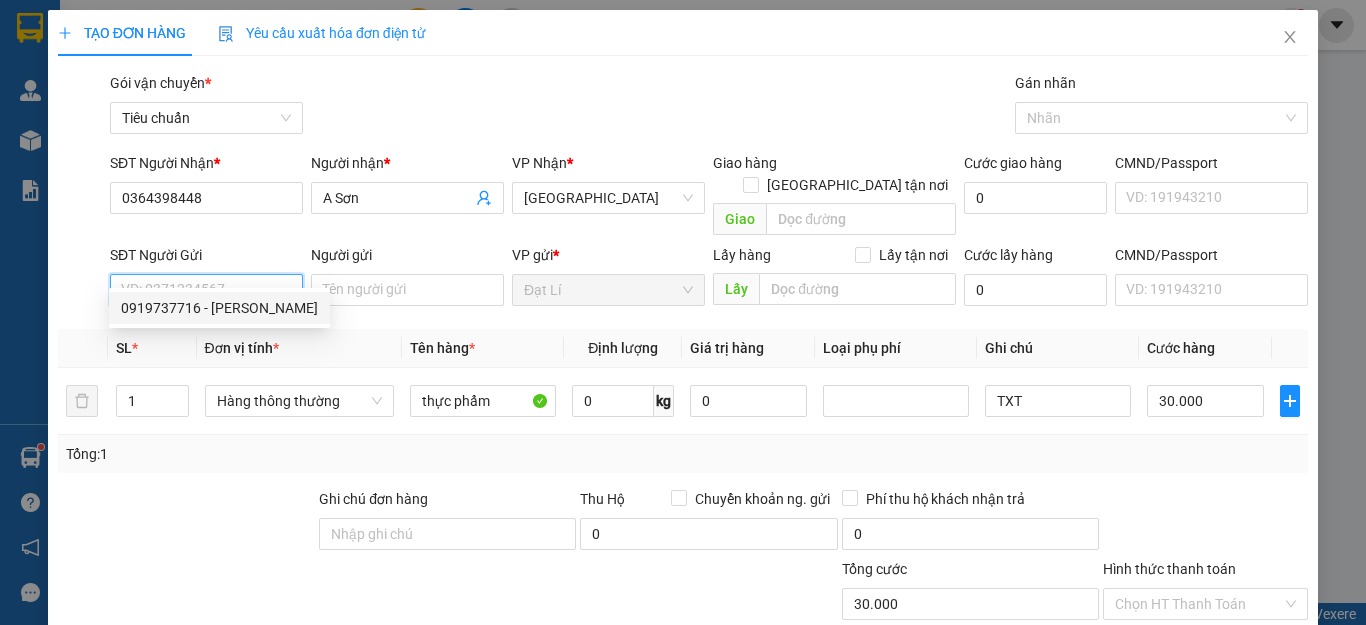 click on "SĐT Người Gửi" at bounding box center [206, 290] 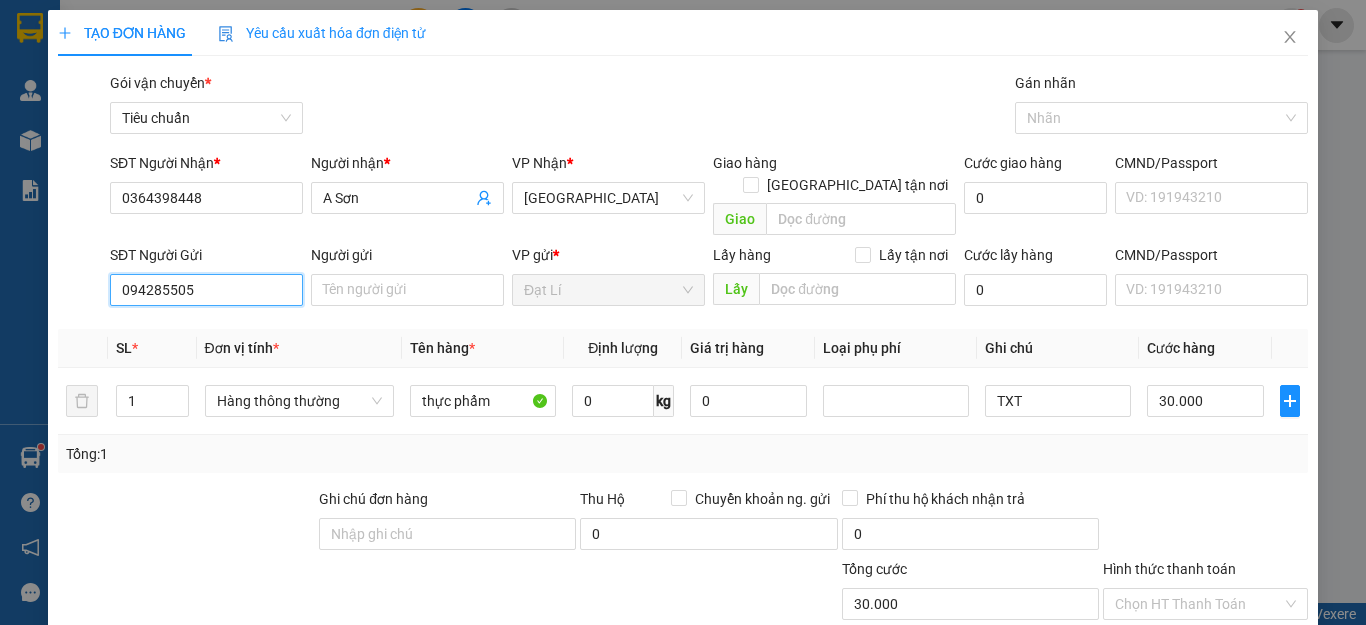 type on "0942855050" 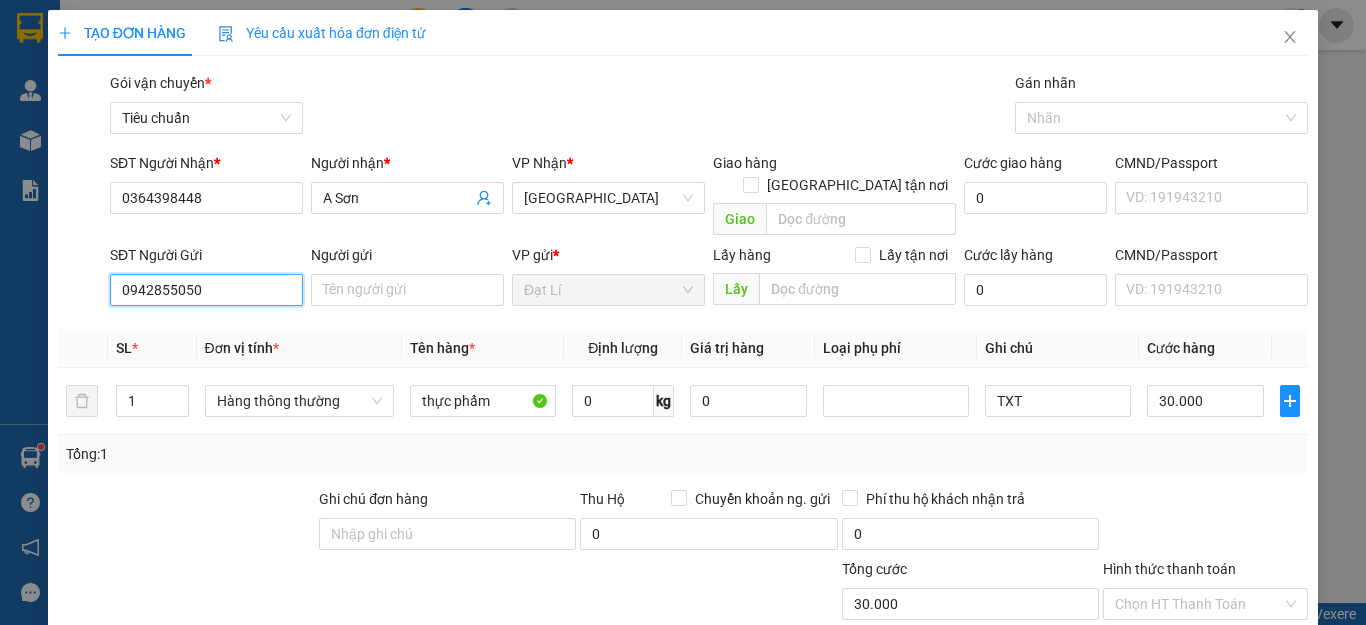 click on "0942855050" at bounding box center (206, 290) 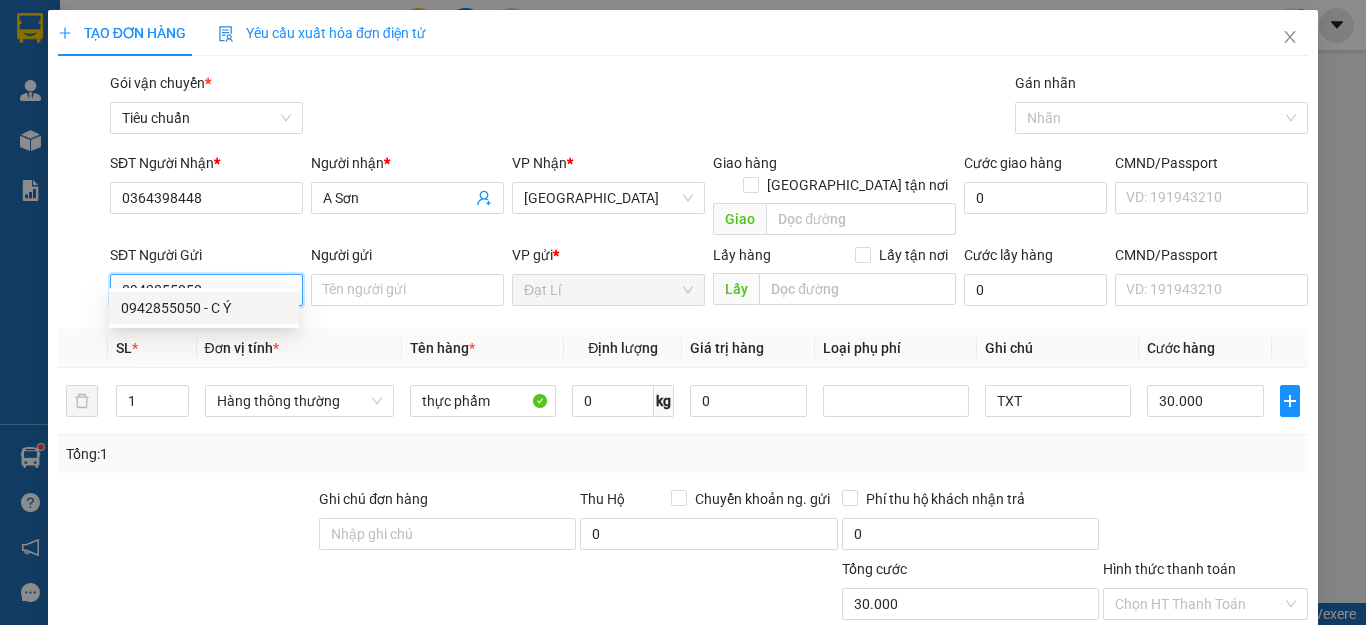 click on "0942855050" at bounding box center (206, 290) 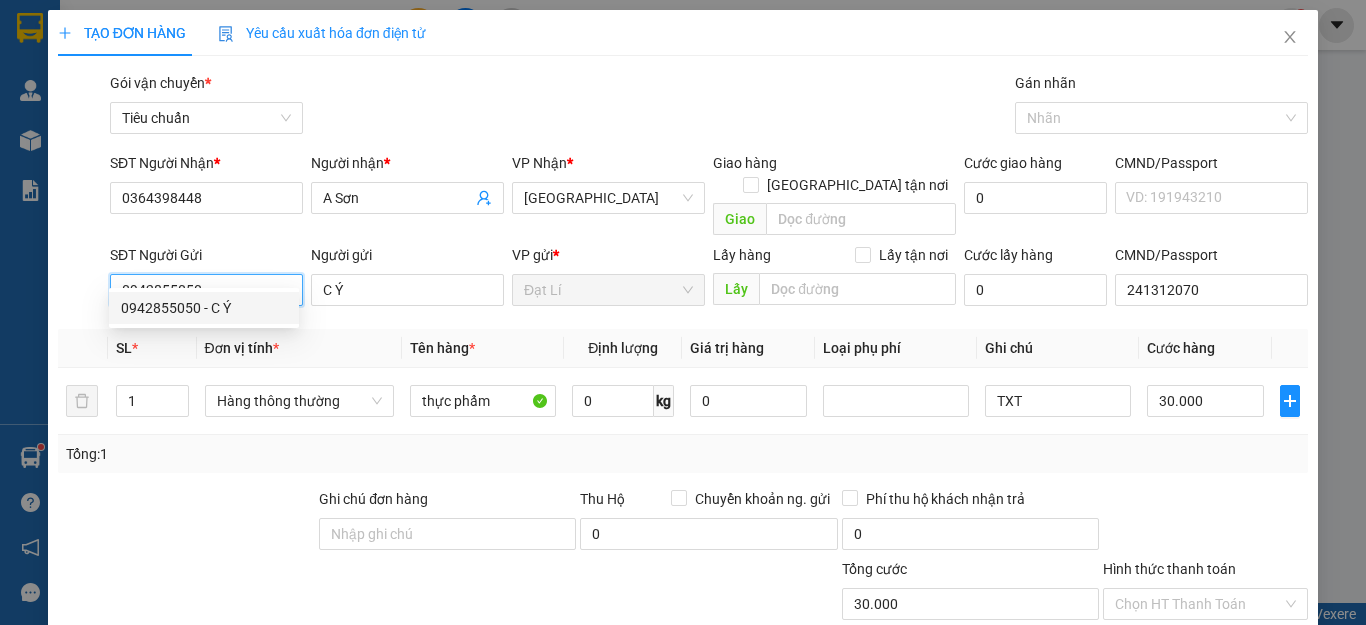 type on "40.000" 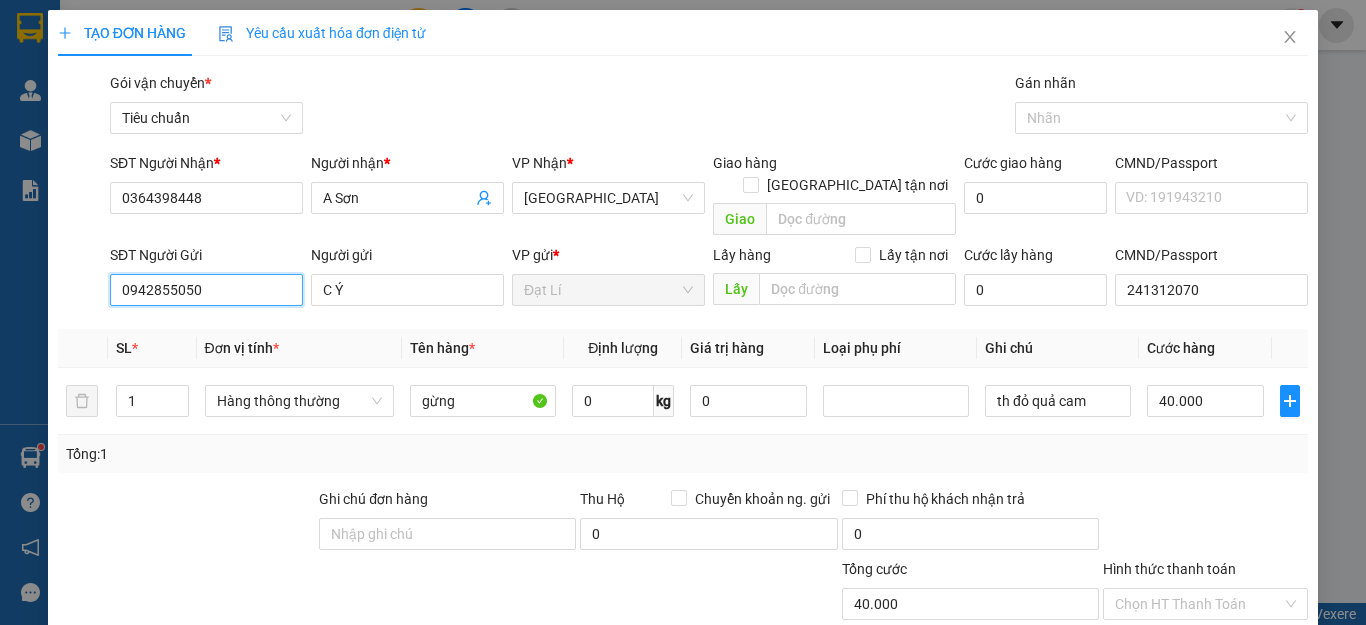 type on "0942855050" 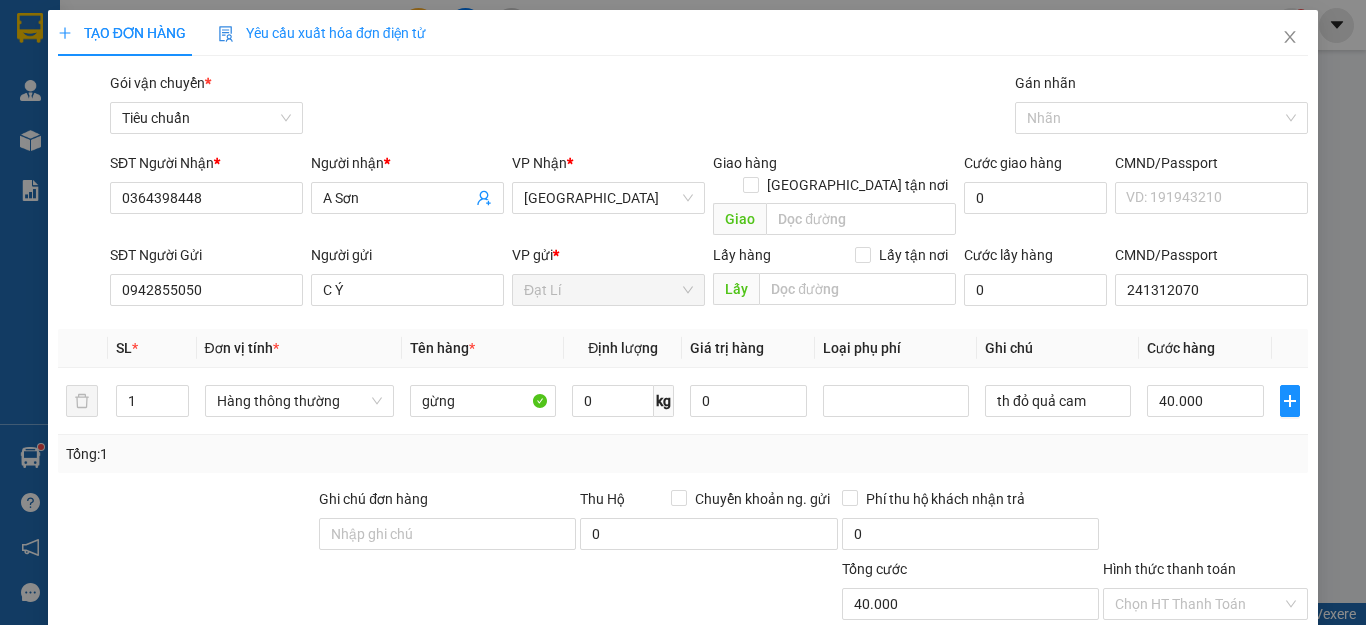 click on "Transit Pickup Surcharge Ids Transit Deliver Surcharge Ids Transit Deliver Surcharge Transit Deliver Surcharge Gói vận chuyển  * Tiêu chuẩn Gán nhãn   Nhãn SĐT Người Nhận  * 0364398448 Người nhận  * A Sơn VP Nhận  * Thủ Đức Giao hàng Giao tận nơi Giao Cước giao hàng 0 CMND/Passport VD: 191943210 SĐT Người Gửi 0942855050 0942855050 Người gửi C Ý VP gửi  * Đạt Lí Lấy hàng Lấy tận nơi Lấy Cước lấy hàng 0 CMND/Passport 241312070 SL  * Đơn vị tính  * Tên hàng  * Định lượng Giá trị hàng Loại phụ phí Ghi chú Cước hàng                     1 Hàng thông thường gừng 0 kg 0   th đỏ quả cam 40.000 Tổng:  1 Ghi chú đơn hàng Thu Hộ Chuyển khoản ng. gửi 0 Phí thu hộ khách nhận trả 0 Tổng cước 40.000 Hình thức thanh toán Chọn HT Thanh Toán Phụ thu 0 VND Giảm giá 0 VND % Discount 0 Số tiền thu trước 0 Chưa thanh toán 40.000 Chọn HT Thanh Toán 0 Lưu" at bounding box center [683, 464] 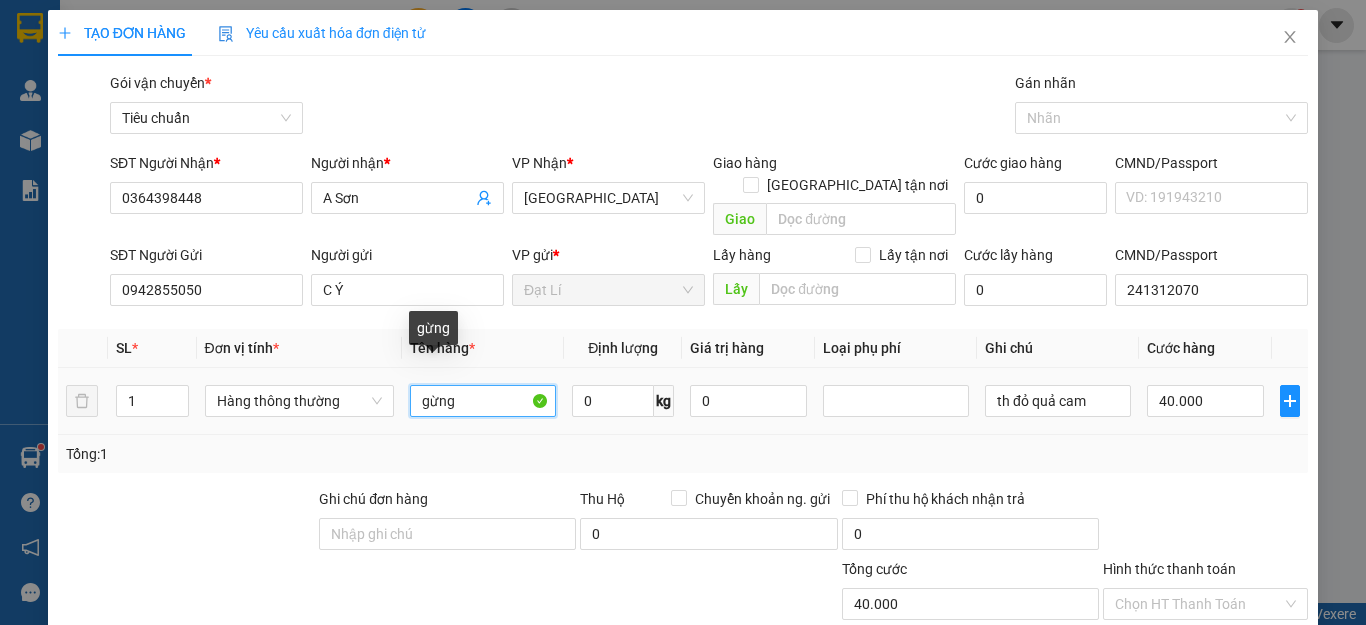 click on "gừng" at bounding box center [483, 401] 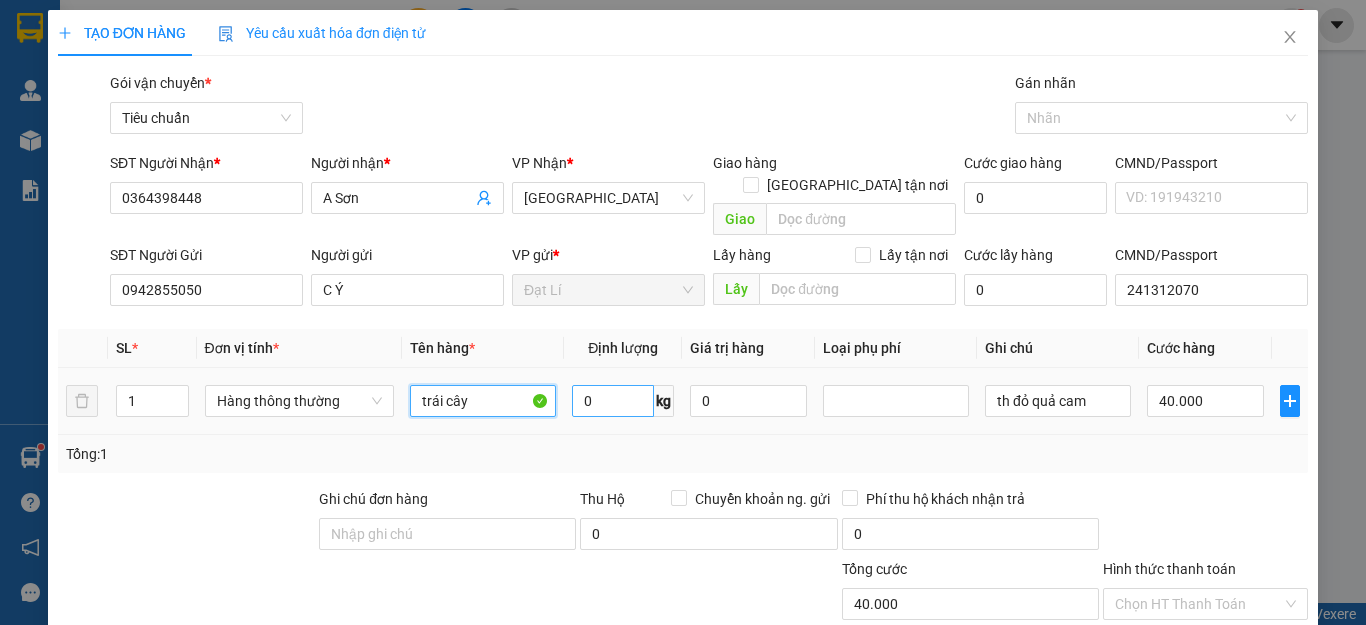 type on "trái cây" 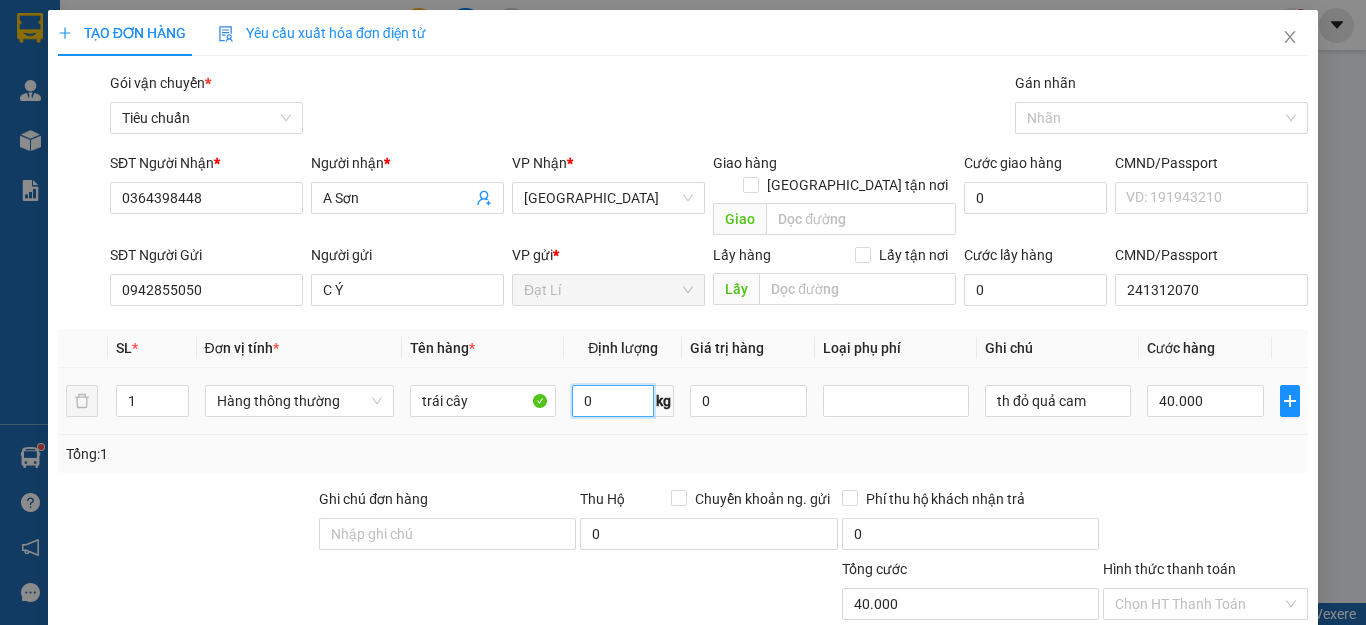click on "0" at bounding box center [613, 401] 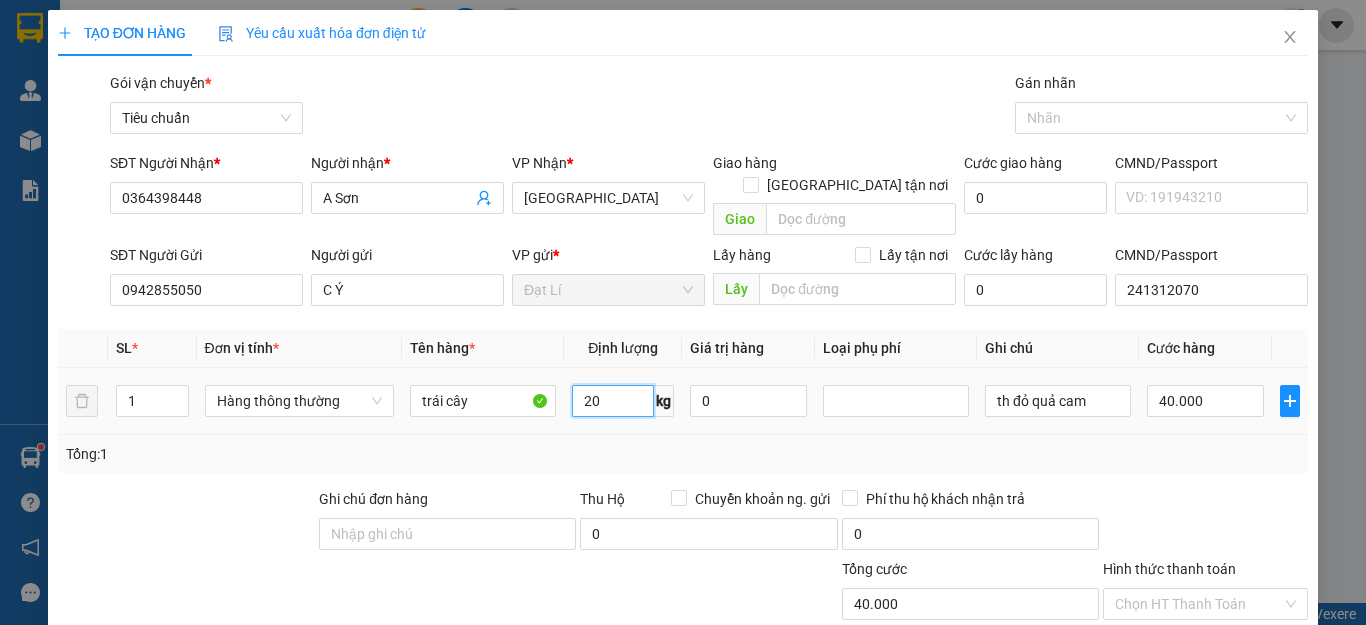 type on "20" 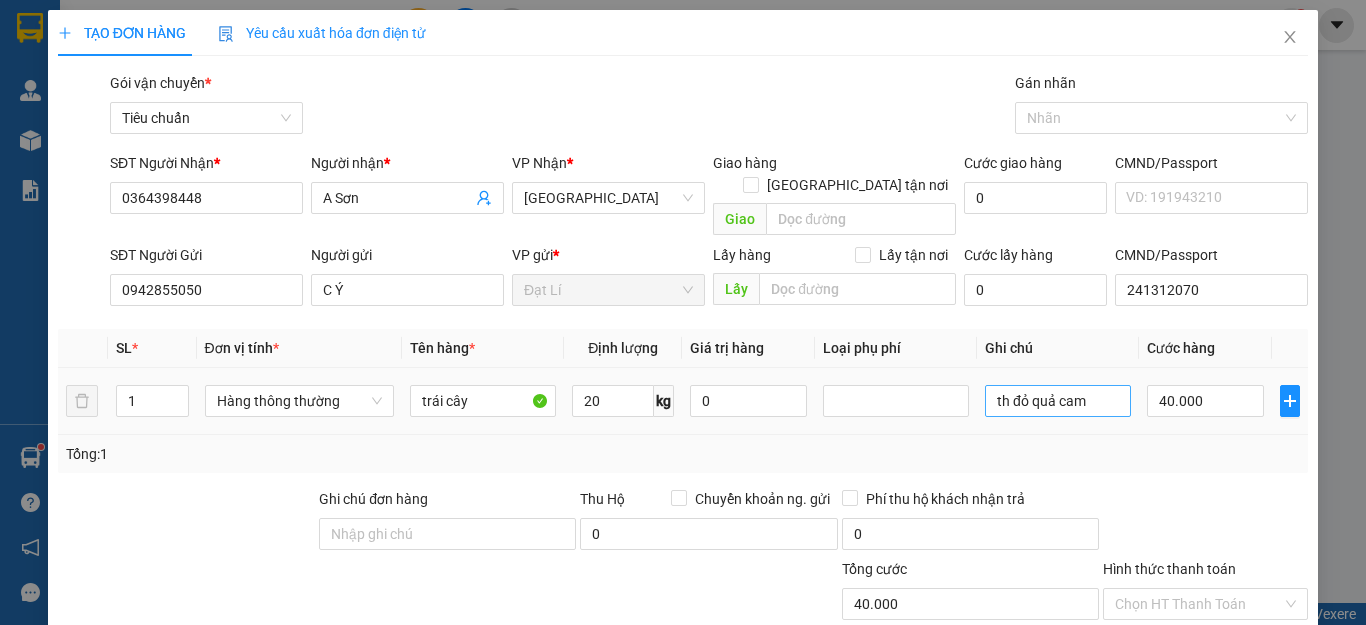 drag, startPoint x: 971, startPoint y: 407, endPoint x: 1043, endPoint y: 391, distance: 73.756355 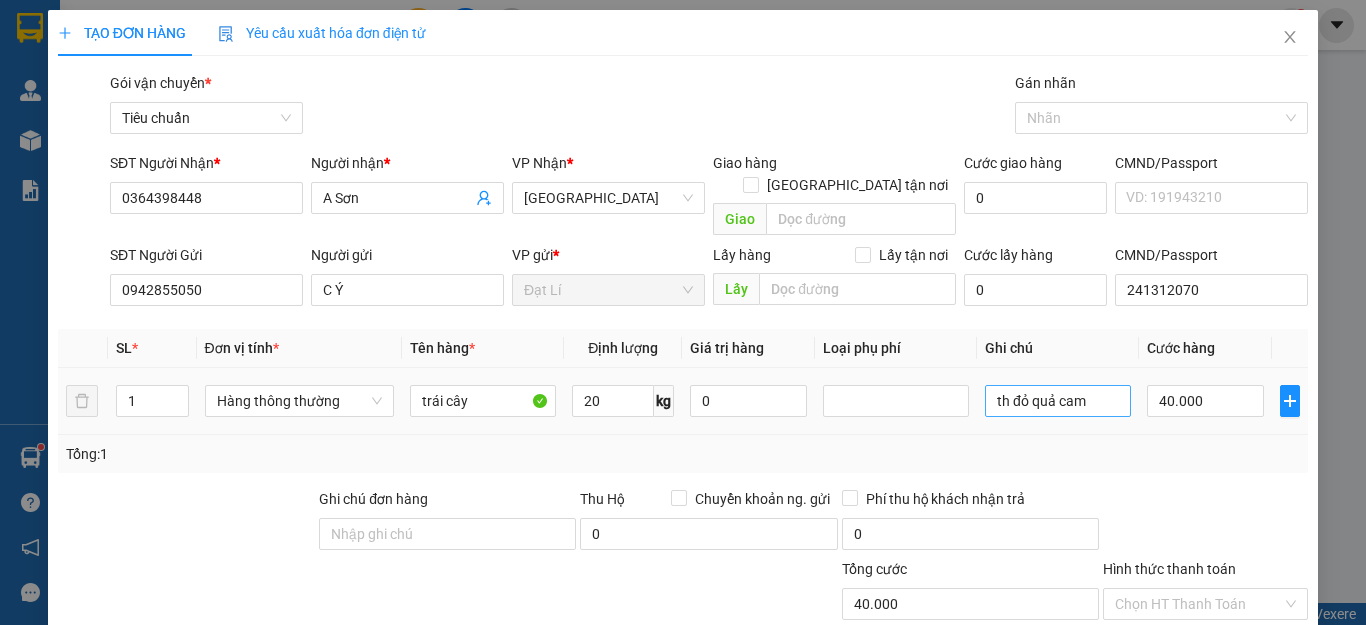 click on "th đỏ quả cam" at bounding box center (1058, 401) 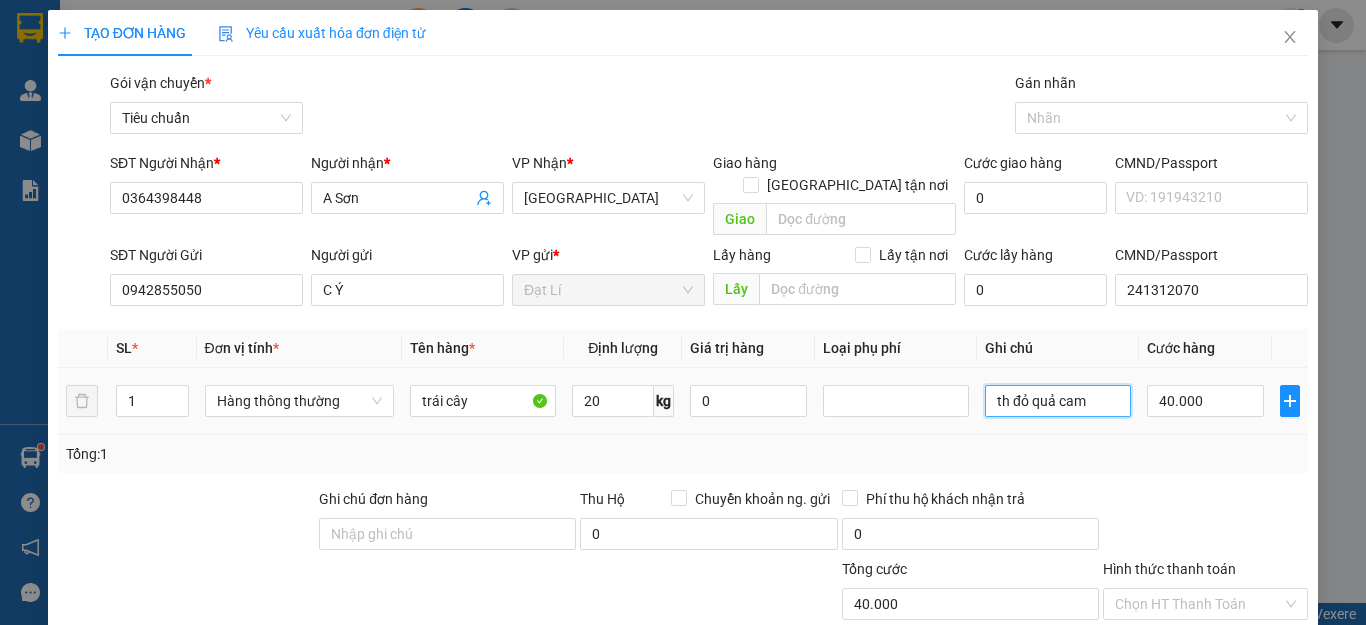 click on "th đỏ quả cam" at bounding box center (1058, 401) 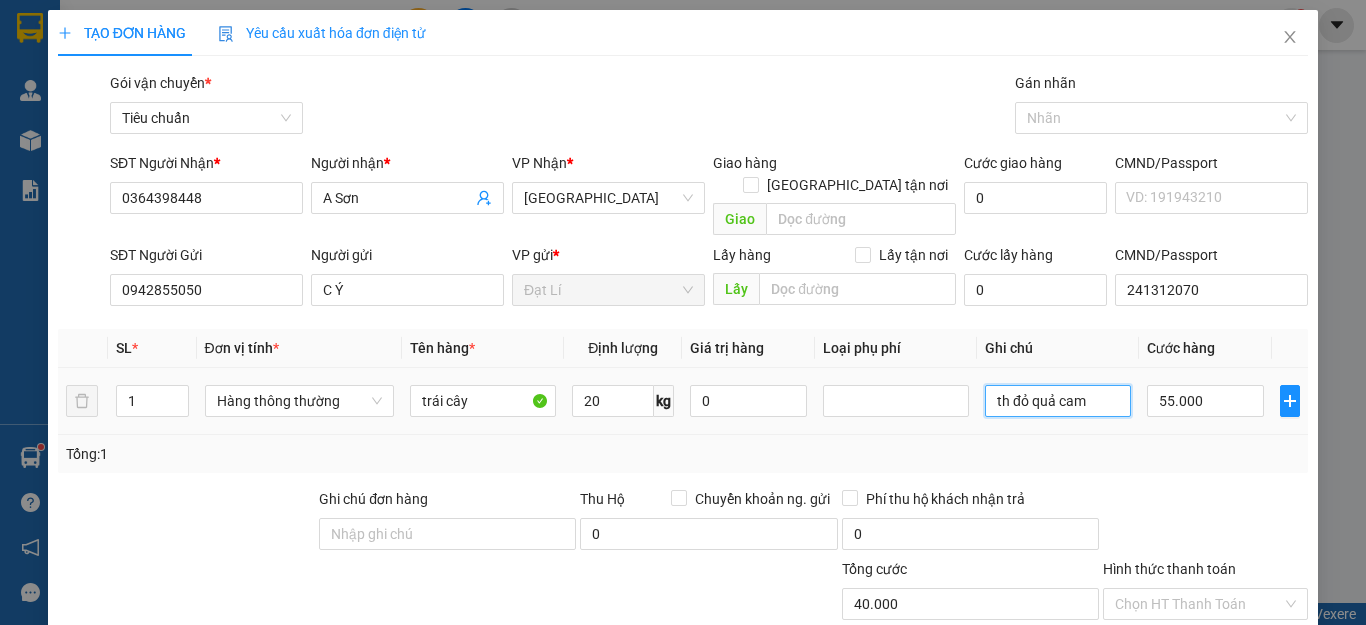 type on "55.000" 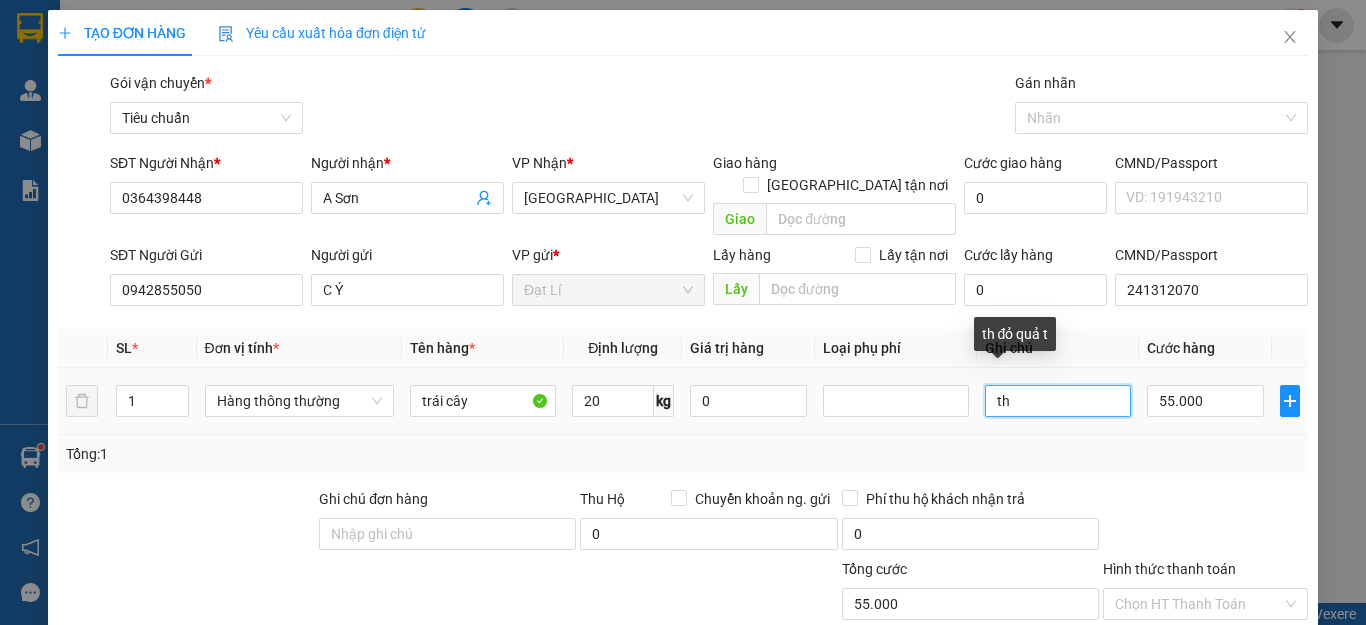 type on "t" 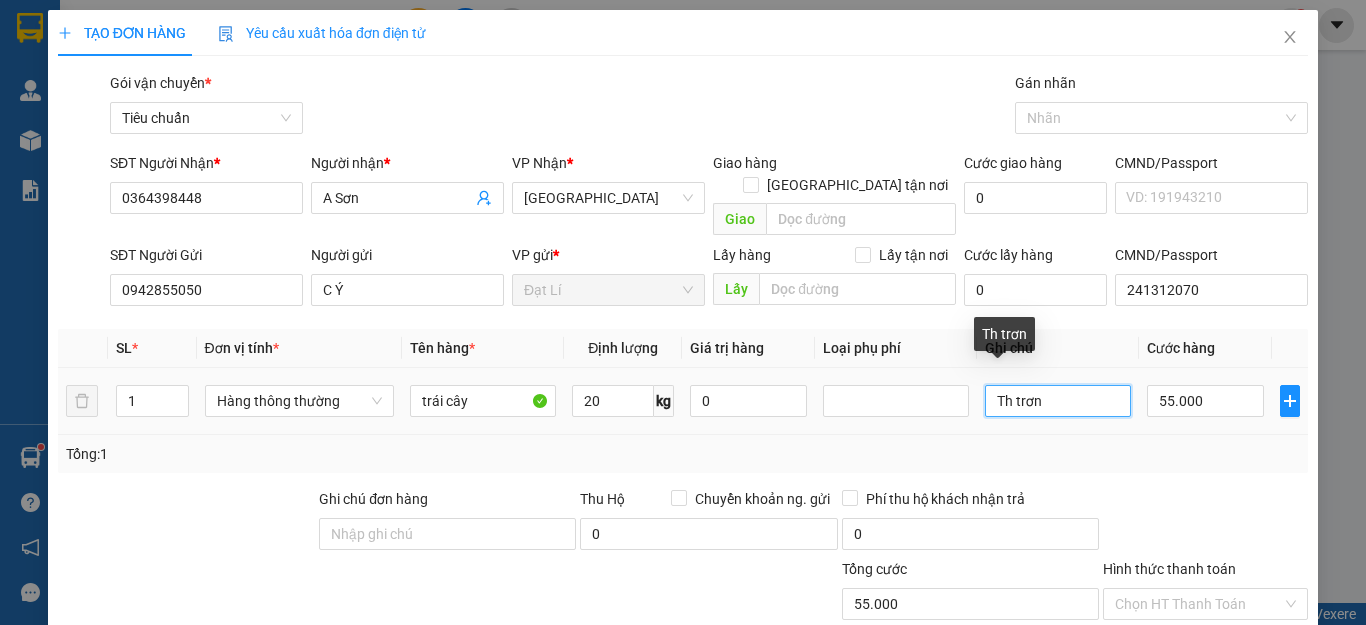 type on "Th trơn" 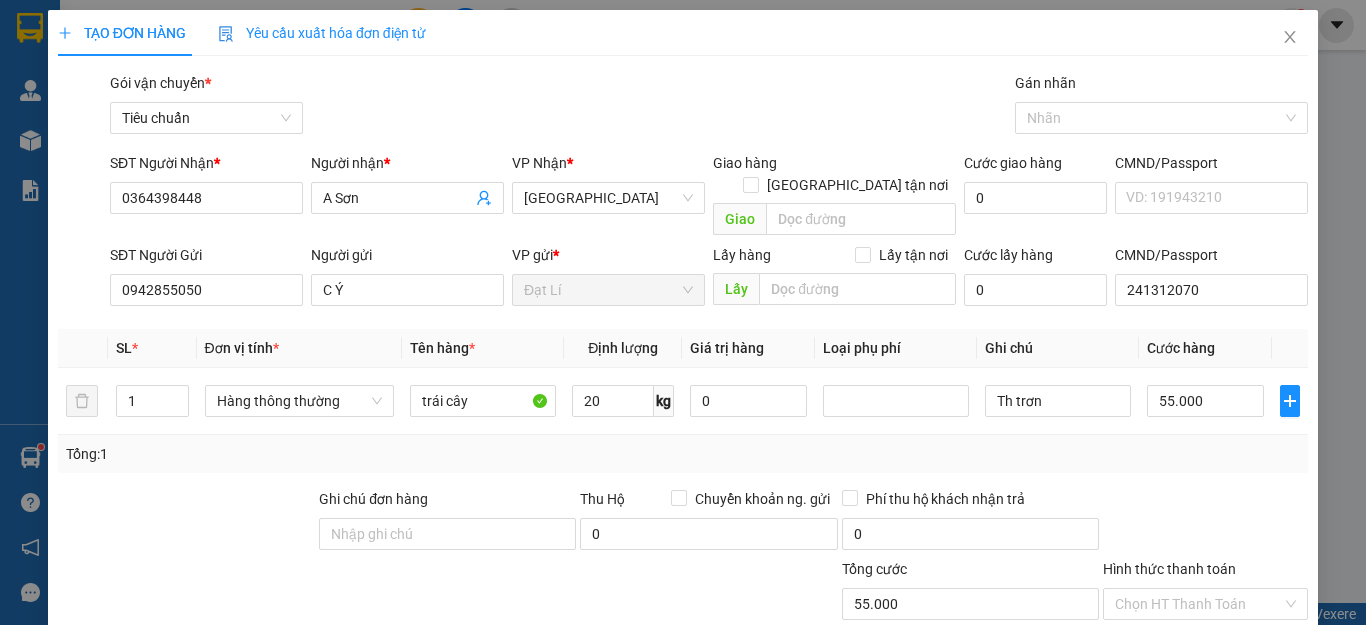 drag, startPoint x: 1109, startPoint y: 424, endPoint x: 1075, endPoint y: 438, distance: 36.769554 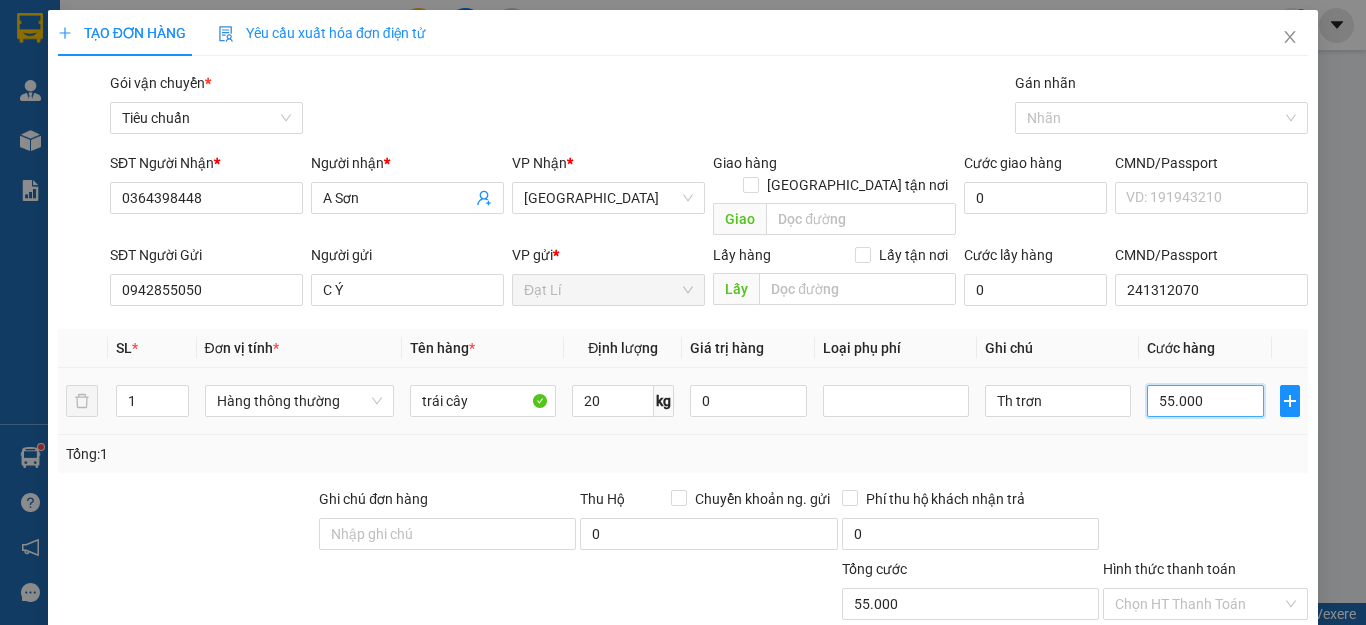 click on "55.000" at bounding box center (1205, 401) 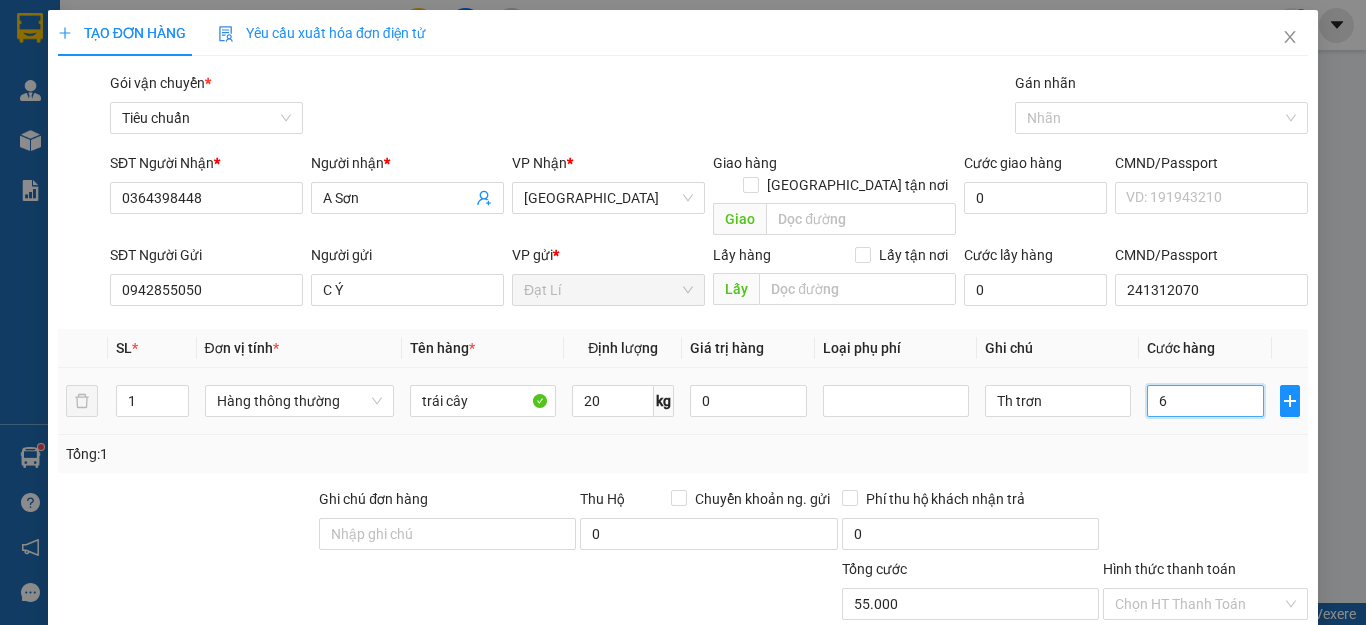 type on "60" 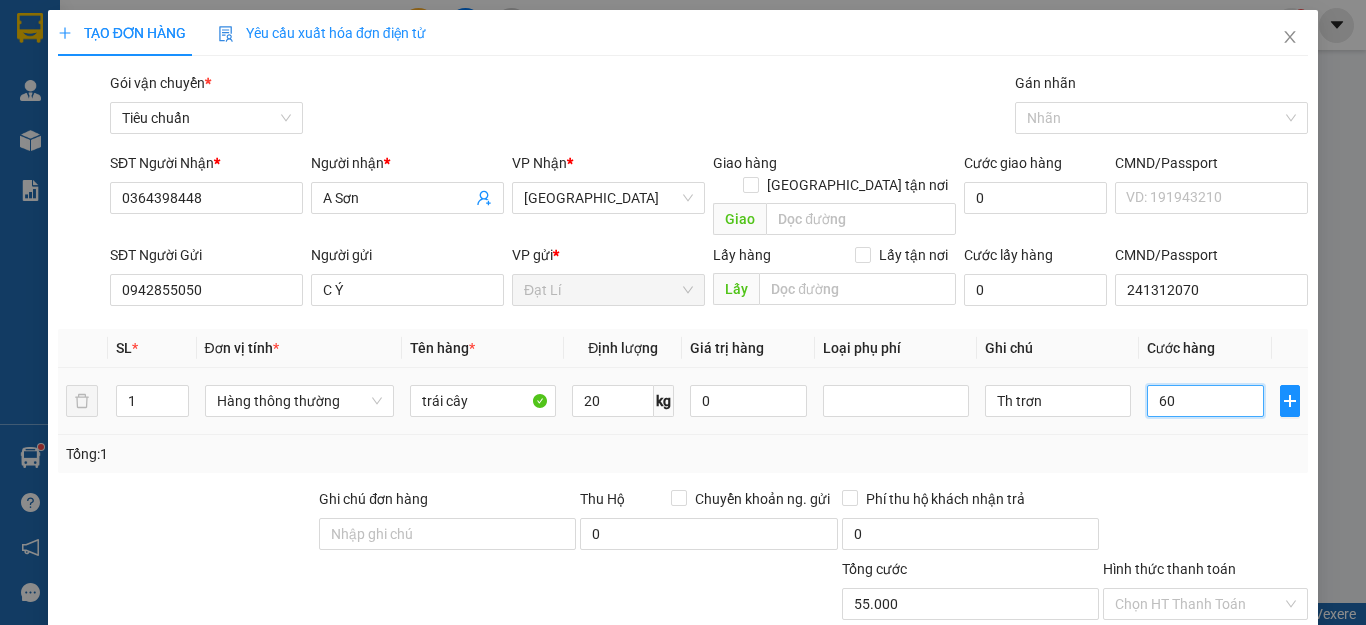 type on "60" 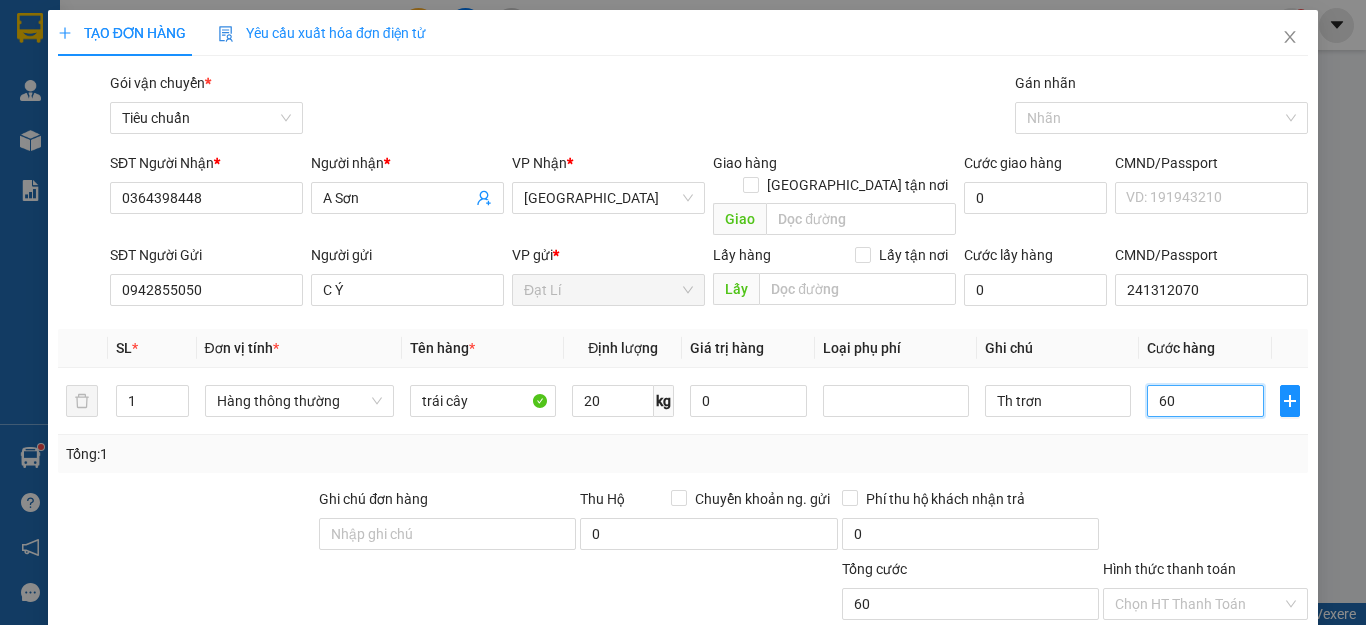 type on "60" 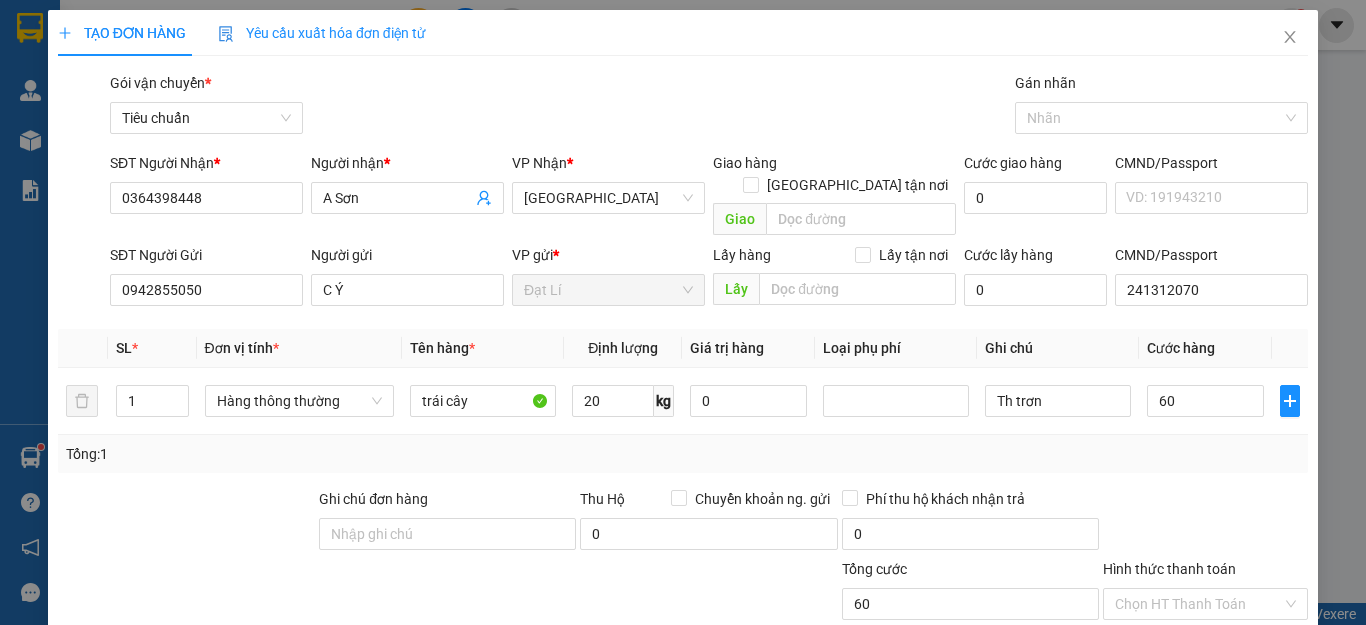 type on "60.000" 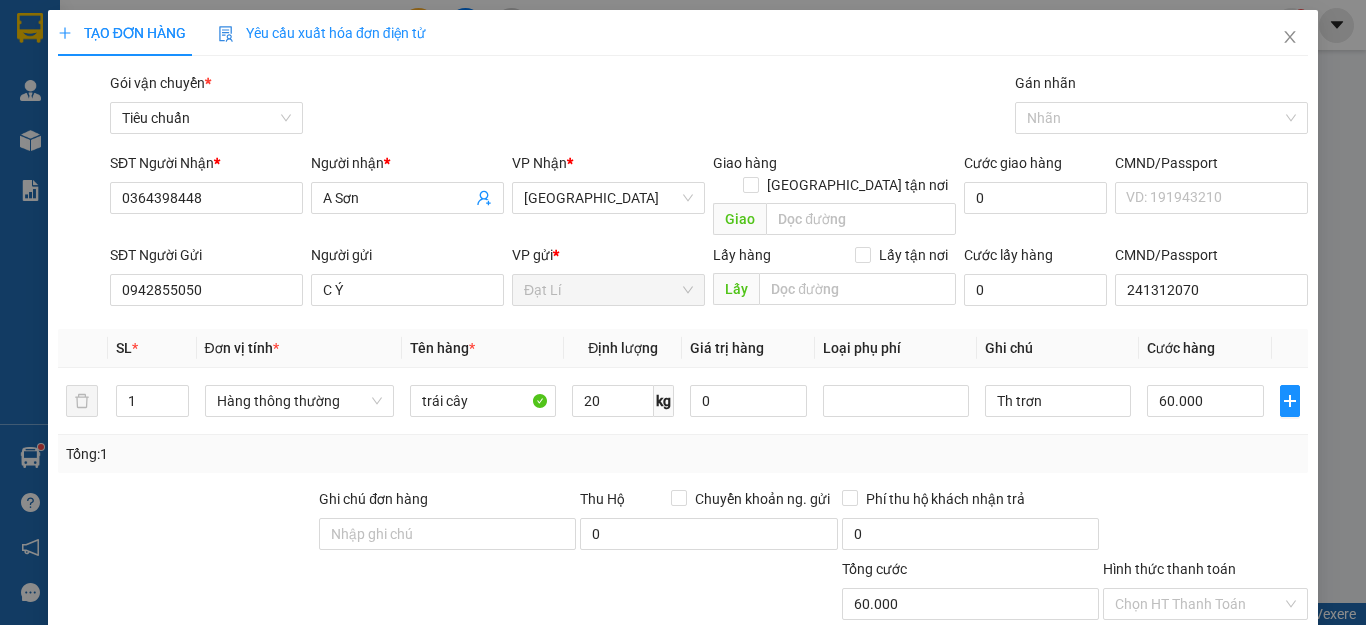 click at bounding box center (1205, 523) 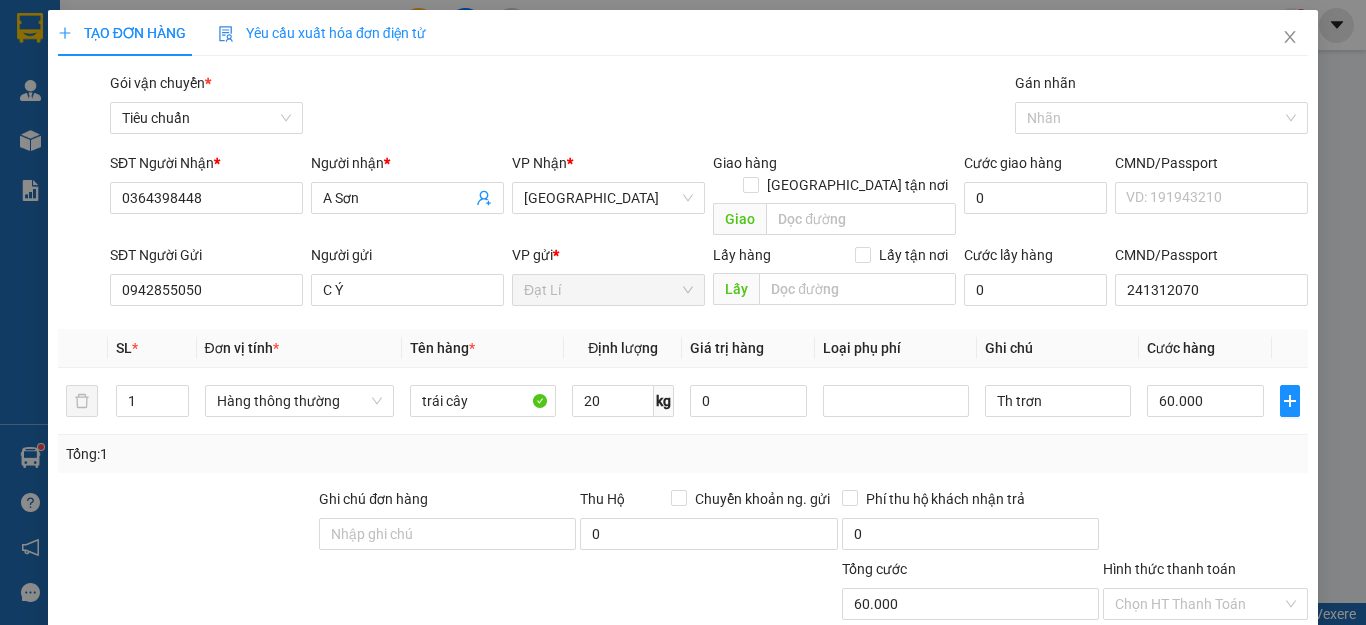 scroll, scrollTop: 200, scrollLeft: 0, axis: vertical 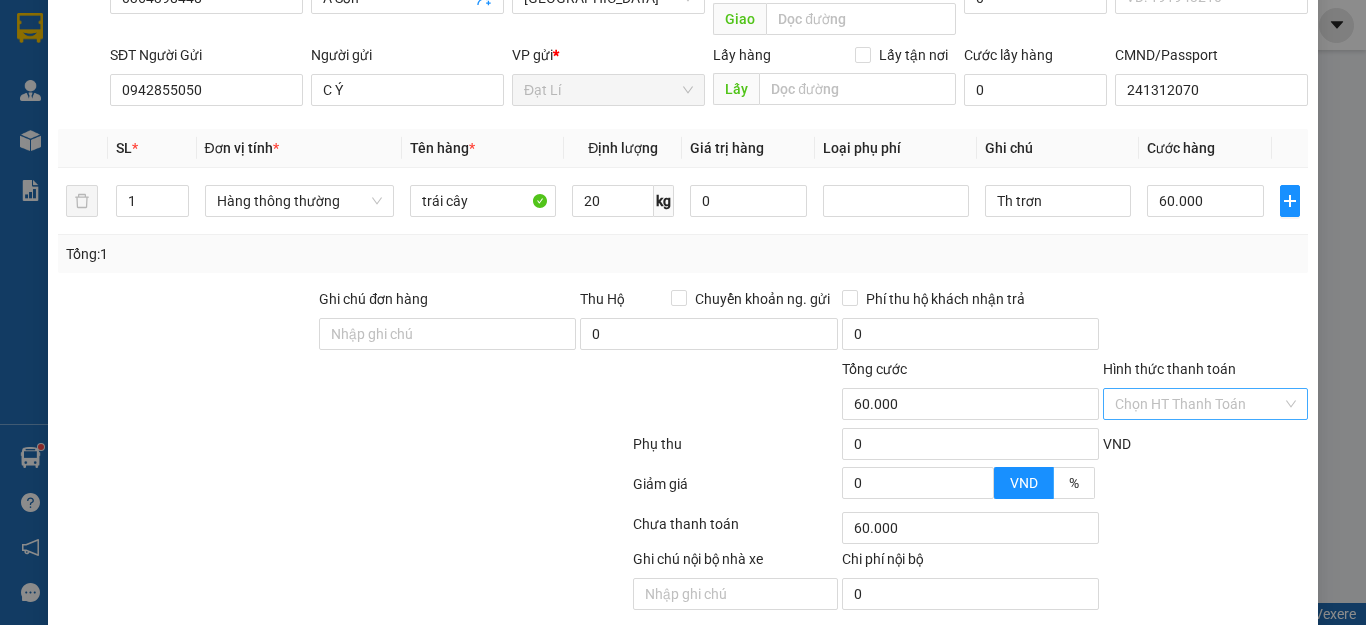 click on "Hình thức thanh toán" at bounding box center (1198, 404) 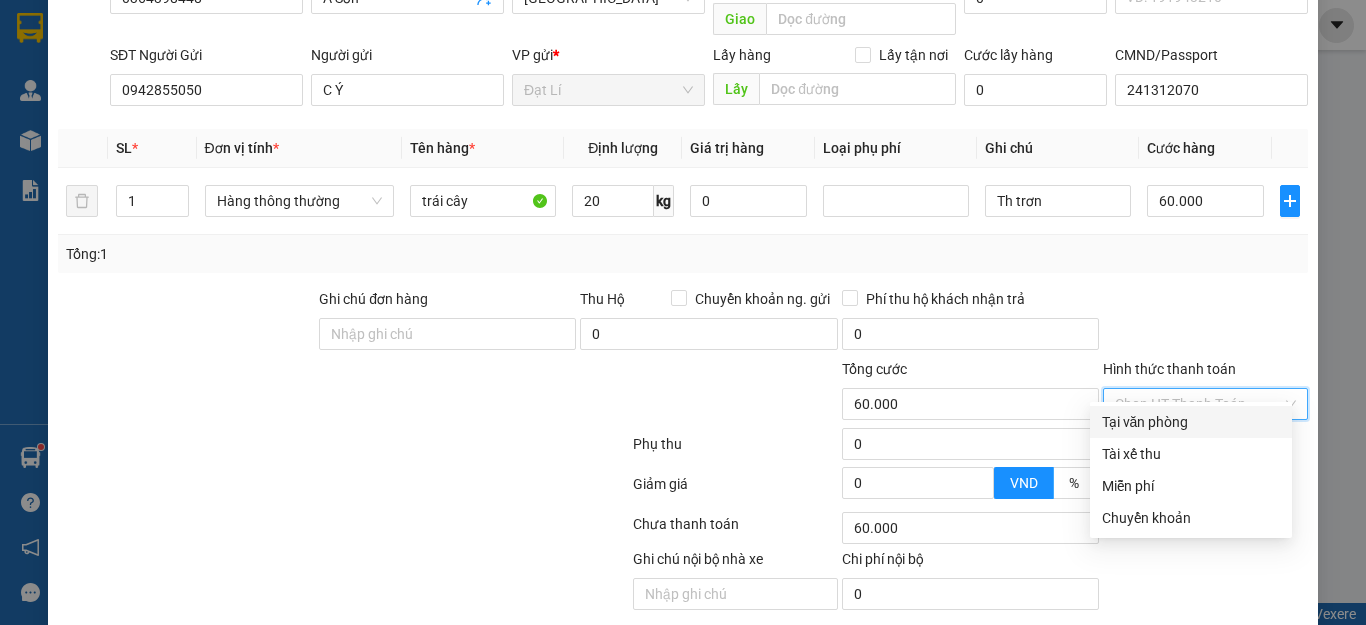 click at bounding box center [1205, 323] 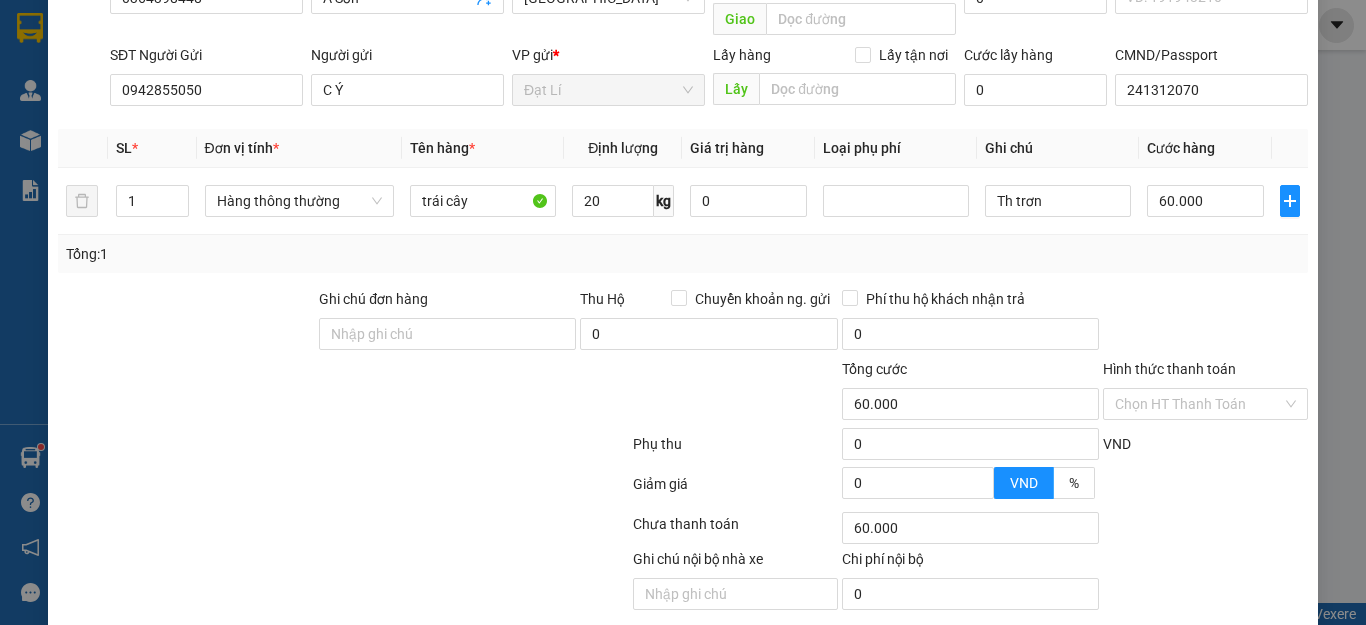 scroll, scrollTop: 249, scrollLeft: 0, axis: vertical 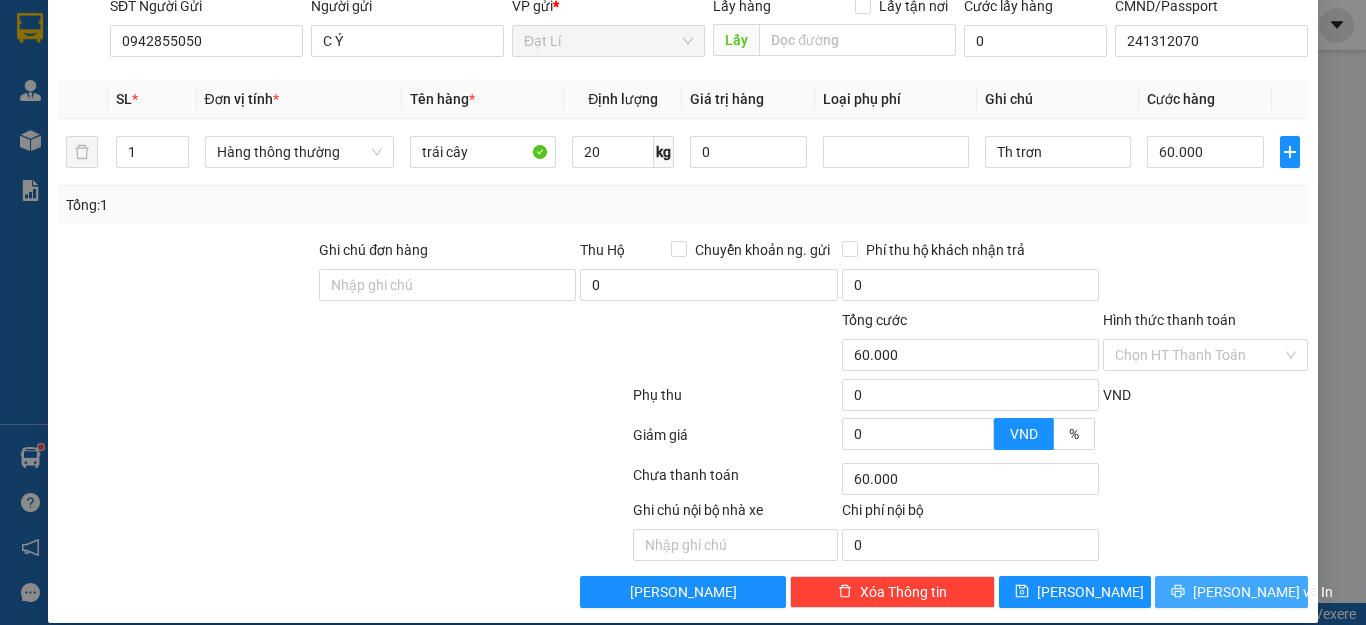 click on "[PERSON_NAME] và In" at bounding box center [1263, 592] 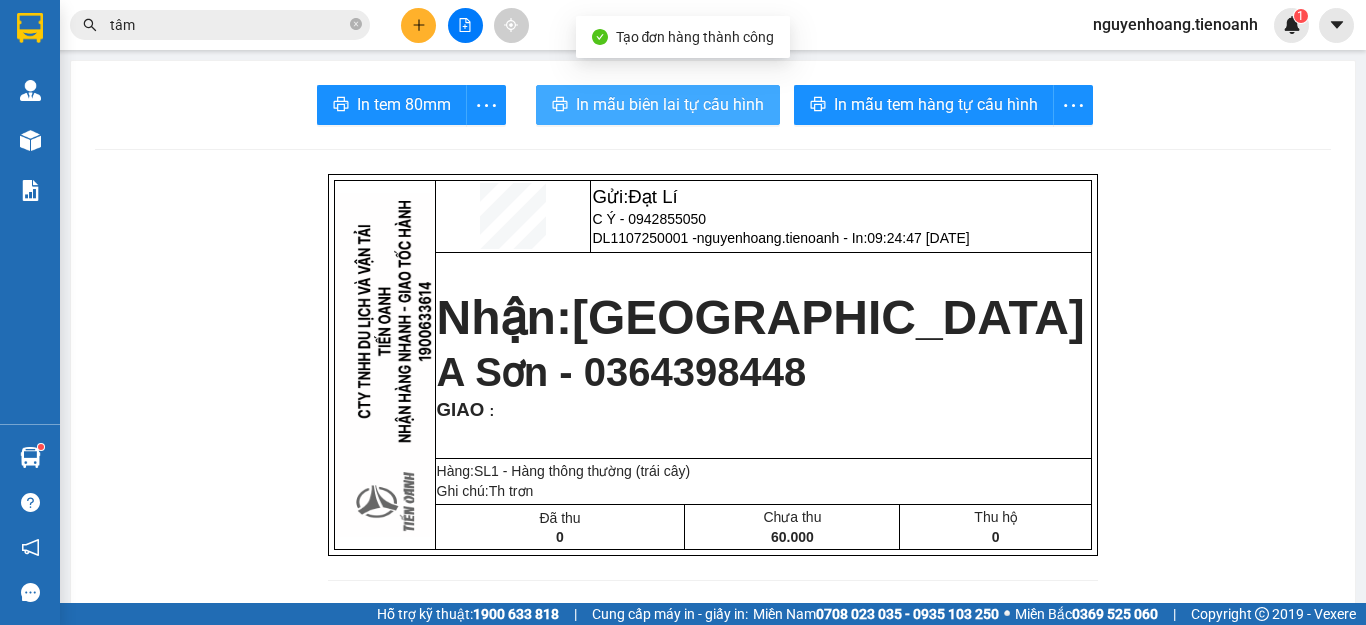 click on "In mẫu biên lai tự cấu hình" at bounding box center (670, 104) 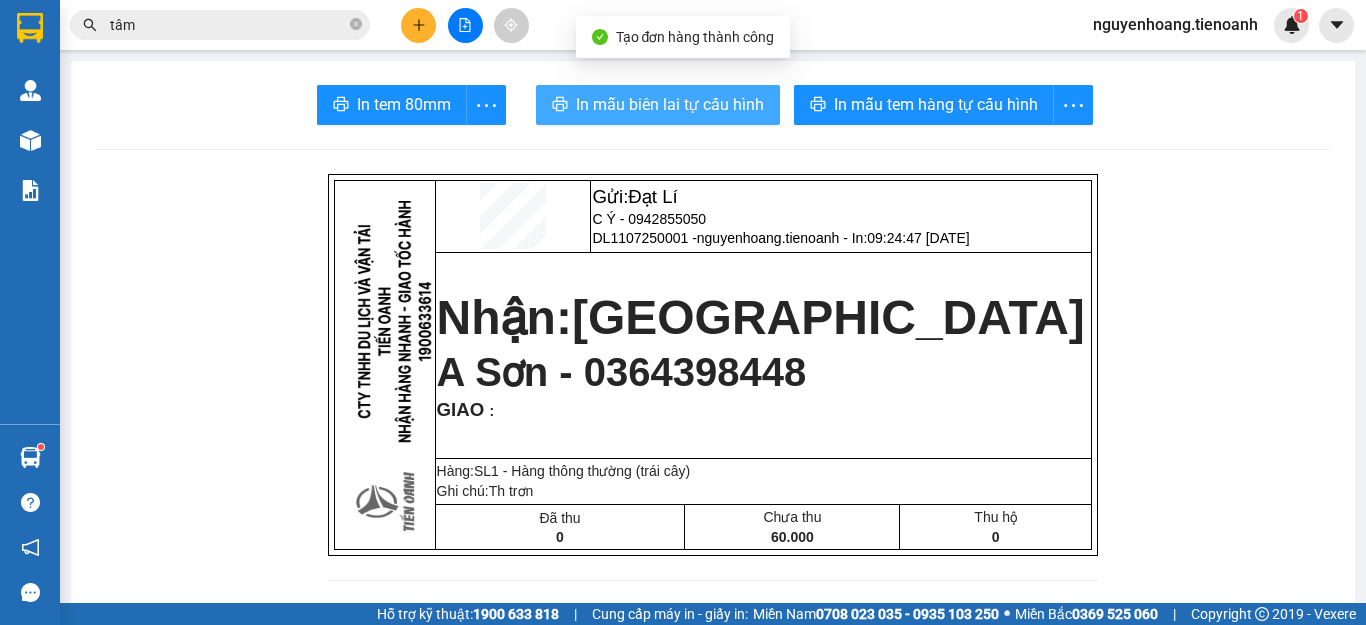 scroll, scrollTop: 0, scrollLeft: 0, axis: both 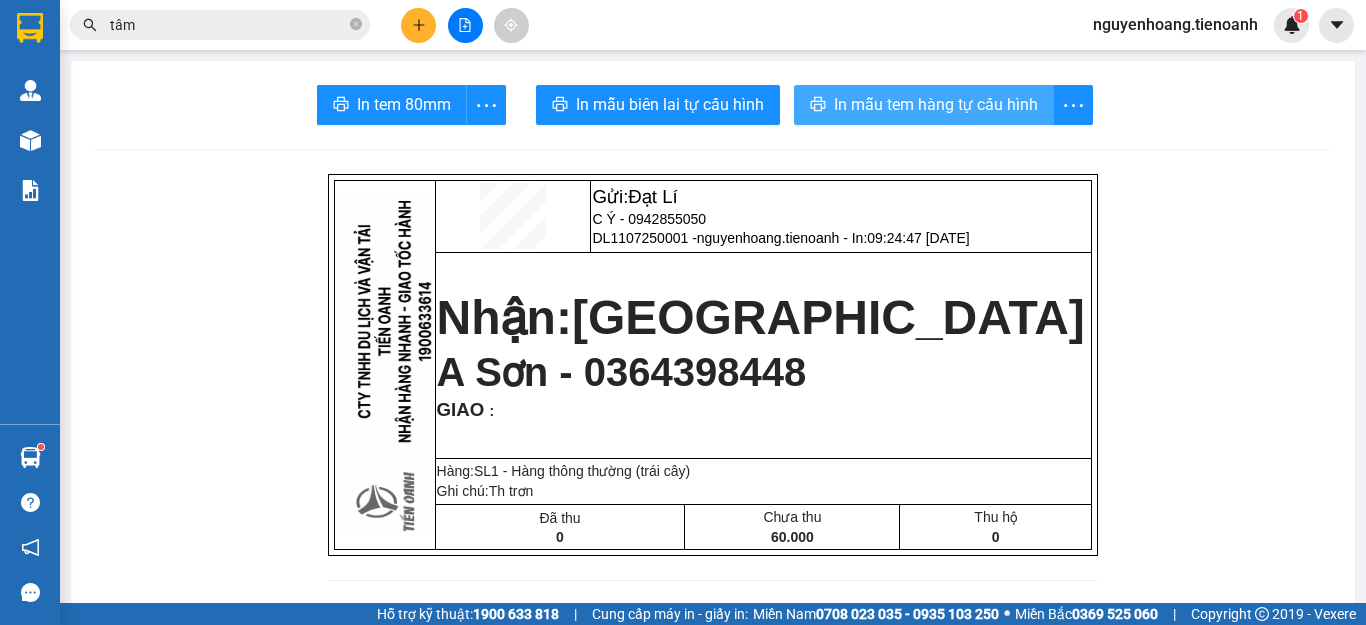 click on "In mẫu tem hàng tự cấu hình" at bounding box center (936, 104) 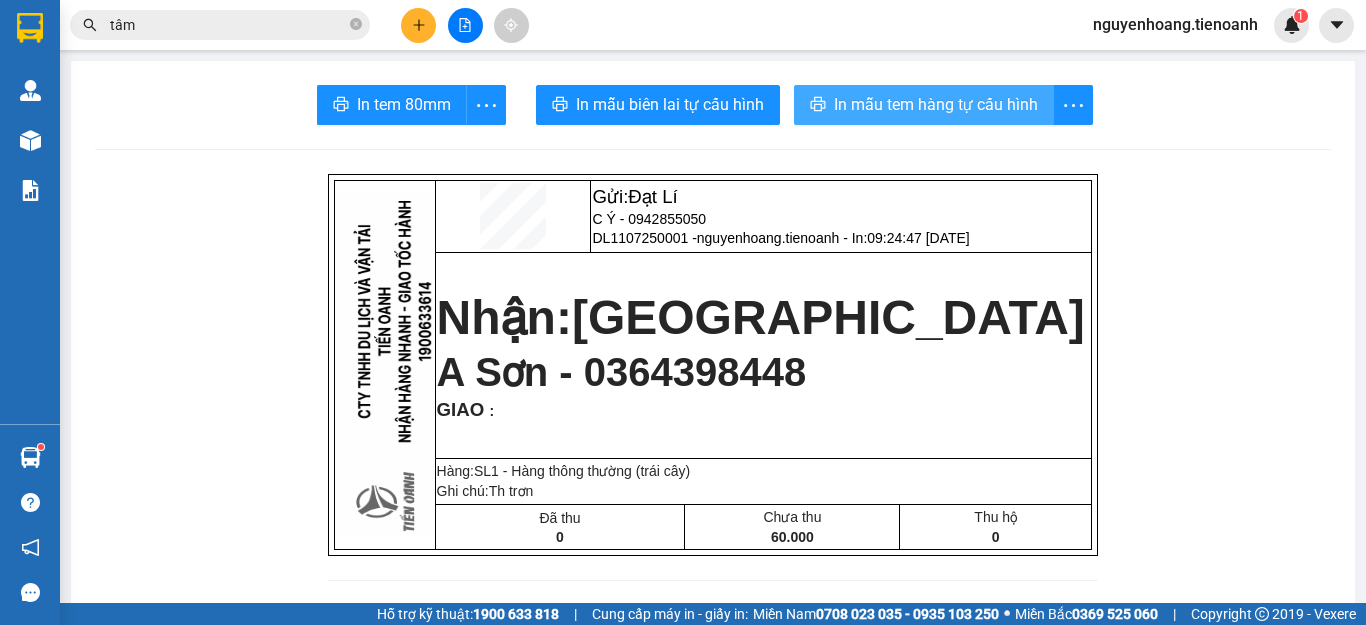 scroll, scrollTop: 0, scrollLeft: 0, axis: both 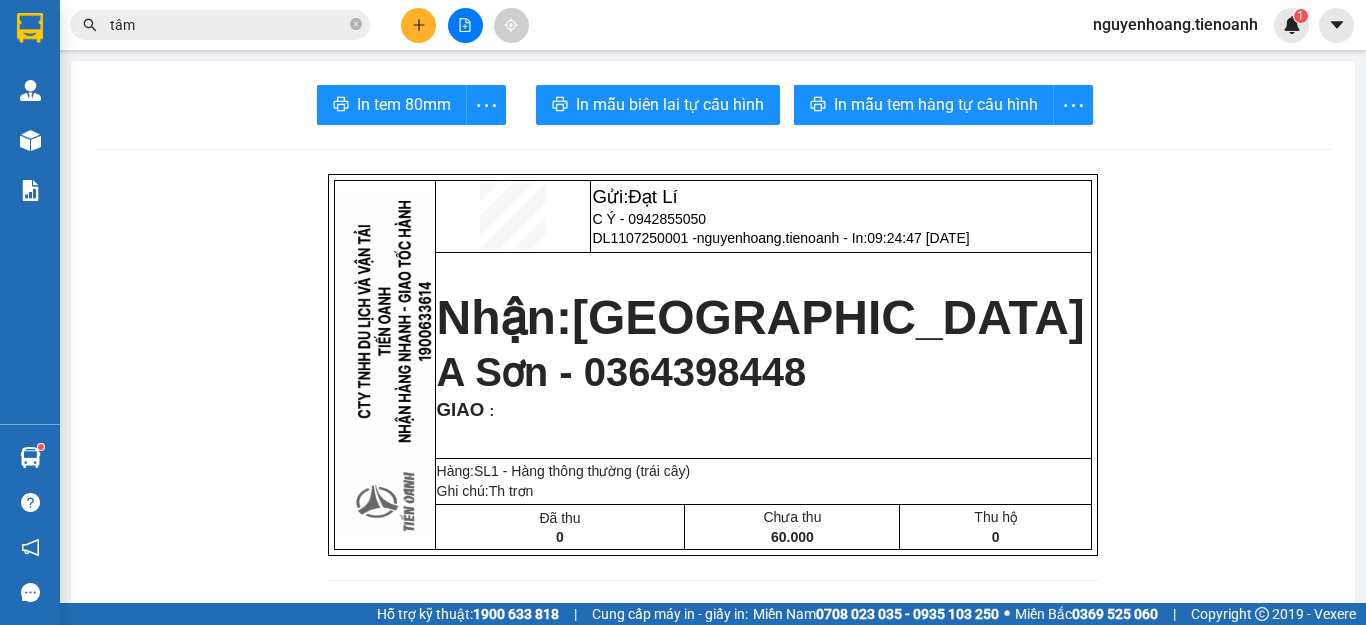click on "Gửi:  Đạt Lí
C Ý  - 0942855050
DL1107250001 -  nguyenhoang.tienoanh - In:  09:24:47 - 11/07/2025
Nhận:  Thủ Đức
A Sơn - 0364398448
GIAO   :
Hàng:SL  1 - Hàng thông thường (trái cây)
Ghi chú:  Th trơn
Đã thu
0
Chưa thu
60.000
Thu hộ
0
CTY TNHH DLVT TIẾN OANH
NHẬN HÀNG NHANH - GIAO TỐC HÀNH
1900 633 614
VP Gửi: Đạt Lí
VP Nhận: Thủ Đức
ĐC: QL14,  Chợ Đạt Lý
ĐC: 804 Song Hành, XLHN, P Hiệp Phú Q9
ĐT:0931 608 606
ĐT: 0935 82 08 08
----------------------------------------------
GỬI KHÁCH HÀNG
BILL BIÊN NHẬN
Mã đơn : DL1107250001
In :  09:24:47 - 11/07/2025
N.Gửi:     C Ý  -  0942855050.  CCCD:  241312070
N.Nhận:   A Sơn -  0364398448. CCCD :
GIAO TẬN NƠI :
Ghi chú : Th trơn
Tên hàng
KL
SL" at bounding box center [713, 1149] 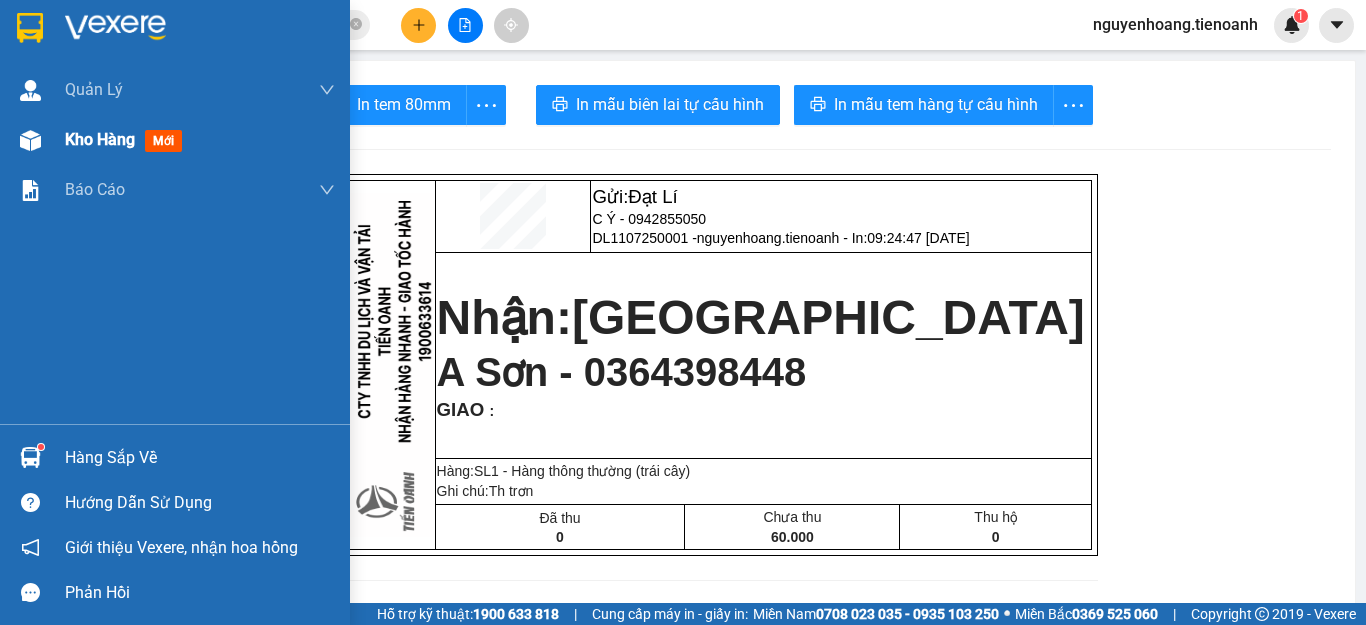 click on "Kho hàng" at bounding box center (100, 139) 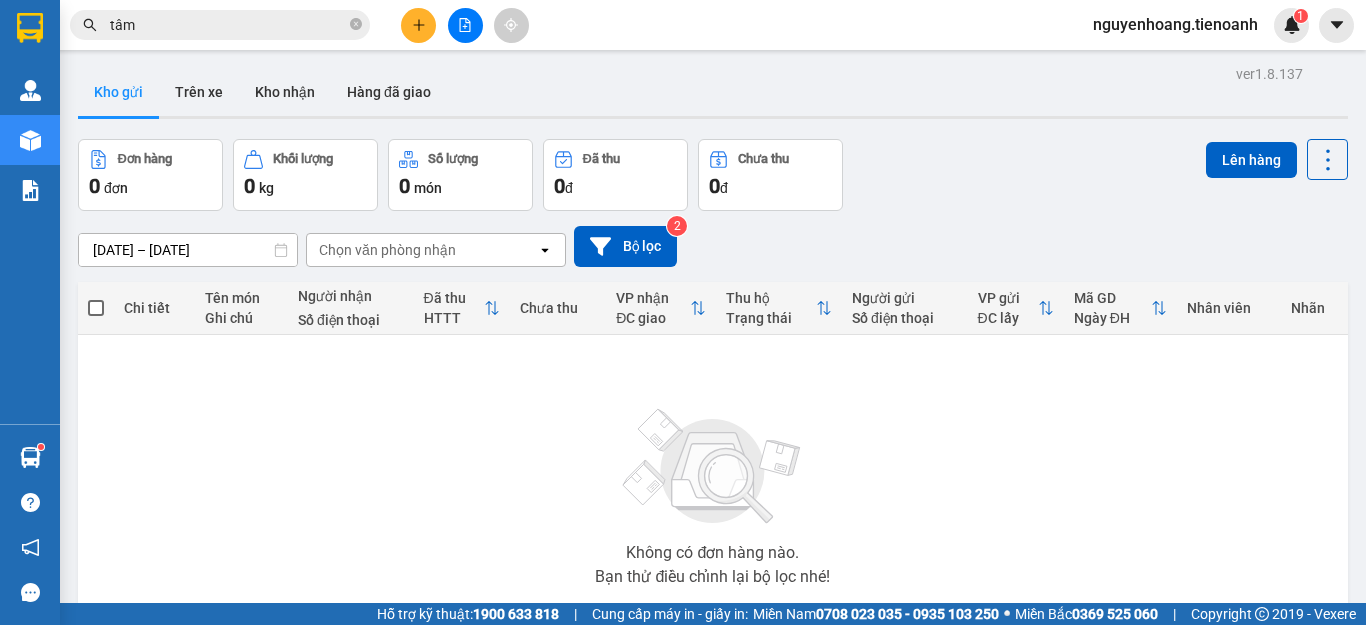 click on "Kho gửi" at bounding box center [118, 92] 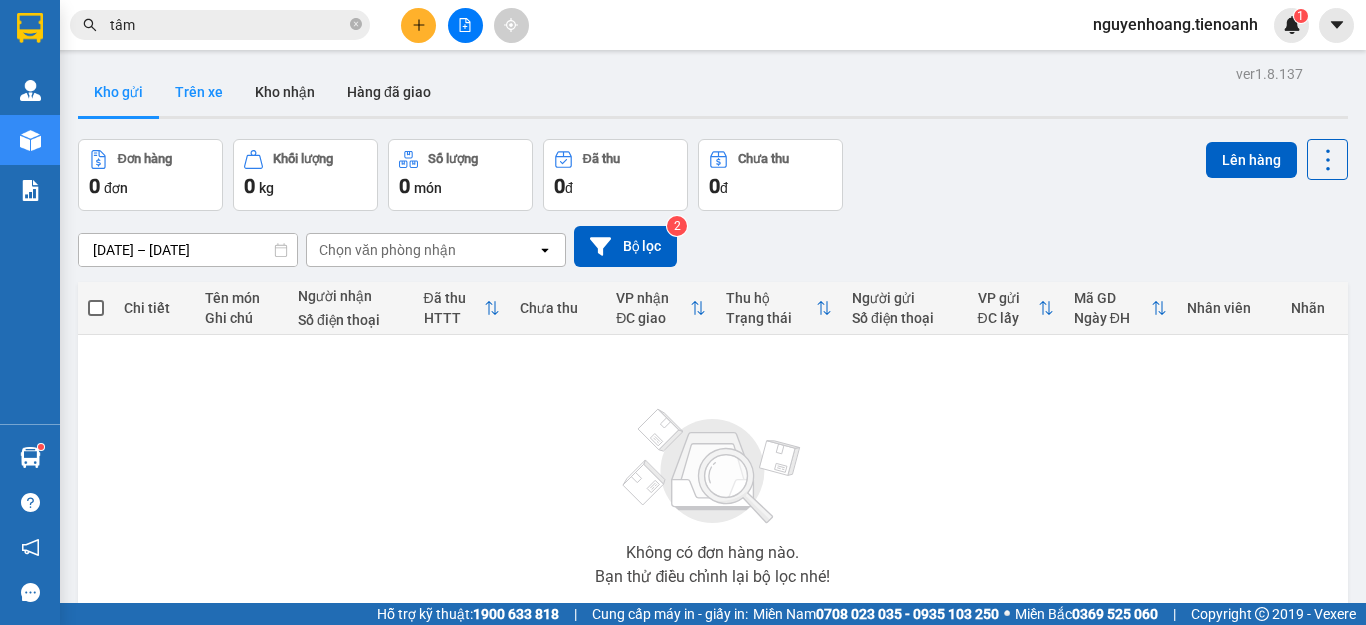 click on "Trên xe" at bounding box center [199, 92] 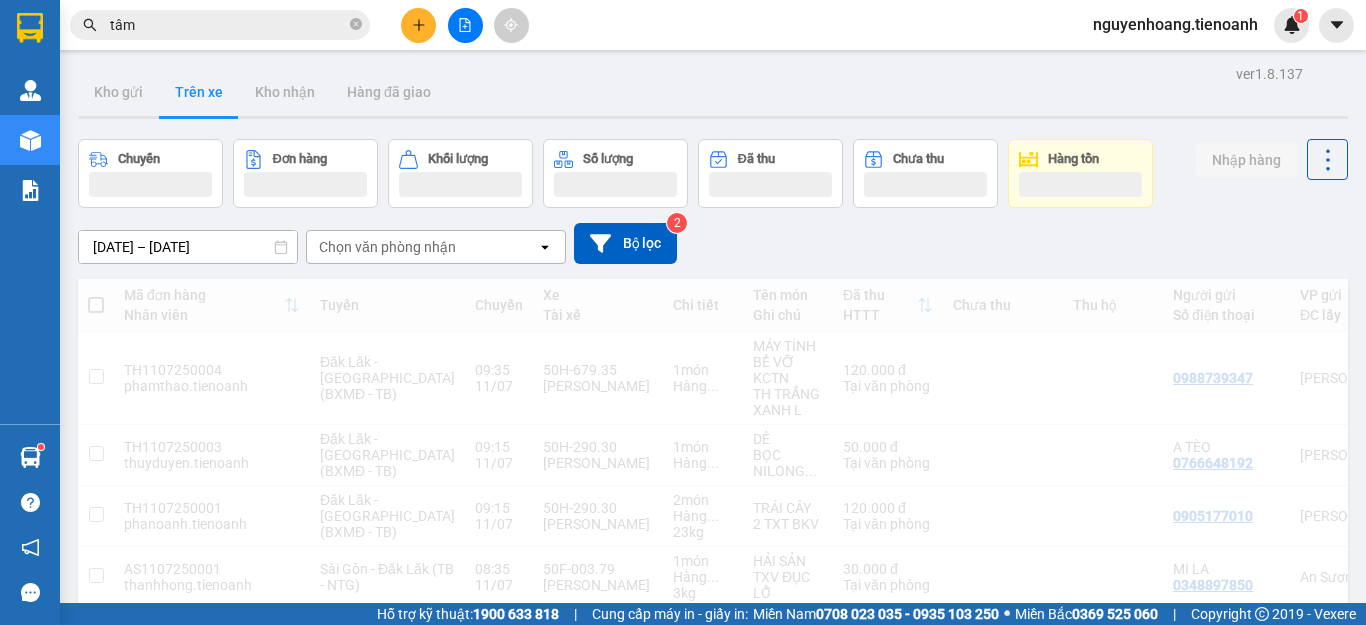 click on "Kho gửi" at bounding box center [118, 92] 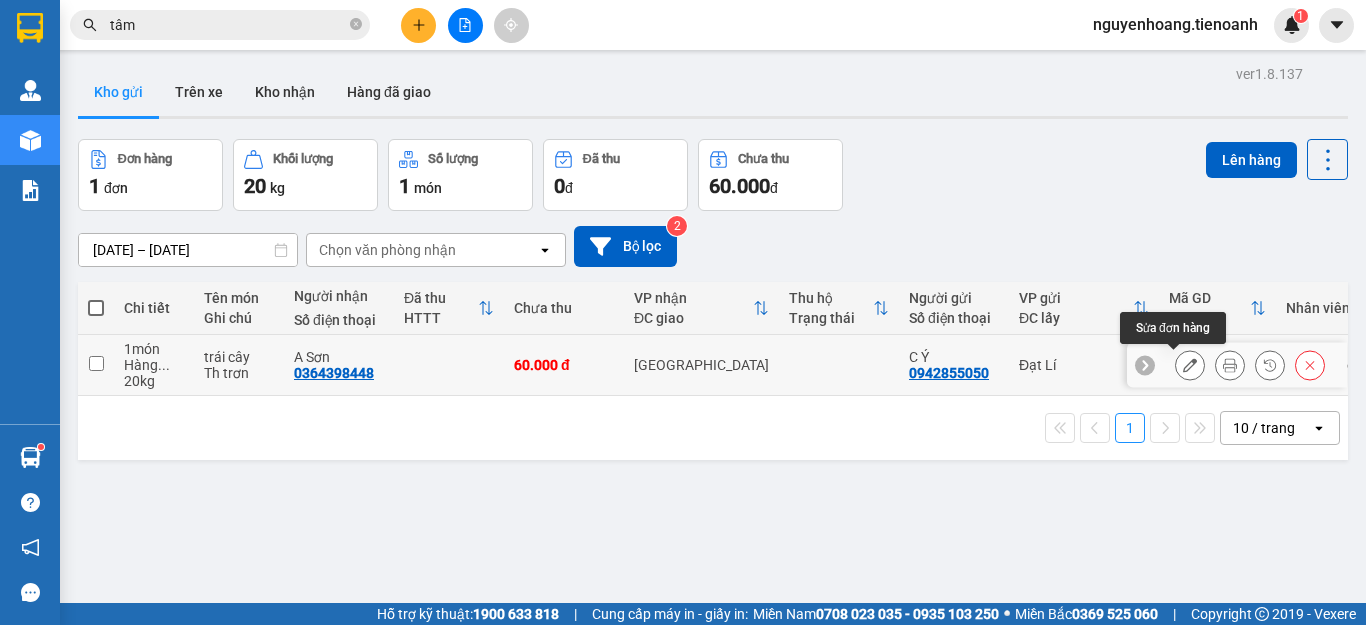 click 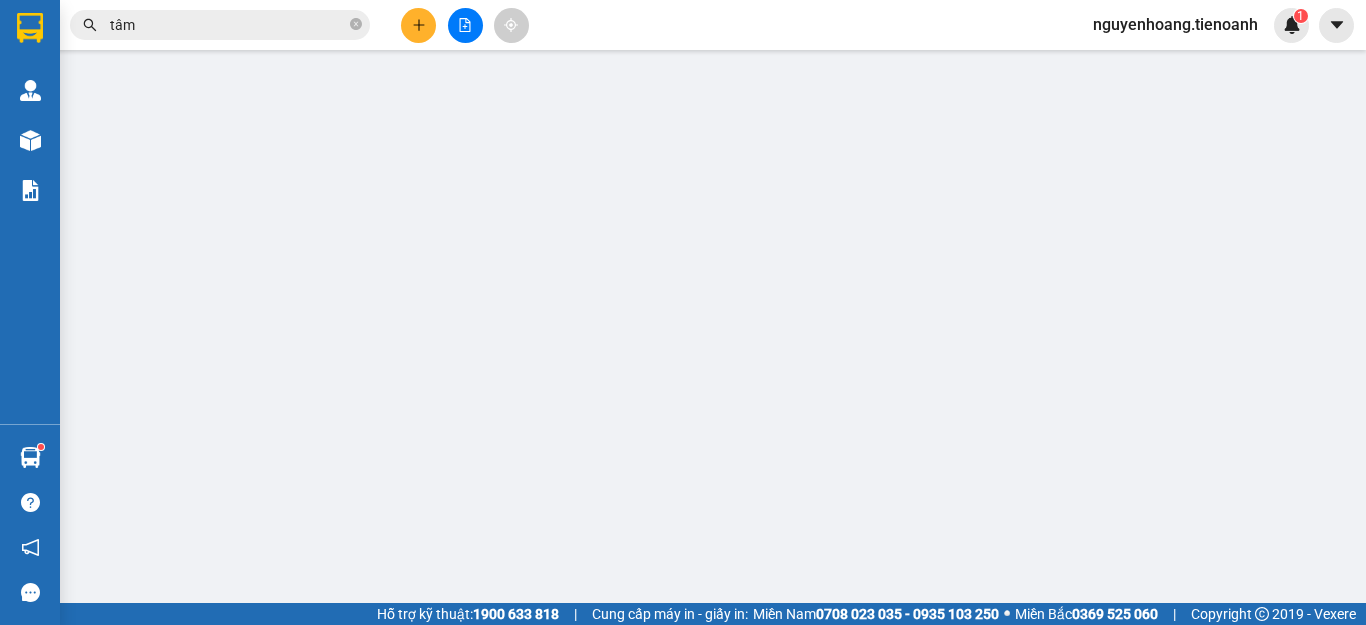 type on "0364398448" 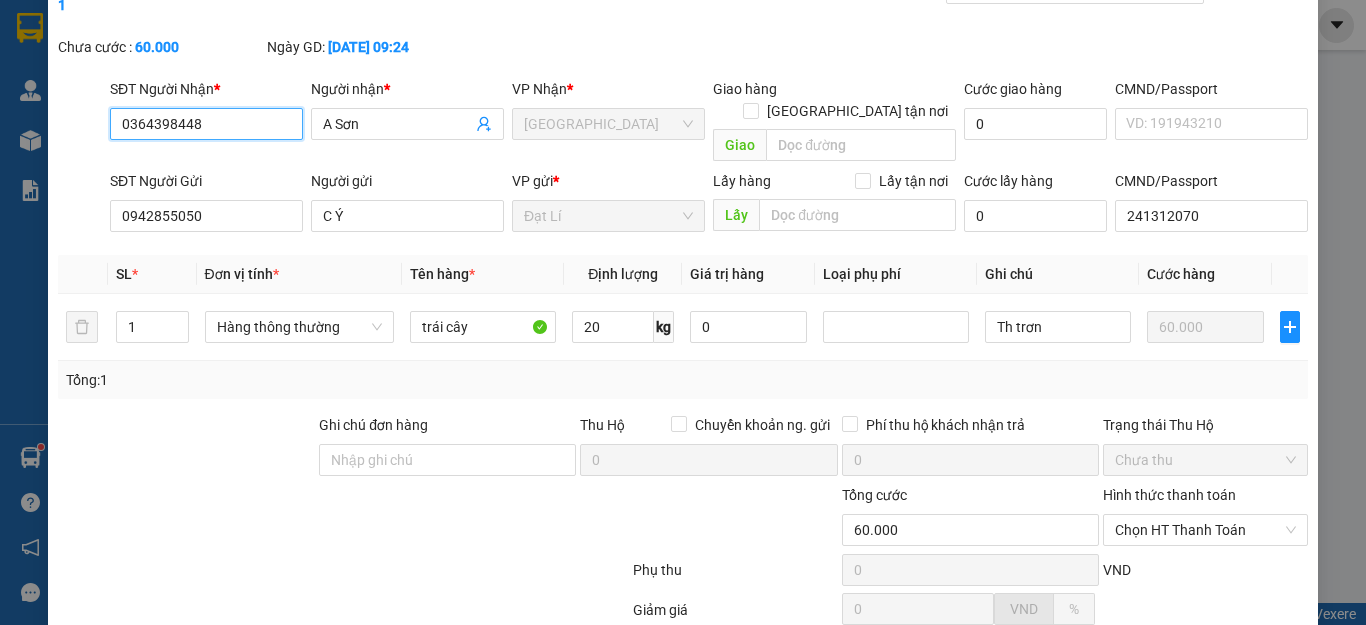 scroll, scrollTop: 253, scrollLeft: 0, axis: vertical 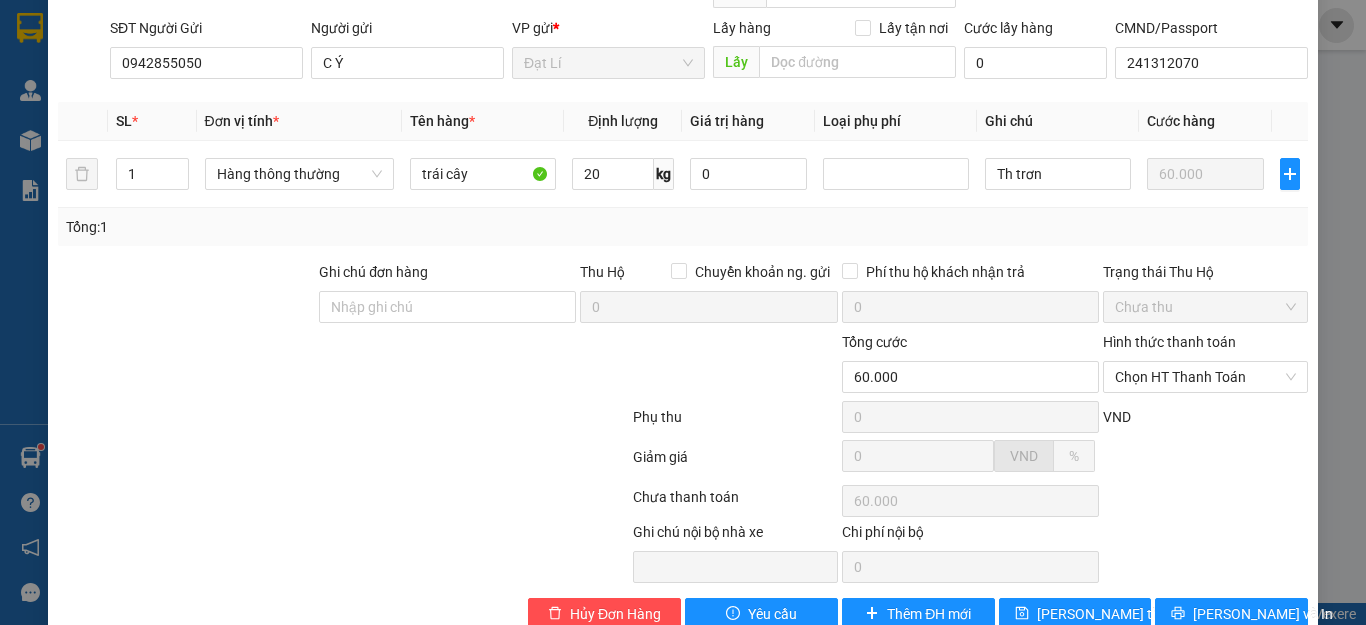 click on "Chọn HT Thanh Toán" at bounding box center [1205, 377] 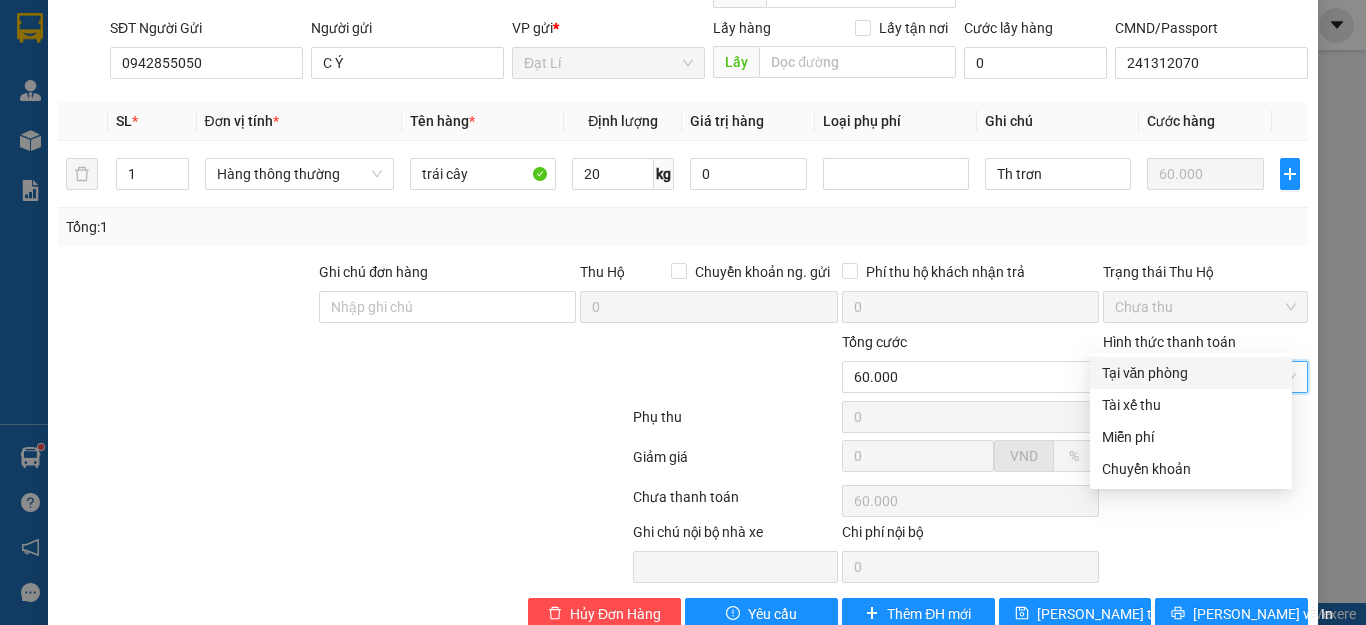 click on "Tại văn phòng" at bounding box center (1191, 373) 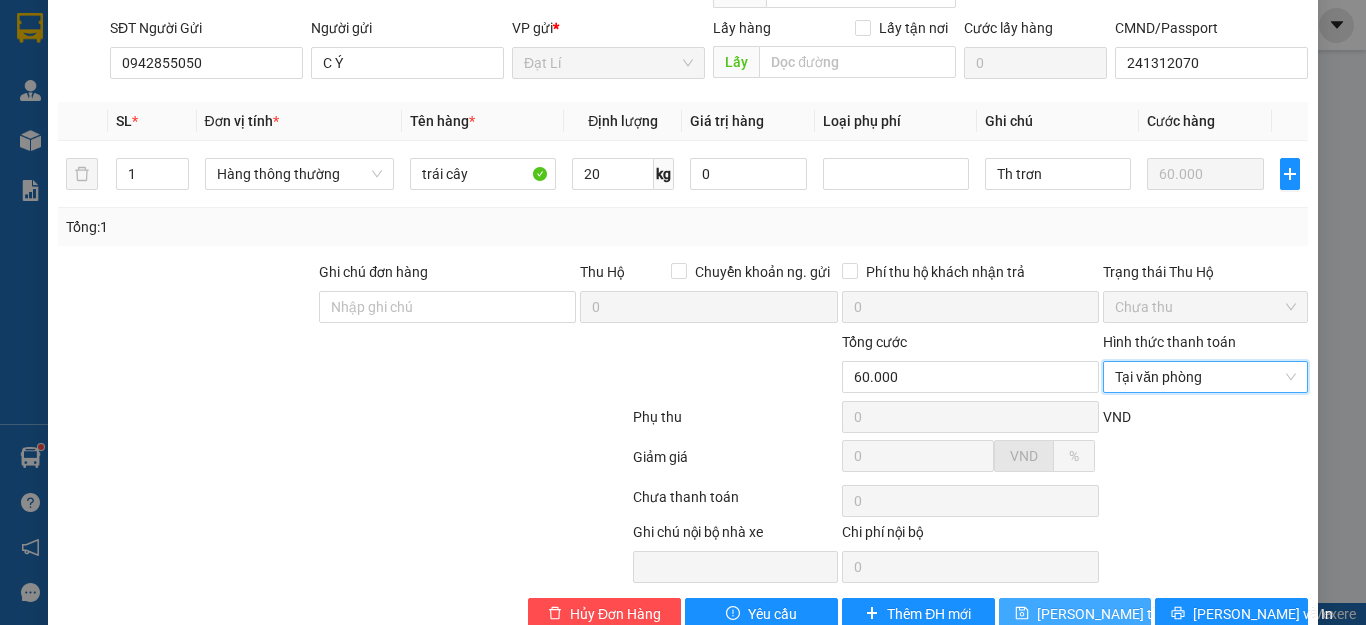 click on "[PERSON_NAME] thay đổi" at bounding box center [1117, 614] 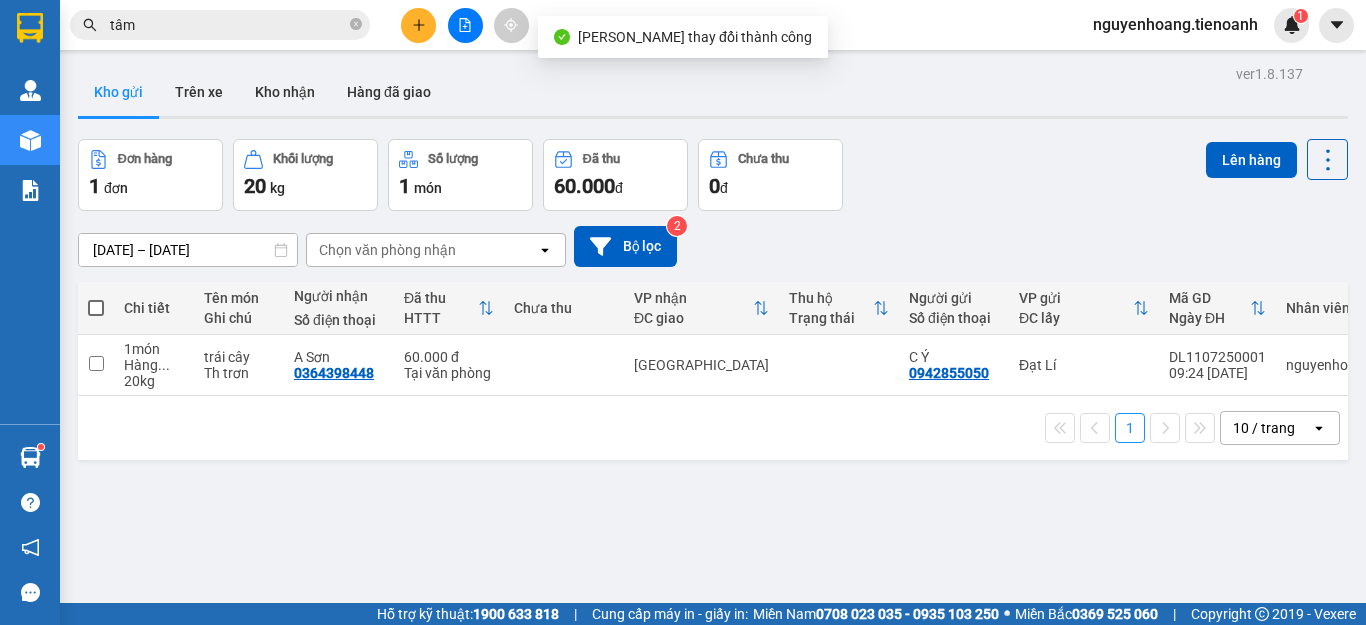 click on "Đơn hàng 1 đơn Khối lượng 20 kg Số lượng 1 món Đã thu 60.000  đ Chưa thu 0  đ Lên hàng" at bounding box center [713, 175] 